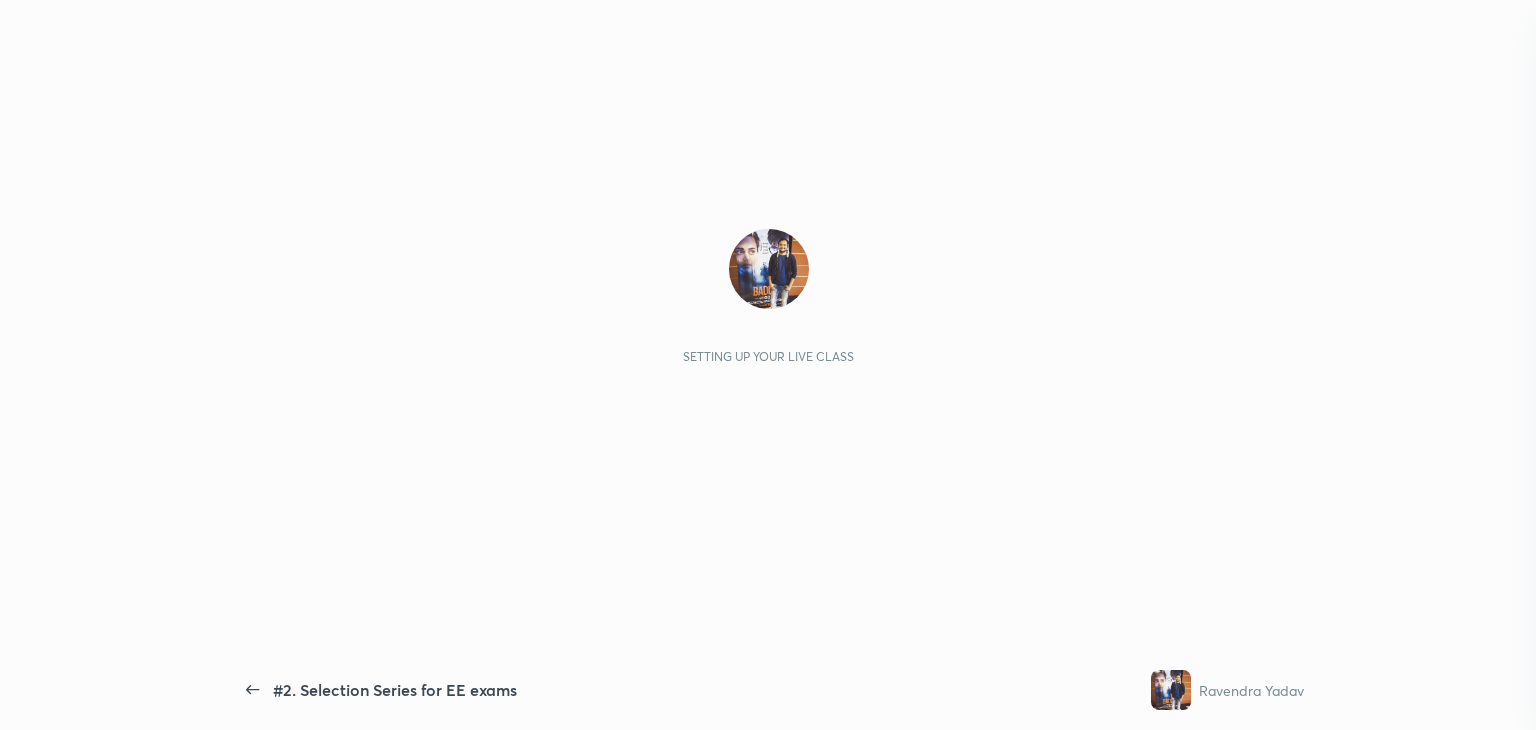 scroll, scrollTop: 0, scrollLeft: 0, axis: both 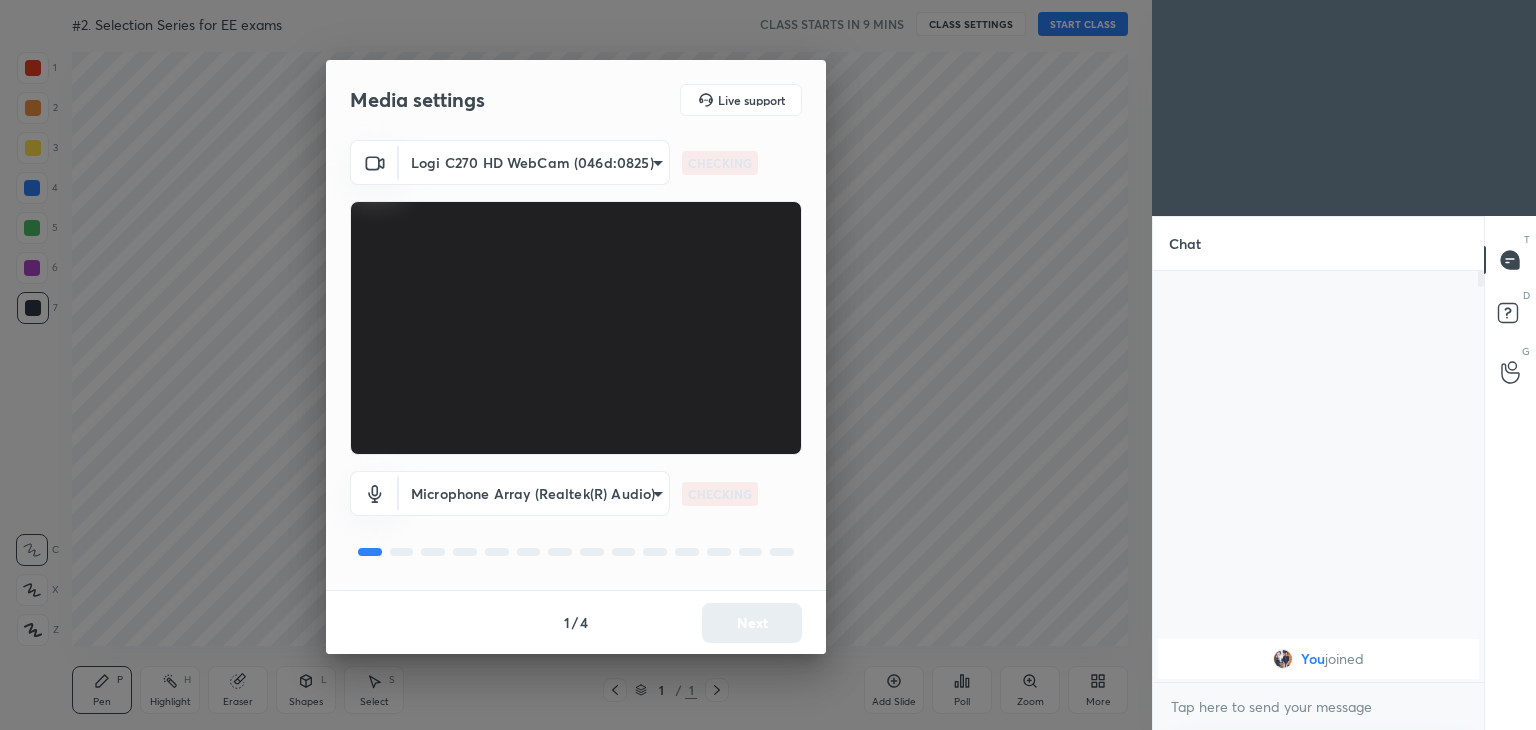 click on "1 2 3 4 5 6 7 C X Z C X Z E E Erase all   H H #2. Selection Series for EE exams CLASS STARTS IN 9 MINS CLASS SETTINGS START CLASS Setting up your live class Back #2. Selection Series for EE exams Ravendra Yadav Pen P Highlight H Eraser Shapes L Select S 1 / 1 Add Slide Poll Zoom More Chat You  joined 1 NEW MESSAGE Enable hand raising Enable raise hand to speak to learners. Once enabled, chat will be turned off temporarily. Enable x   introducing Raise a hand with a doubt Now learners can raise their hand along with a doubt  How it works? Doubts asked by learners will show up here Raise hand disabled You have disabled Raise hand currently. Enable it to invite learners to speak Enable Can't raise hand Looks like educator just invited you to speak. Please wait before you can raise your hand again. Got it T Messages (T) D Doubts (D) G Raise Hand (G) Report an issue Reason for reporting Buffering Chat not working Audio - Video sync issue Educator video quality low ​ Attach an image Report Media settings CHECKING" at bounding box center (768, 365) 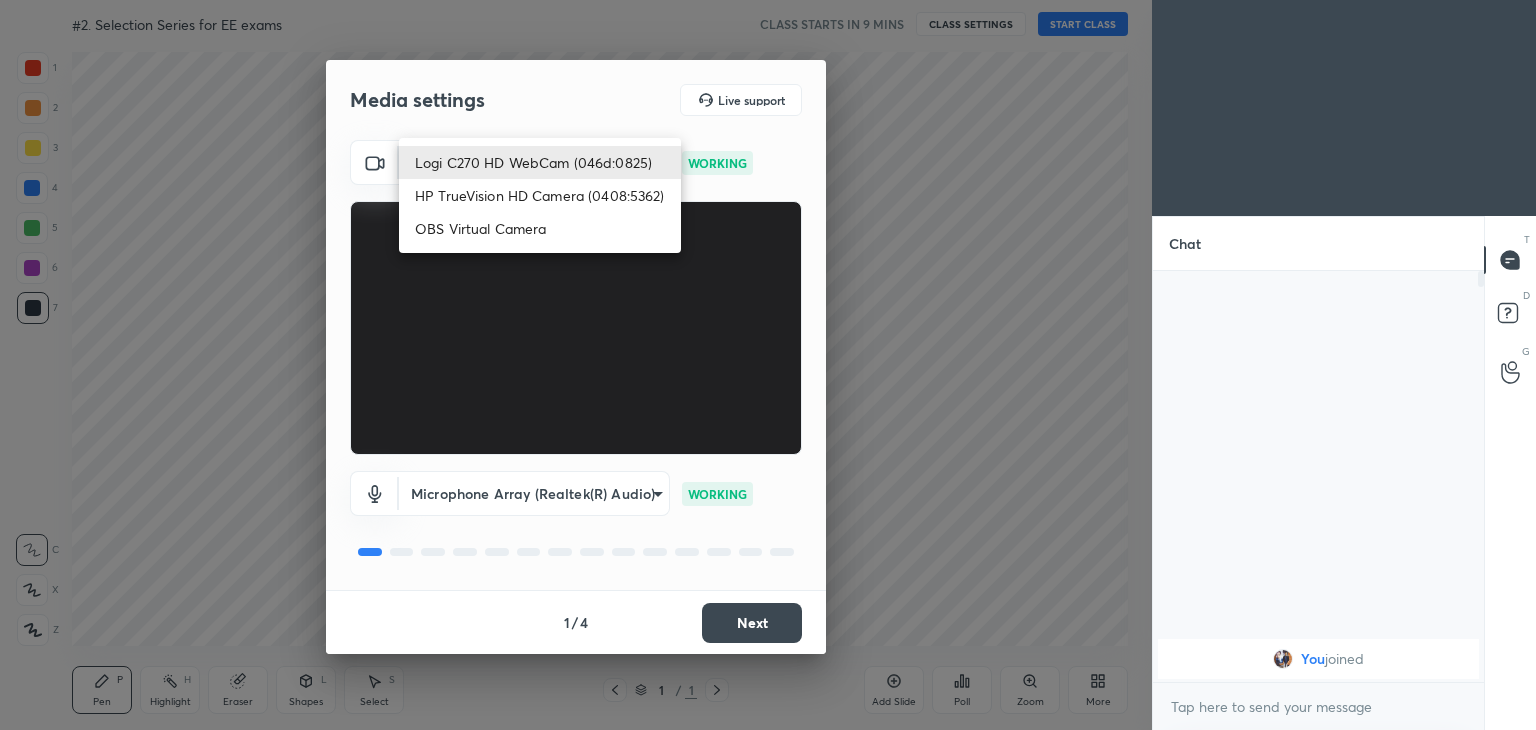 click on "HP TrueVision HD Camera (0408:5362)" at bounding box center [540, 195] 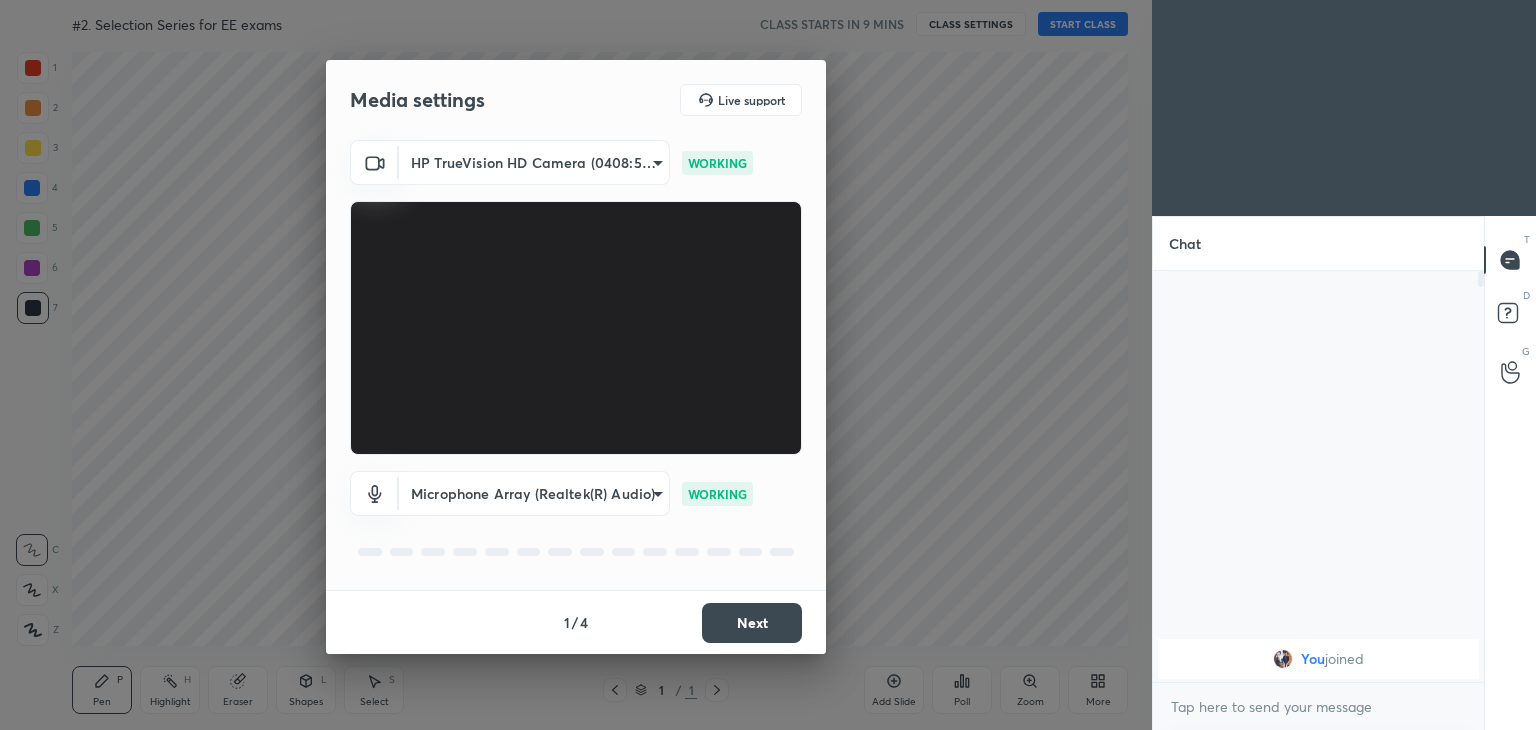 click on "1 / 4 Next" at bounding box center (576, 622) 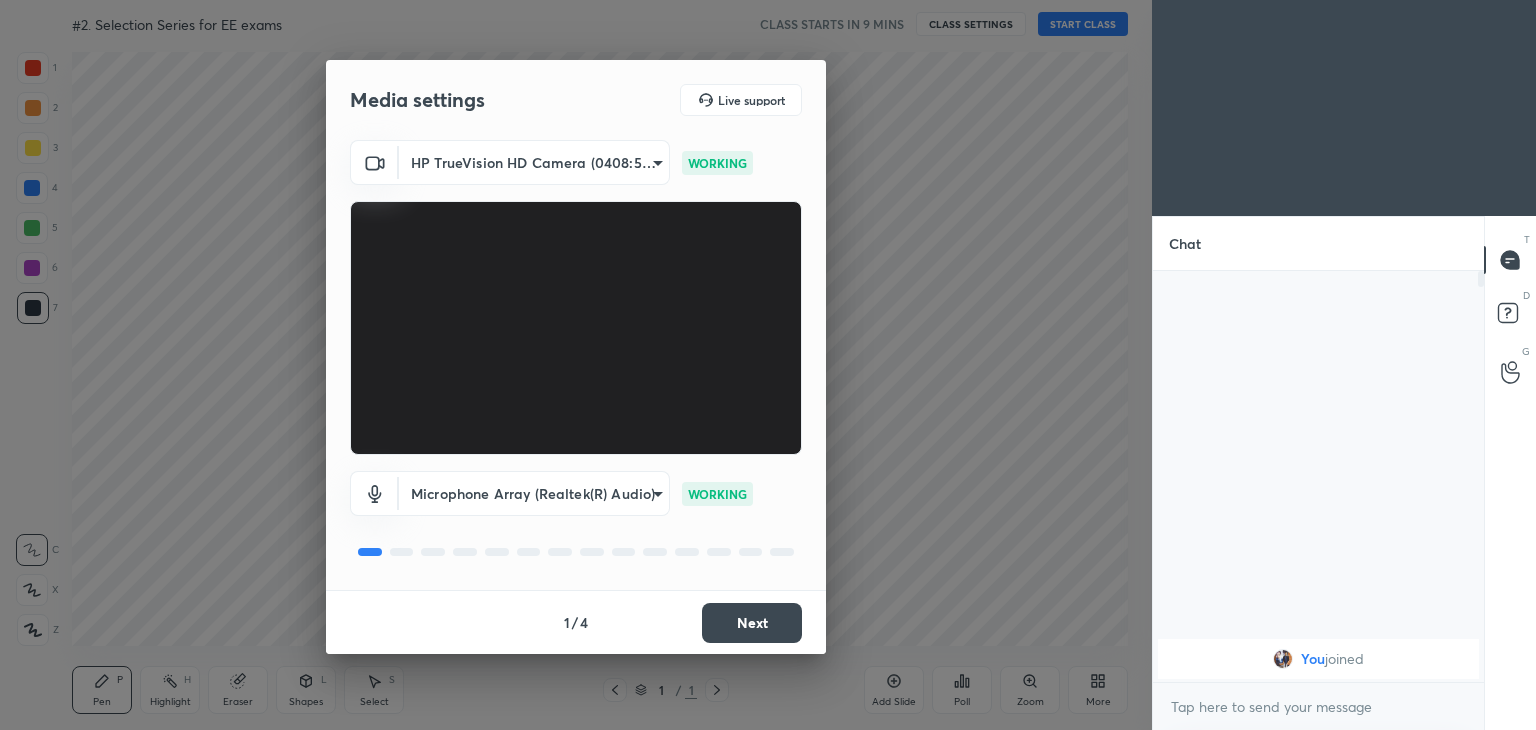 click on "Next" at bounding box center [752, 623] 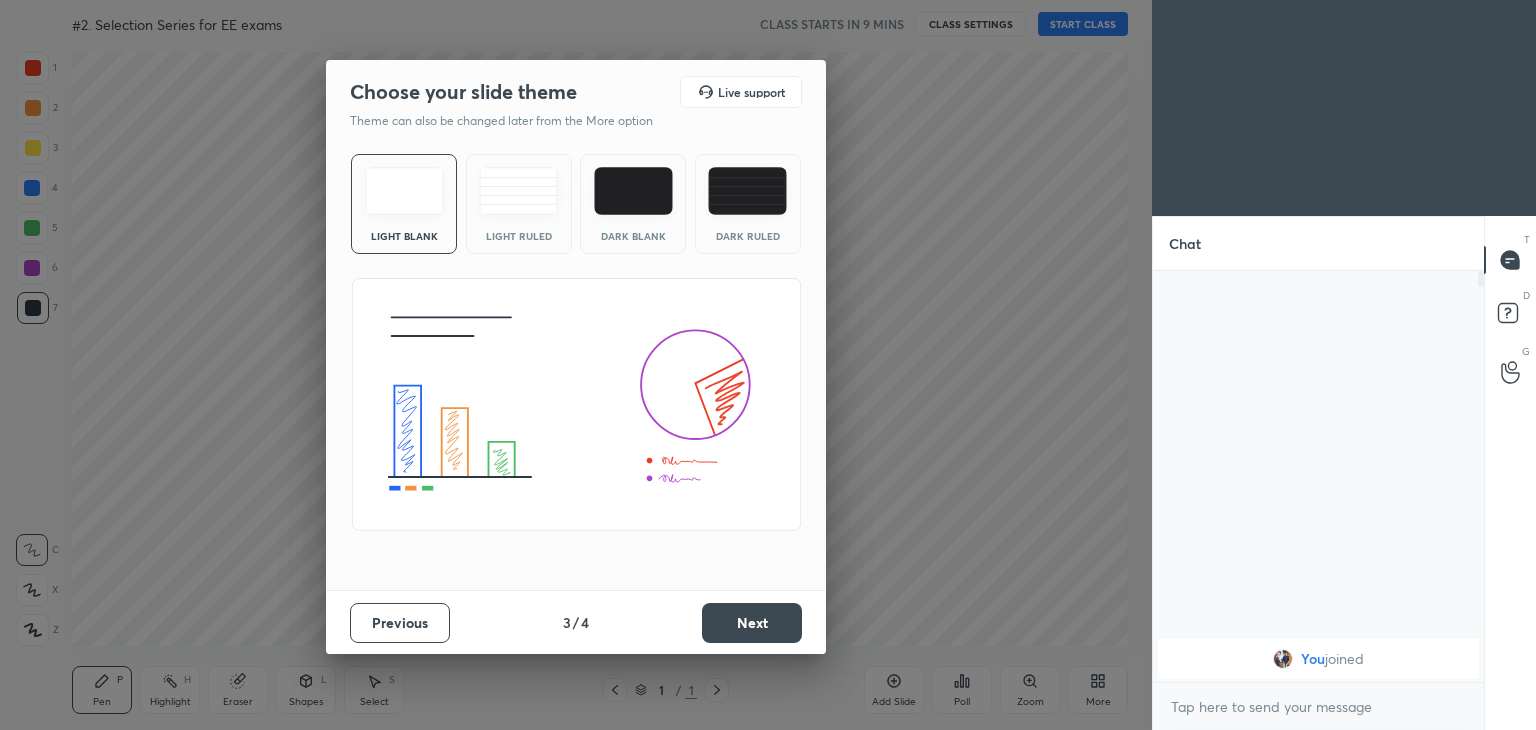 click on "Next" at bounding box center (752, 623) 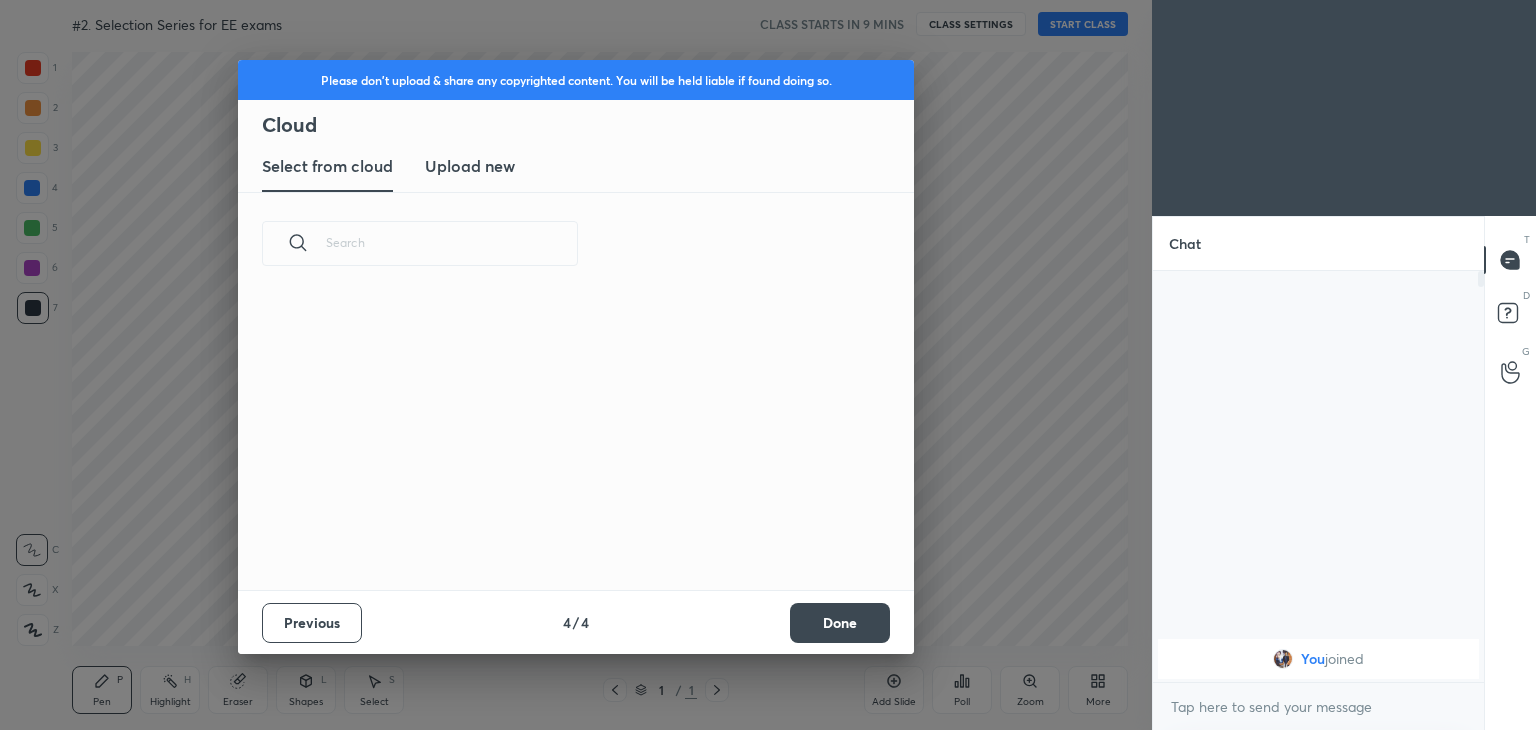 click on "Done" at bounding box center (840, 623) 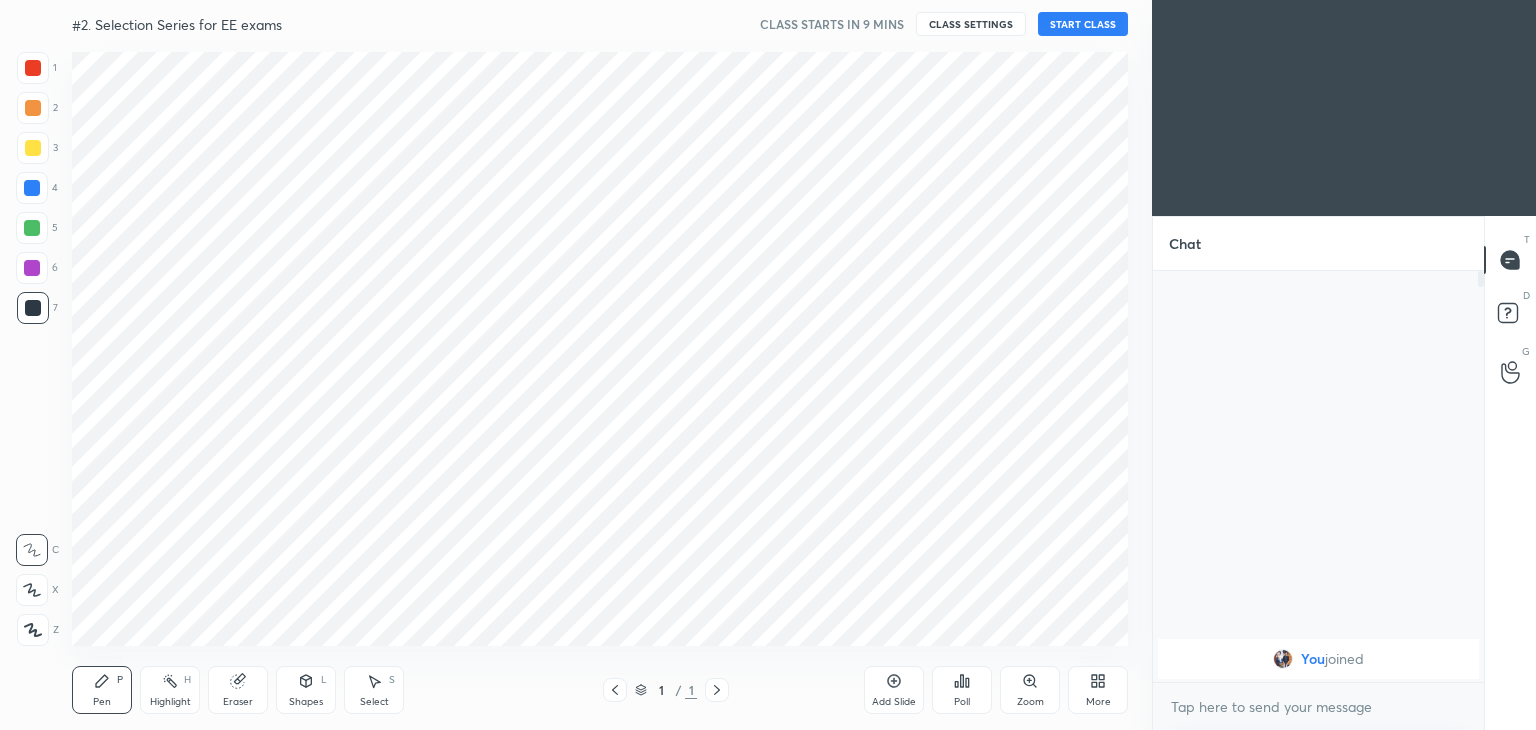 drag, startPoint x: 816, startPoint y: 630, endPoint x: 828, endPoint y: 627, distance: 12.369317 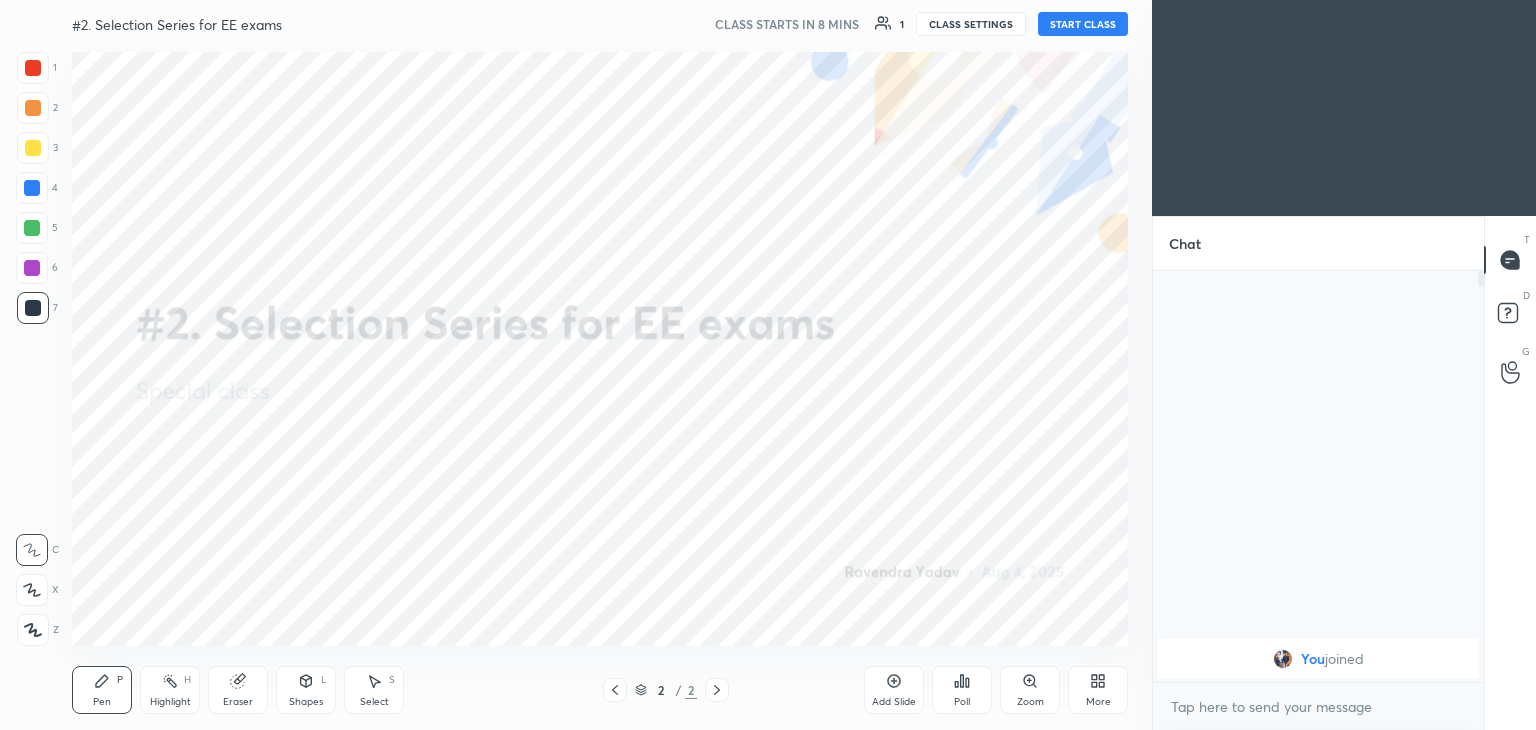 click 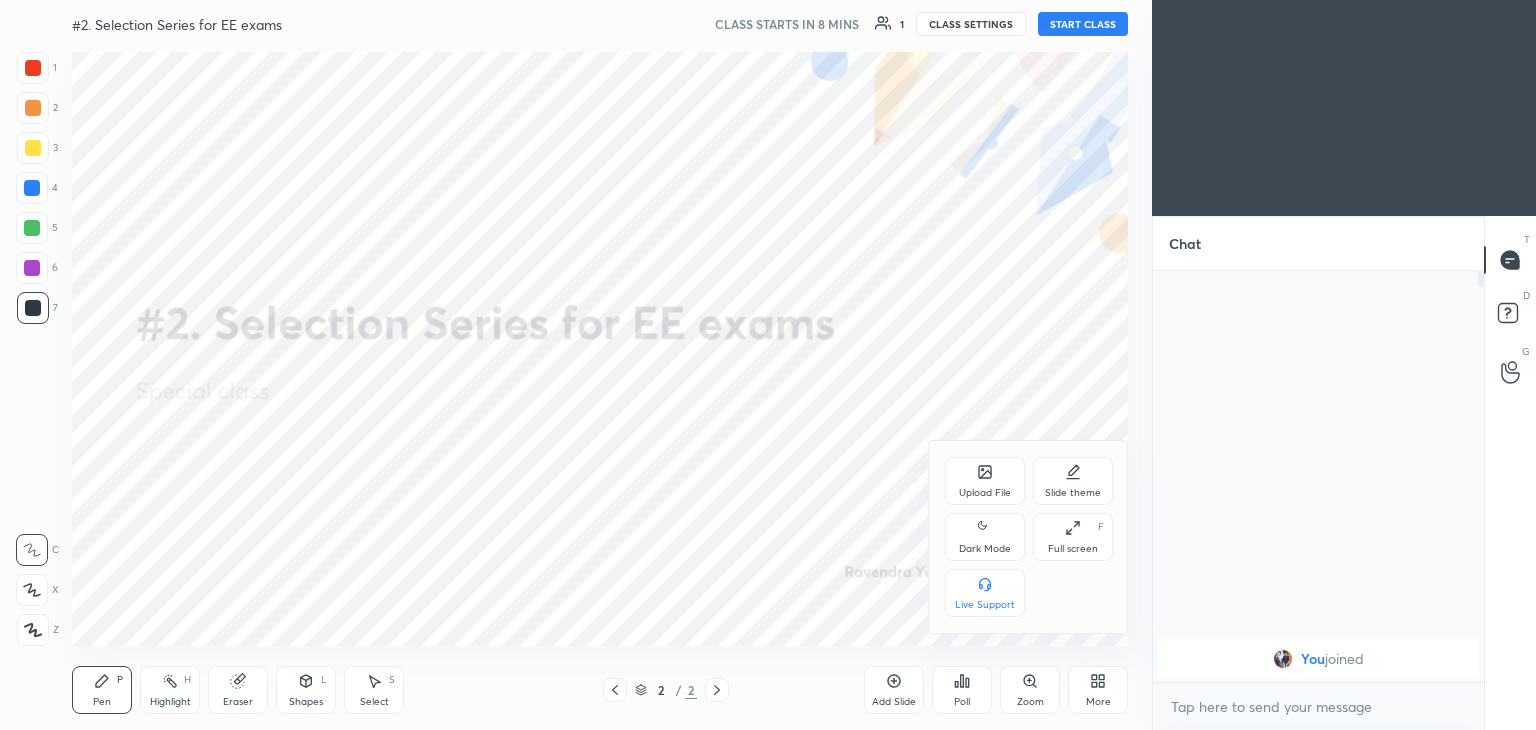 click 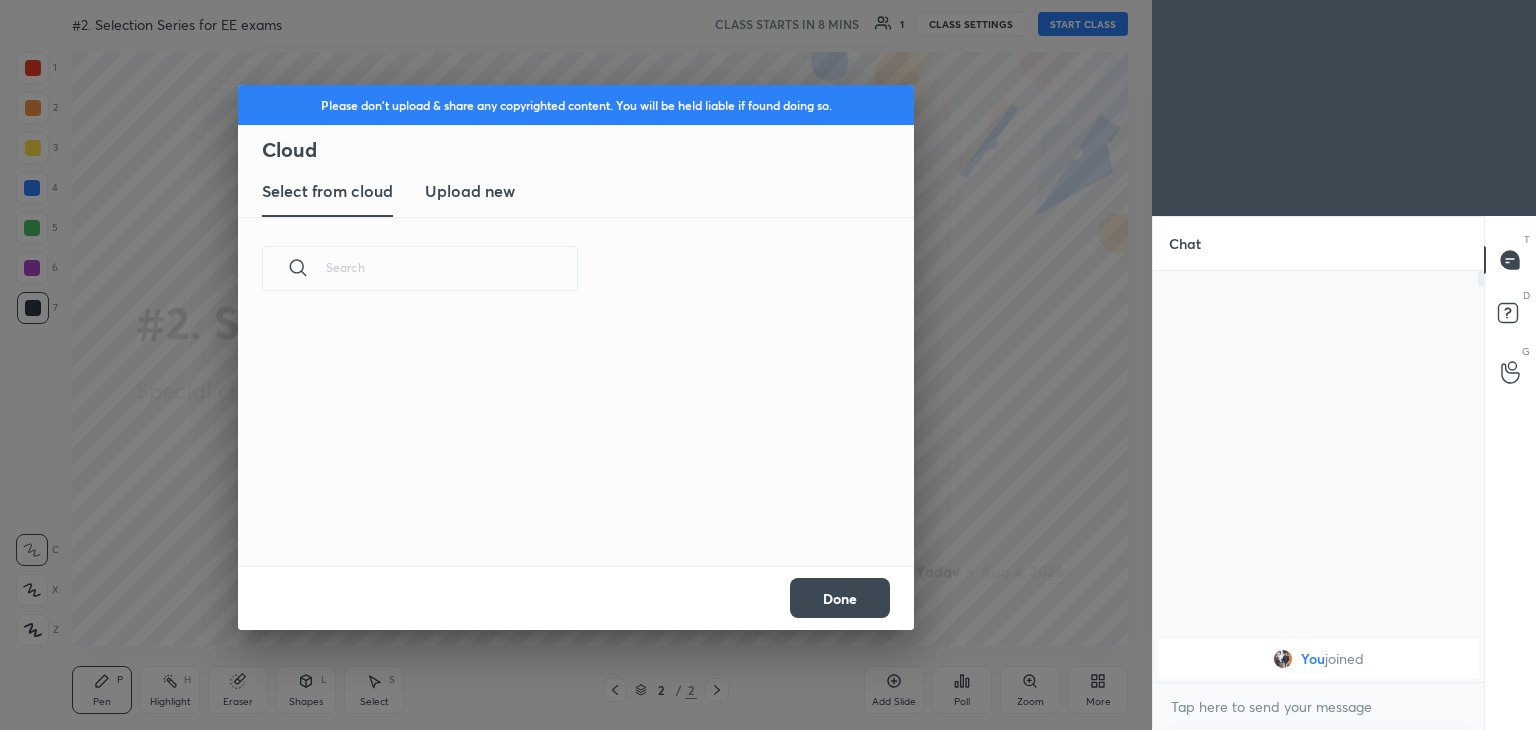 scroll, scrollTop: 5, scrollLeft: 10, axis: both 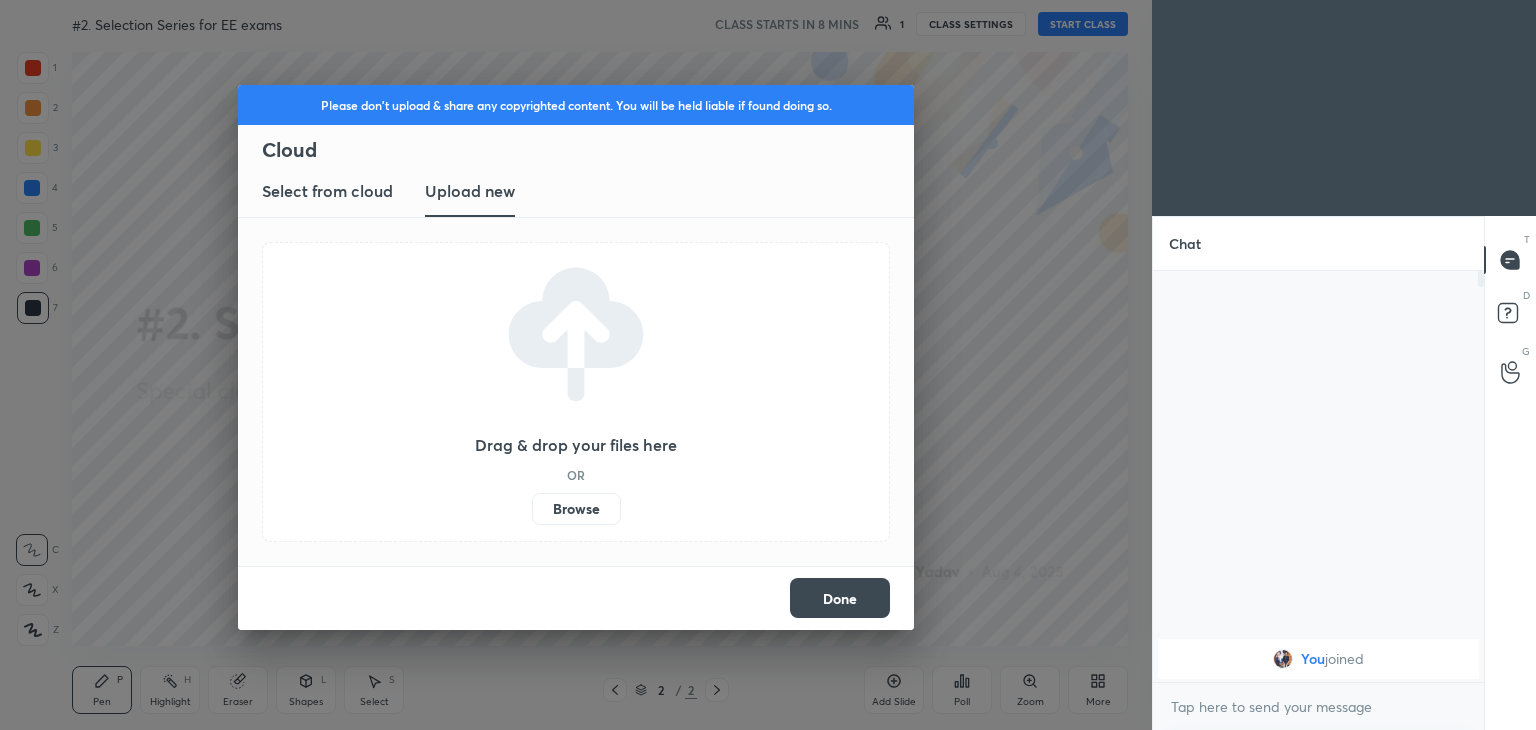 click on "Browse" at bounding box center [576, 509] 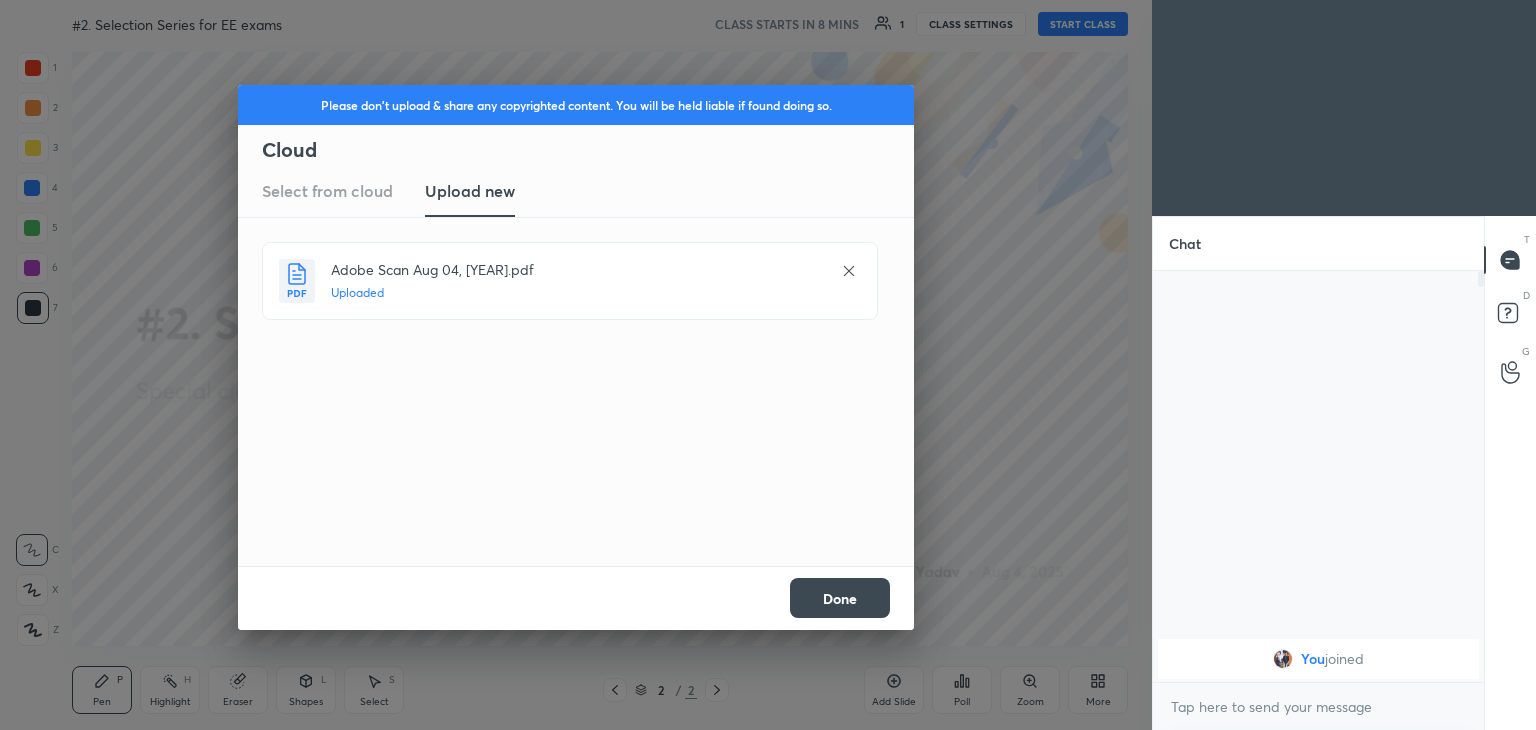 click on "Done" at bounding box center (840, 598) 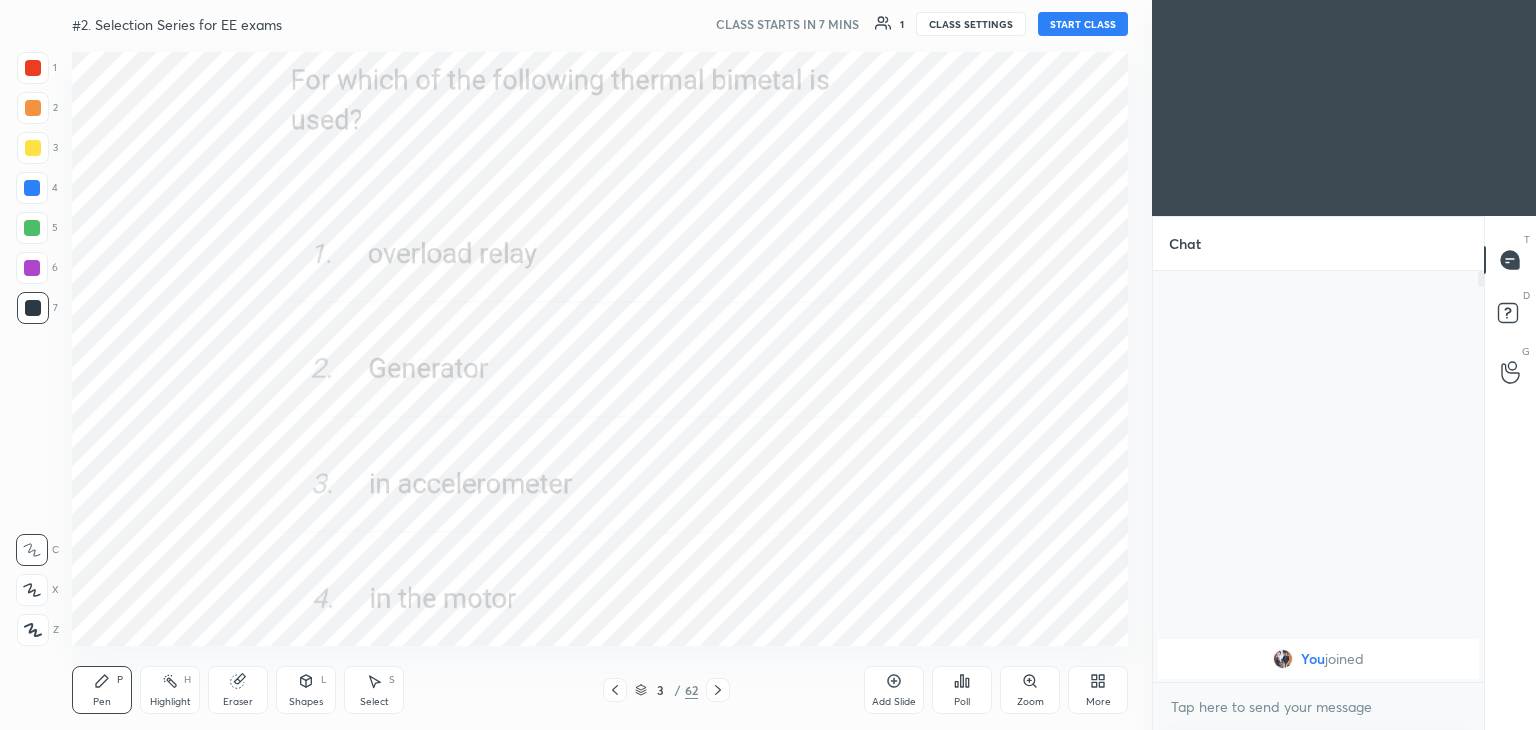 click on "3 / 62" at bounding box center (666, 690) 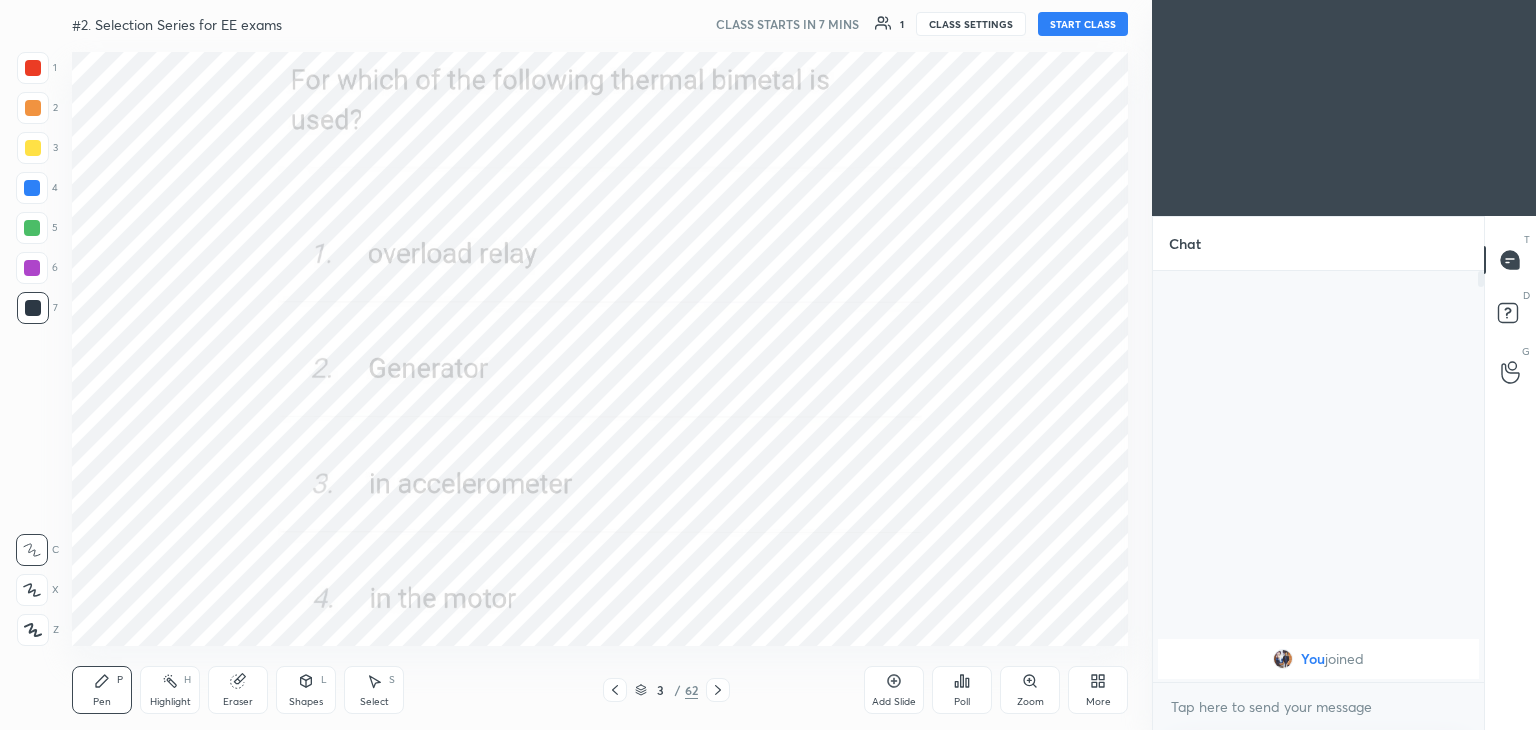 click 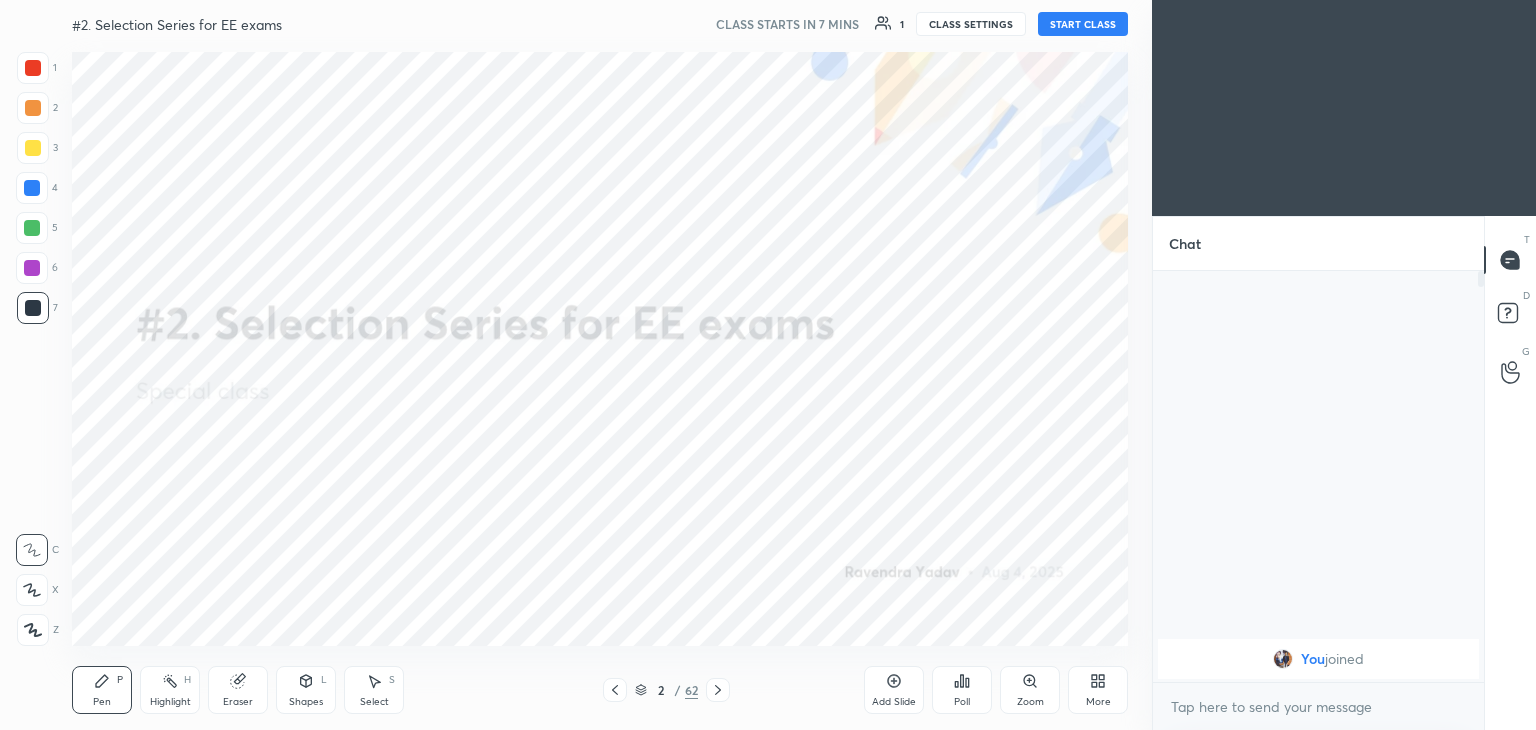 click on "More" at bounding box center (1098, 702) 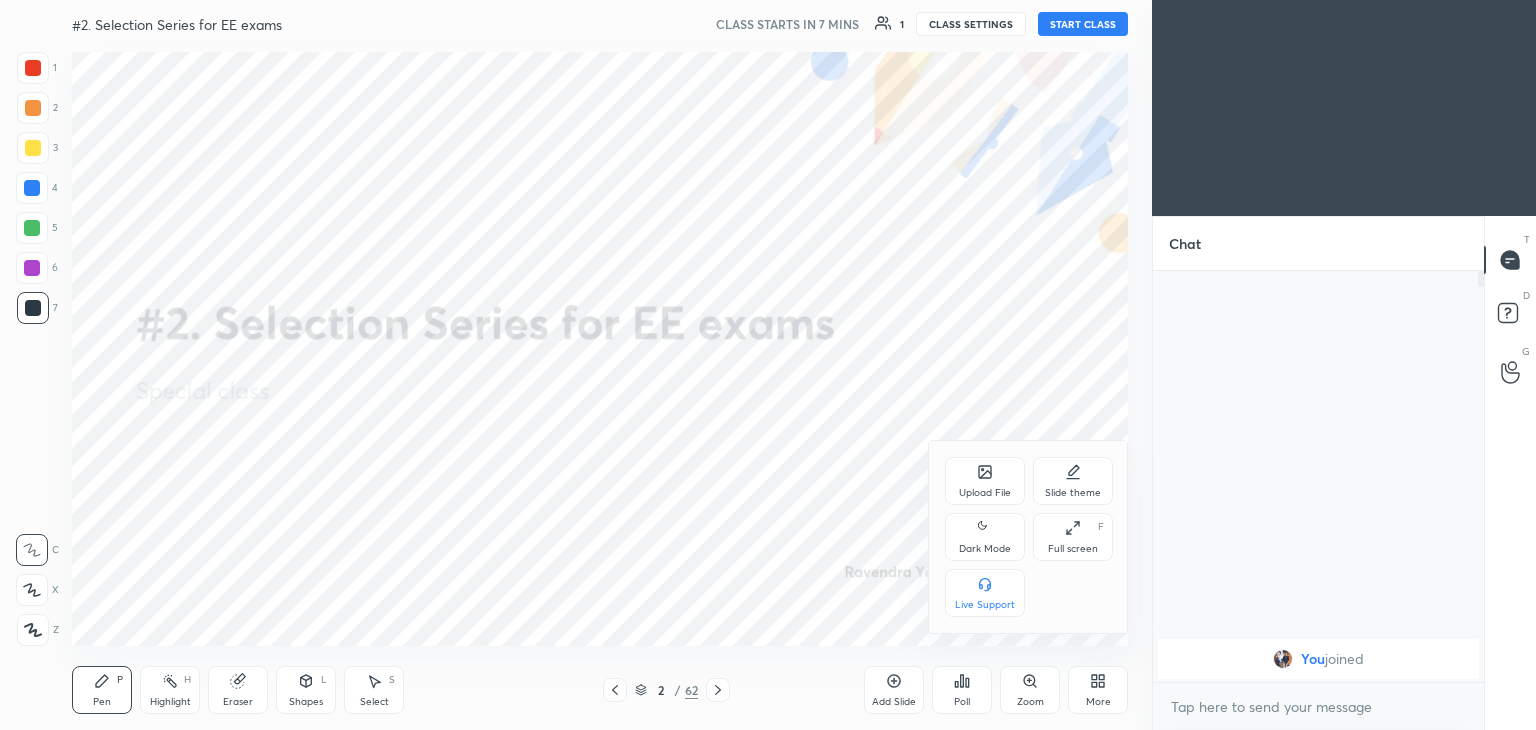 click on "Upload File Slide theme Dark Mode Full screen F Live Support" at bounding box center [1029, 537] 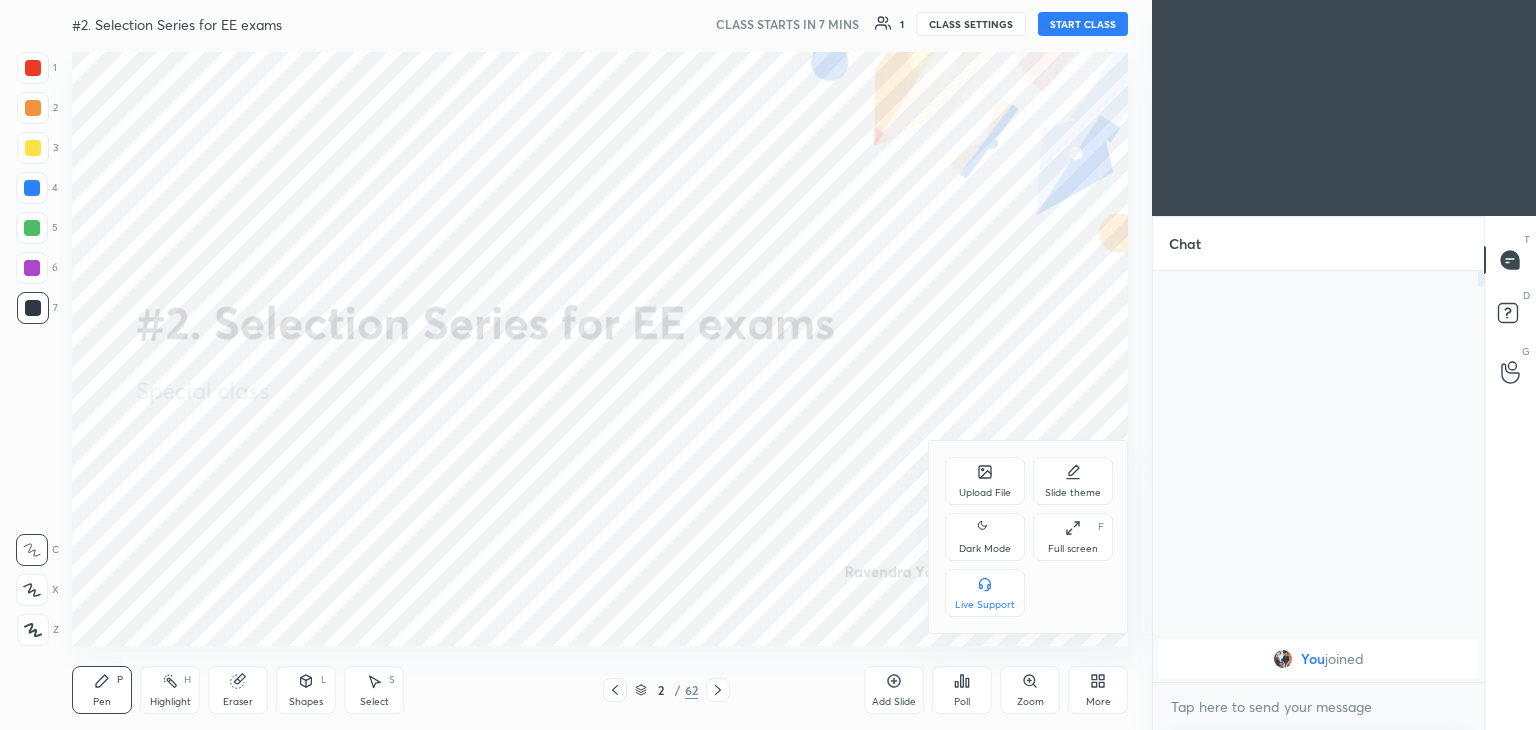 click on "Upload File" at bounding box center [985, 481] 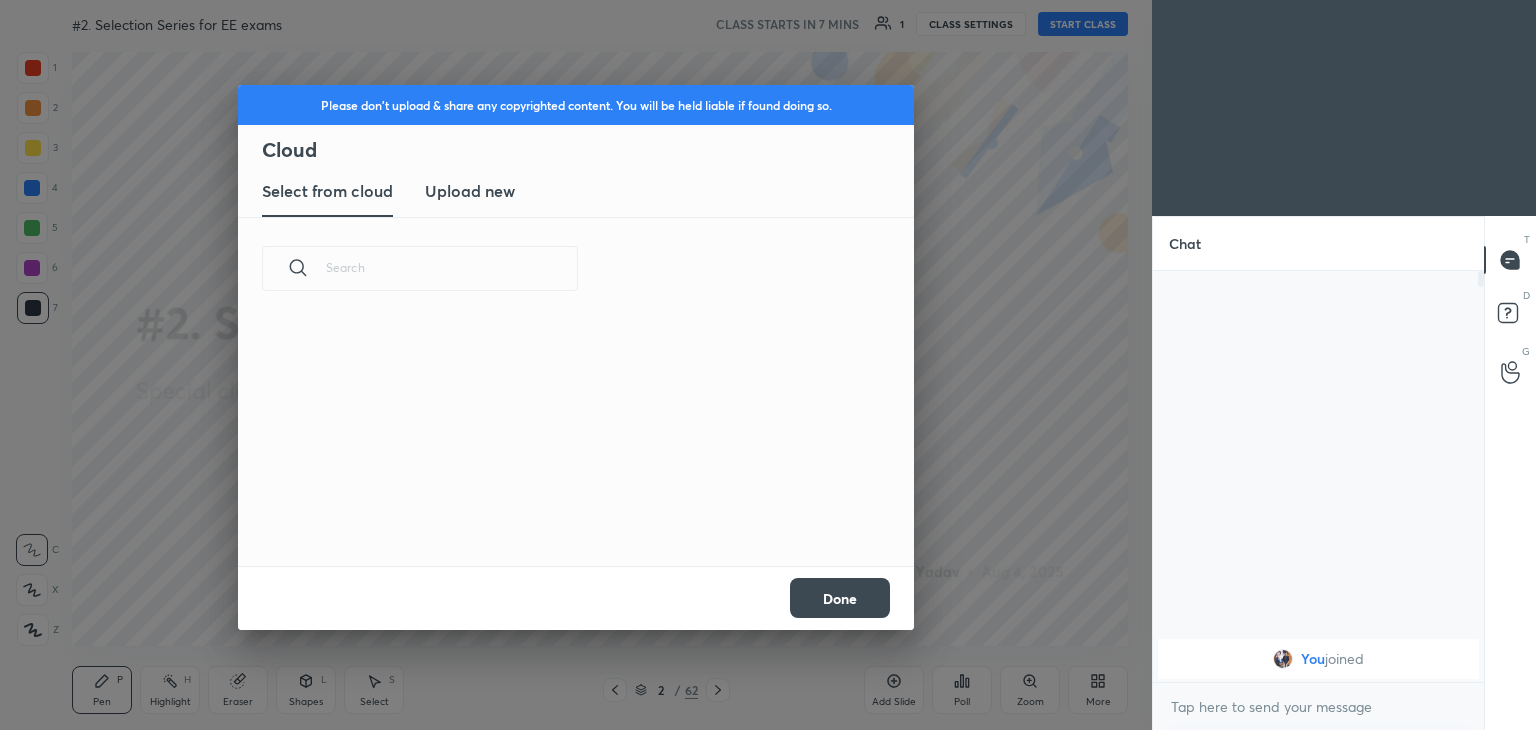 click on "​" at bounding box center [576, 392] 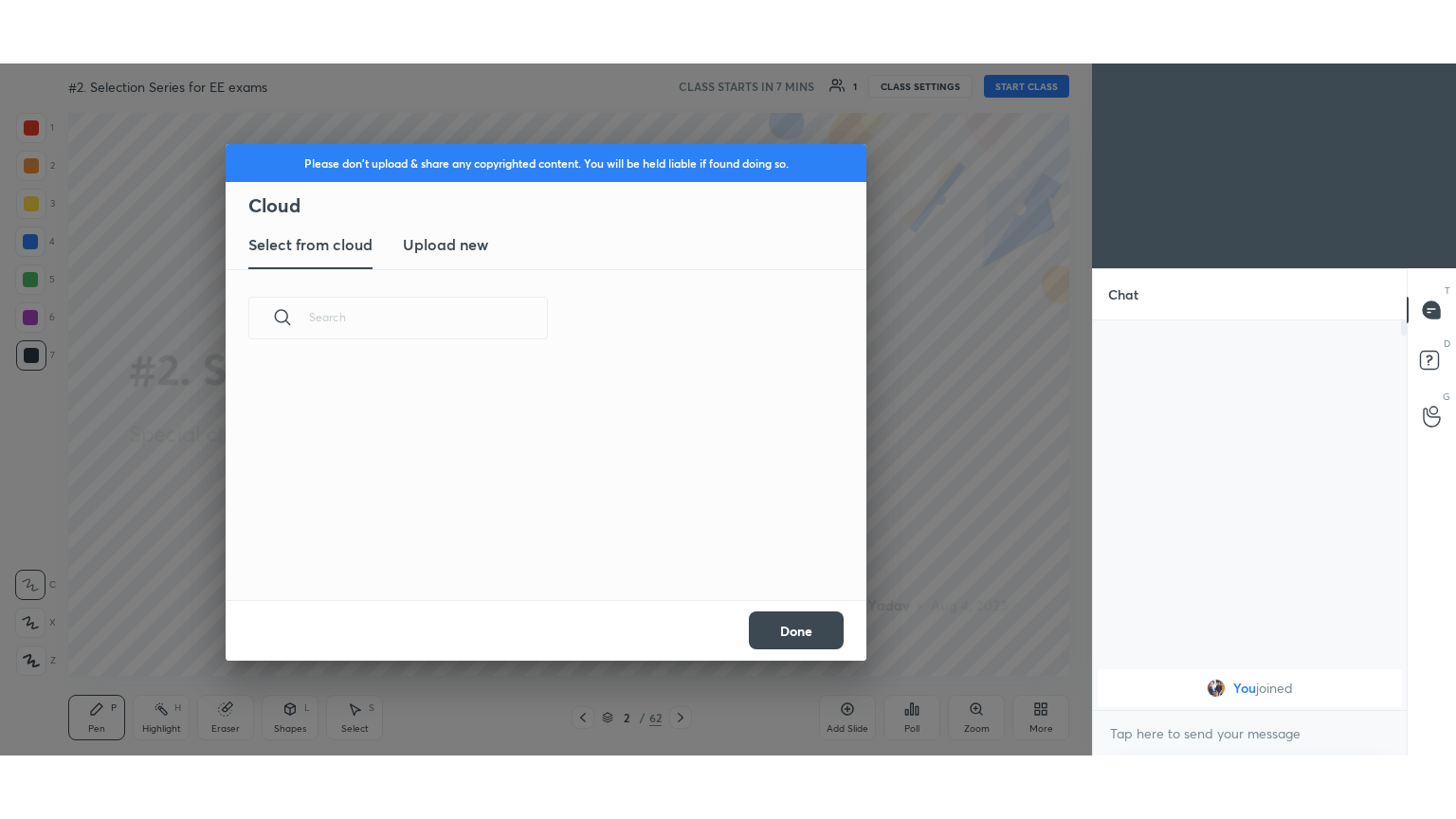 scroll, scrollTop: 233, scrollLeft: 609, axis: both 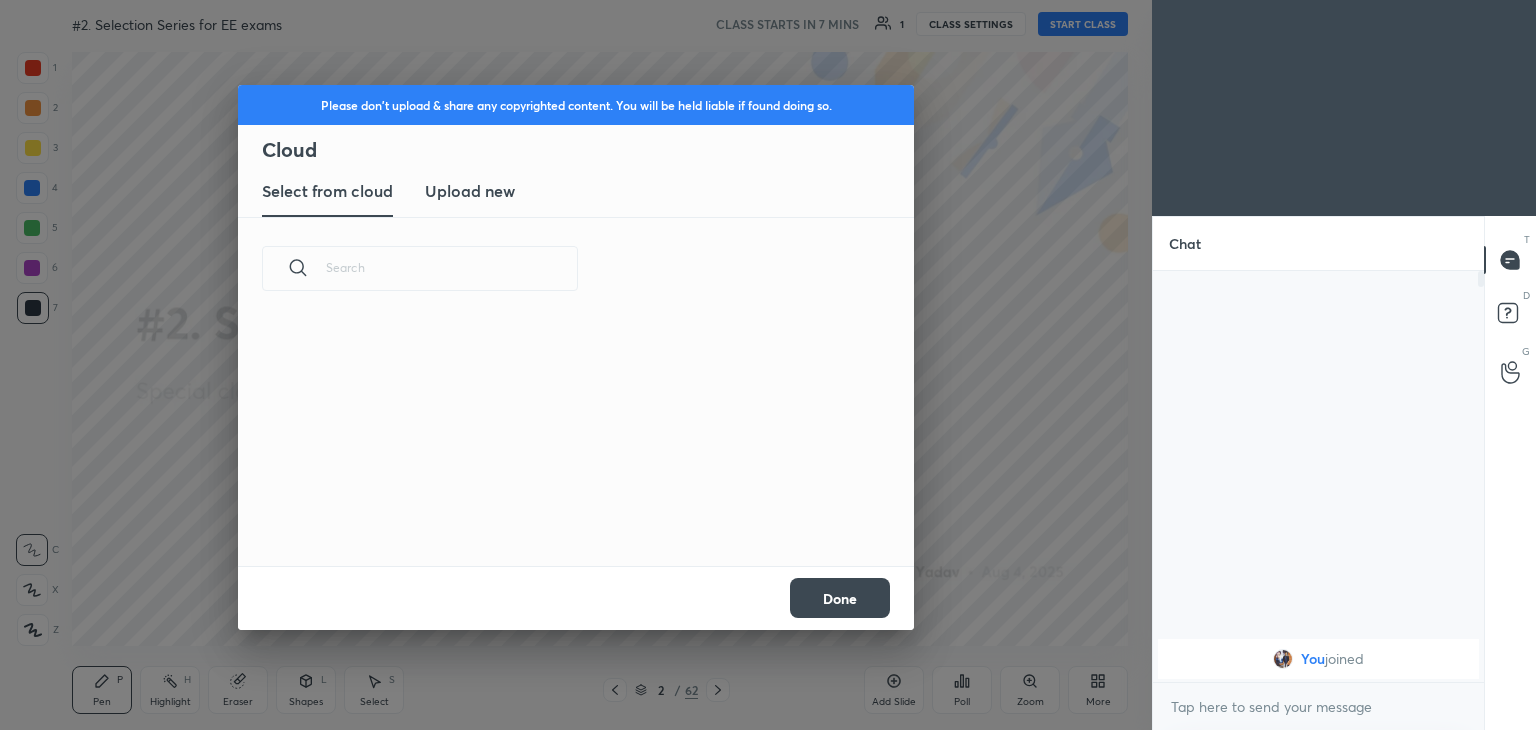 click on "Upload new" at bounding box center (470, 192) 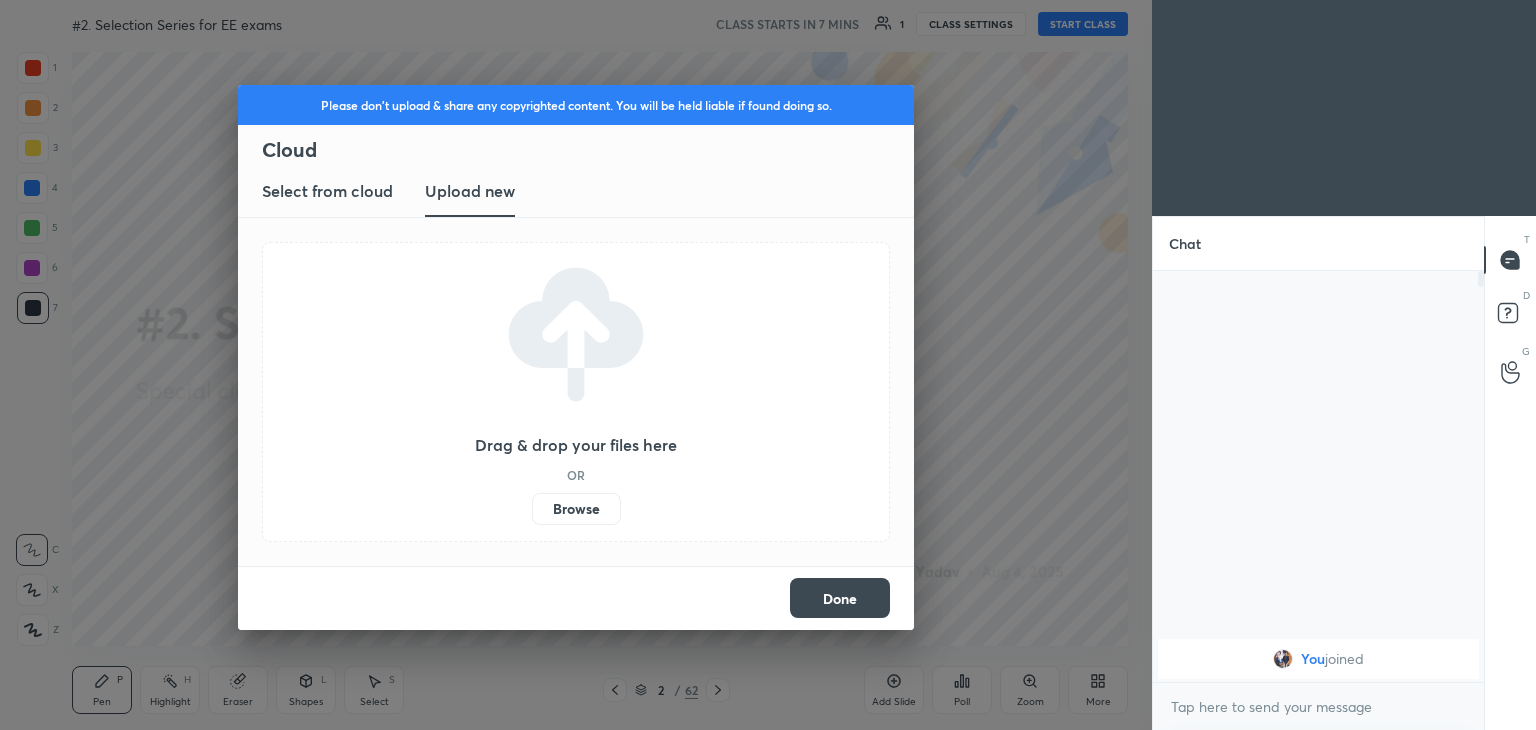 click on "Browse" at bounding box center [576, 509] 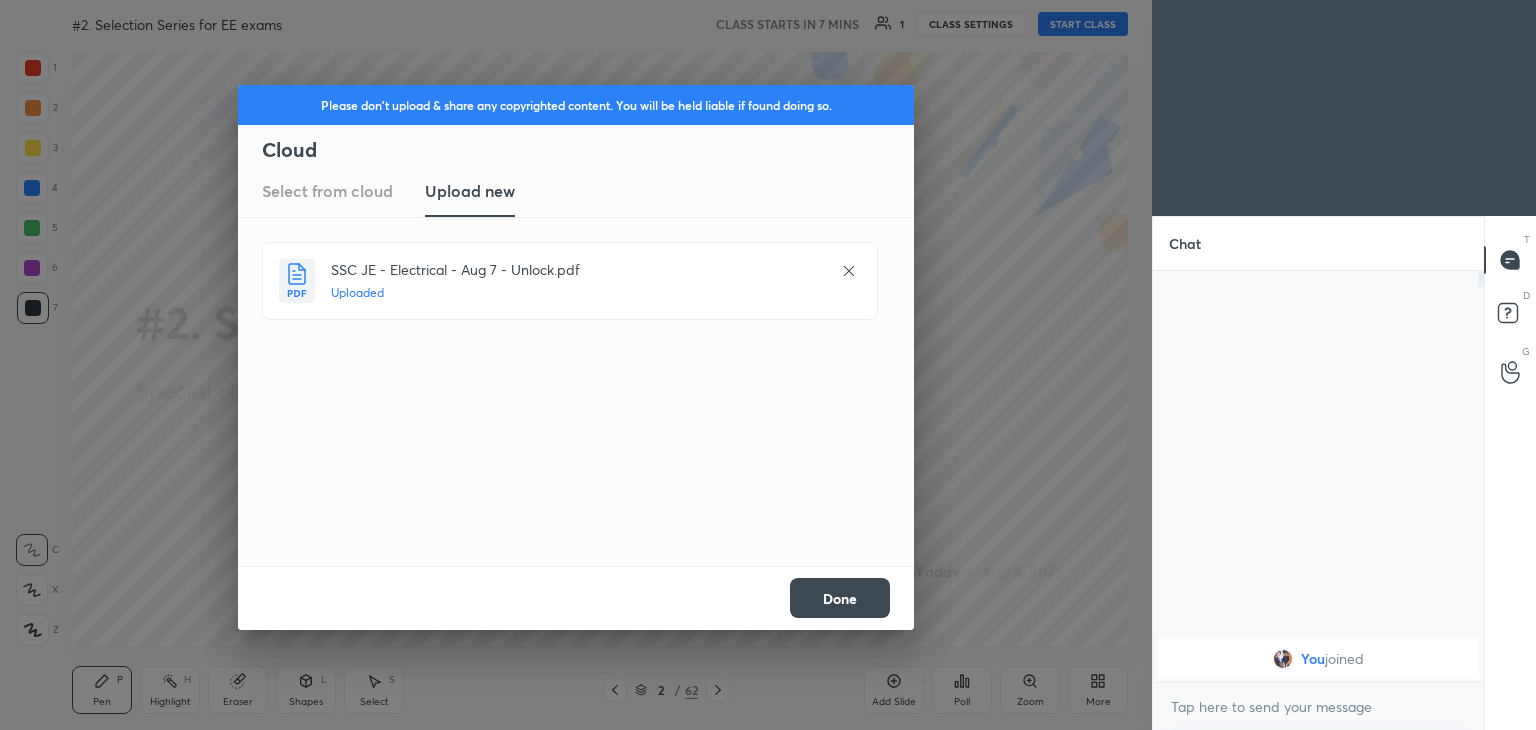 click on "Done" at bounding box center [840, 598] 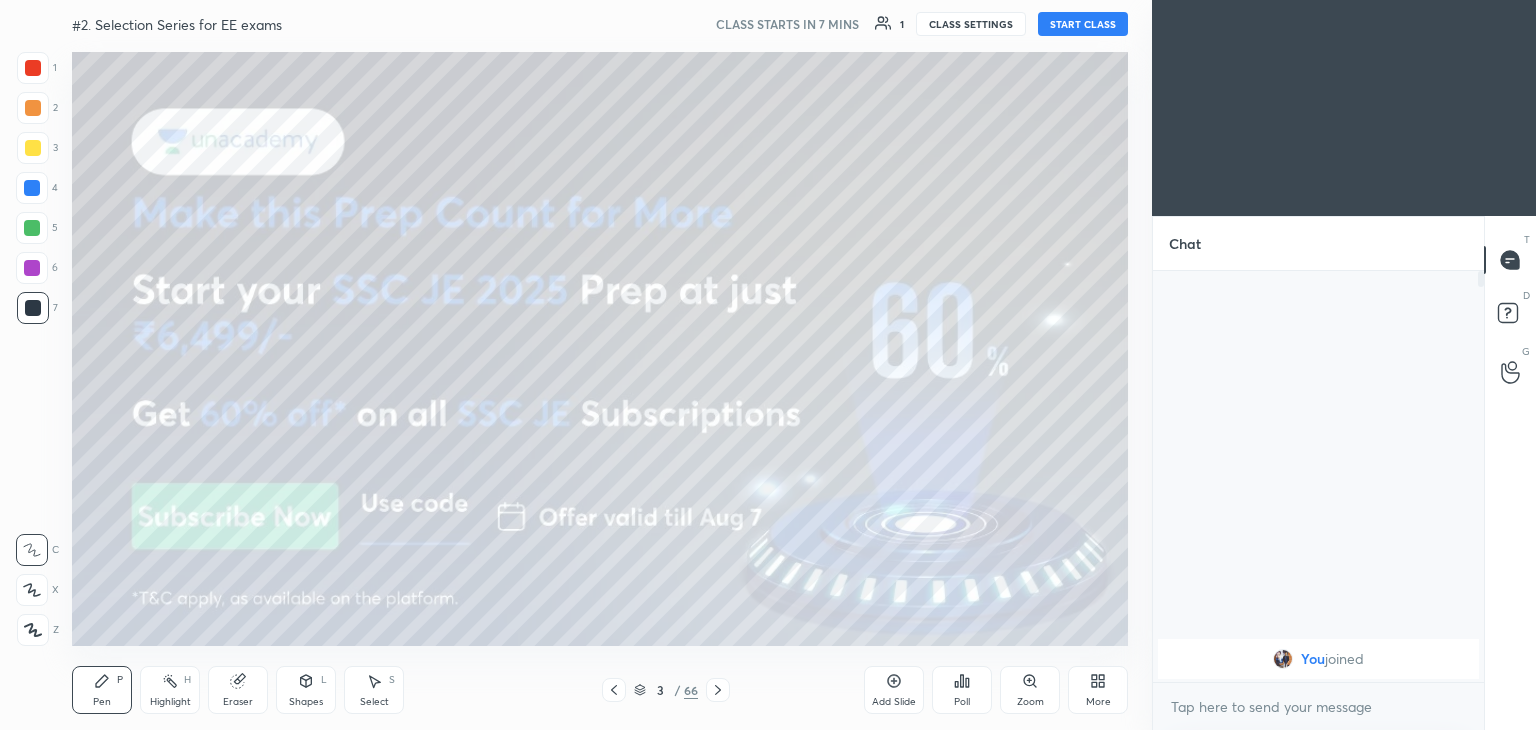 click on "More" at bounding box center [1098, 690] 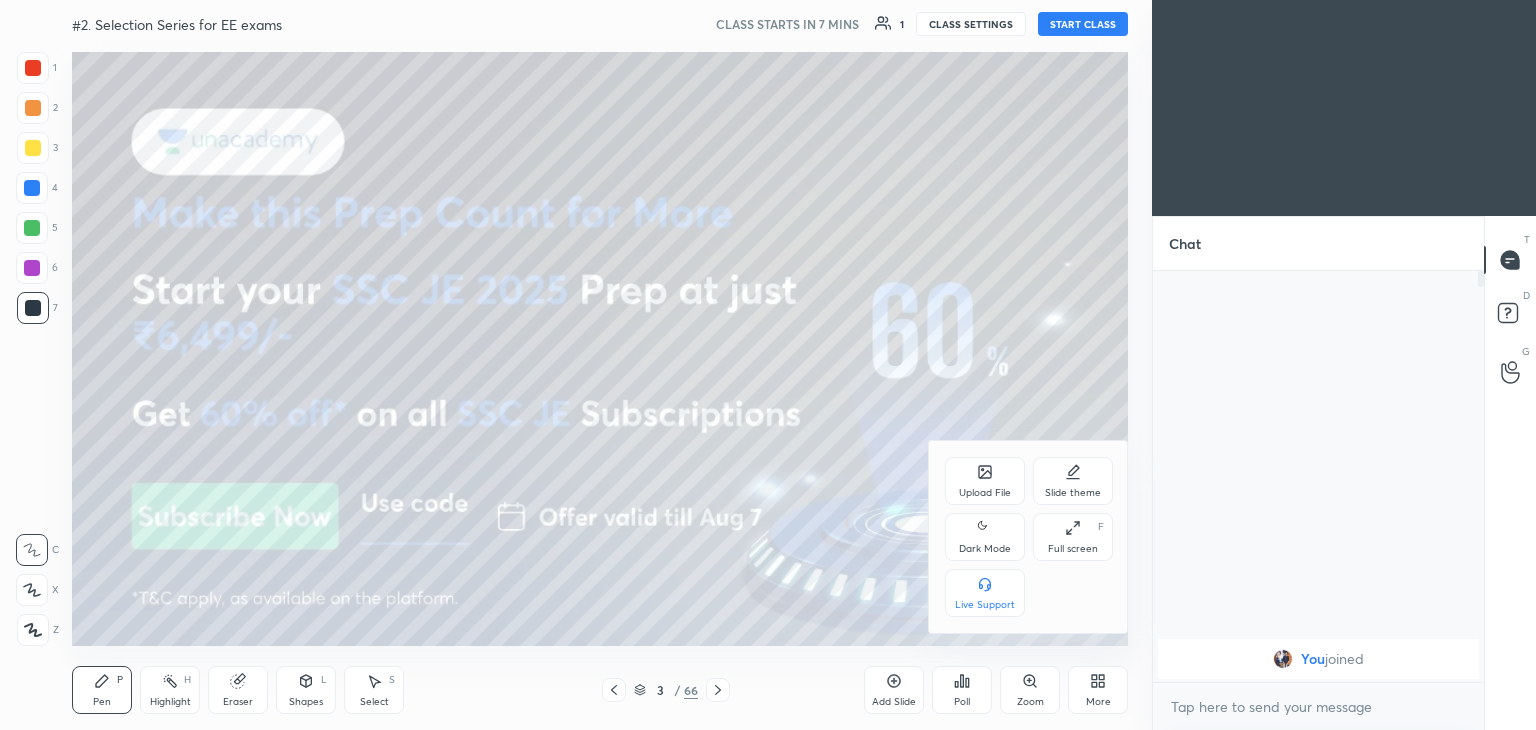 click on "Full screen F" at bounding box center (1073, 537) 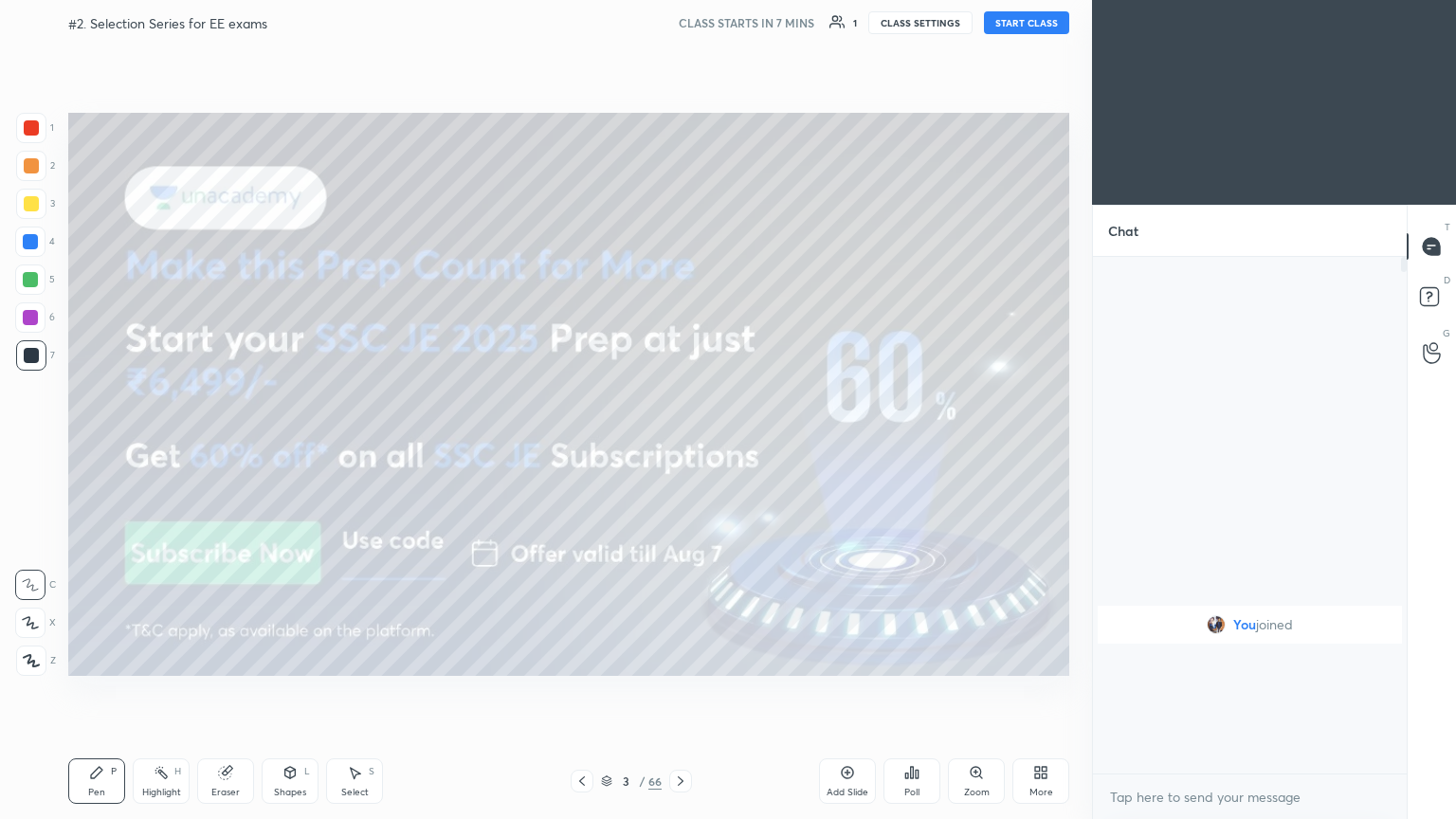 scroll, scrollTop: 94094, scrollLeft: 93776, axis: both 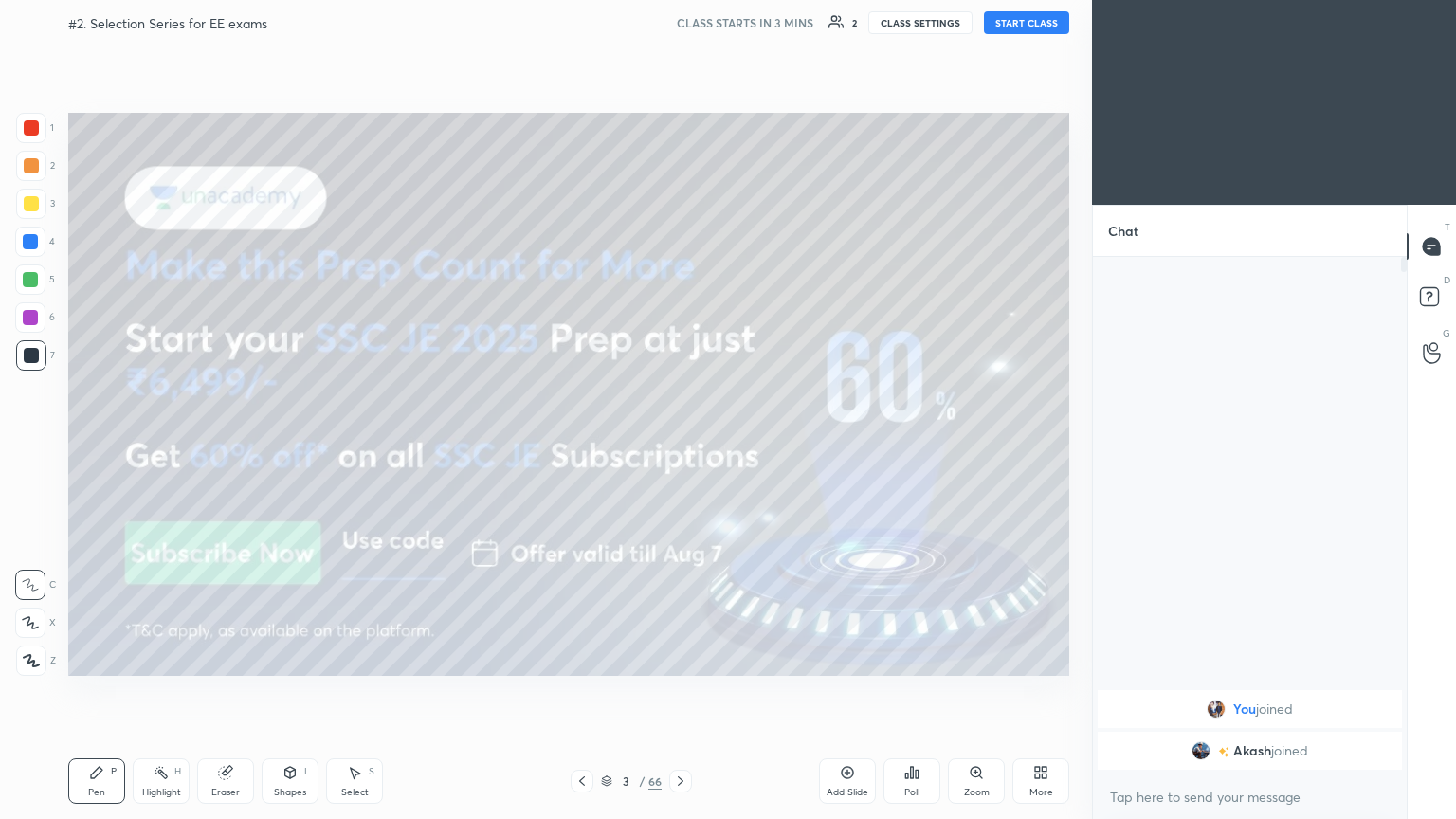 click on "START CLASS" at bounding box center [1027, 23] 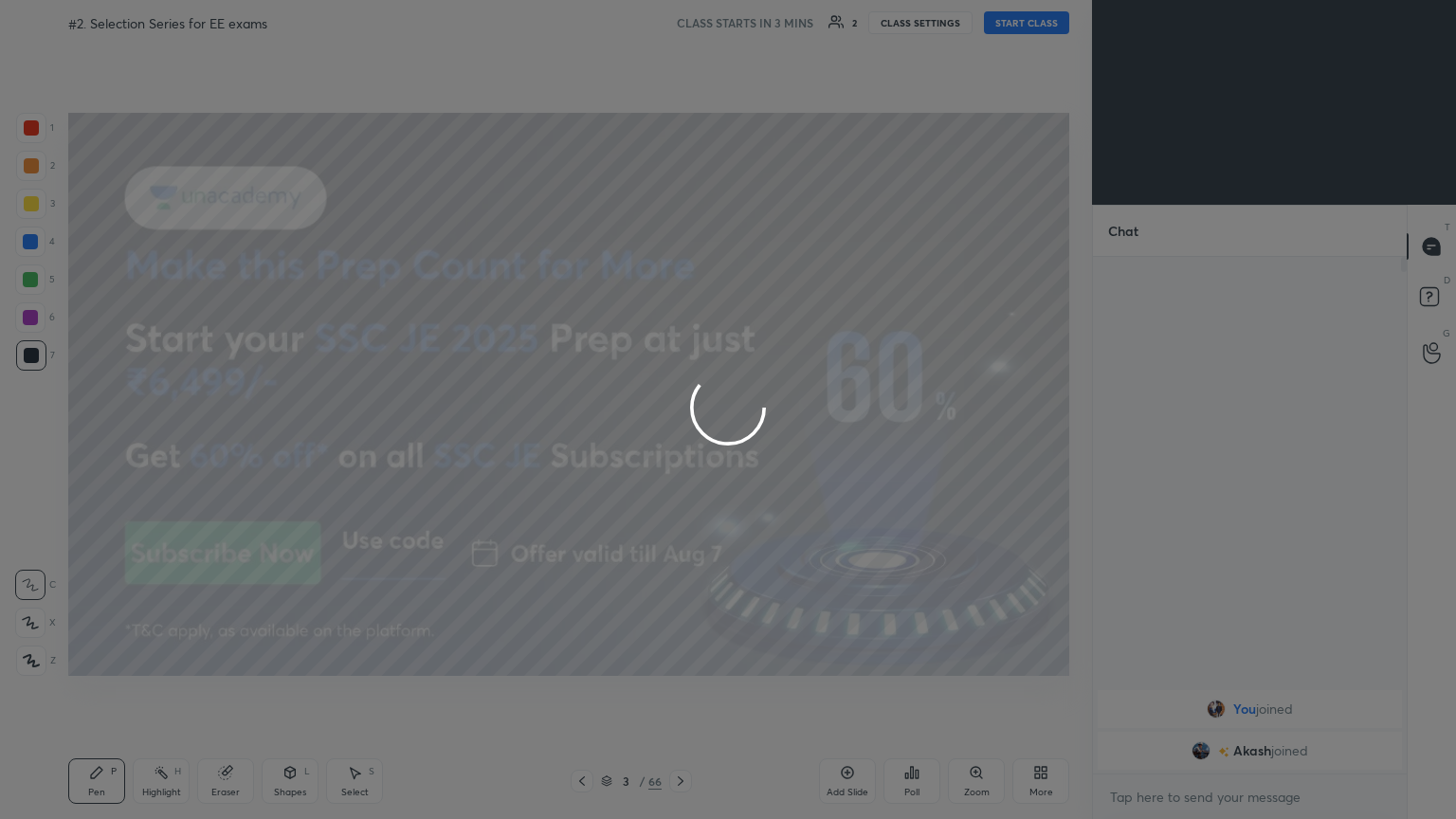 type on "x" 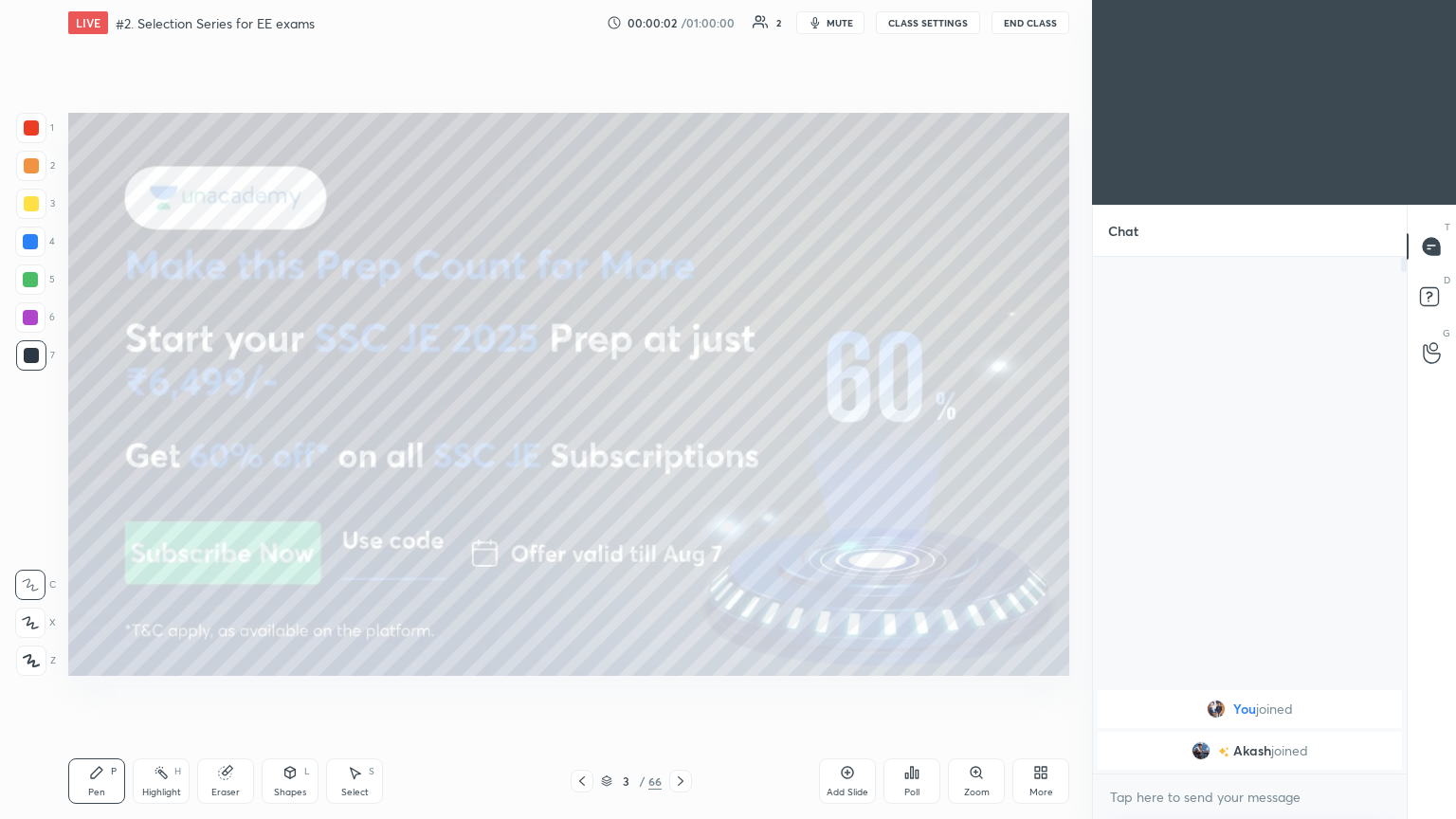 click on "mute" at bounding box center [840, 23] 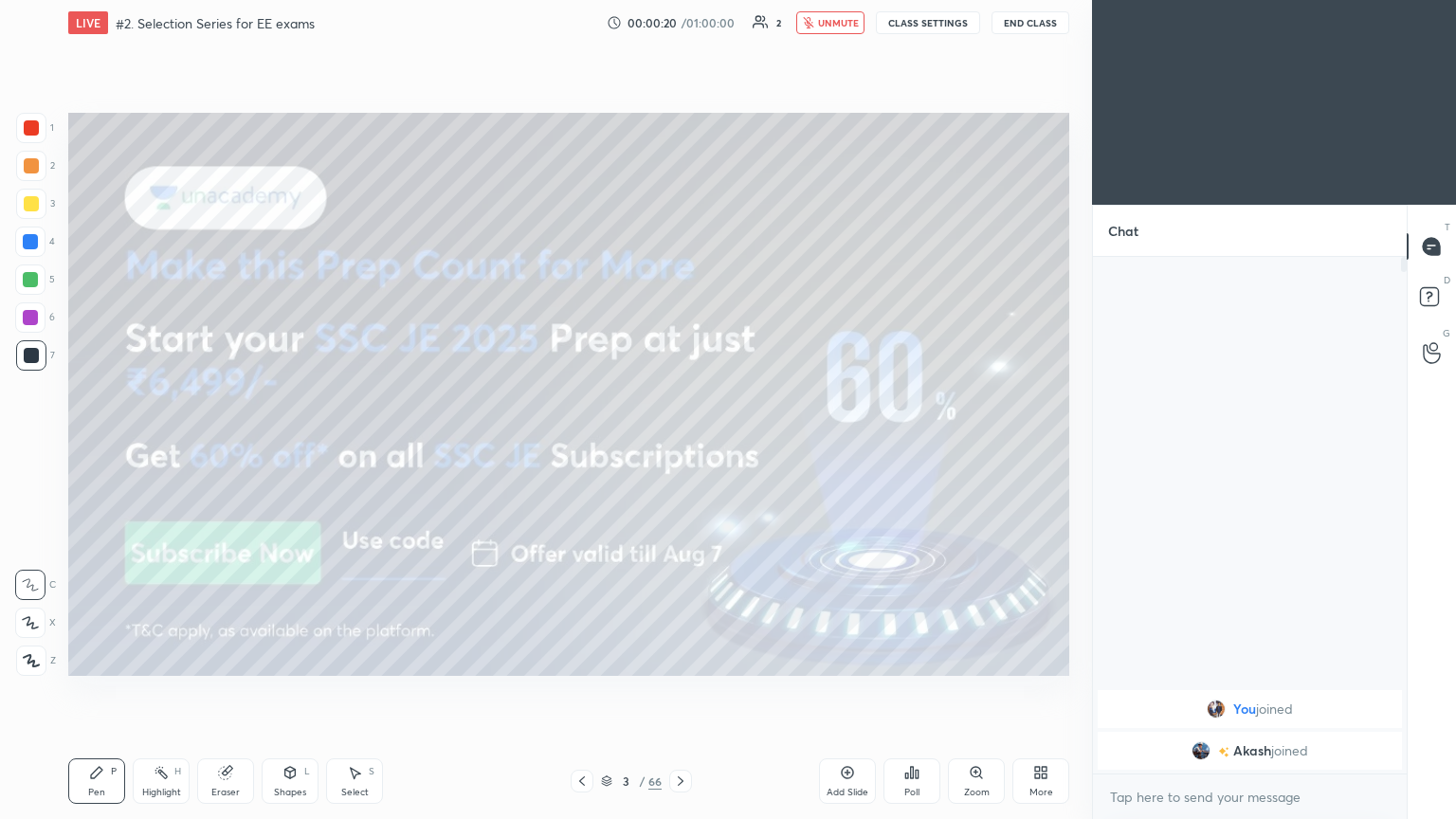 click on "LIVE #2. Selection Series for EE exams 00:00:20 /  01:00:00 2 unmute CLASS SETTINGS End Class" at bounding box center [569, 23] 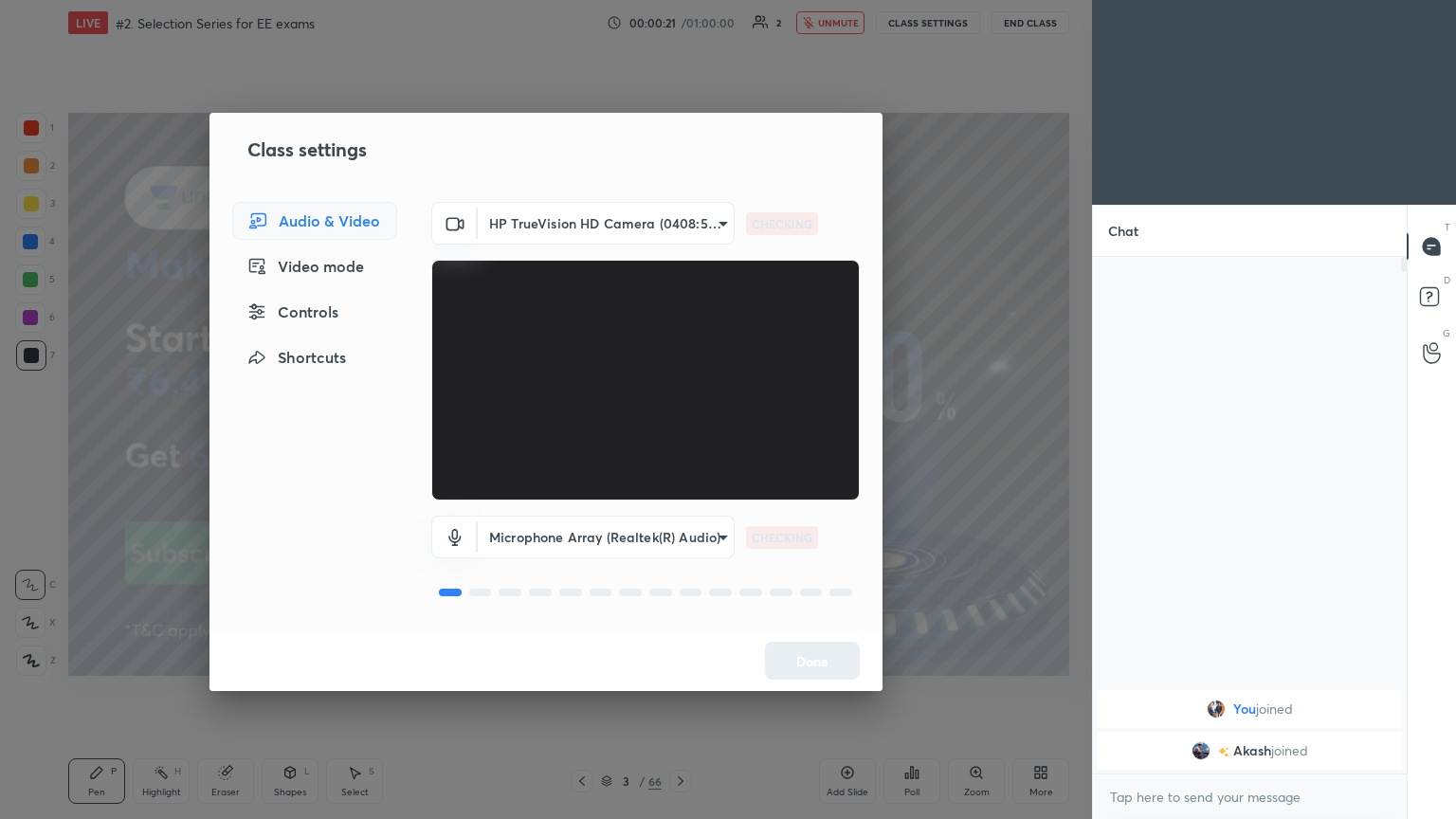 click on "1 2 3 4 5 6 7 C X Z C X Z E E Erase all   H H LIVE #2. Selection Series for EE exams 00:00:21 /  01:00:00 2 unmute CLASS SETTINGS End Class Setting up your live class Poll for   secs No correct answer Start poll Back #2. Selection Series for EE exams Ravendra Yadav Pen P Highlight H Eraser Shapes L Select S 3 / 66 Add Slide Poll Zoom More Chat You  joined Akash  joined 2 NEW MESSAGES Enable hand raising Enable raise hand to speak to learners. Once enabled, chat will be turned off temporarily. Enable x   introducing Raise a hand with a doubt Now learners can raise their hand along with a doubt  How it works? Doubts asked by learners will show up here NEW DOUBTS ASKED No one has raised a hand yet Can't raise hand Looks like educator just invited you to speak. Please wait before you can raise your hand again. Got it T Messages (T) D Doubts (D) G Raise Hand (G) Report an issue Reason for reporting Buffering Chat not working Audio - Video sync issue Educator video quality low ​ Attach an image Report Video mode" at bounding box center [728, 410] 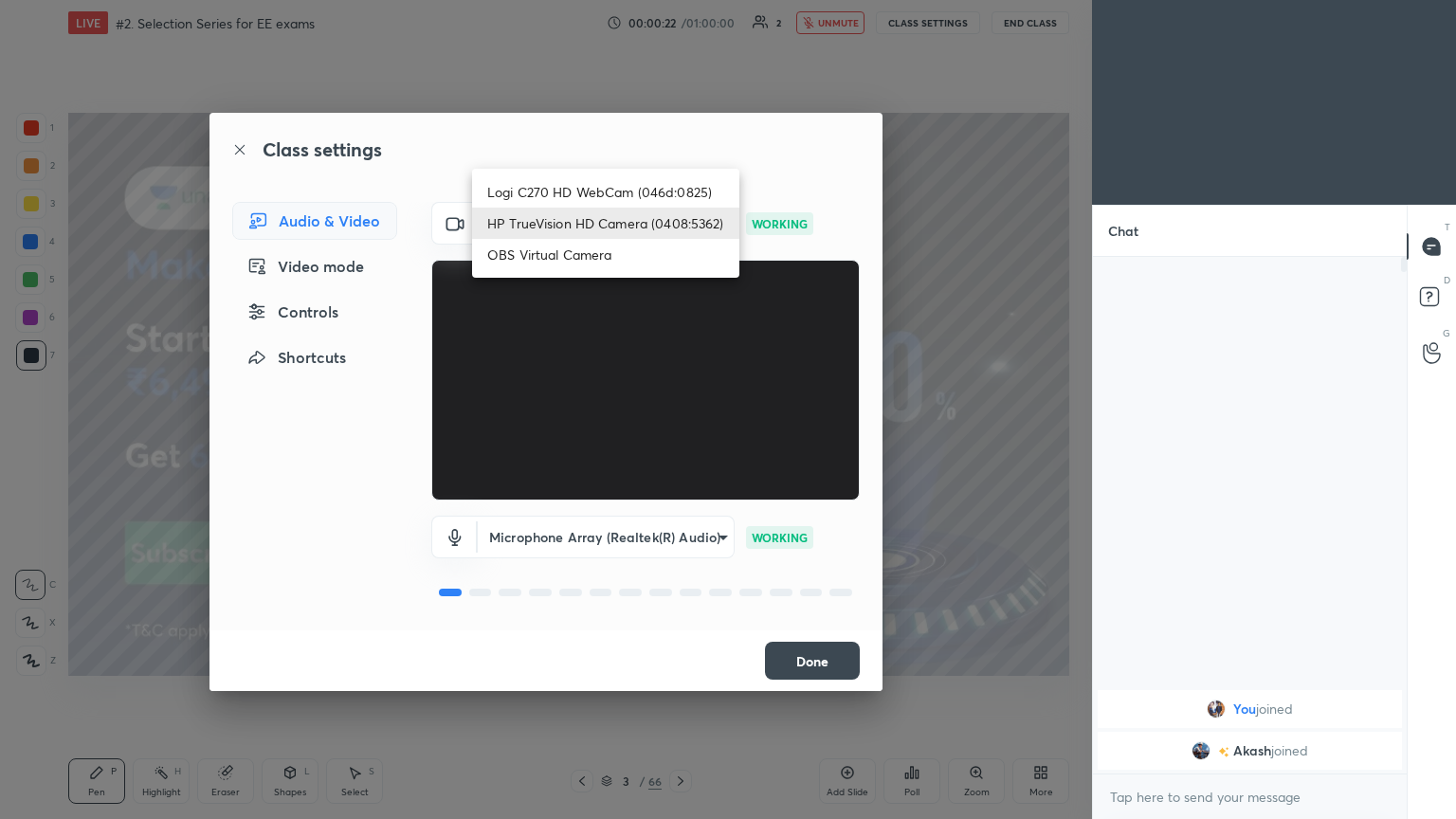 click on "Logi C270 HD WebCam (046d:0825)" at bounding box center (606, 191) 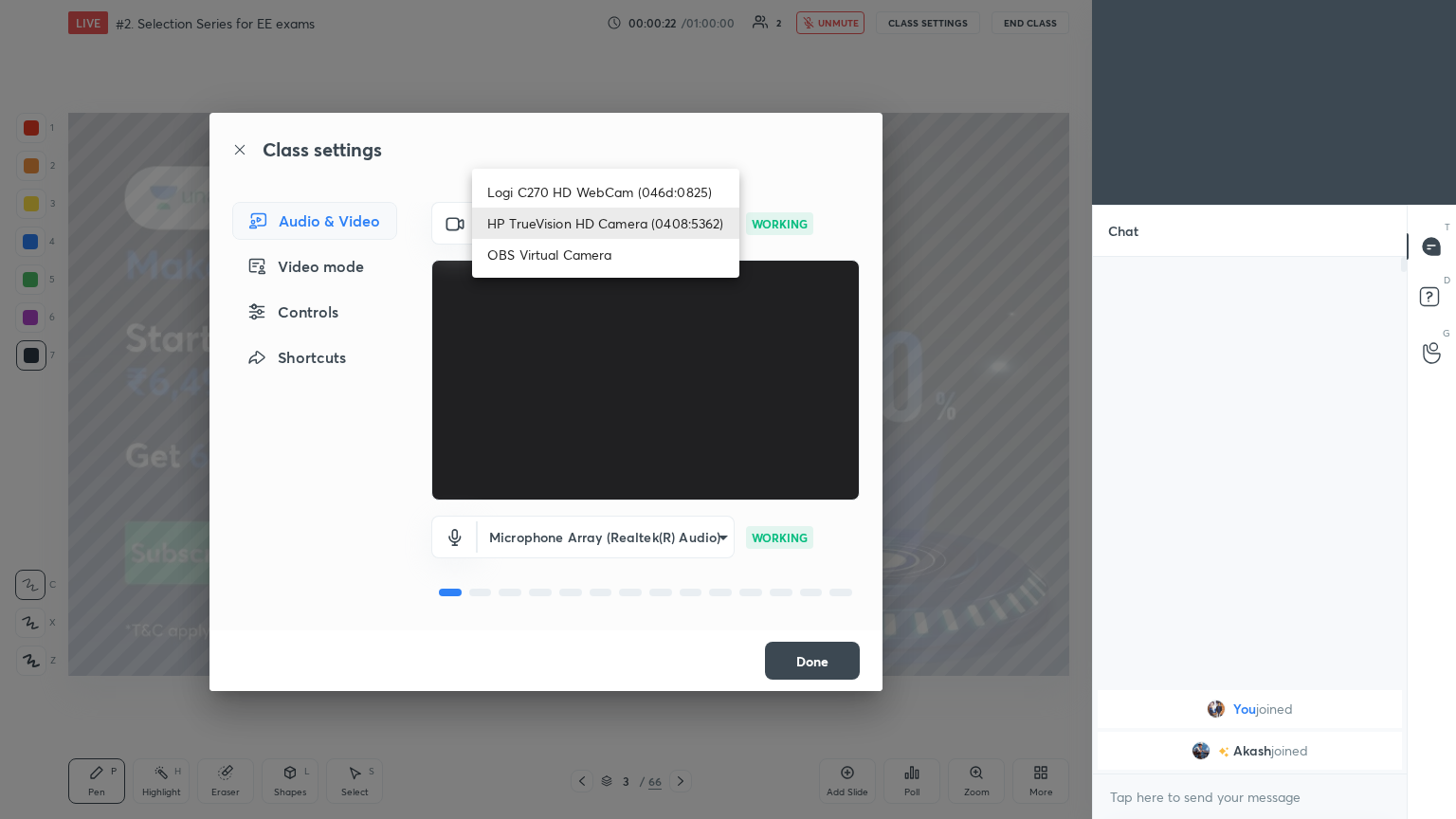 type on "f7d1afb7c9de9e4a754af8163ae90a07716e8f4ac3369fe1a9090404ef363049" 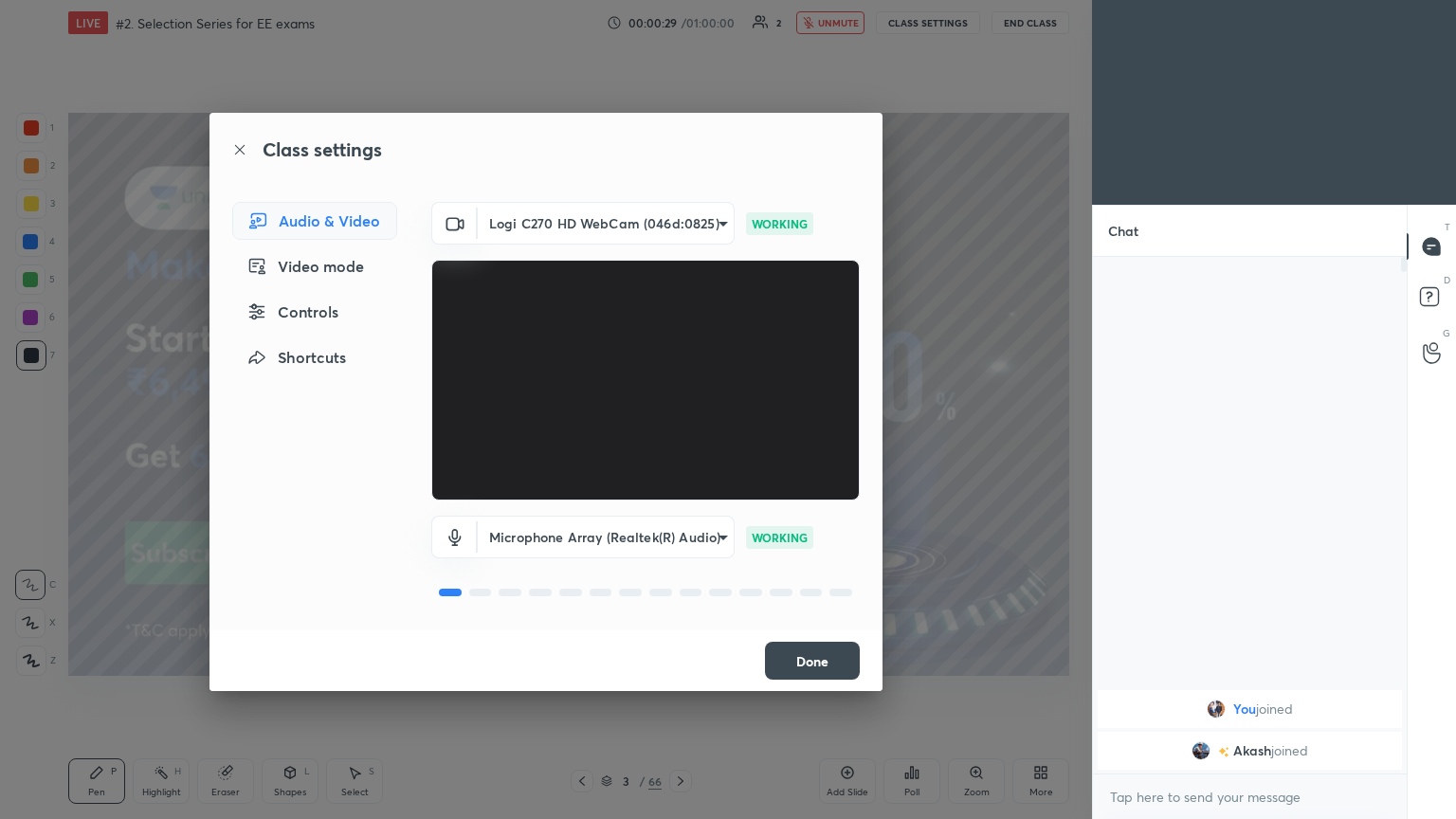 click on "Done" at bounding box center [812, 661] 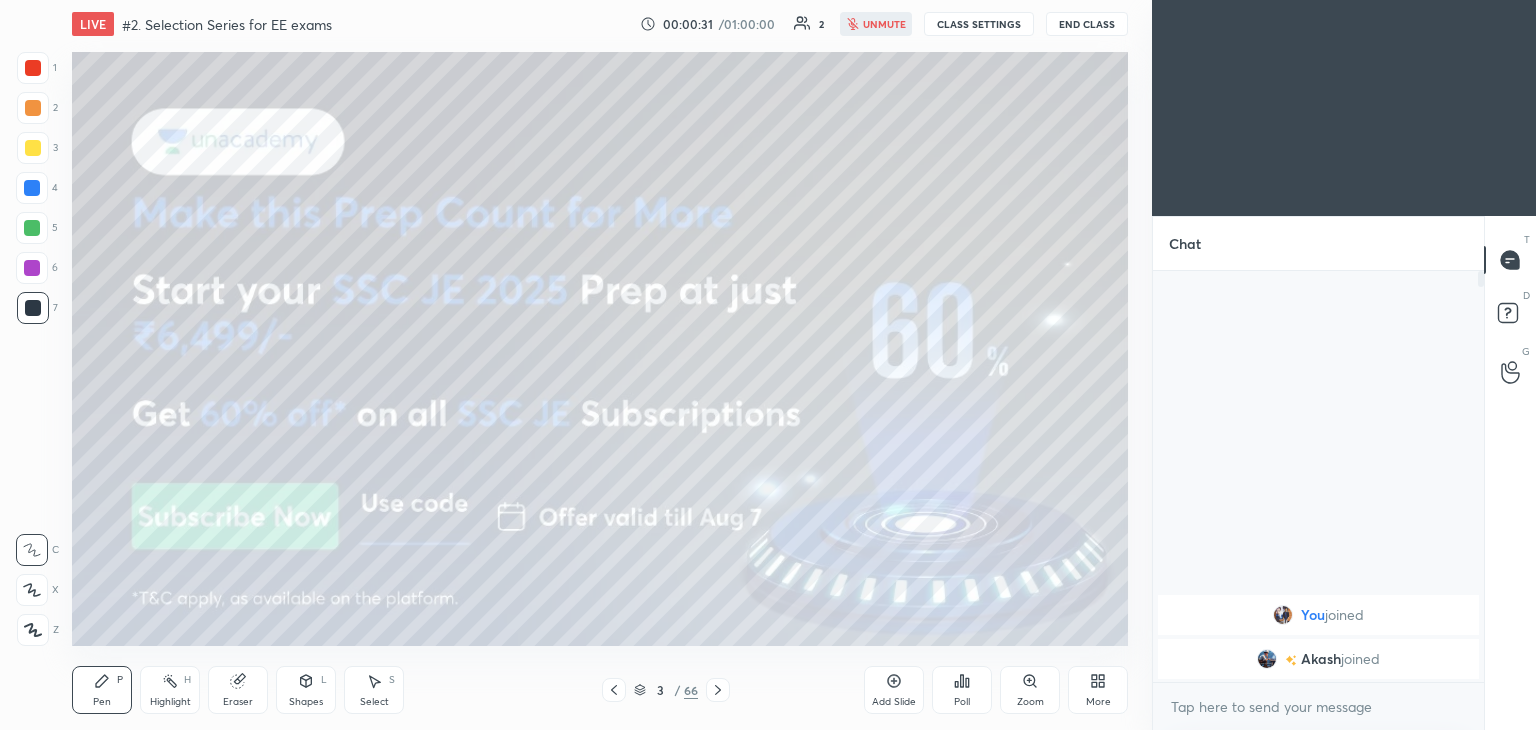 scroll, scrollTop: 602, scrollLeft: 1072, axis: both 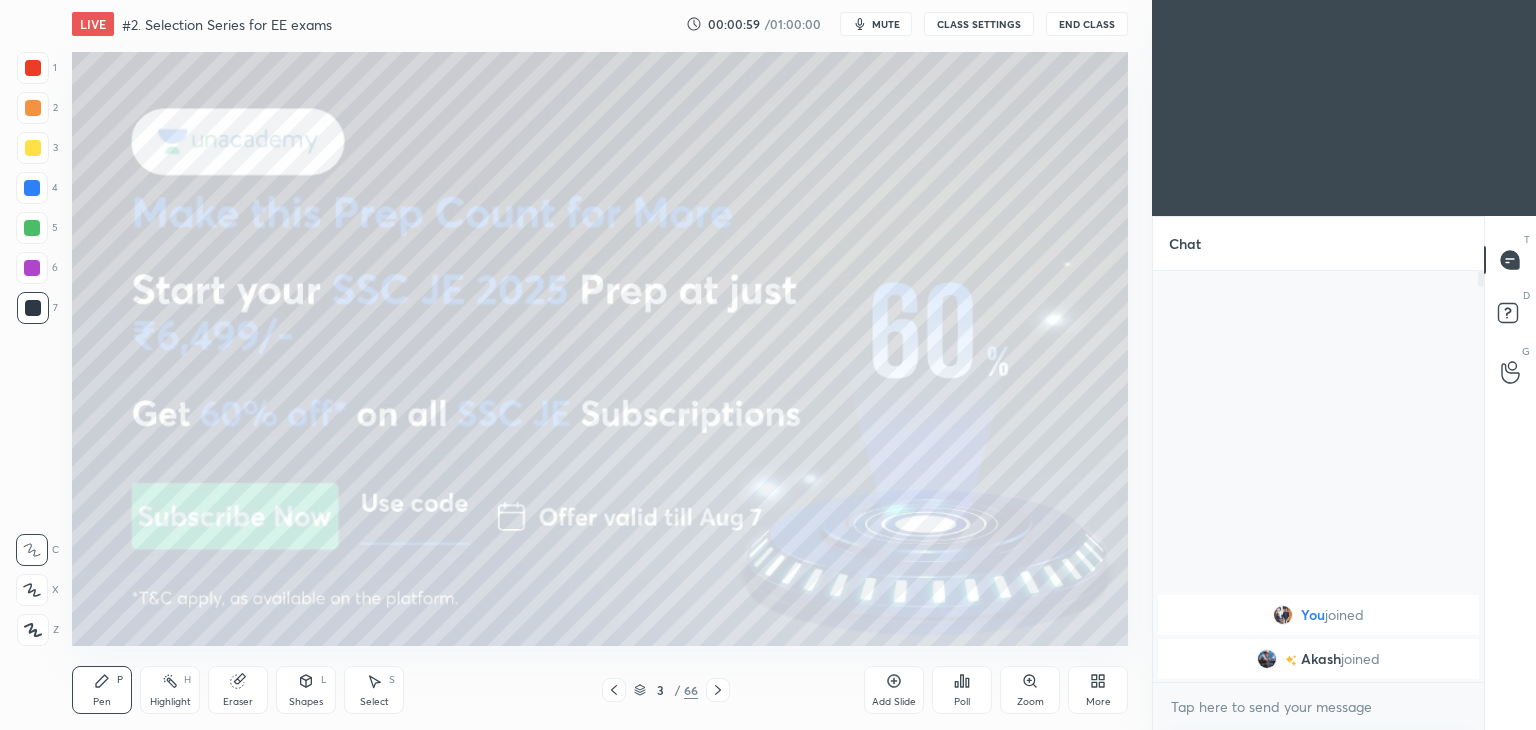 click at bounding box center [33, 148] 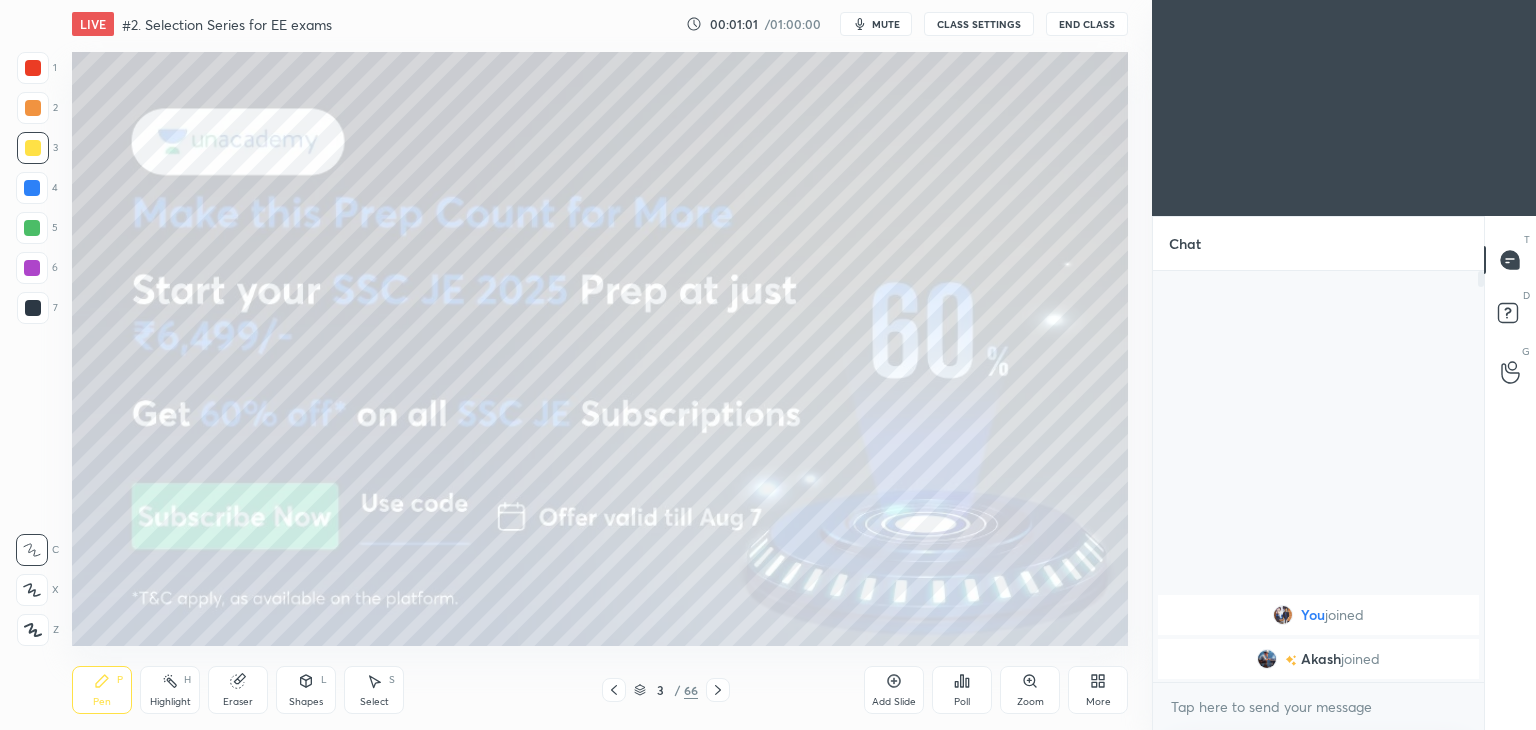 click at bounding box center [32, 590] 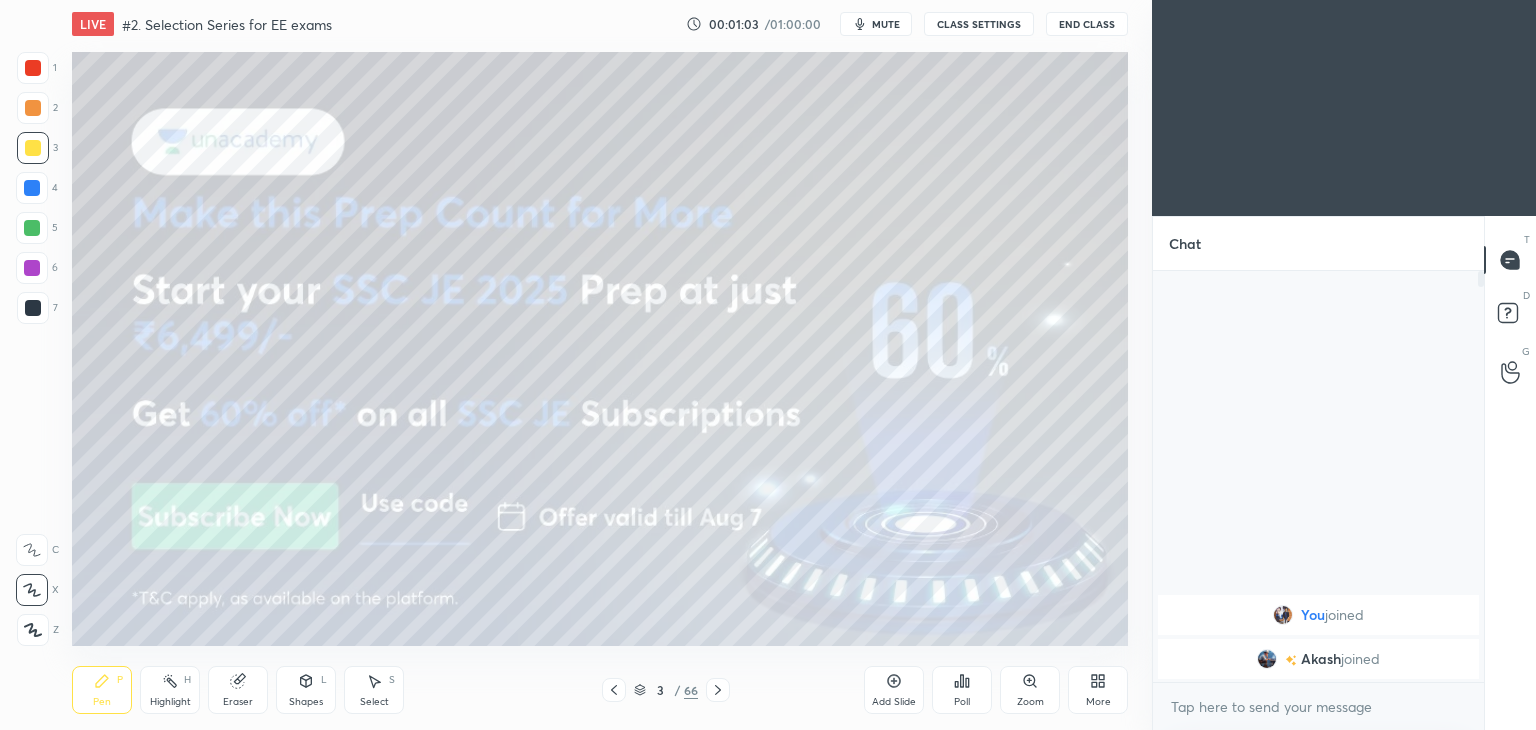 click on "More" at bounding box center [1098, 702] 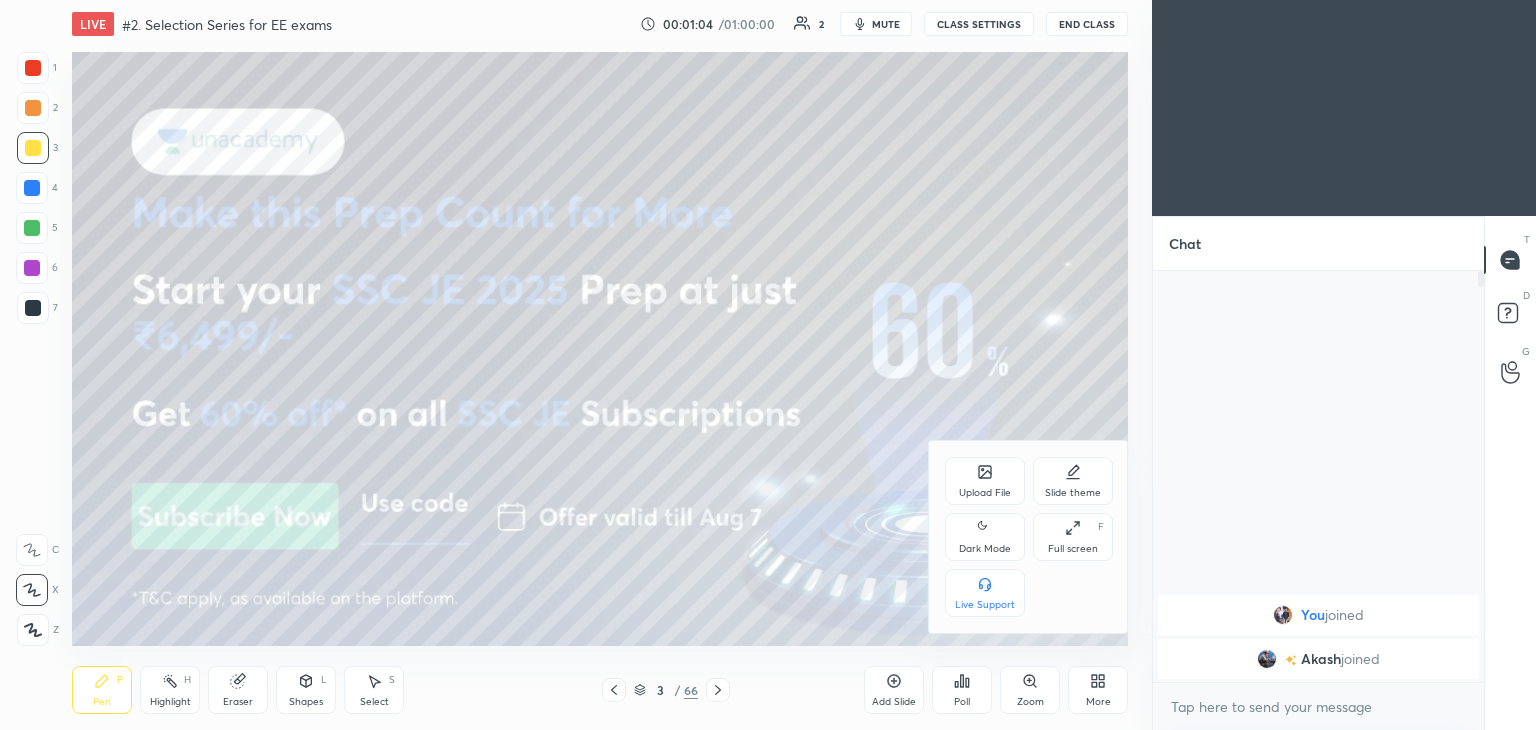 click on "Full screen" at bounding box center (1073, 549) 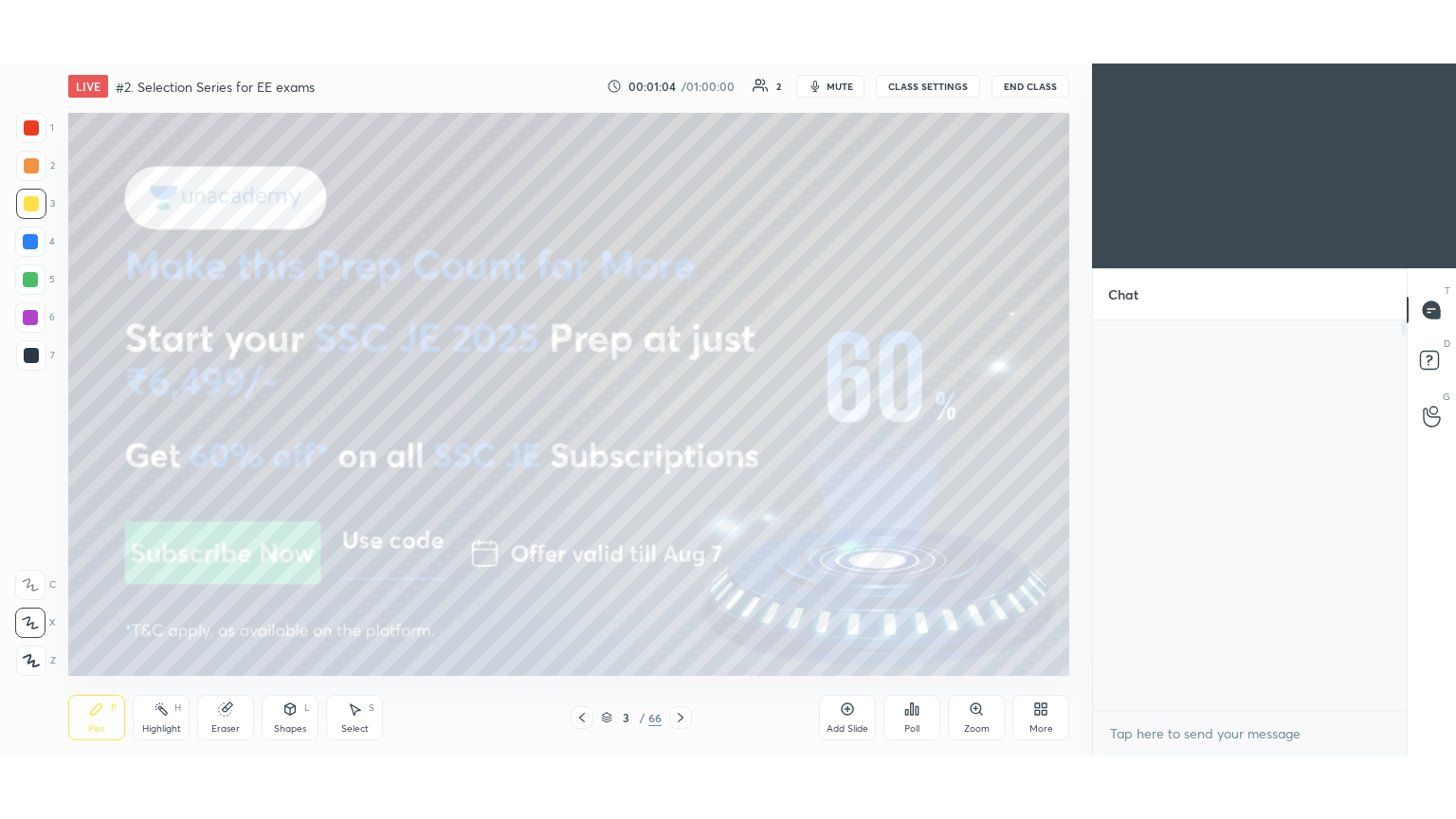 scroll, scrollTop: 94094, scrollLeft: 93776, axis: both 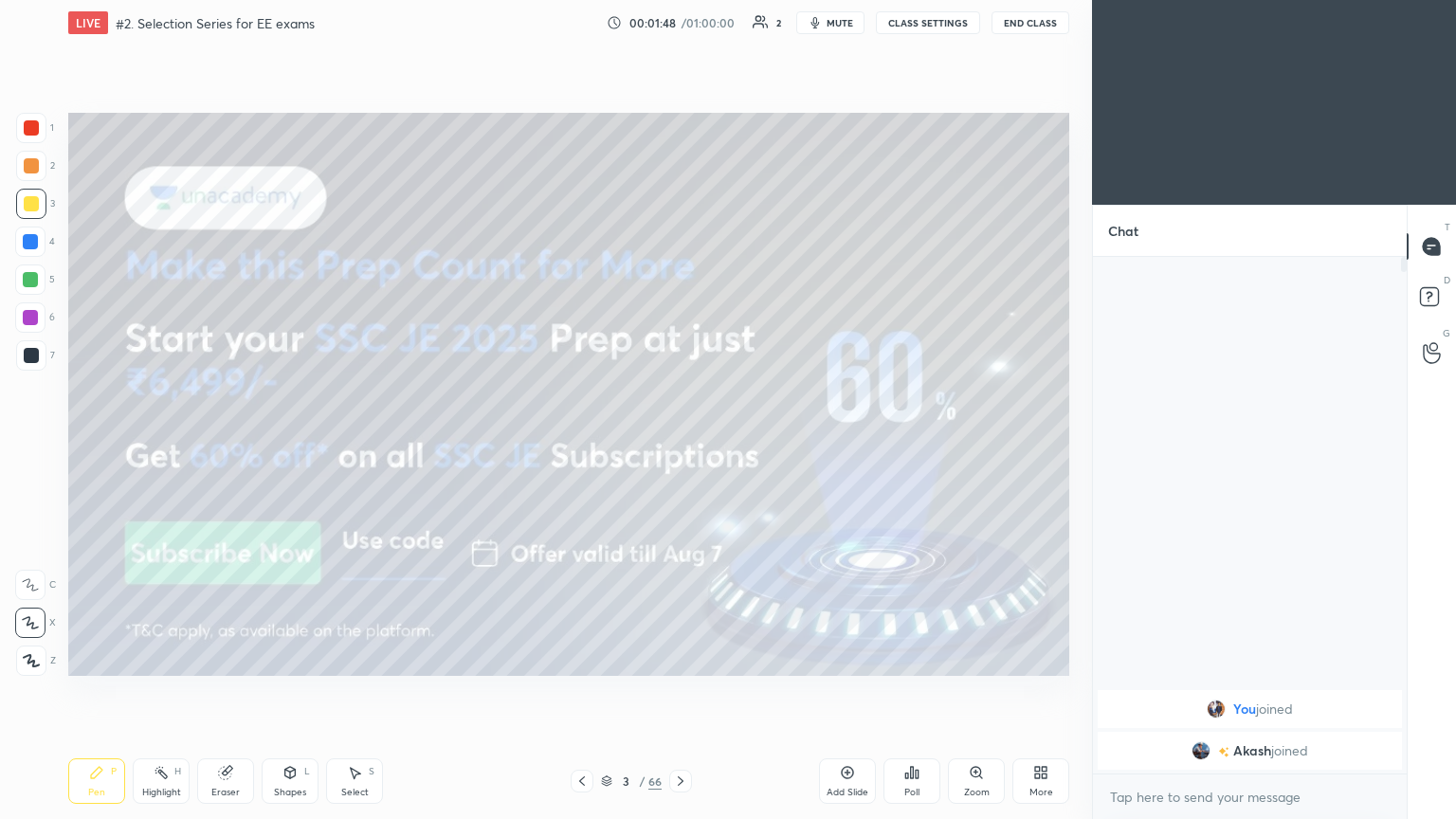 click 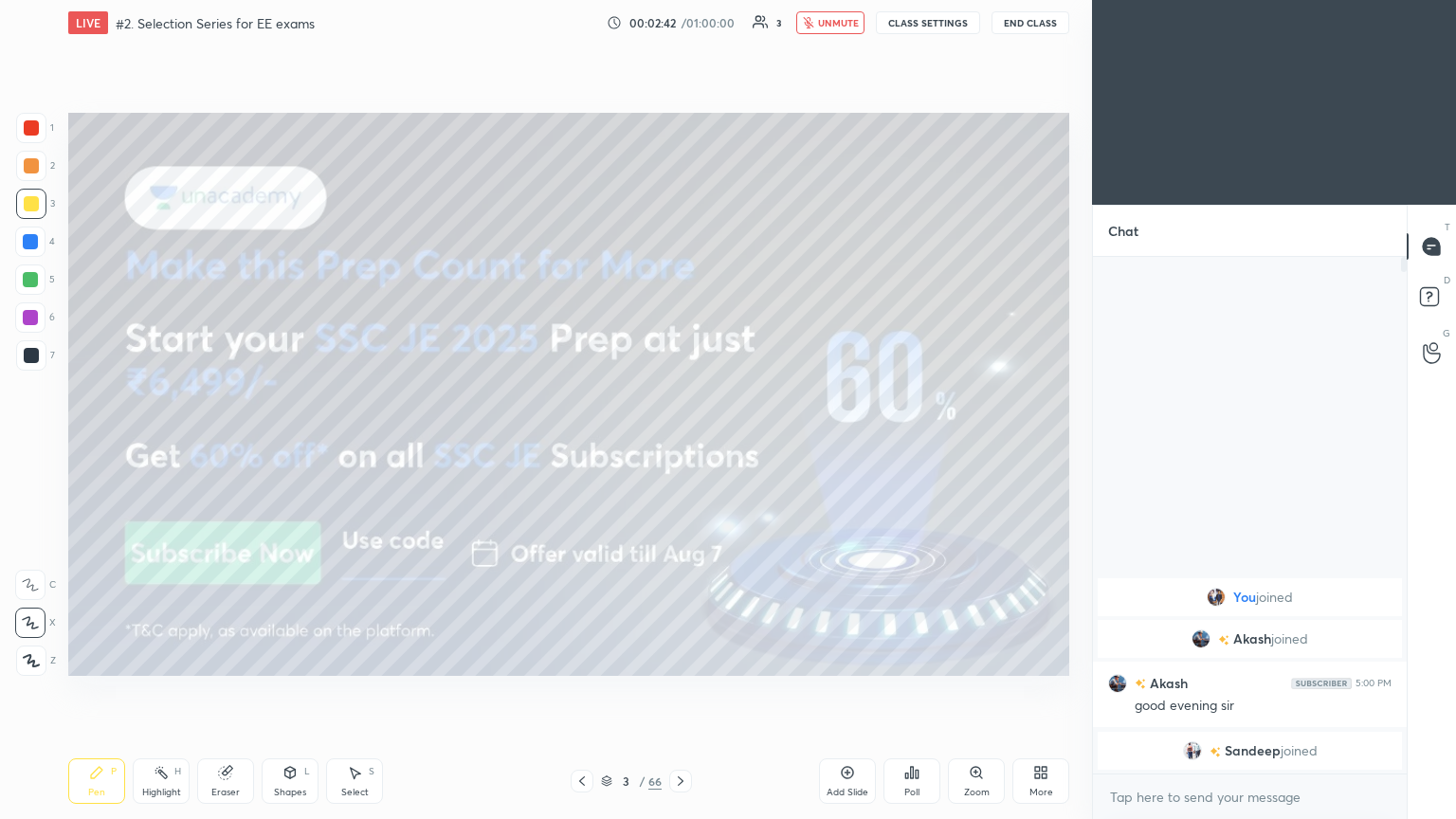 click on "unmute" at bounding box center [830, 23] 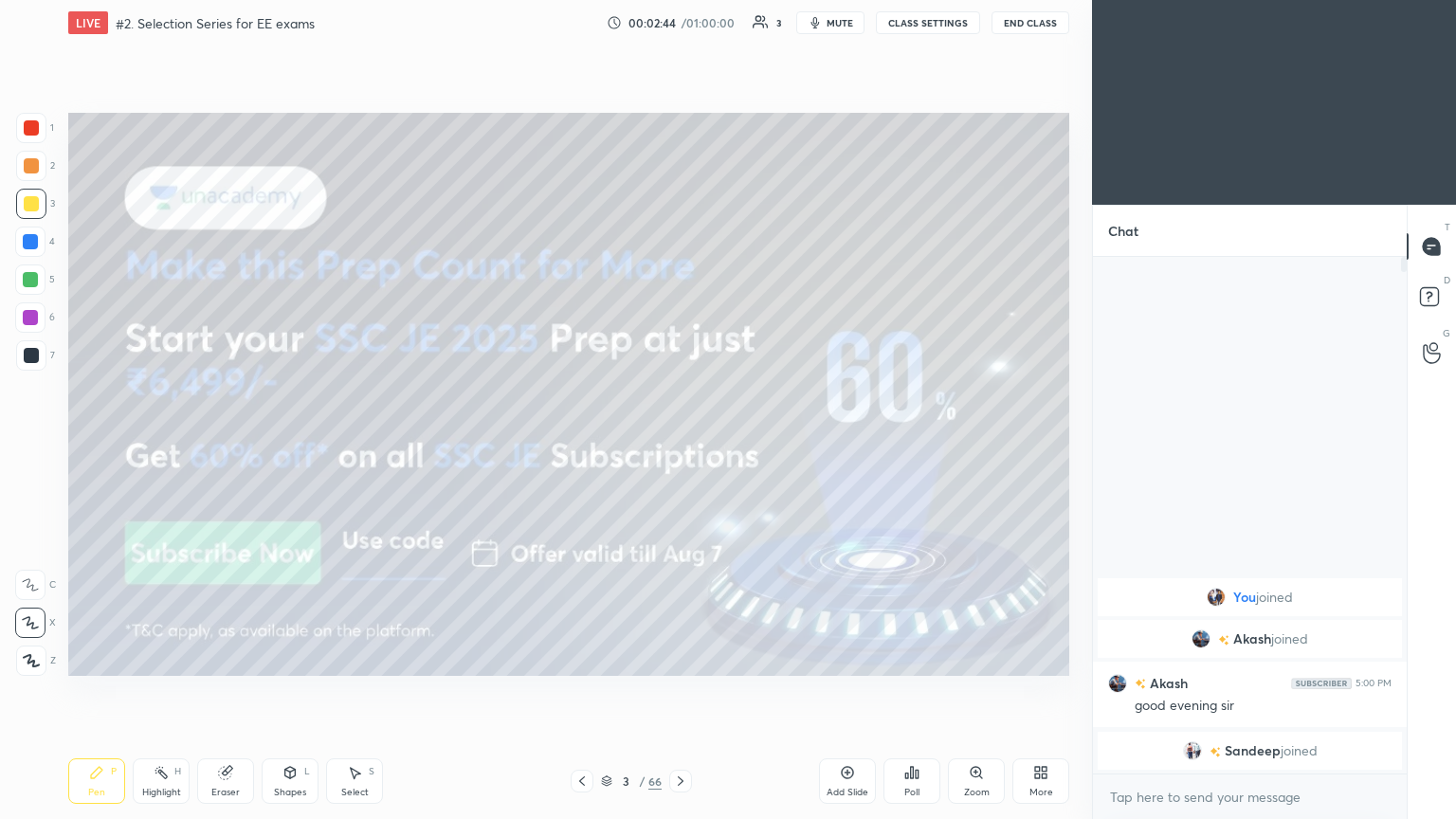 click at bounding box center (30, 280) 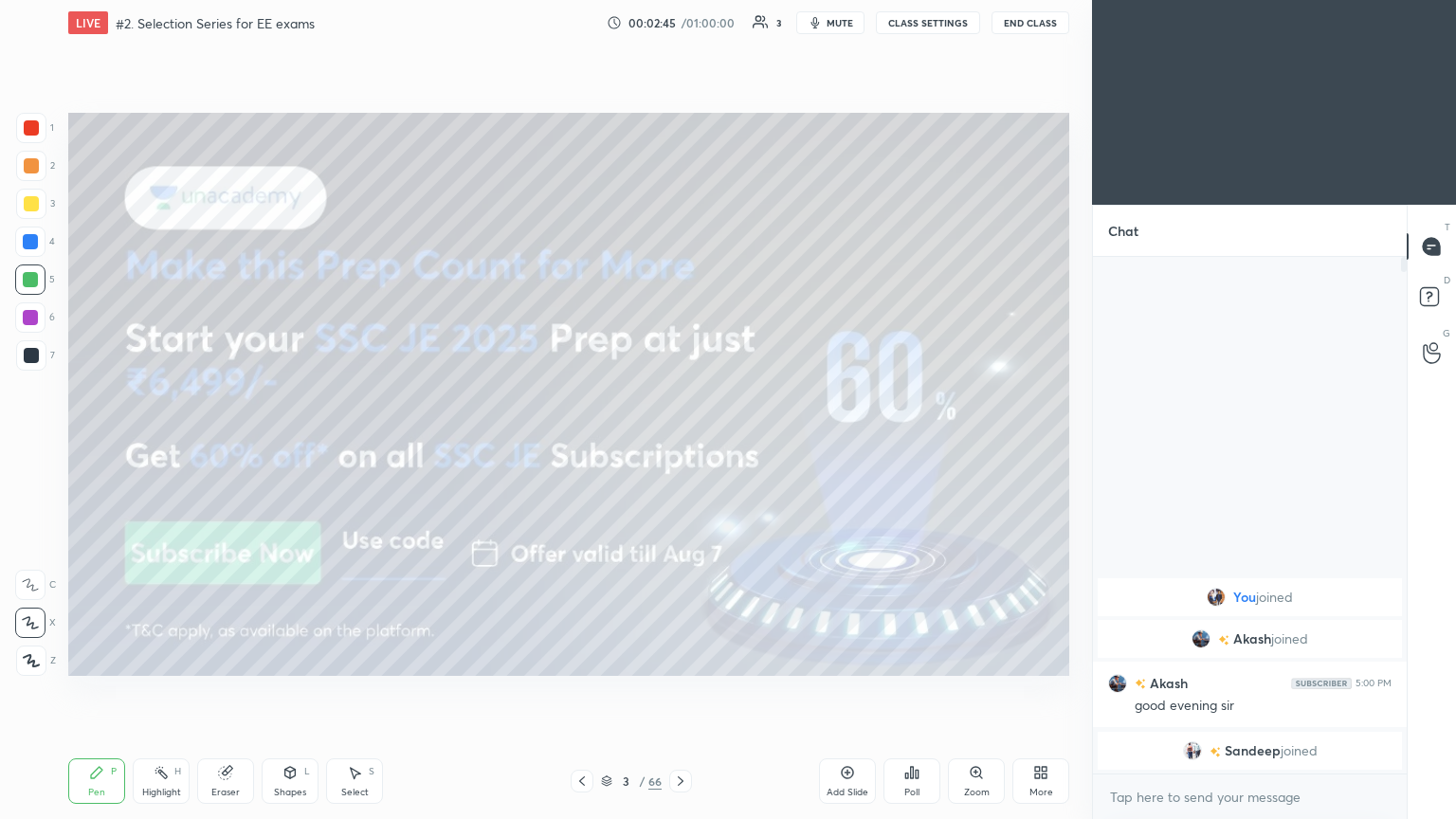 click at bounding box center (31, 204) 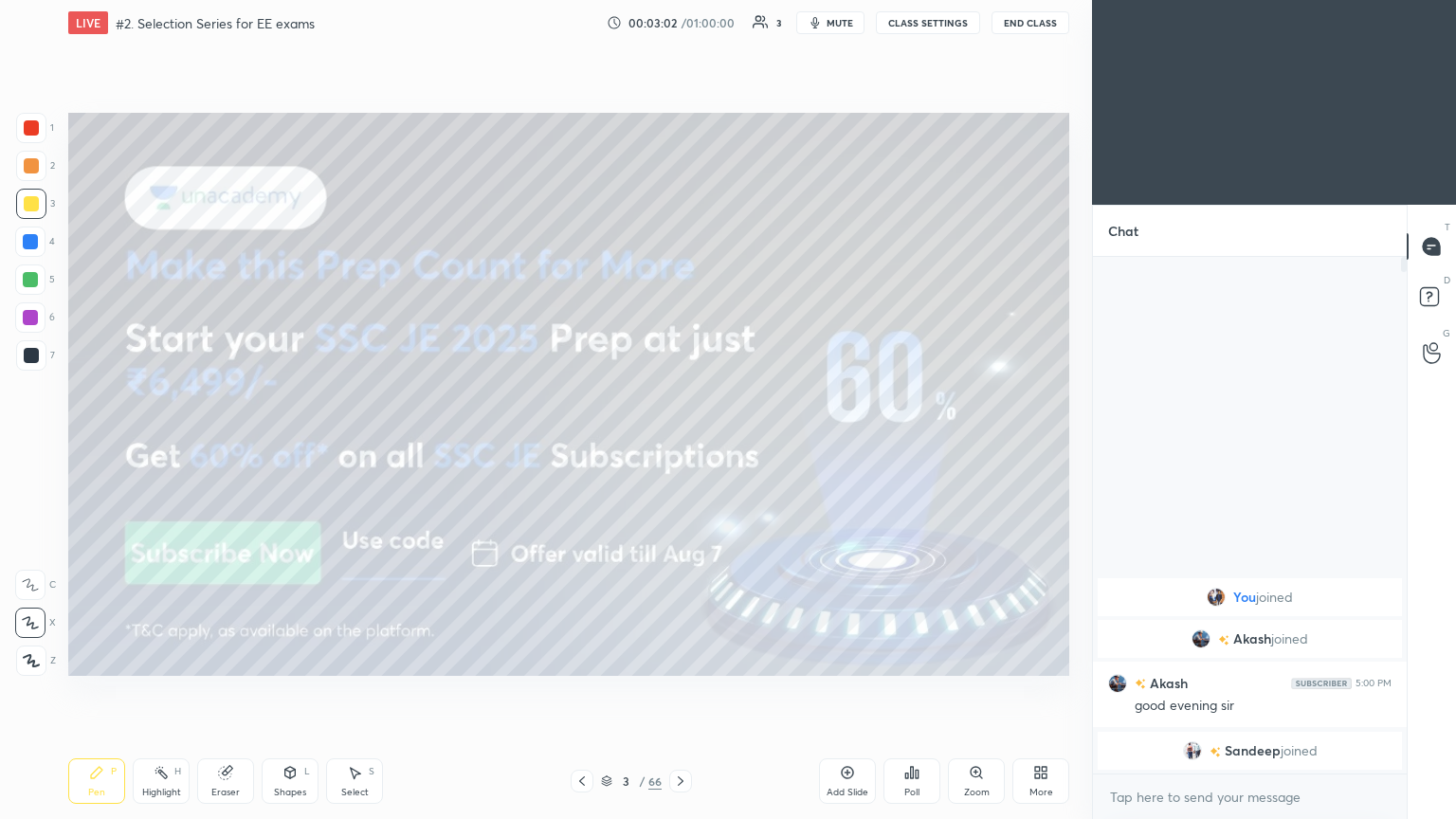 click 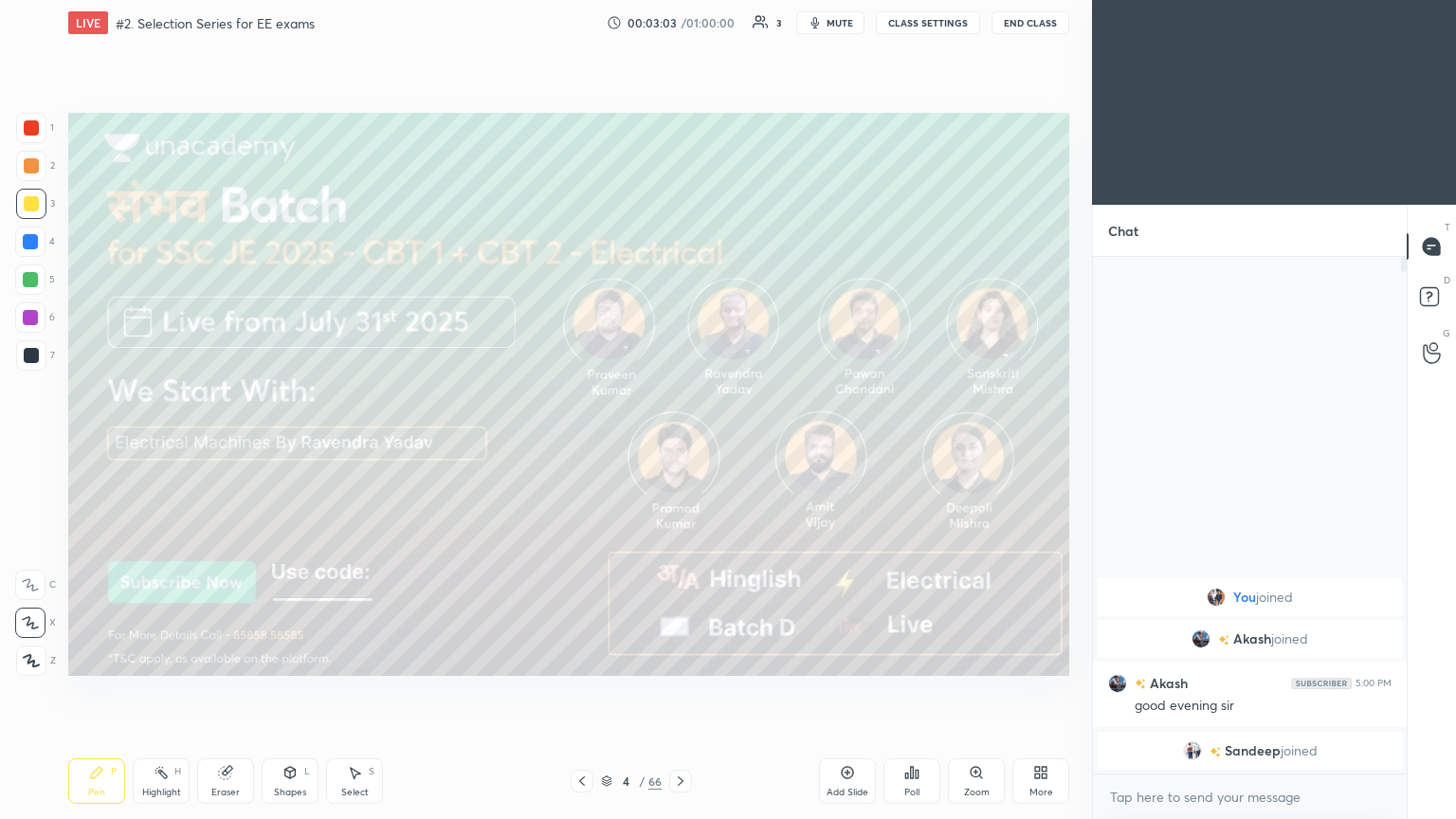 click at bounding box center (31, 204) 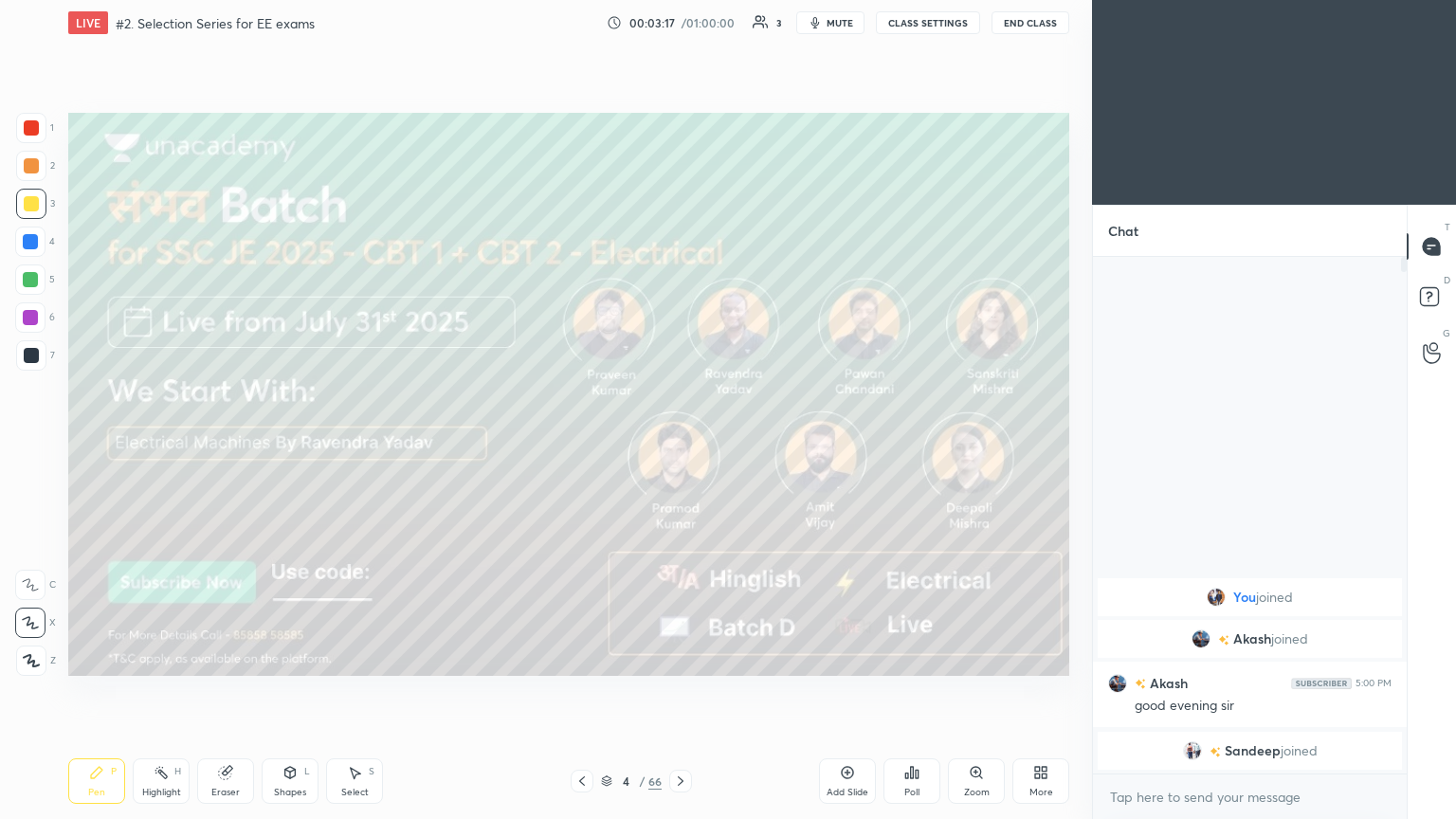 click 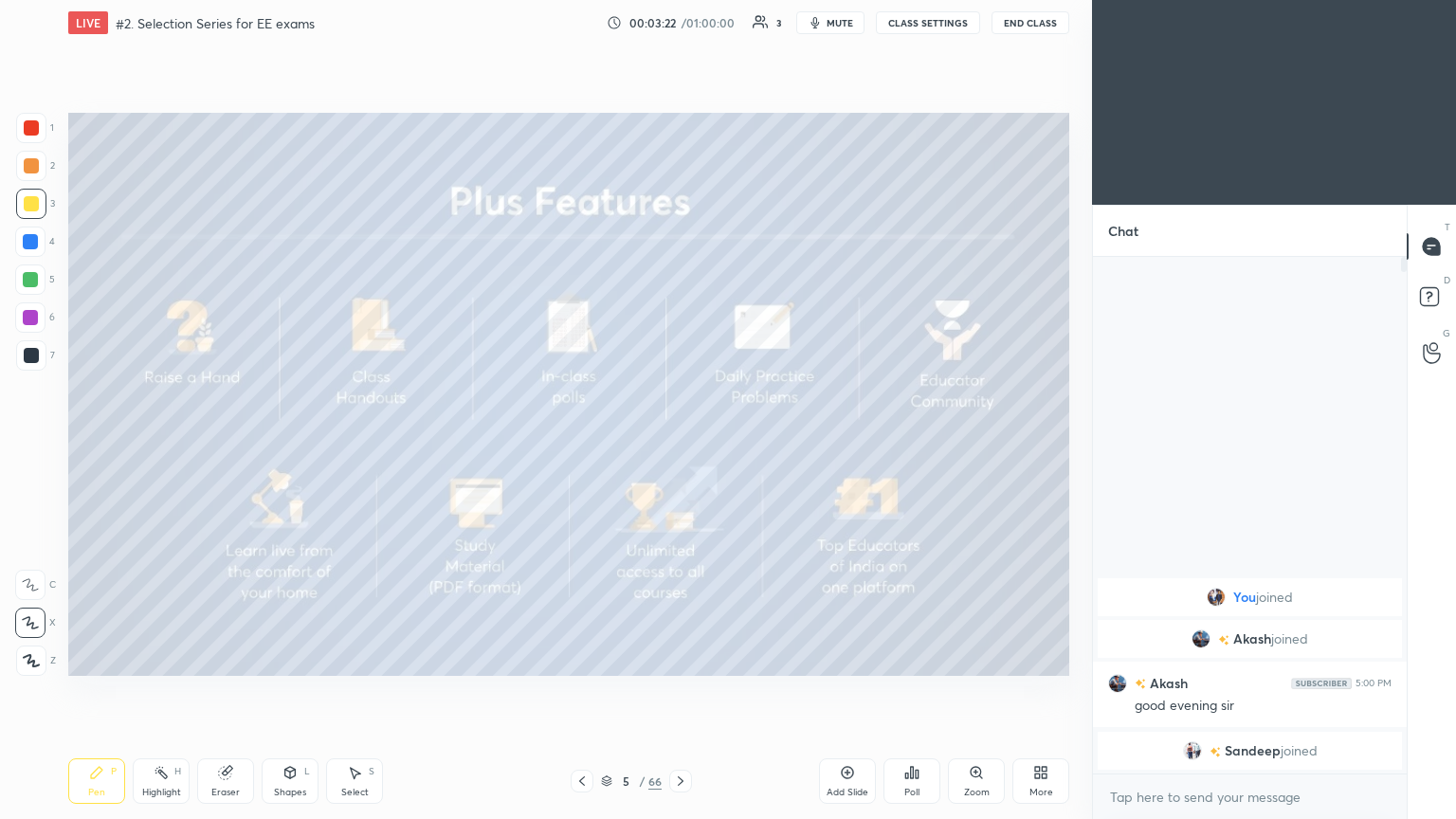 click at bounding box center (681, 781) 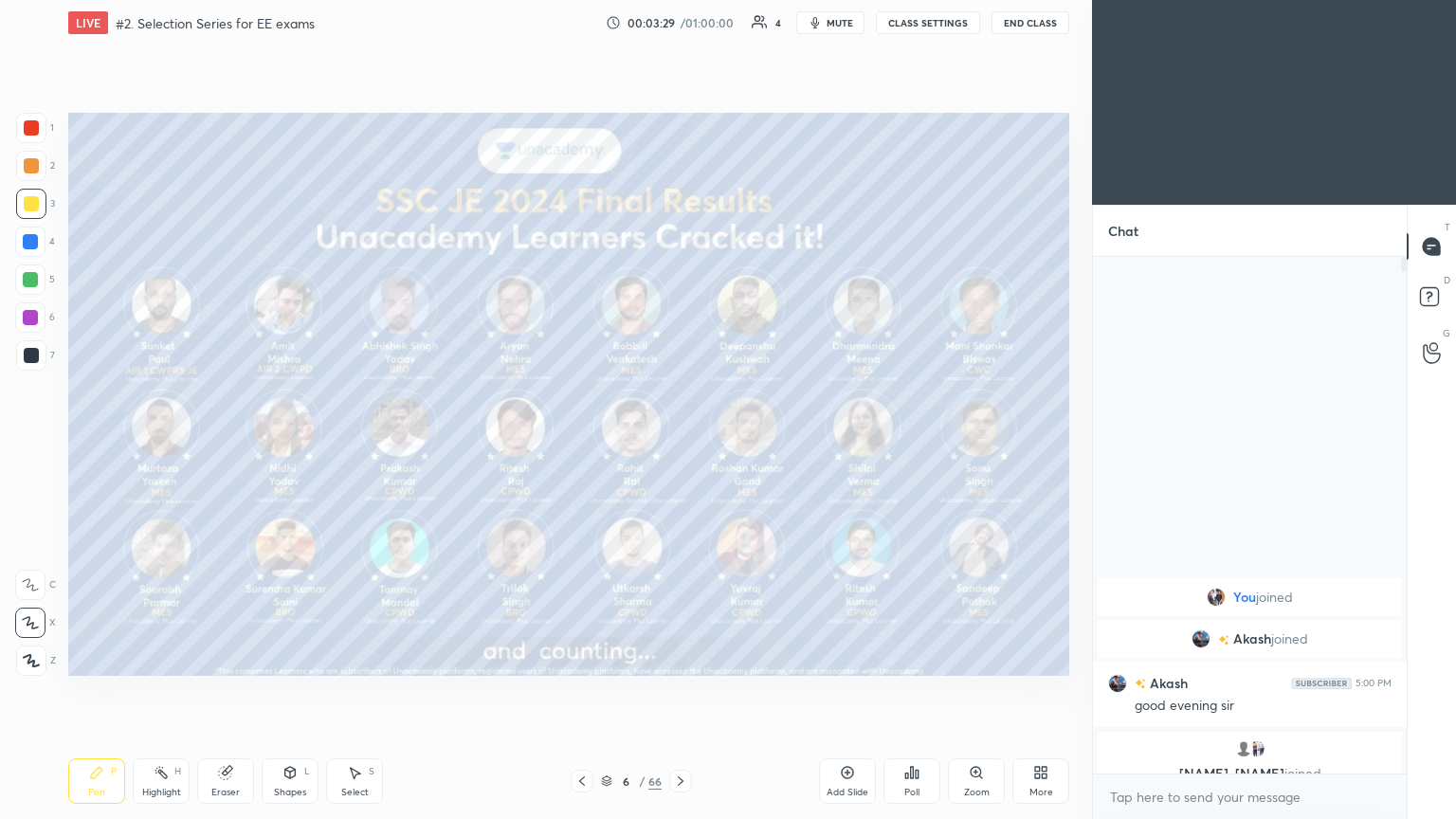 click at bounding box center (31, 128) 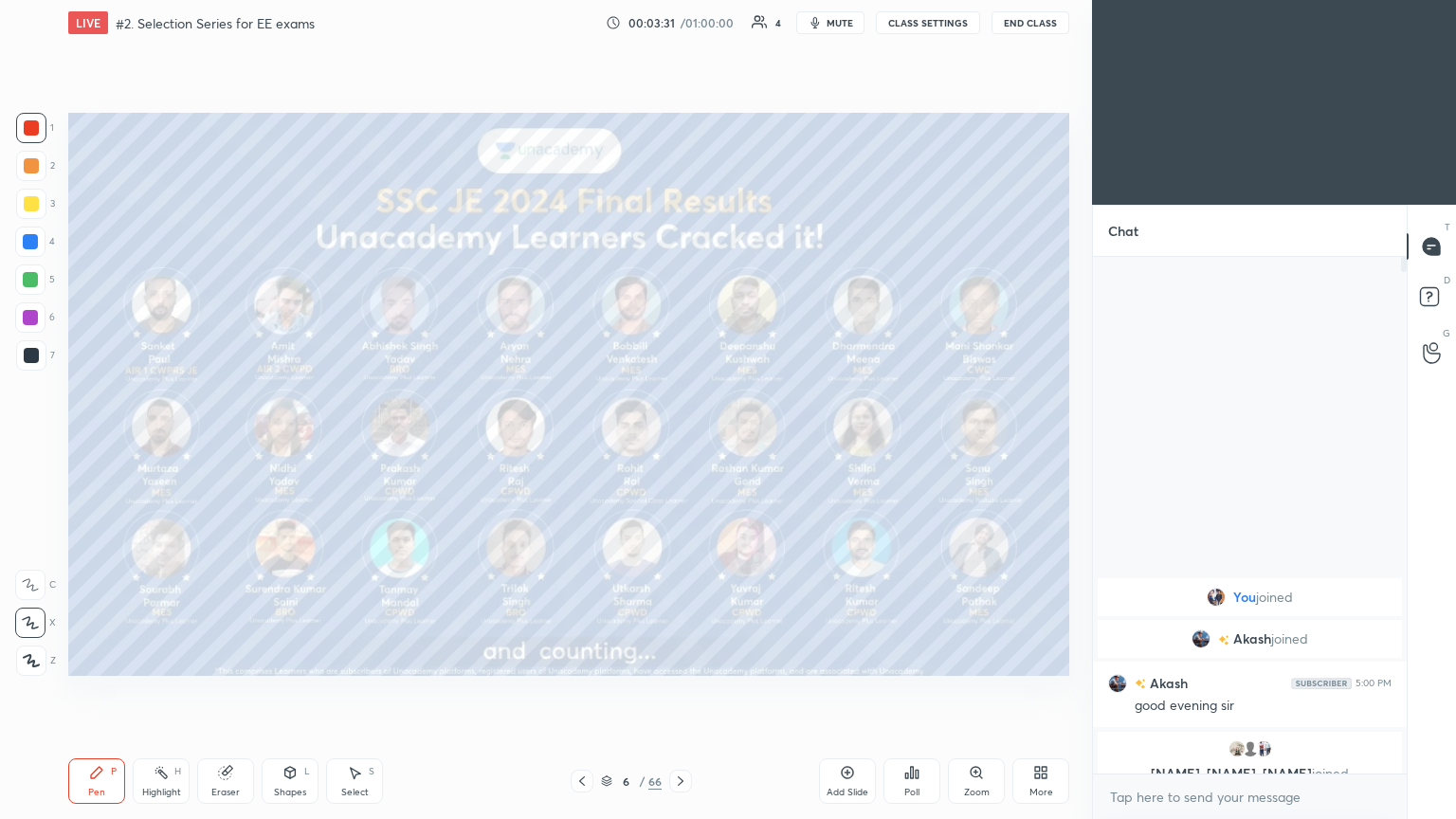 click 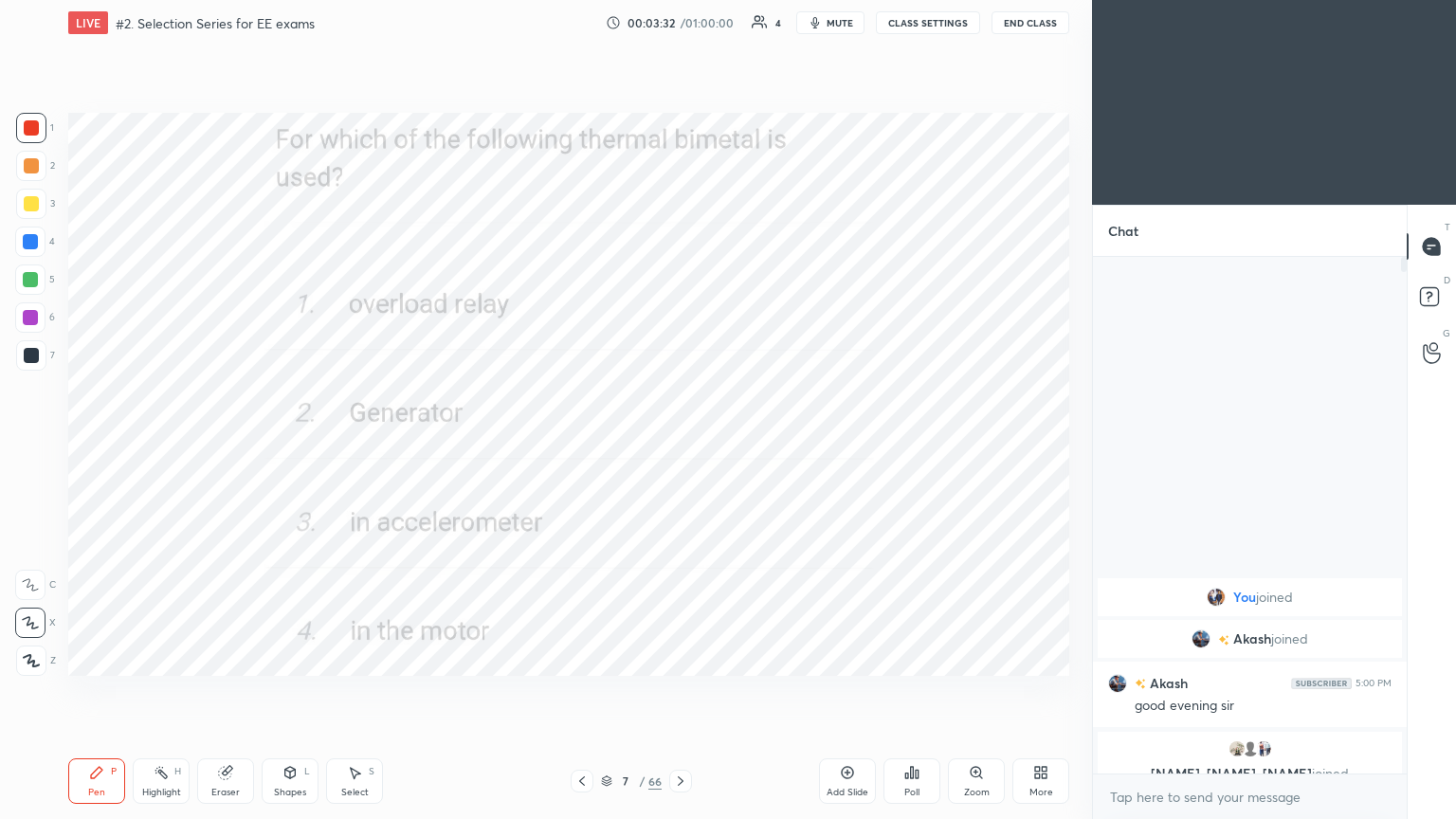 click on "Poll" at bounding box center [912, 781] 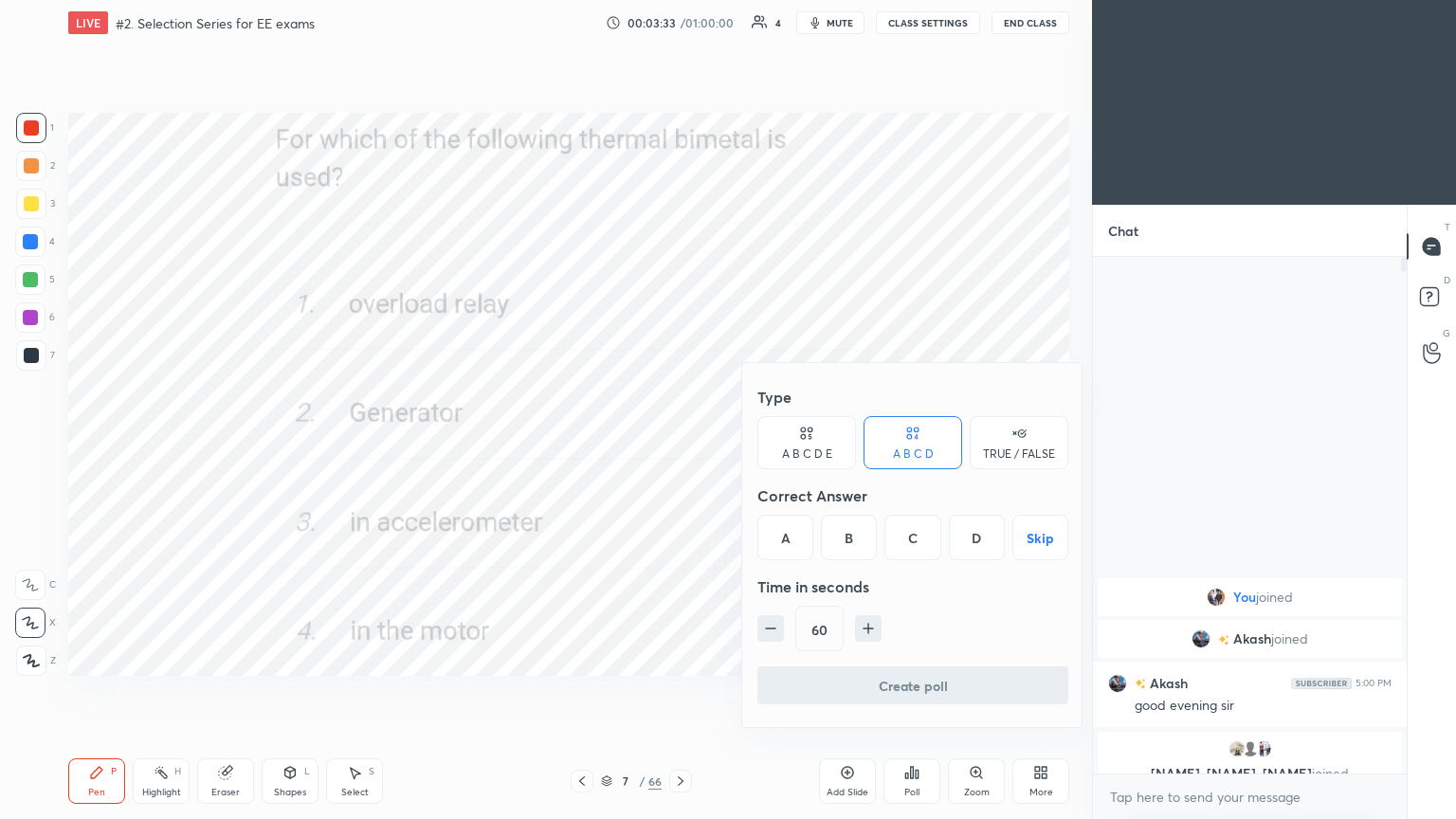 click on "A" at bounding box center (785, 537) 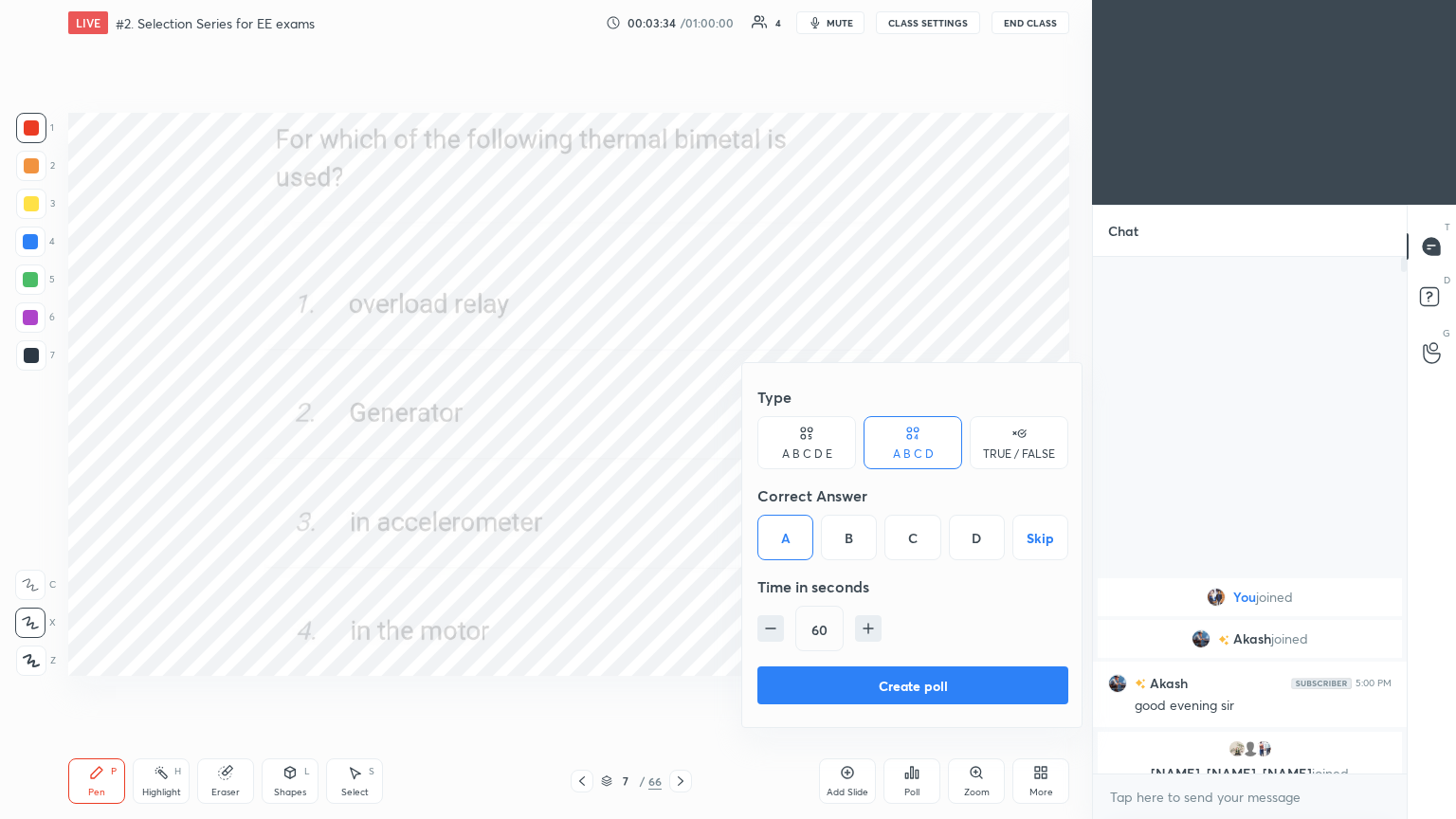 click on "Create poll" at bounding box center [913, 685] 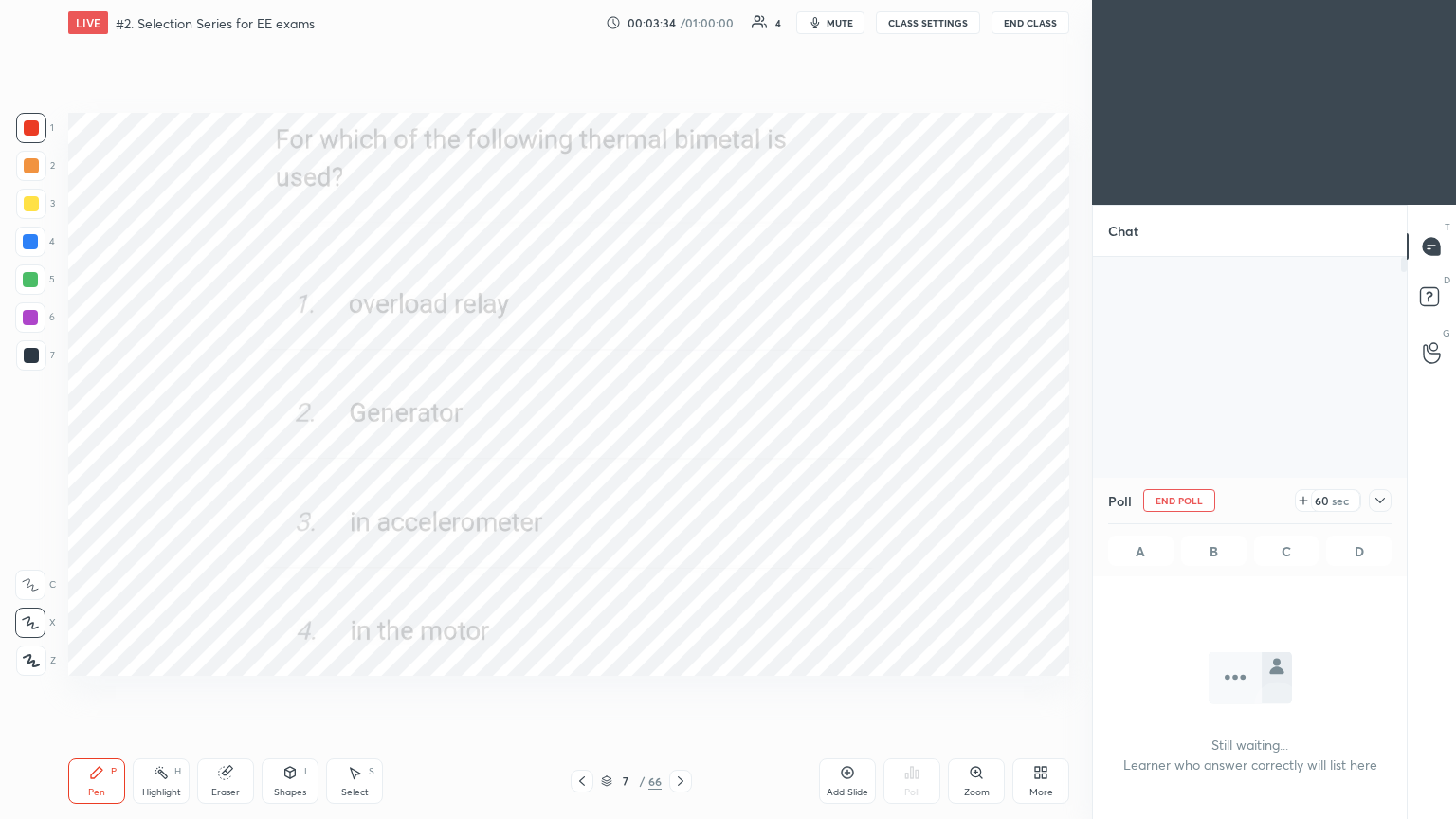 scroll, scrollTop: 453, scrollLeft: 308, axis: both 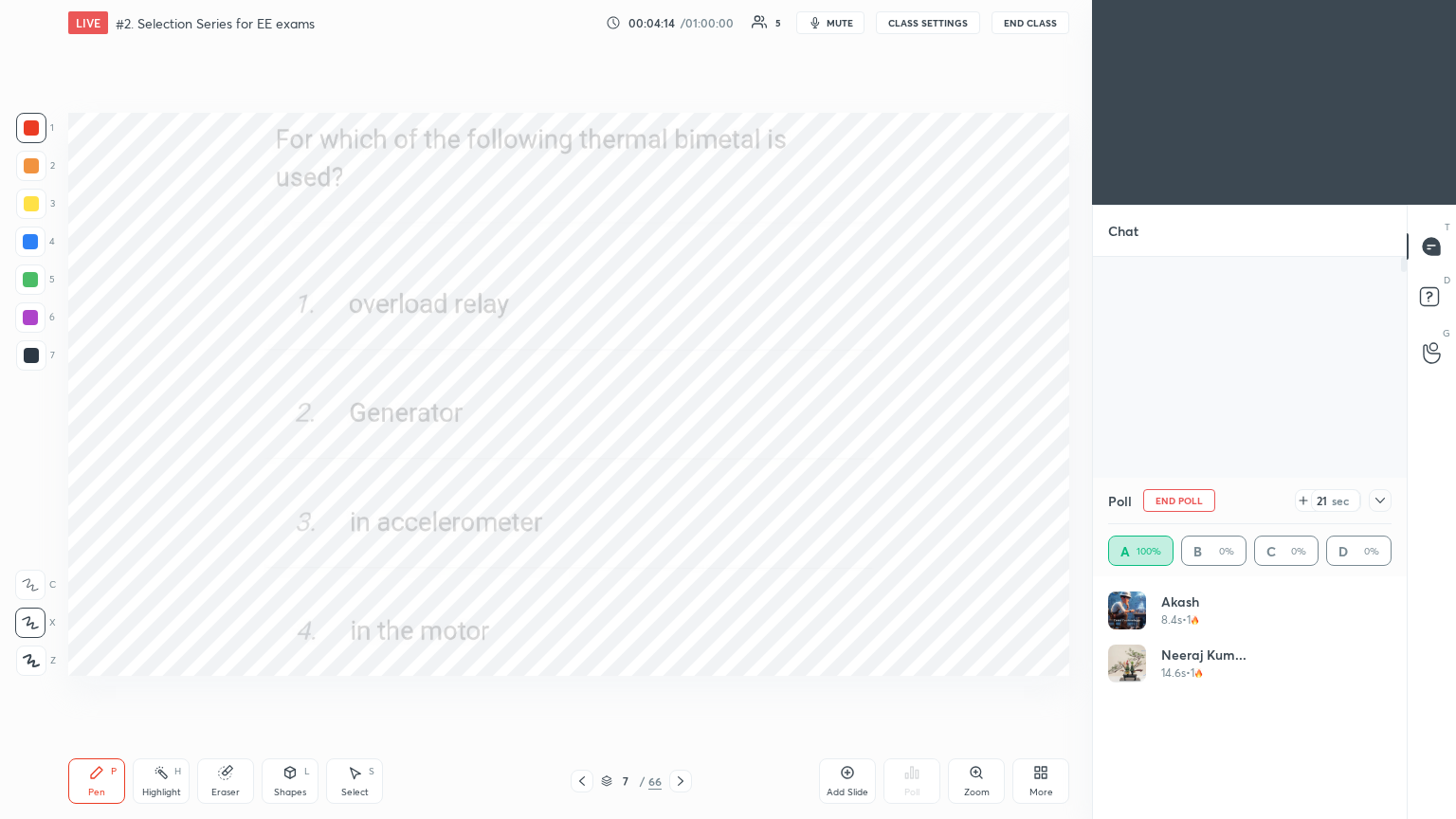 click on "End Poll" at bounding box center [1179, 500] 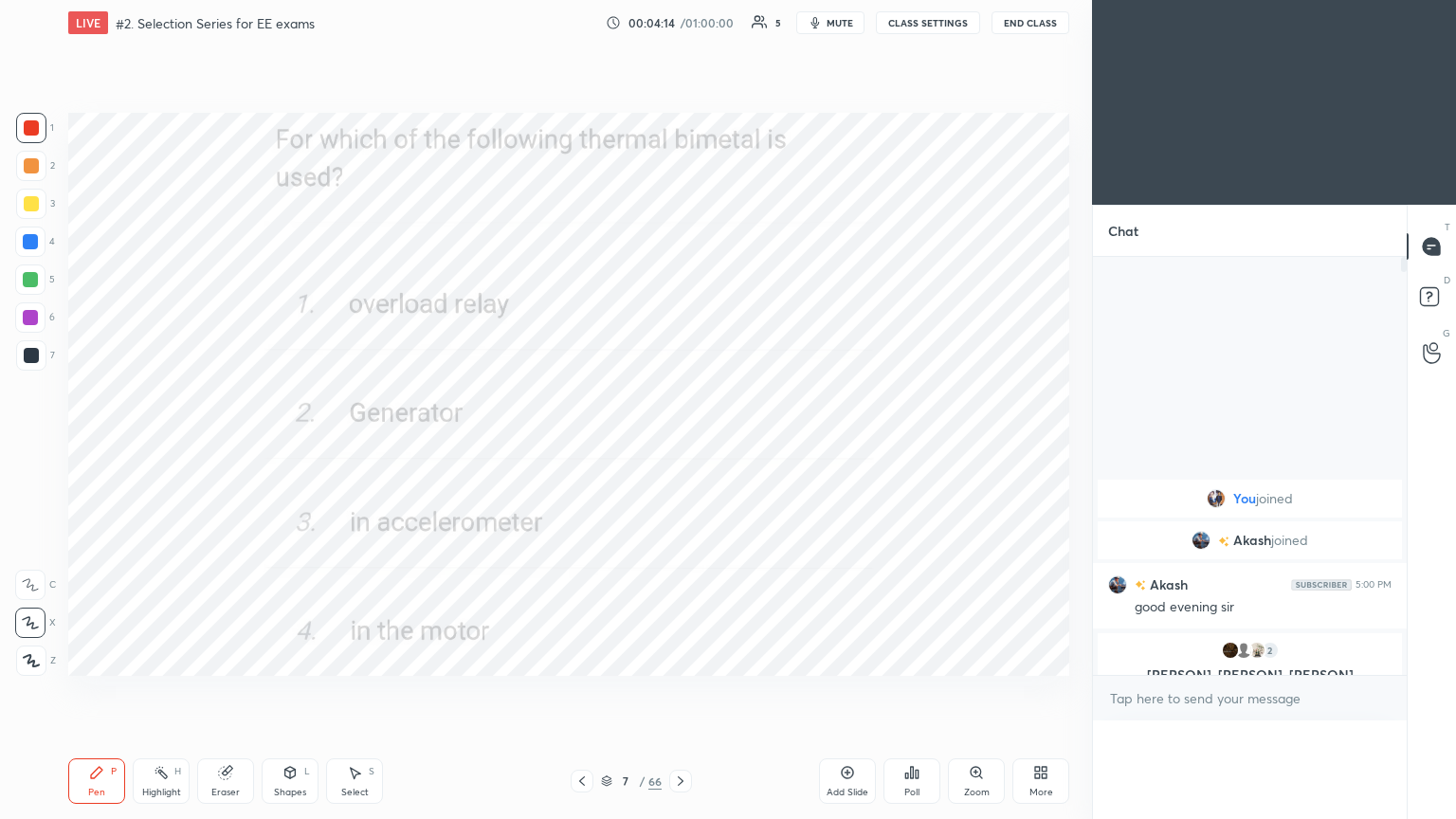 scroll, scrollTop: 0, scrollLeft: 0, axis: both 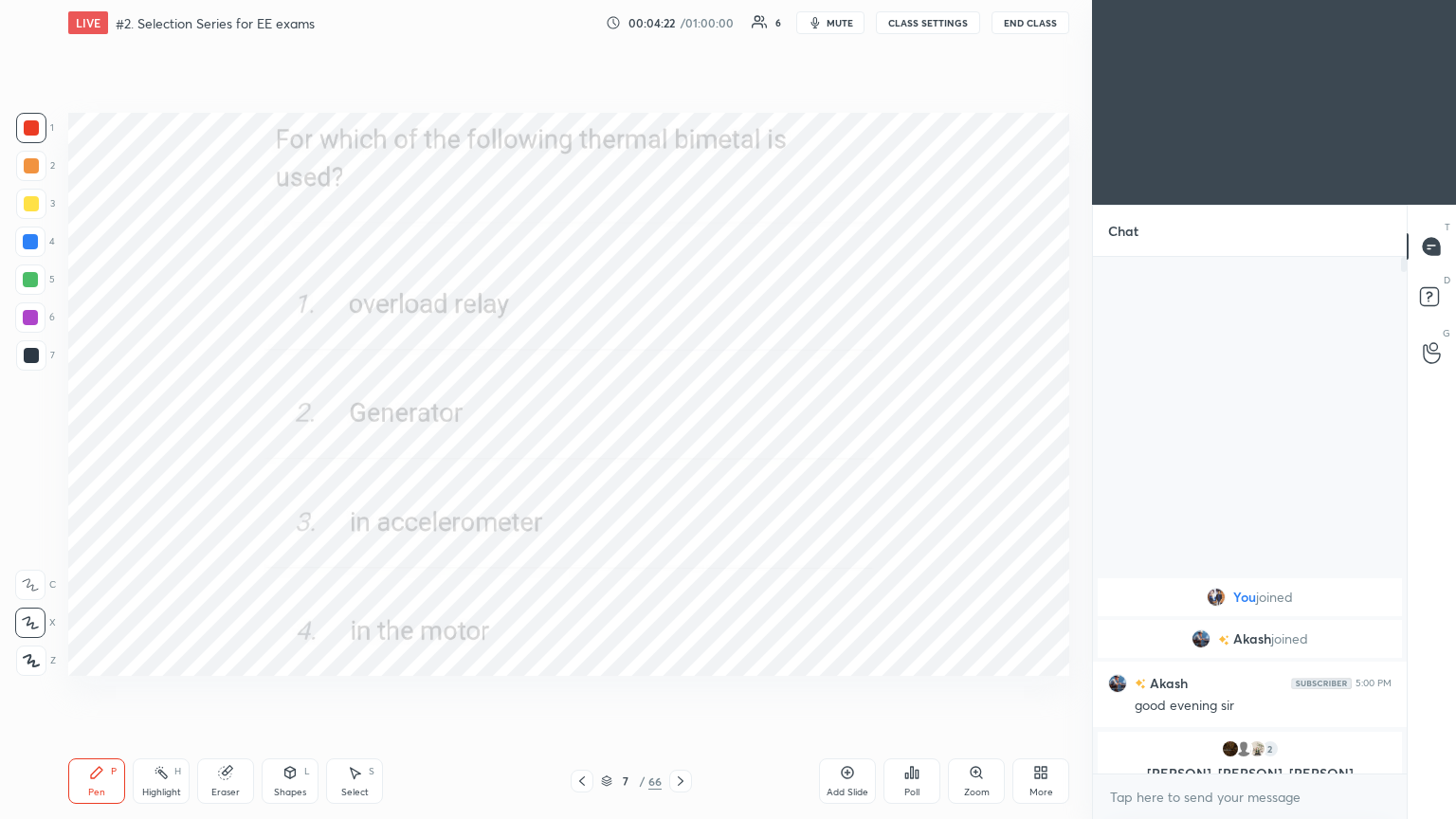 click 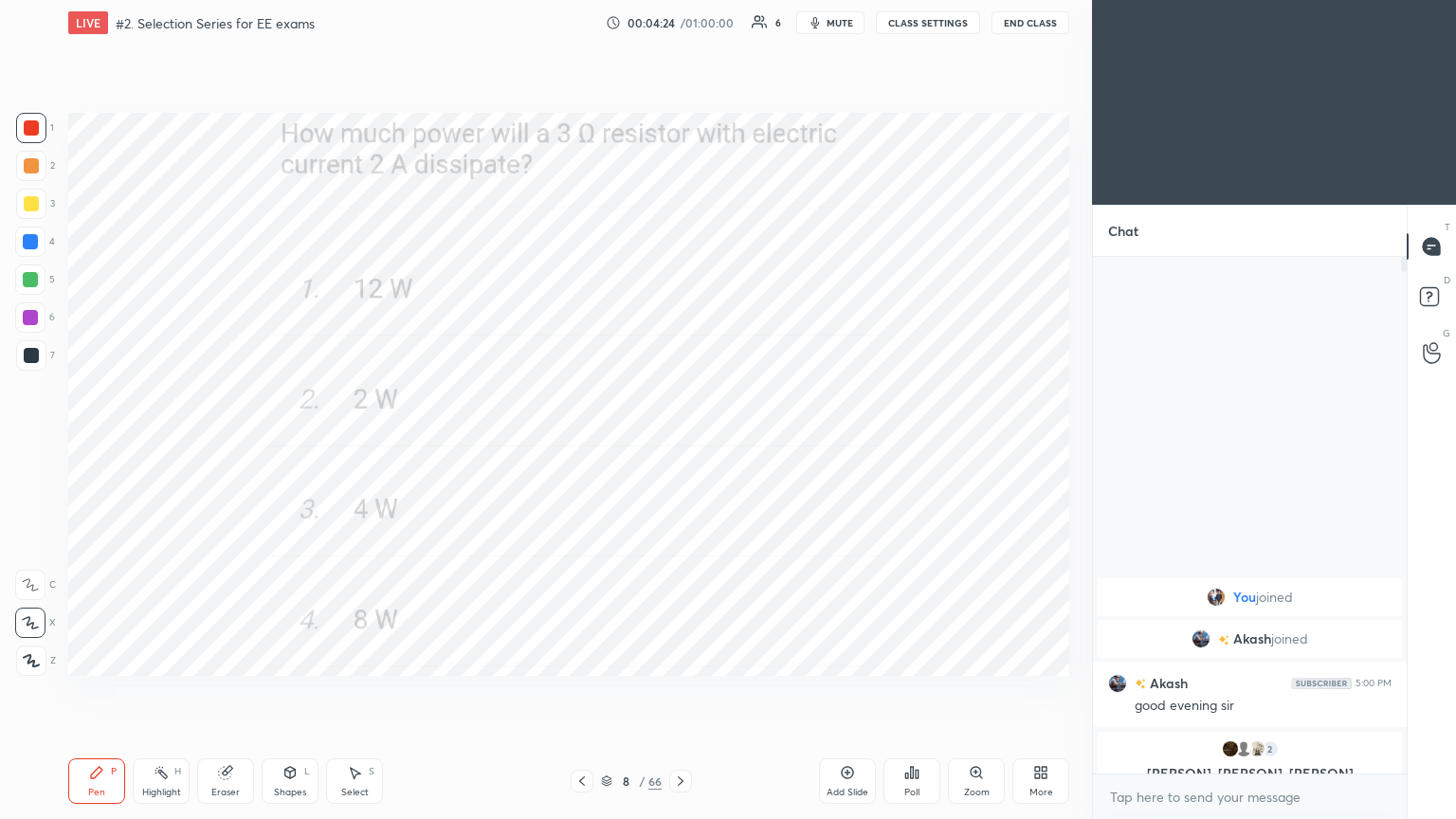 click on "Poll" at bounding box center (912, 781) 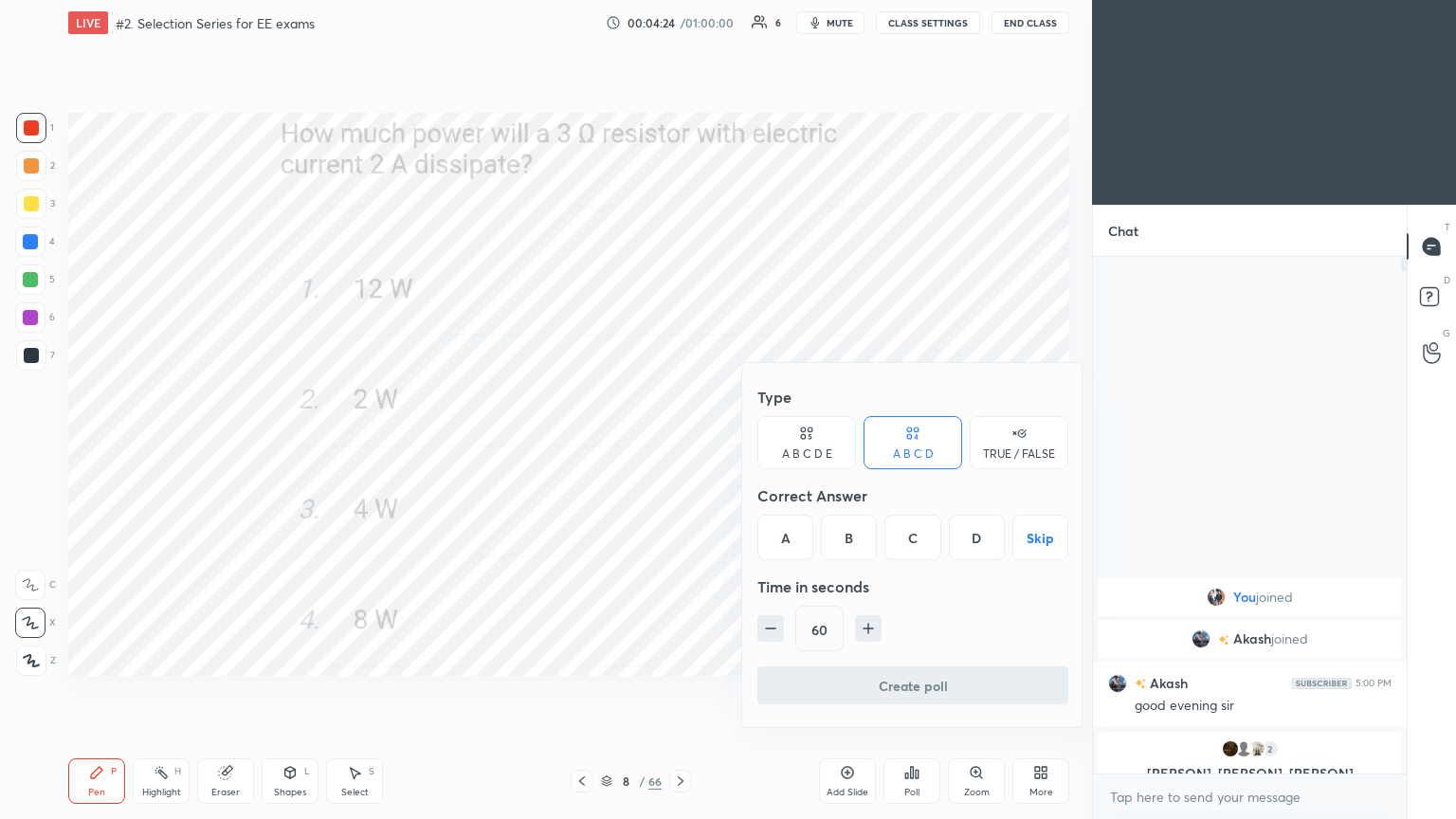 click on "A" at bounding box center [785, 537] 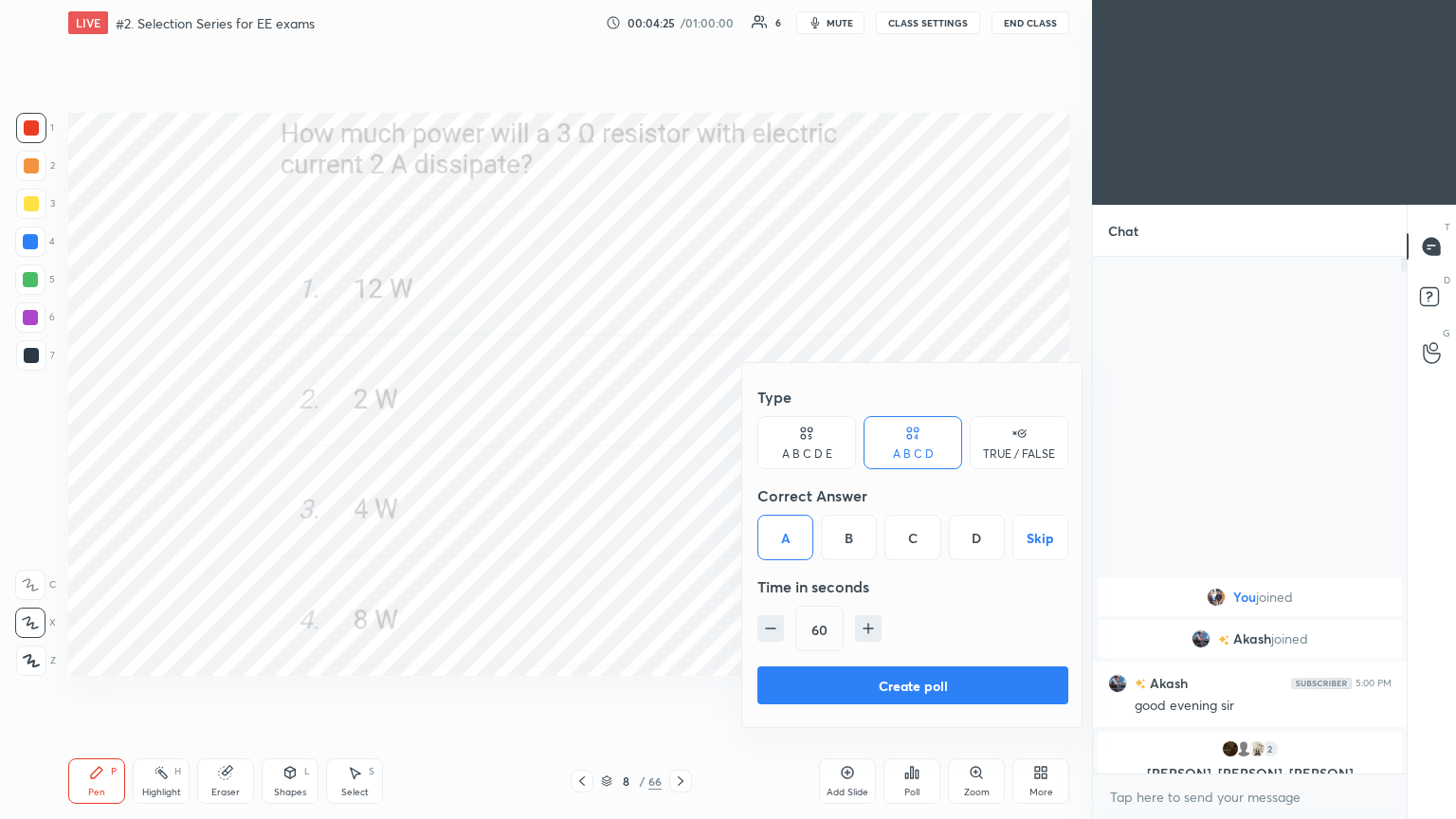 click on "Create poll" at bounding box center (913, 685) 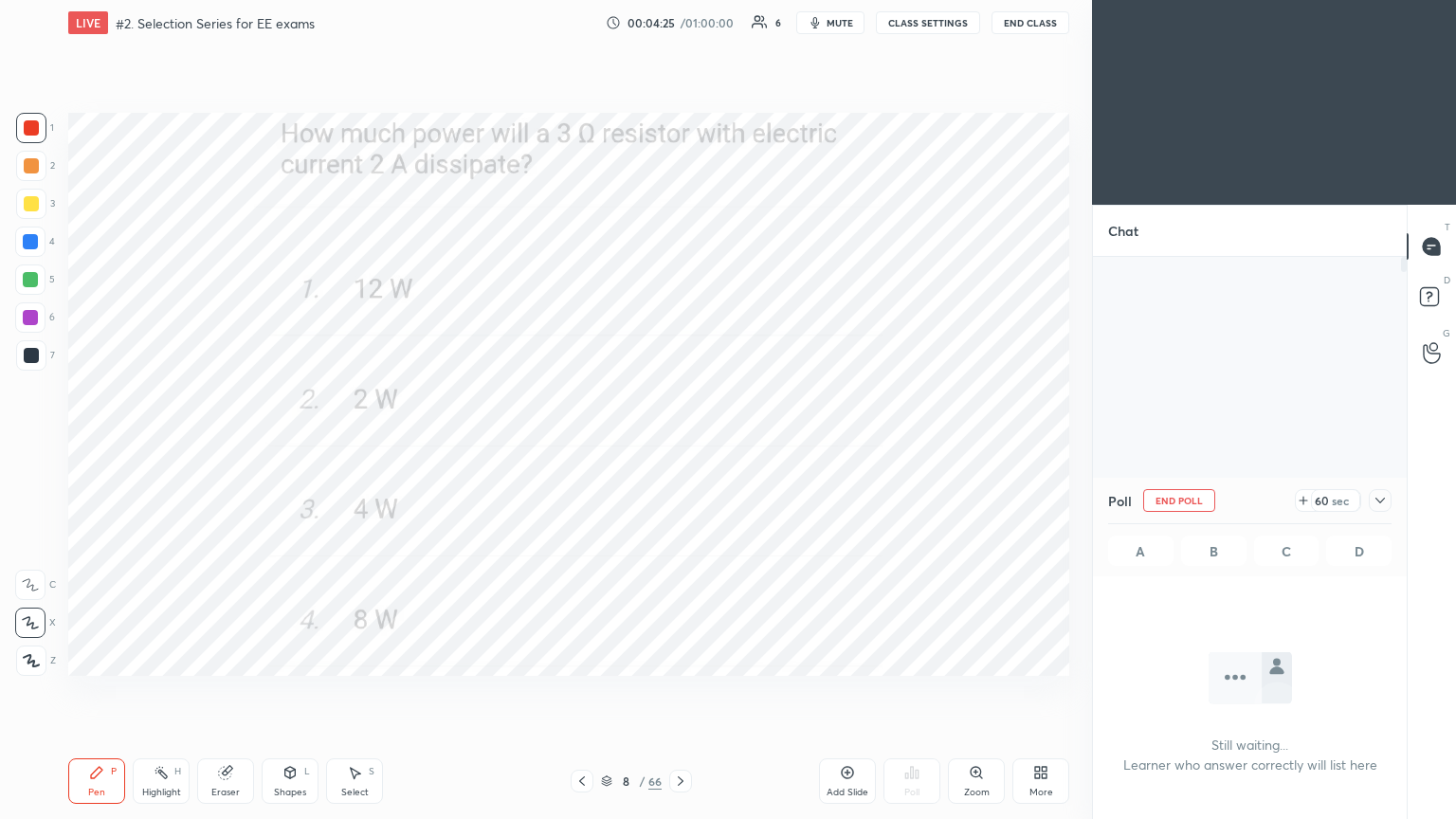 scroll, scrollTop: 418, scrollLeft: 308, axis: both 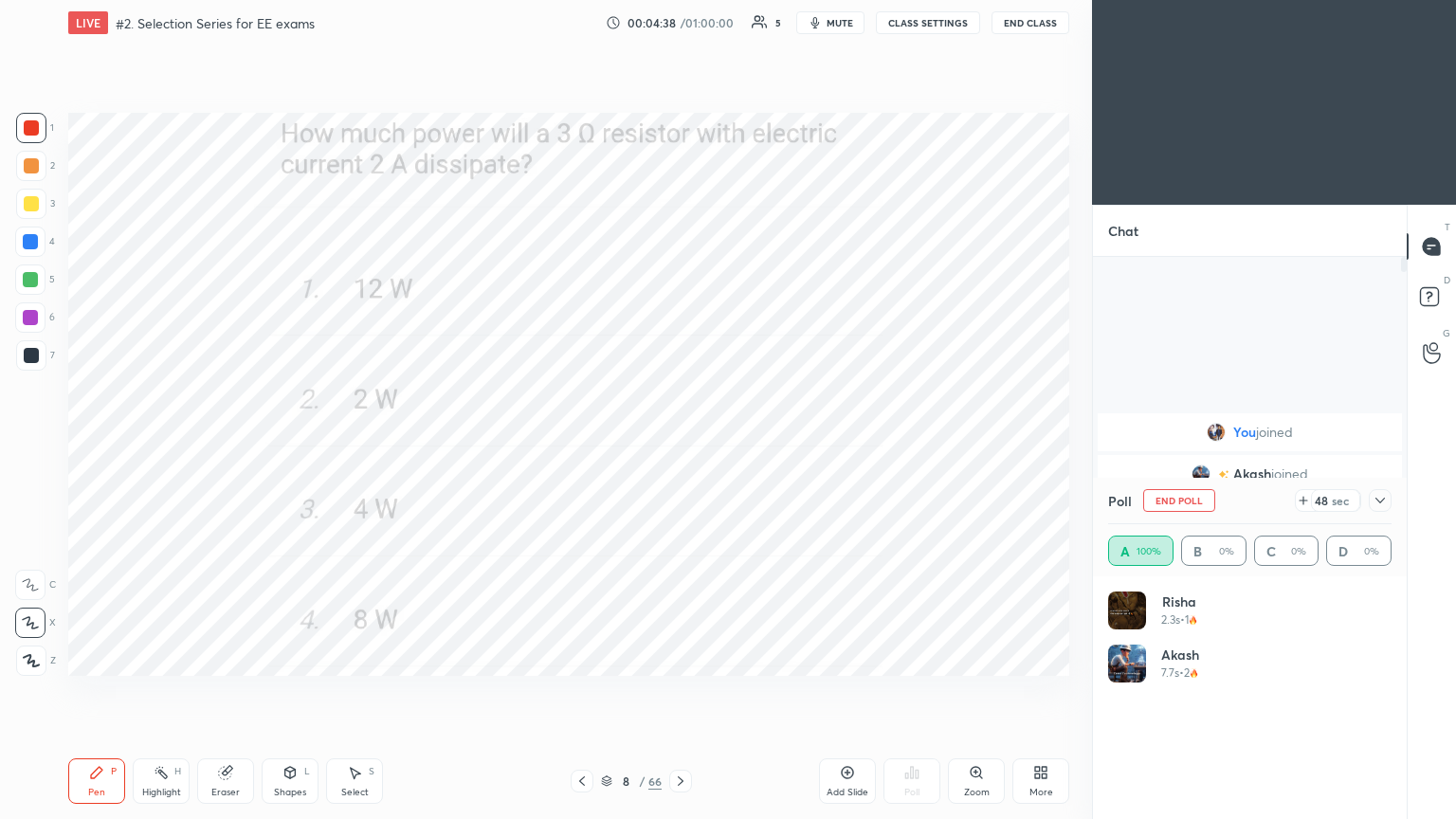 click on "End Poll" at bounding box center (1179, 500) 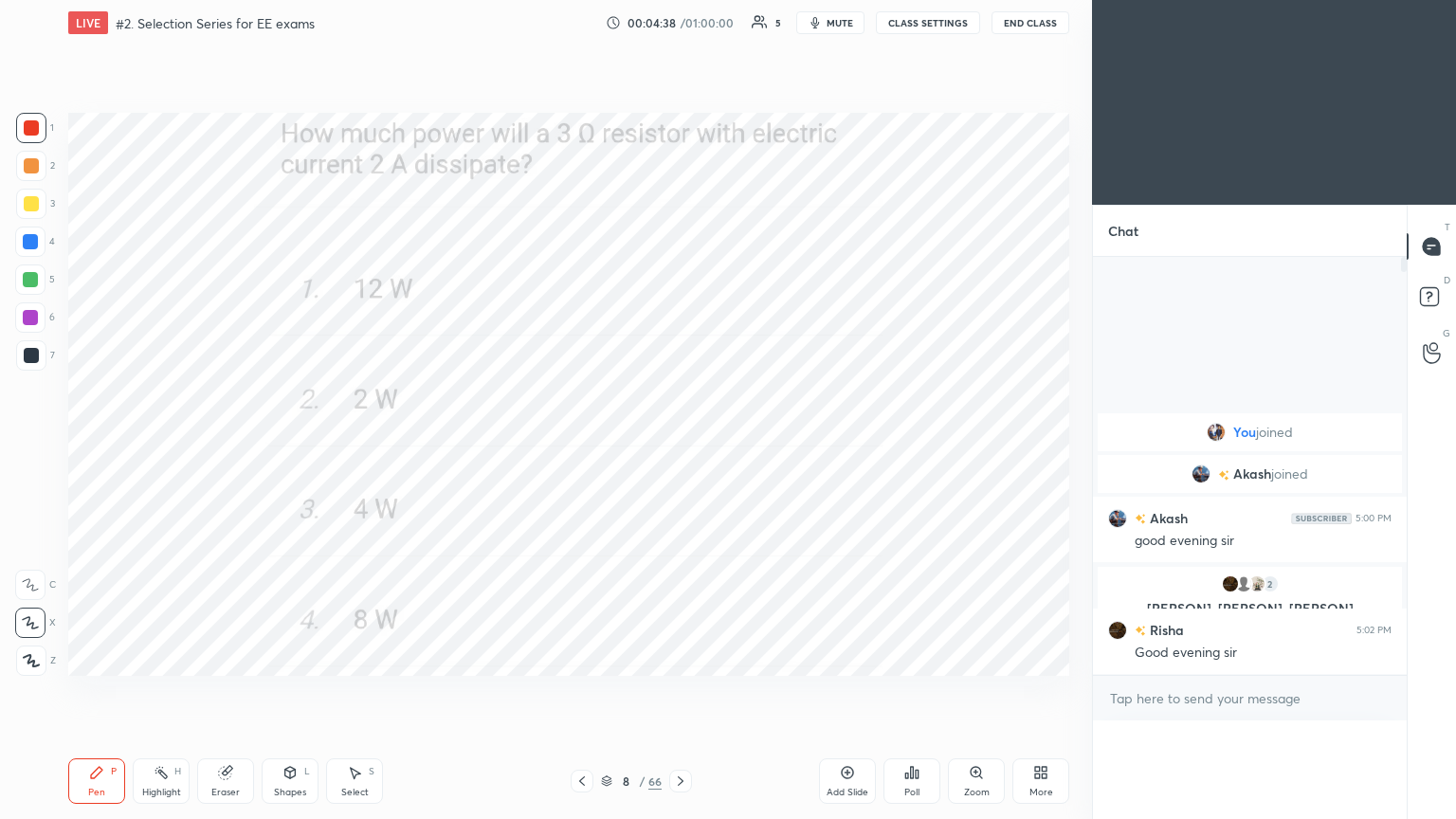 scroll, scrollTop: 0, scrollLeft: 6, axis: horizontal 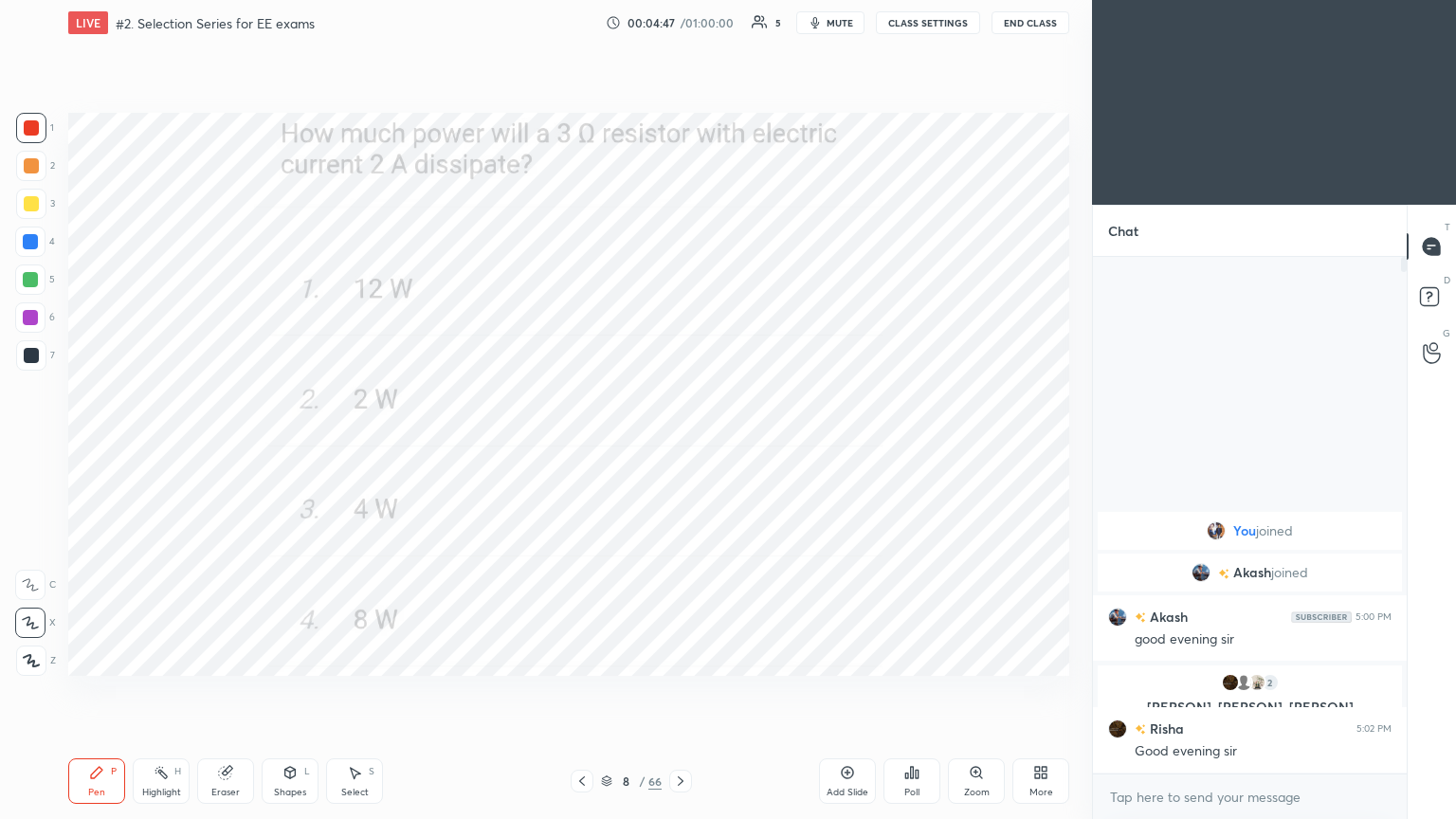 click 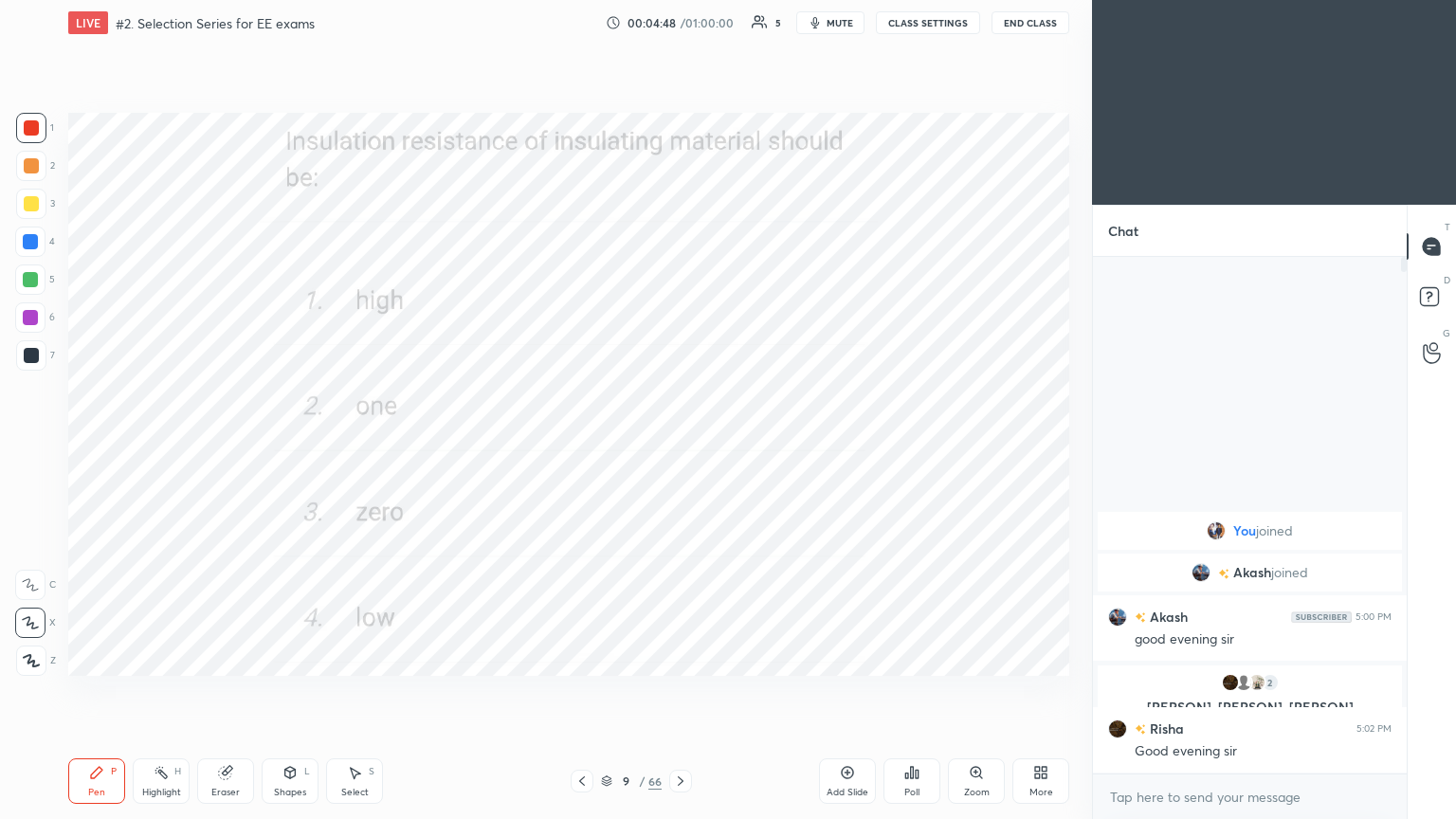 click on "Poll" at bounding box center [912, 792] 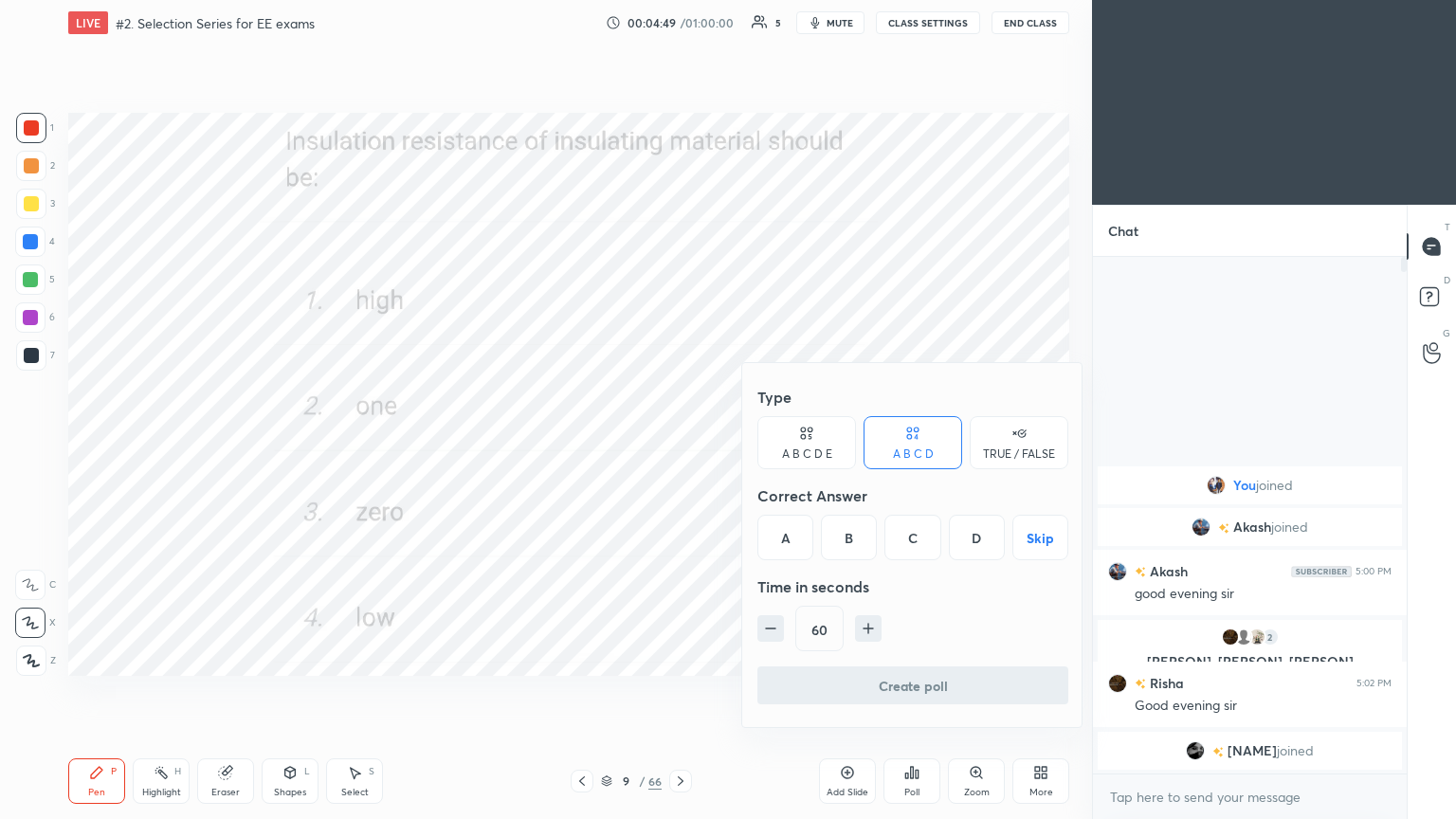 drag, startPoint x: 785, startPoint y: 519, endPoint x: 805, endPoint y: 555, distance: 41.182521 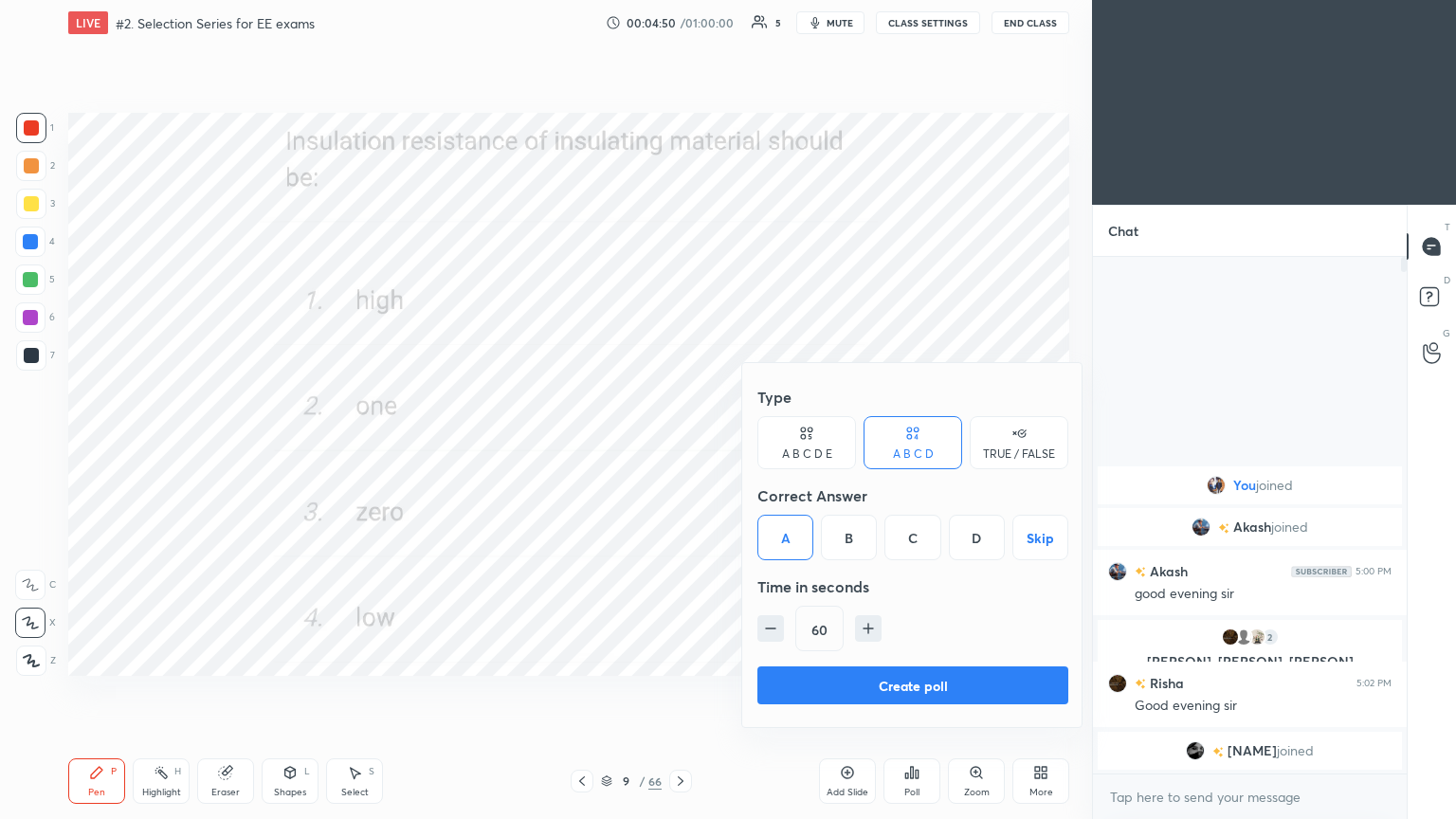click on "Create poll" at bounding box center (913, 685) 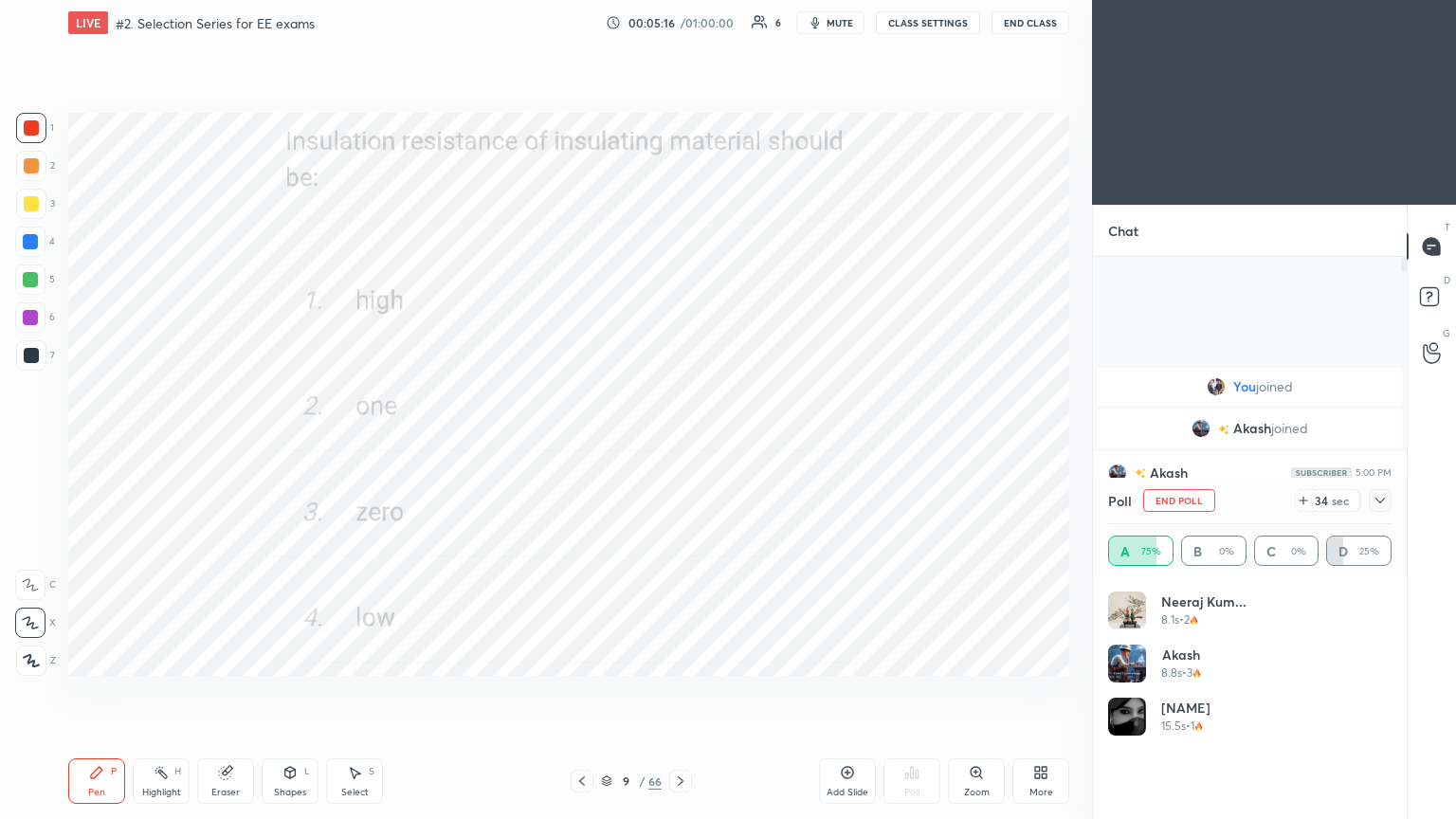 click on "End Poll" at bounding box center (1179, 500) 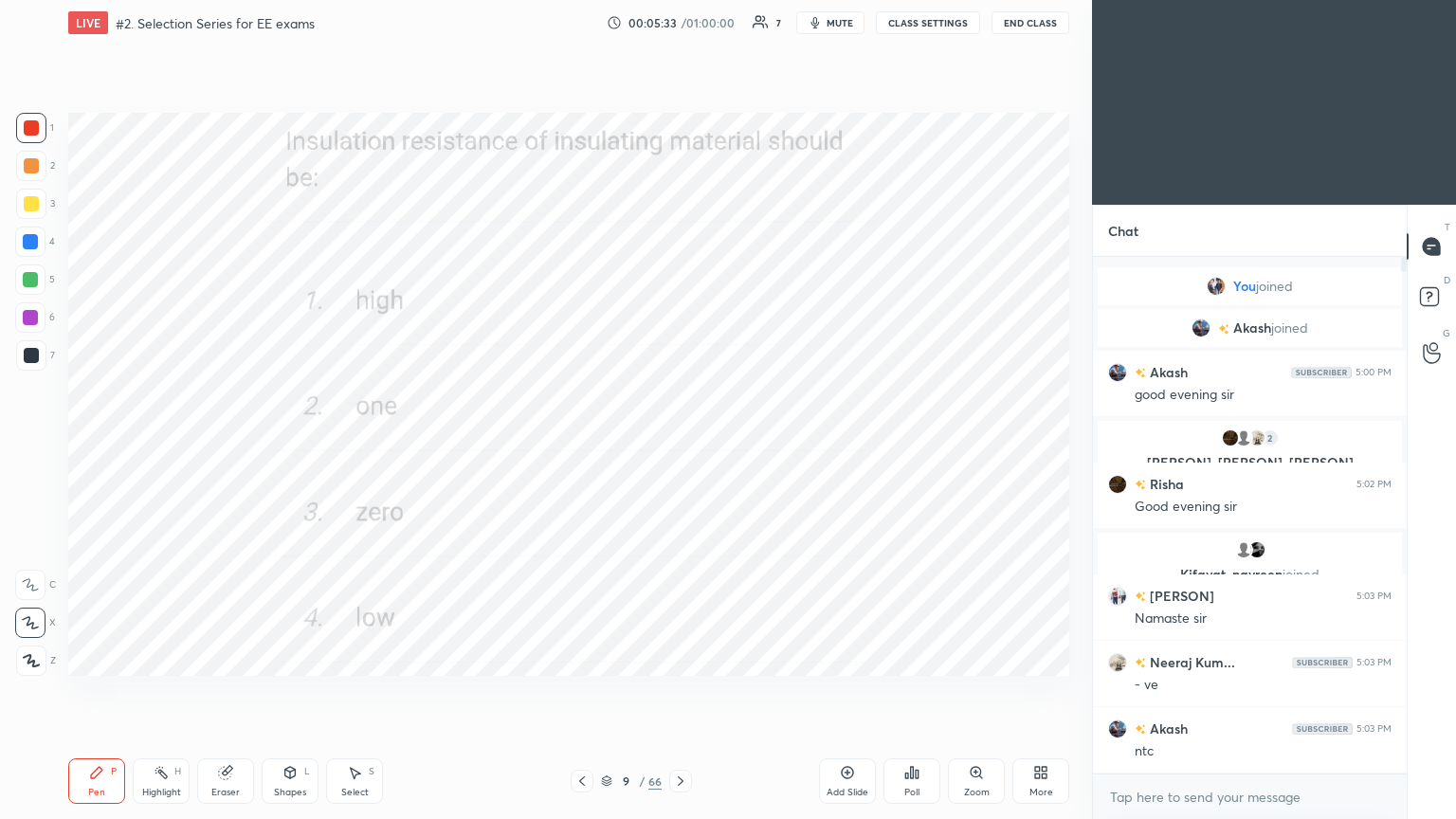 click 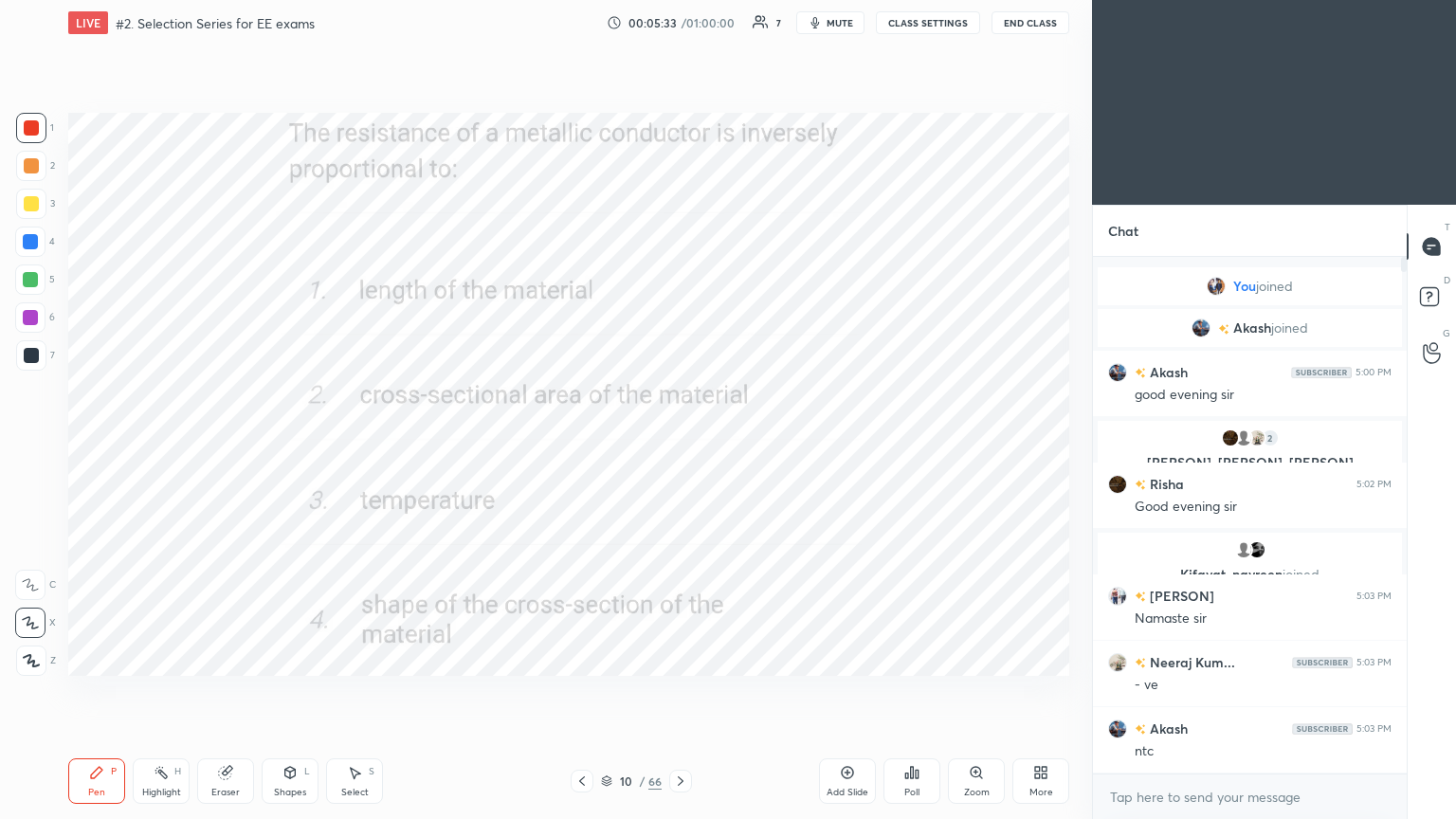 click on "Poll" at bounding box center (912, 781) 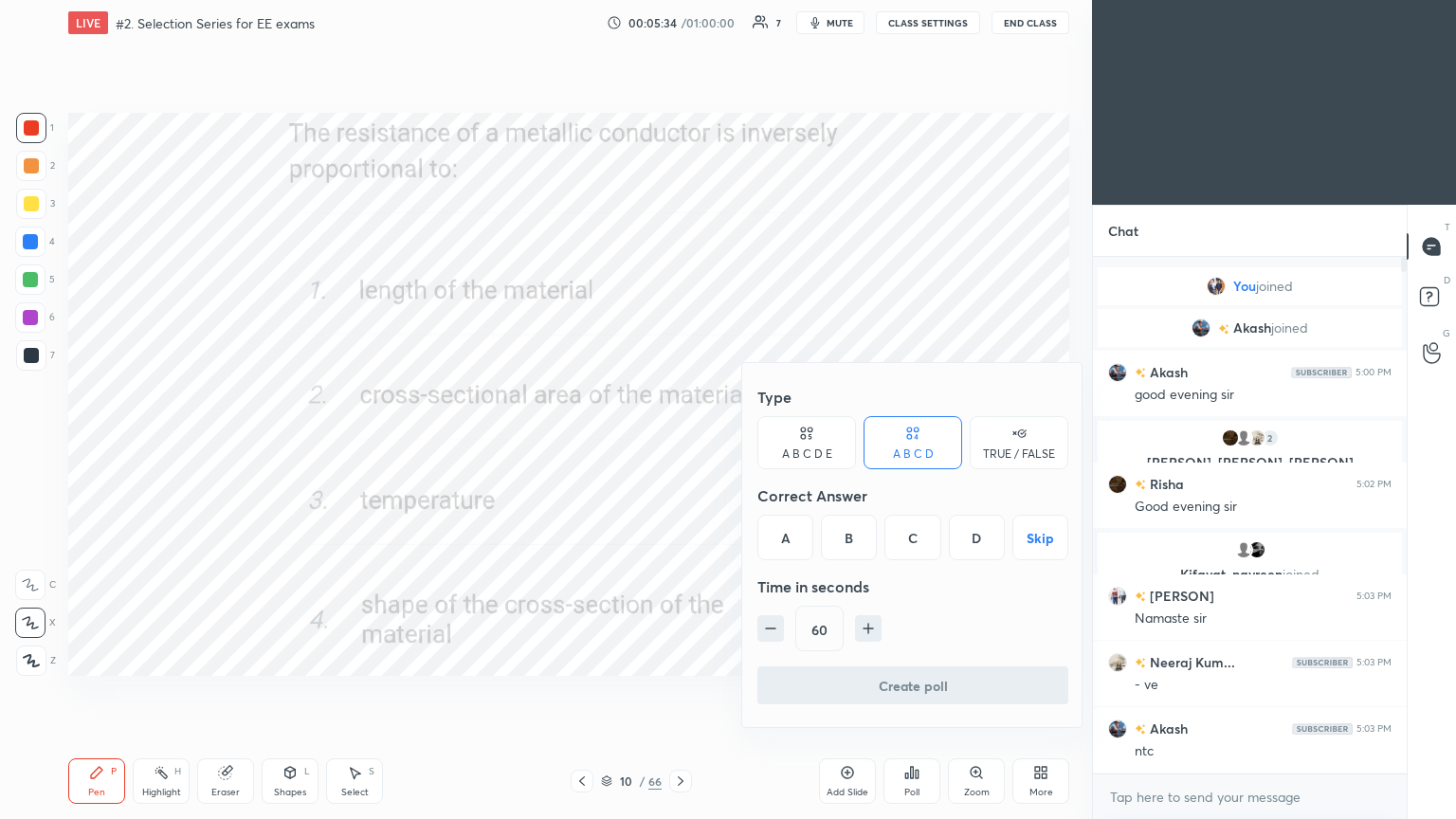 click on "B" at bounding box center [848, 537] 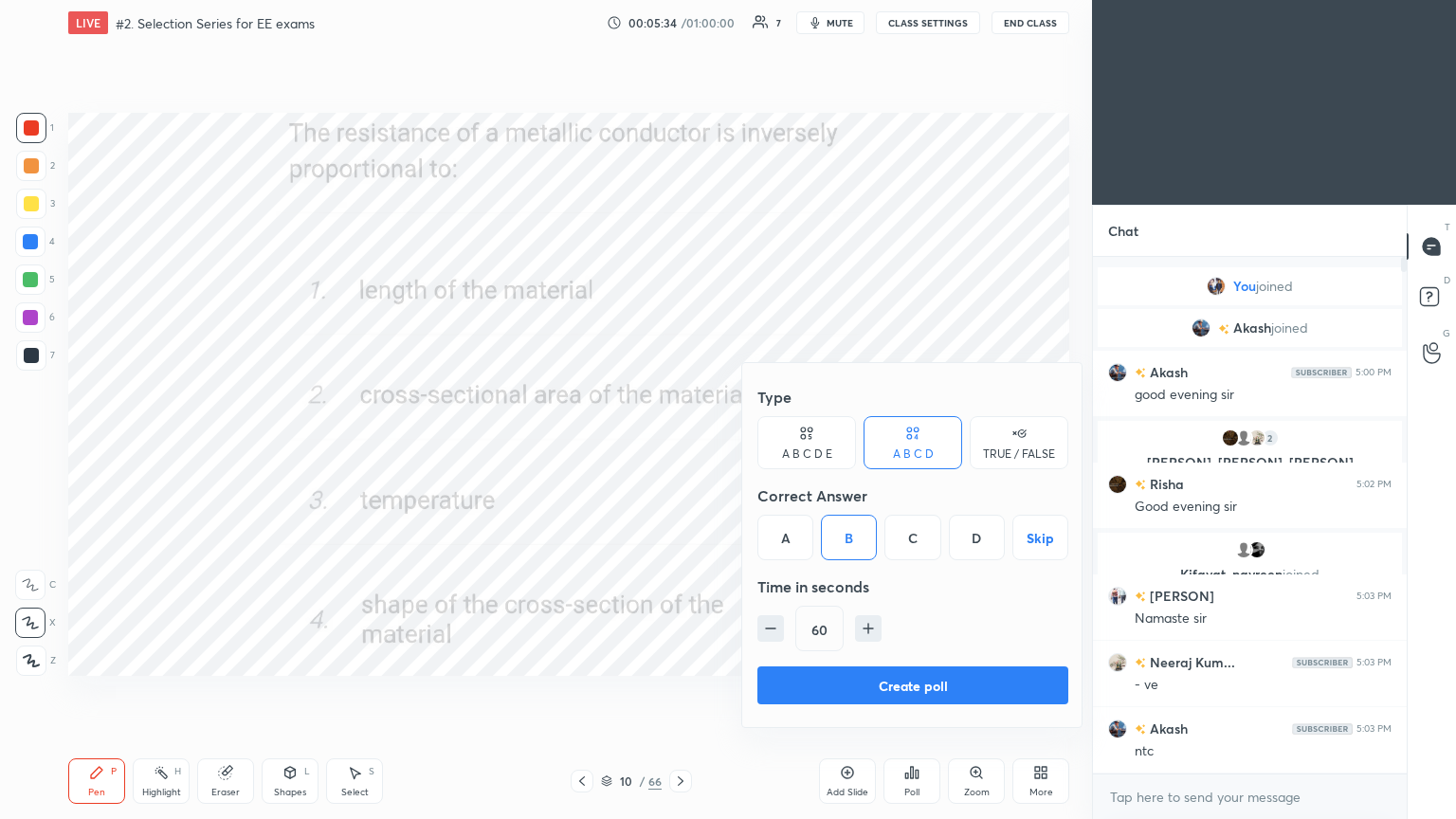 click on "Create poll" at bounding box center (913, 685) 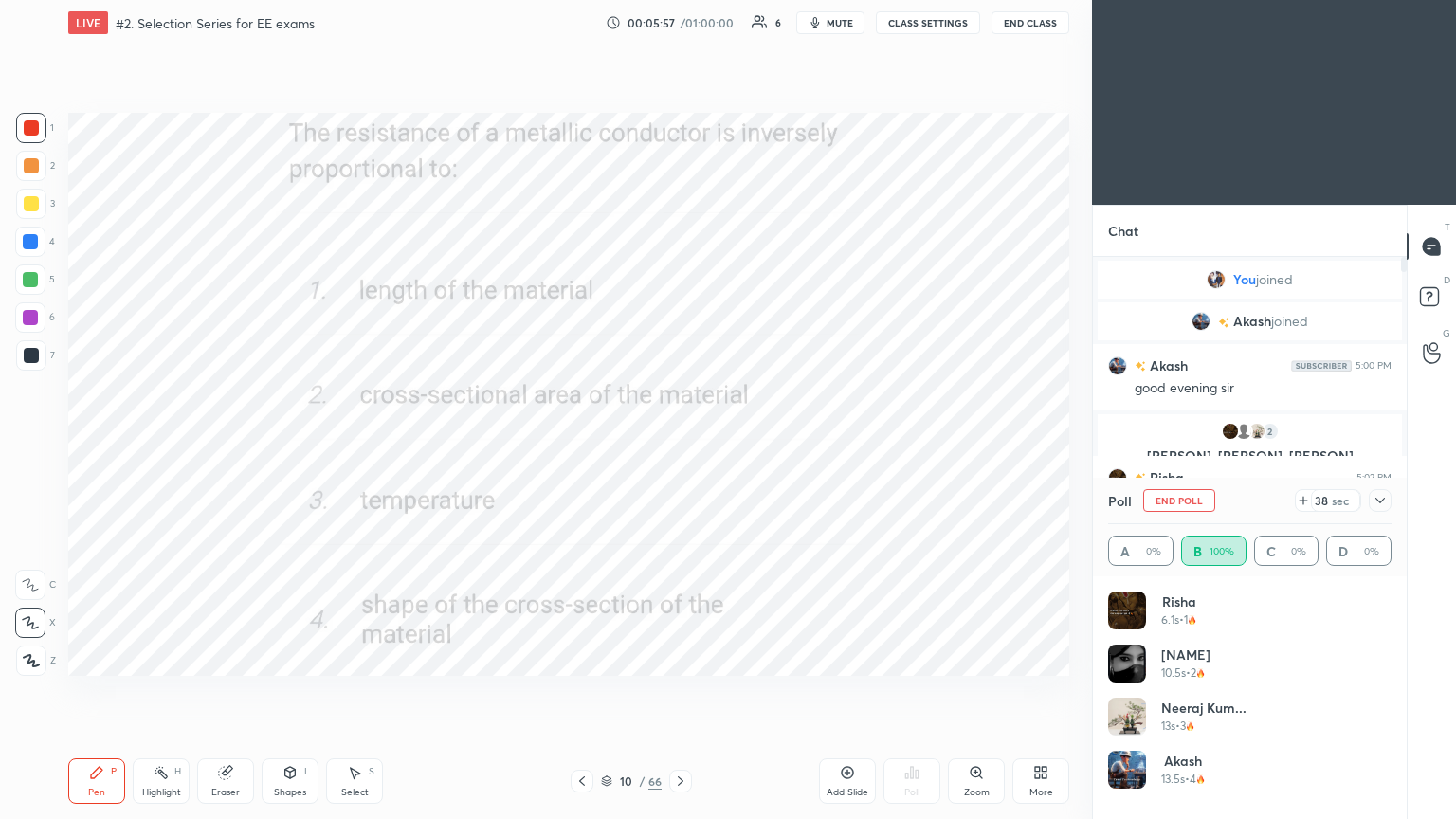 click on "End Poll" at bounding box center [1179, 500] 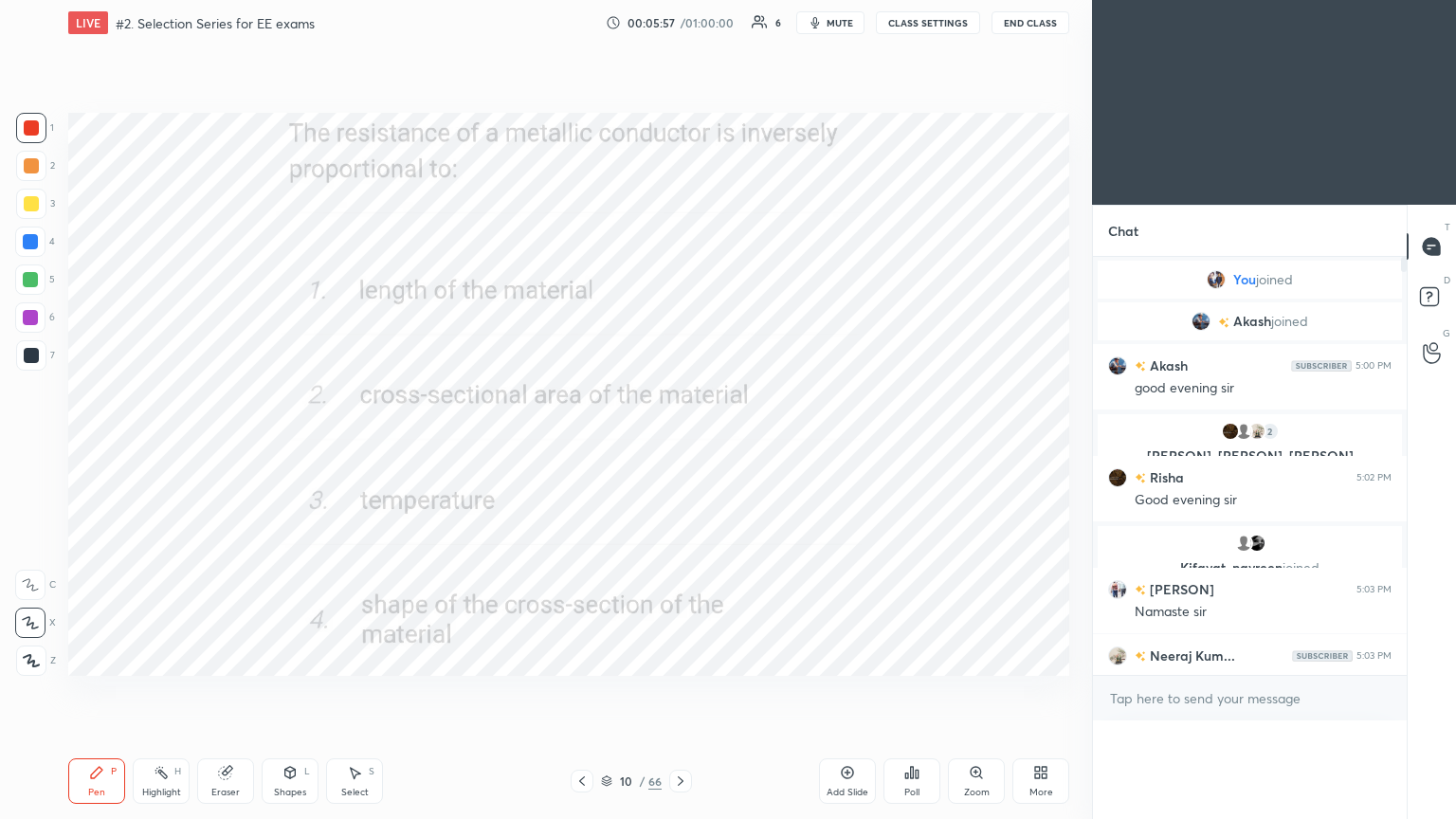 scroll, scrollTop: 114, scrollLeft: 278, axis: both 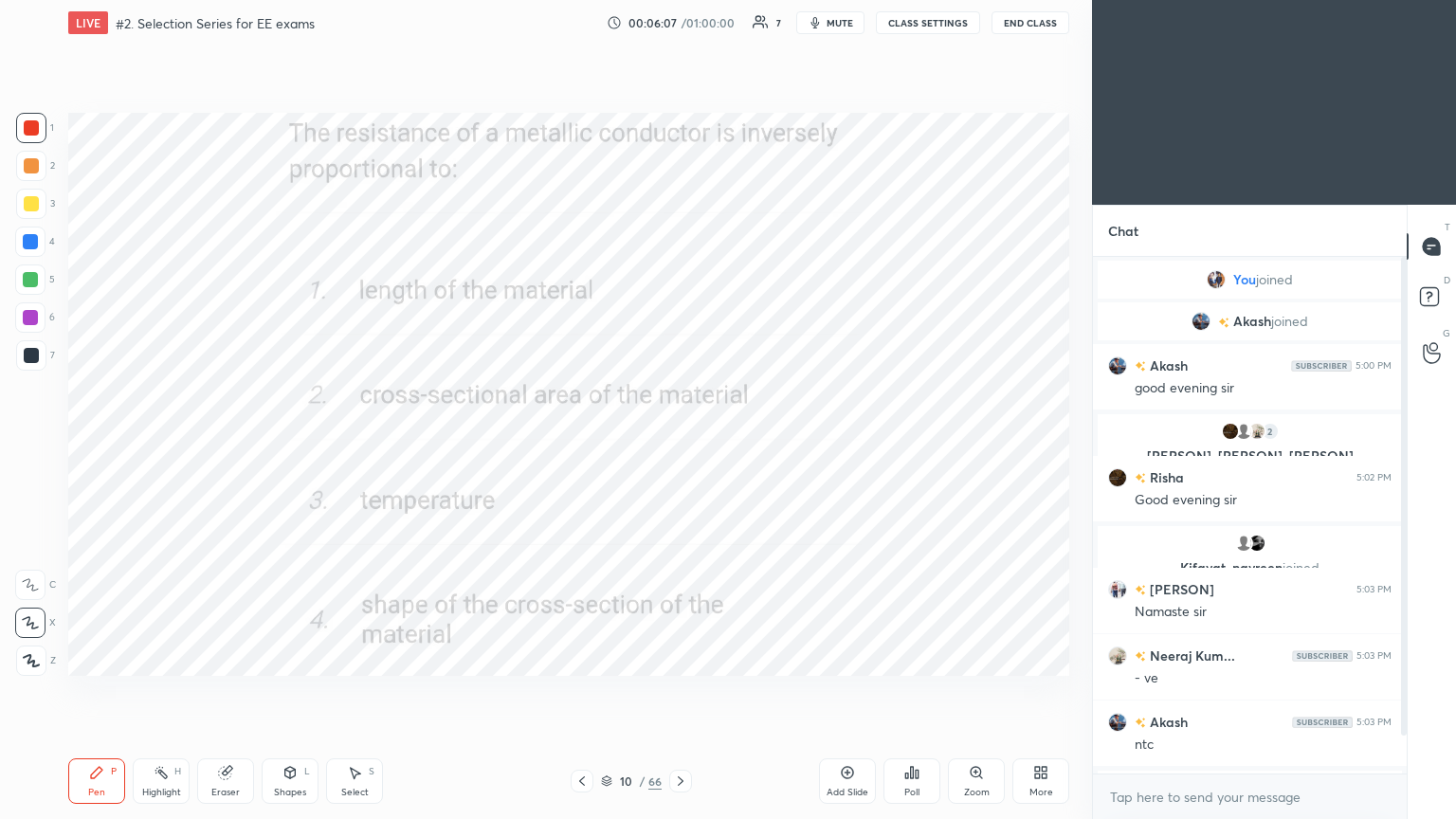 click on "Pen P Highlight H Eraser Shapes L Select S 10 / 66 Add Slide Poll Zoom More" at bounding box center [569, 781] 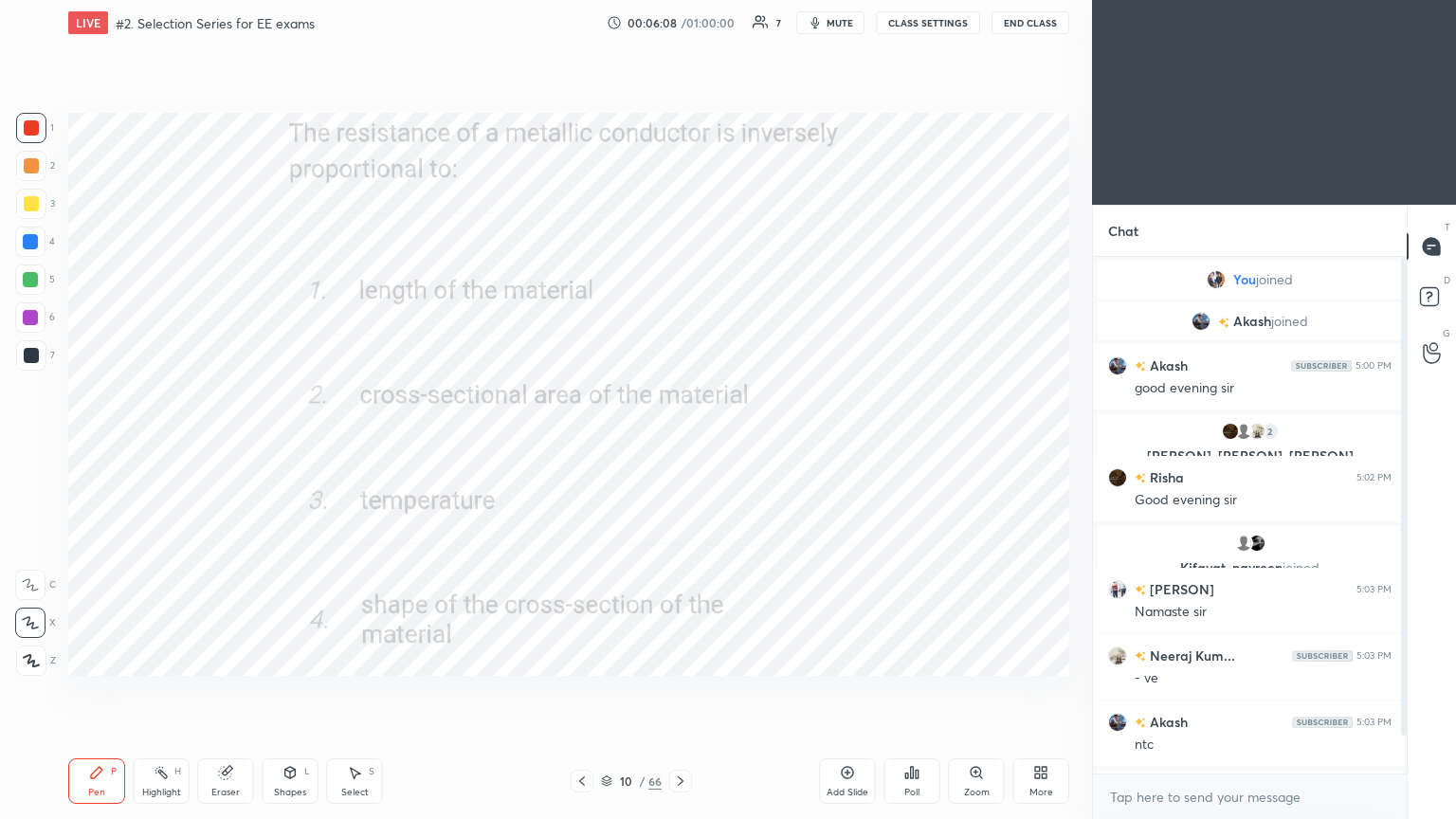 drag, startPoint x: 682, startPoint y: 782, endPoint x: 691, endPoint y: 777, distance: 10.29563 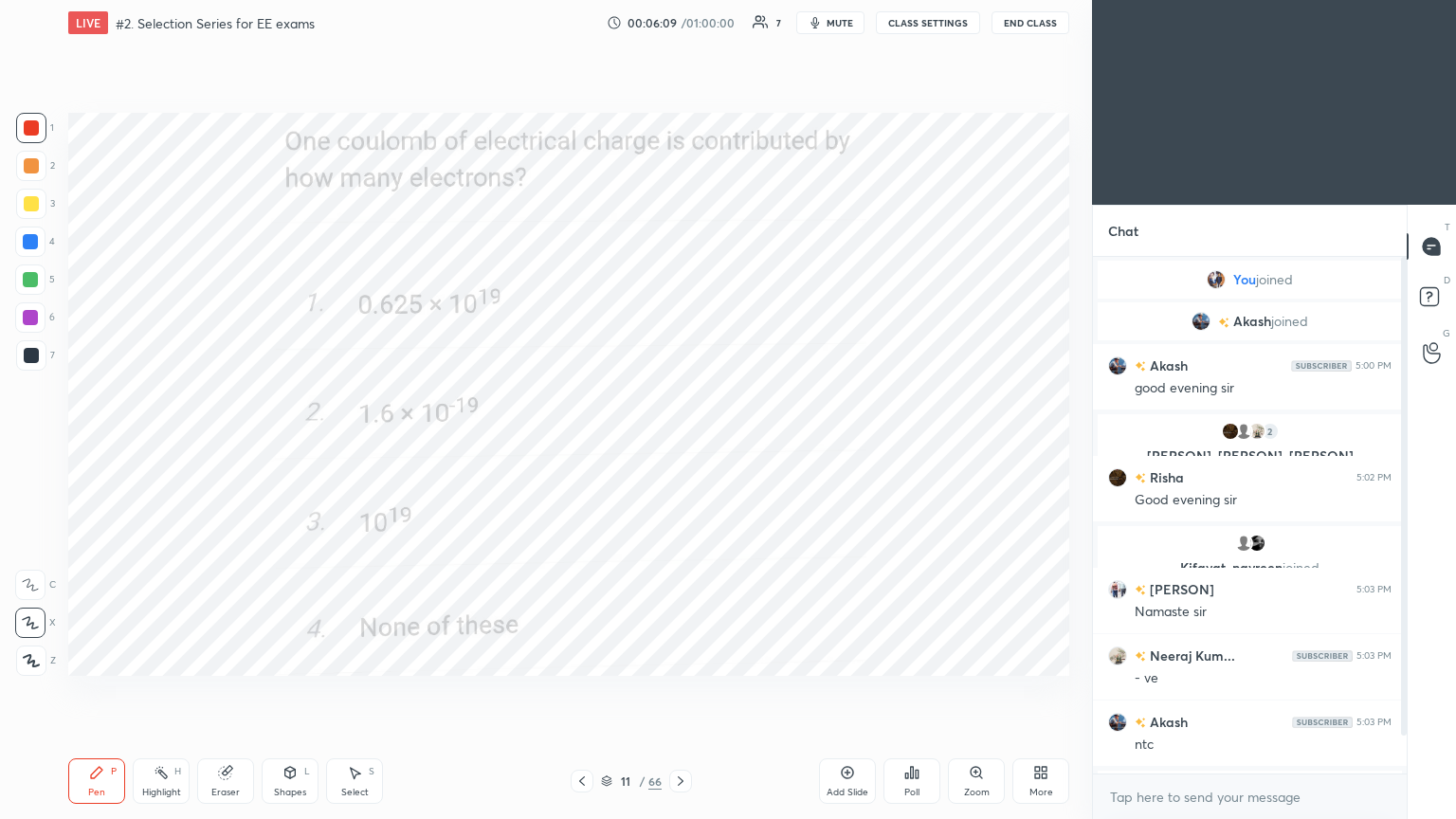 click on "Poll" at bounding box center [912, 781] 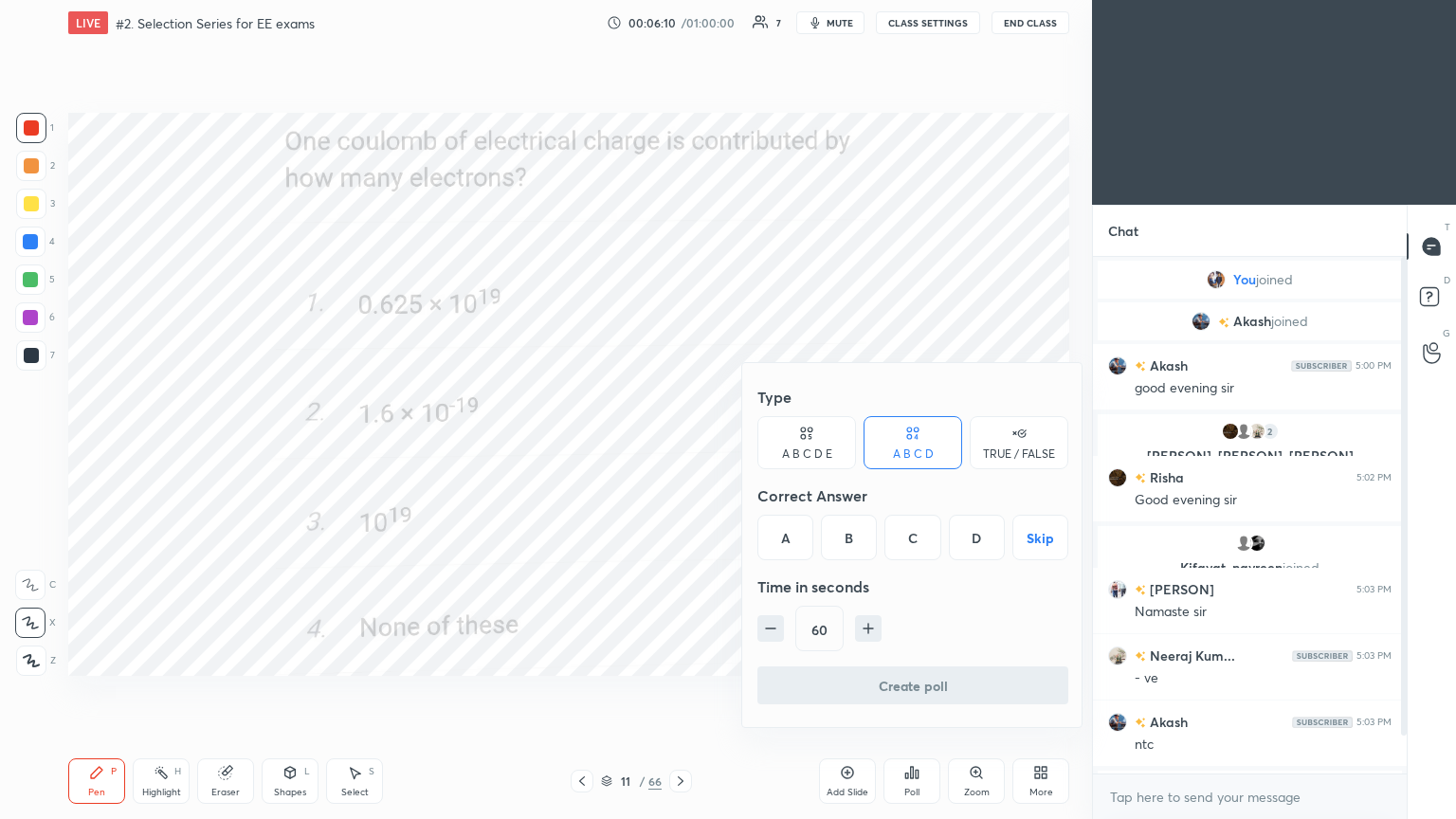 click on "A" at bounding box center [785, 537] 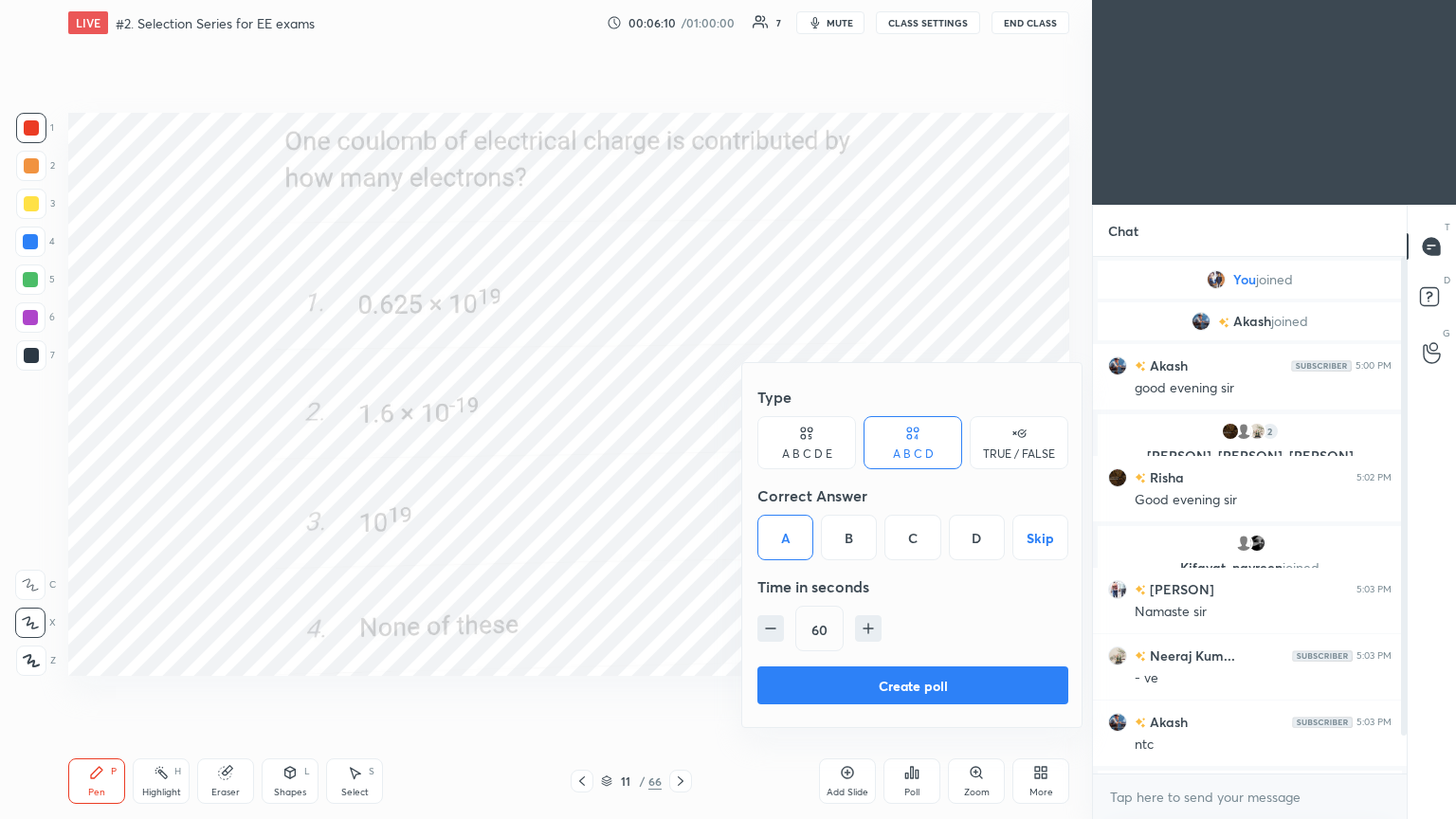 click on "Create poll" at bounding box center (913, 689) 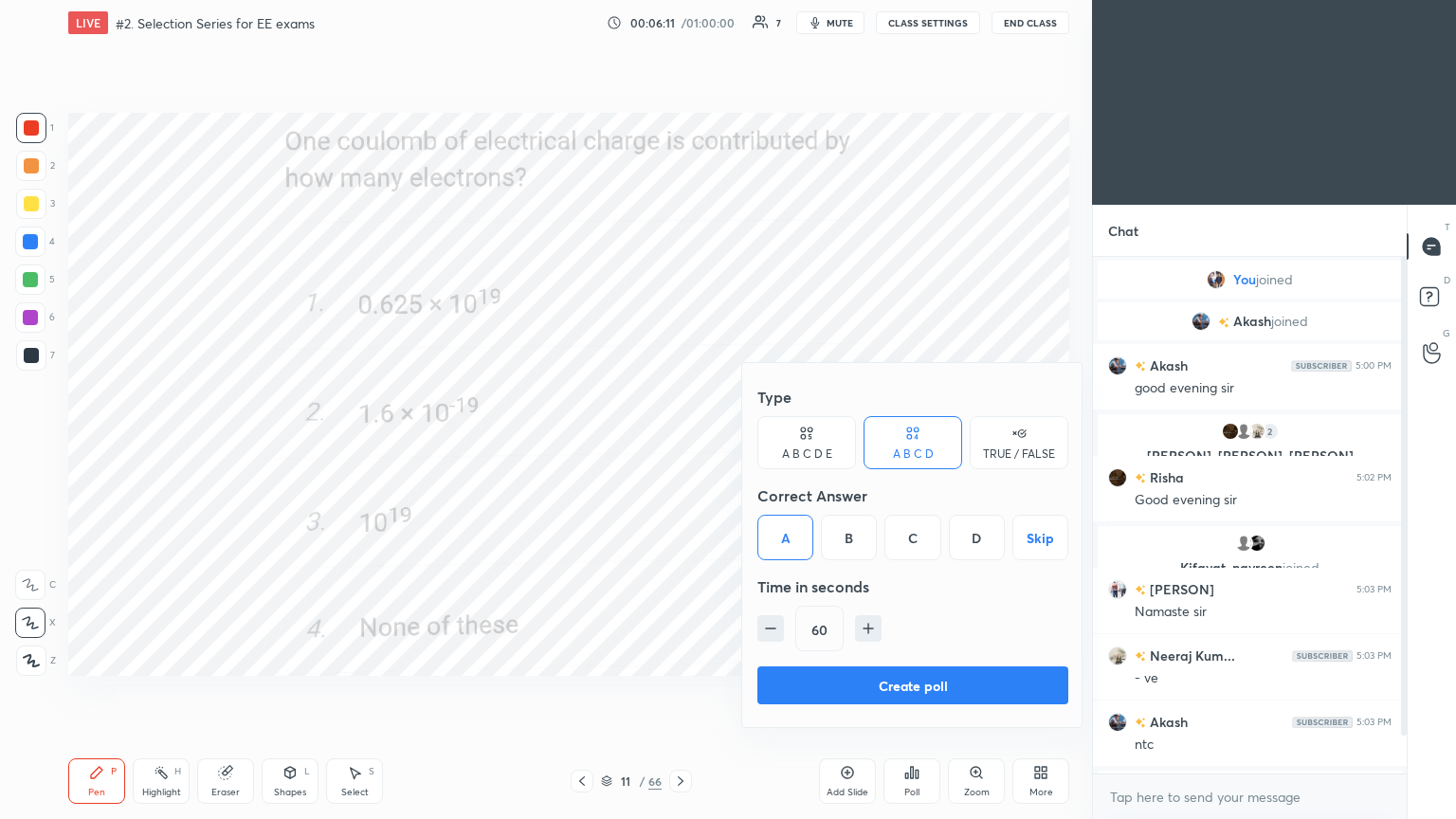 click on "Create poll" at bounding box center (913, 685) 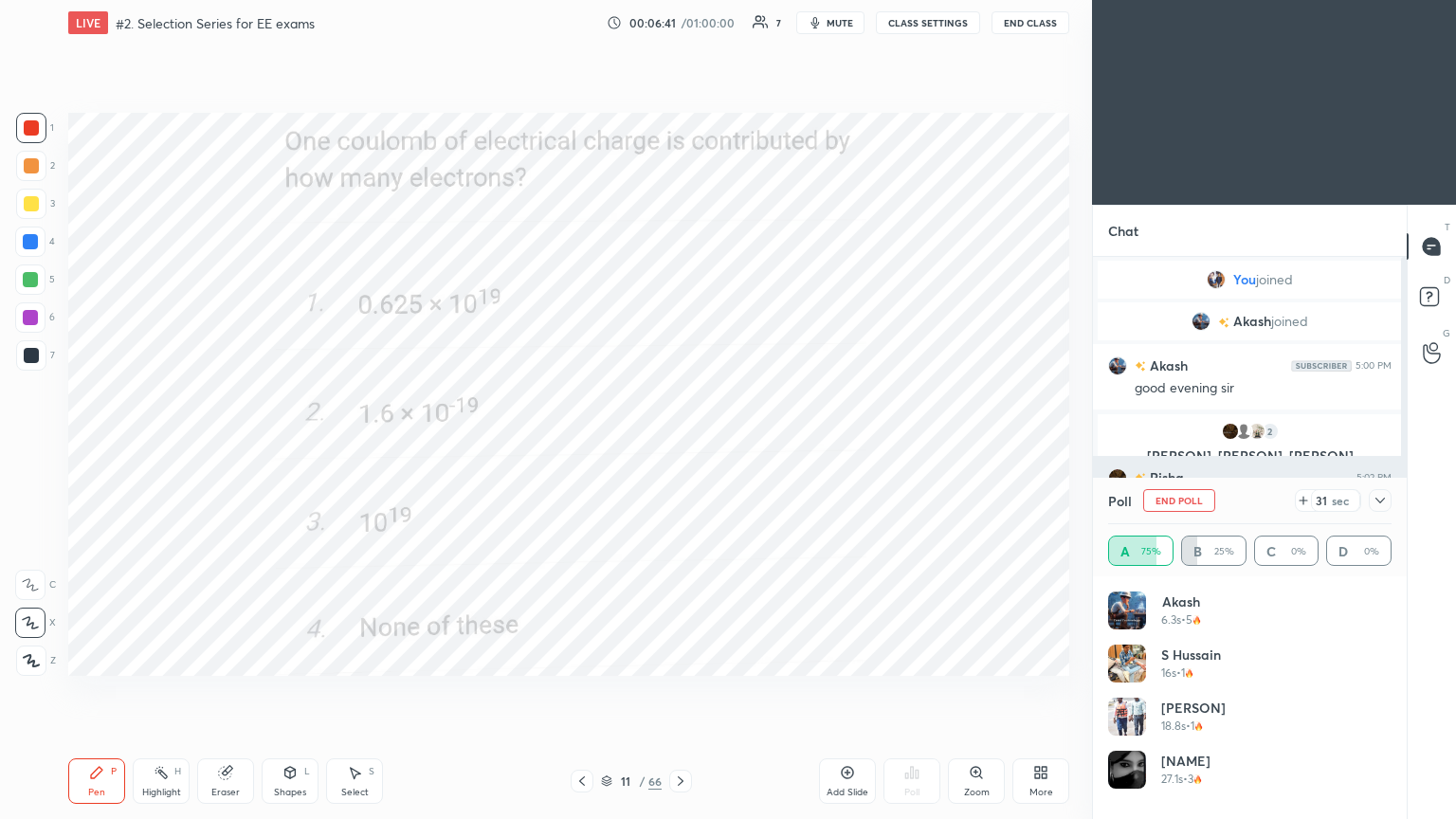 click on "End Poll" at bounding box center (1179, 500) 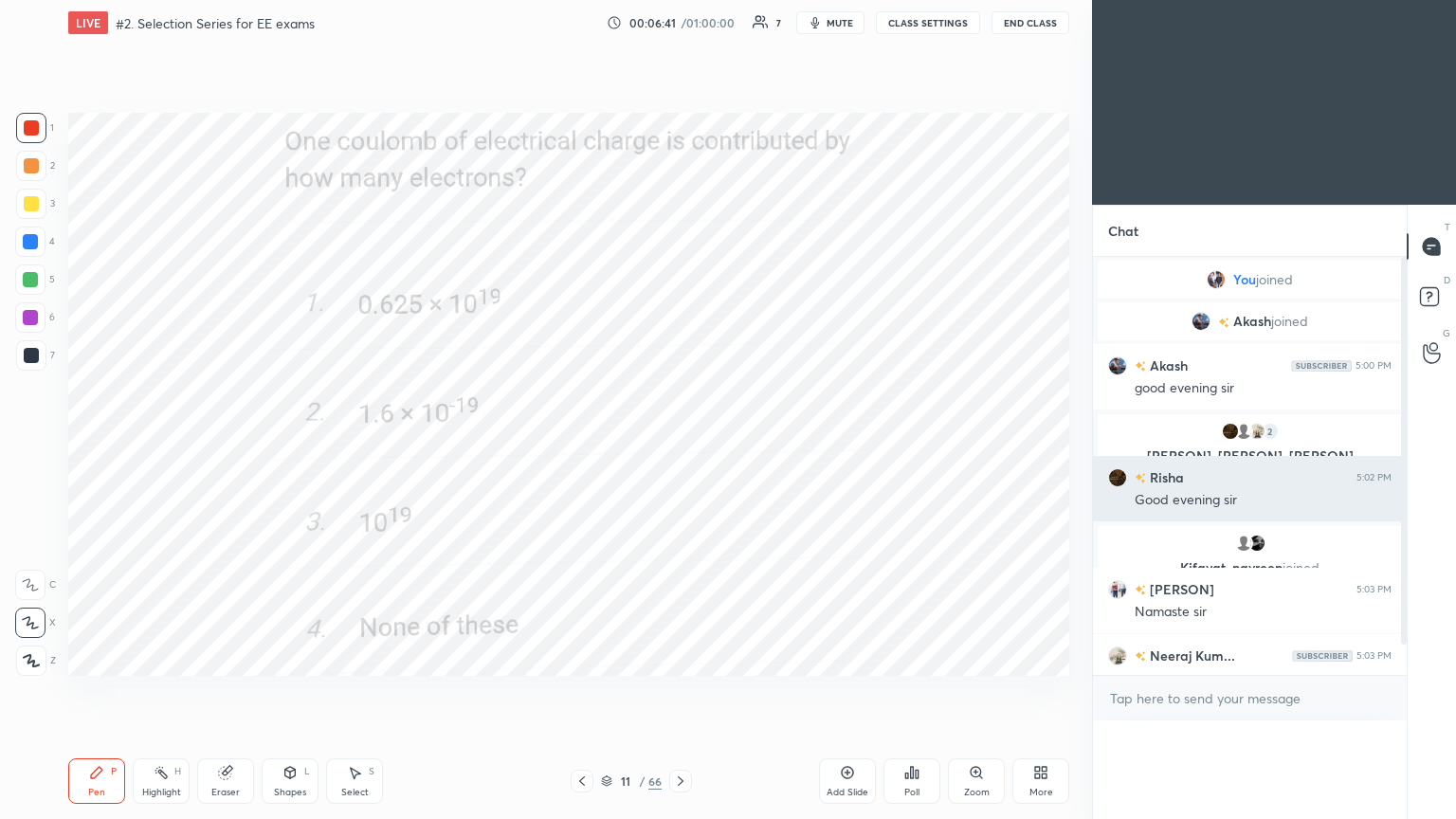 scroll, scrollTop: 115, scrollLeft: 278, axis: both 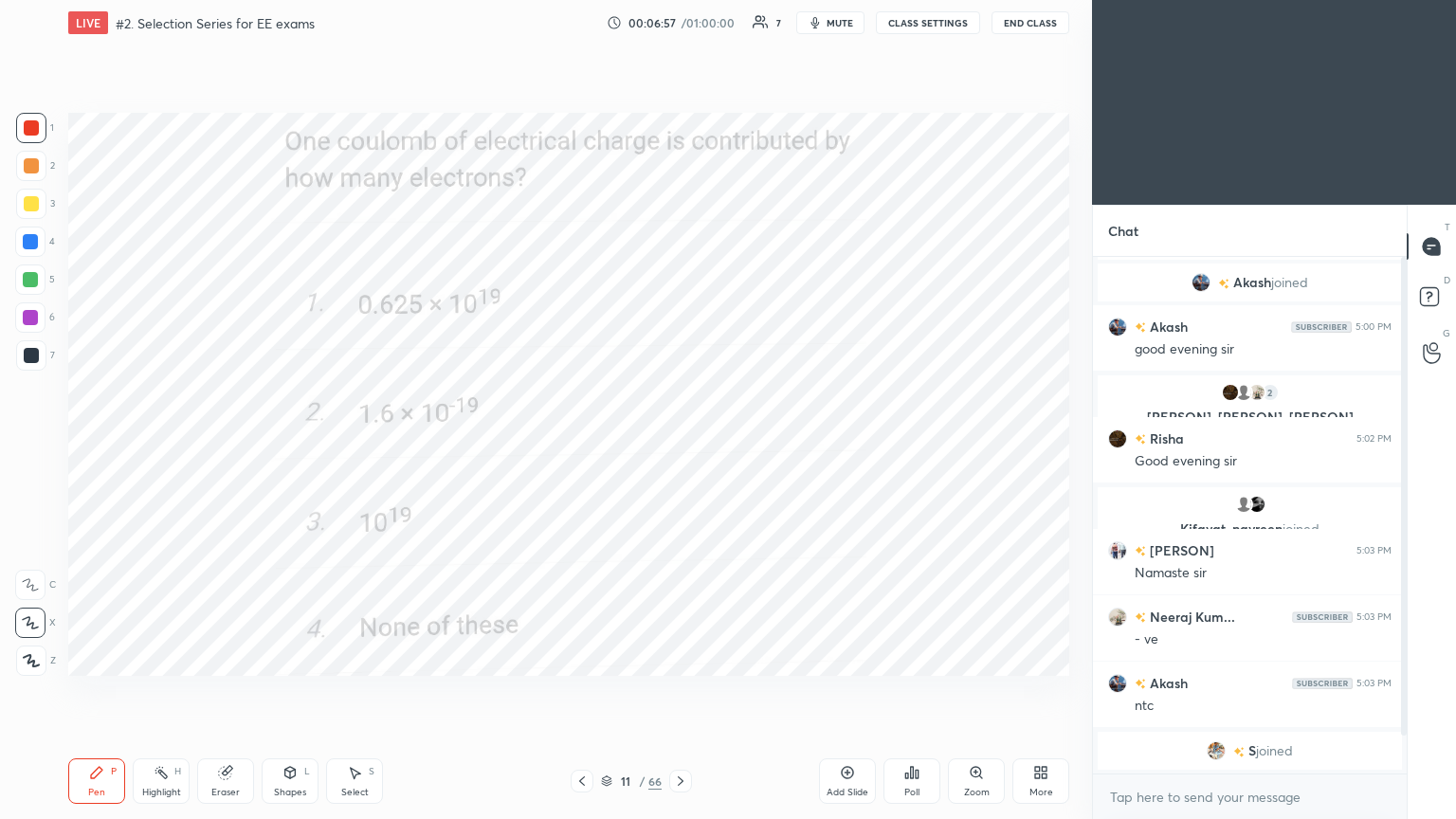 drag, startPoint x: 1404, startPoint y: 574, endPoint x: 1404, endPoint y: 656, distance: 82 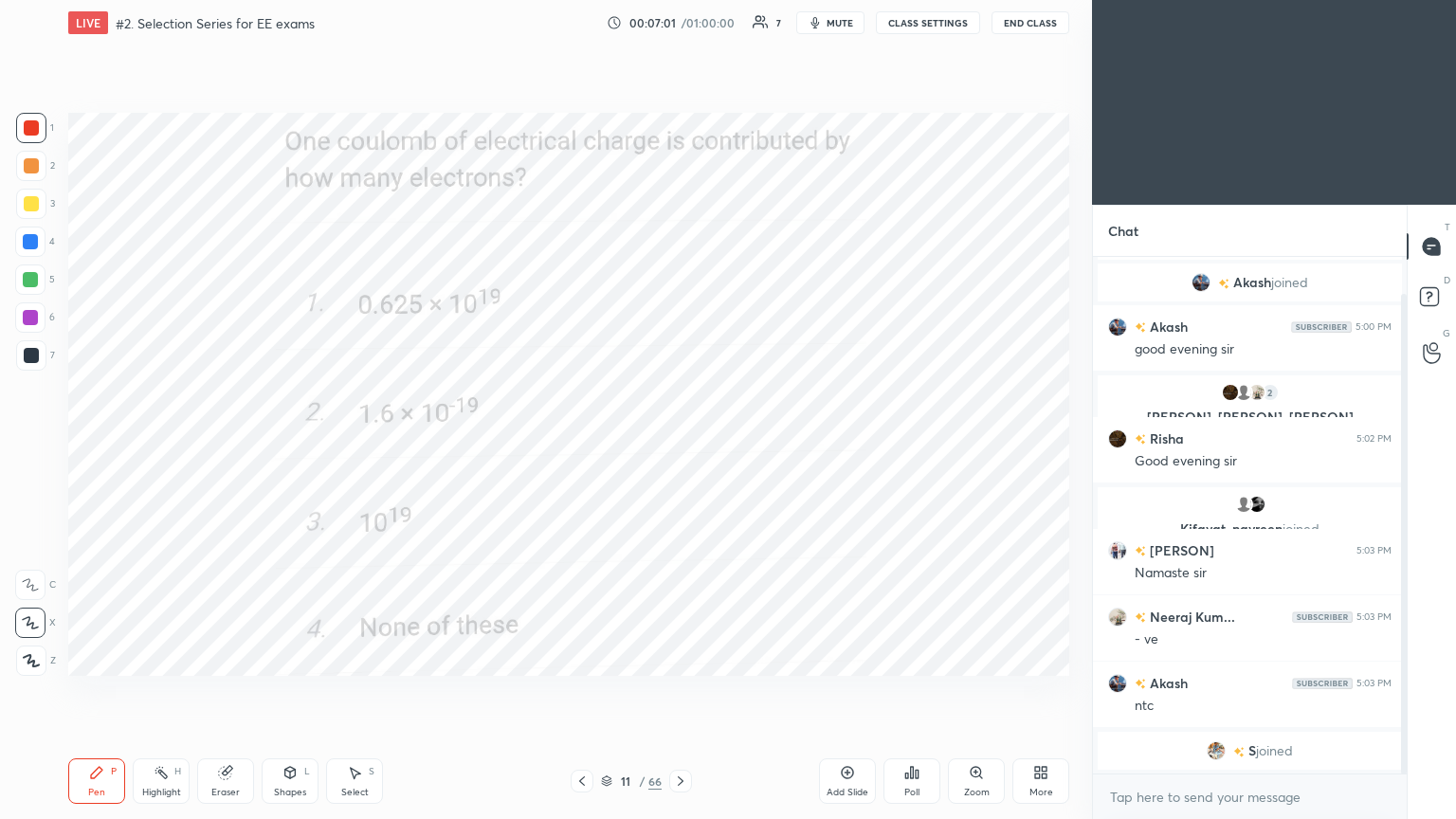 click 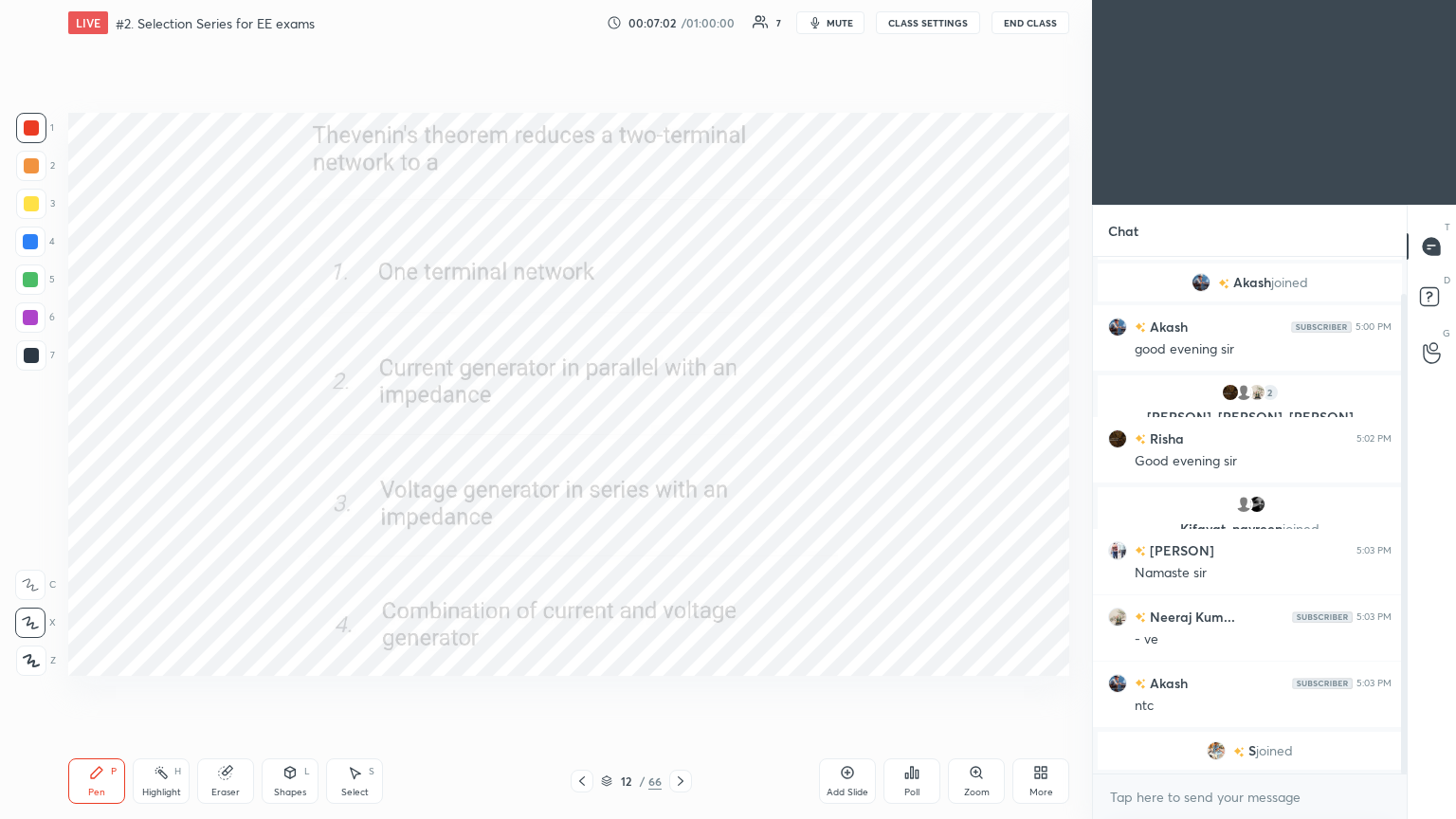 click on "Poll" at bounding box center [912, 781] 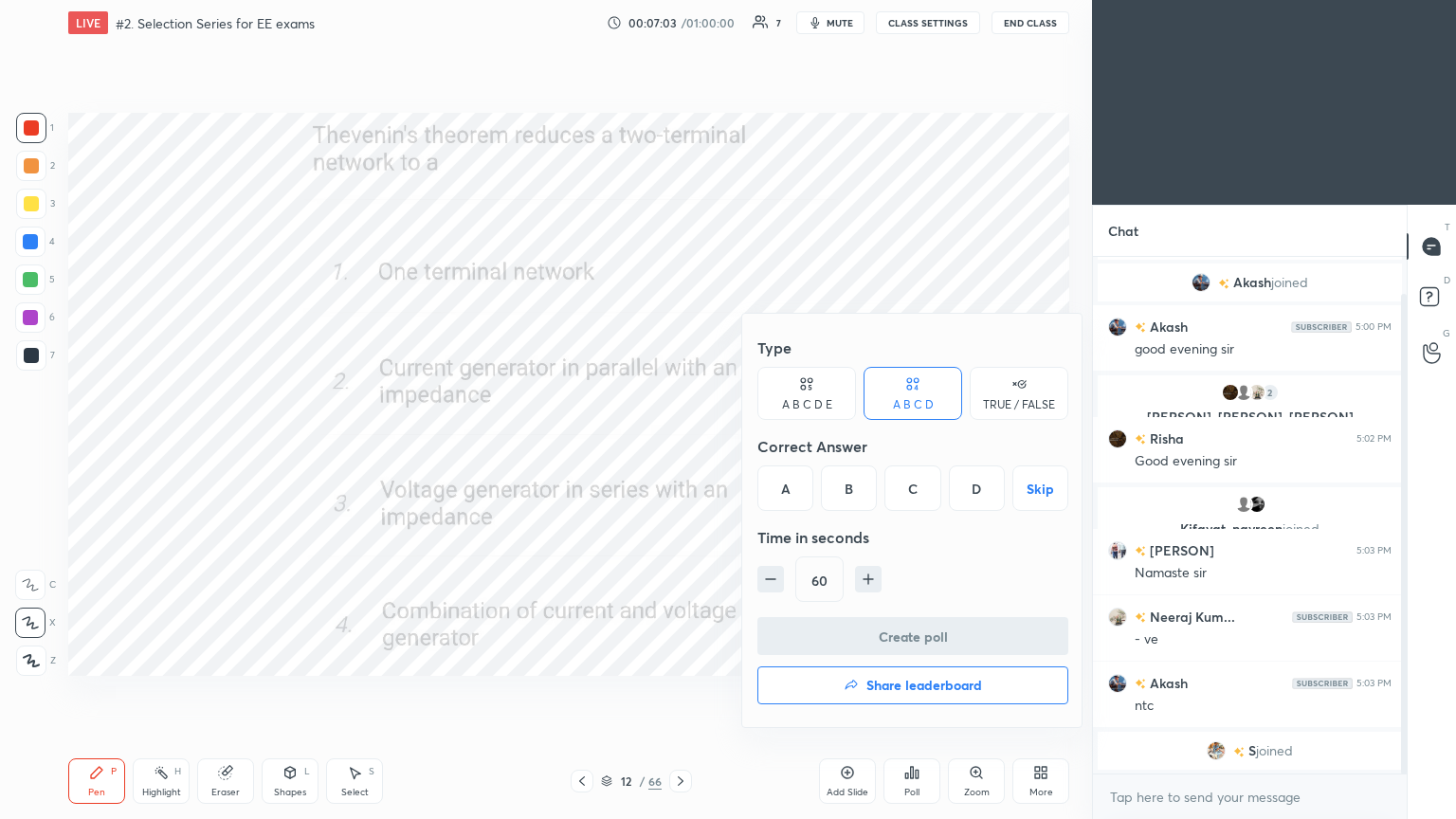 click on "C" at bounding box center [912, 488] 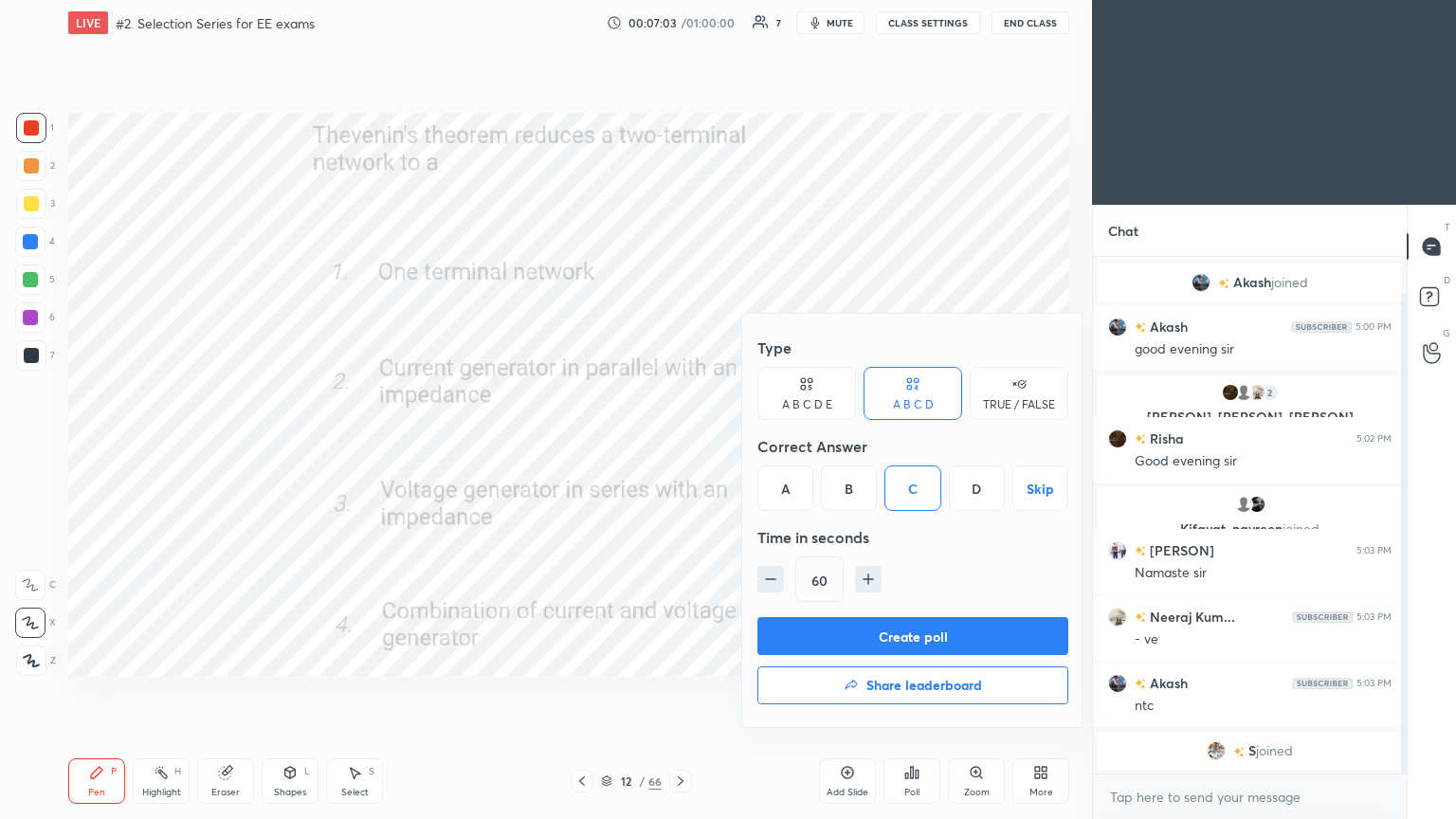 click on "Create poll" at bounding box center (913, 636) 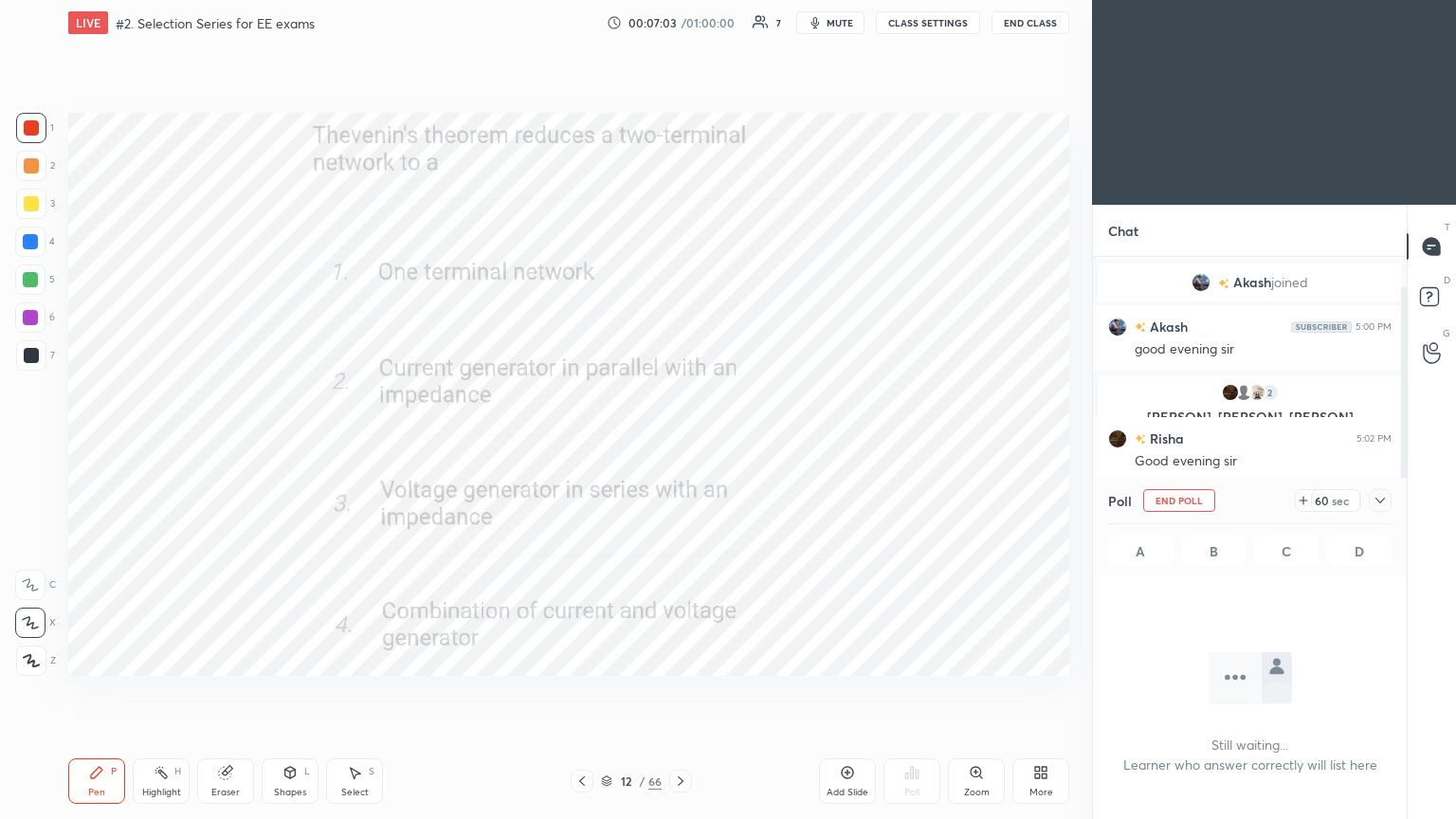 scroll, scrollTop: 6, scrollLeft: 6, axis: both 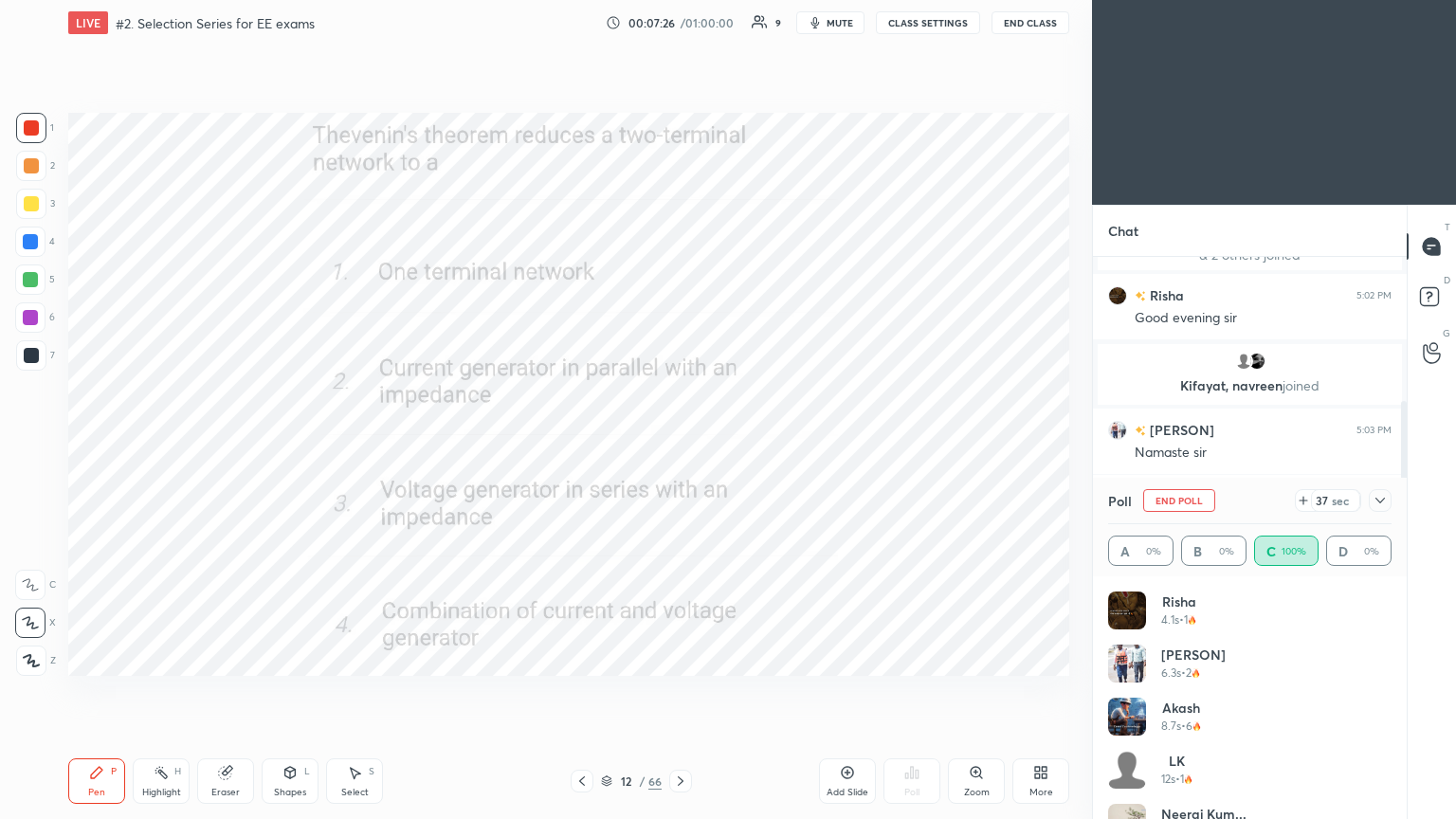click on "End Poll" at bounding box center [1179, 500] 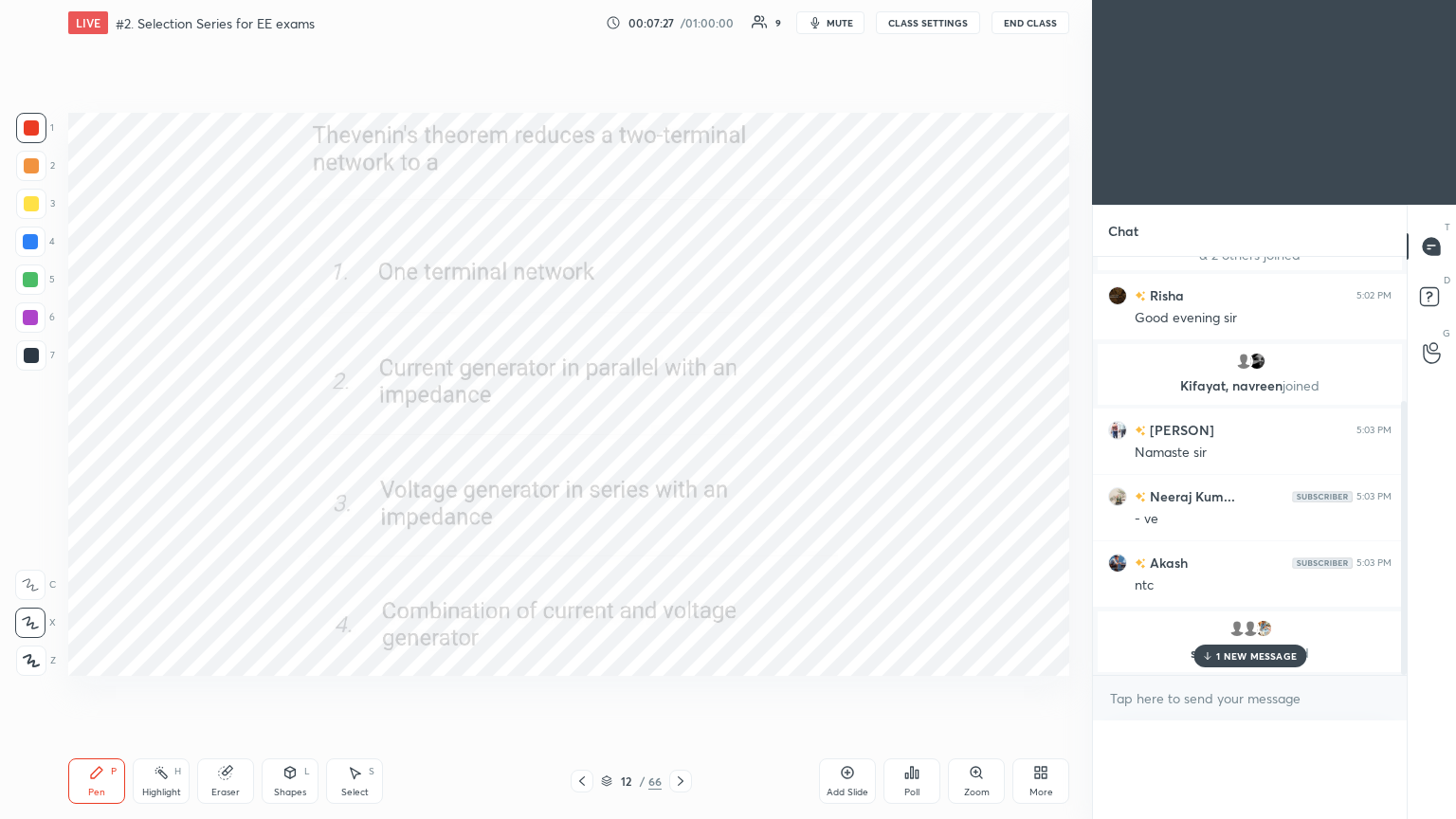 scroll, scrollTop: 83, scrollLeft: 278, axis: both 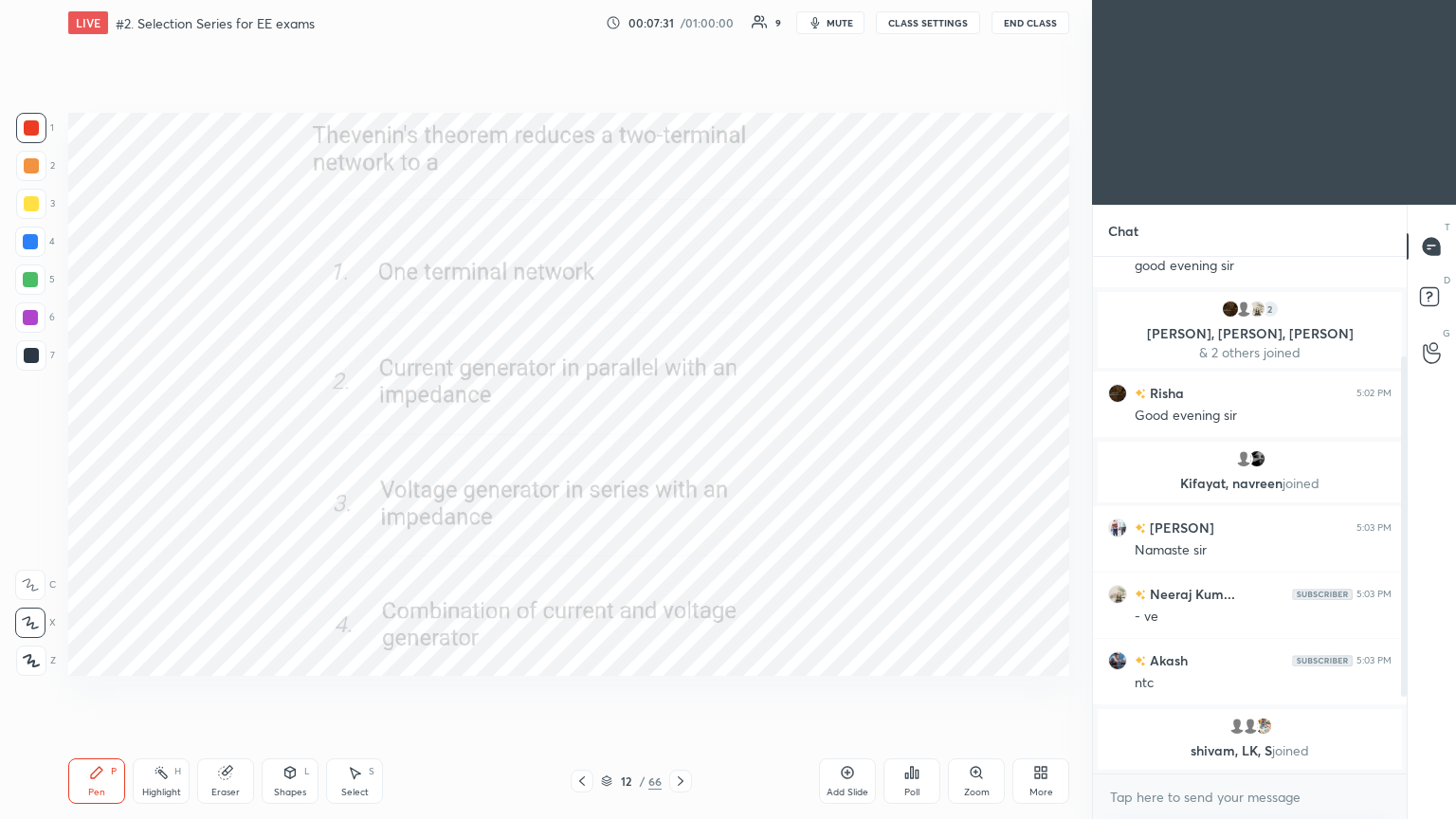 click 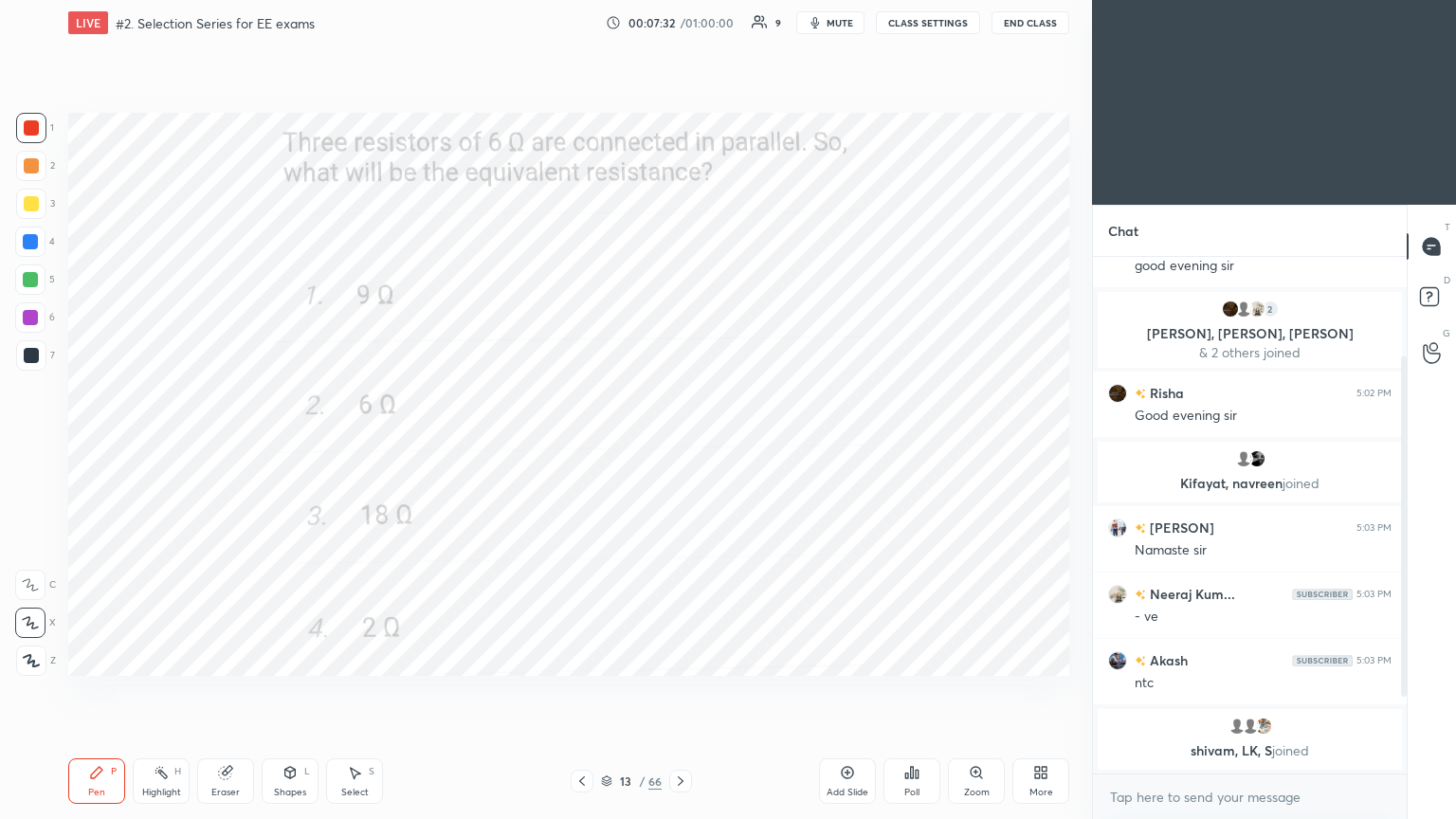 click on "Poll" at bounding box center (912, 792) 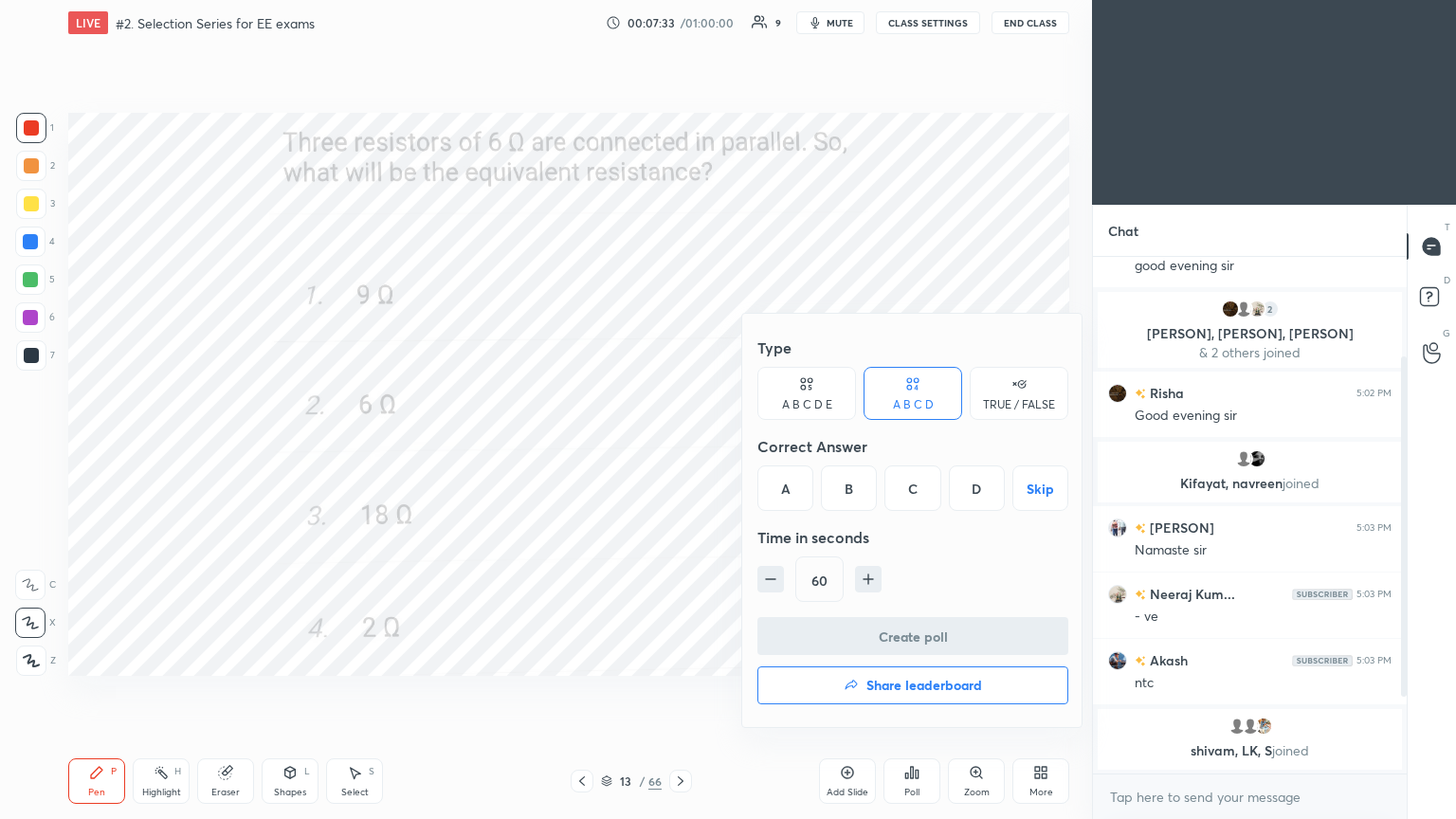 click on "D" at bounding box center [976, 488] 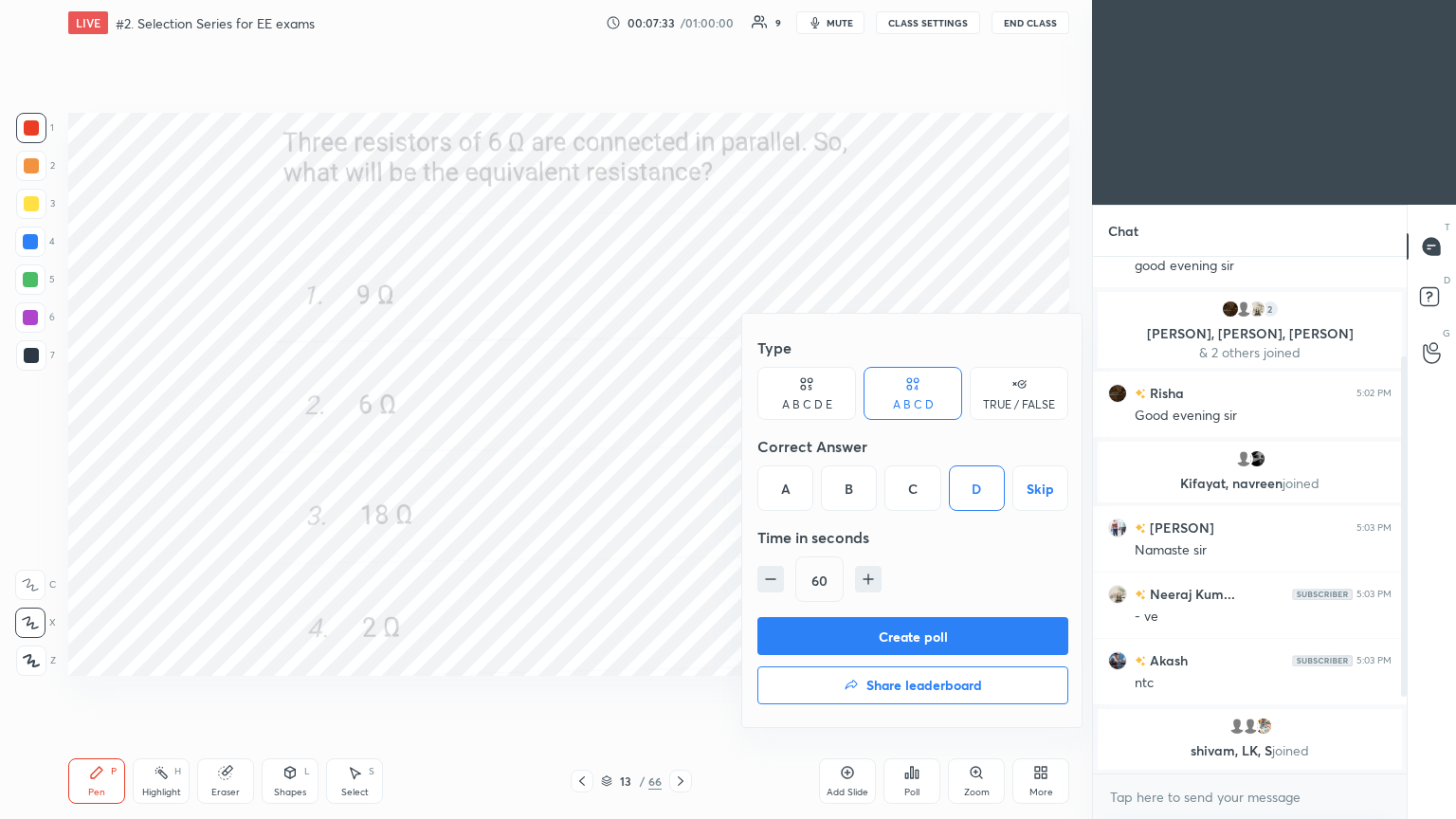 click on "Create poll Share leaderboard" at bounding box center (913, 664) 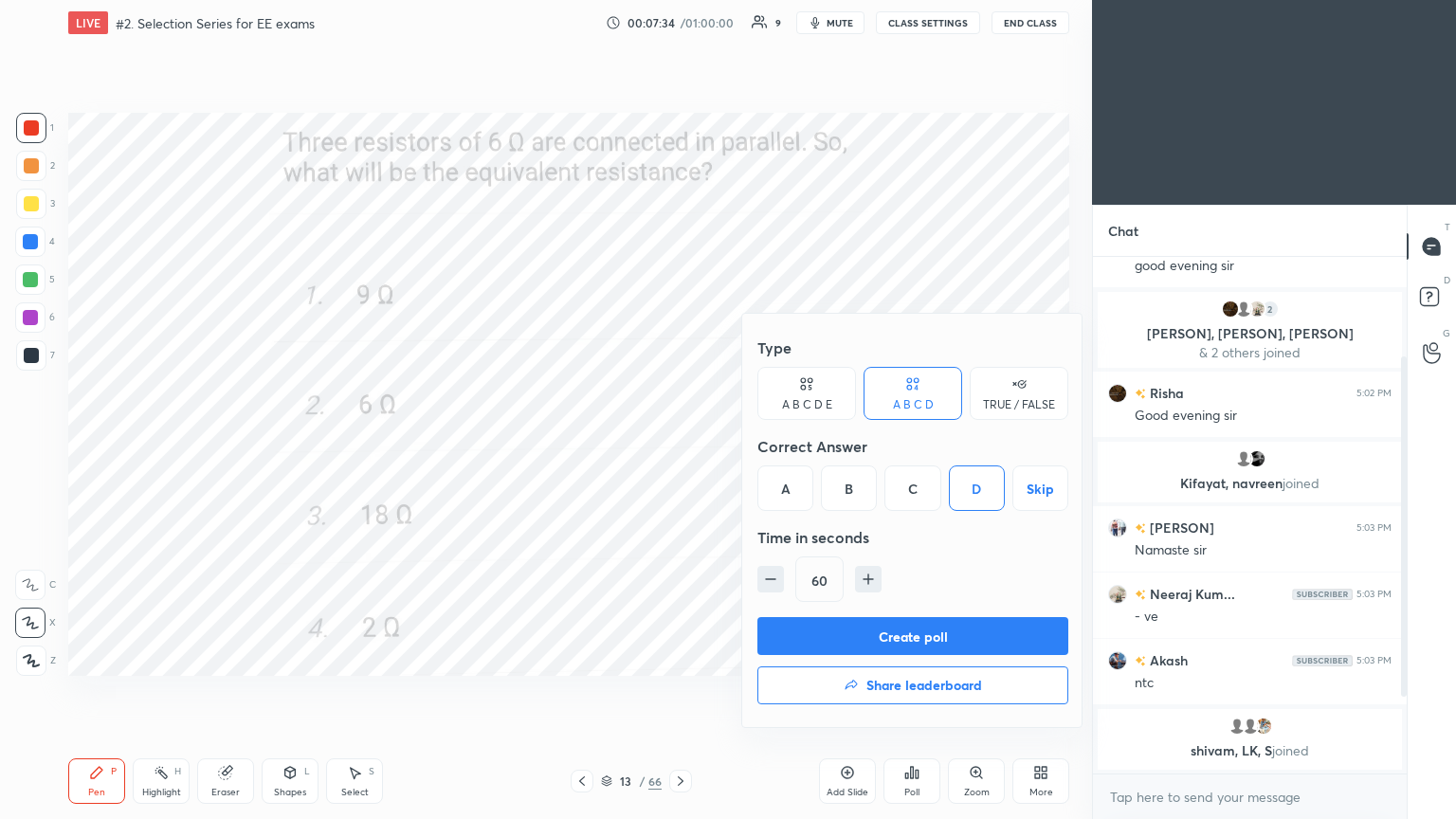 click on "Create poll" at bounding box center [913, 636] 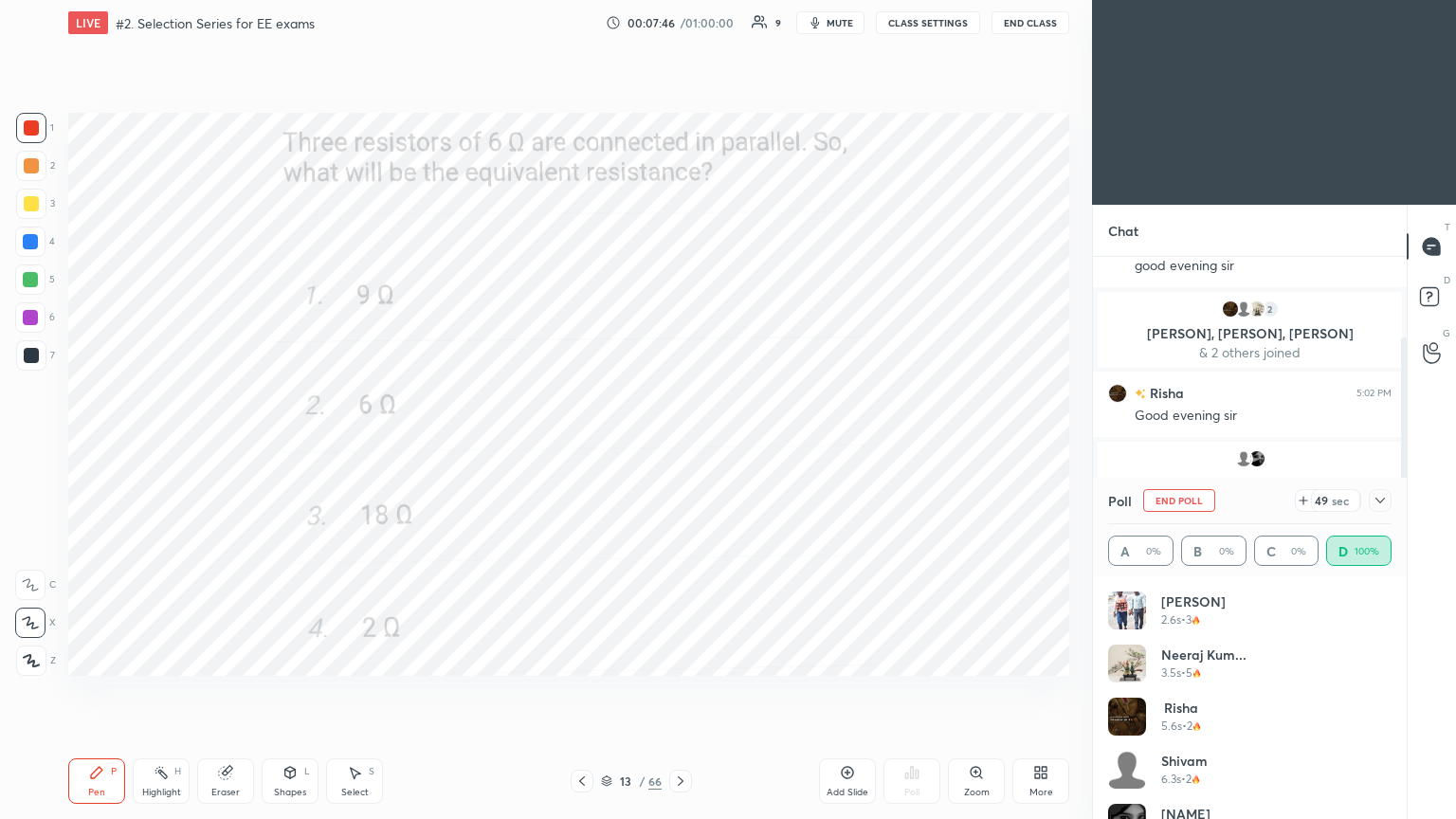 drag, startPoint x: 1392, startPoint y: 611, endPoint x: 1389, endPoint y: 758, distance: 147.03061 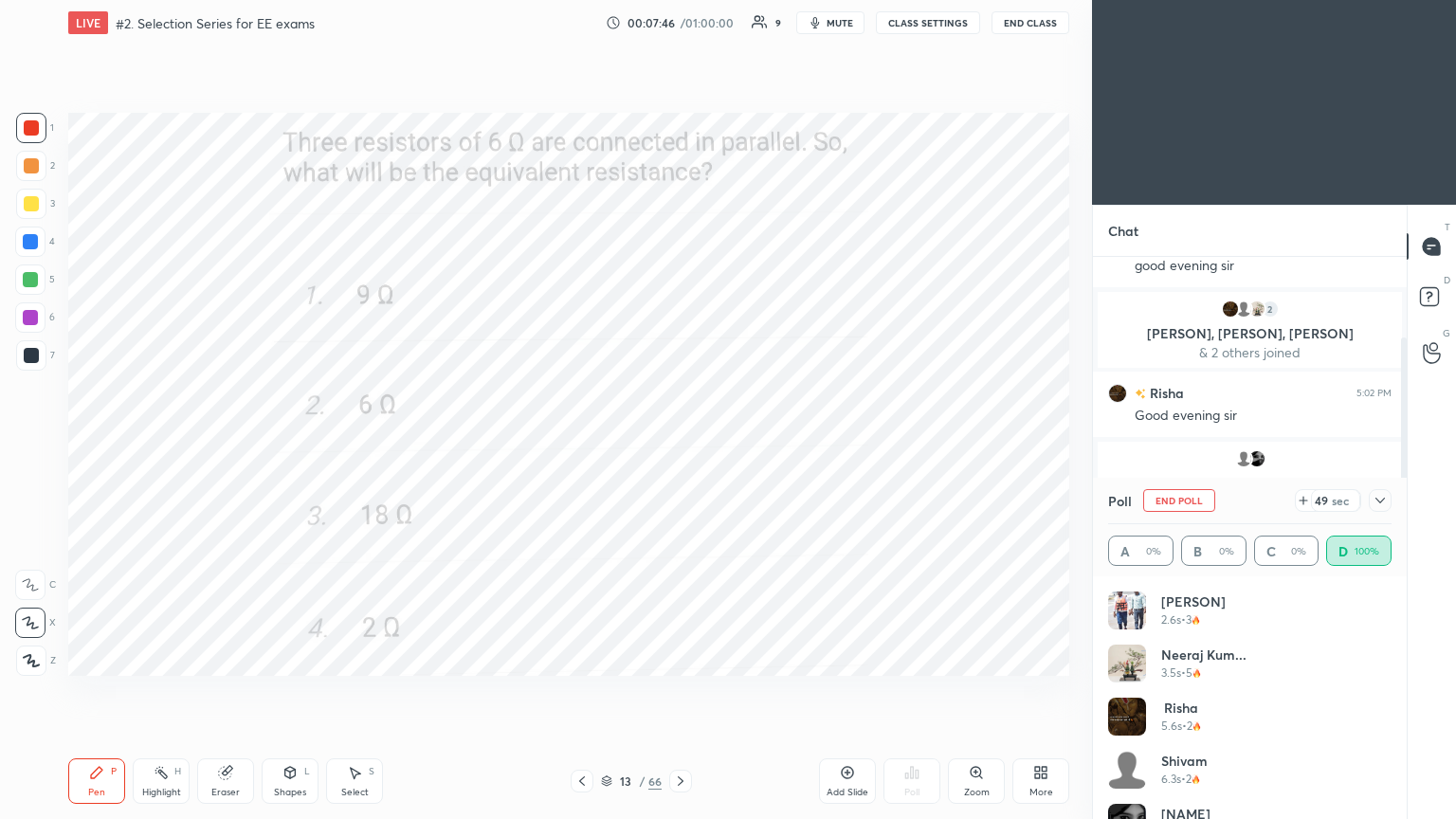 click on "[PERSON] 2.6s  •  3 [PERSON] 3.5s  •  5 [PERSON] 5.6s  •  2 [PERSON] 6.3s  •  2 [PERSON] 7.2s  •  5 [PERSON] 8s  •  3 [PERSON] 8.2s  •  7" at bounding box center (1249, 698) 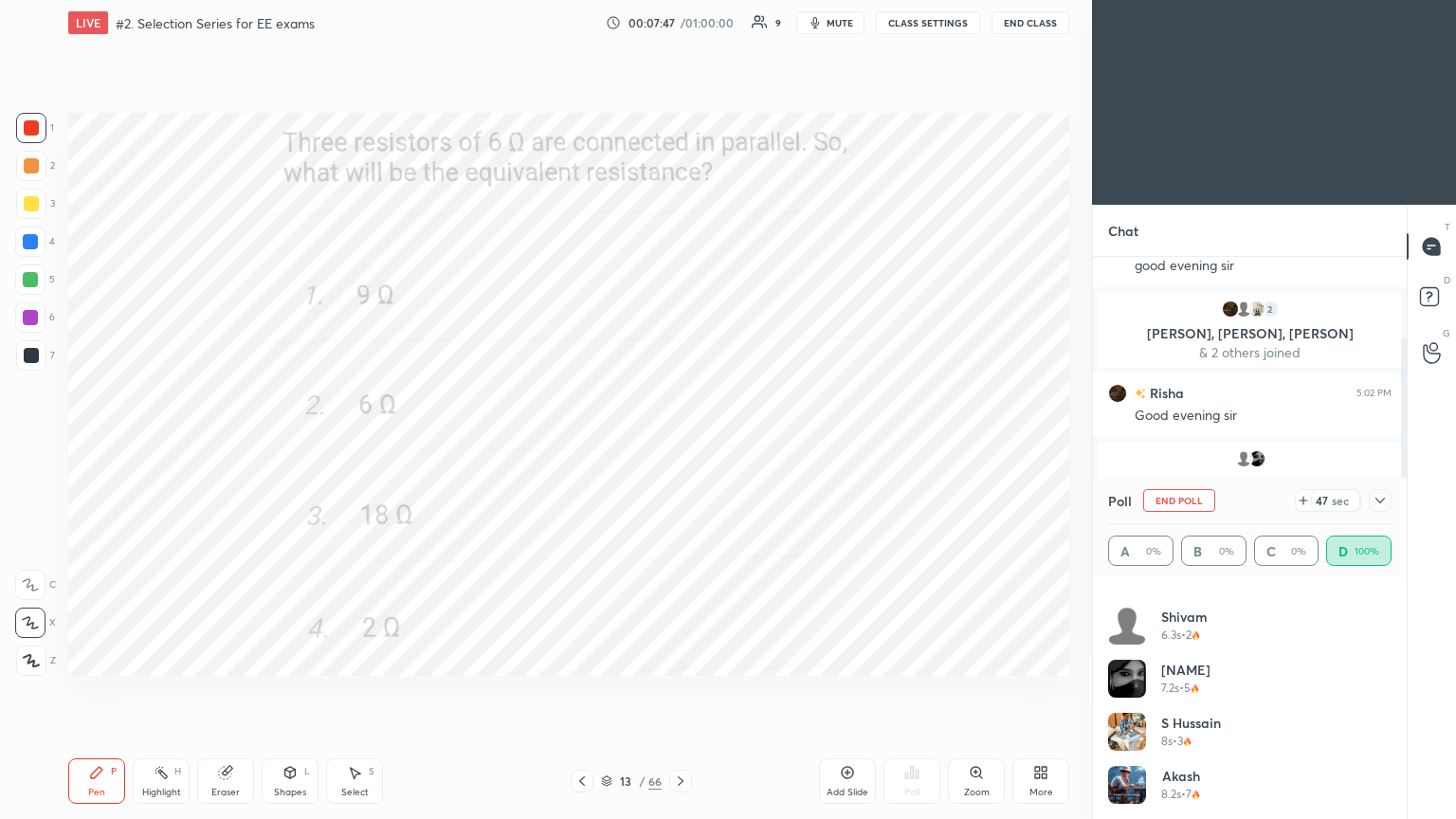click on "End Poll" at bounding box center (1179, 500) 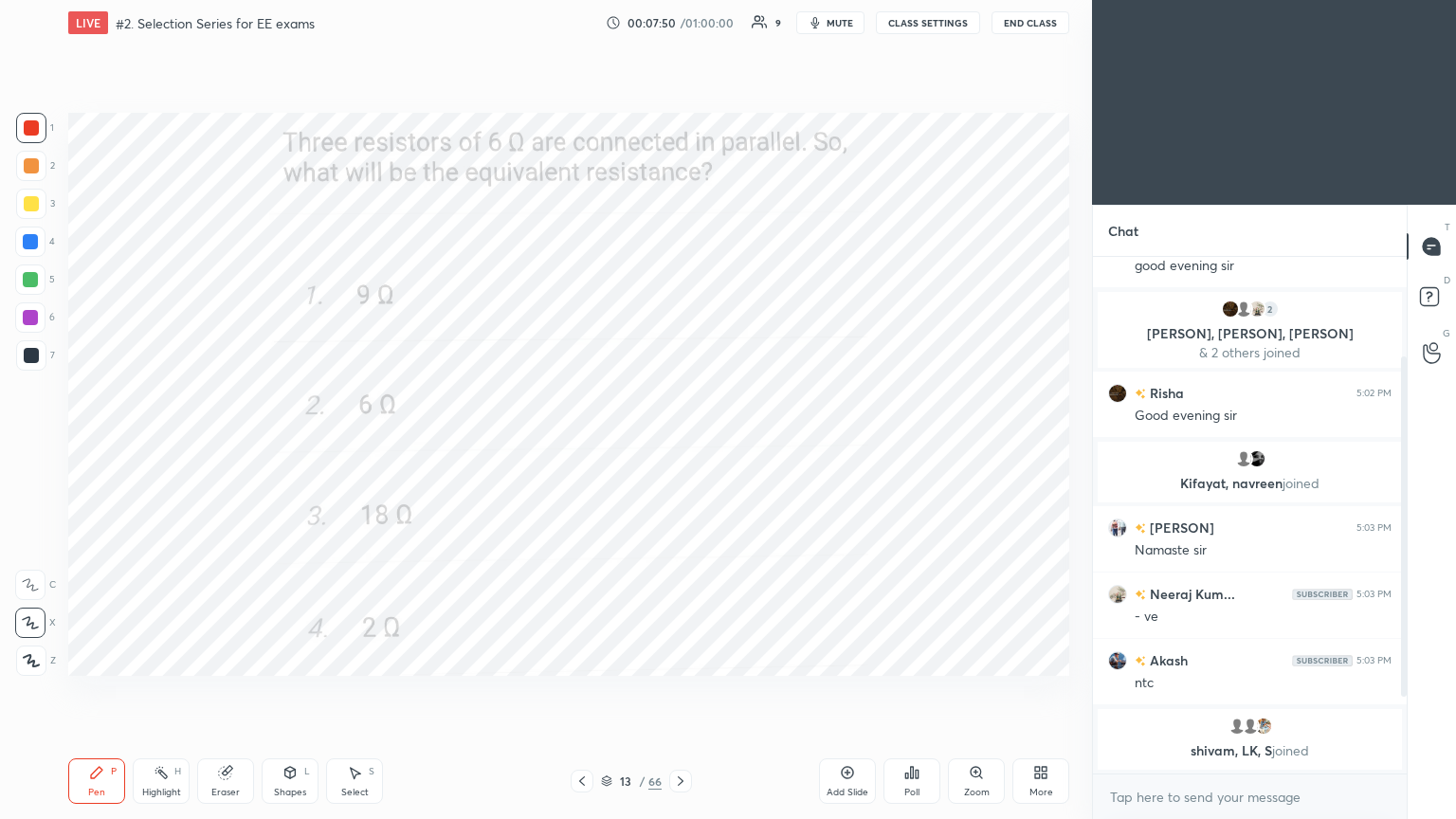 click 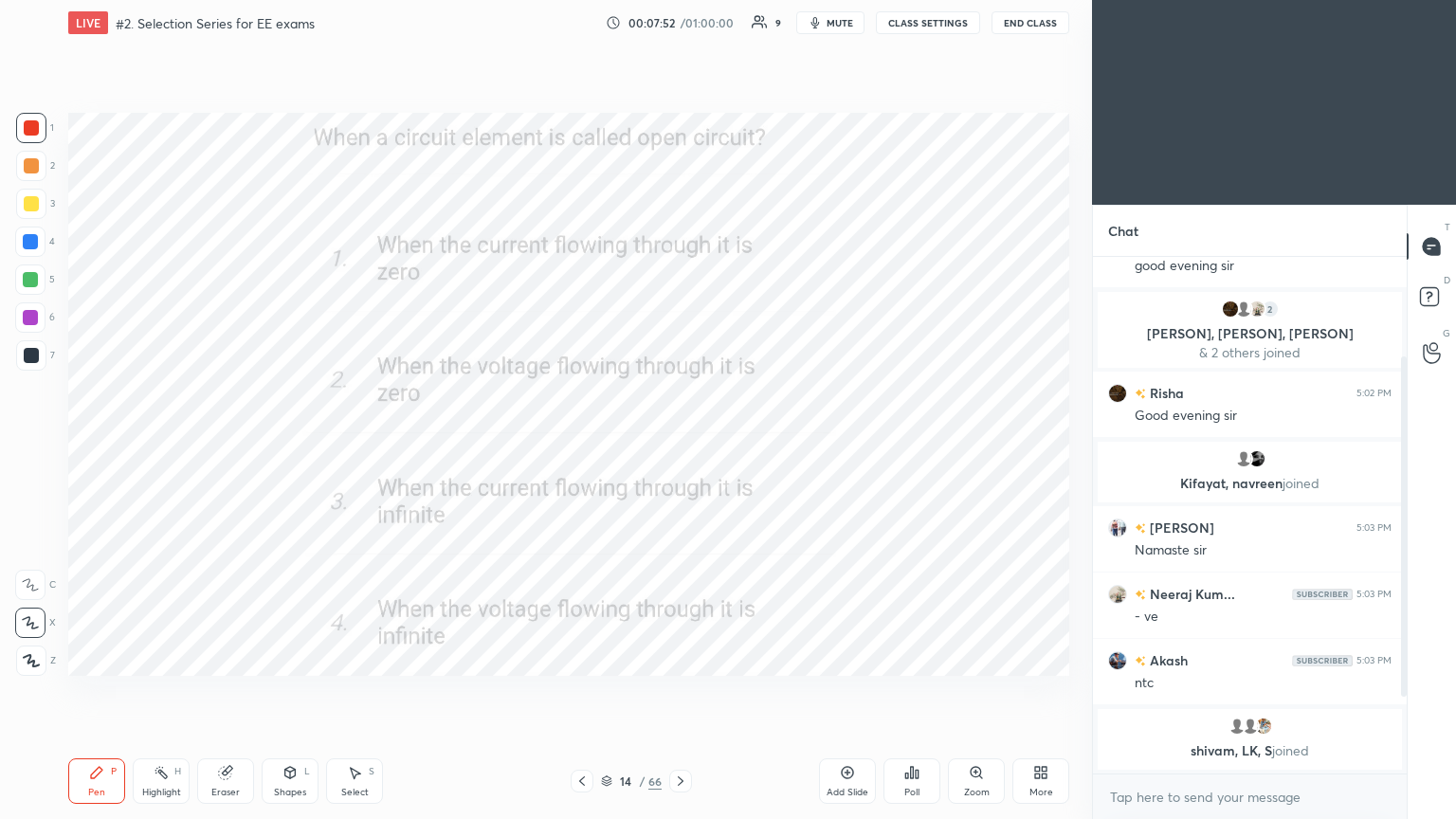 click 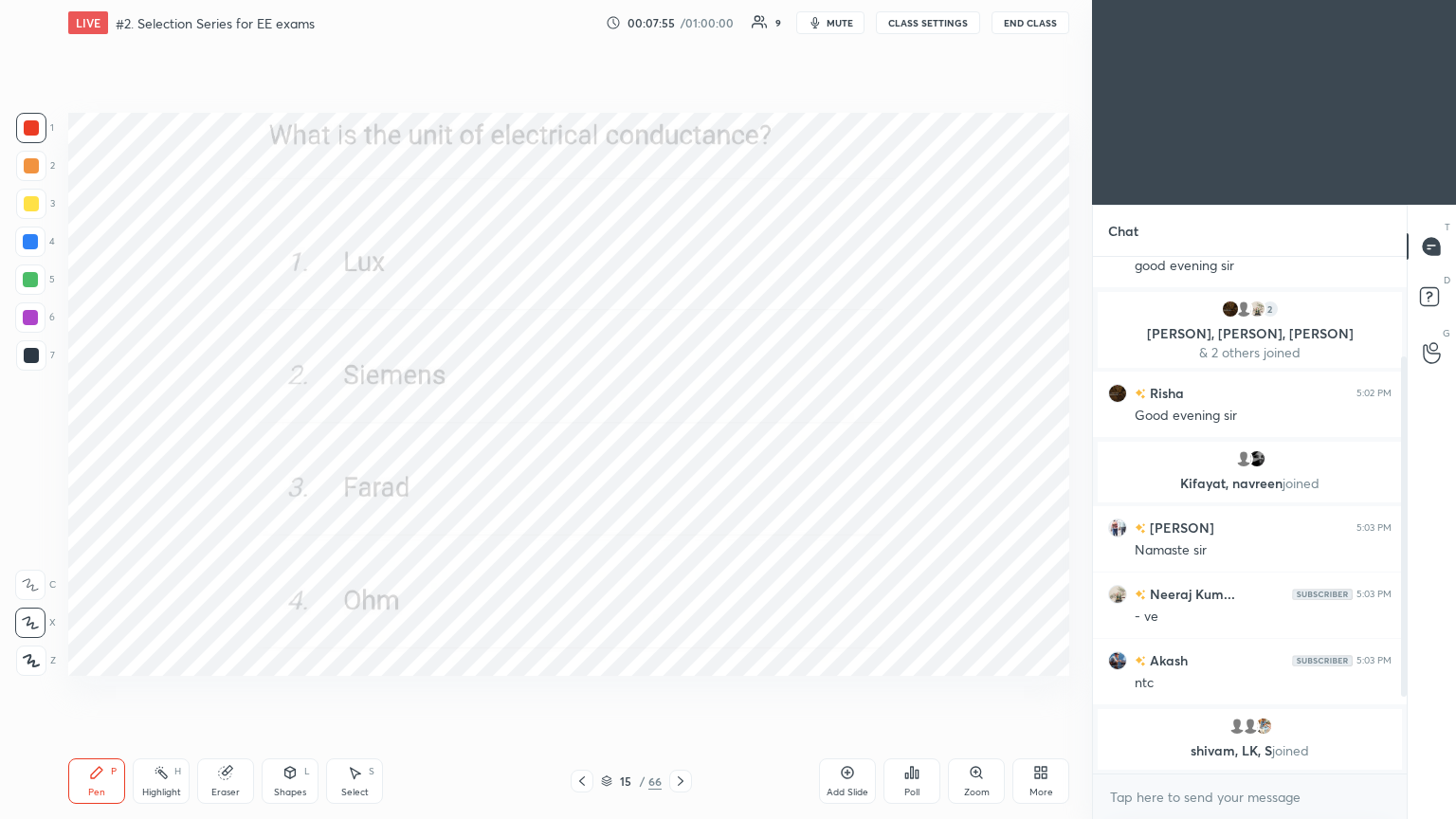 click on "Poll" at bounding box center (912, 781) 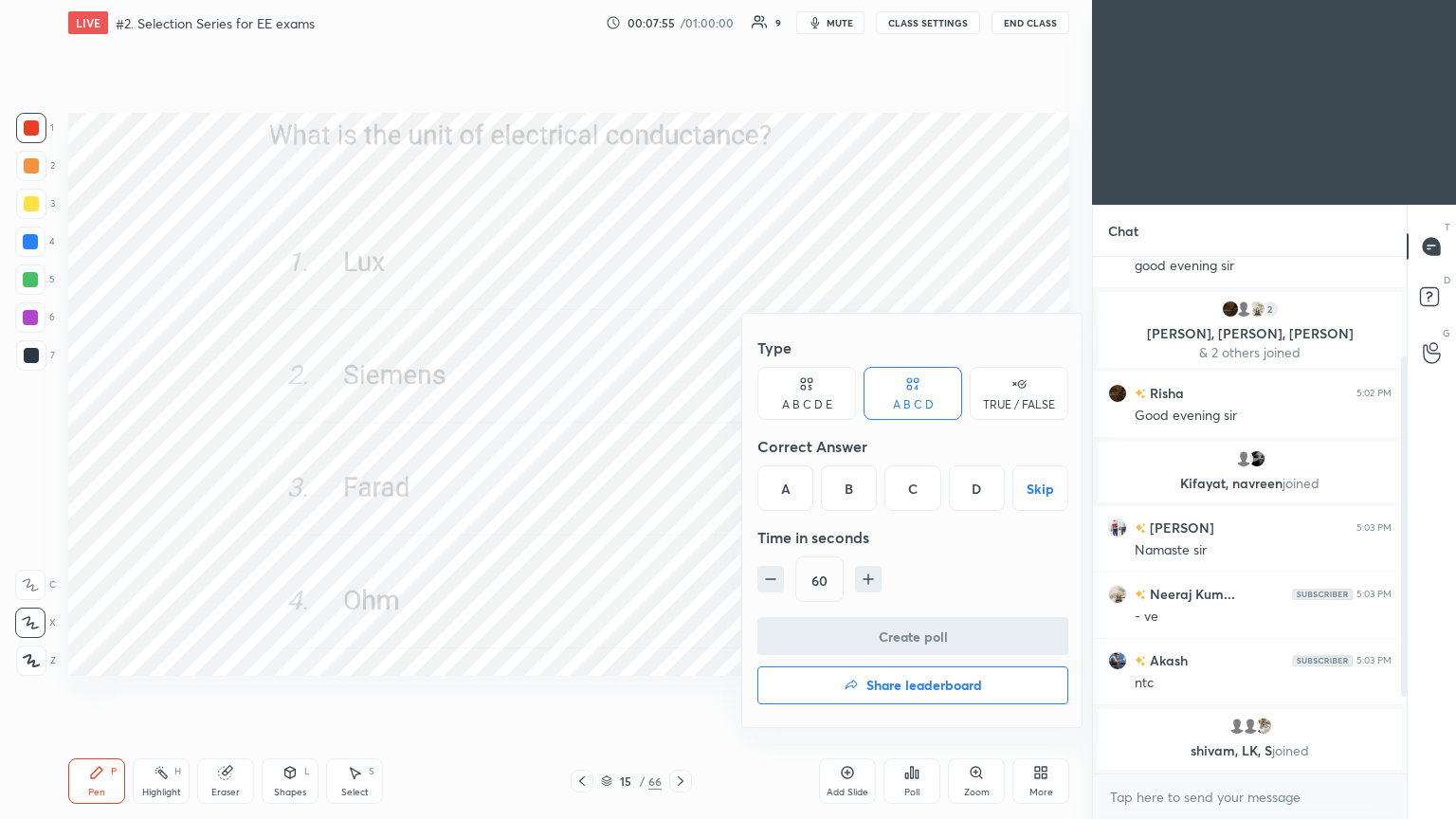 click on "B" at bounding box center (848, 488) 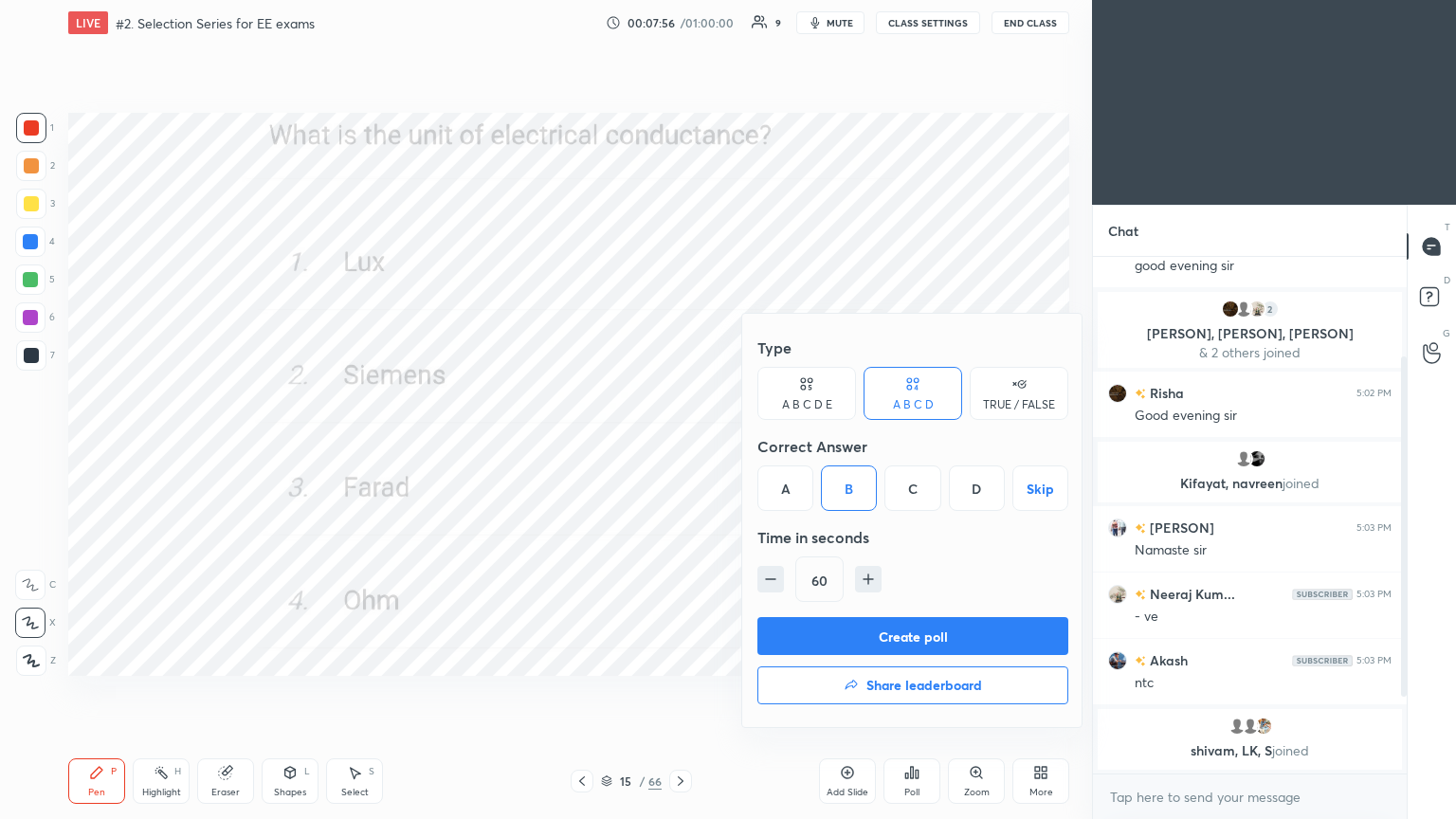 click on "Create poll" at bounding box center (913, 636) 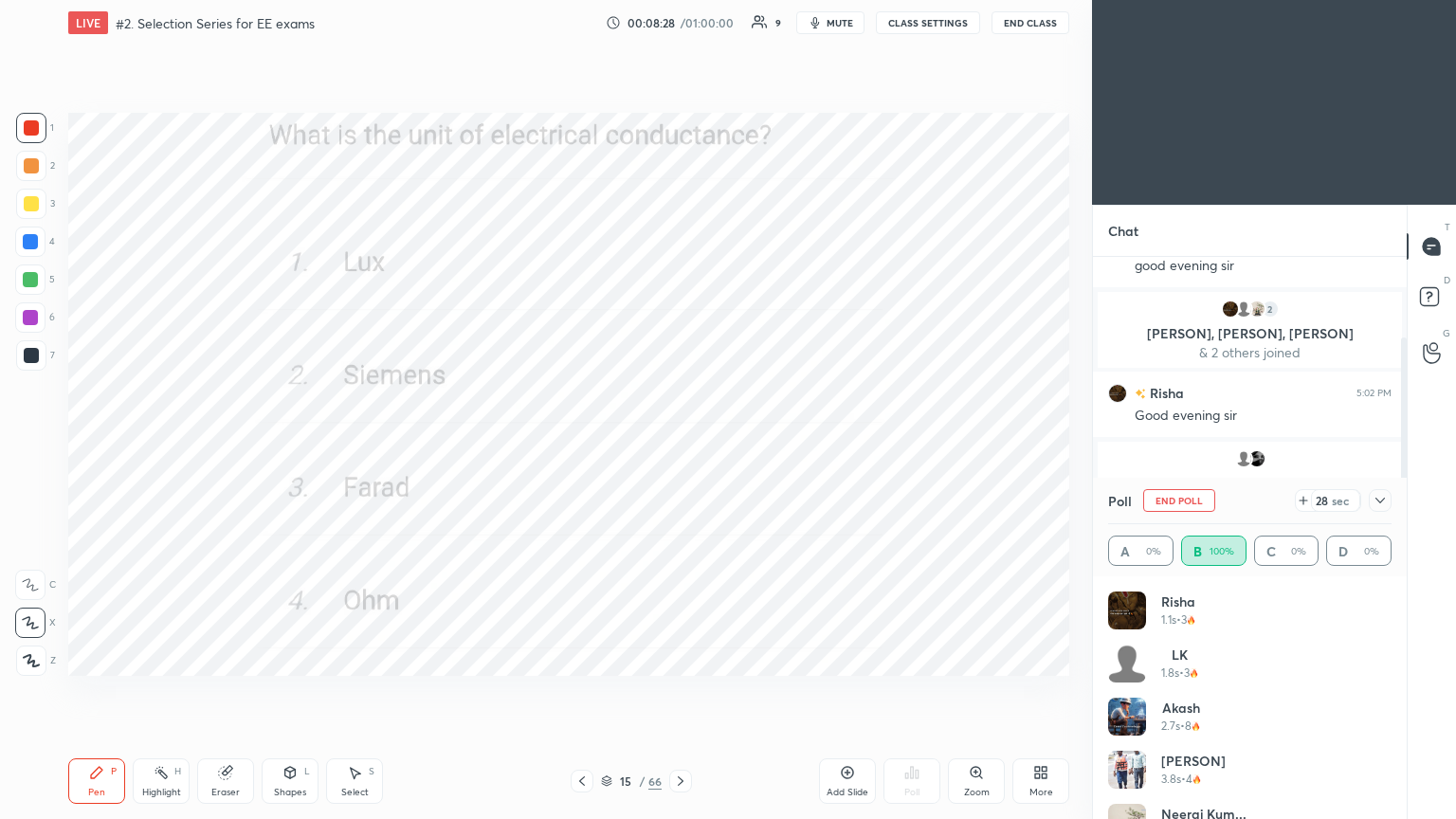 click on "End Poll" at bounding box center (1179, 500) 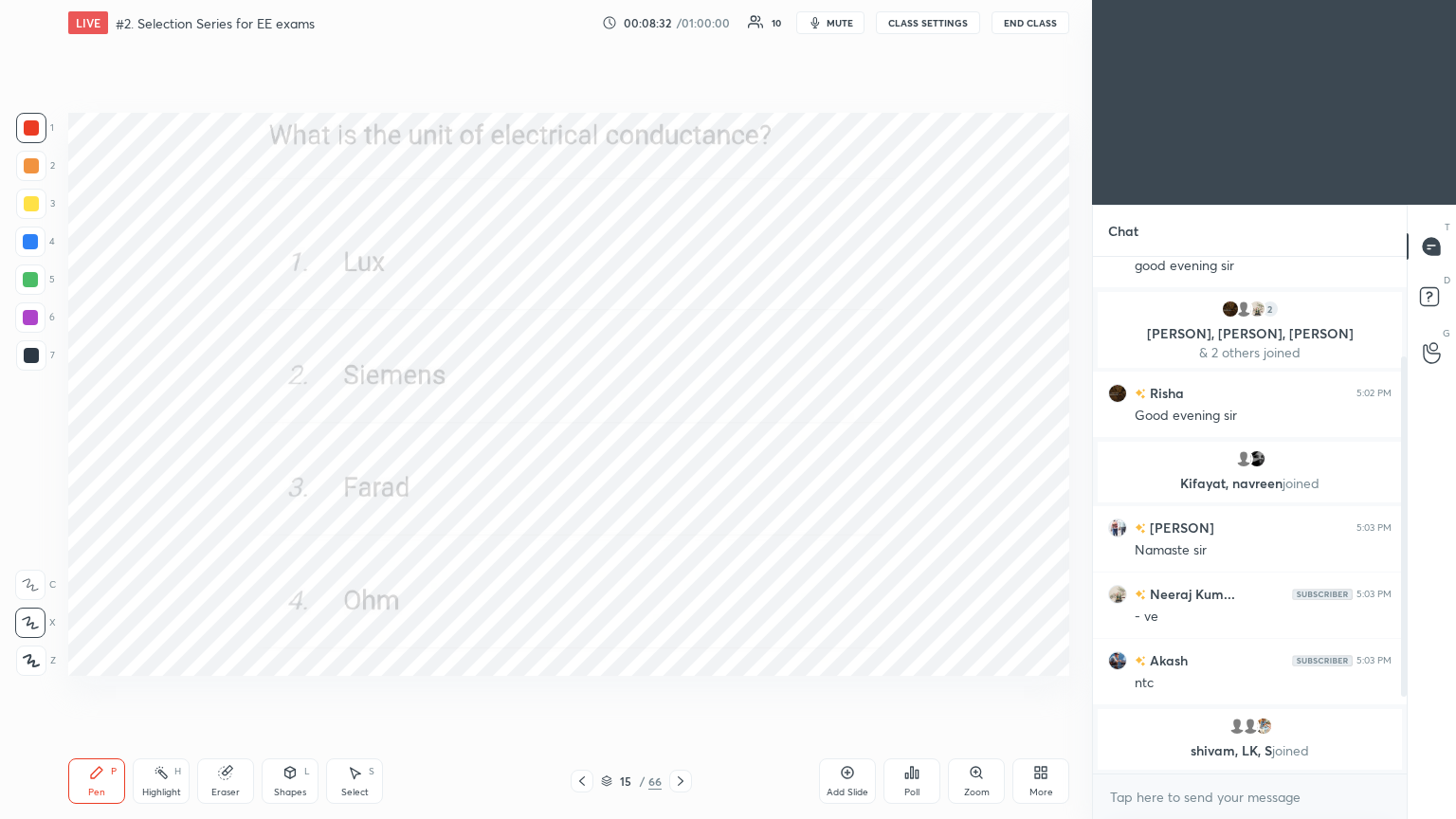click at bounding box center [681, 781] 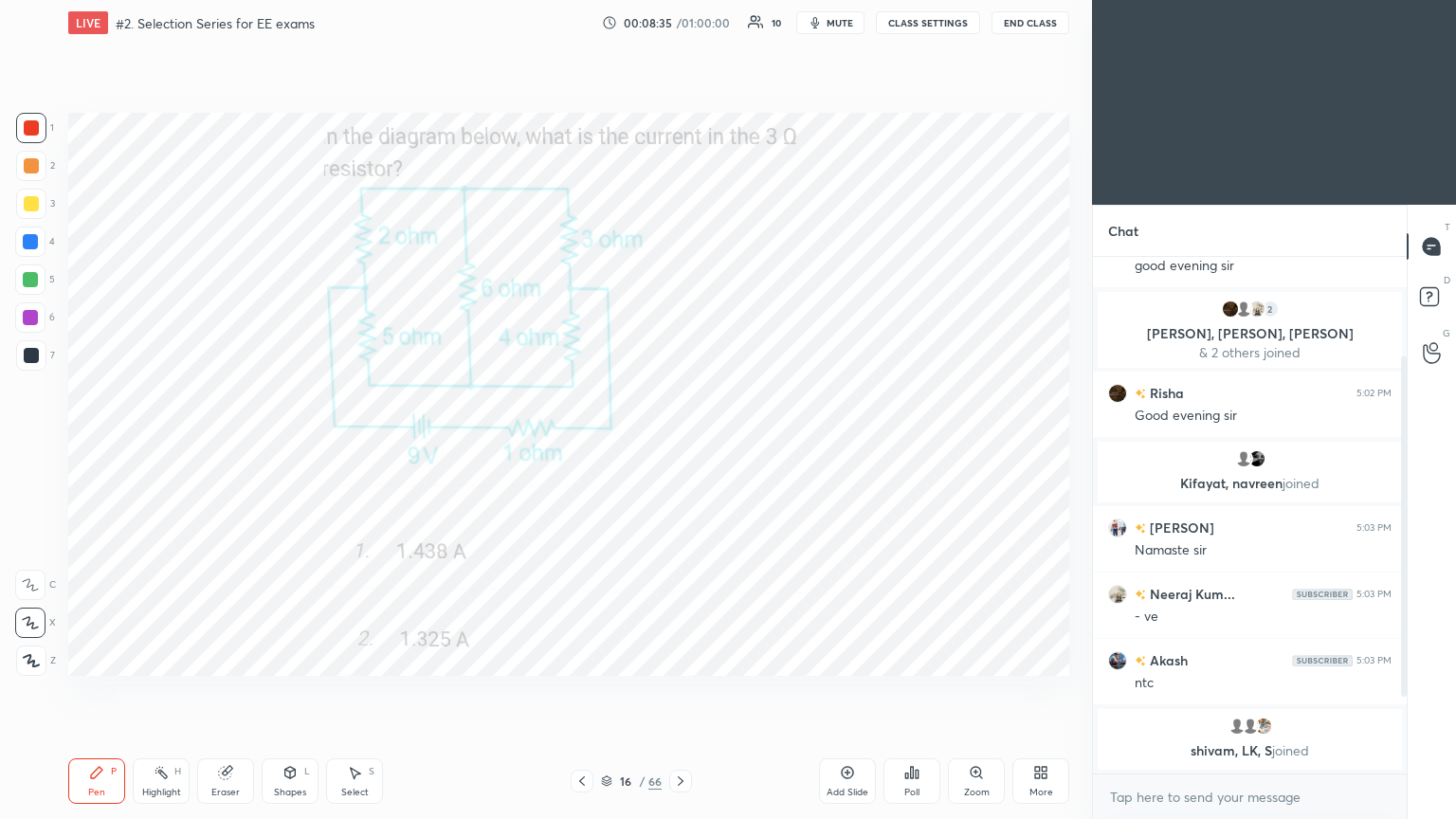 click on "Poll" at bounding box center [912, 792] 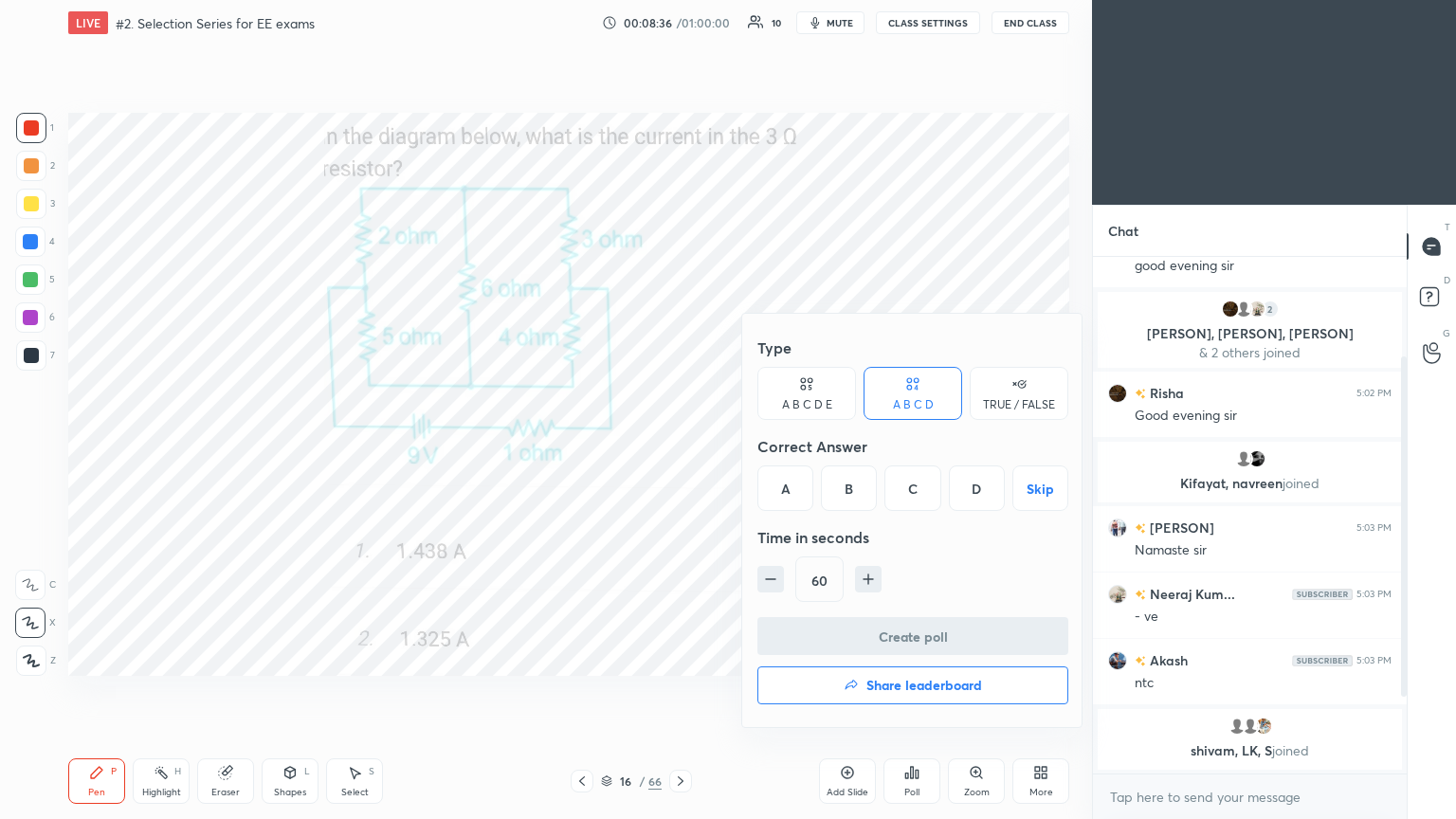 drag, startPoint x: 849, startPoint y: 483, endPoint x: 877, endPoint y: 519, distance: 45.607017 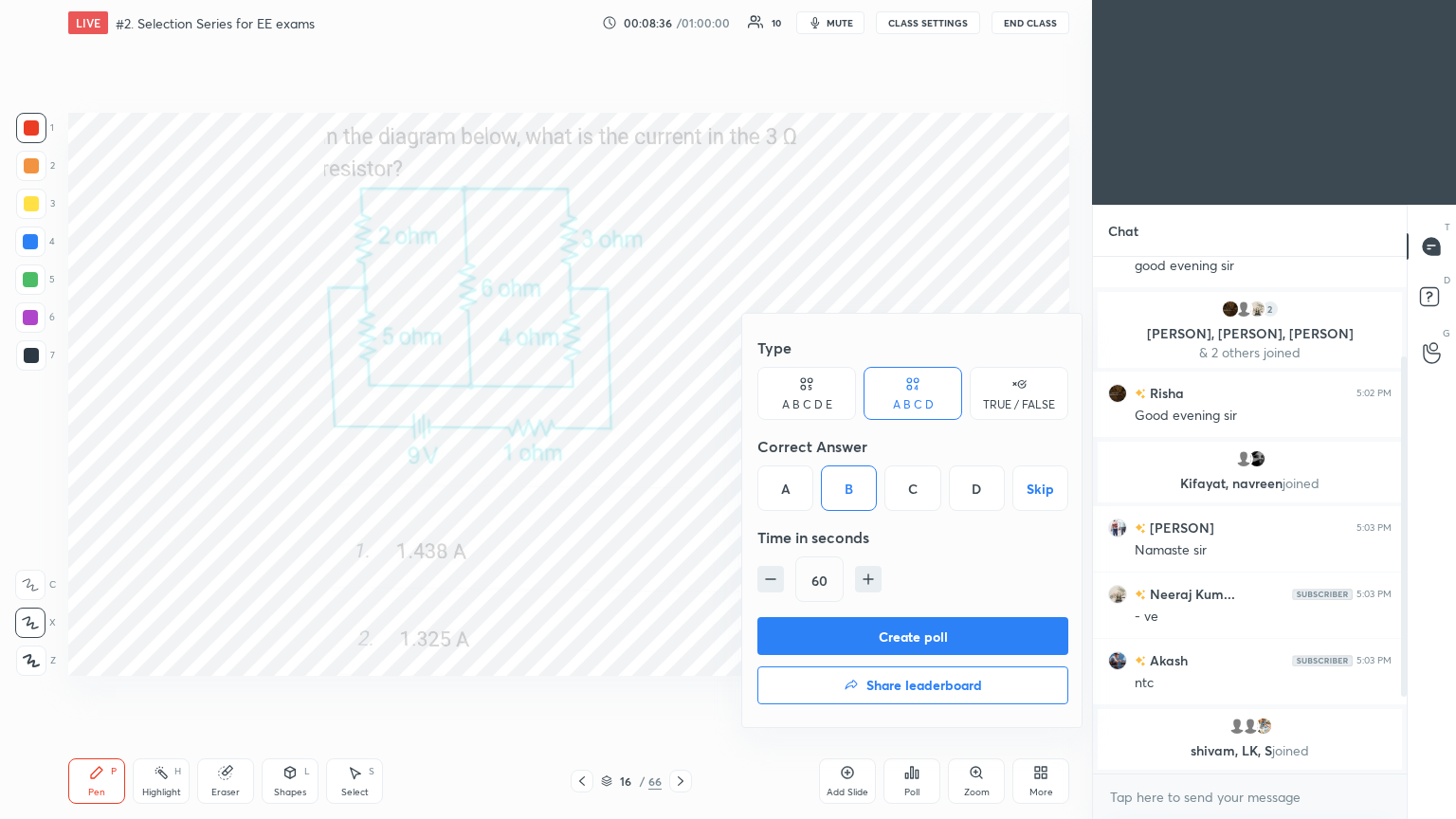 click on "Create poll" at bounding box center (913, 636) 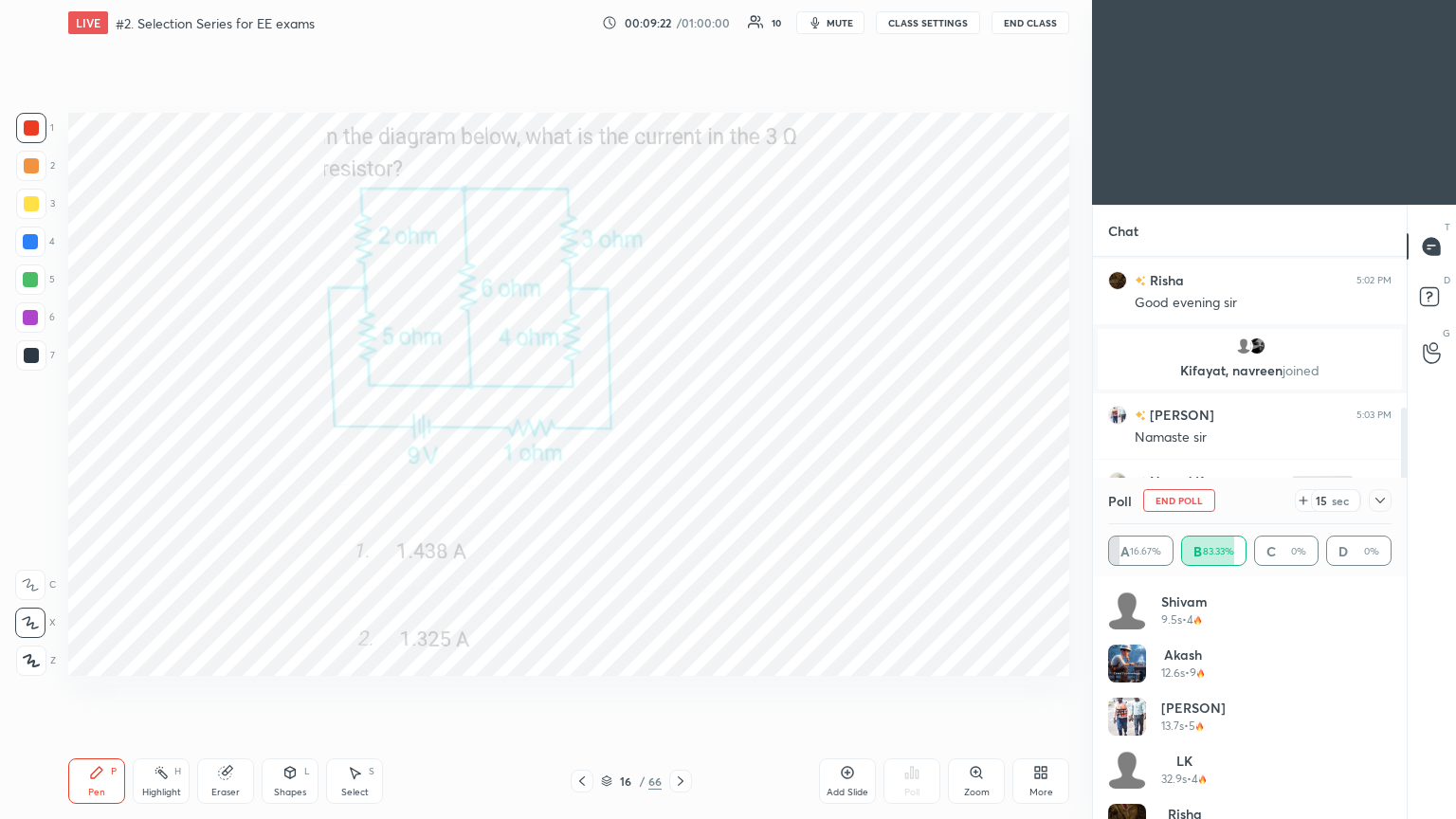 click on "End Poll" at bounding box center [1179, 500] 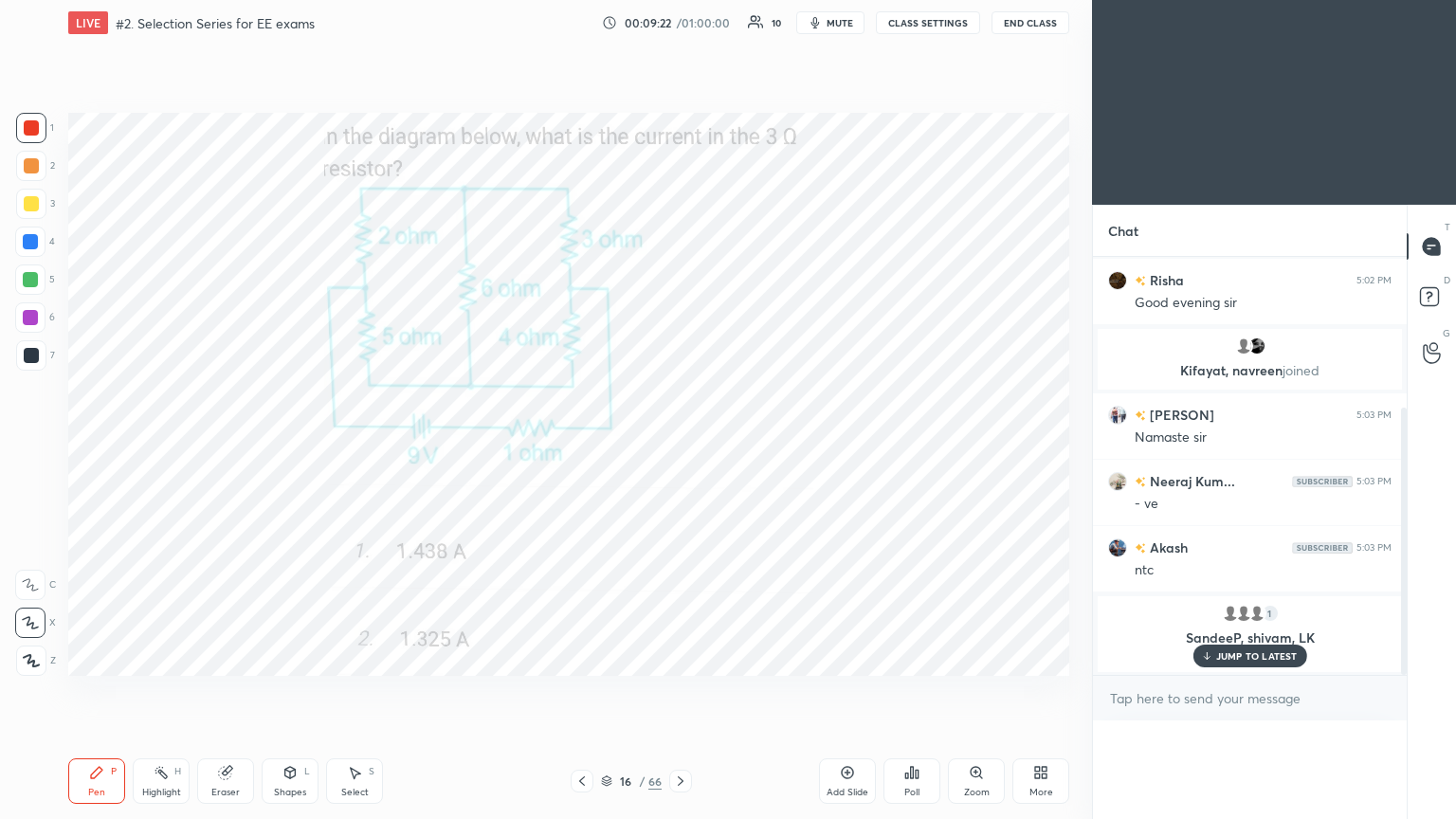 scroll, scrollTop: 114, scrollLeft: 278, axis: both 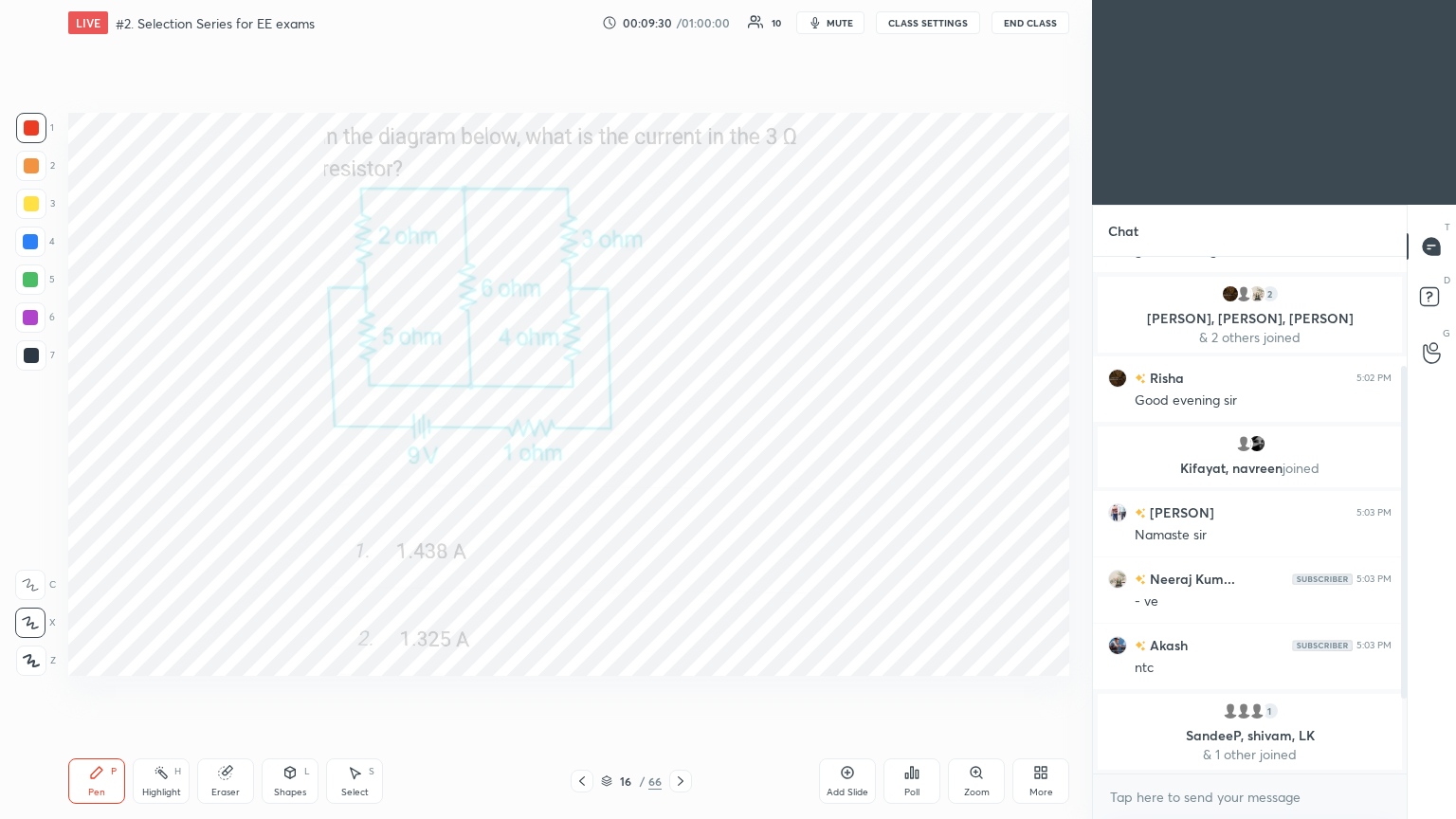 drag, startPoint x: 1403, startPoint y: 653, endPoint x: 1405, endPoint y: 665, distance: 12.165525 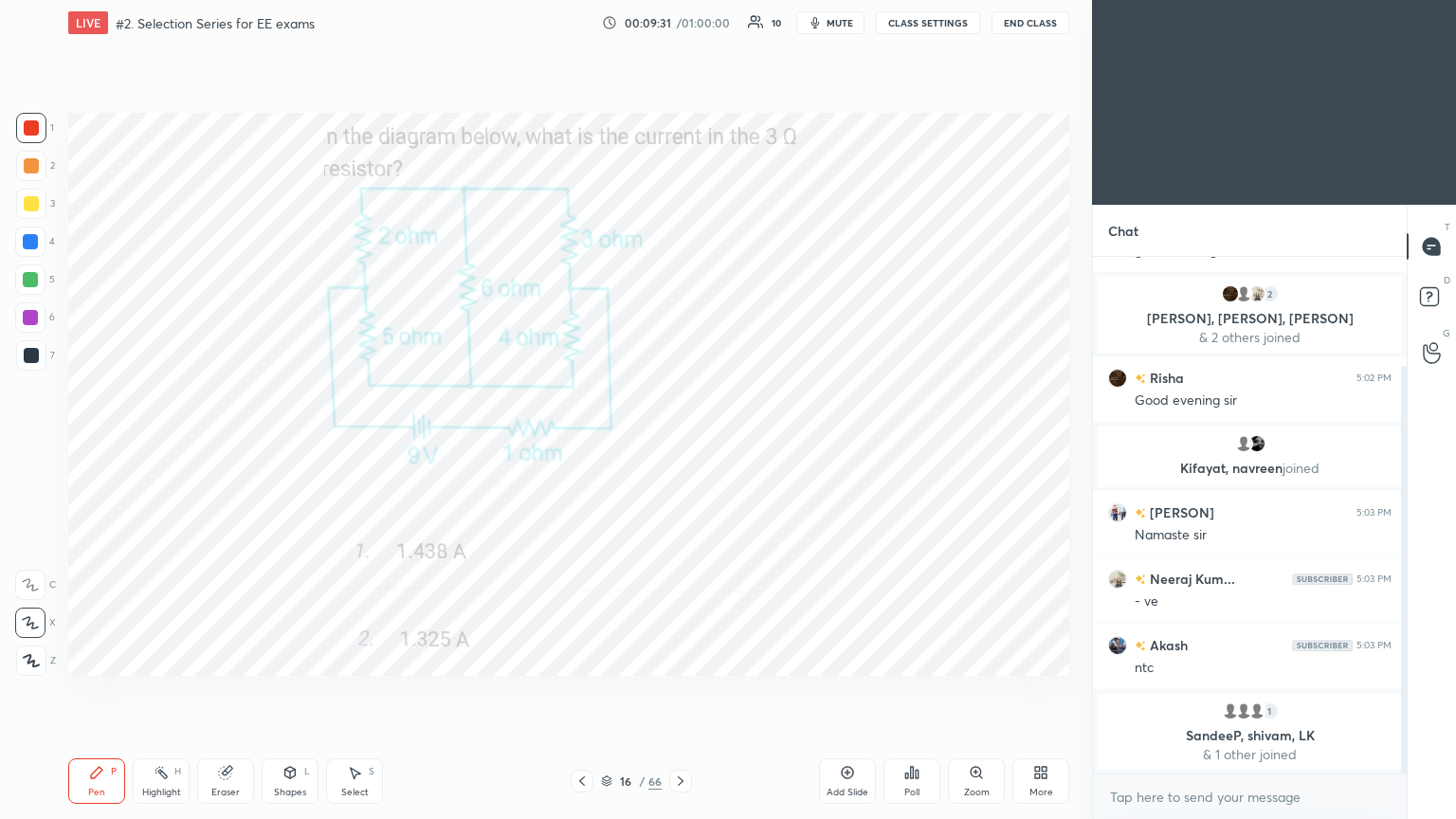 drag, startPoint x: 1403, startPoint y: 631, endPoint x: 1403, endPoint y: 691, distance: 60 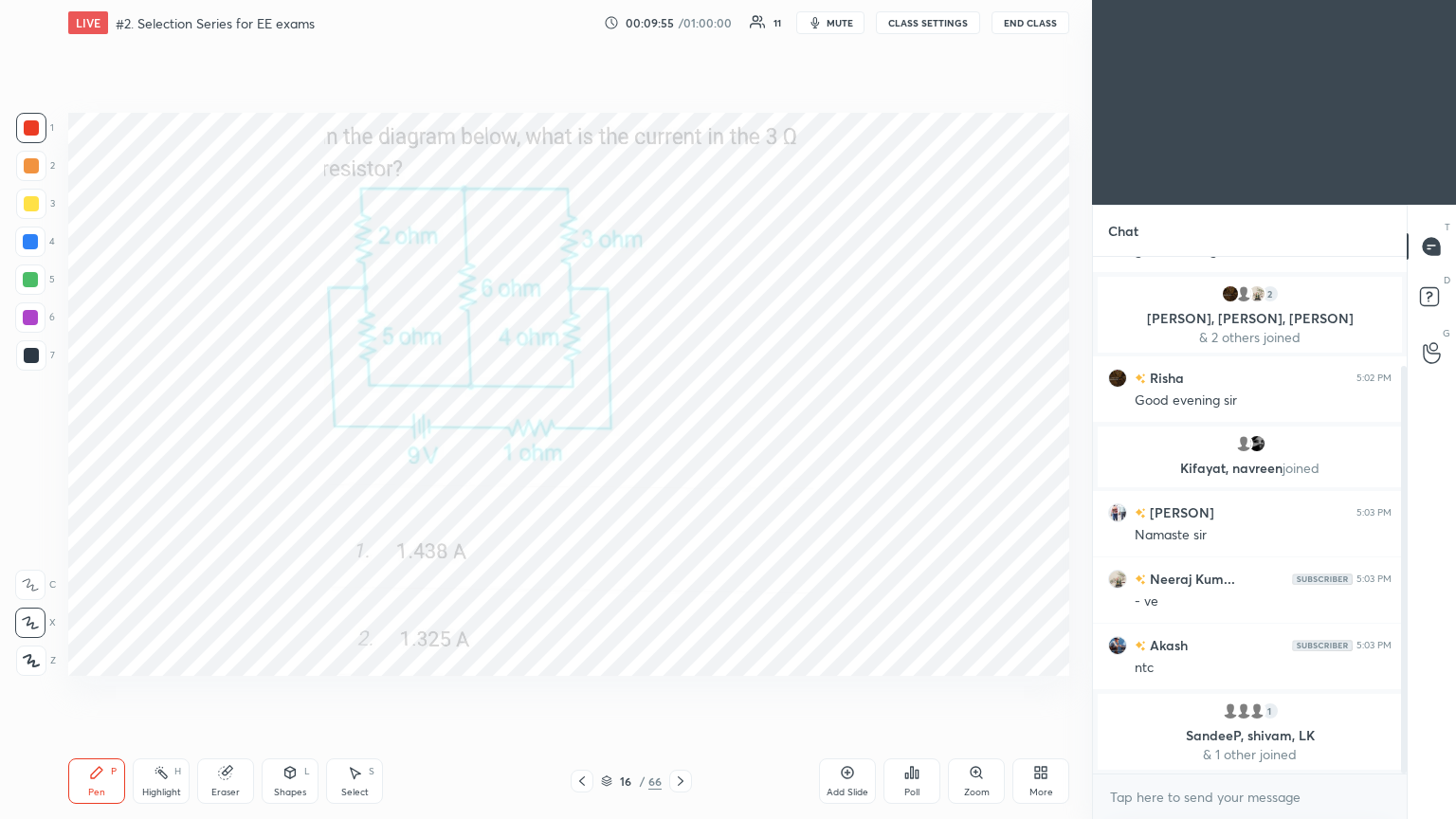 click on "Eraser" at bounding box center (226, 792) 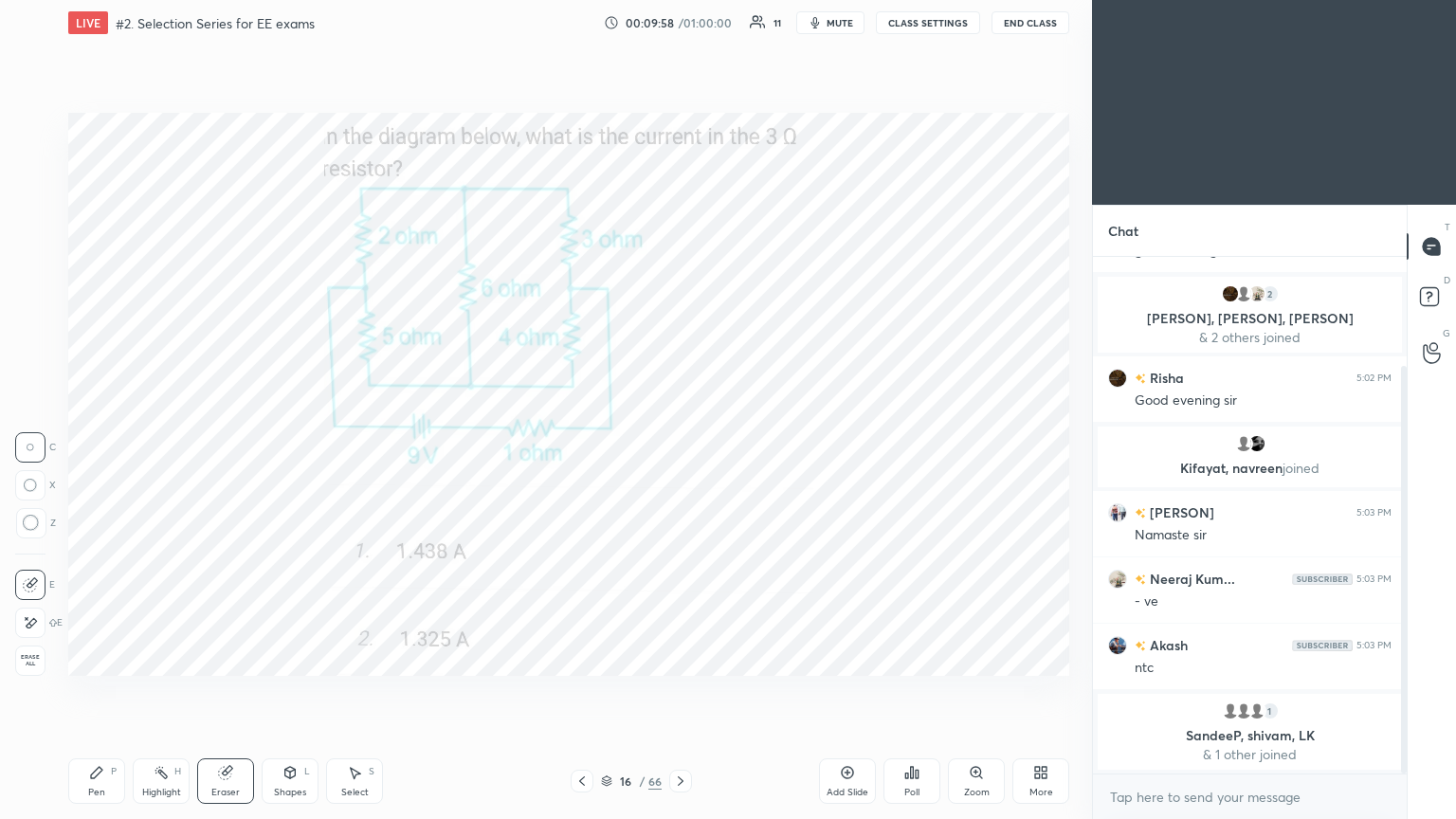 click 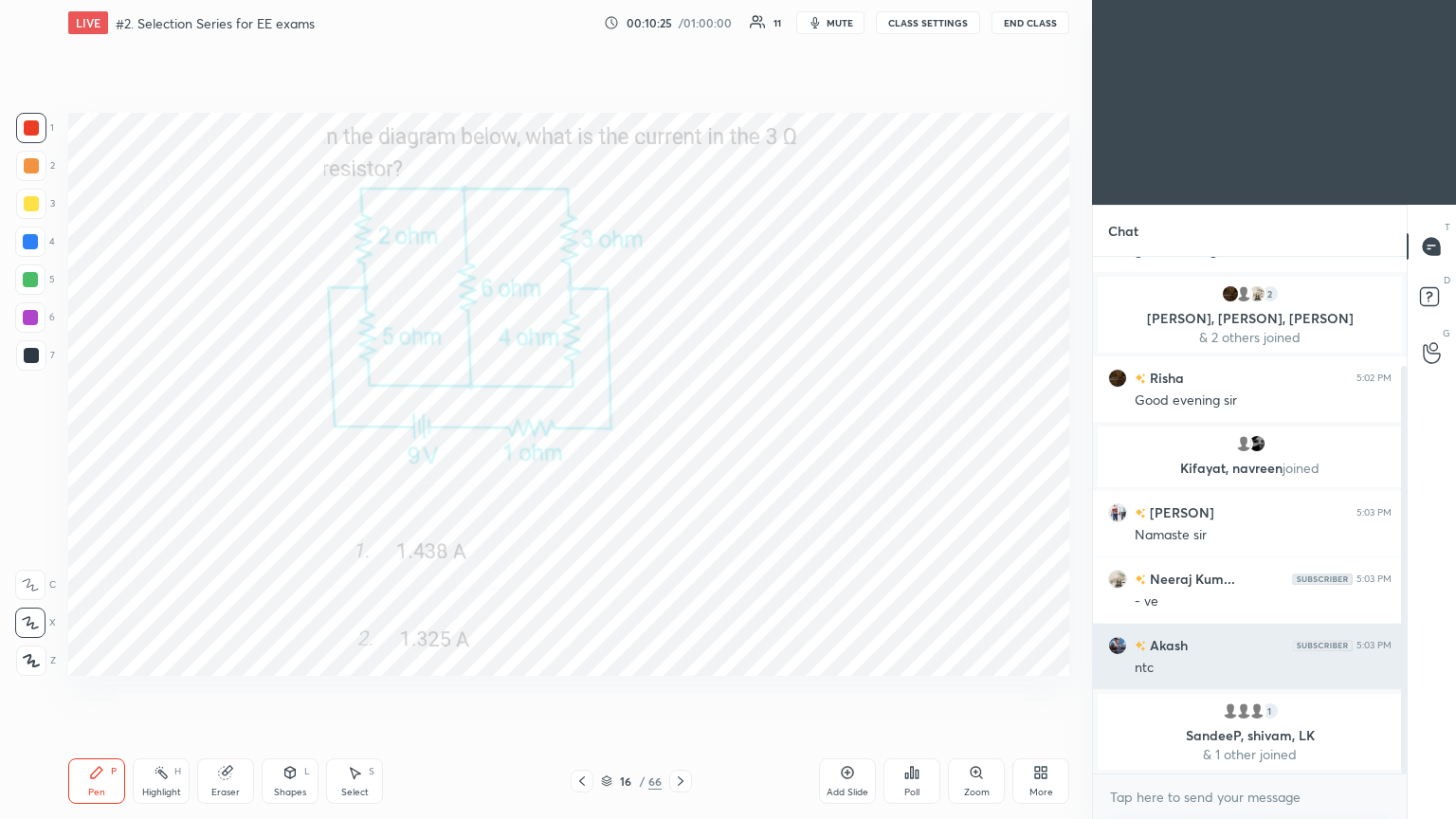 scroll, scrollTop: 6, scrollLeft: 6, axis: both 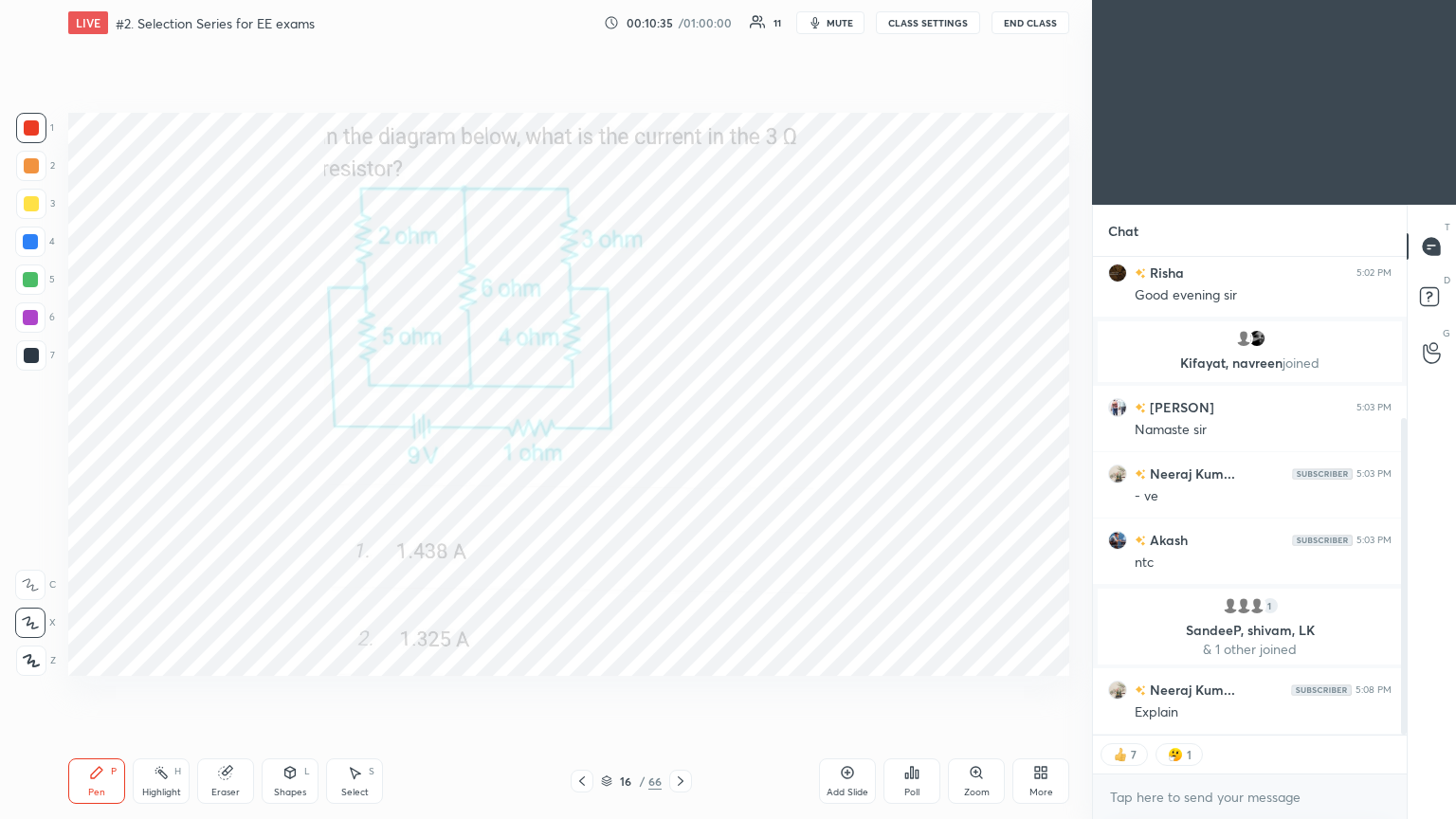 click on "Eraser" at bounding box center (226, 781) 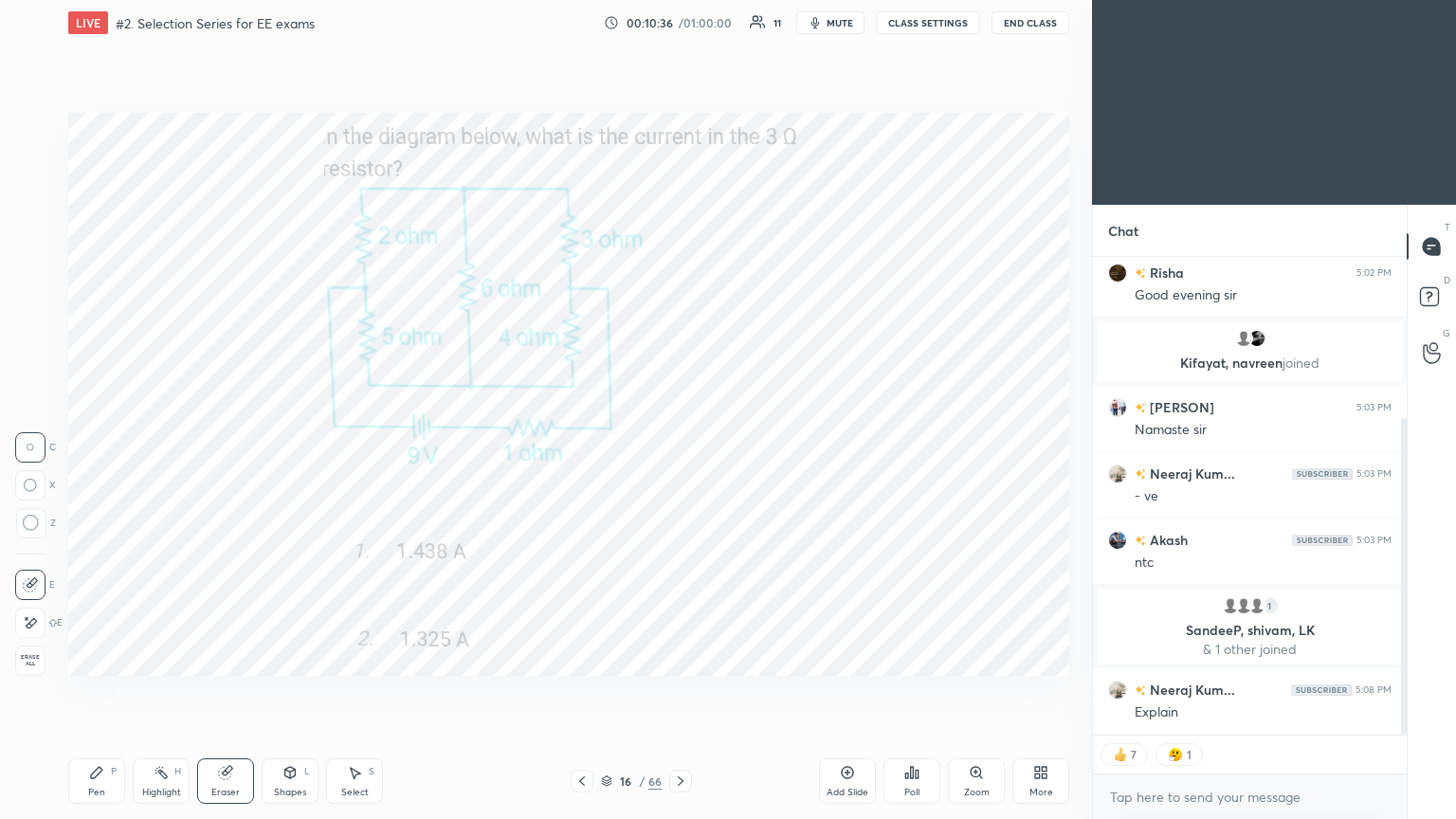 click on "Erase all" at bounding box center (30, 661) 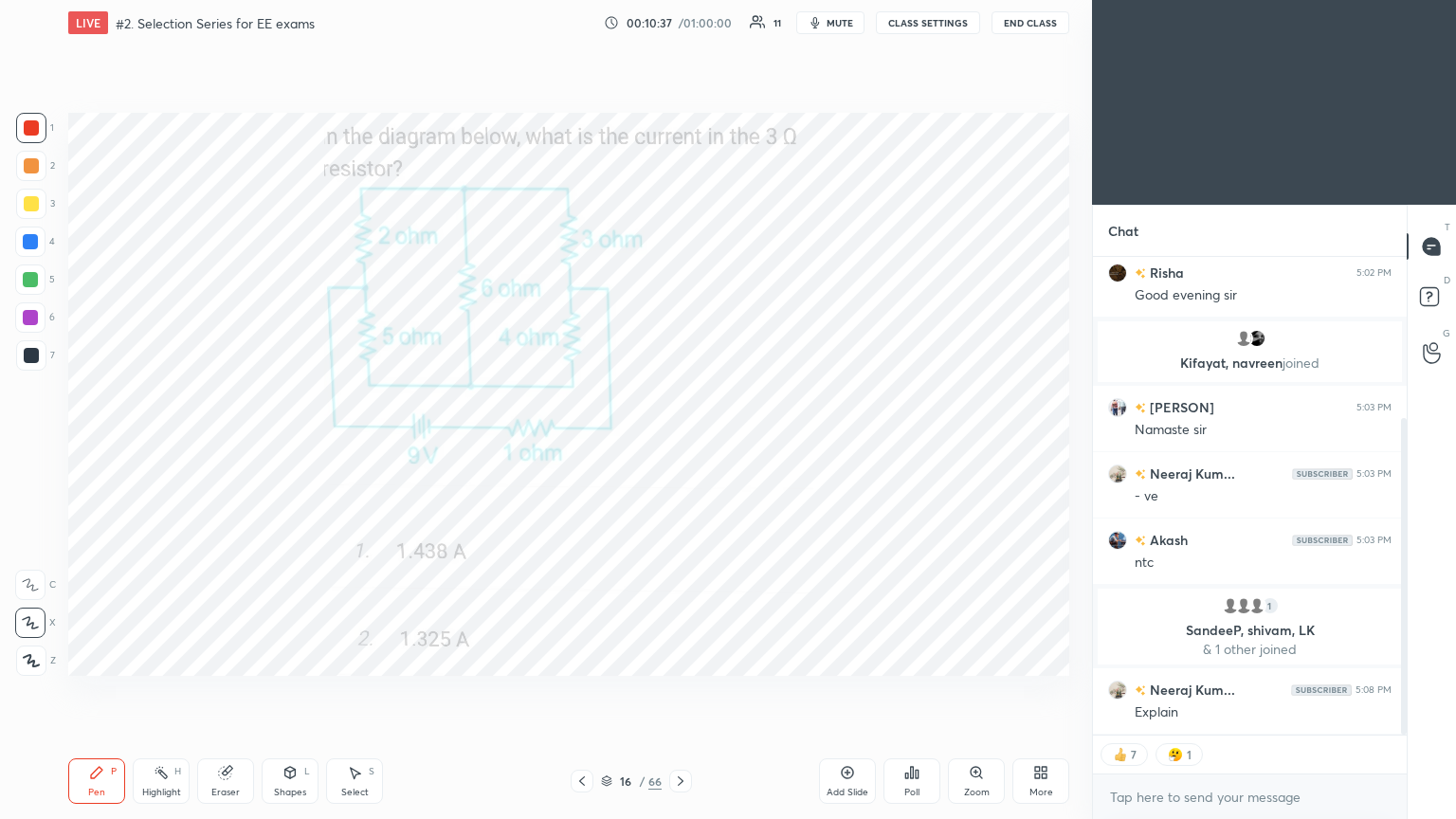 click 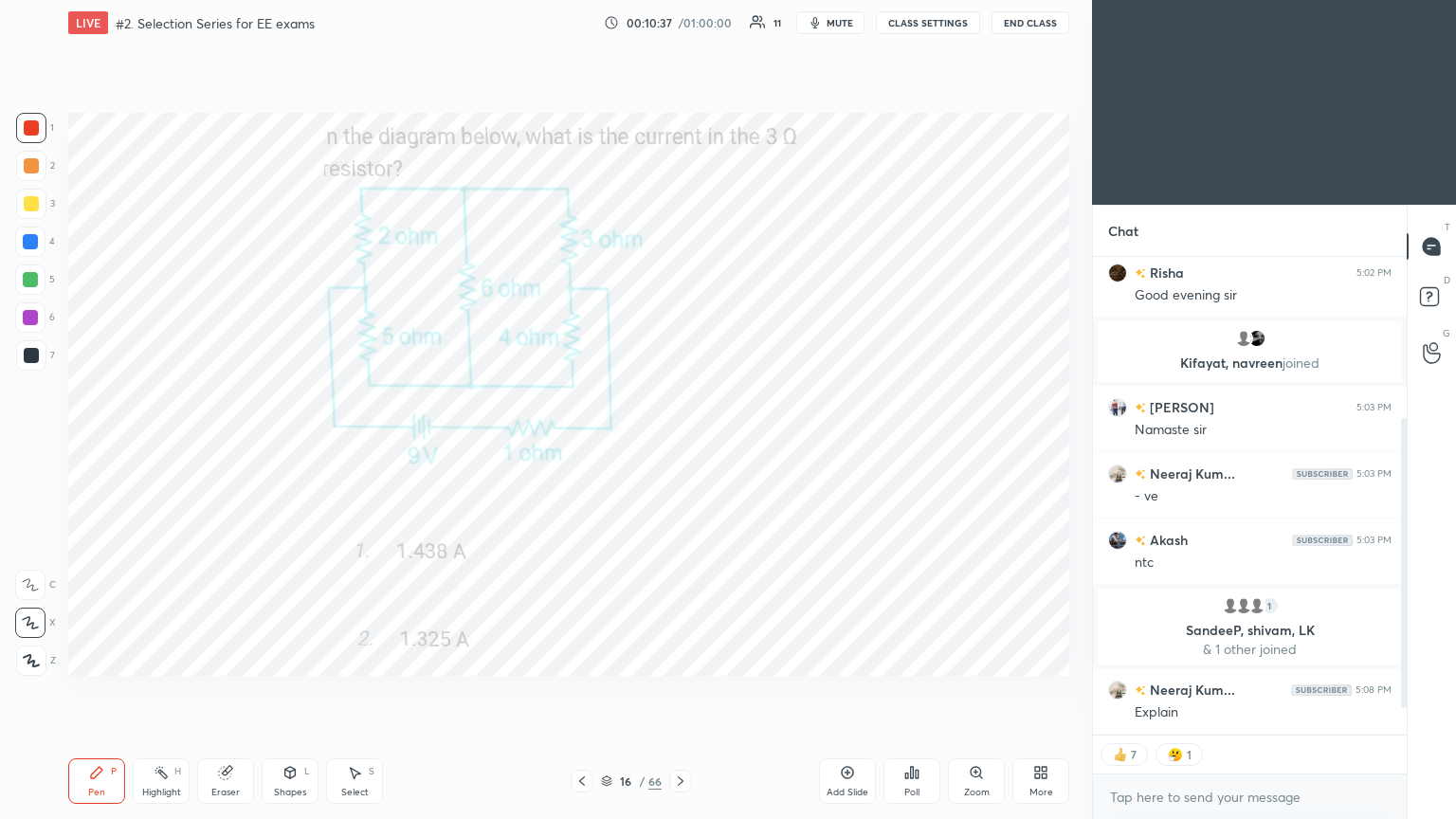 scroll, scrollTop: 309, scrollLeft: 0, axis: vertical 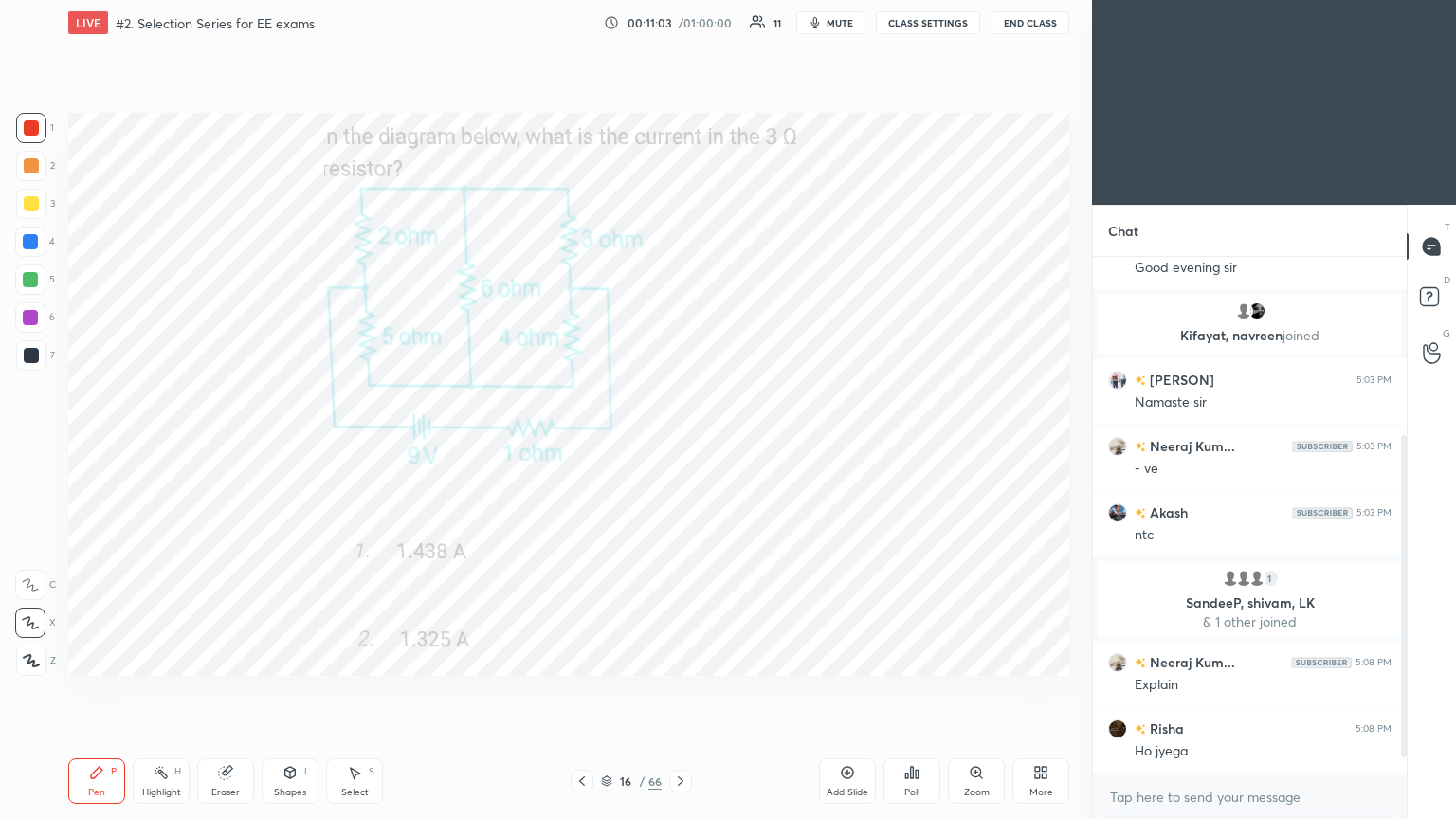click on "Highlight H" at bounding box center (161, 781) 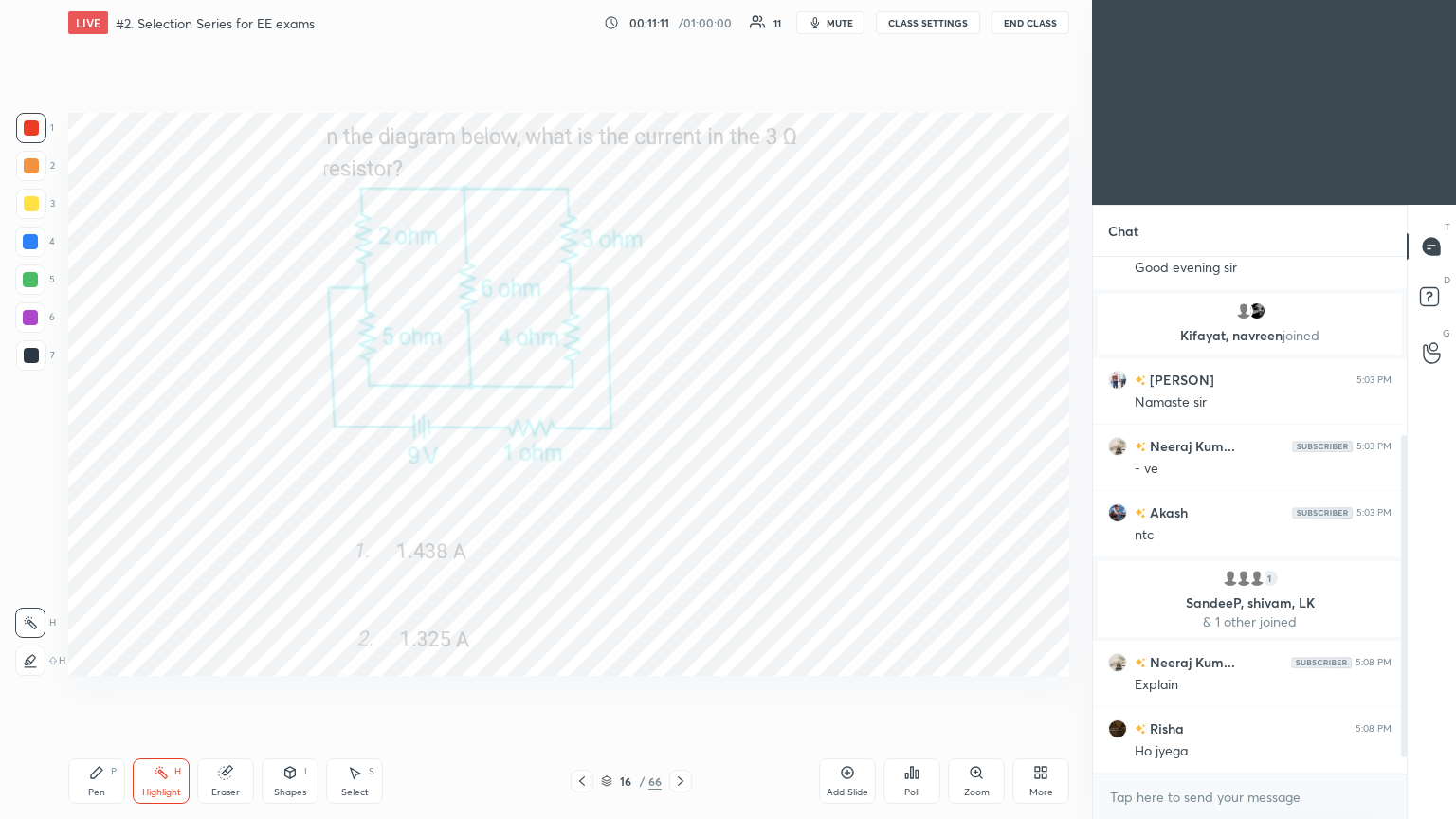 click on "Pen P" at bounding box center [97, 781] 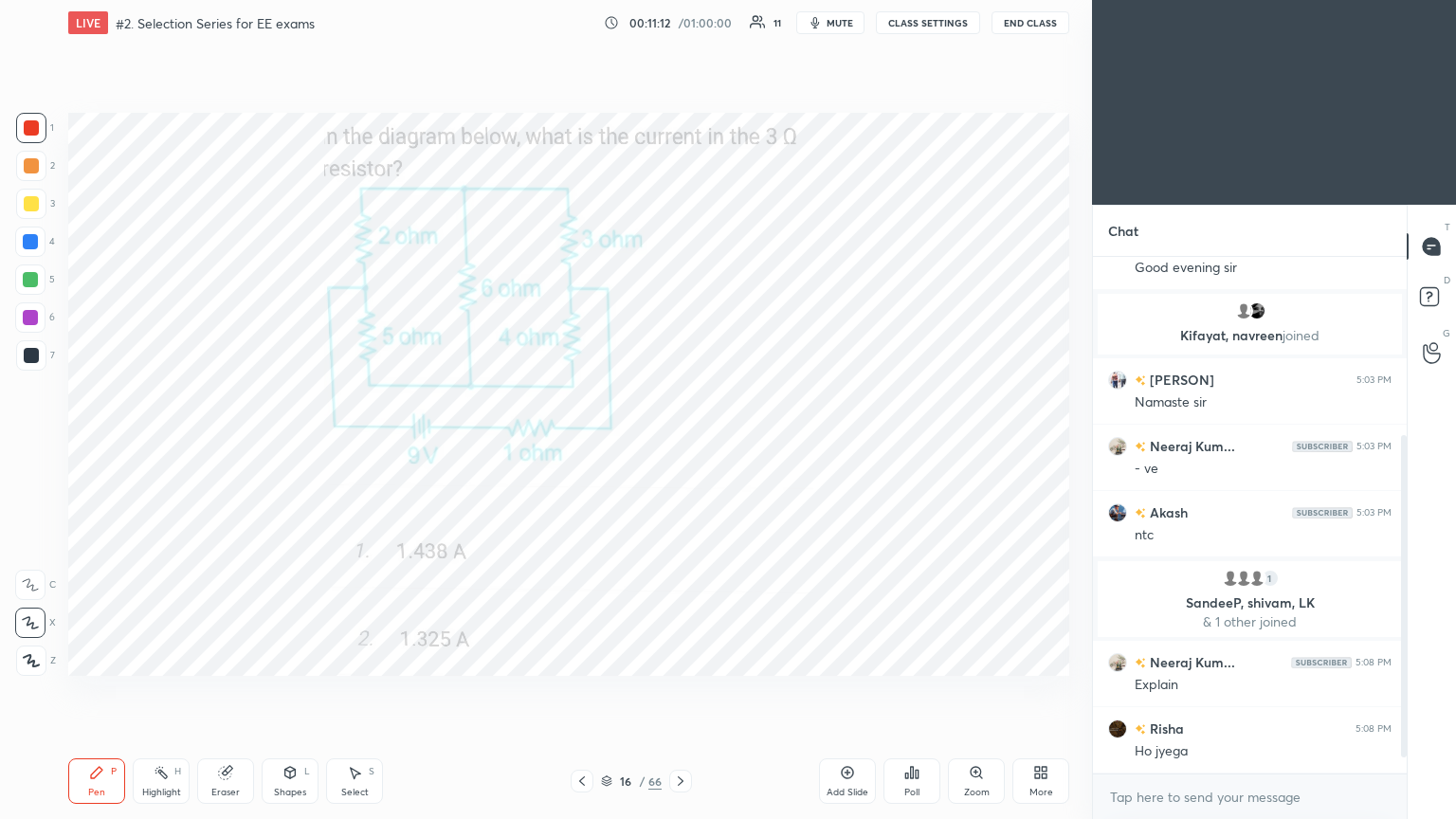 click at bounding box center (31, 355) 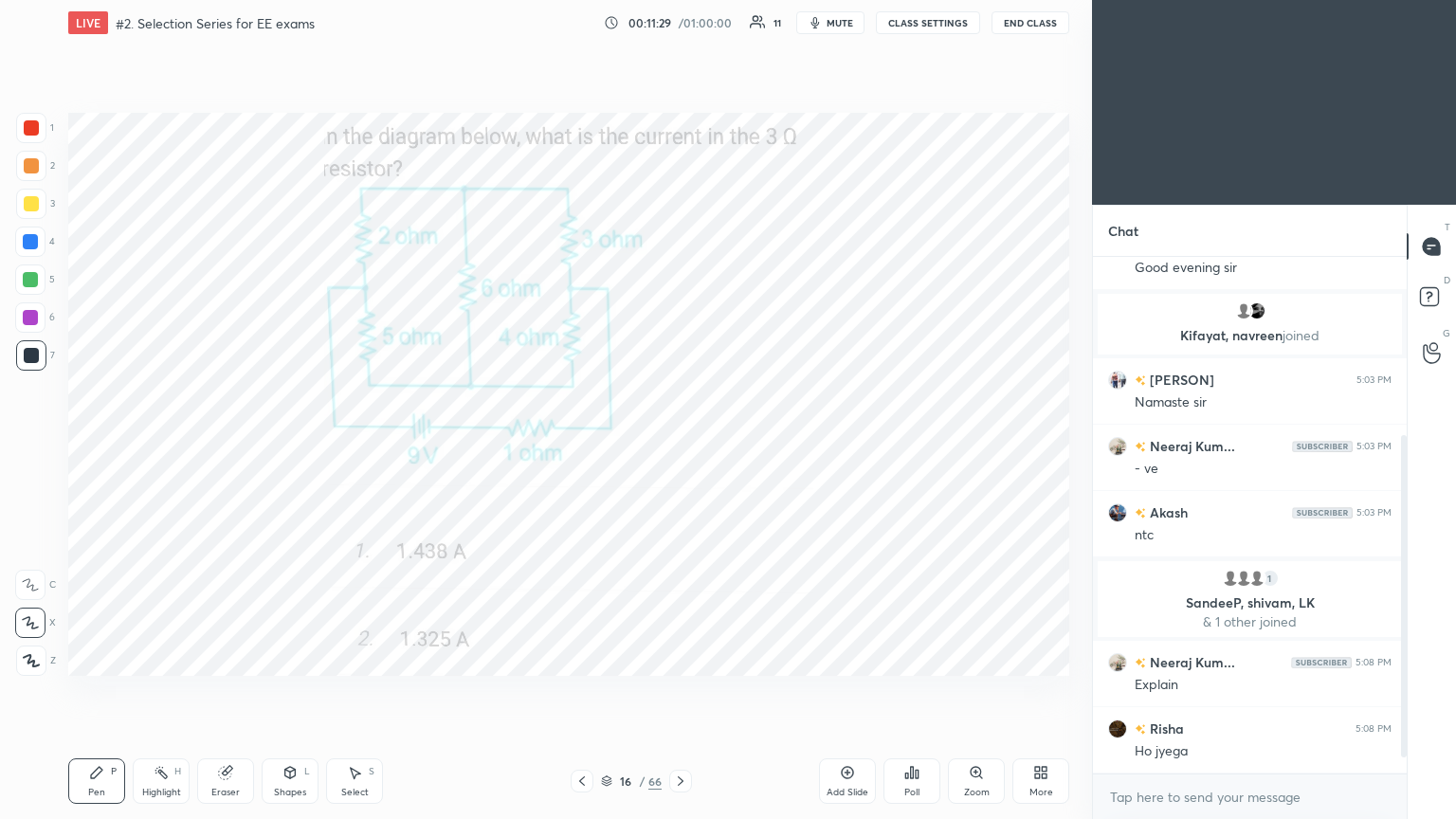 click on "Pen P" at bounding box center [97, 781] 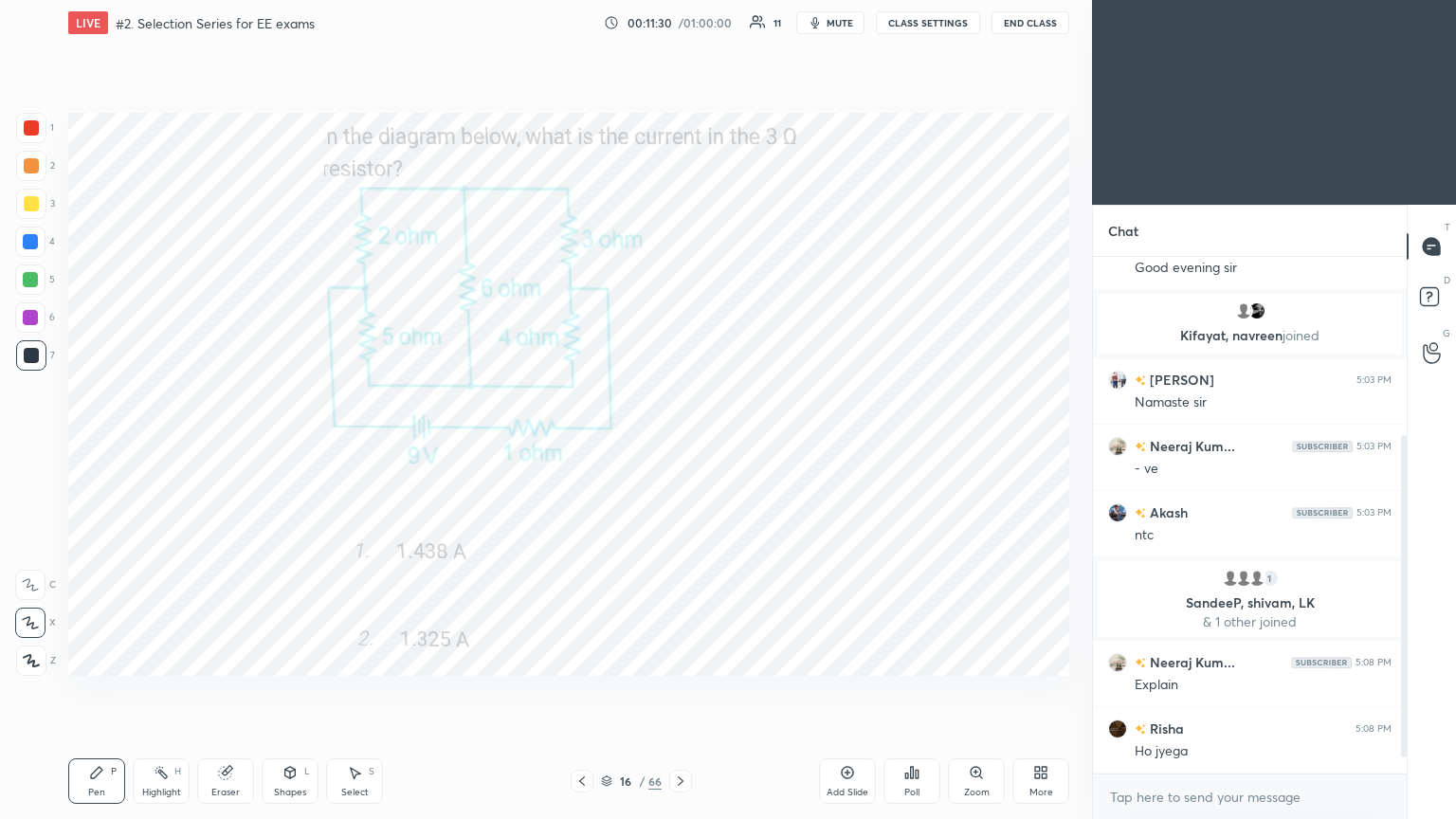 click at bounding box center [31, 128] 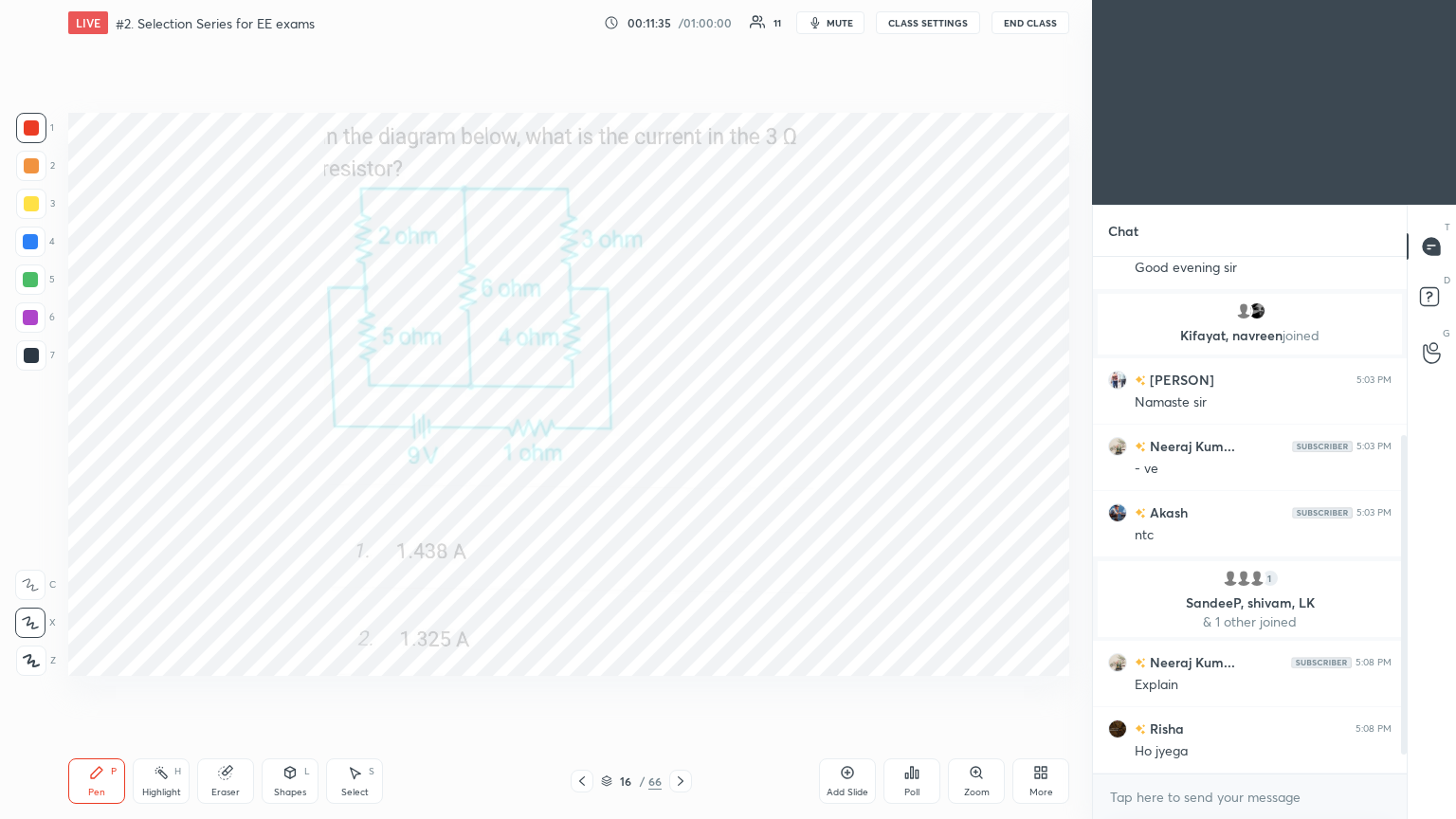 scroll, scrollTop: 315, scrollLeft: 0, axis: vertical 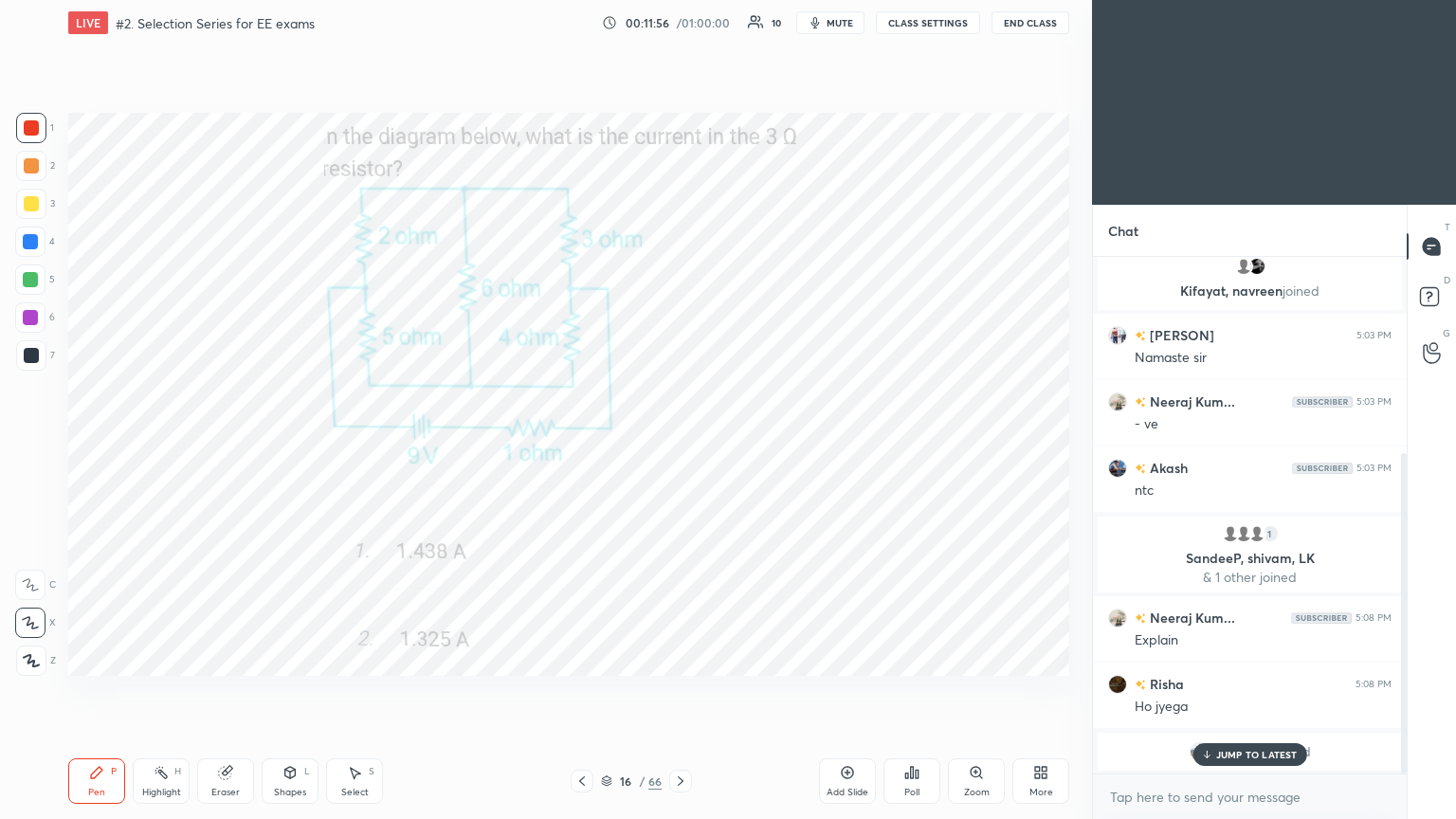 click at bounding box center [31, 355] 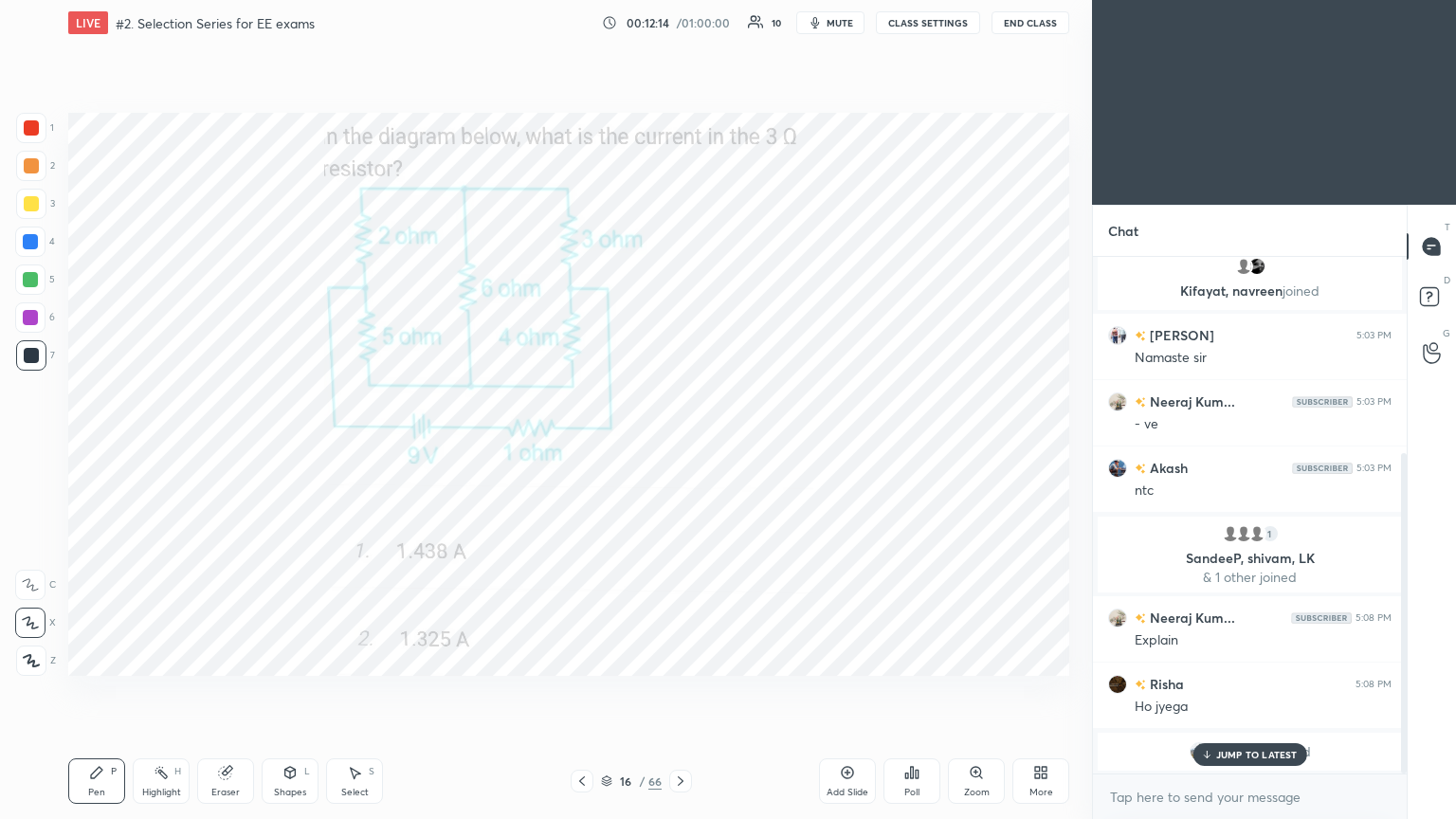 click on "Eraser" at bounding box center [226, 781] 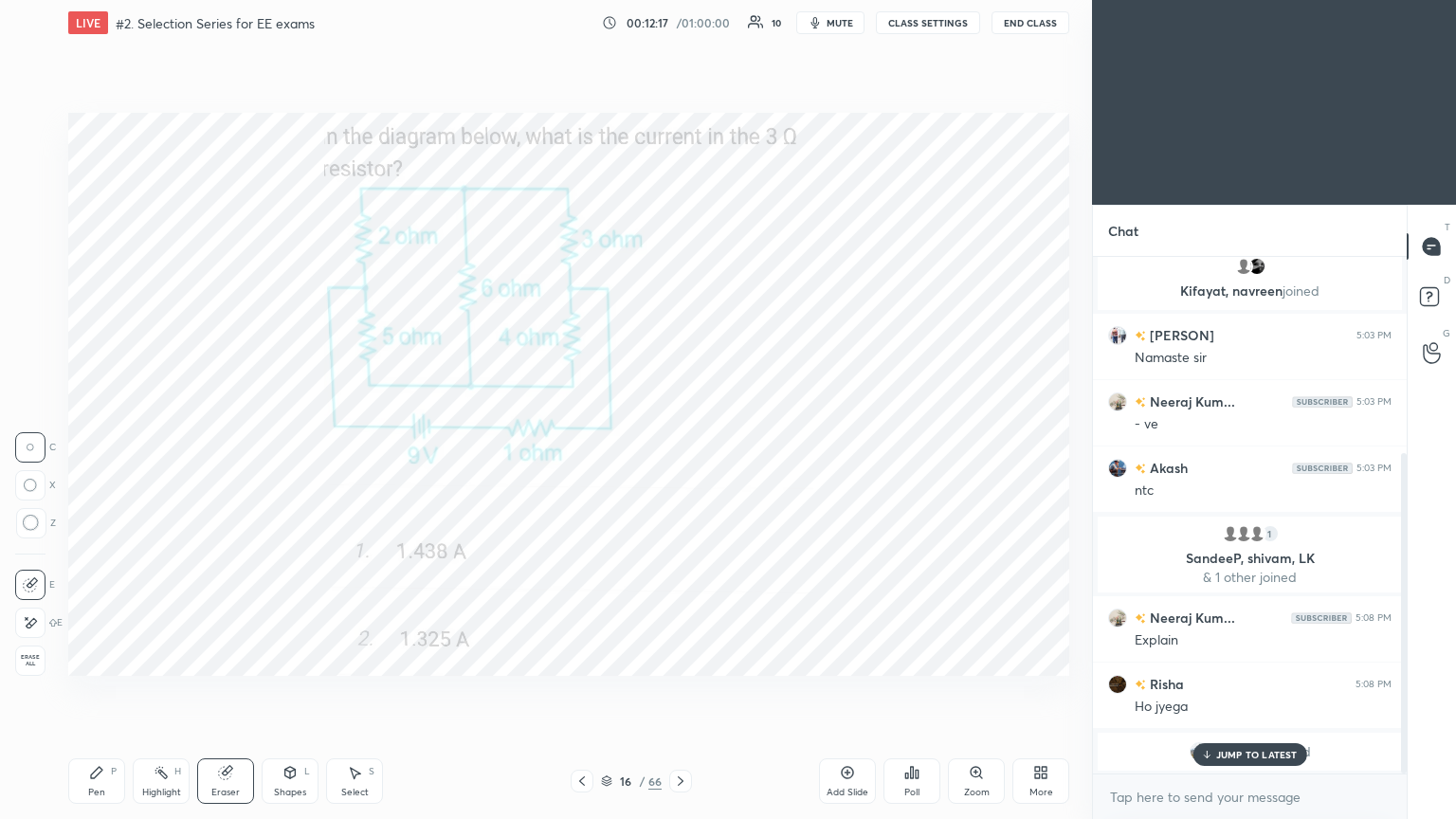 click on "Pen" at bounding box center (97, 792) 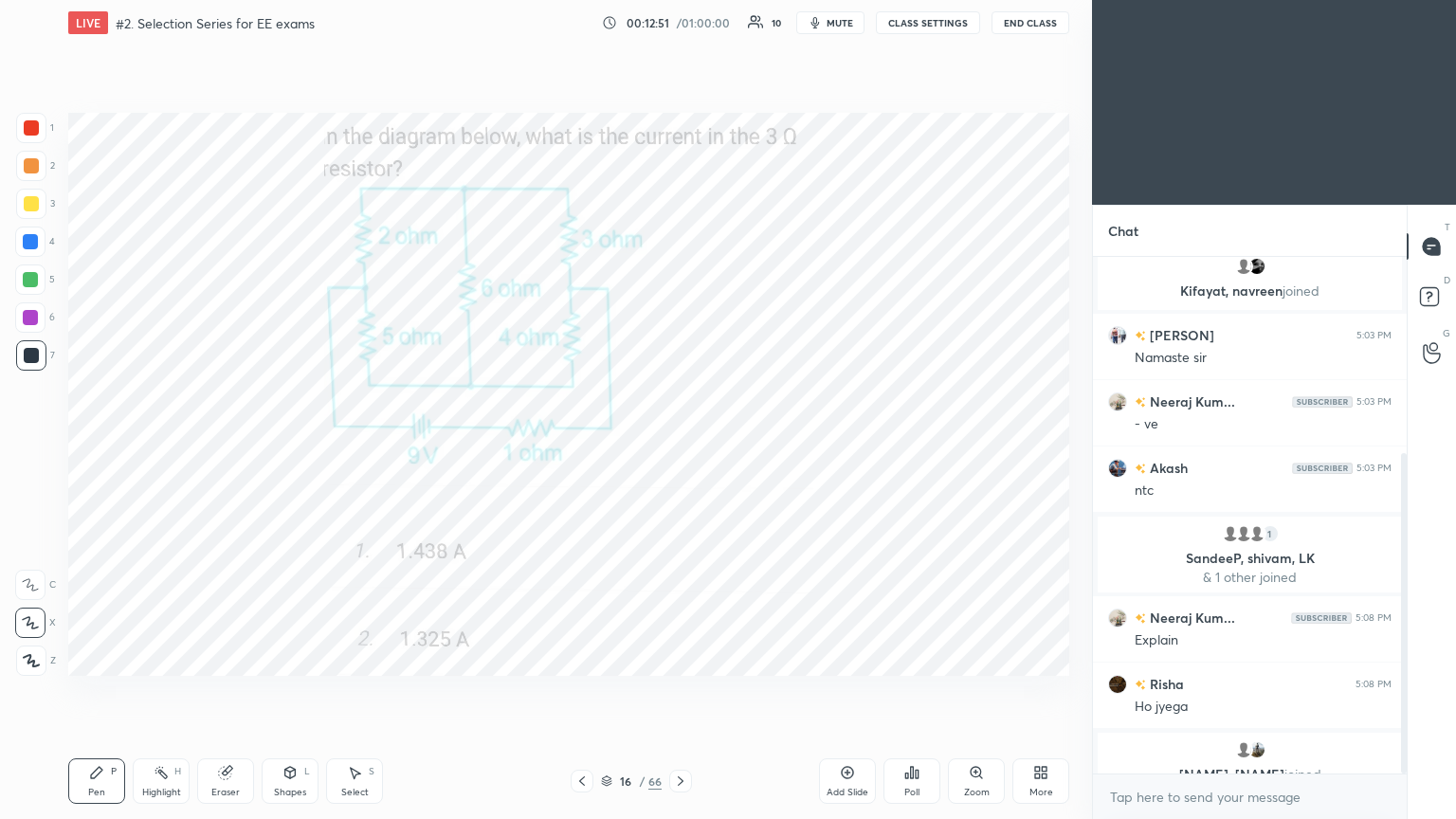 drag, startPoint x: 1407, startPoint y: 618, endPoint x: 1406, endPoint y: 704, distance: 86.00581 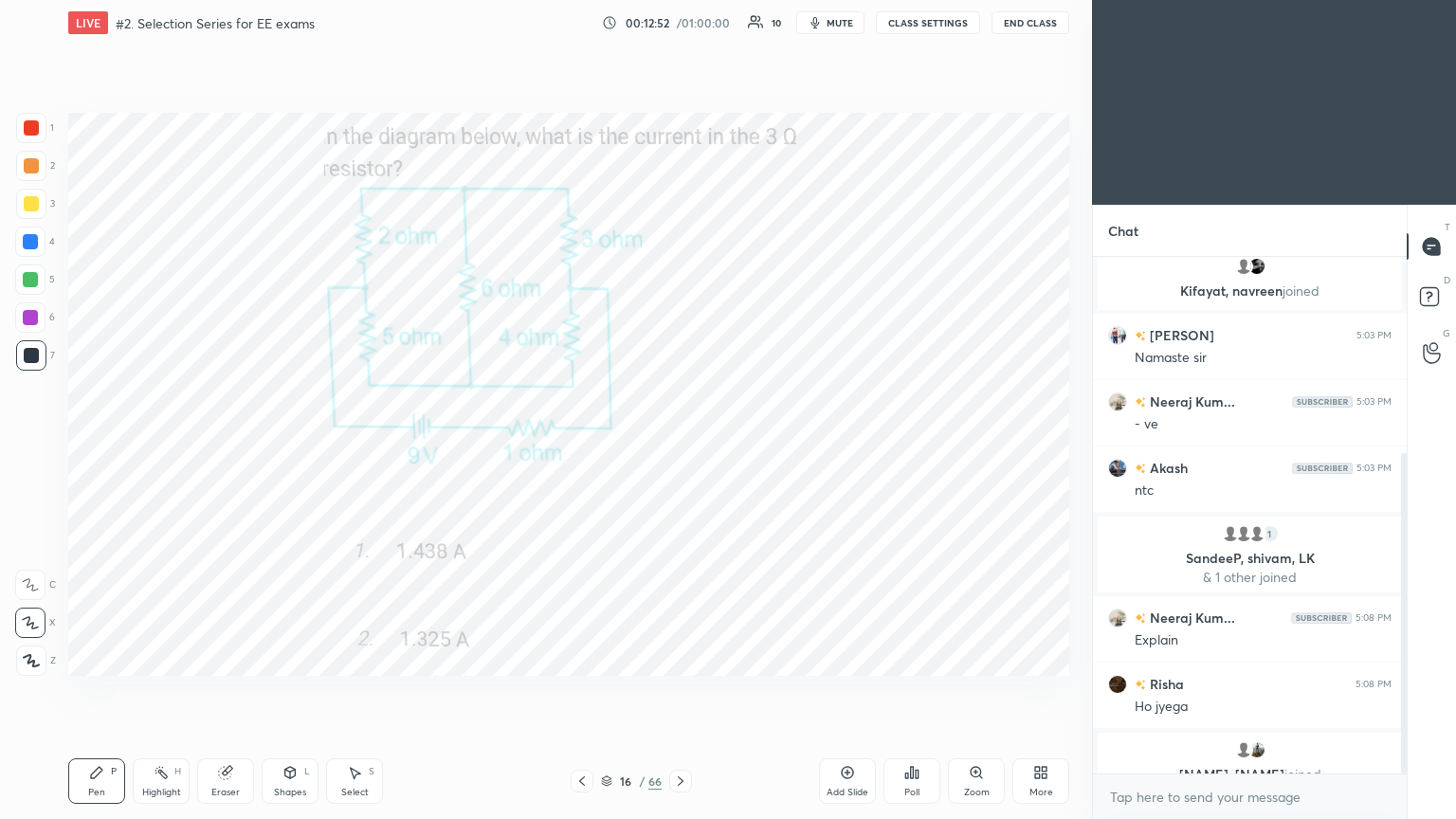 scroll, scrollTop: 316, scrollLeft: 0, axis: vertical 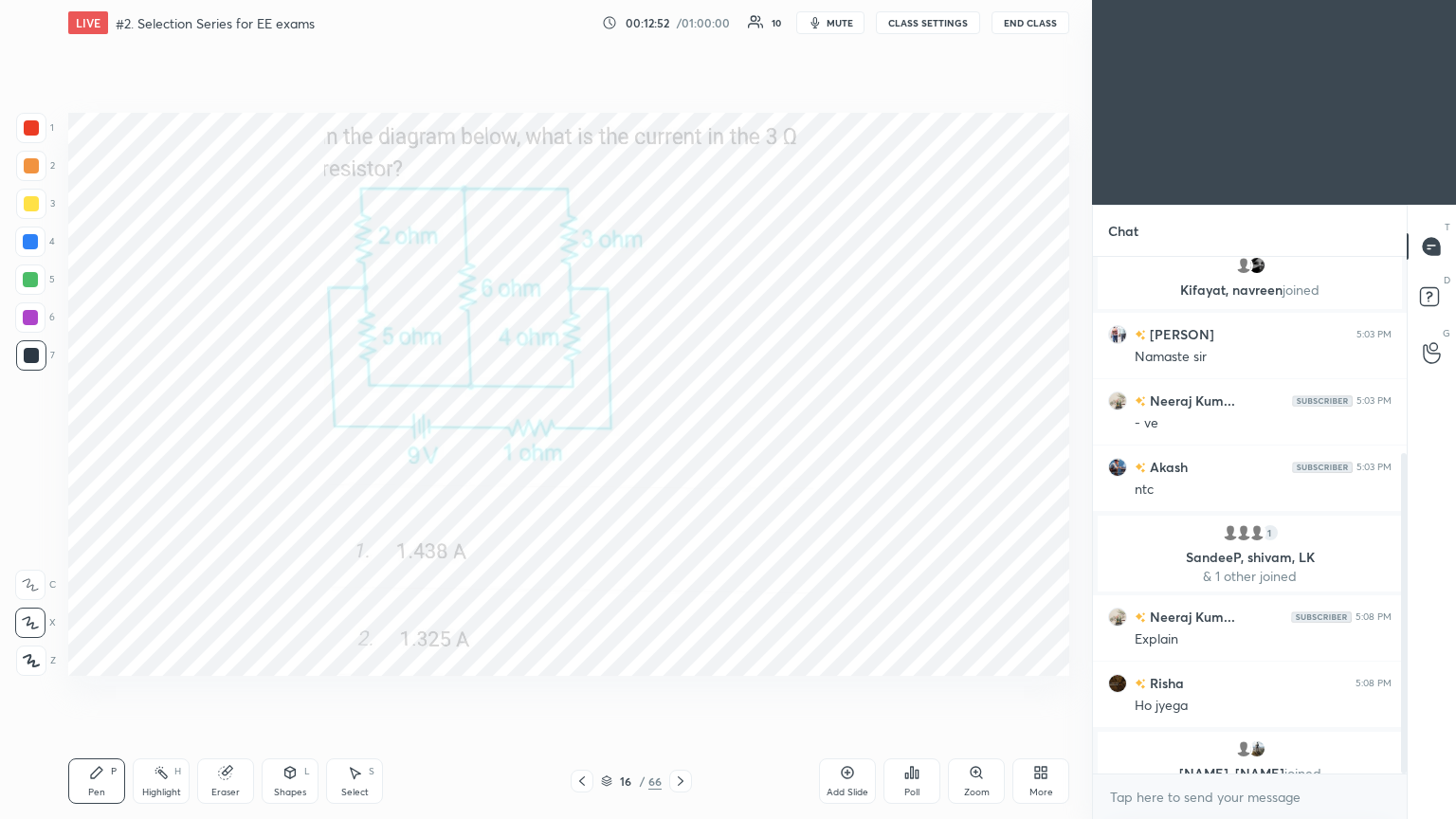 drag, startPoint x: 1406, startPoint y: 628, endPoint x: 1407, endPoint y: 668, distance: 40.0125 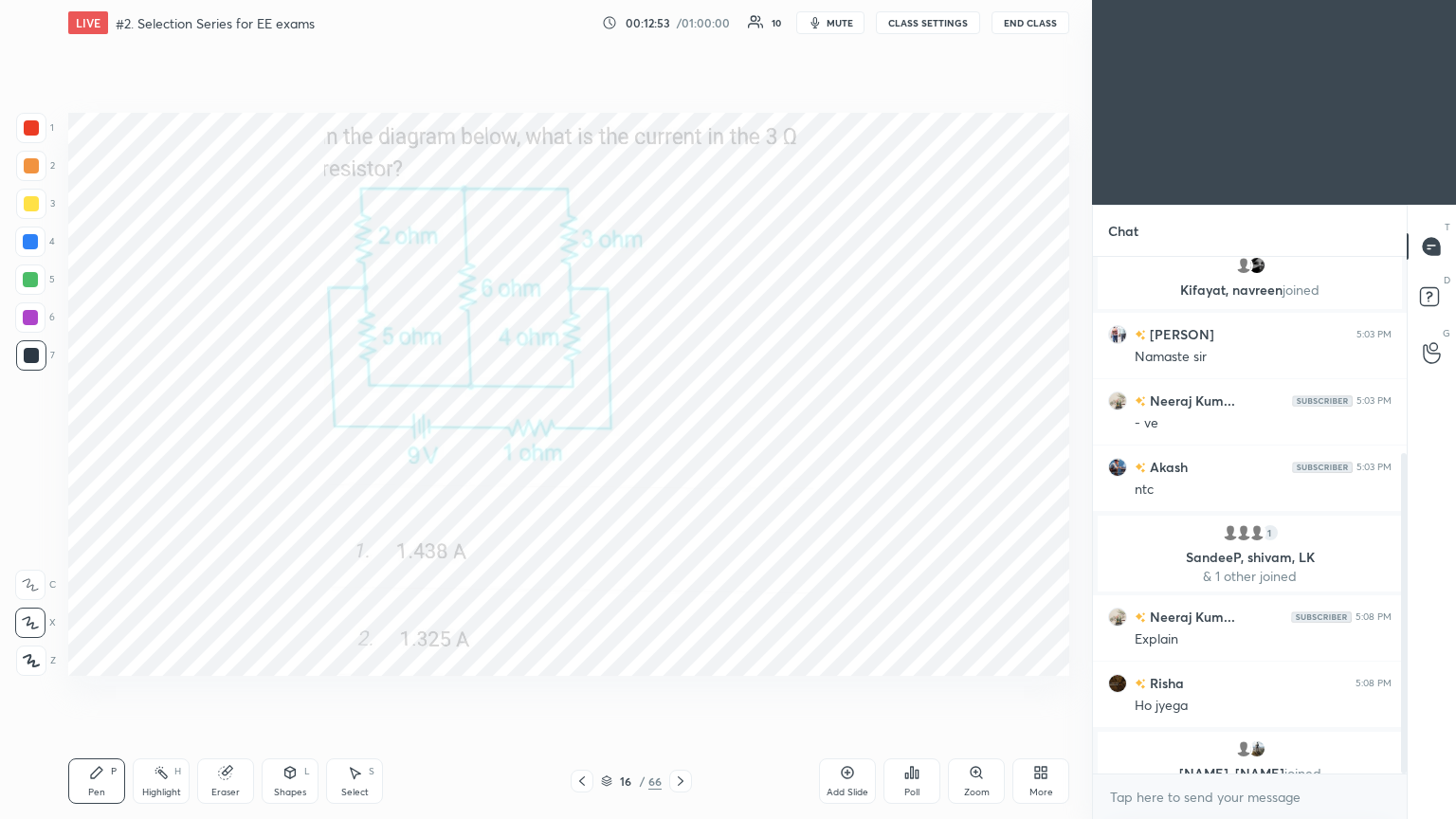 drag, startPoint x: 1400, startPoint y: 617, endPoint x: 1402, endPoint y: 685, distance: 68.02941 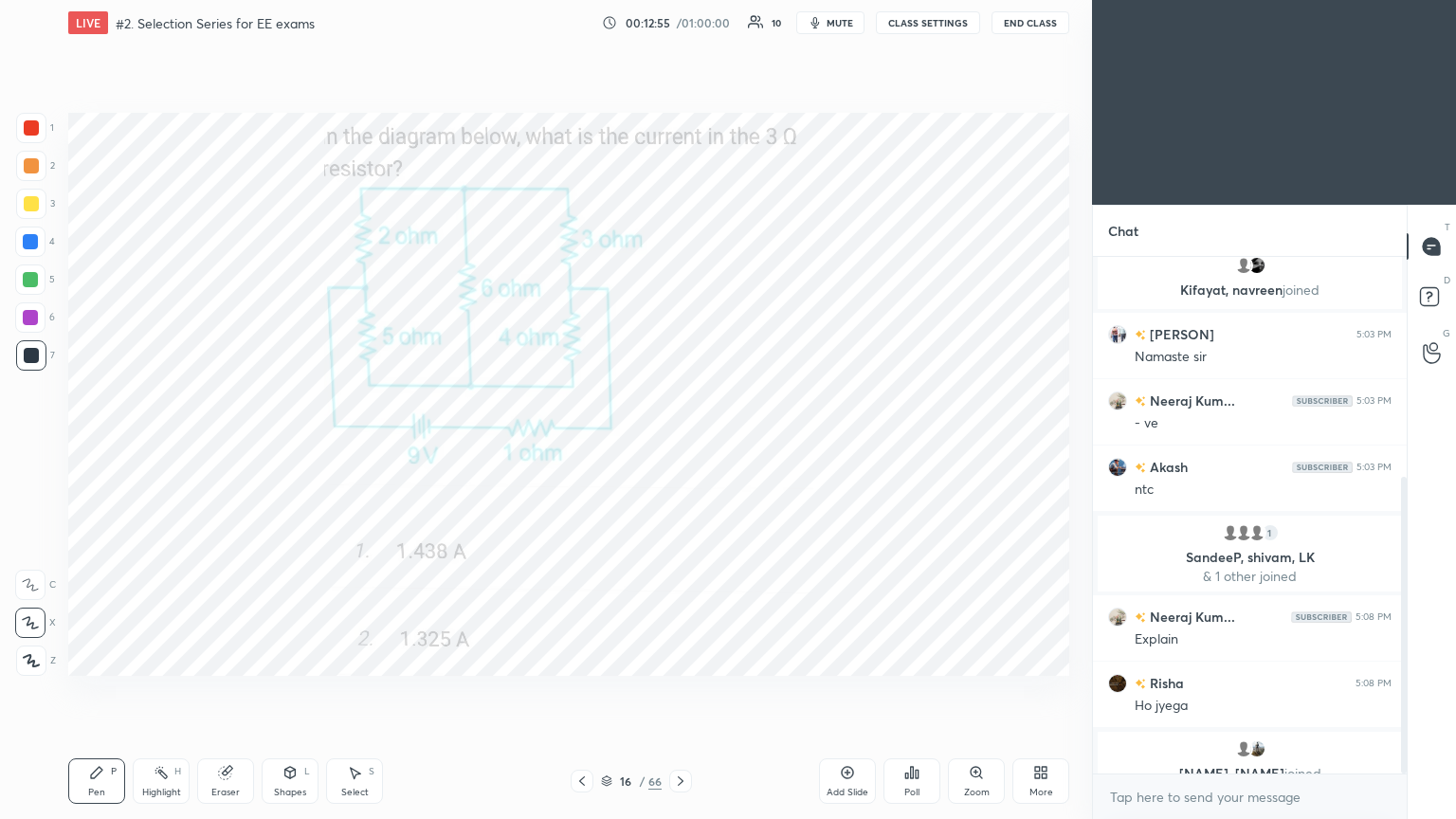 scroll, scrollTop: 382, scrollLeft: 0, axis: vertical 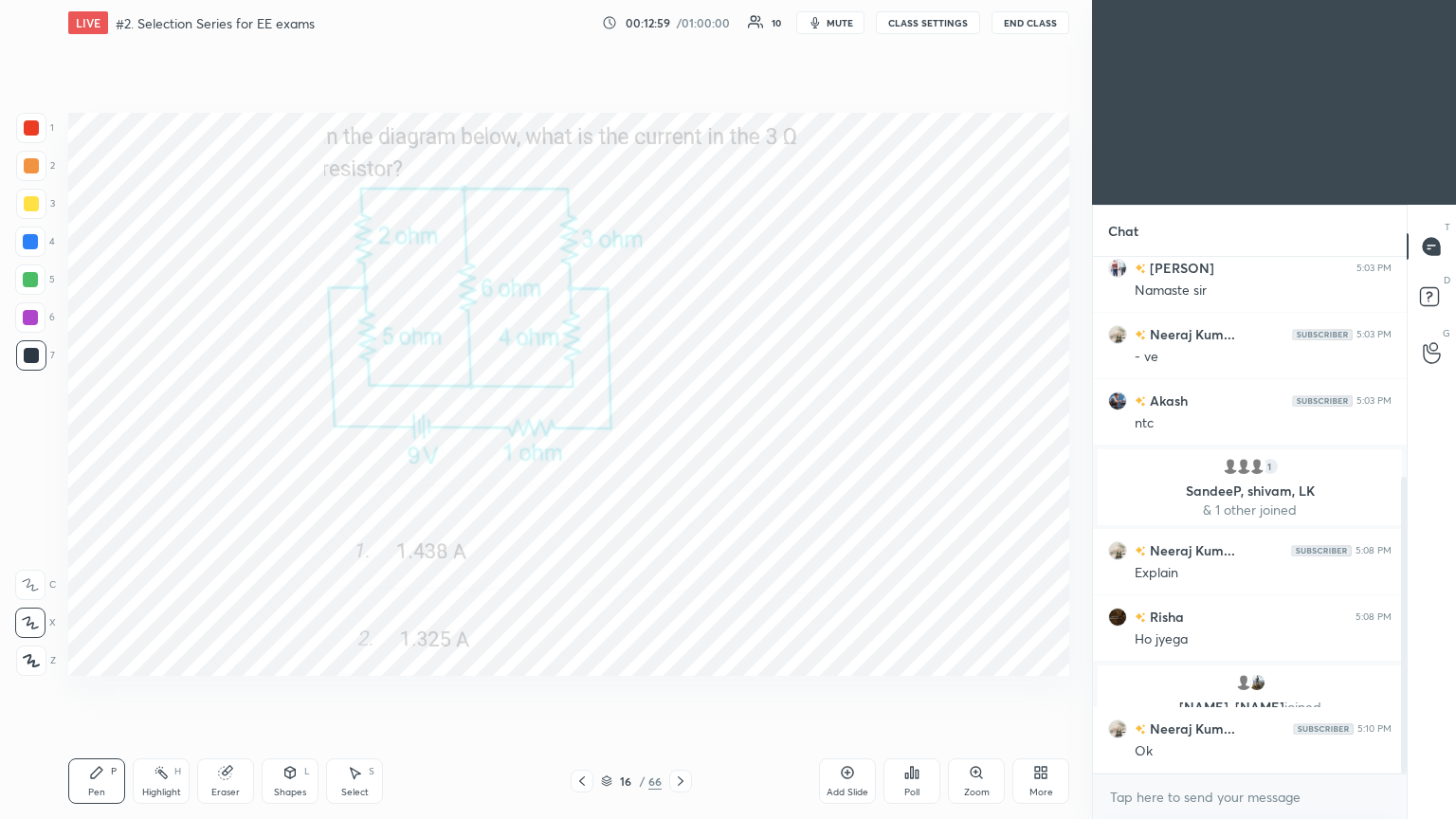 click at bounding box center [31, 128] 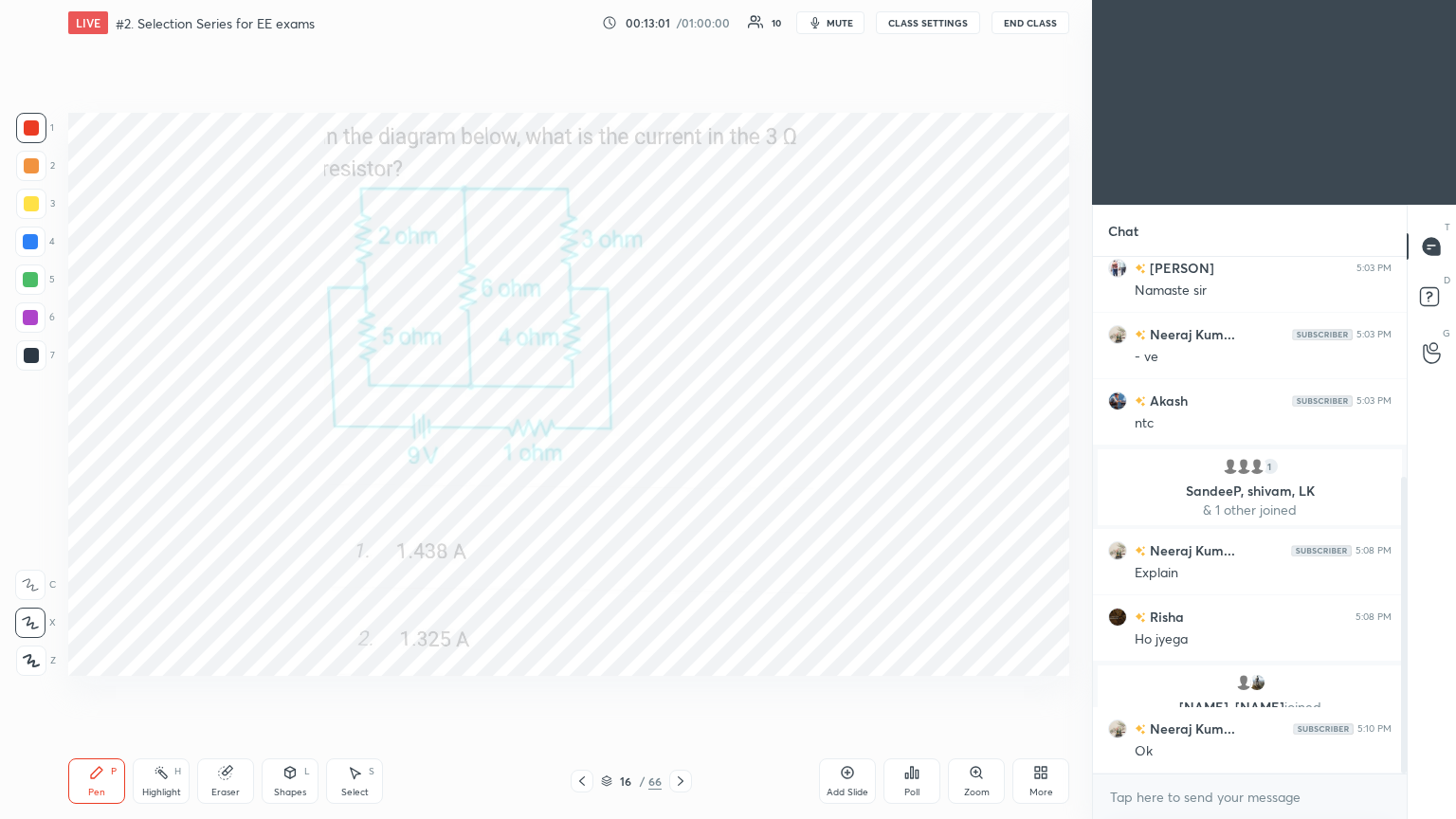 click at bounding box center [681, 781] 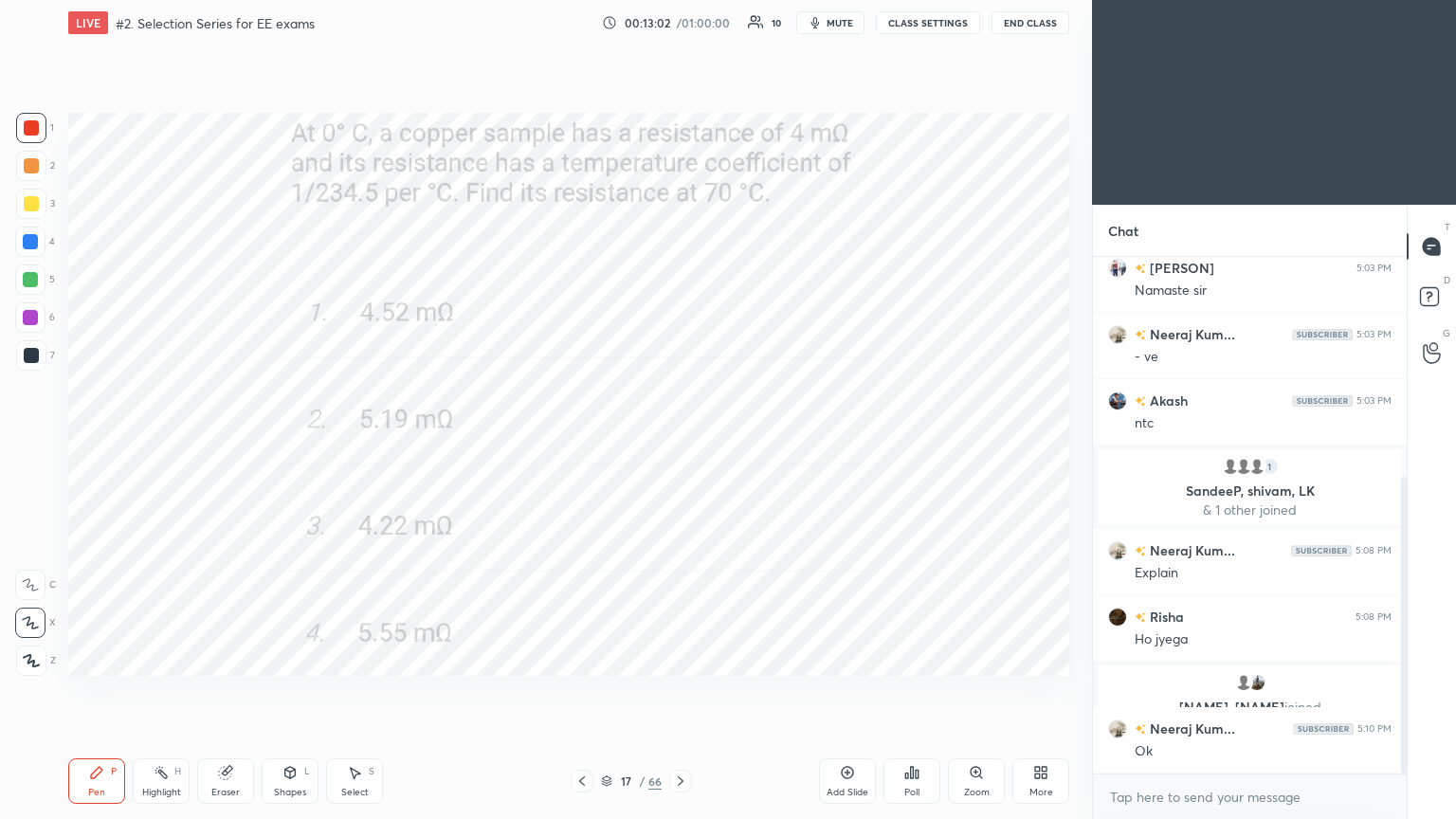 click on "Poll" at bounding box center [912, 781] 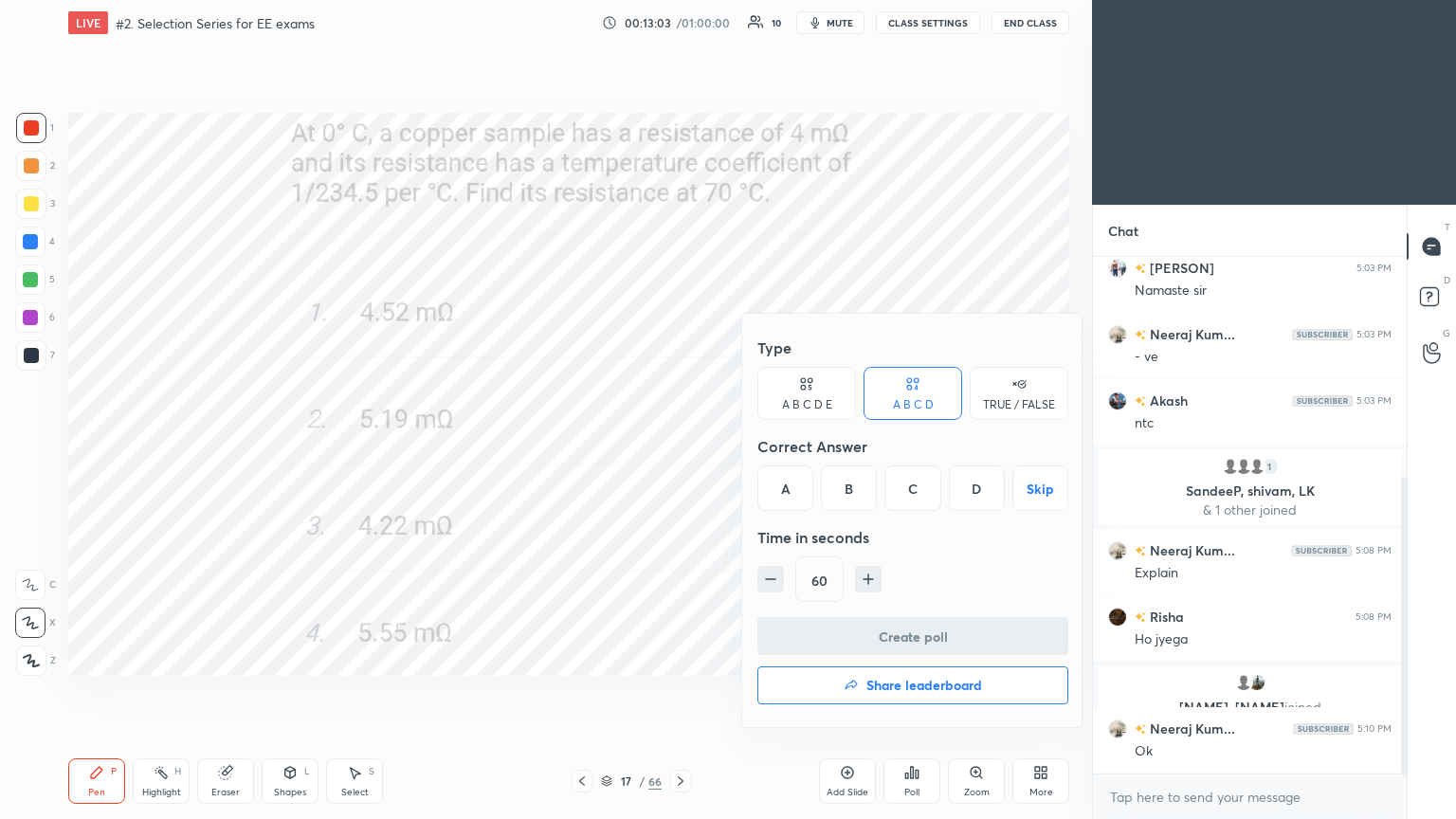 click on "B" at bounding box center (848, 488) 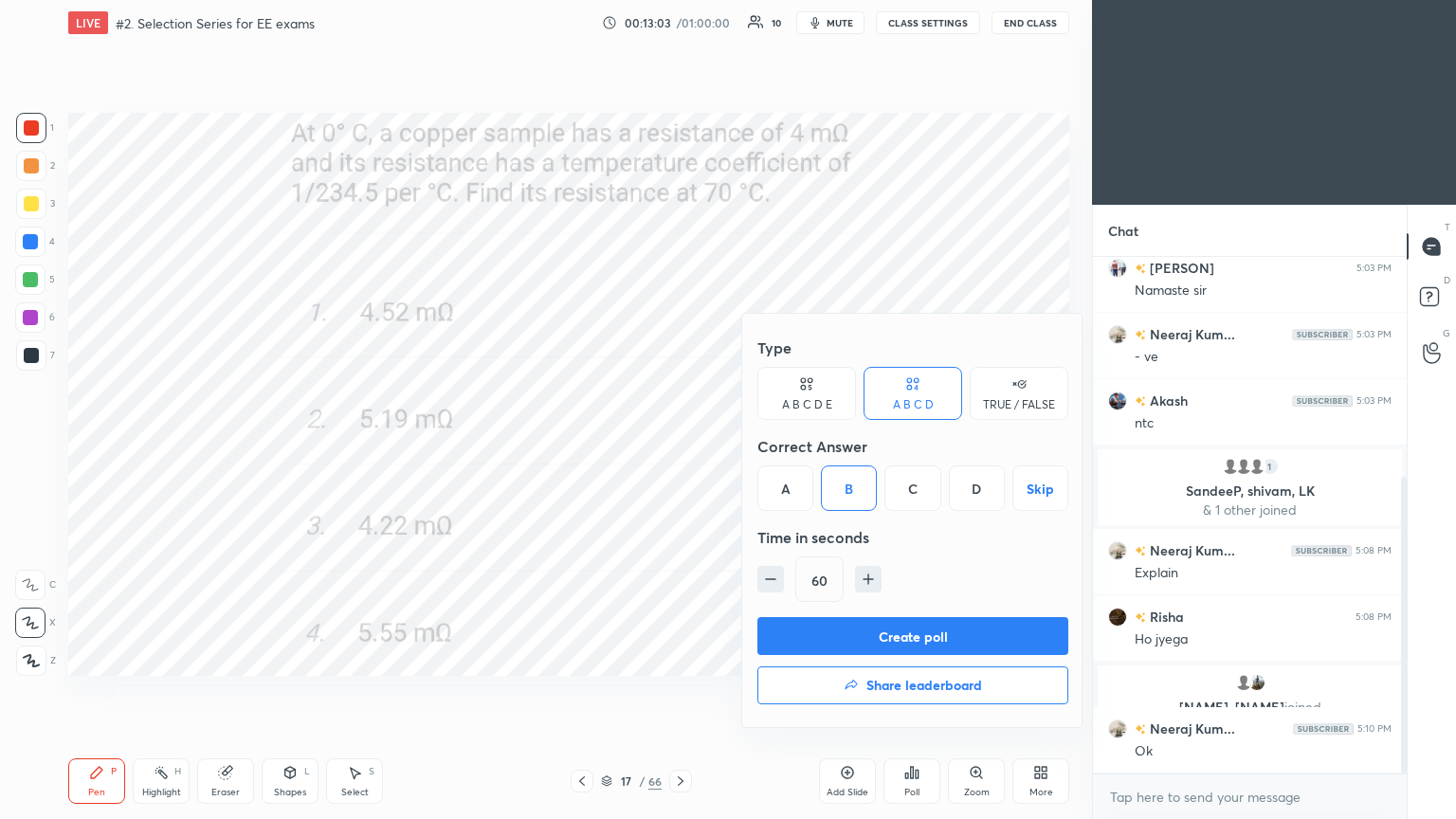 click on "Create poll" at bounding box center (913, 636) 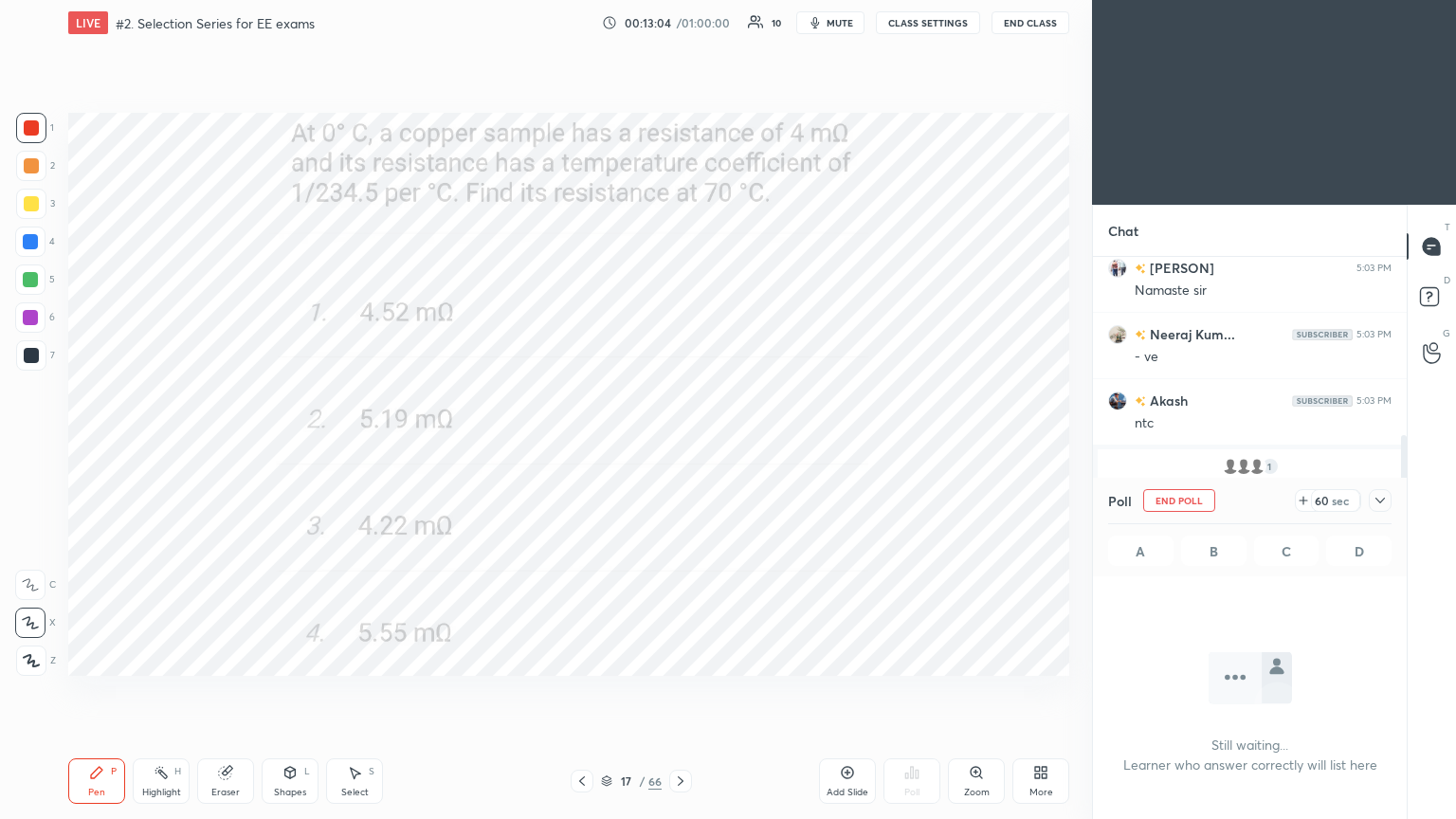 scroll, scrollTop: 270, scrollLeft: 308, axis: both 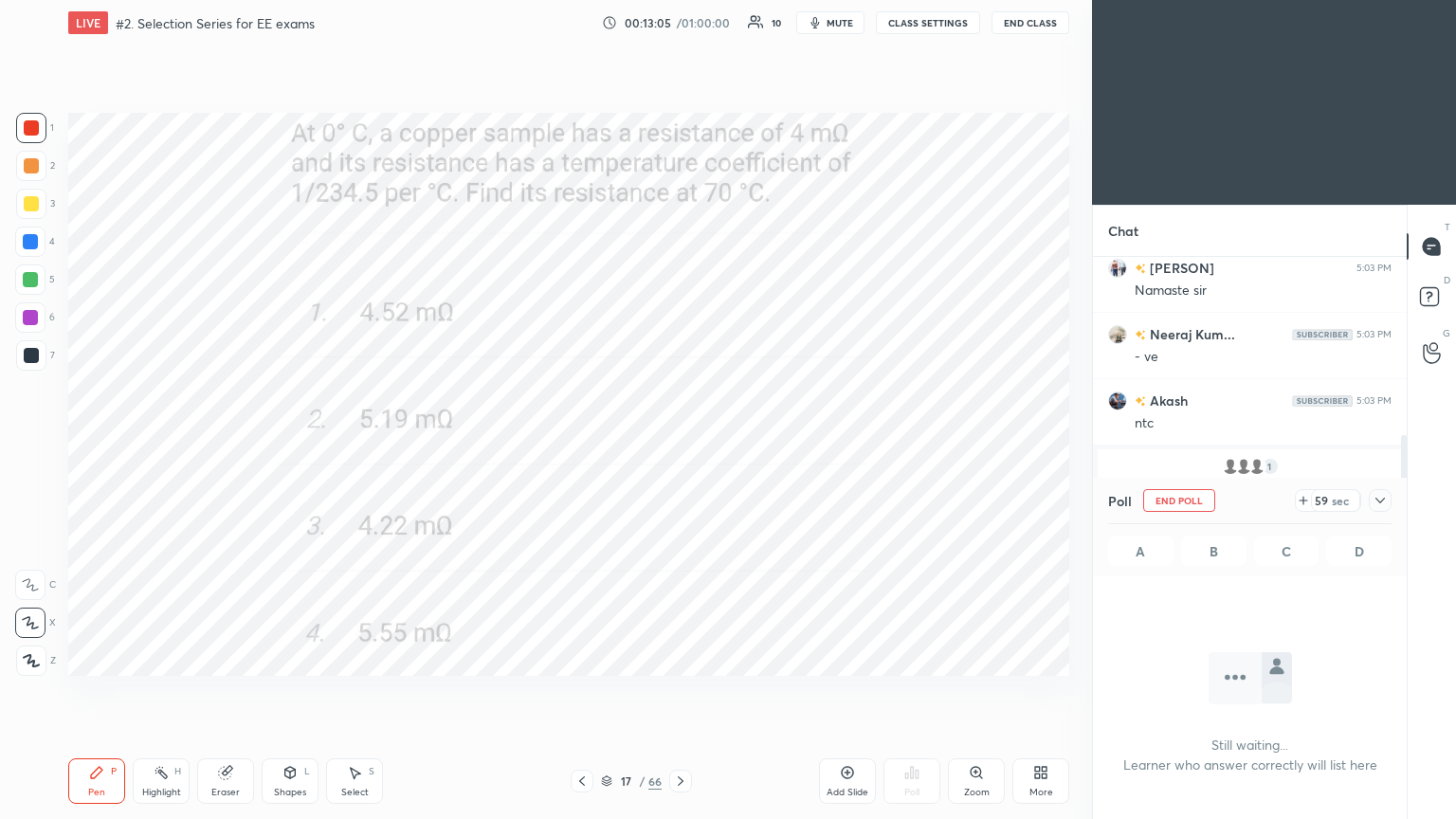 click 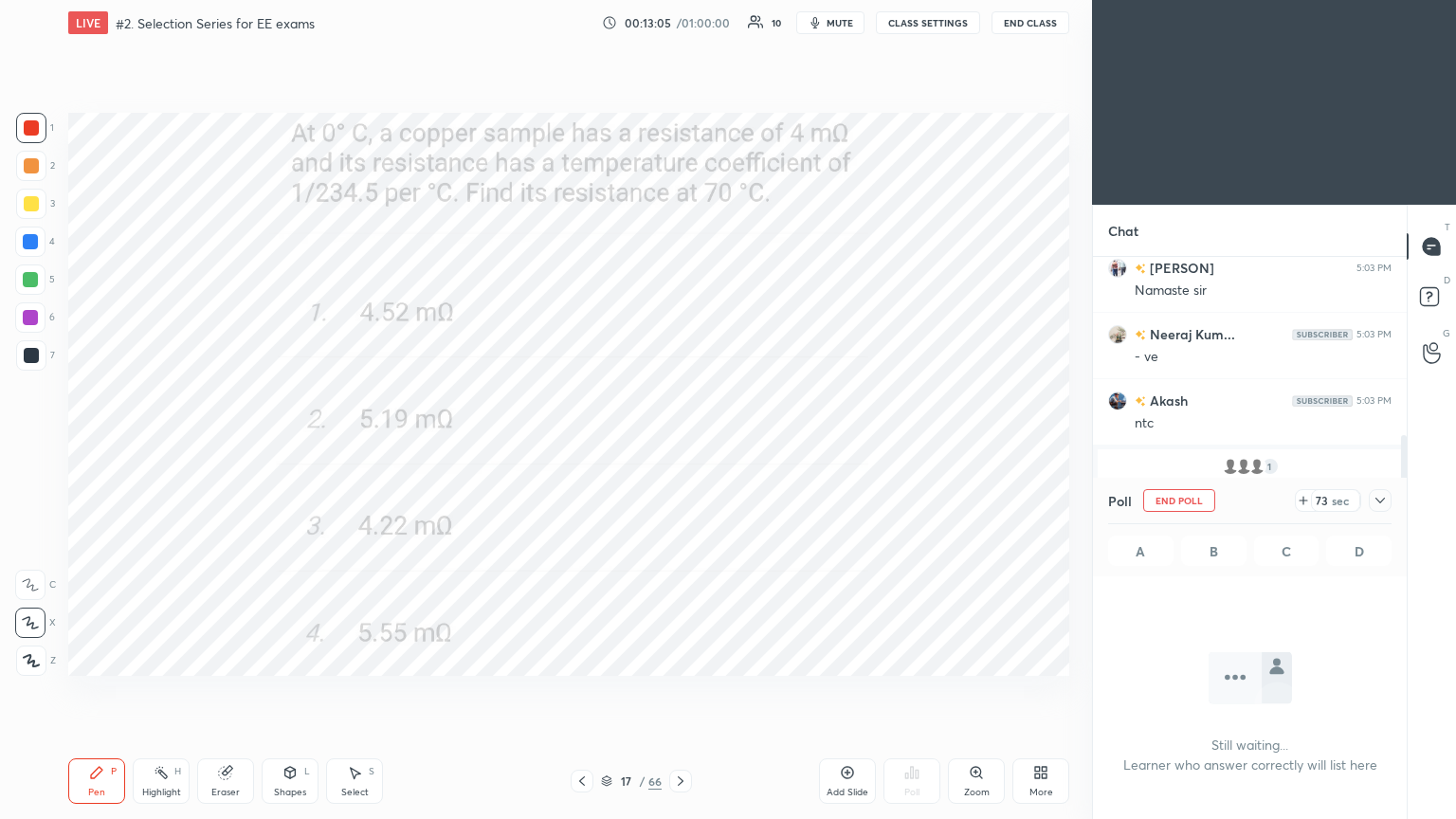 click 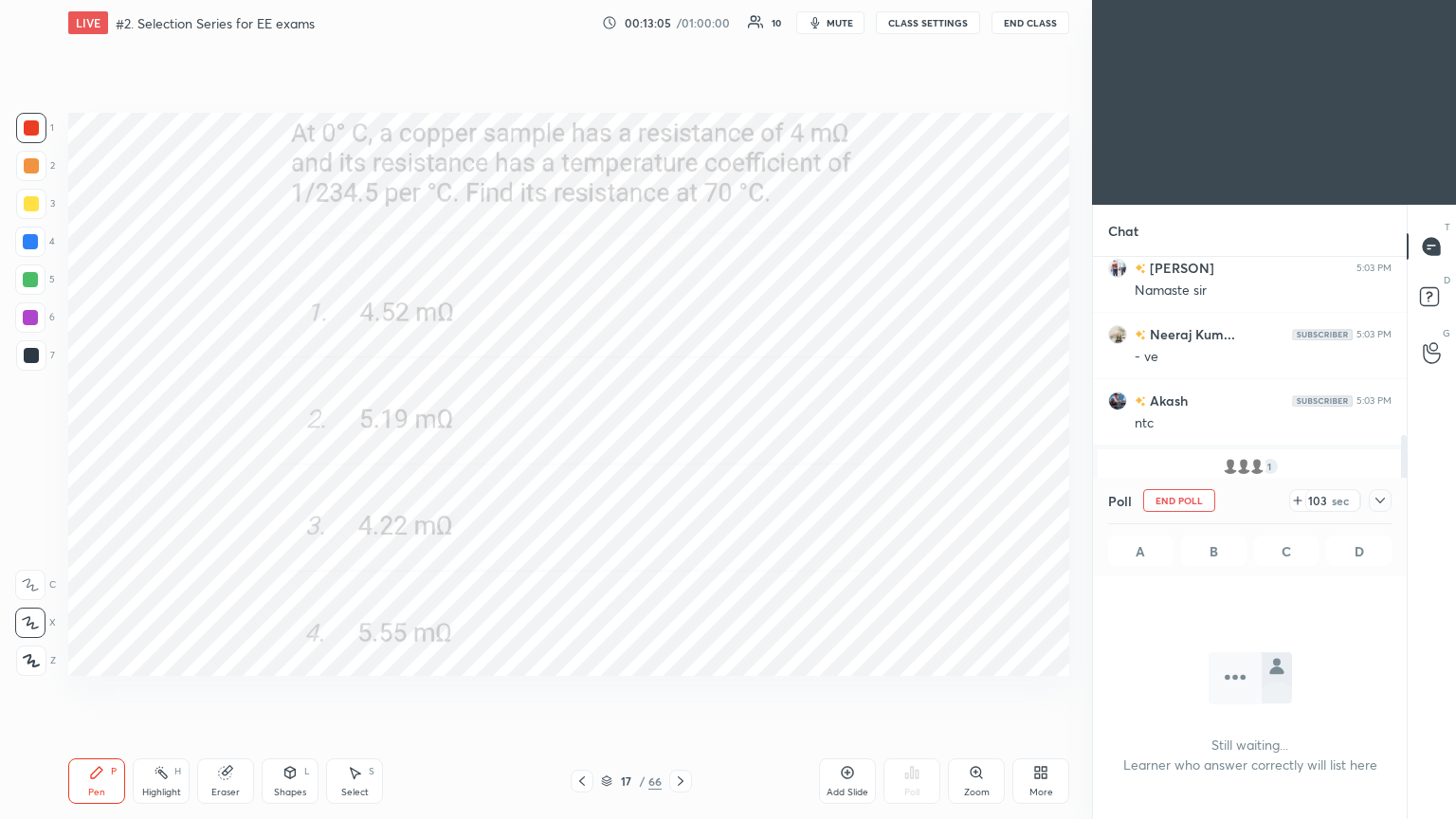 click 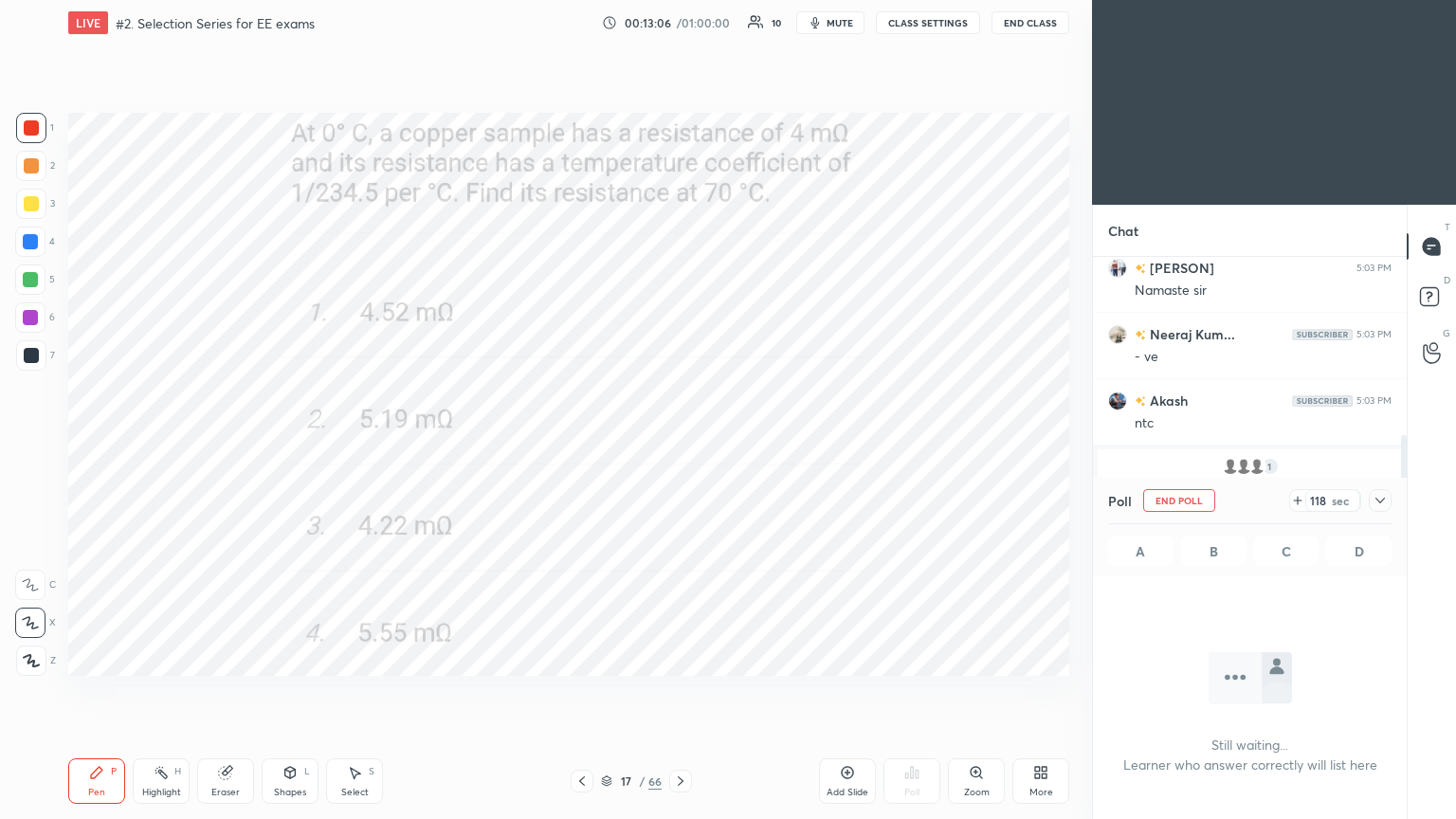click 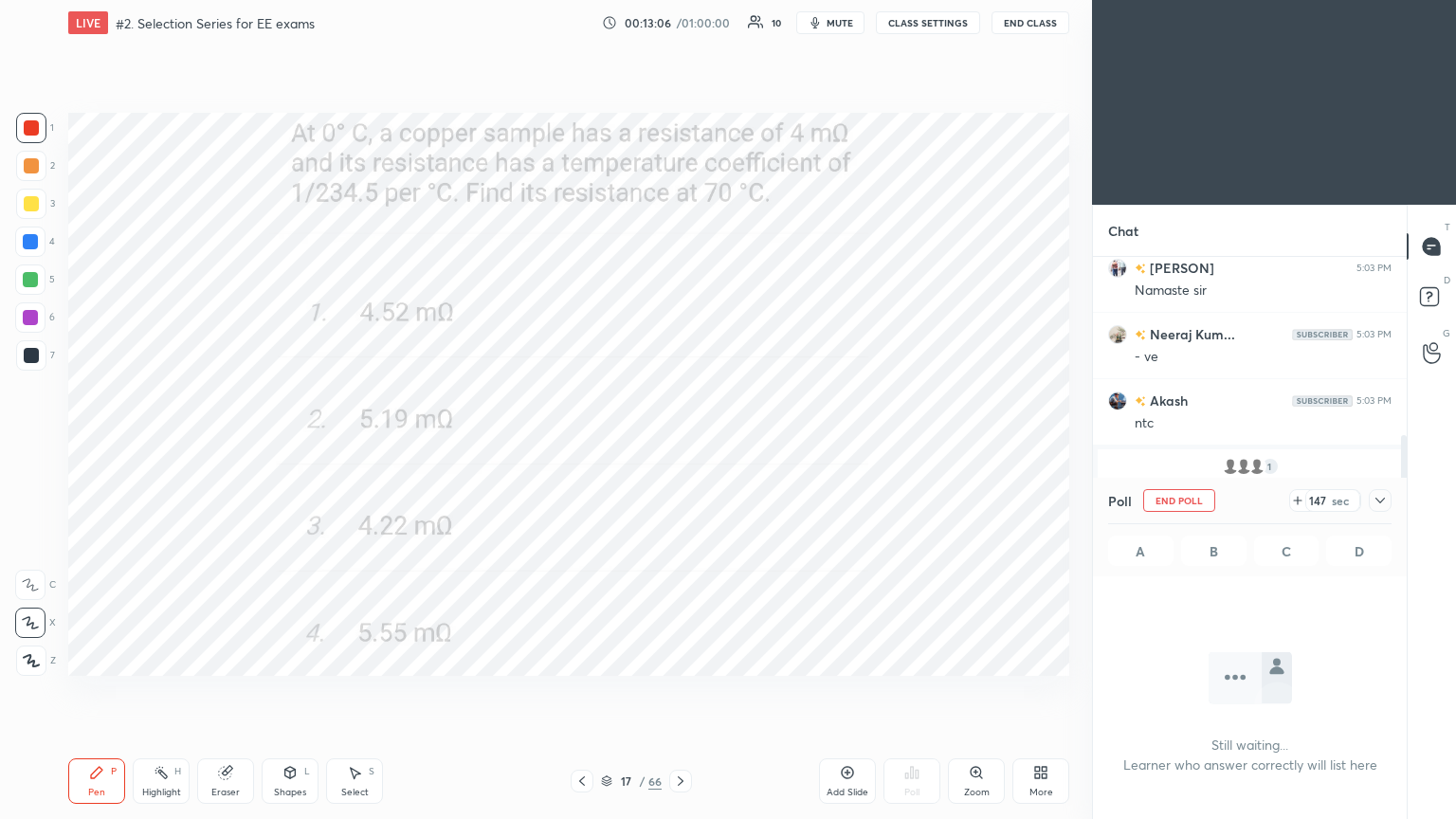 click 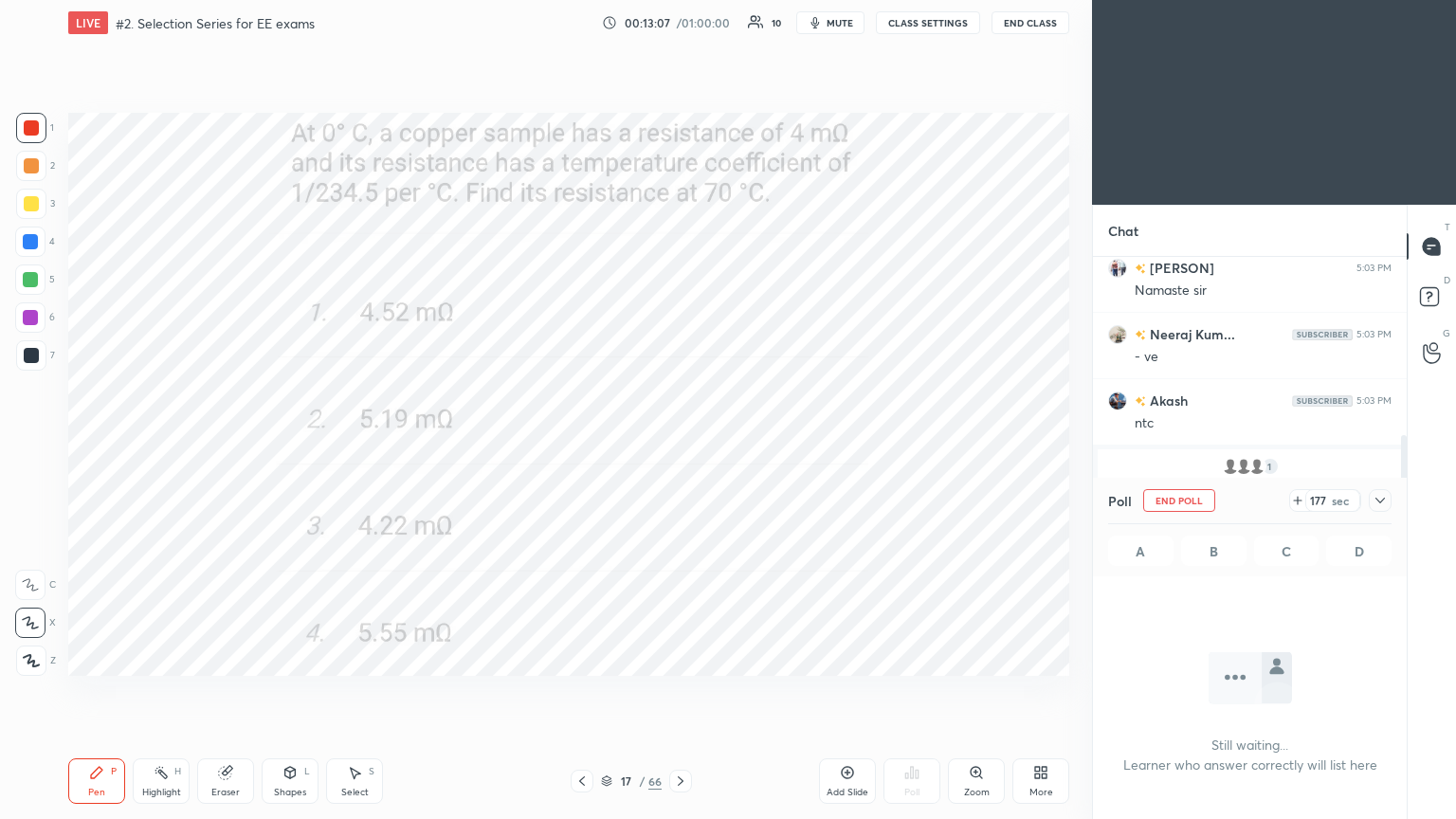 click 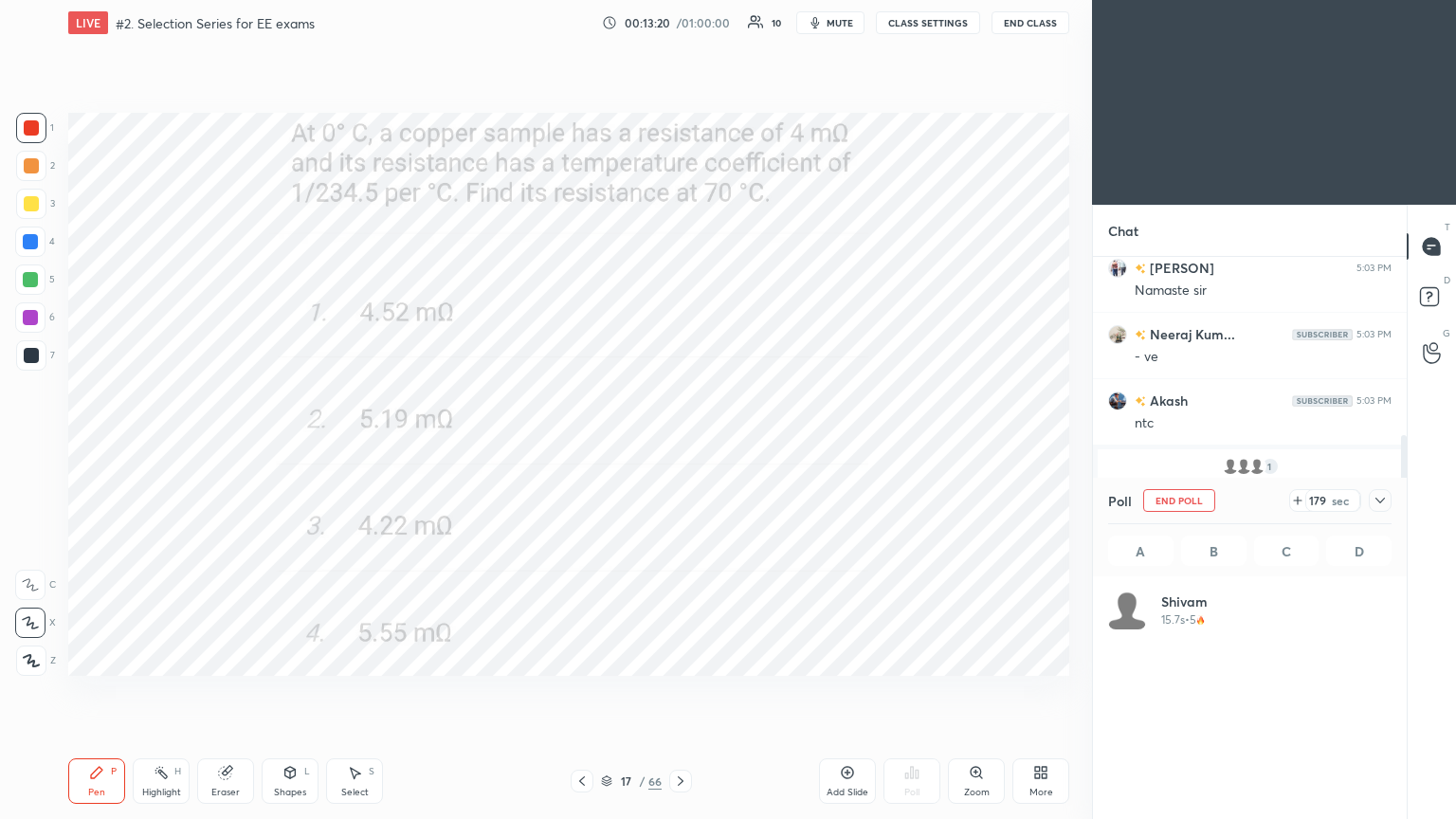 scroll, scrollTop: 6, scrollLeft: 6, axis: both 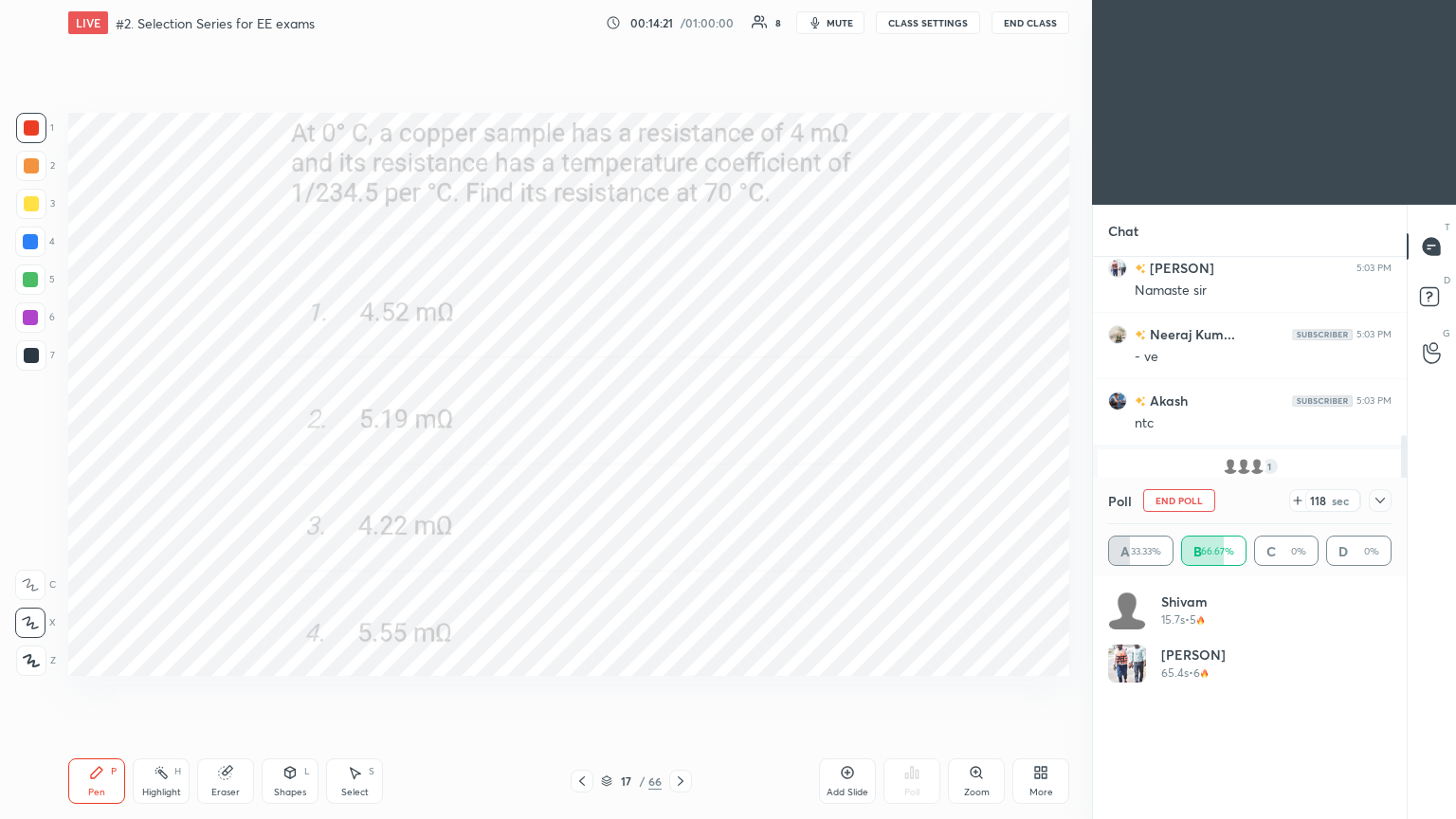 drag, startPoint x: 1186, startPoint y: 500, endPoint x: 1123, endPoint y: 486, distance: 64.53681 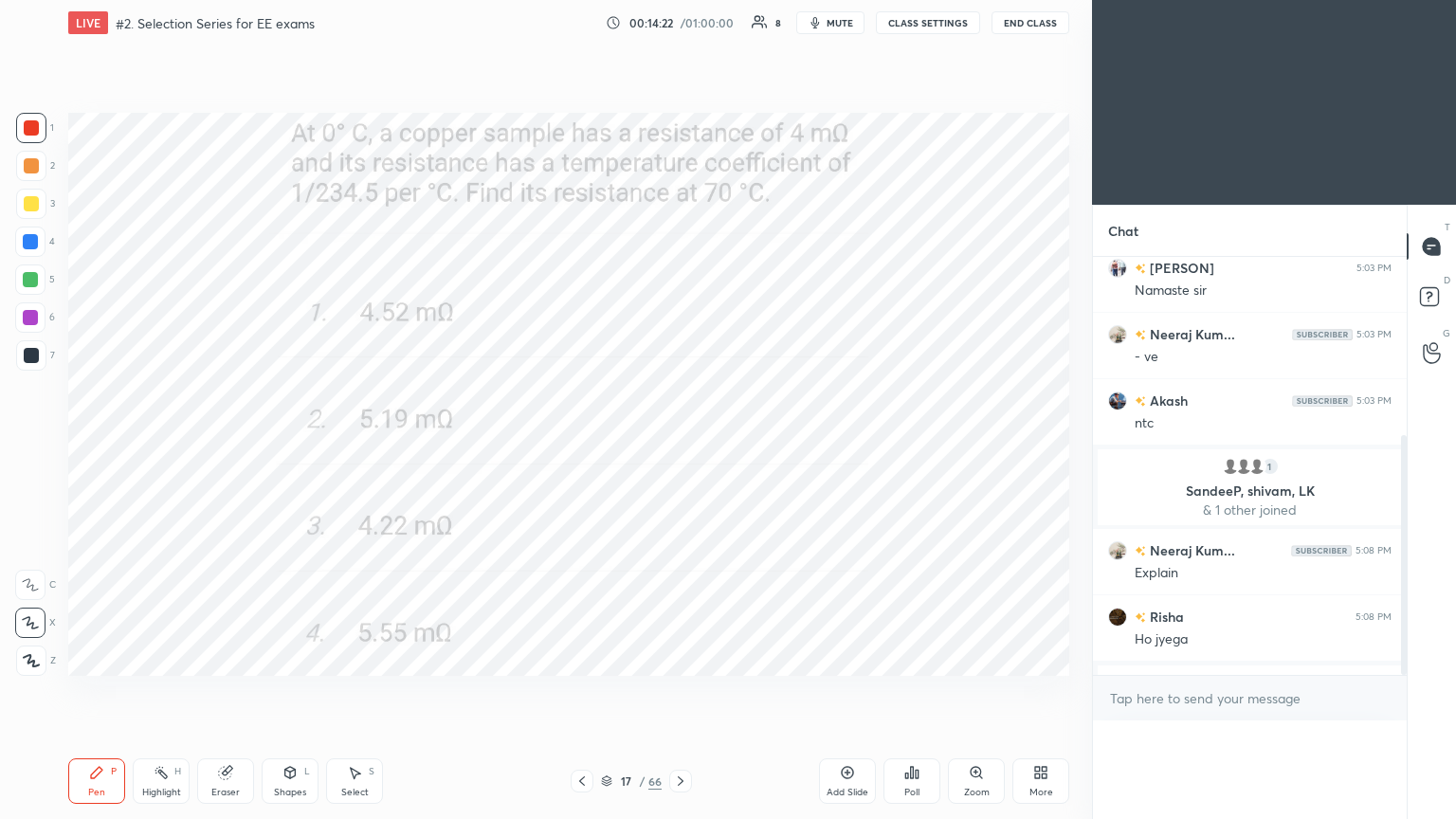 scroll, scrollTop: 0, scrollLeft: 0, axis: both 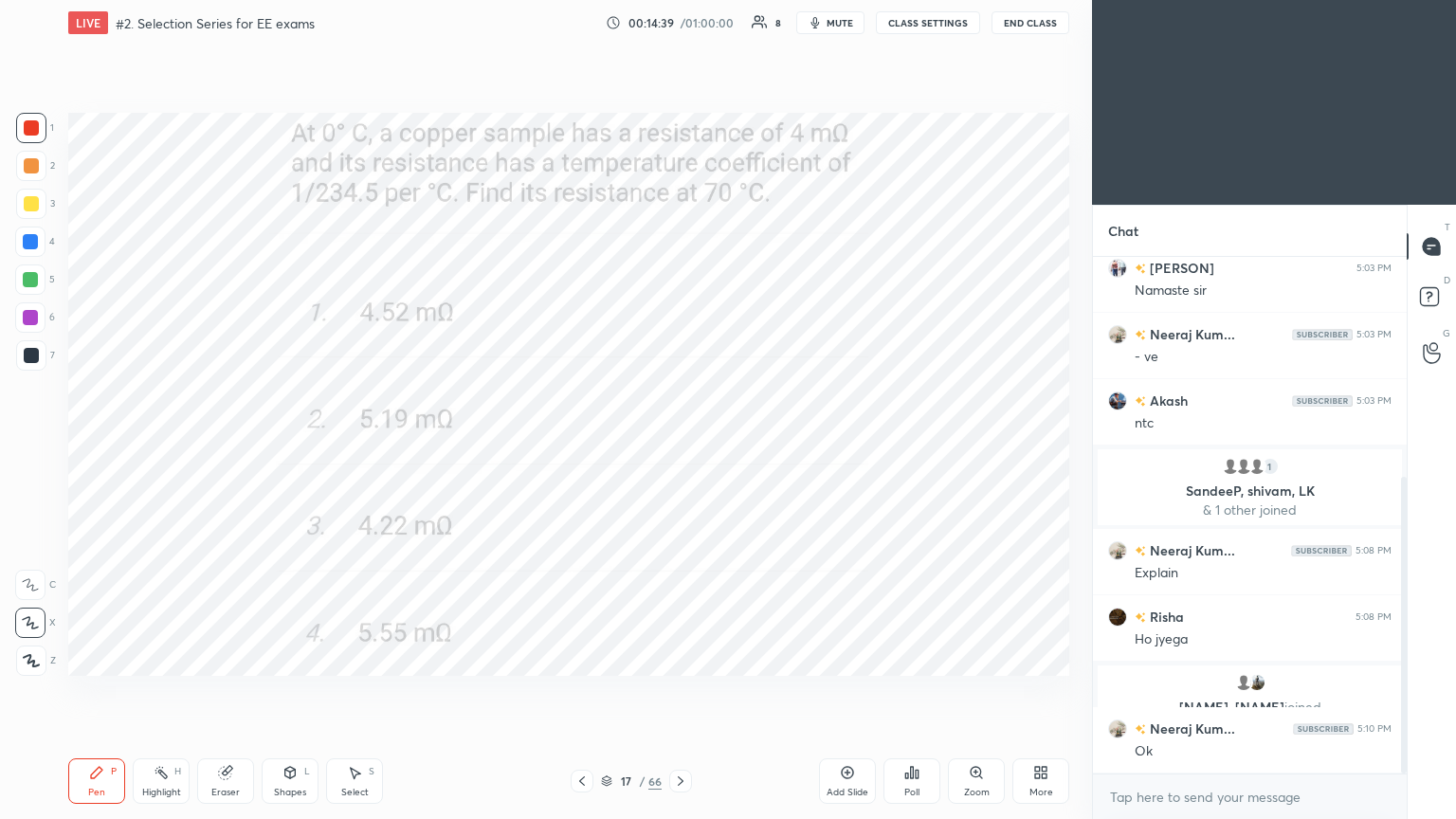 drag, startPoint x: 679, startPoint y: 780, endPoint x: 701, endPoint y: 778, distance: 22.090722 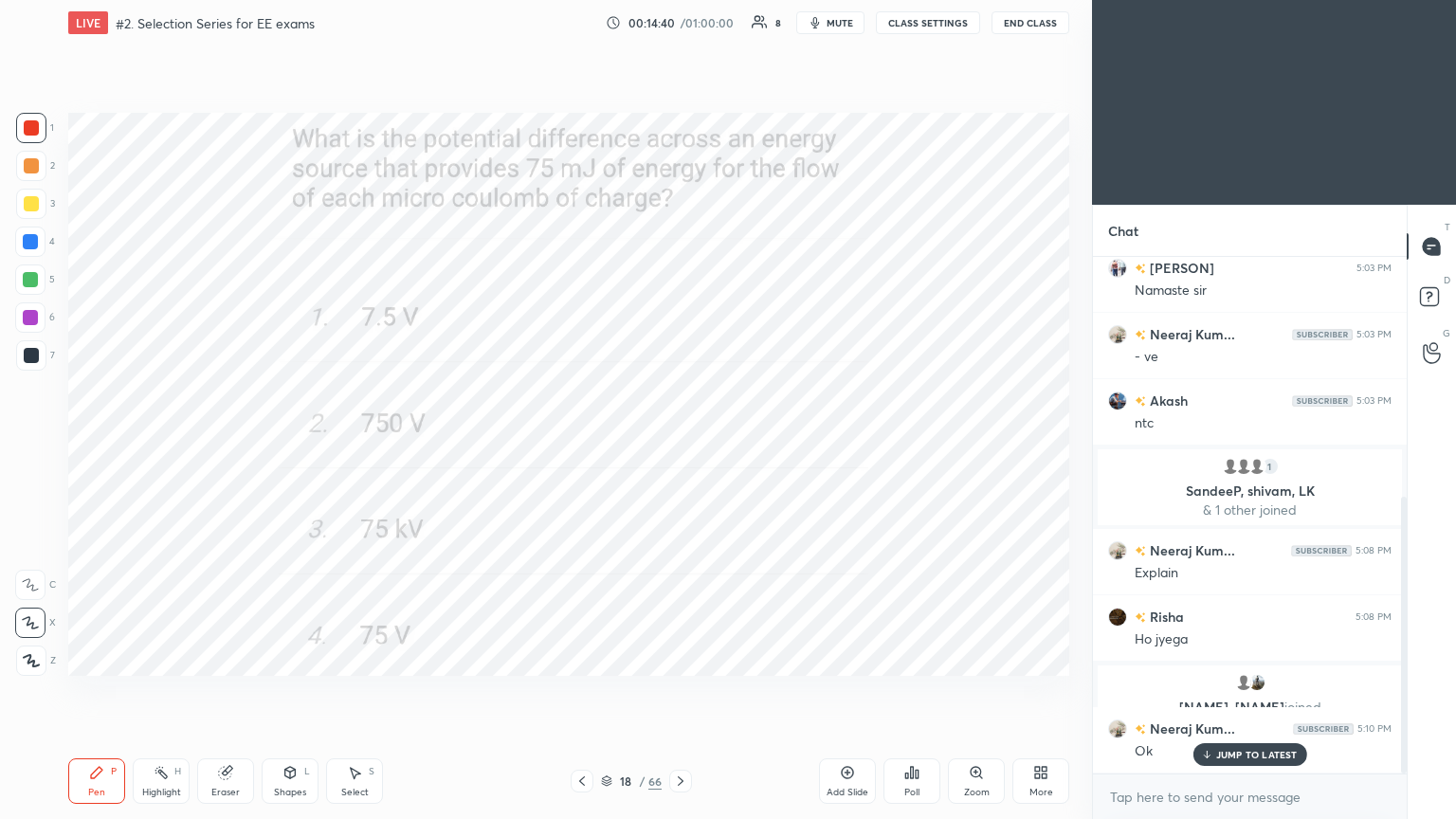 scroll, scrollTop: 447, scrollLeft: 0, axis: vertical 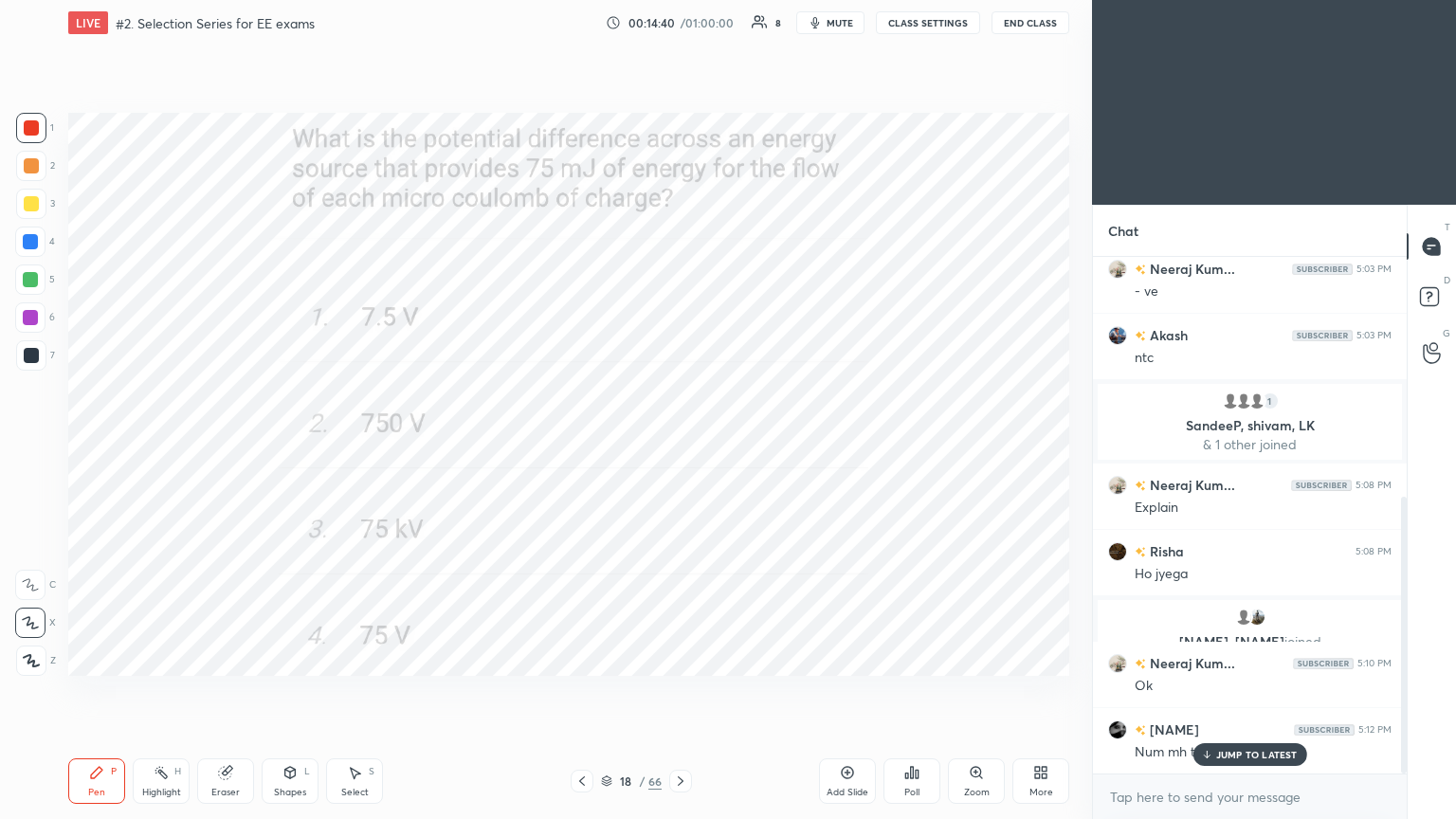 click on "Poll" at bounding box center [912, 792] 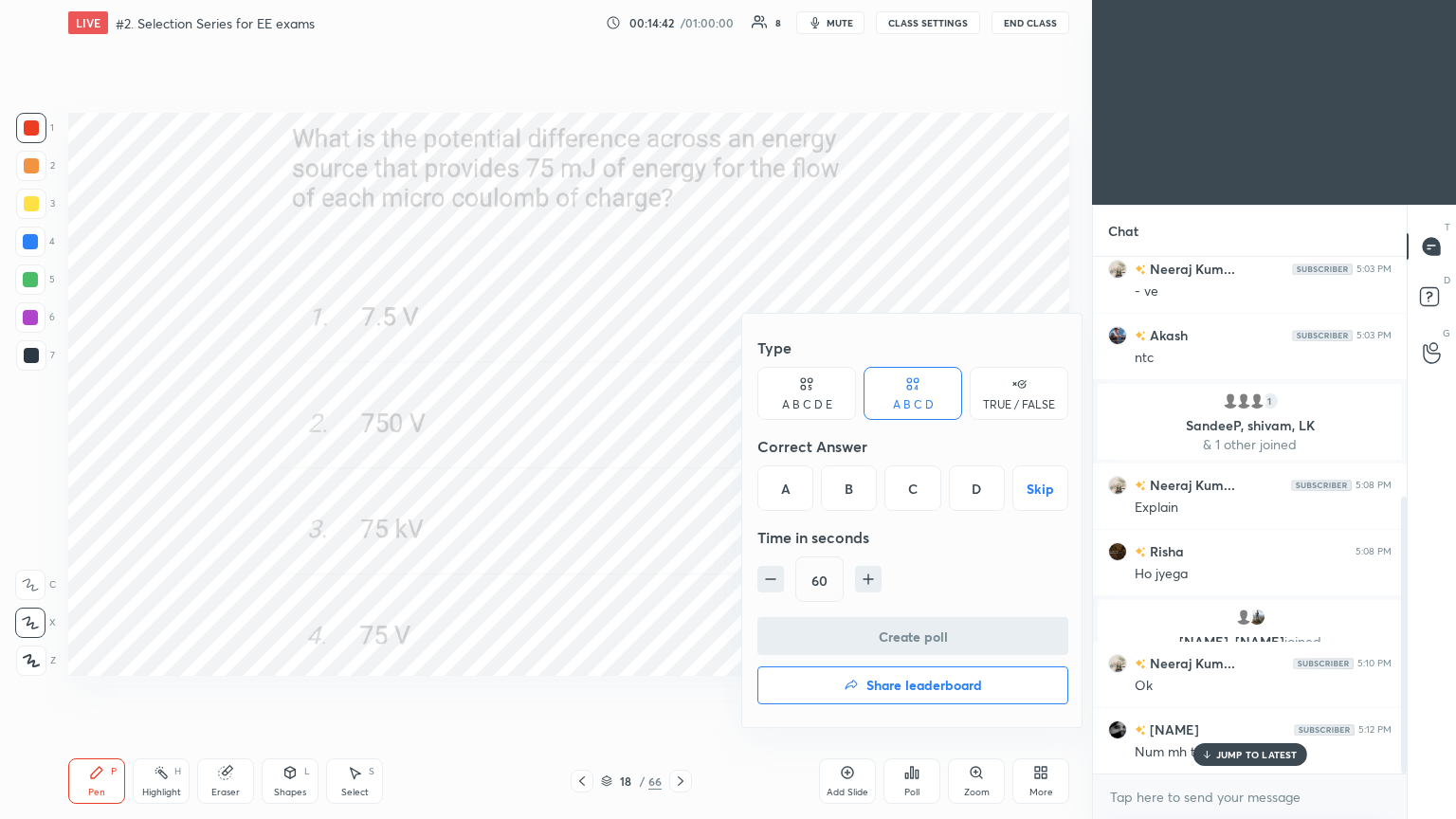 click at bounding box center [728, 410] 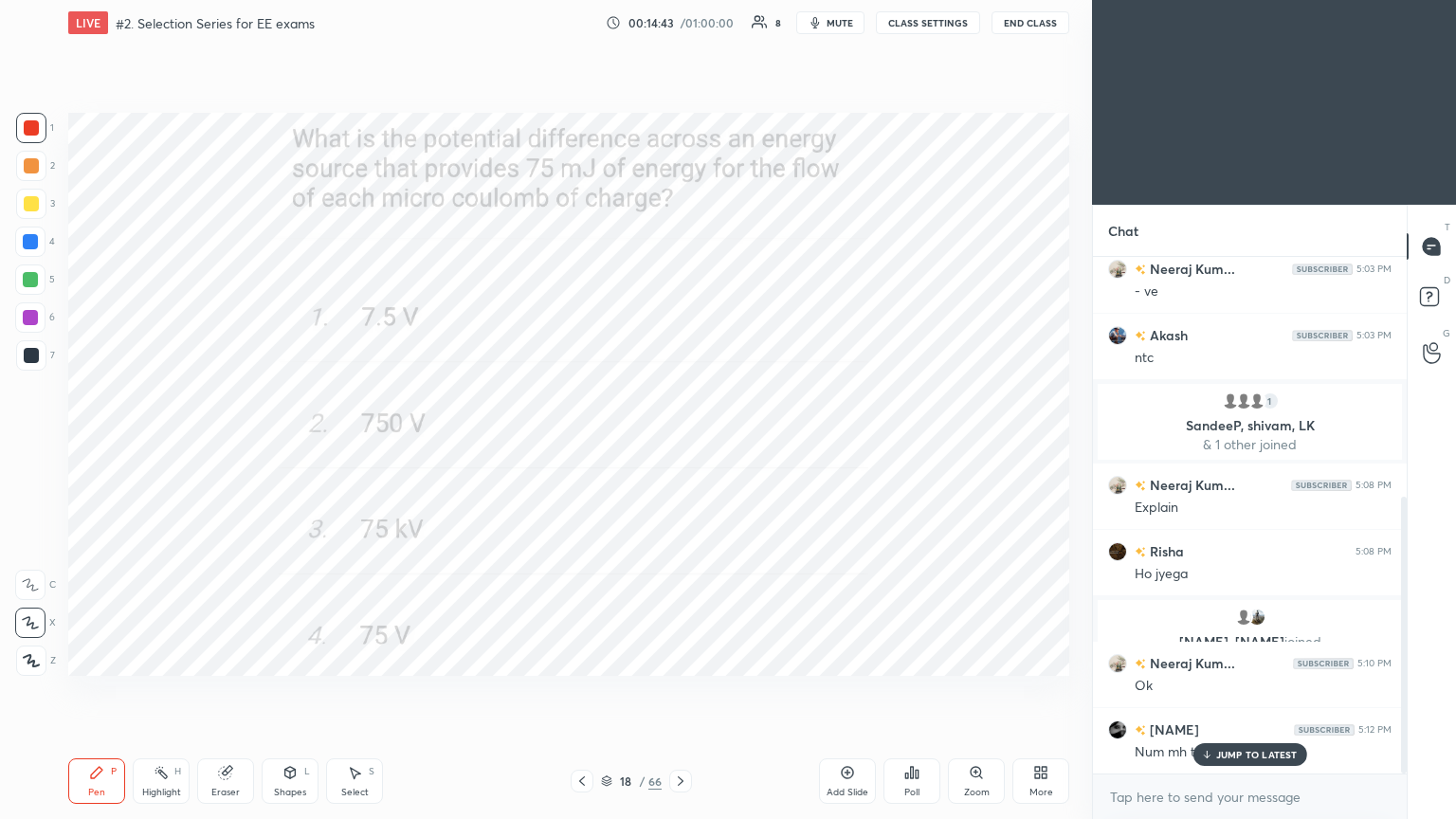 click on "JUMP TO LATEST" at bounding box center [1249, 755] 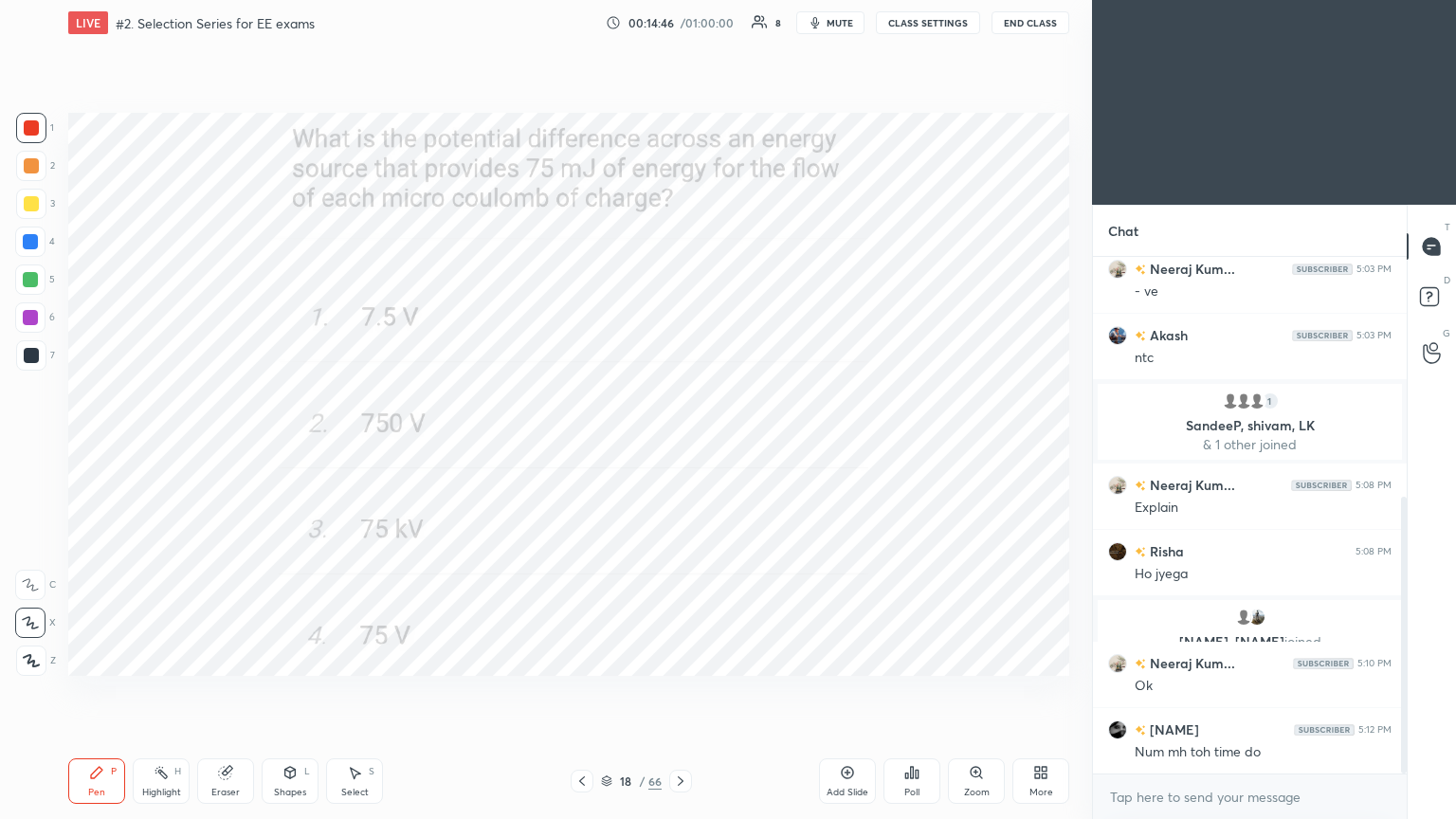 click on "Poll" at bounding box center (912, 781) 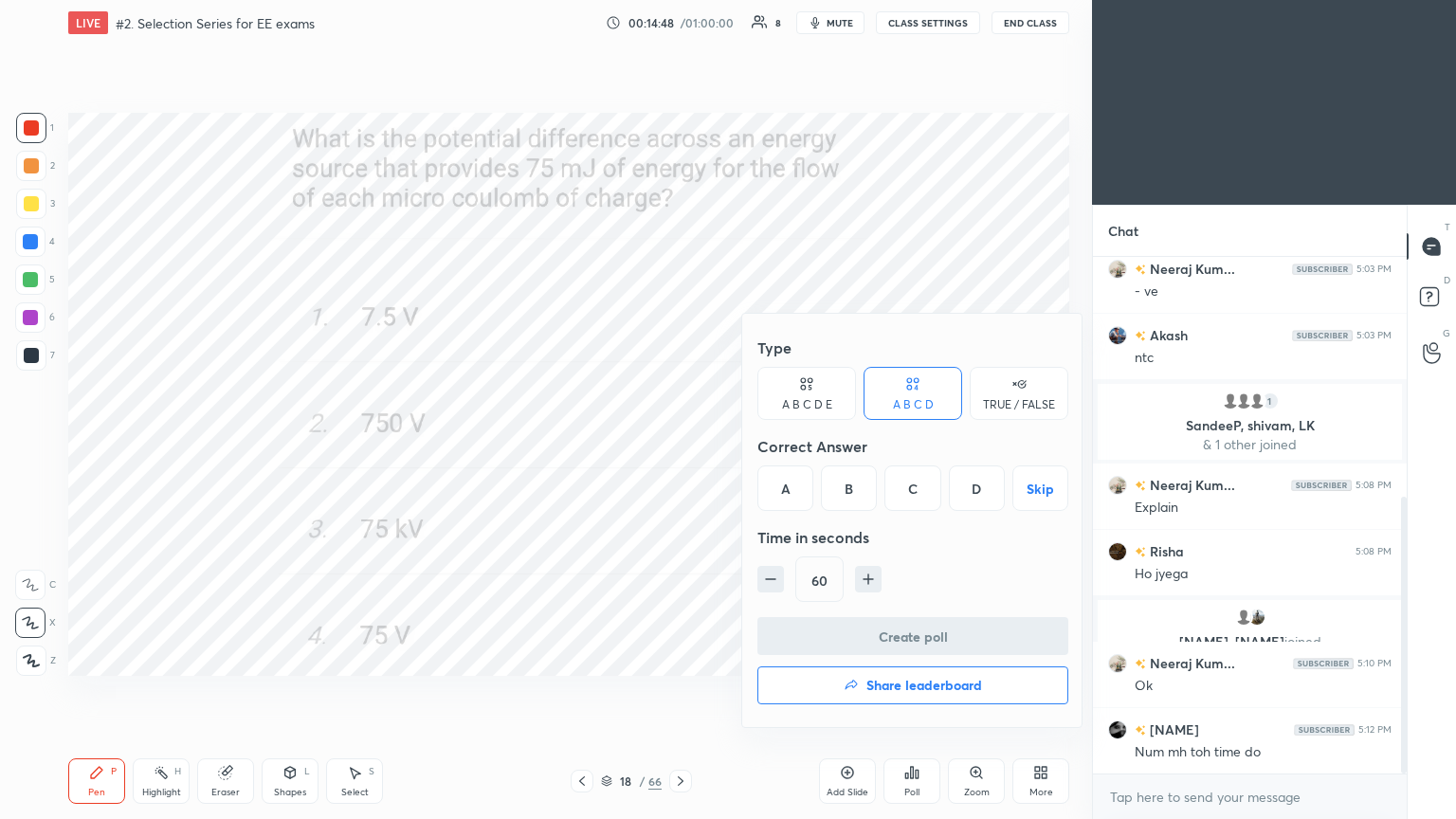 click on "C" at bounding box center (912, 488) 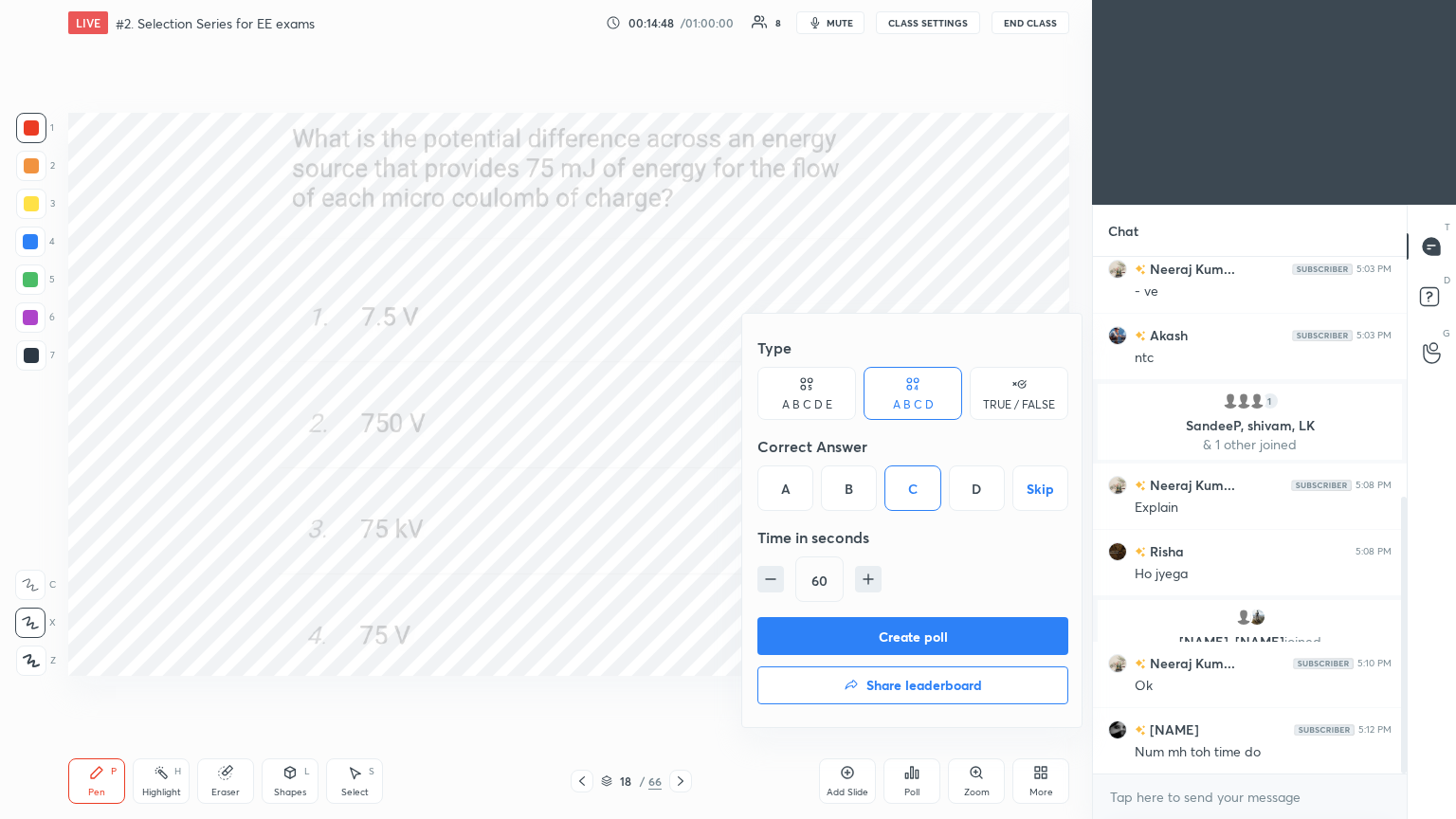 click on "Create poll" at bounding box center (913, 636) 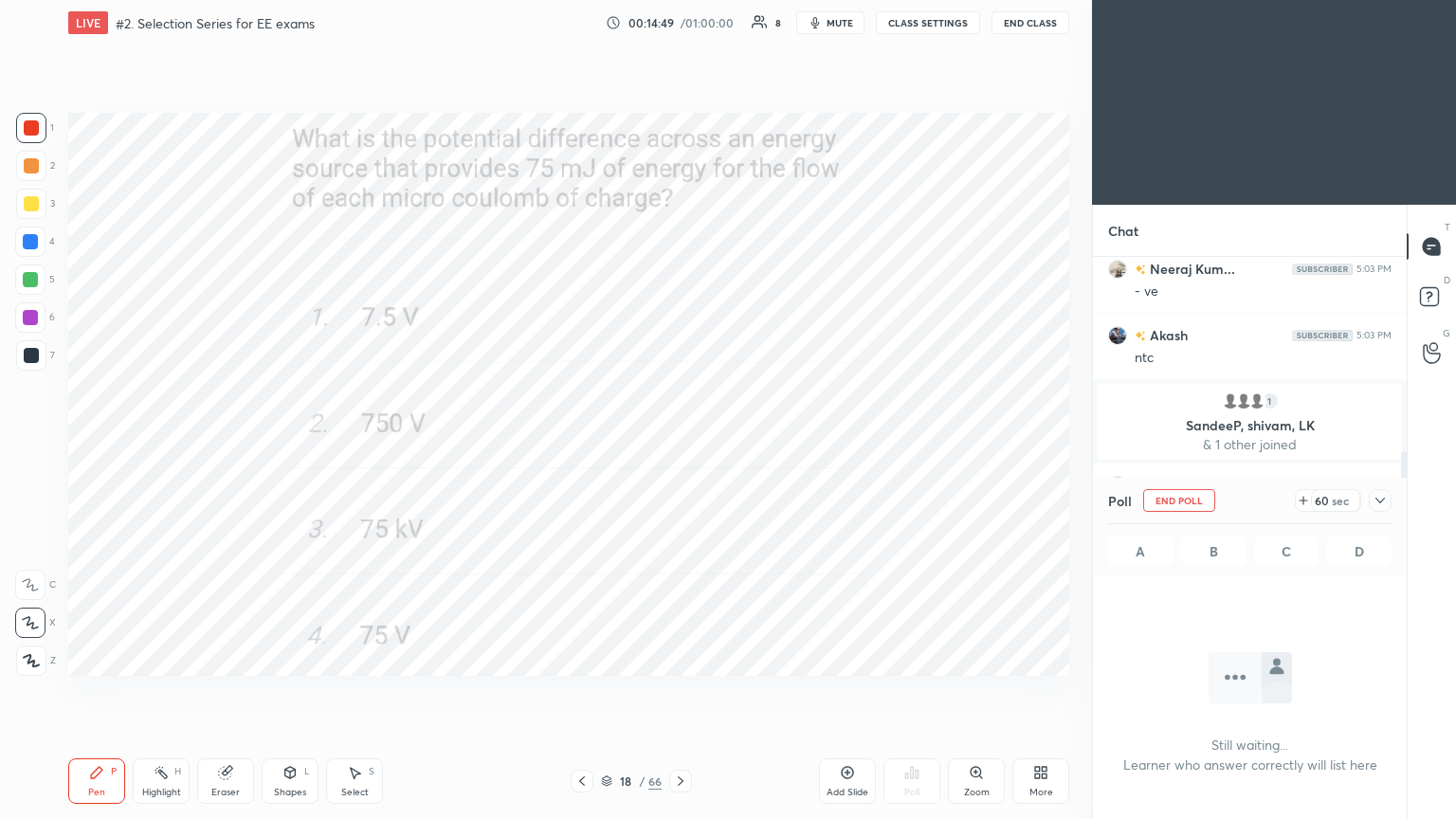 scroll, scrollTop: 415, scrollLeft: 308, axis: both 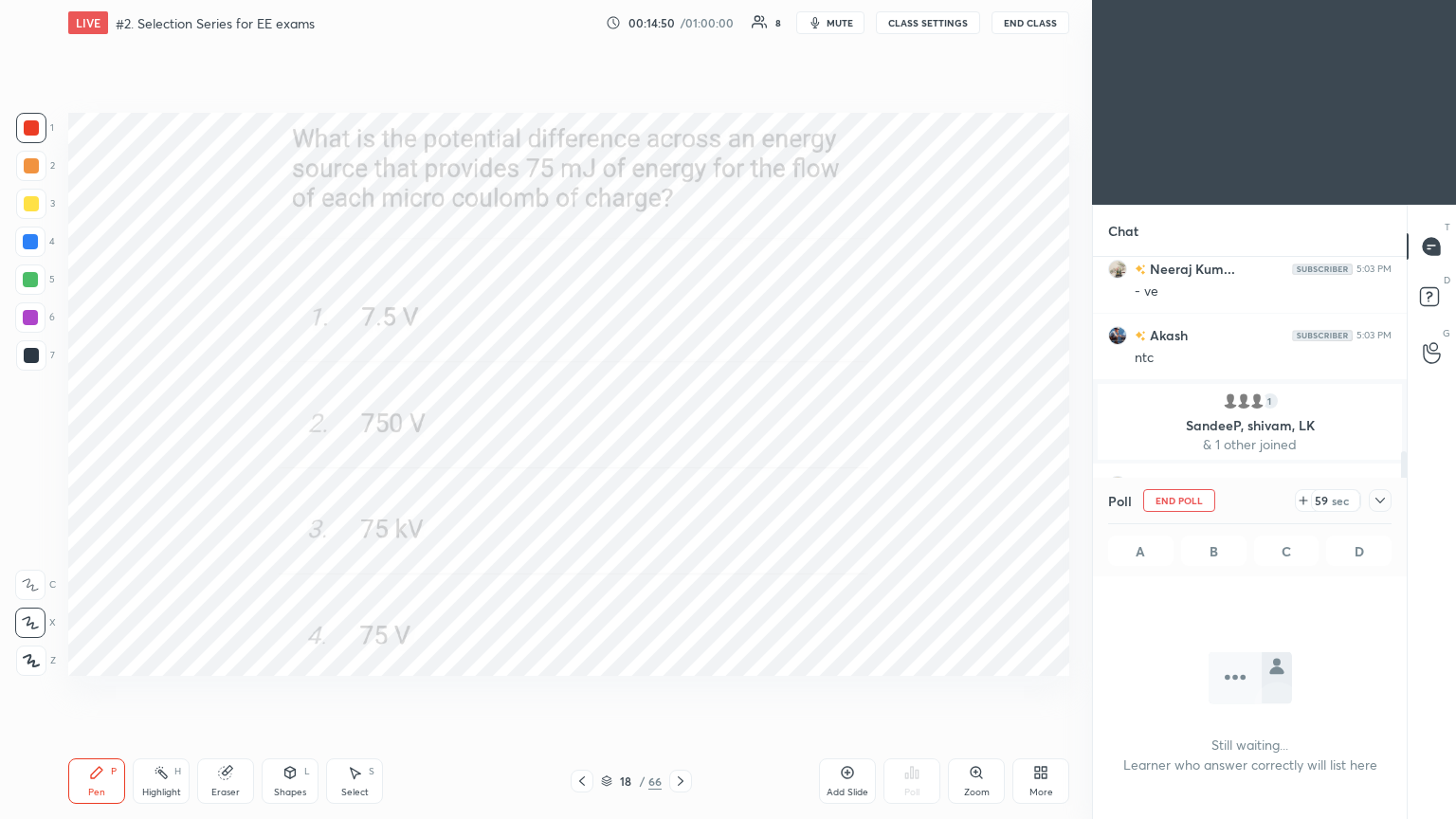click 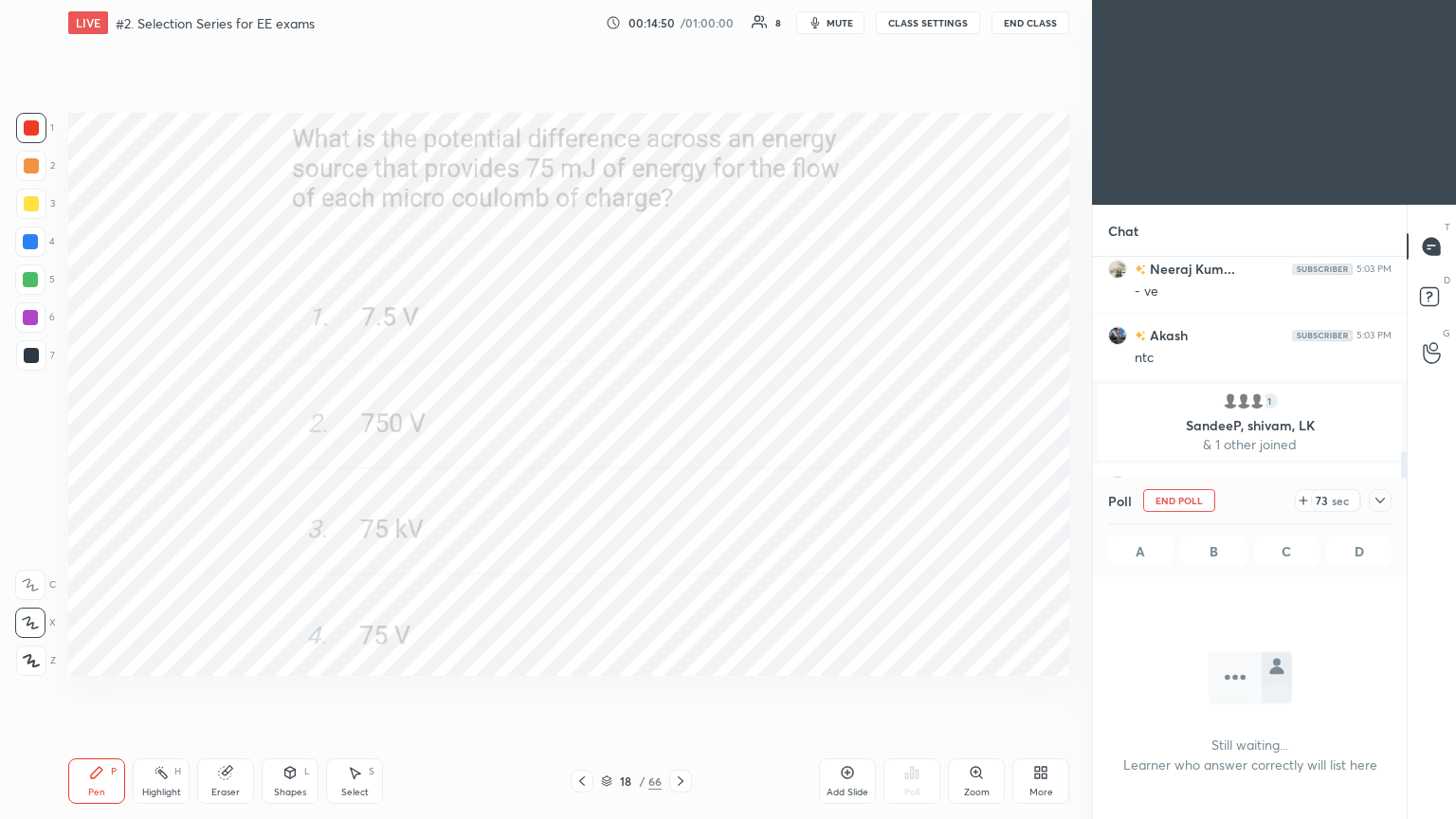 click 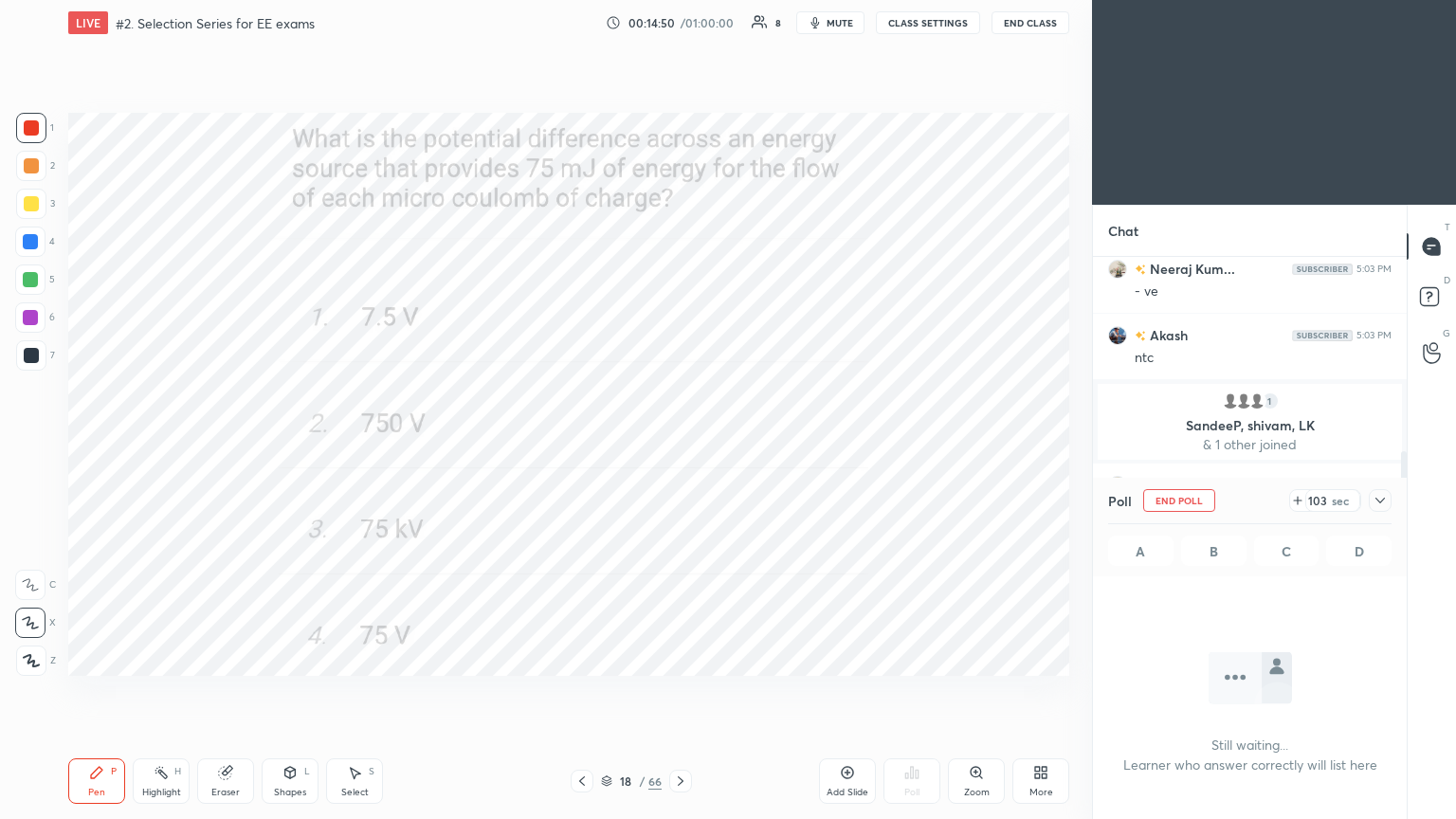 click 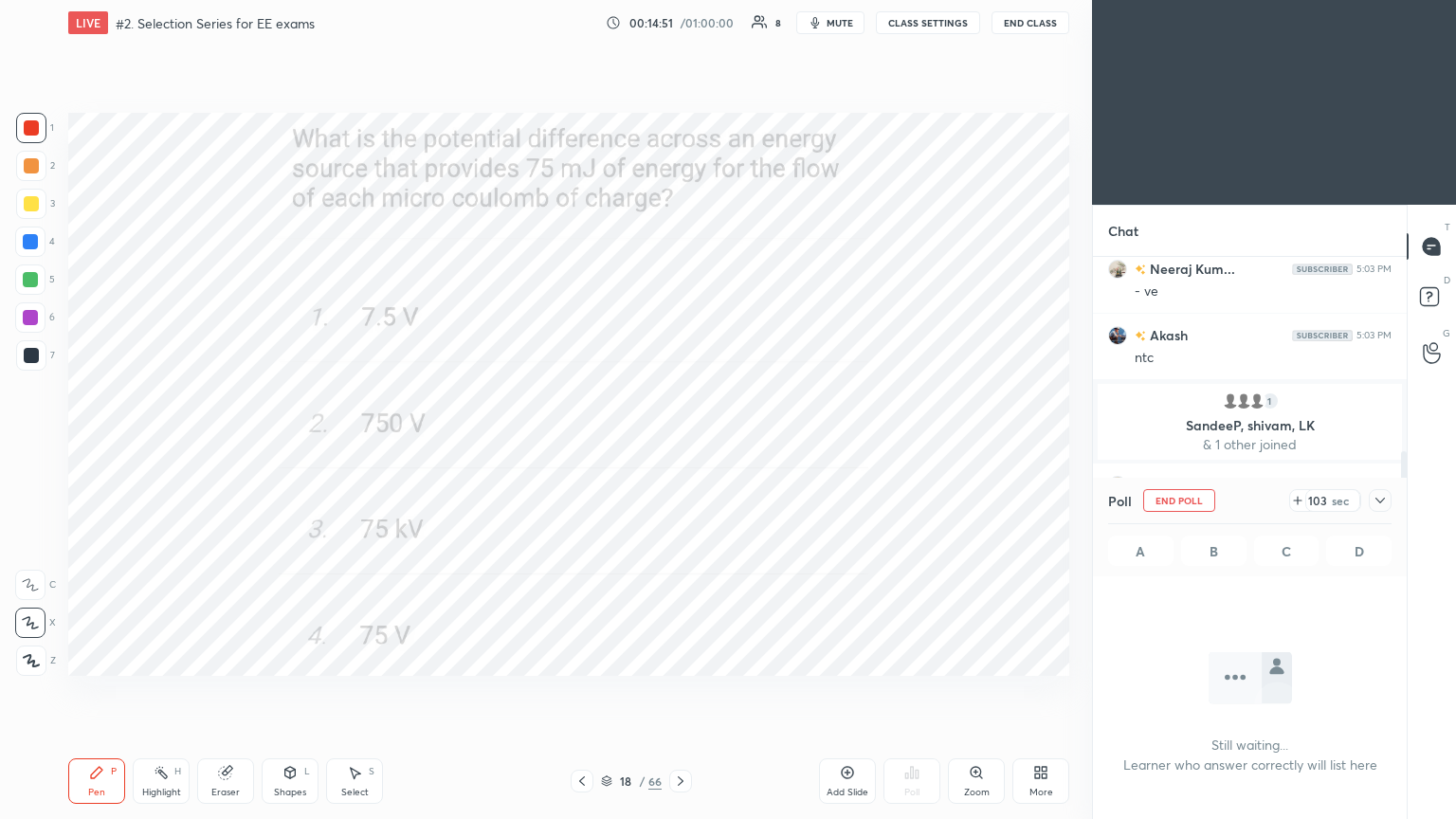 click 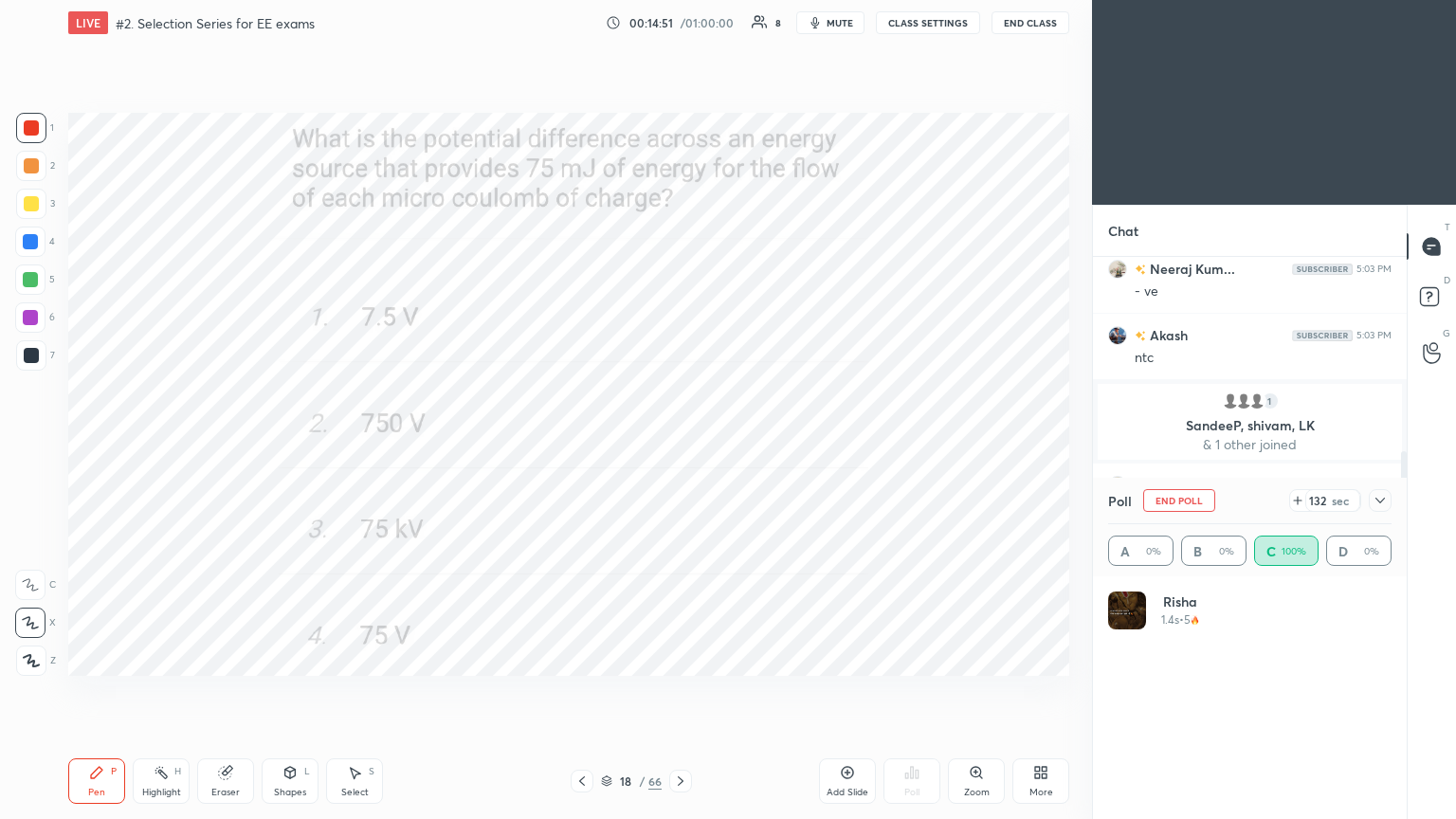 click 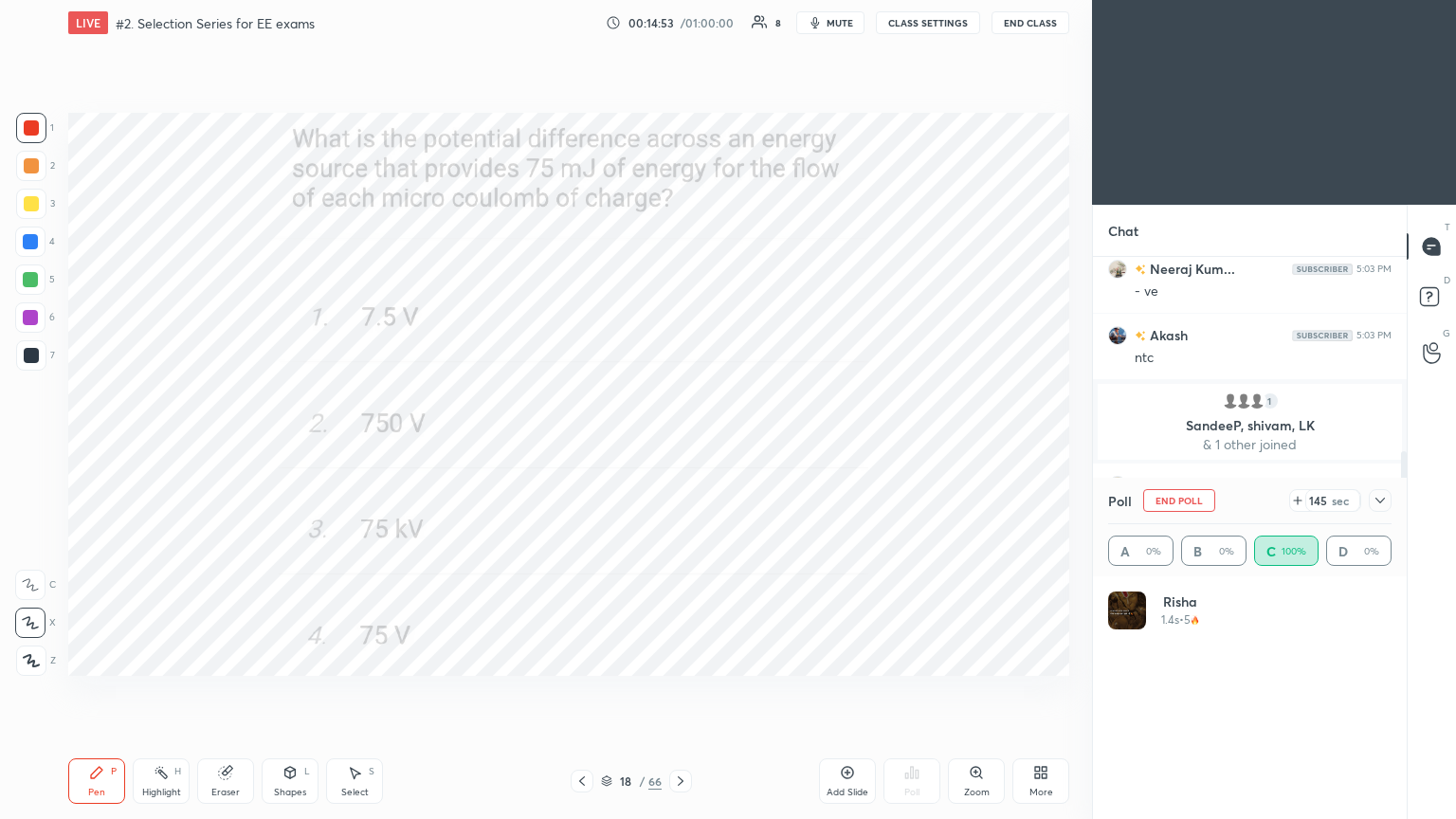 click on "Poll End Poll 145  sec" at bounding box center (1249, 500) 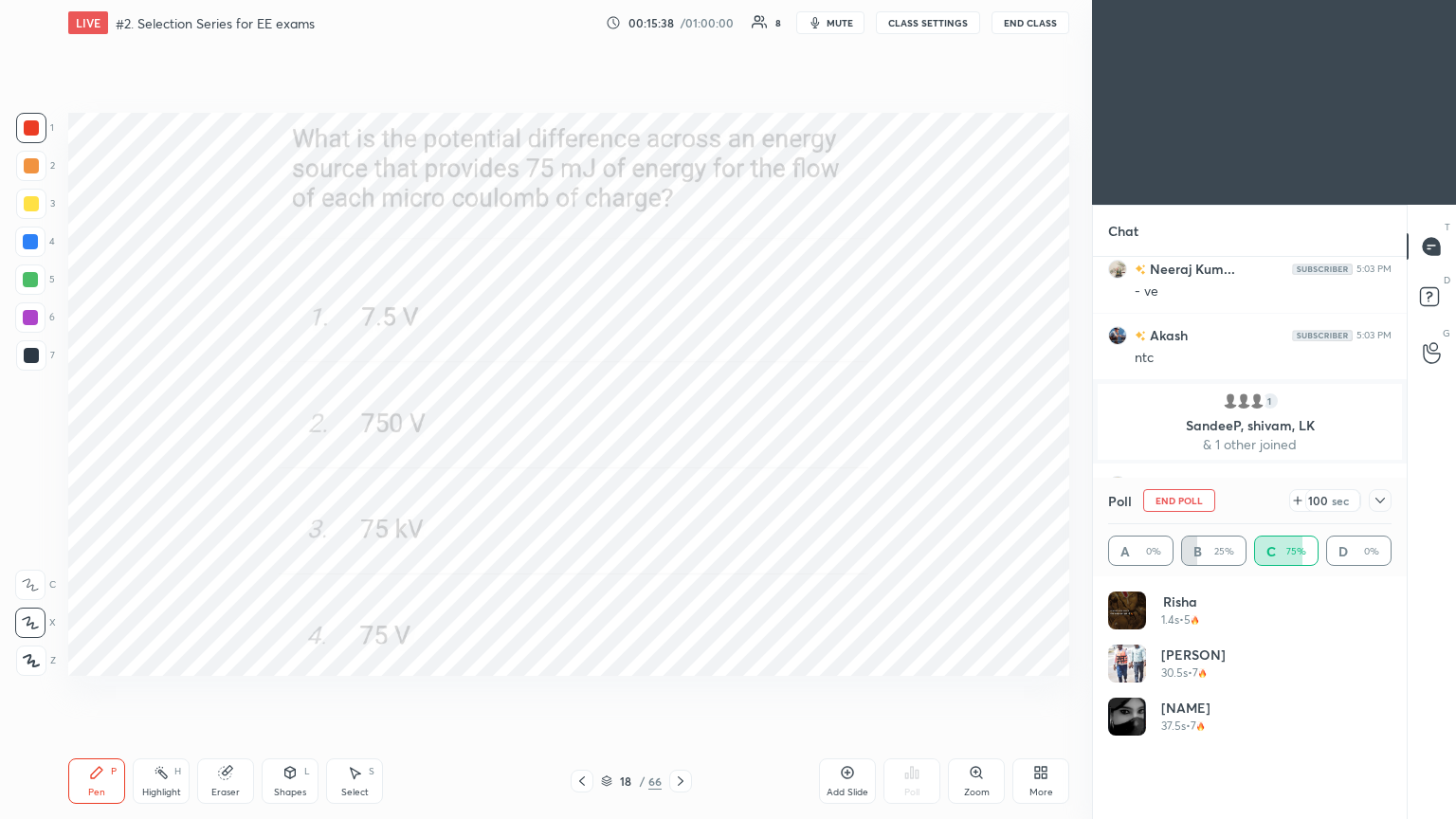 scroll, scrollTop: 614, scrollLeft: 0, axis: vertical 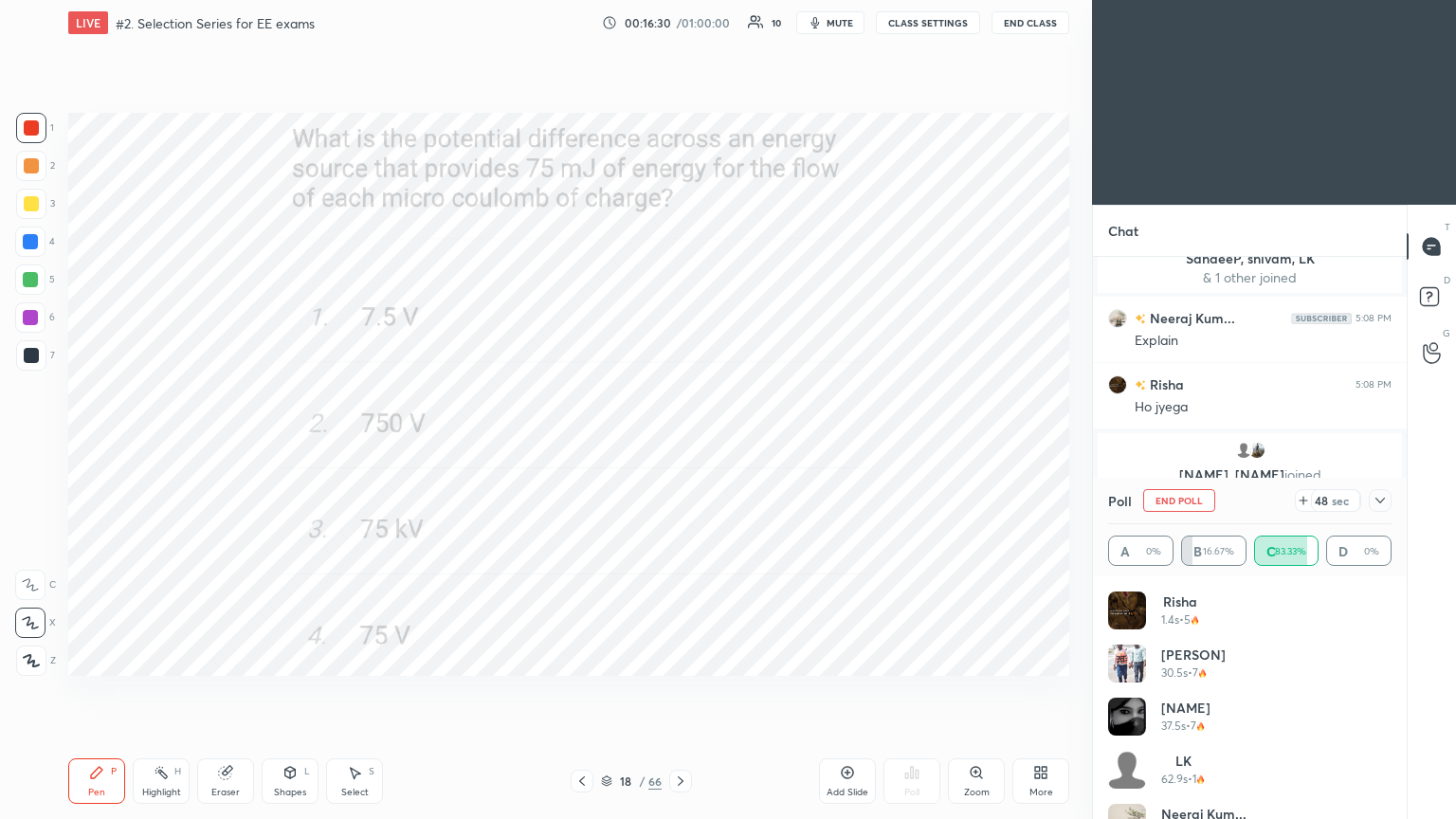 click on "End Poll" at bounding box center (1179, 500) 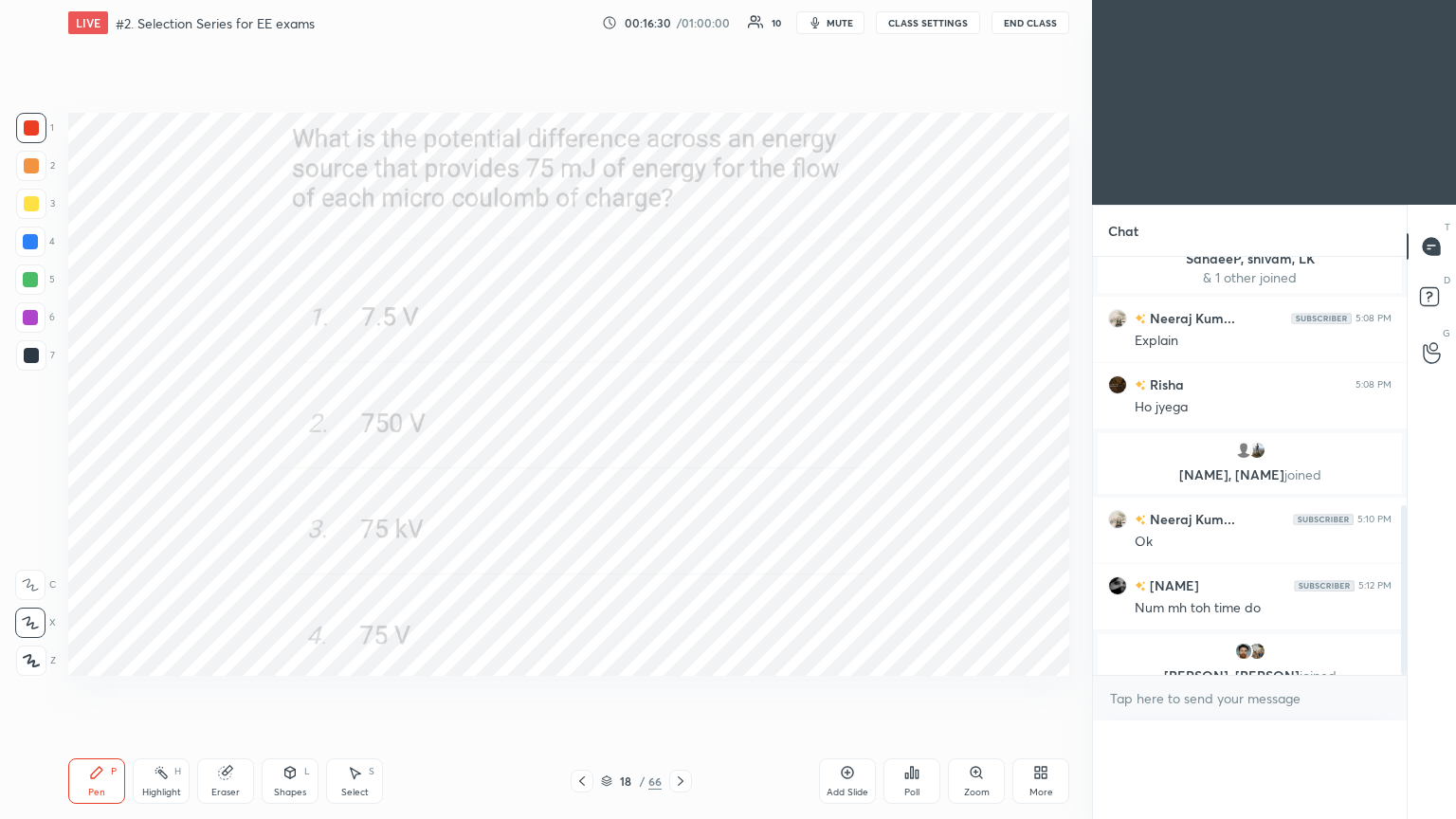 scroll, scrollTop: 115, scrollLeft: 278, axis: both 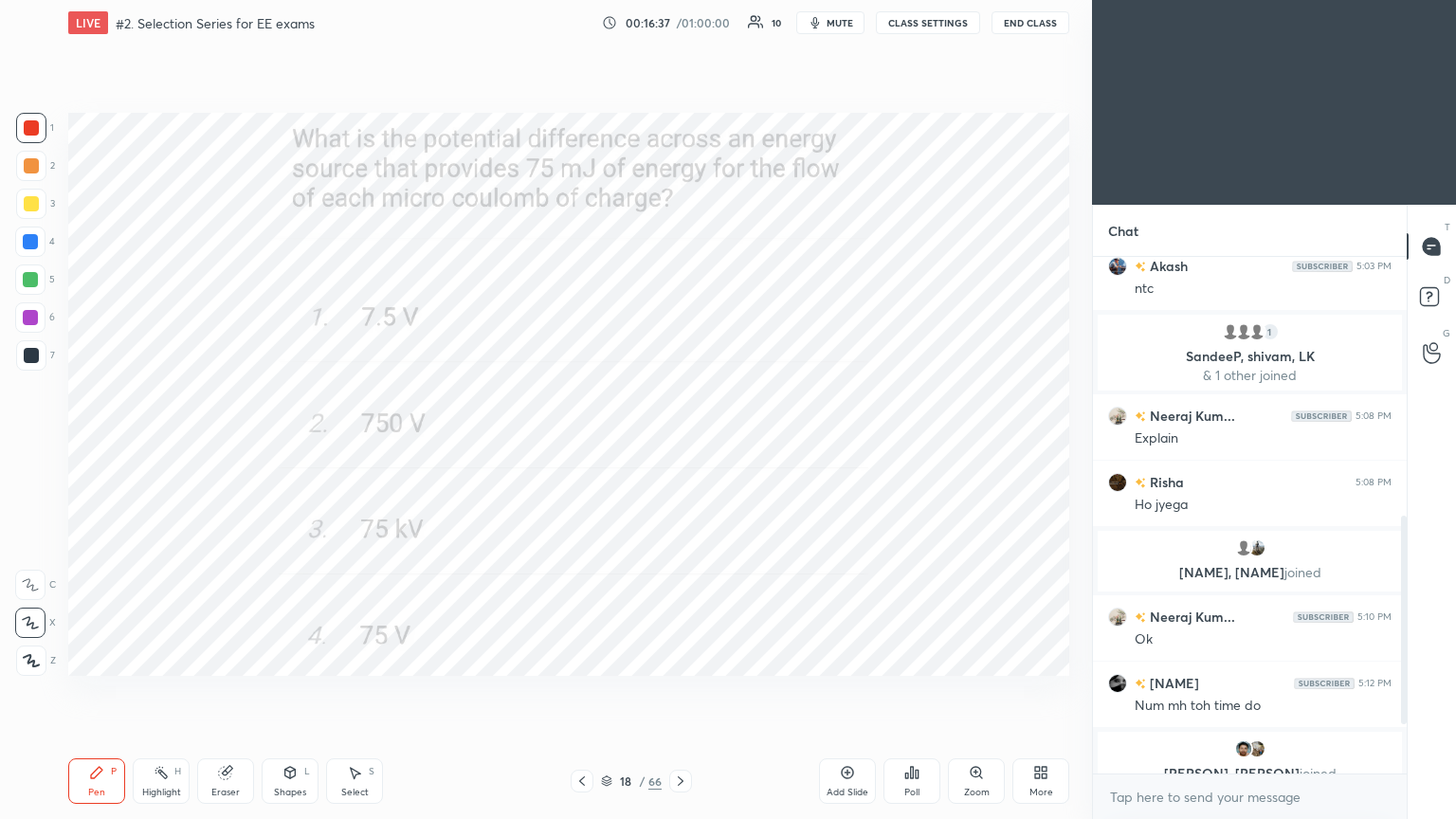 click 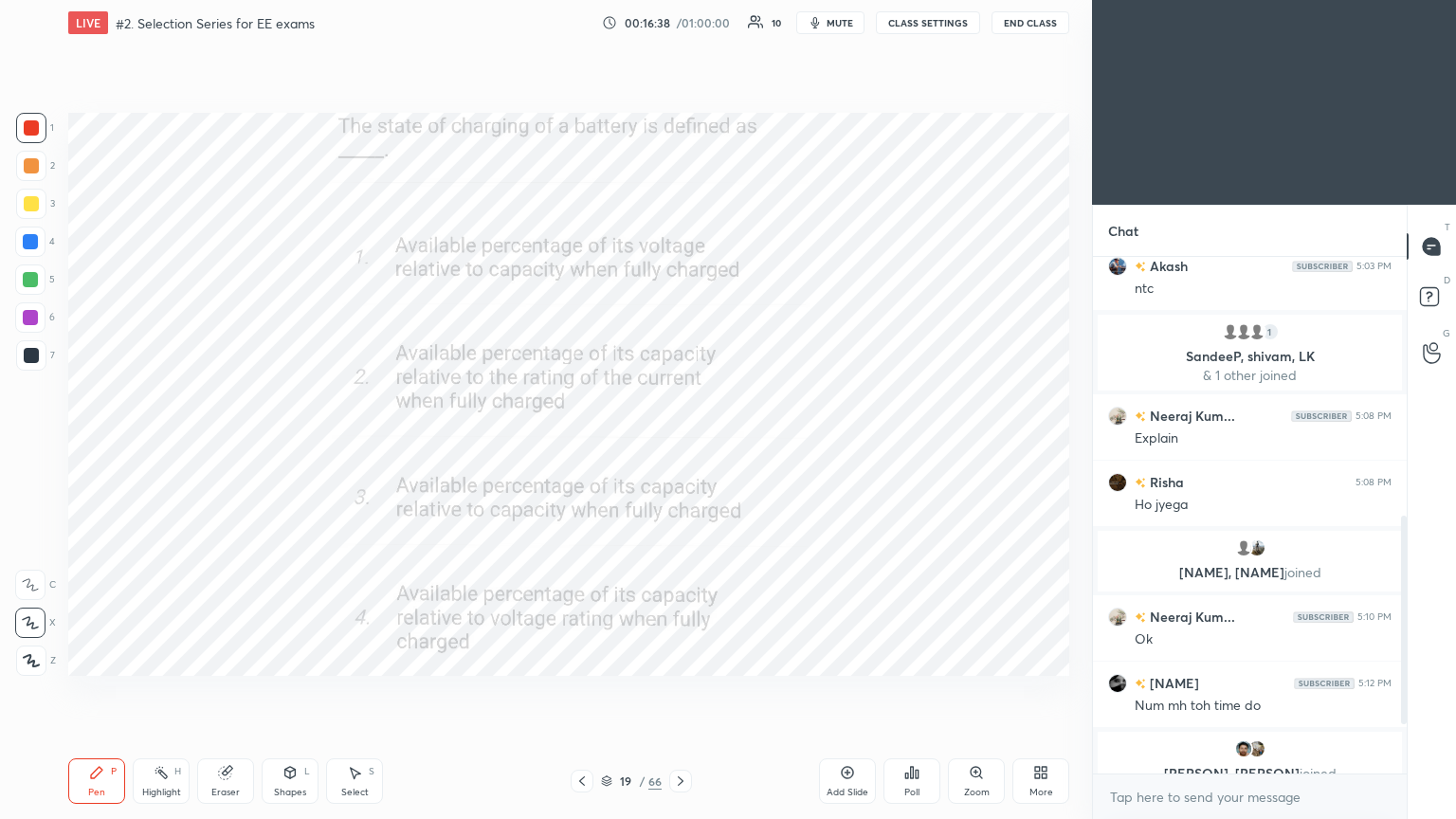 click on "Poll" at bounding box center [912, 781] 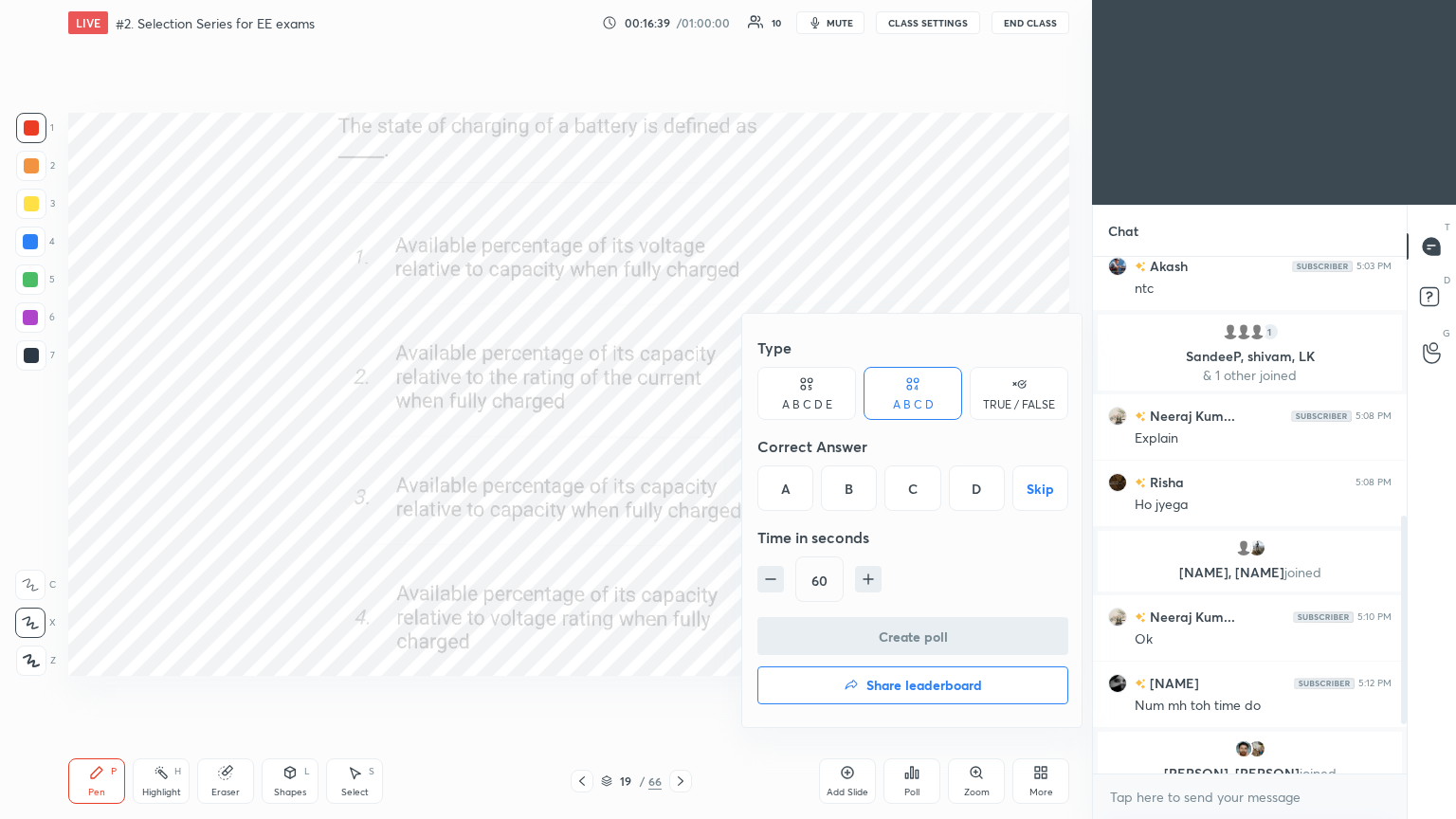 click on "C" at bounding box center [912, 488] 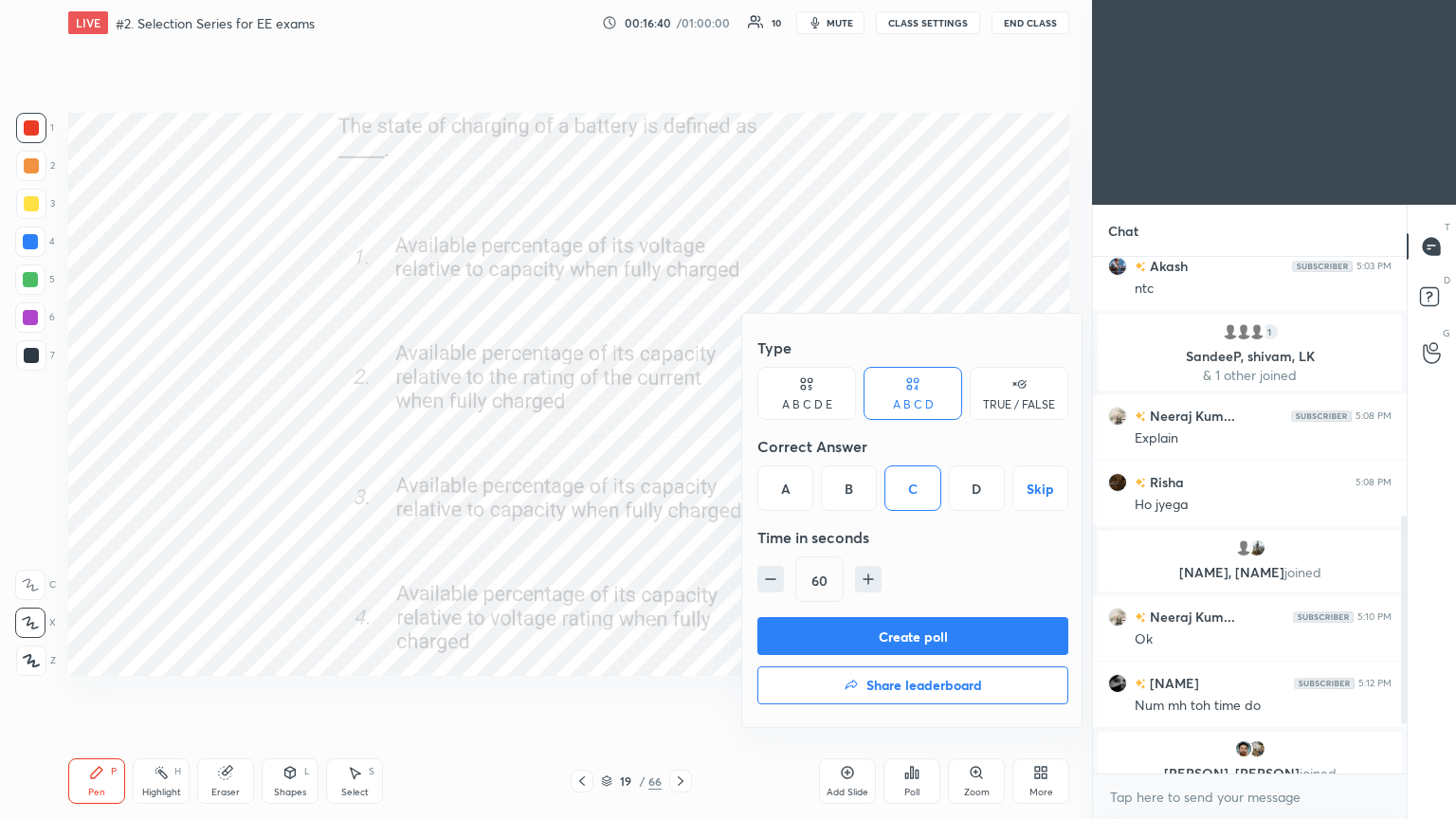 click on "Create poll" at bounding box center [913, 636] 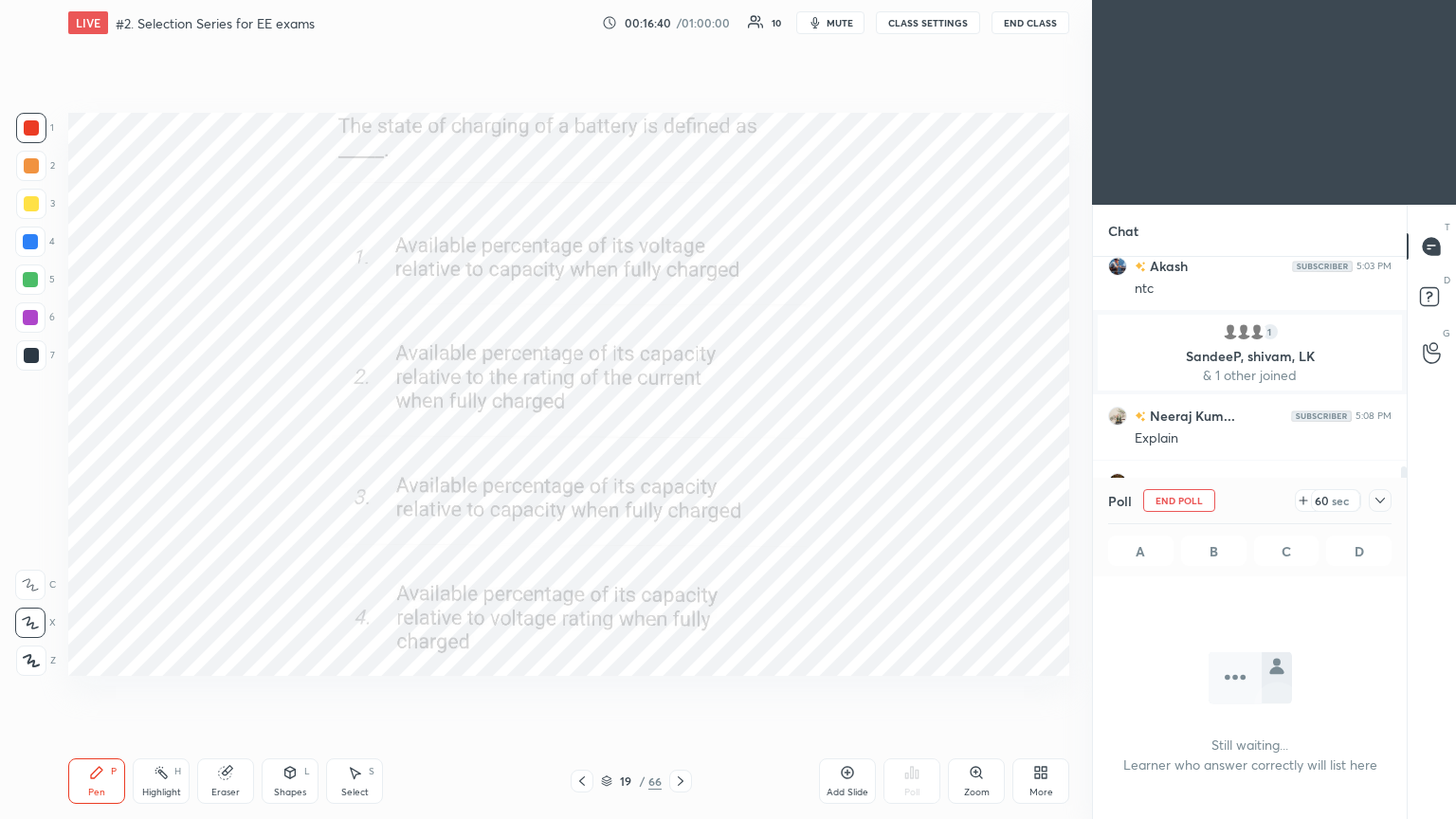 scroll, scrollTop: 418, scrollLeft: 308, axis: both 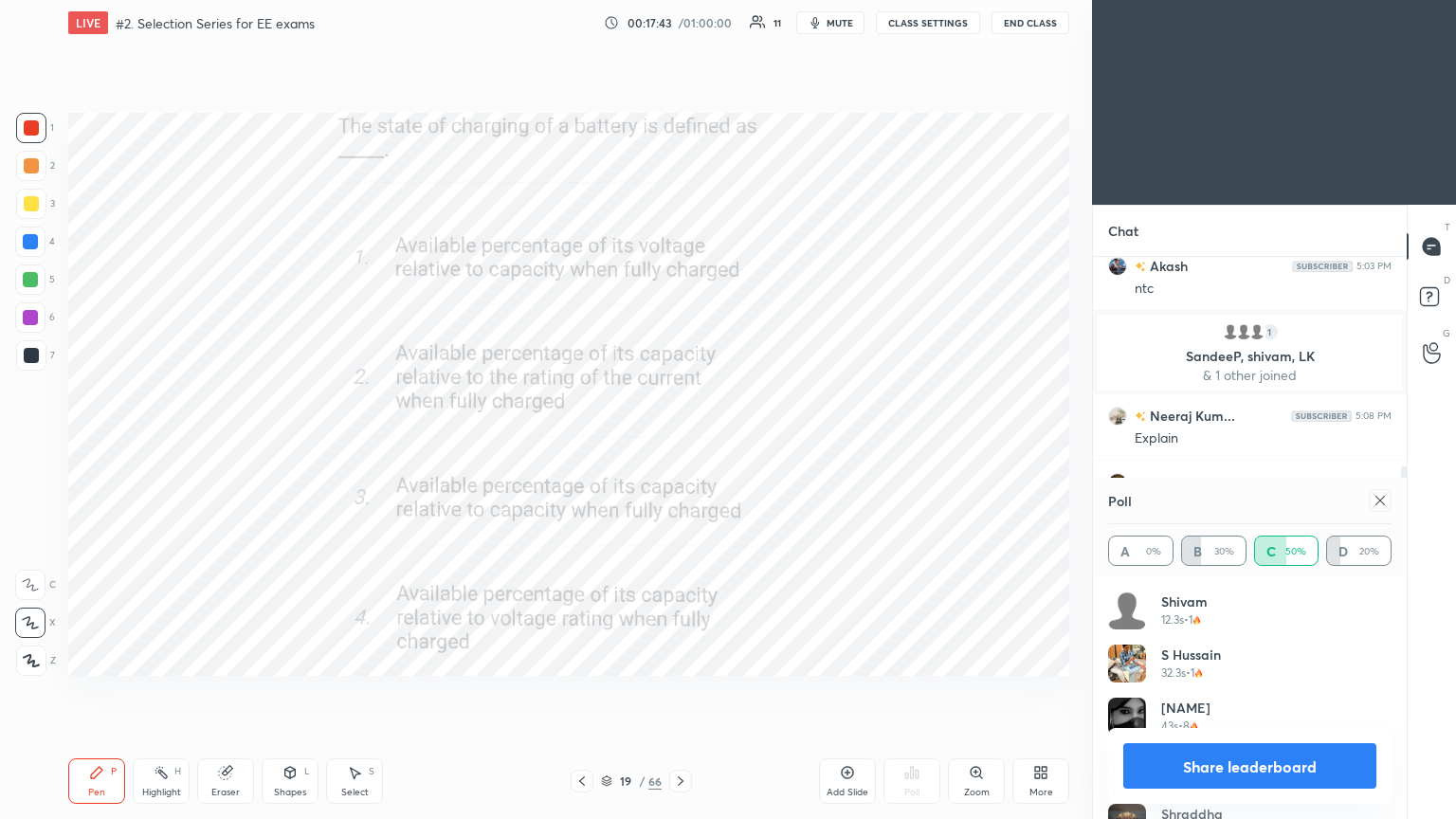 click 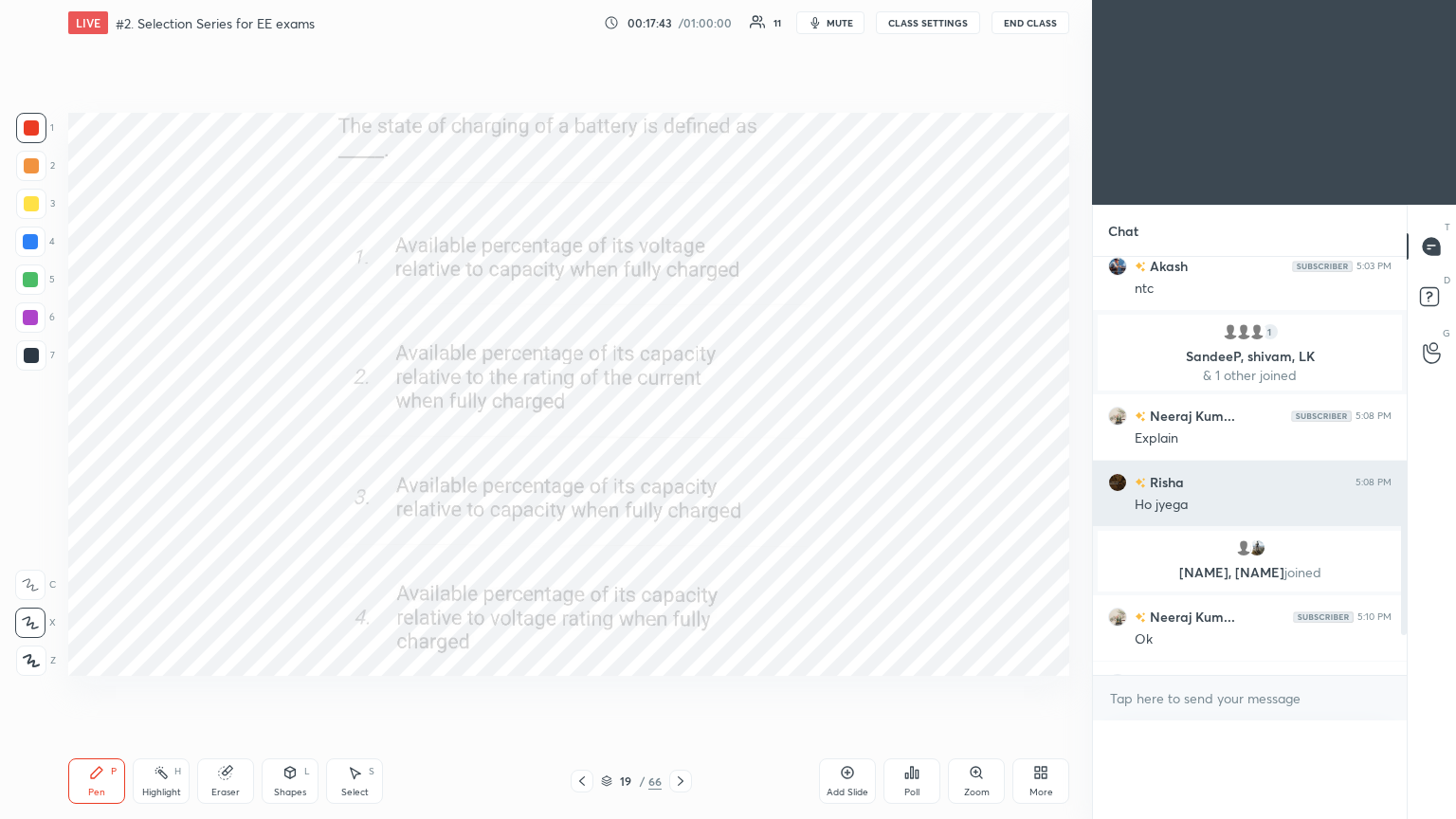 scroll, scrollTop: 114, scrollLeft: 278, axis: both 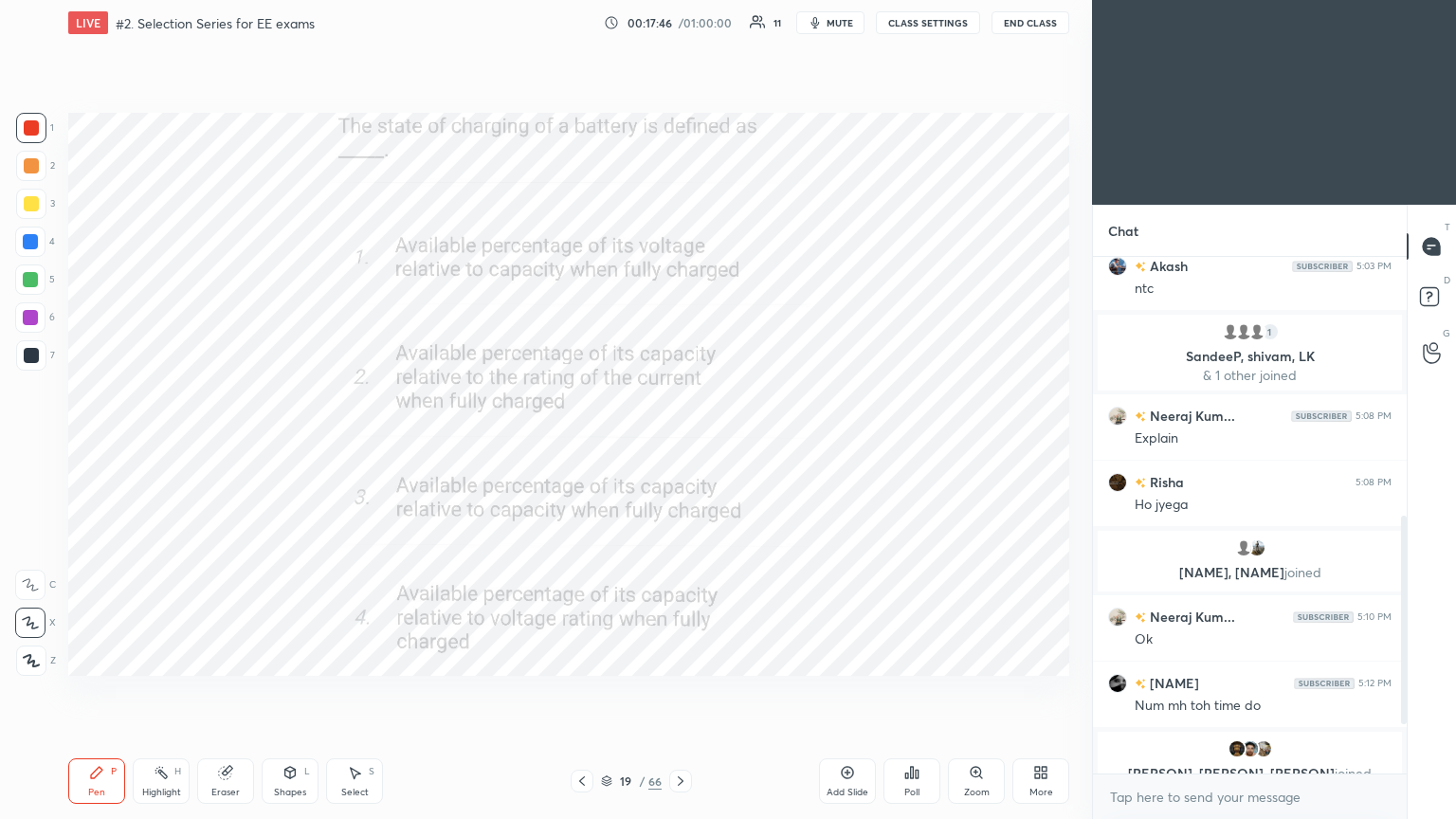 click 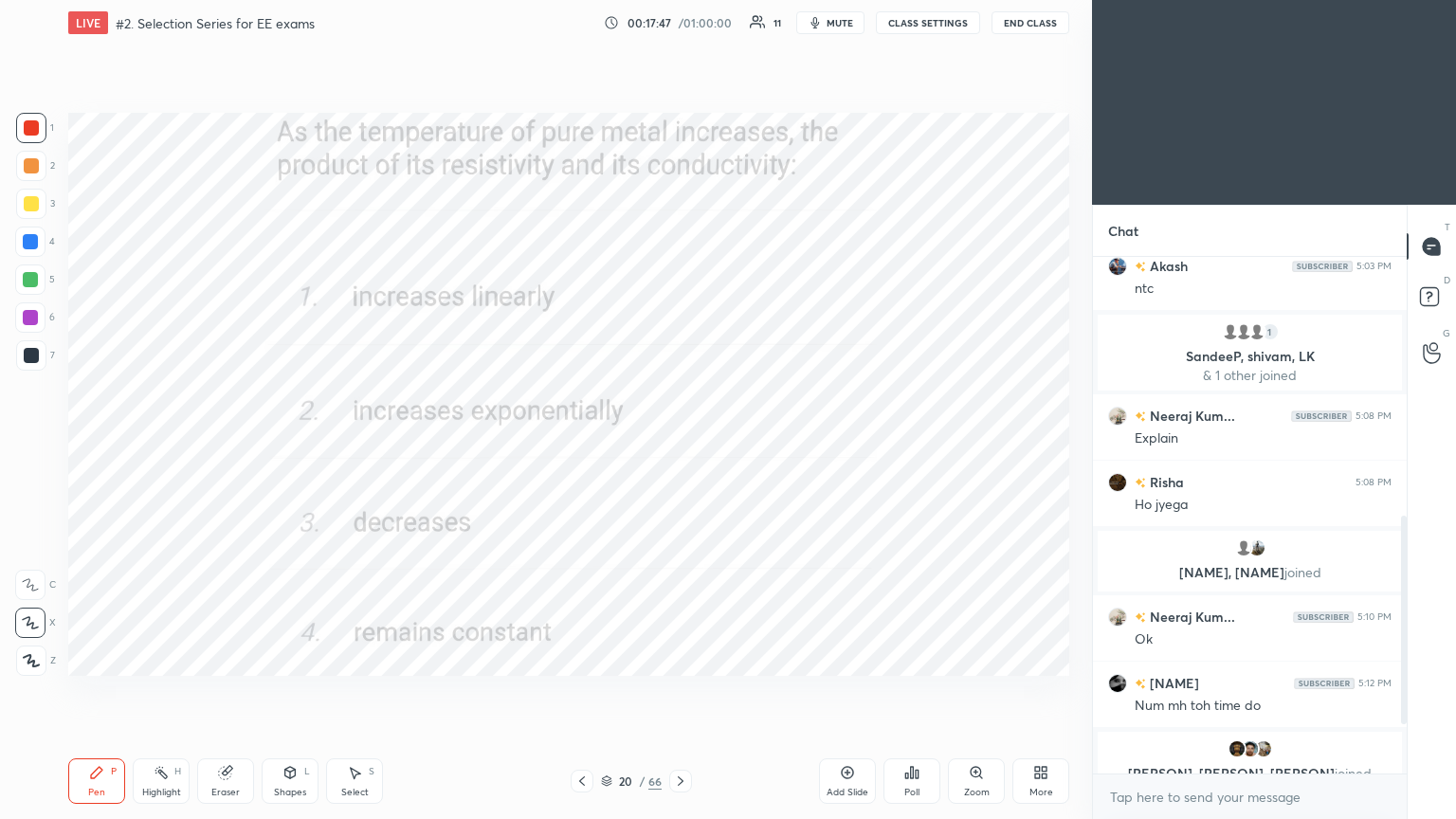 click on "Poll" at bounding box center [912, 781] 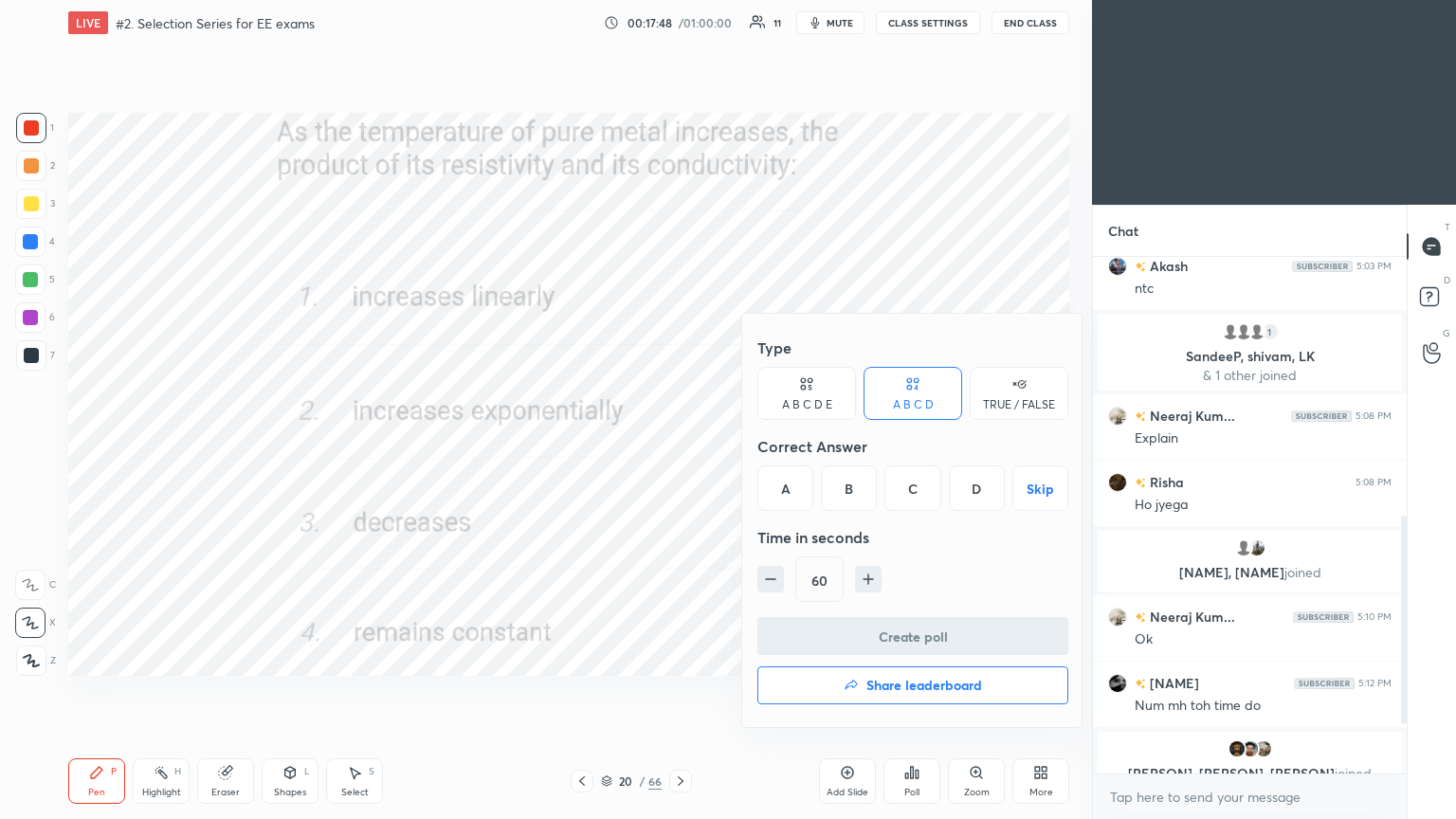 click on "D" at bounding box center (976, 488) 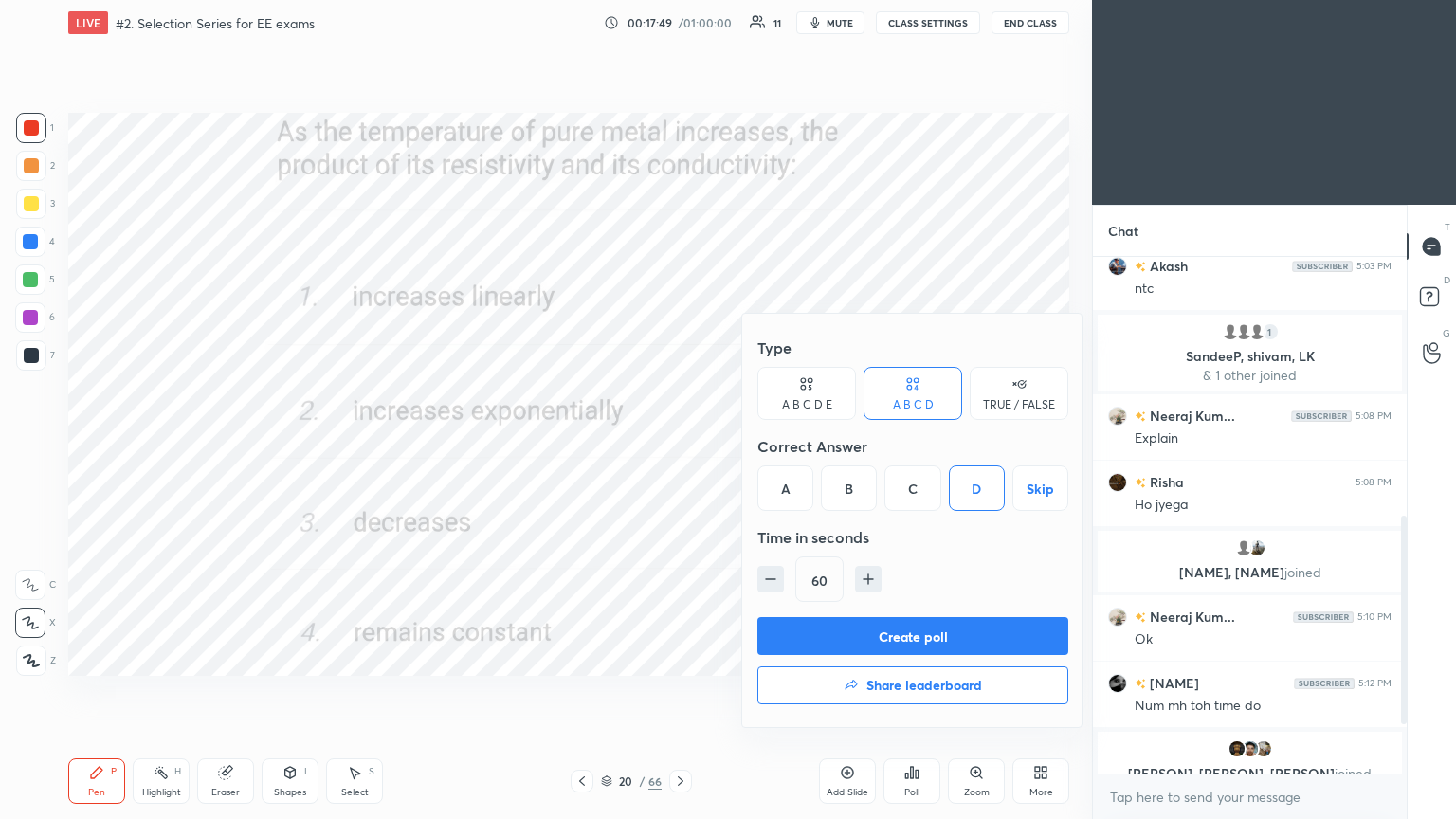 click on "Create poll" at bounding box center (913, 636) 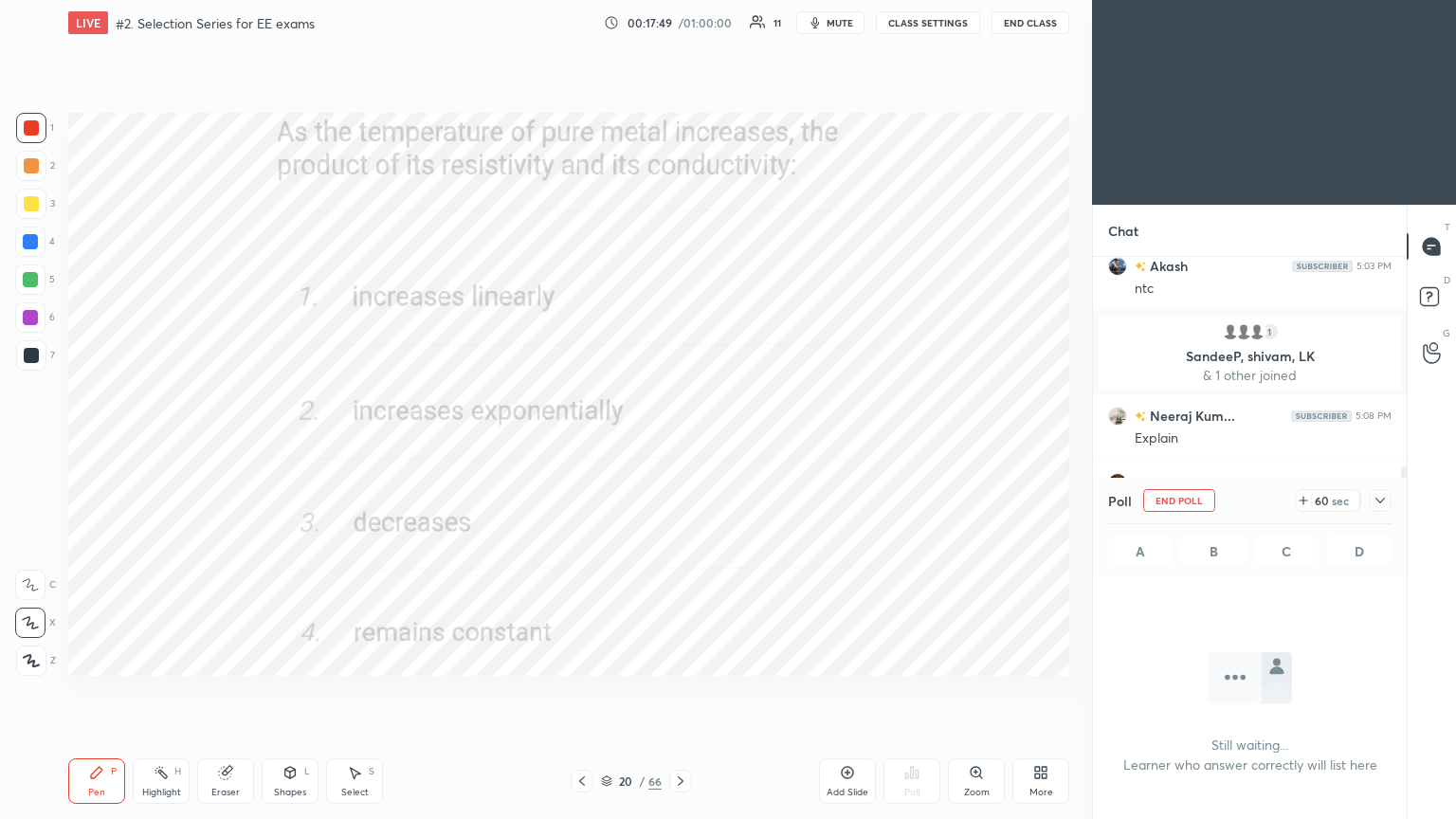 scroll, scrollTop: 423, scrollLeft: 308, axis: both 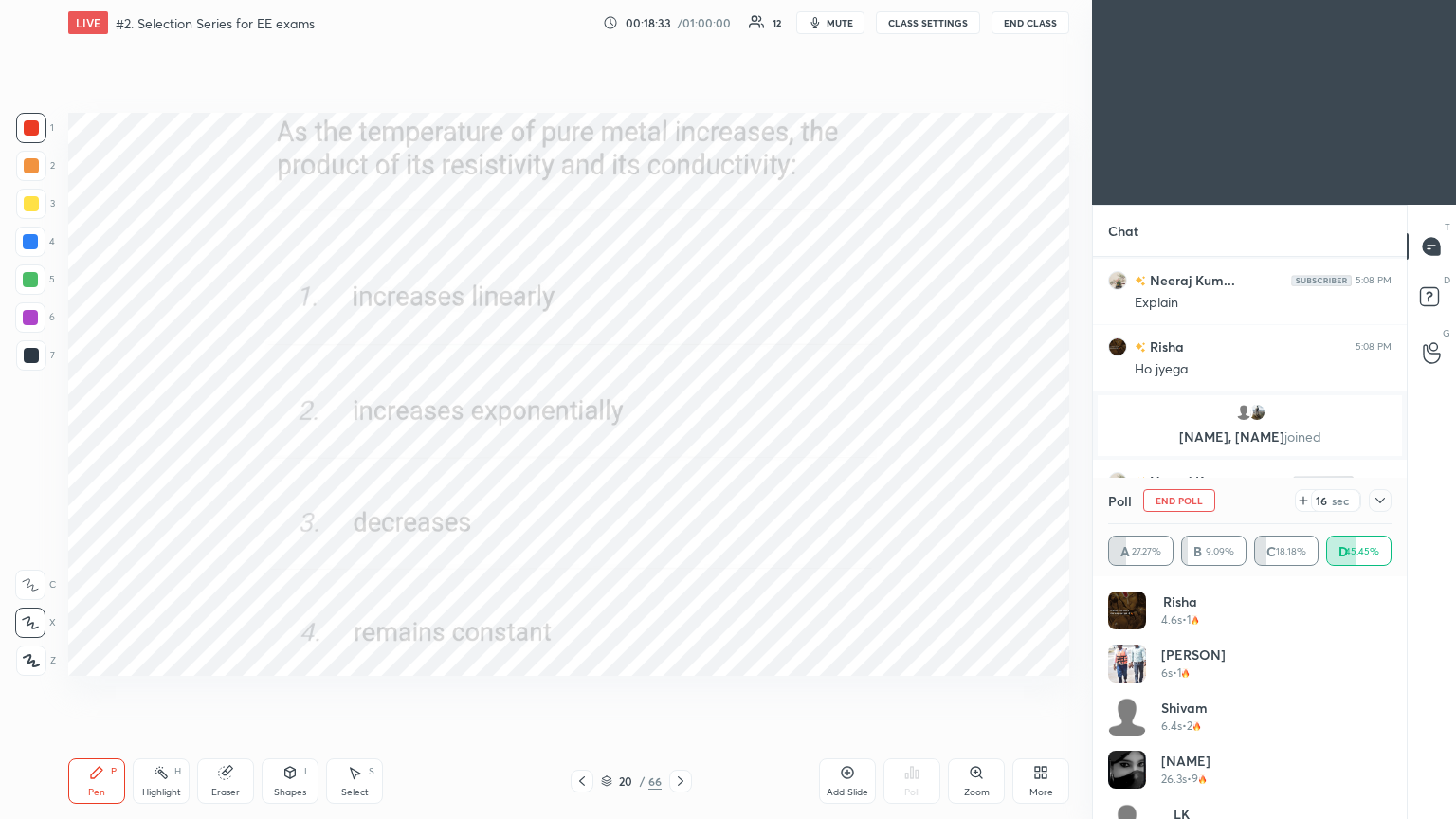 click on "End Poll" at bounding box center [1179, 500] 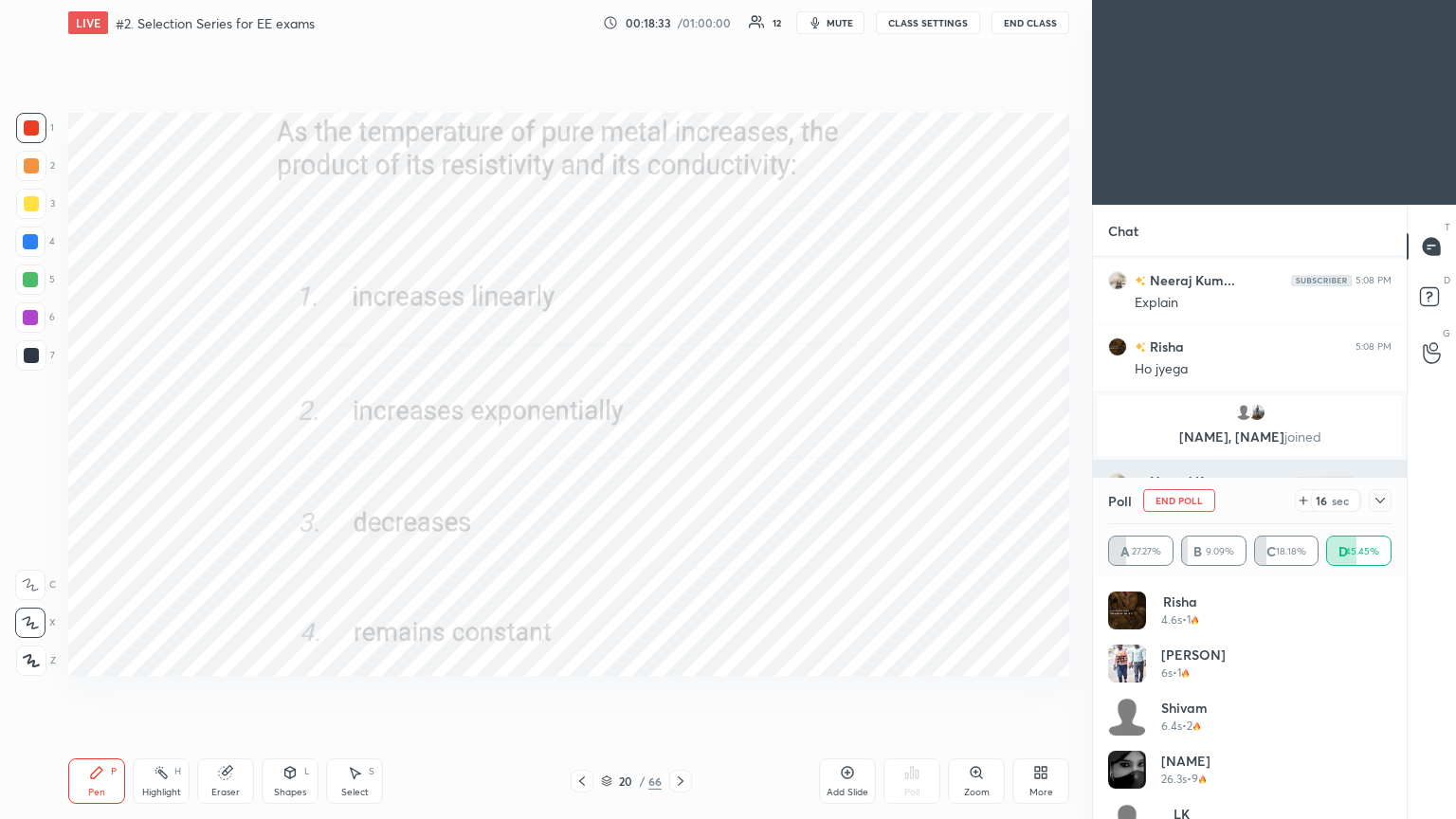 scroll, scrollTop: 114, scrollLeft: 278, axis: both 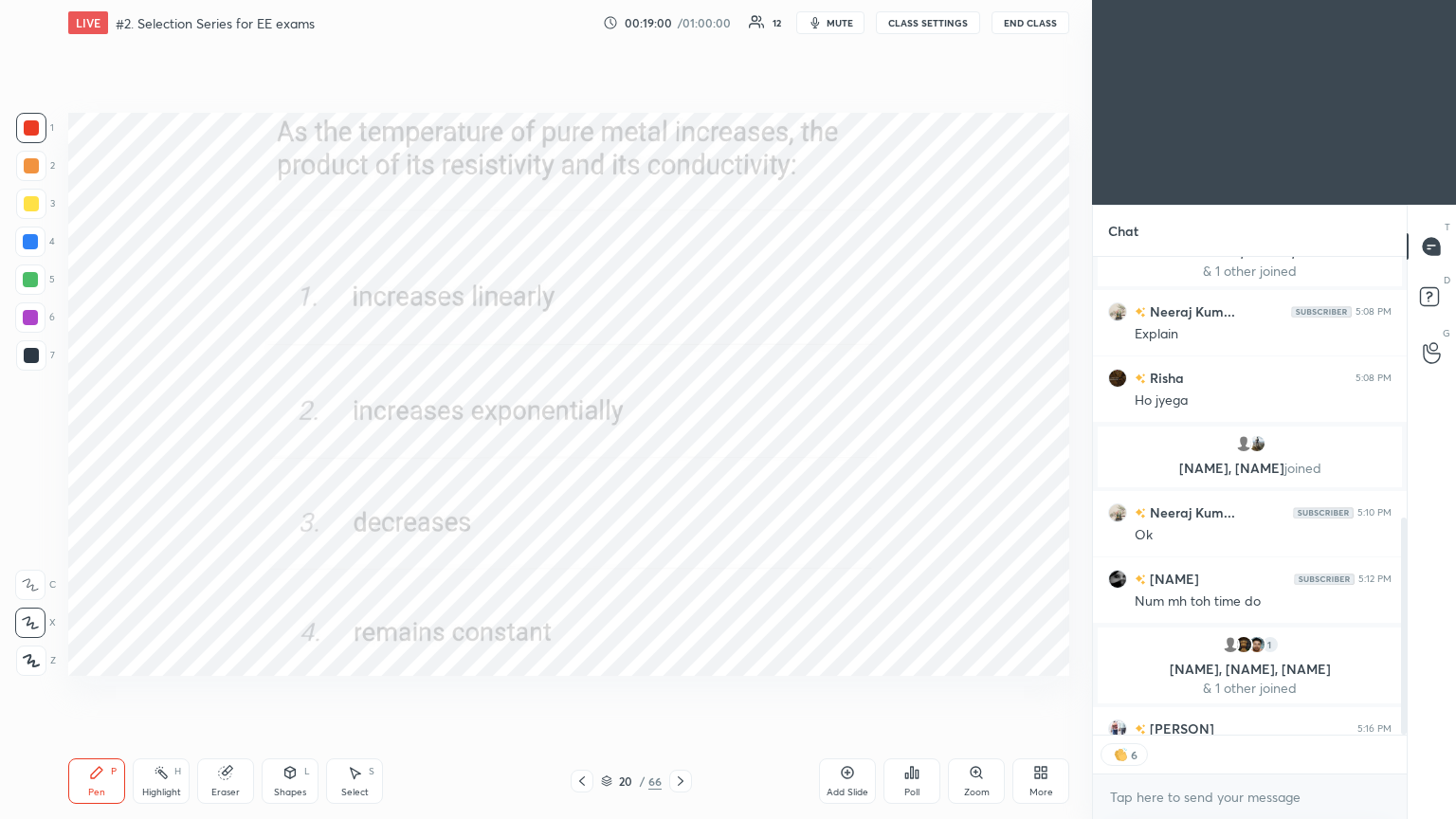 click 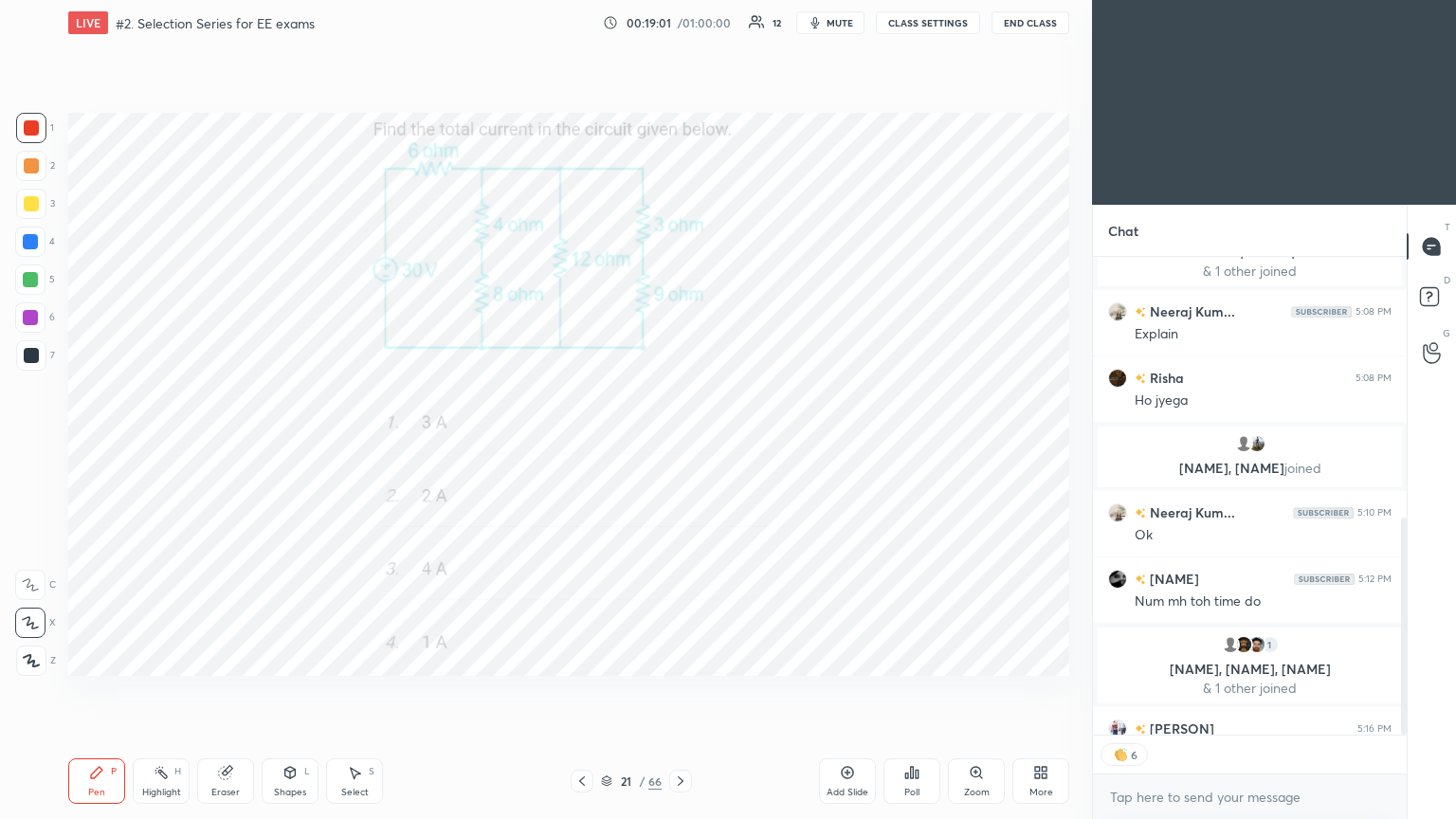 click on "Poll" at bounding box center [912, 781] 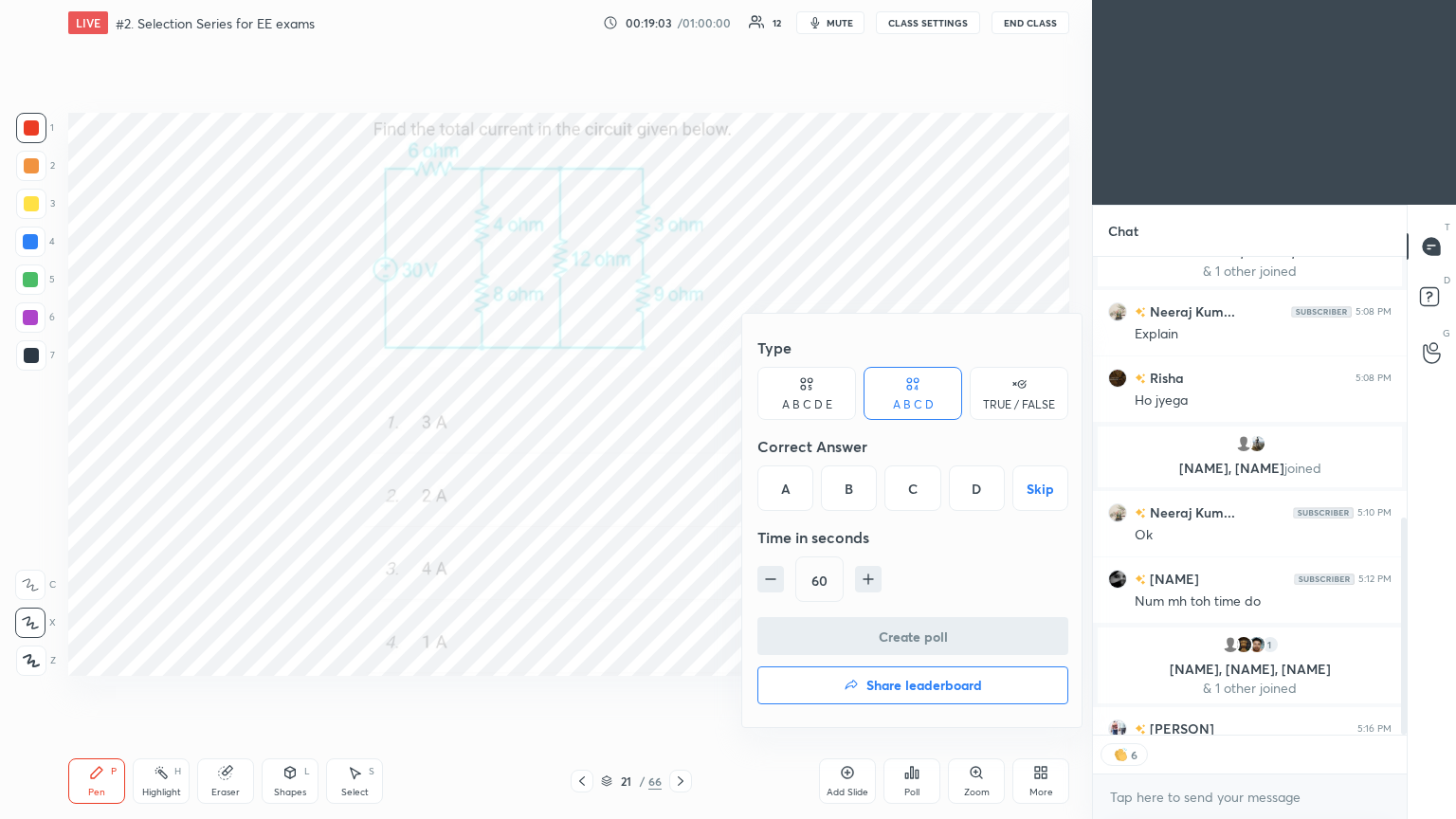 click on "A" at bounding box center (785, 488) 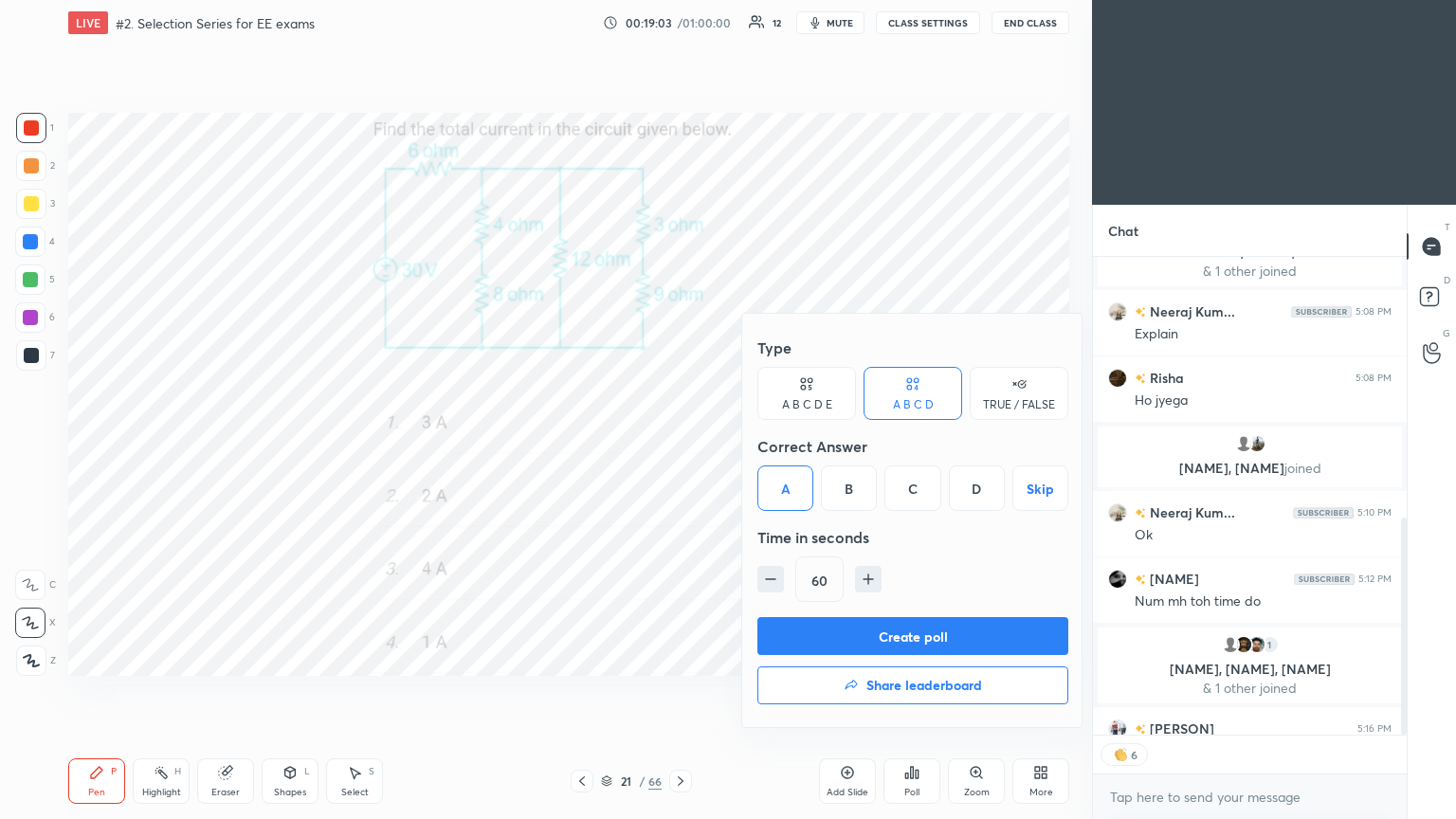 click on "Create poll" at bounding box center [913, 636] 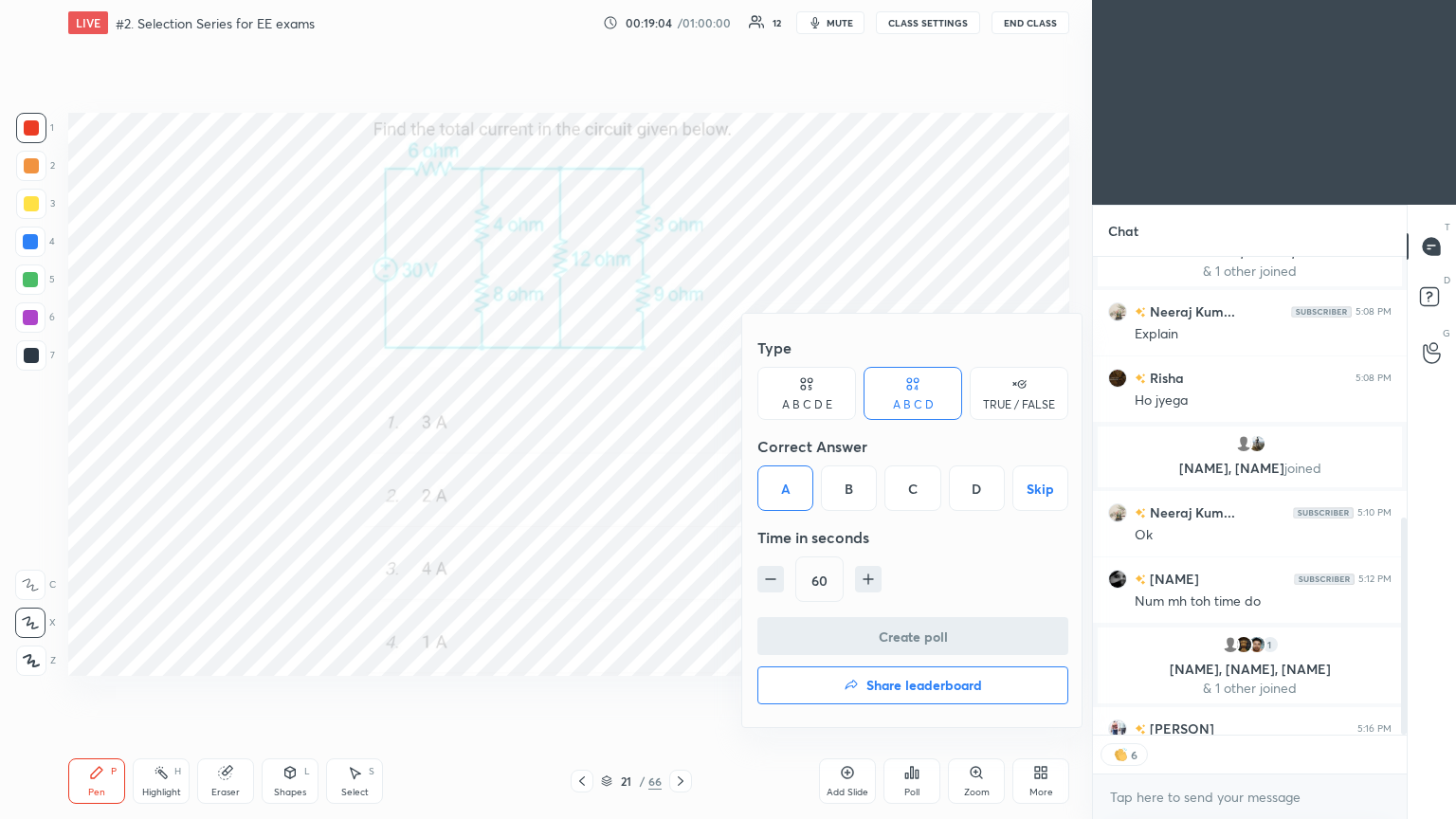scroll, scrollTop: 432, scrollLeft: 308, axis: both 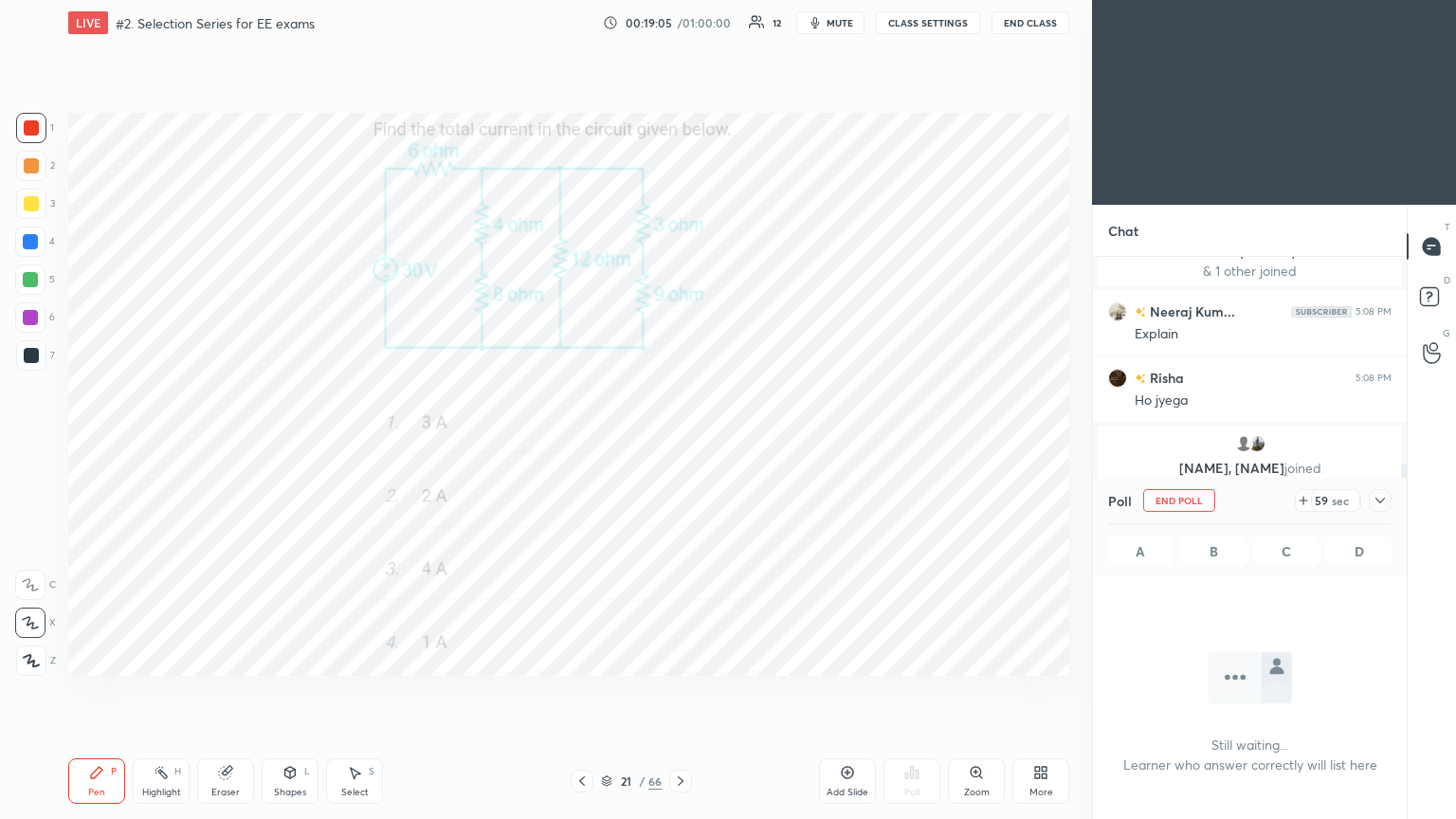 click on "59  sec" at bounding box center [1328, 500] 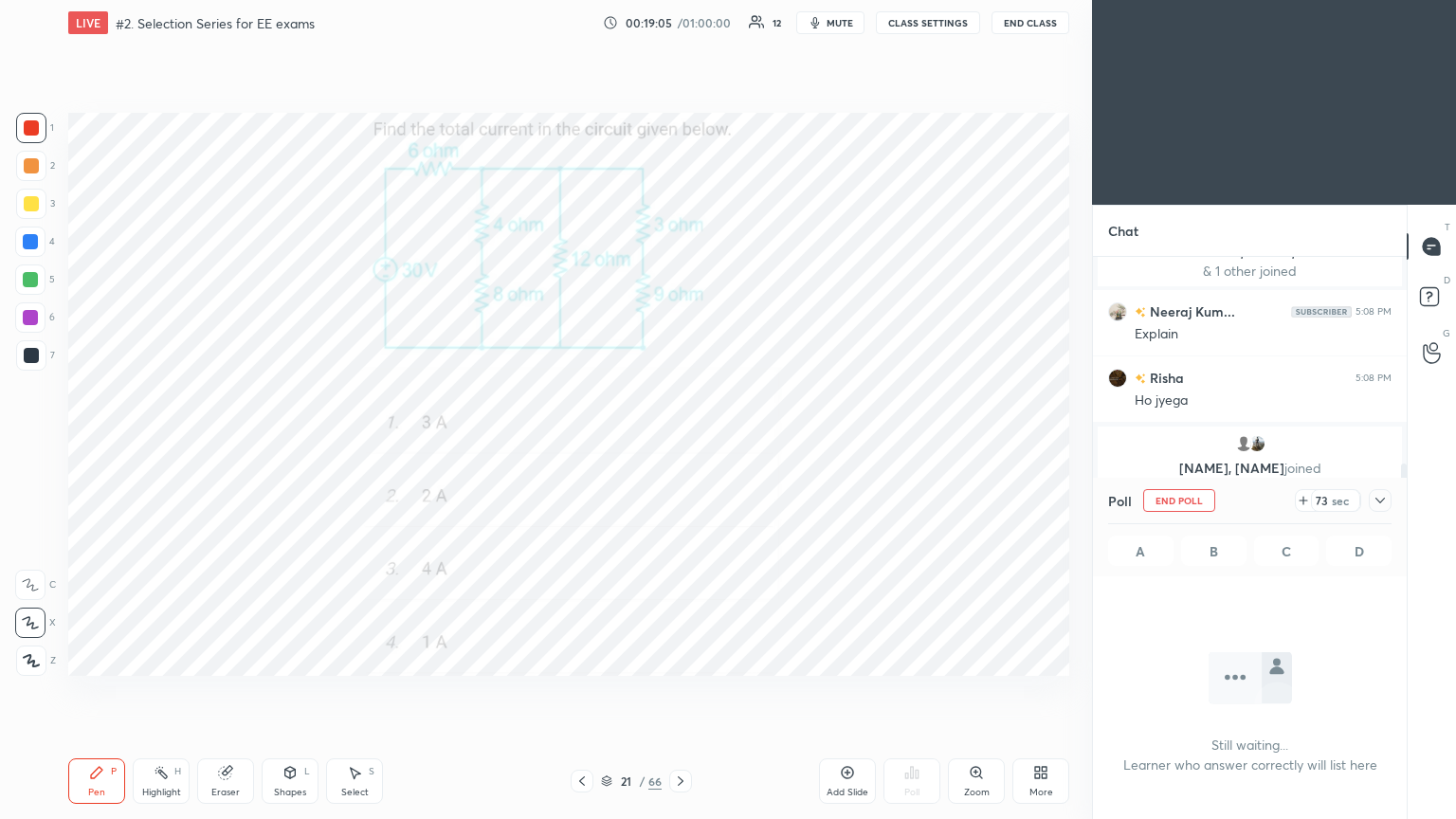 click 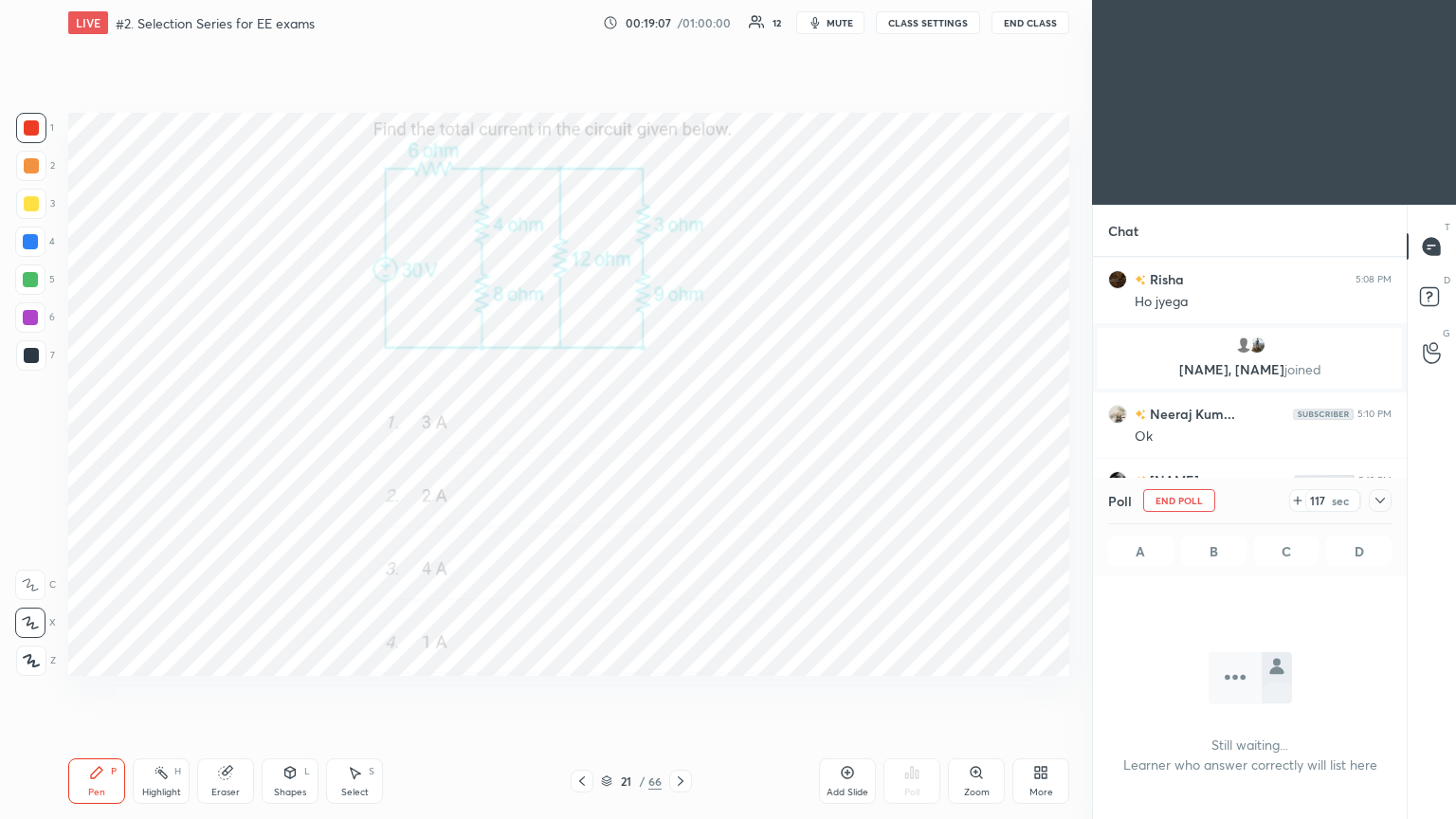 click at bounding box center [1380, 500] 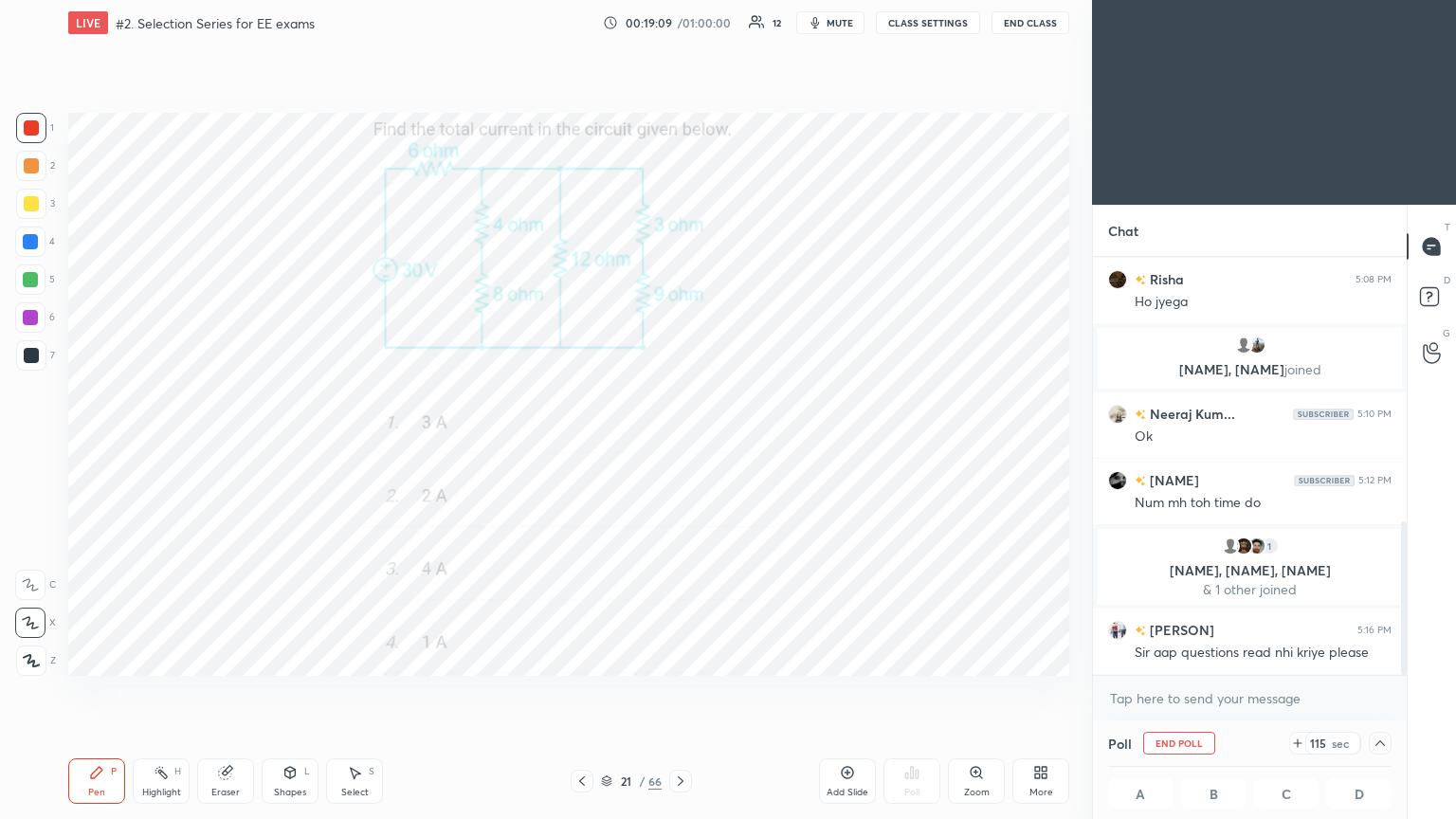 drag, startPoint x: 1396, startPoint y: 613, endPoint x: 1403, endPoint y: 655, distance: 42.579338 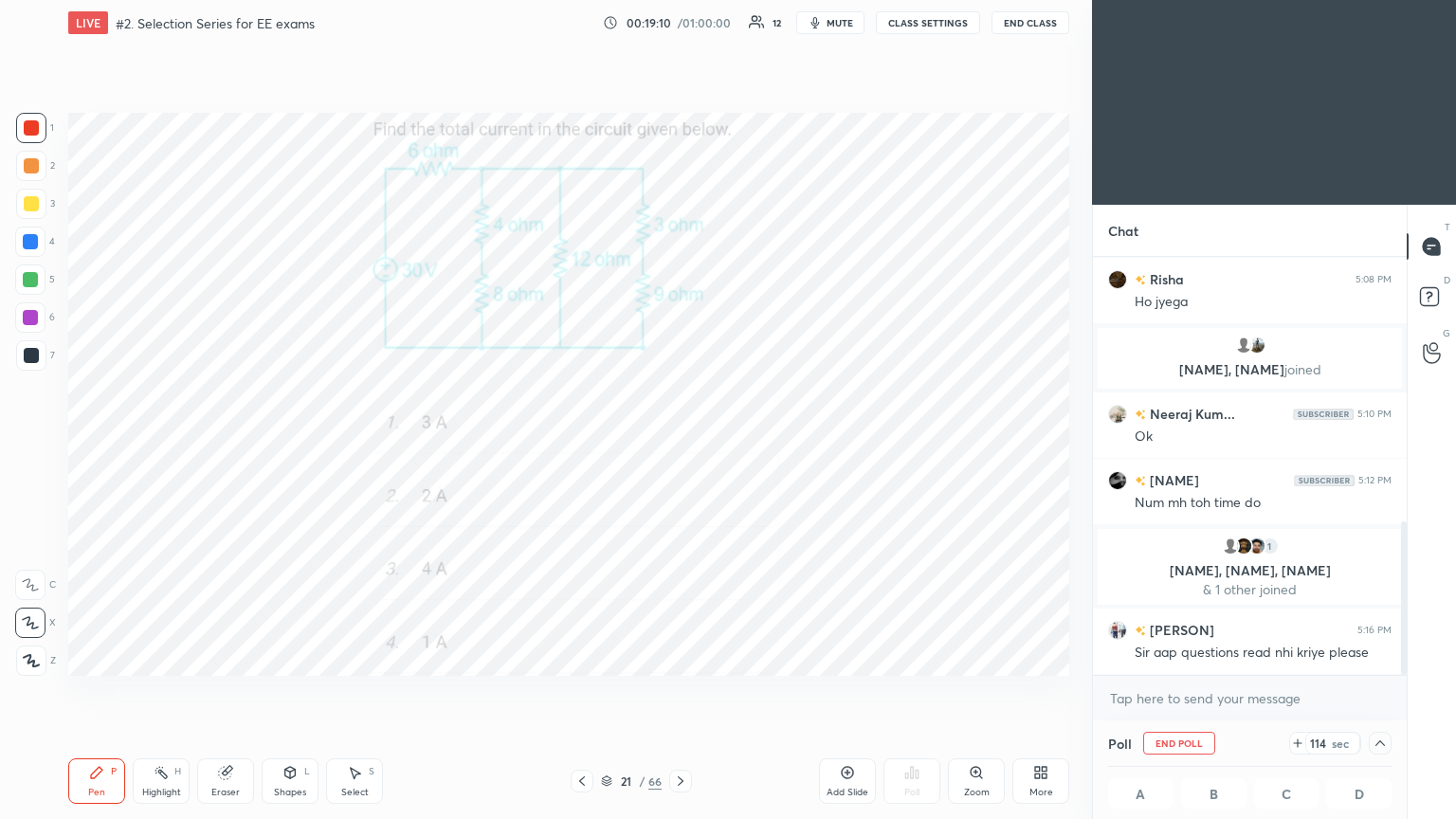 click 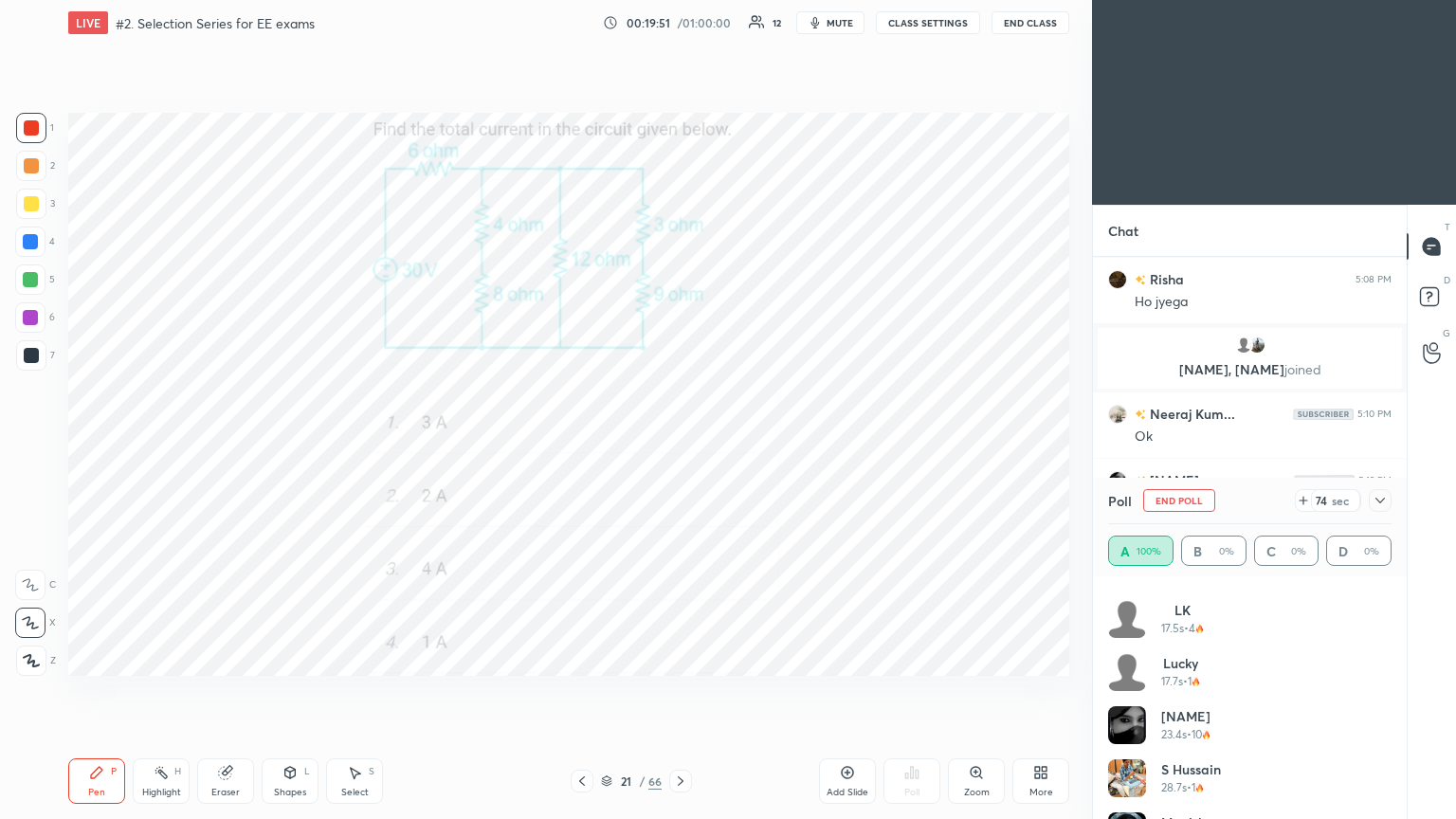 scroll, scrollTop: 250, scrollLeft: 0, axis: vertical 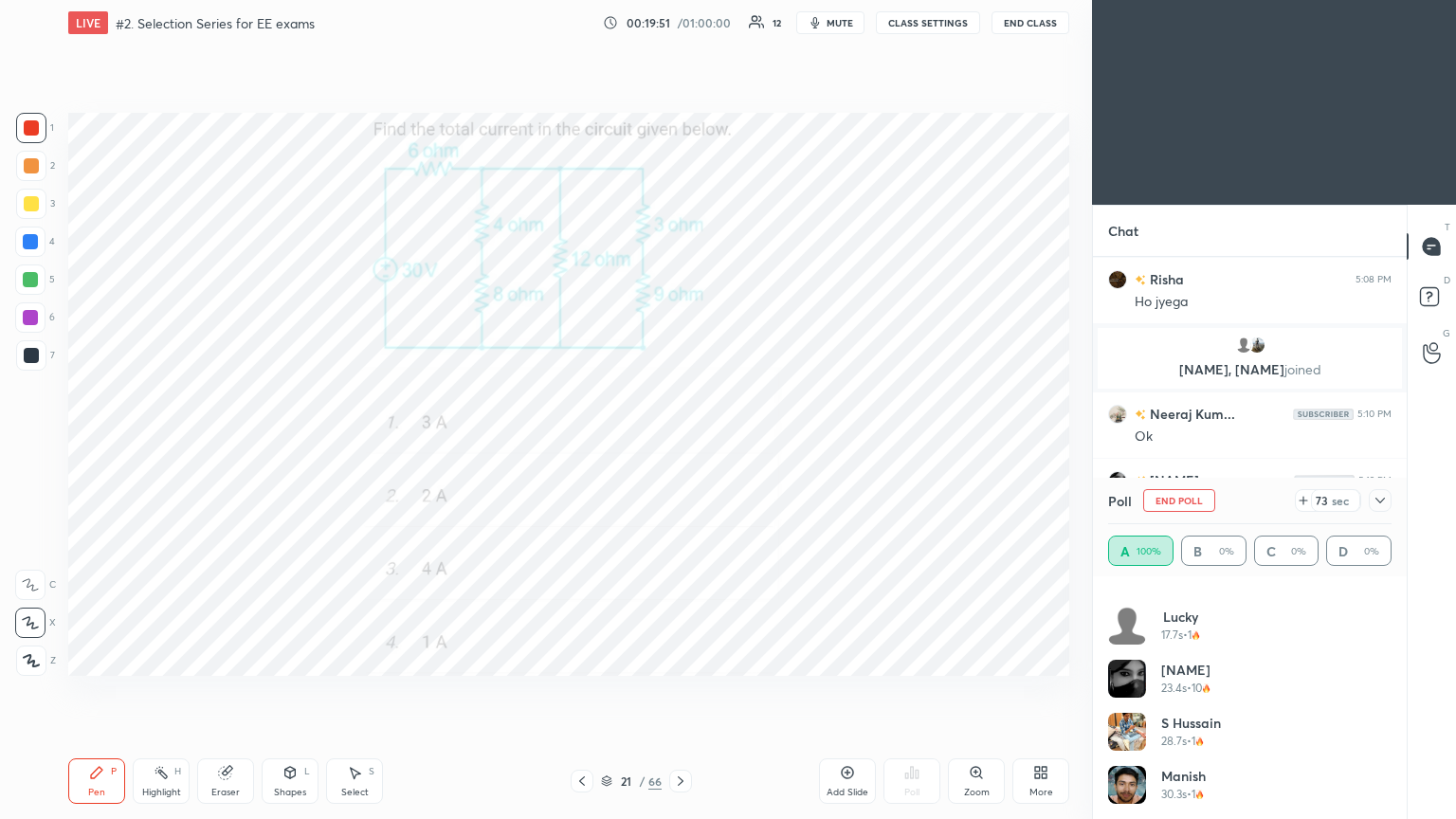click on "End Poll" at bounding box center [1179, 500] 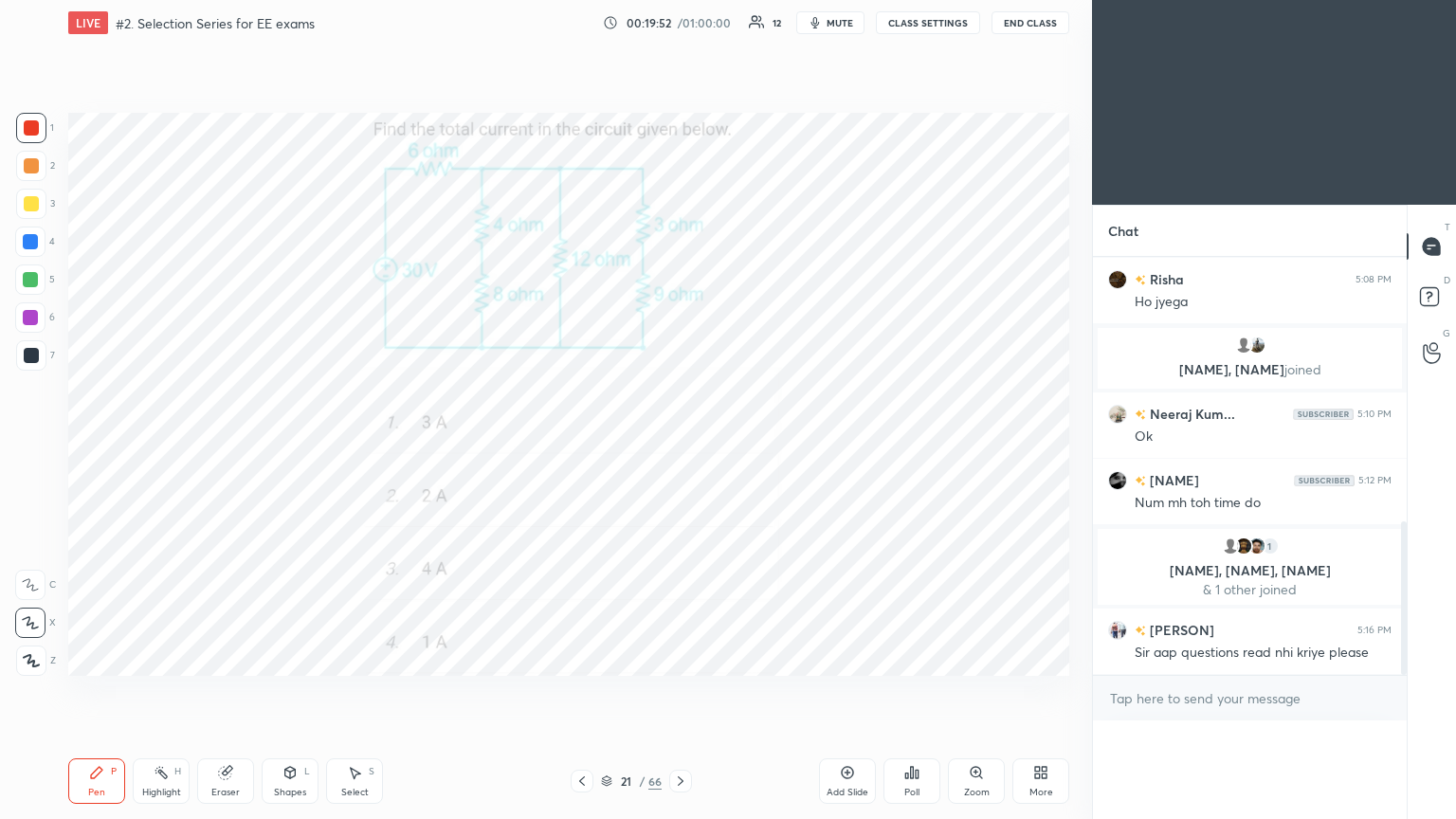 scroll, scrollTop: 115, scrollLeft: 278, axis: both 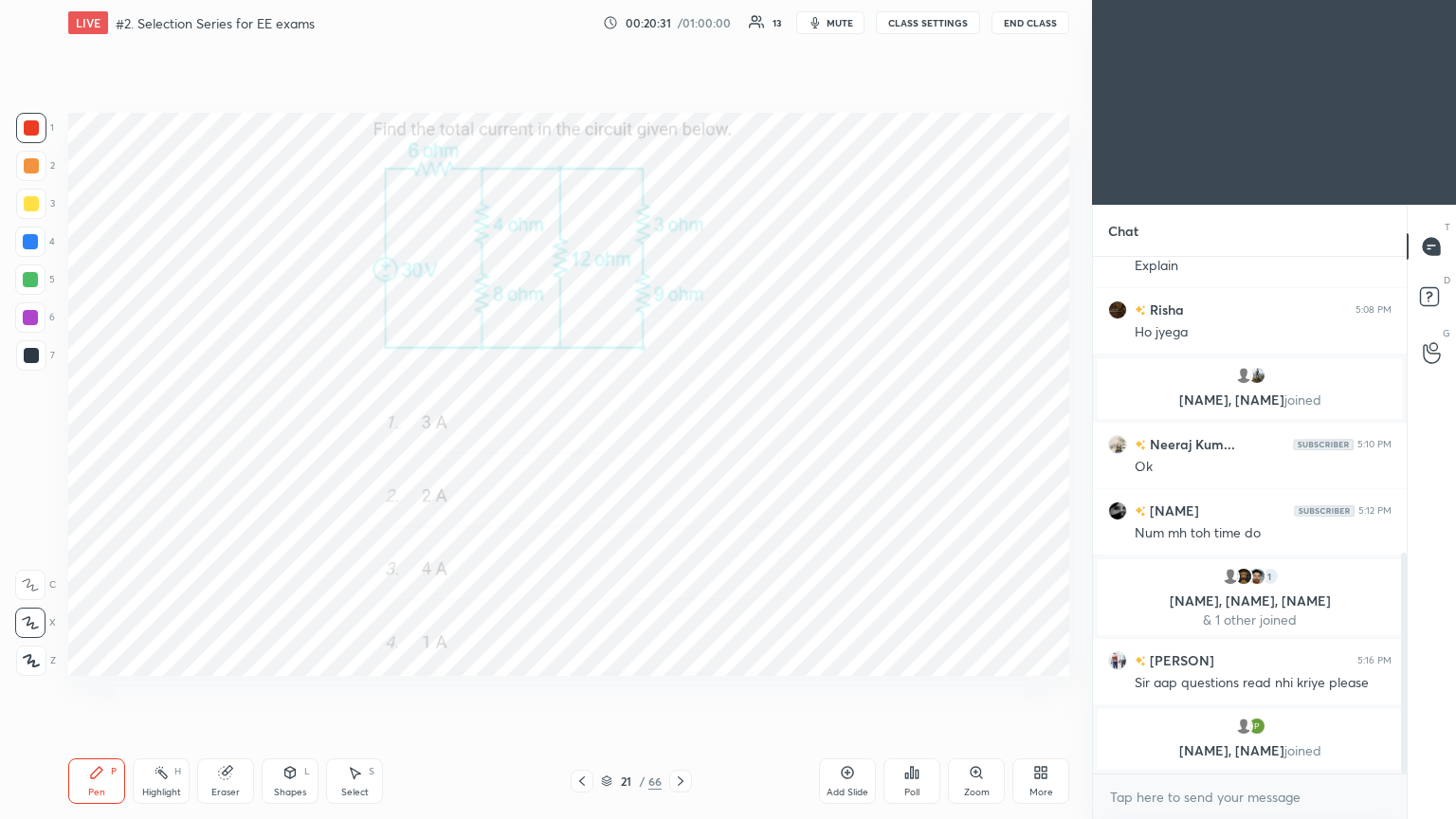 click 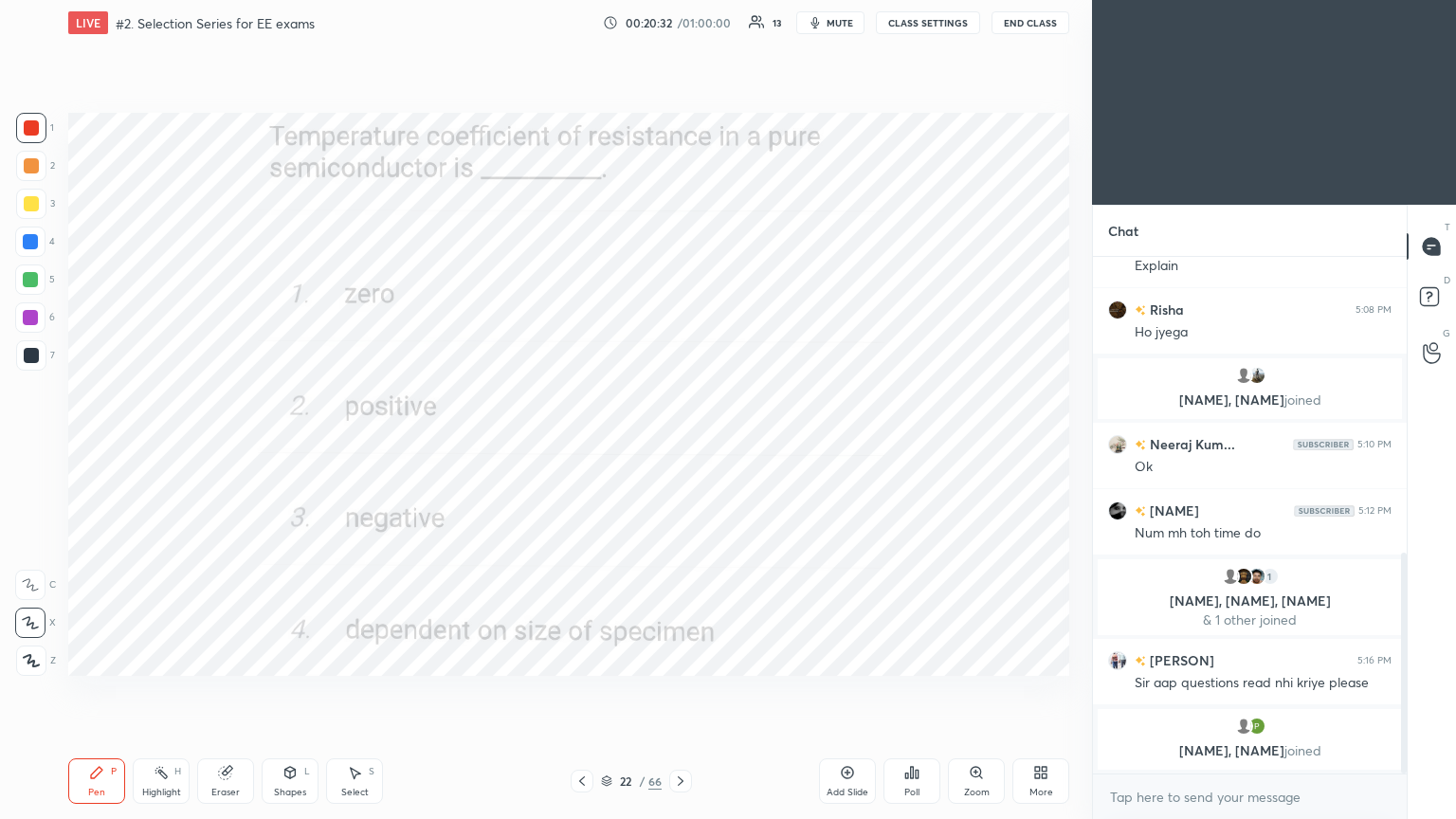 click on "Poll" at bounding box center [912, 781] 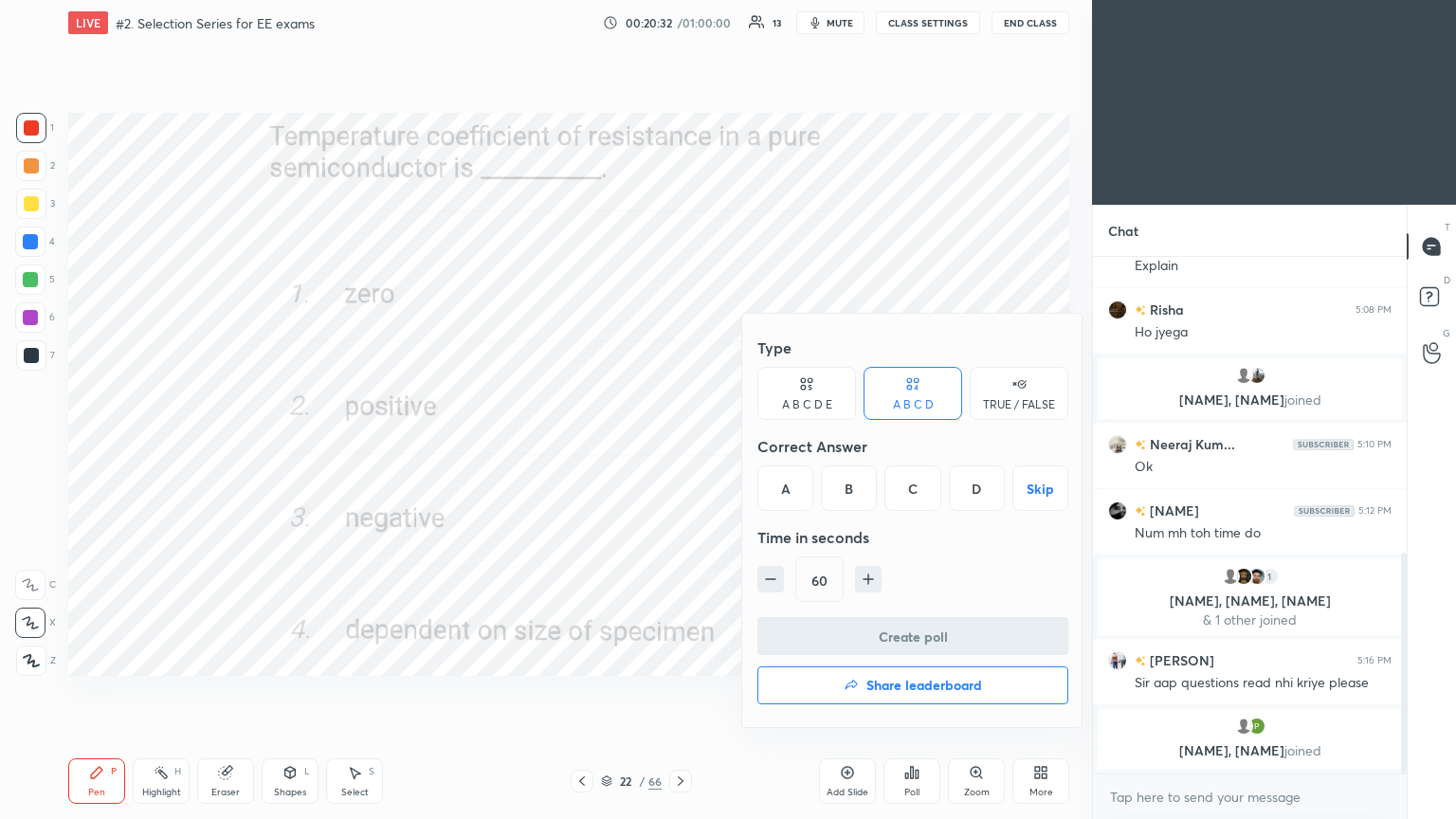 click on "C" at bounding box center [912, 488] 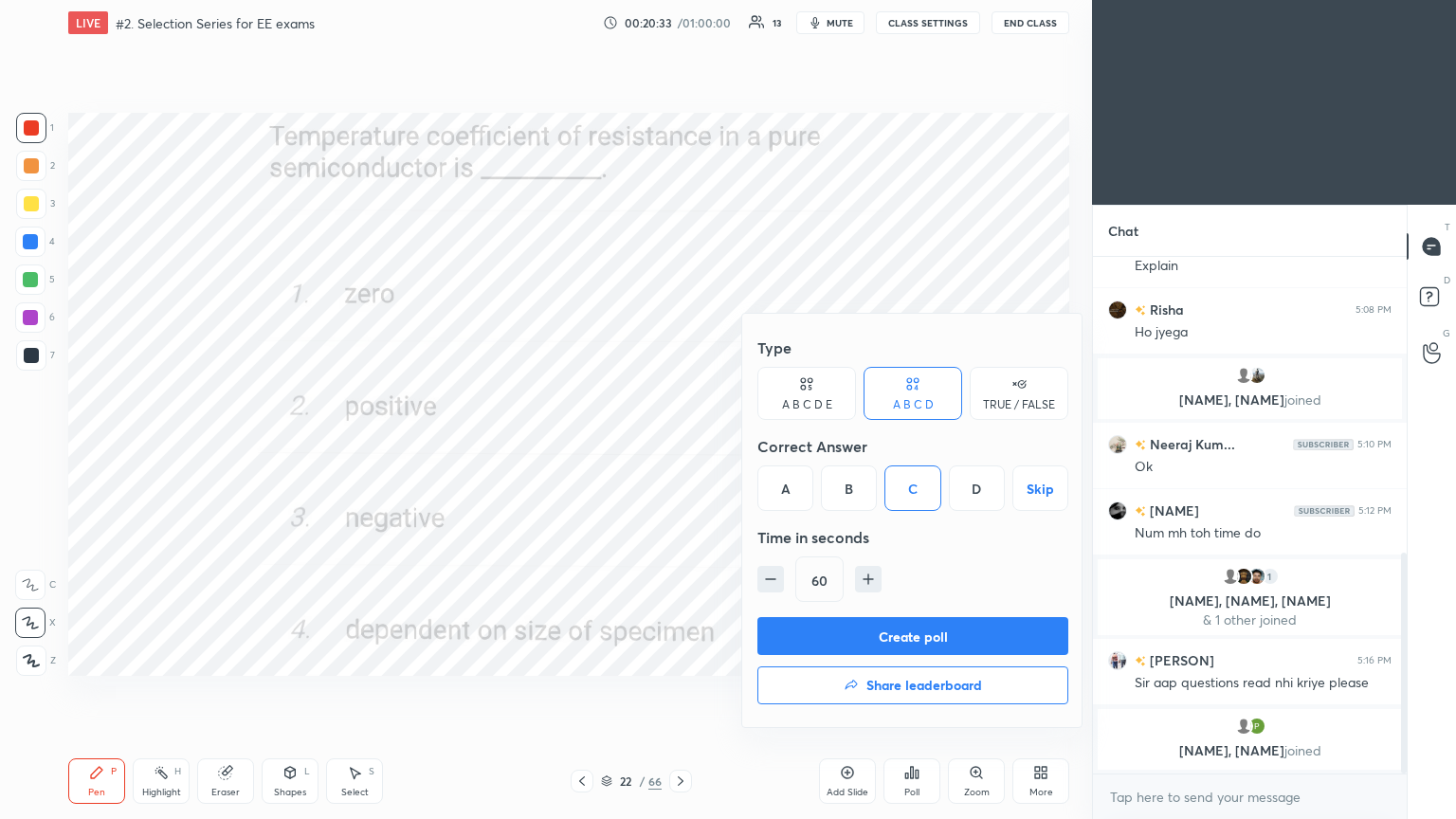 click on "Create poll" at bounding box center (913, 636) 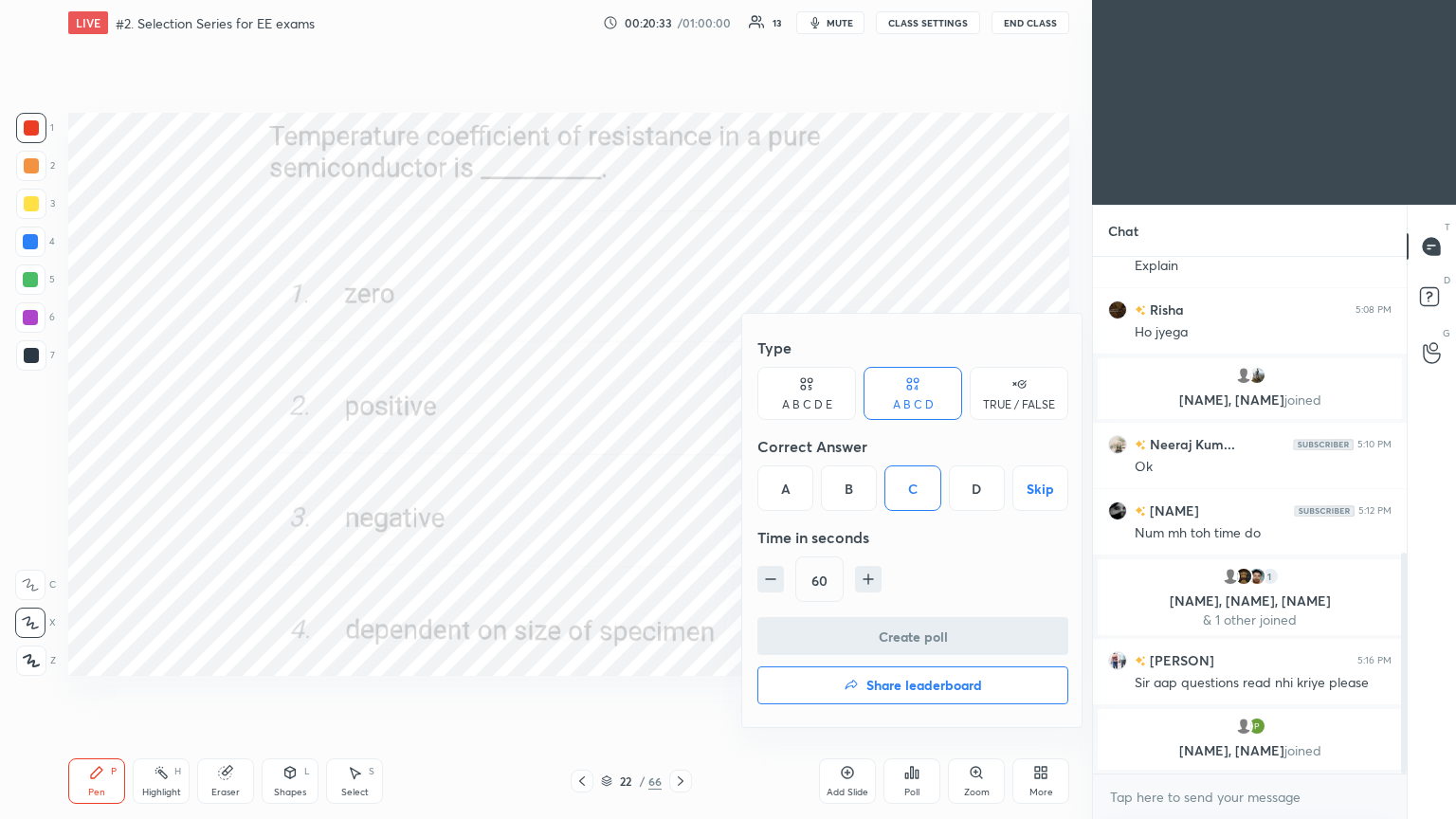 scroll, scrollTop: 480, scrollLeft: 308, axis: both 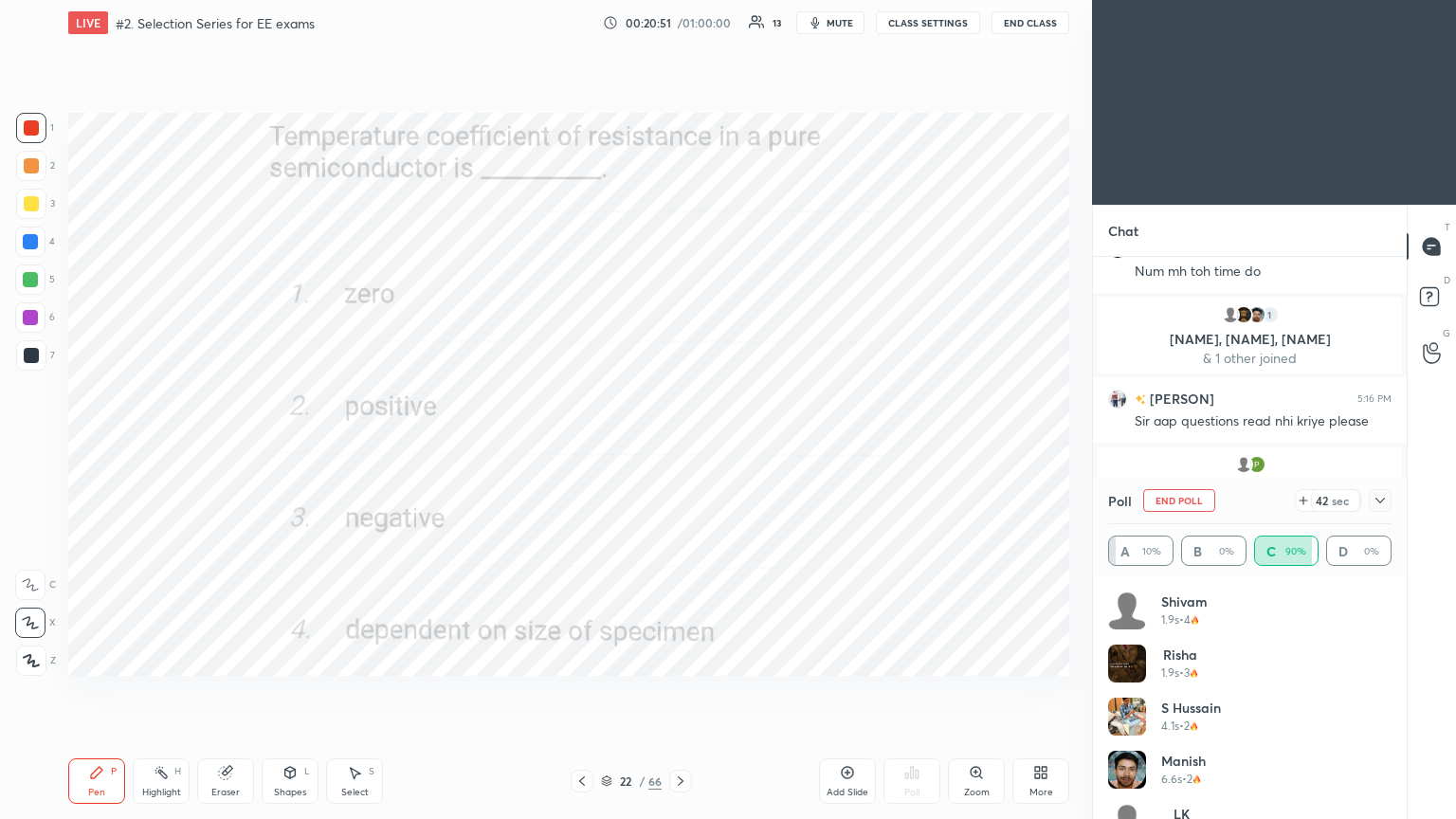 click 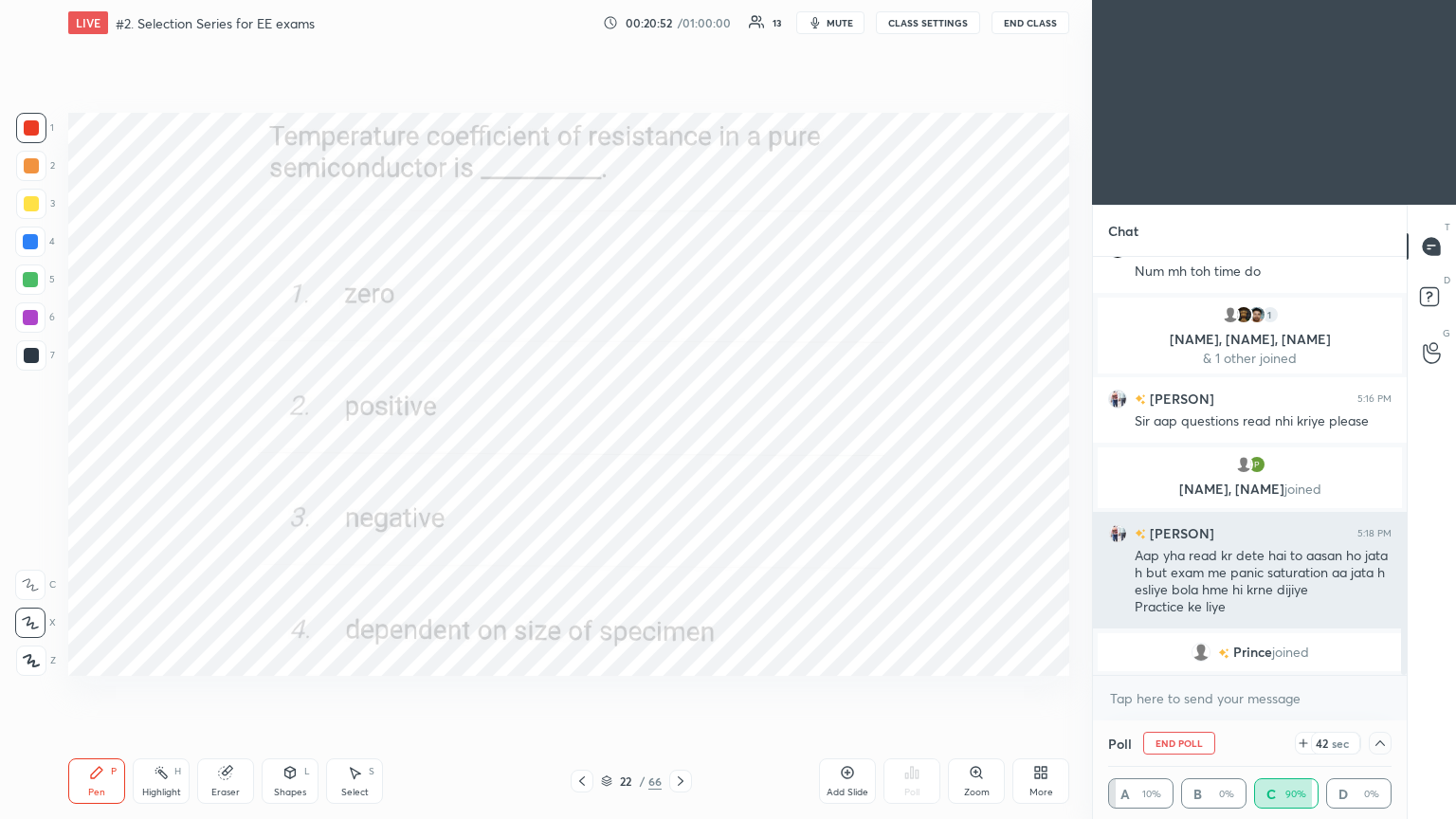 scroll, scrollTop: 124, scrollLeft: 278, axis: both 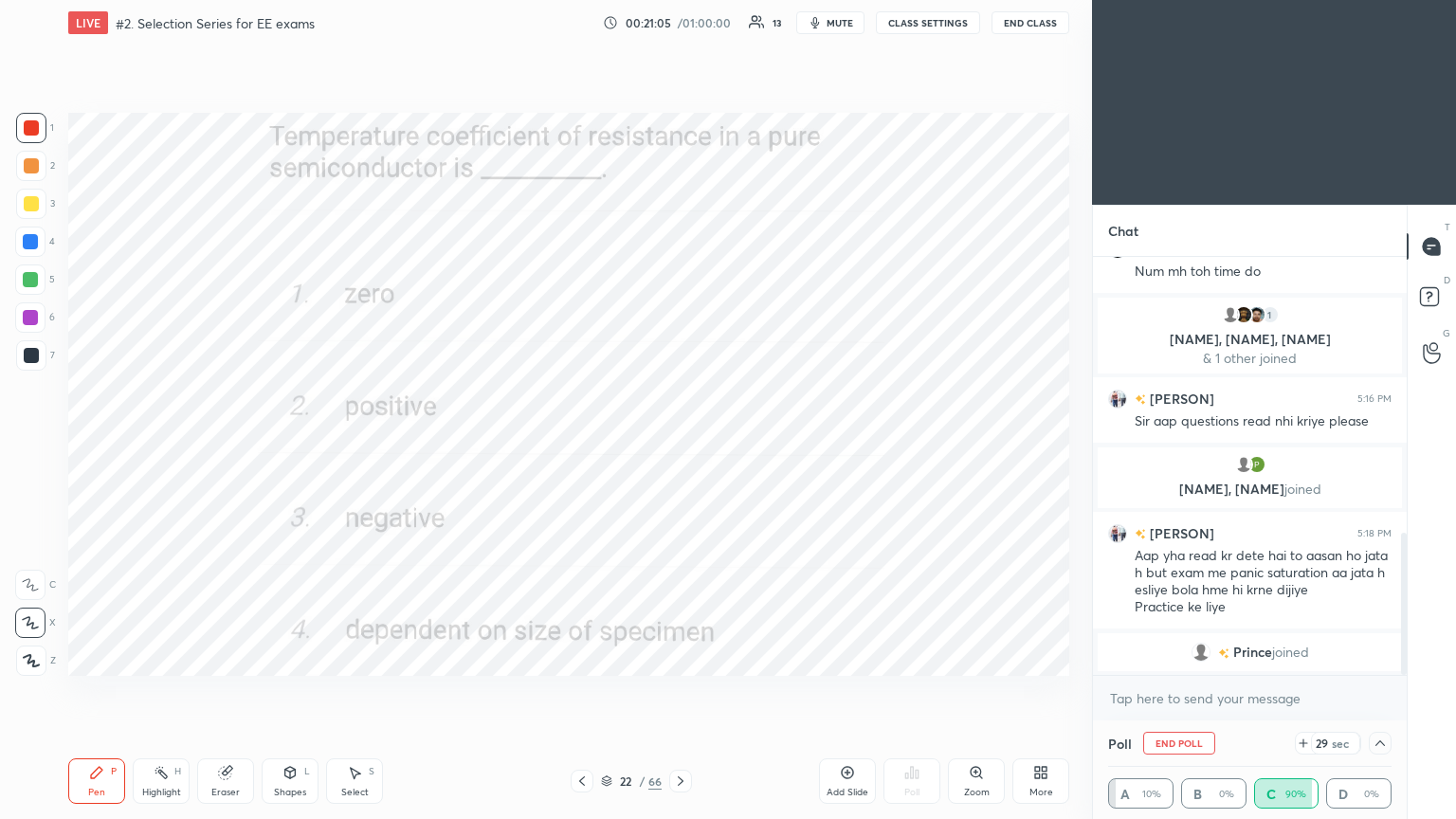 click at bounding box center (1380, 743) 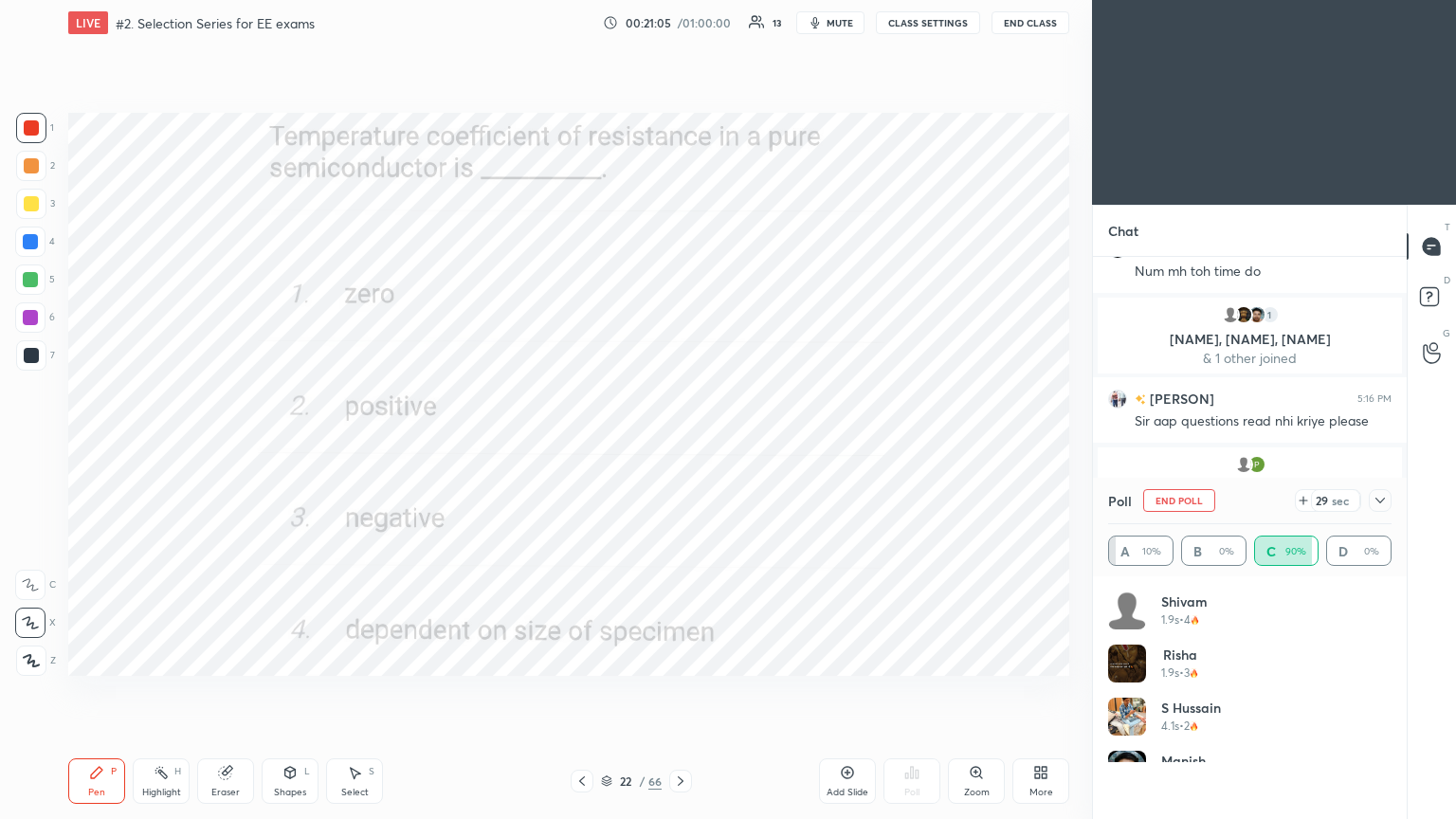 scroll, scrollTop: 6, scrollLeft: 6, axis: both 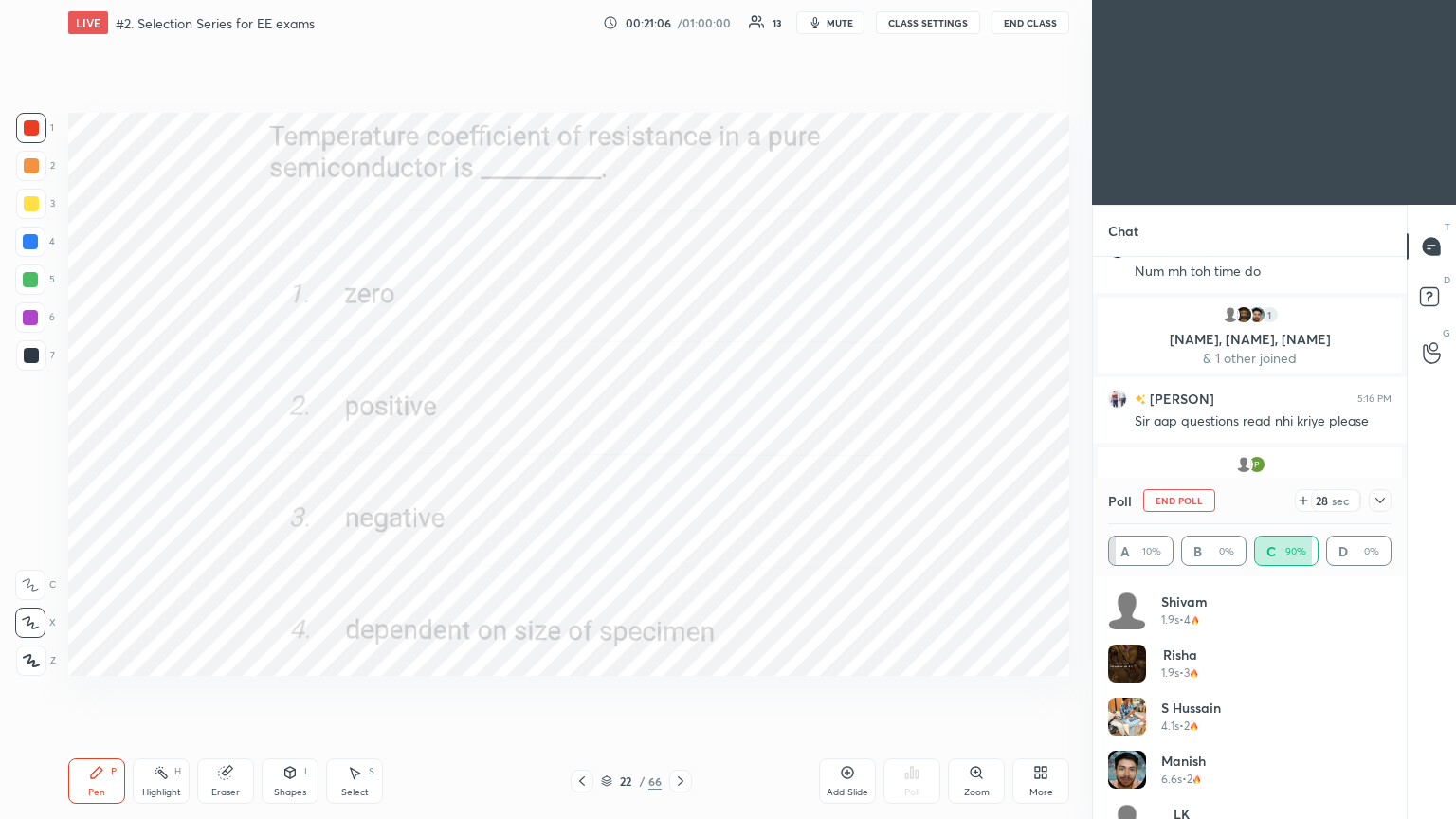 drag, startPoint x: 1182, startPoint y: 501, endPoint x: 1095, endPoint y: 508, distance: 87.28115 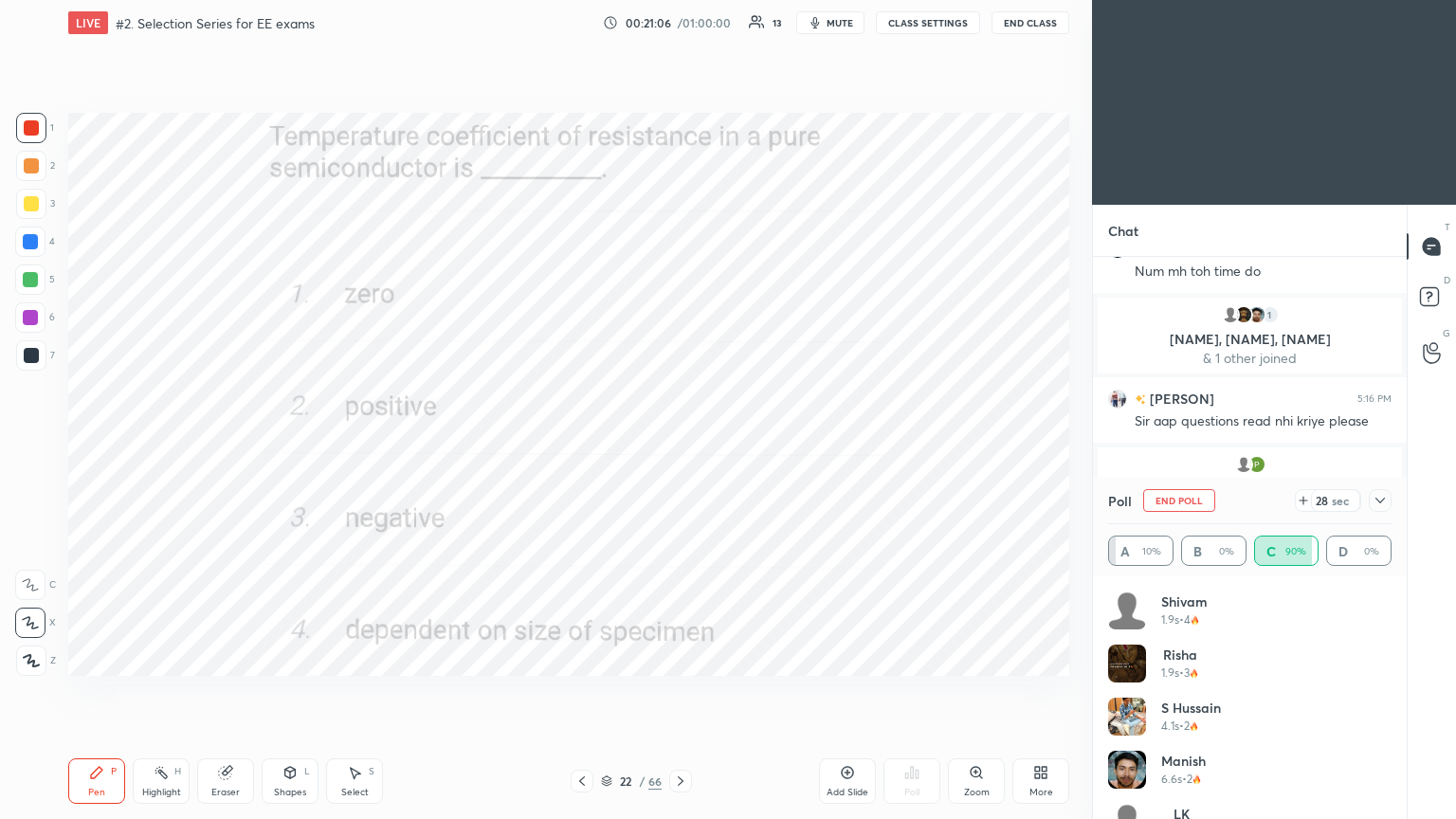 click on "End Poll" at bounding box center [1179, 500] 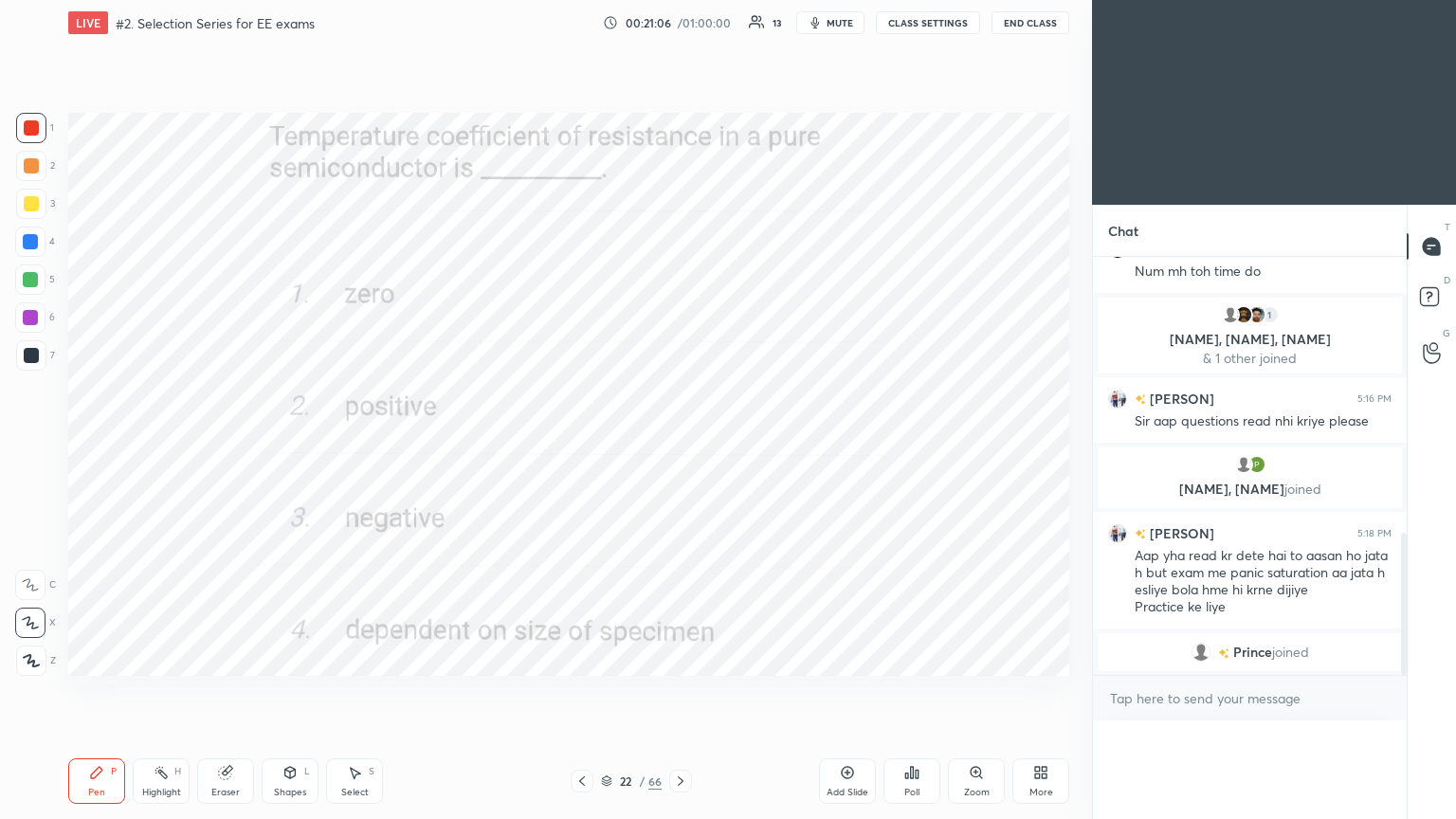 scroll, scrollTop: 0, scrollLeft: 0, axis: both 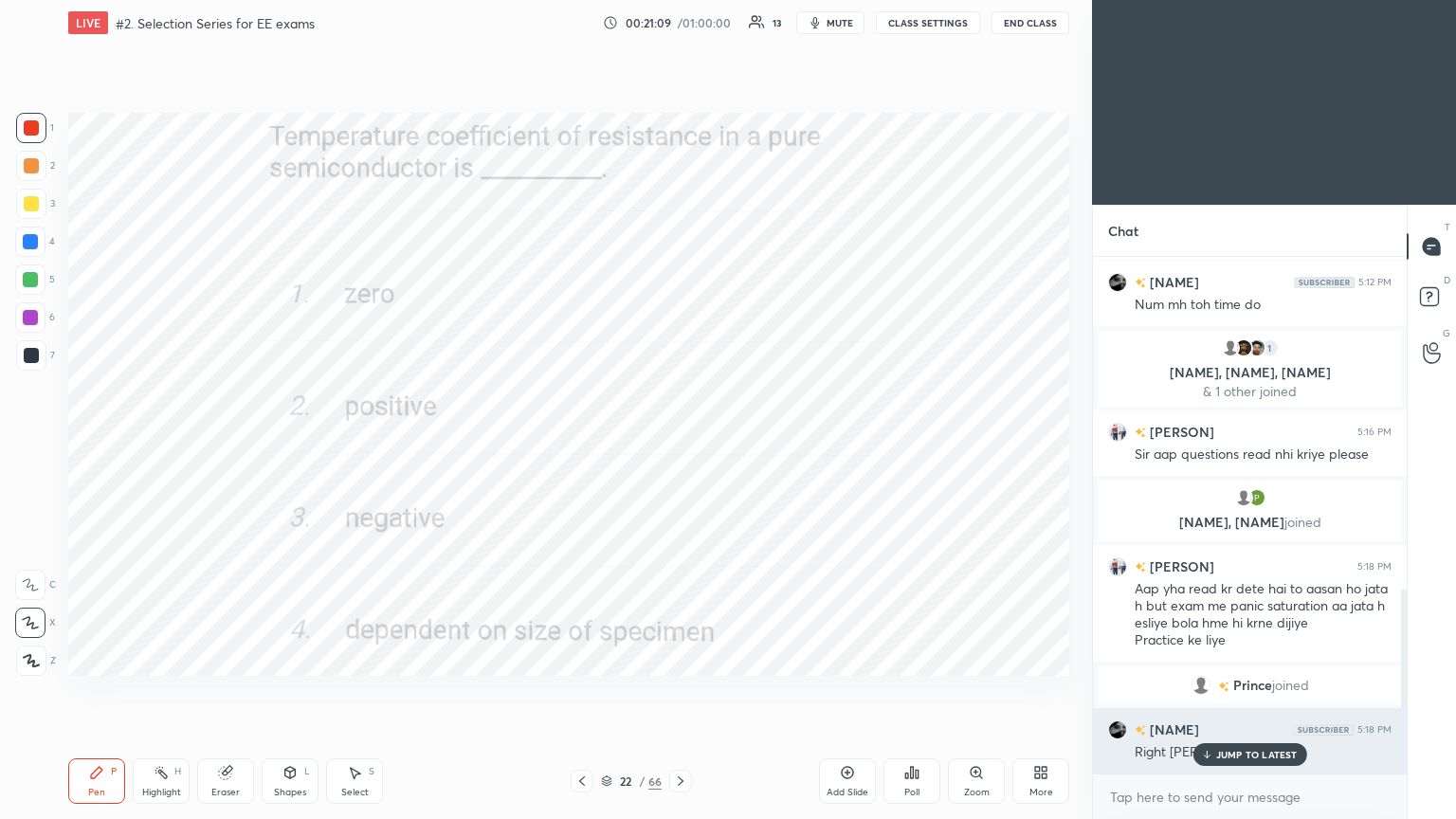 click 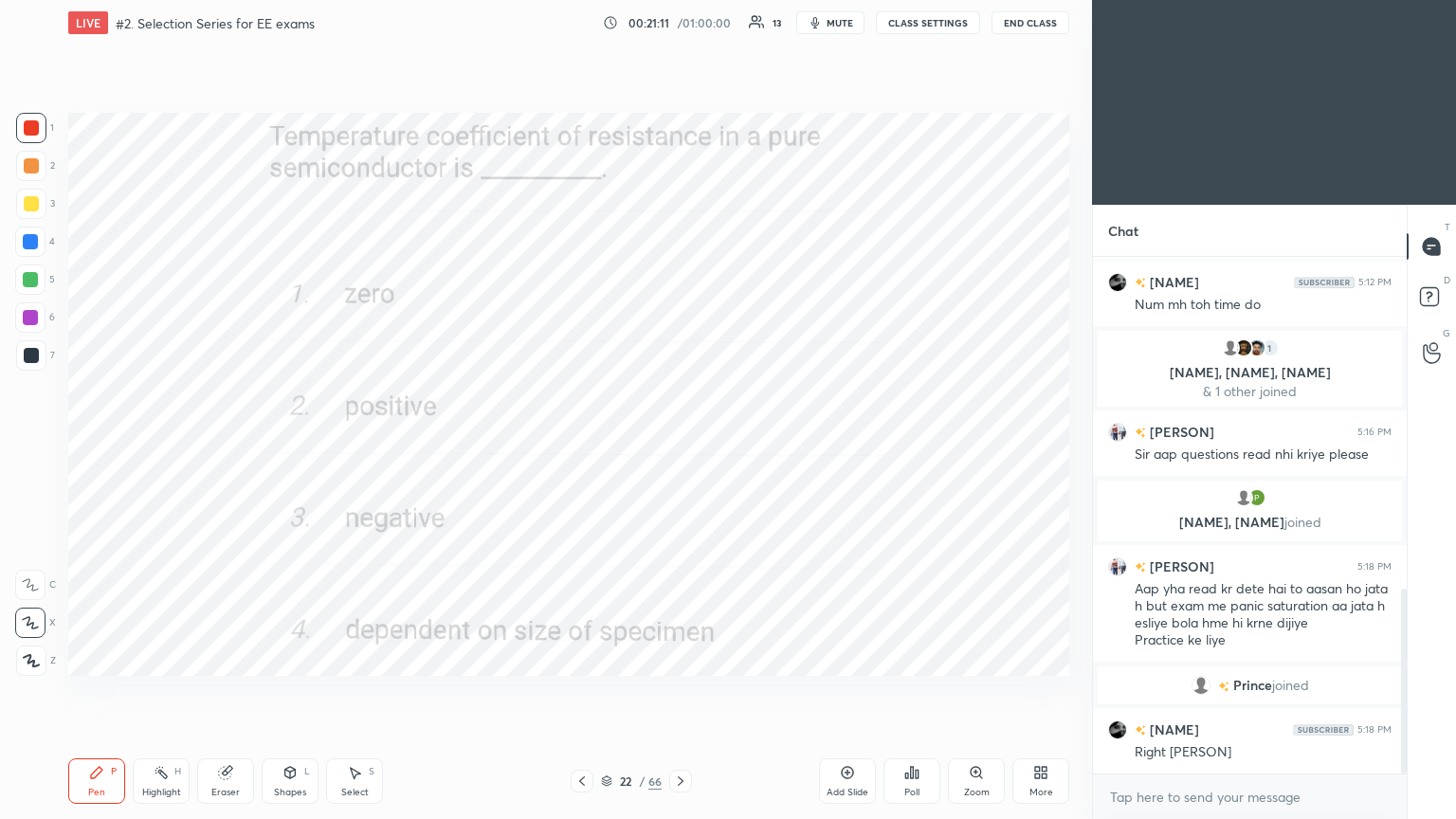 click 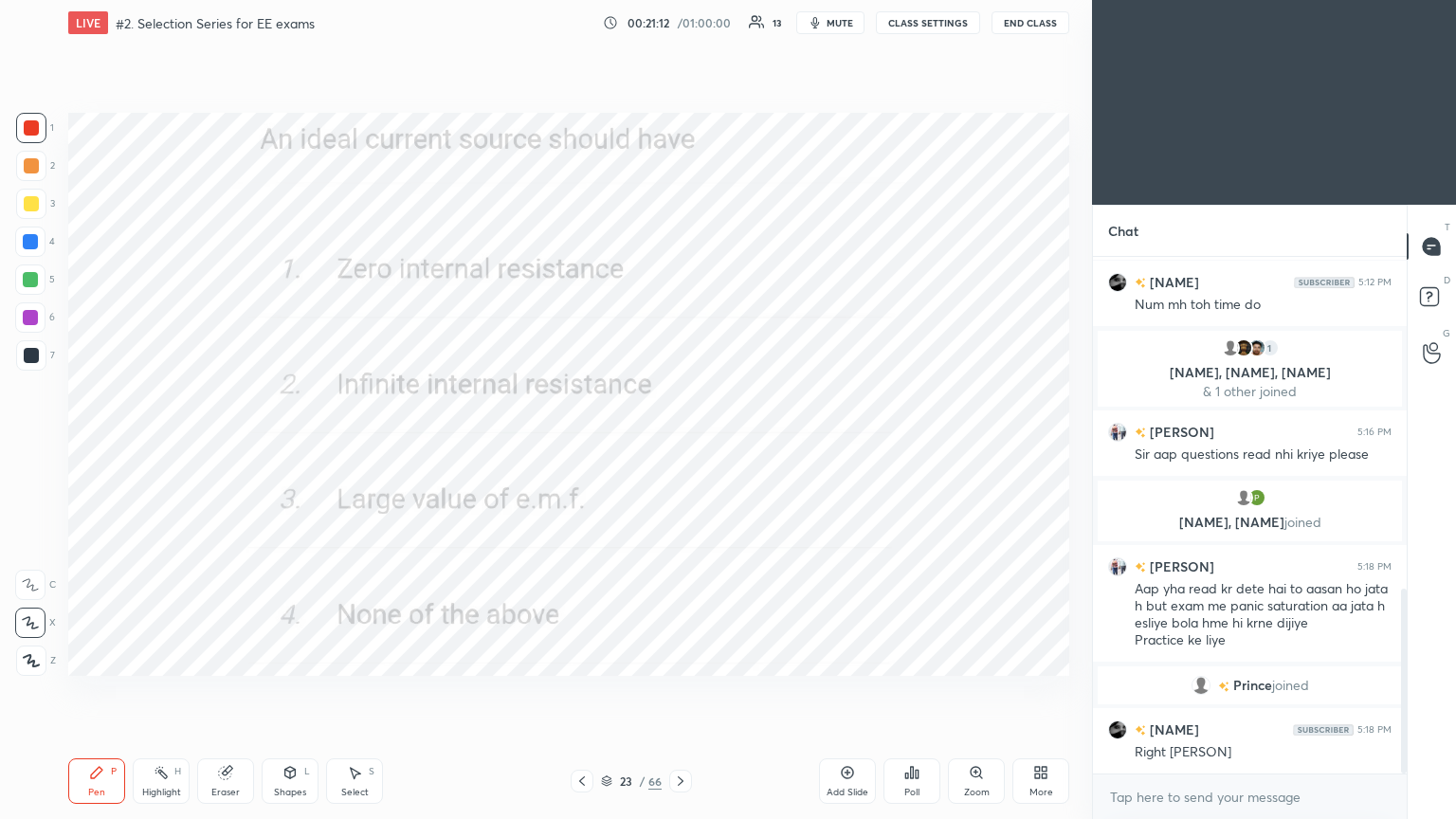 click on "Poll" at bounding box center [912, 781] 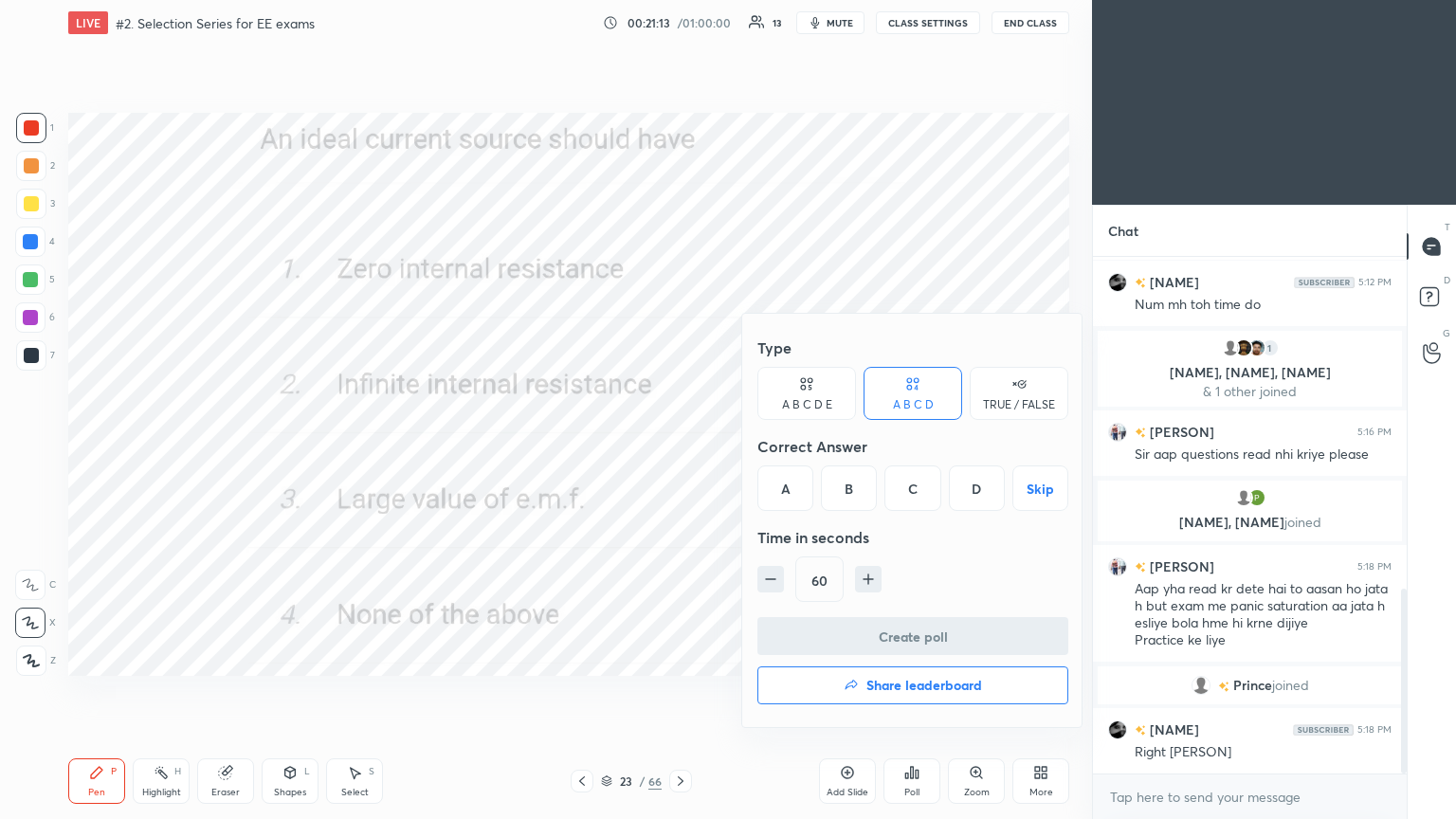 click on "B" at bounding box center [848, 488] 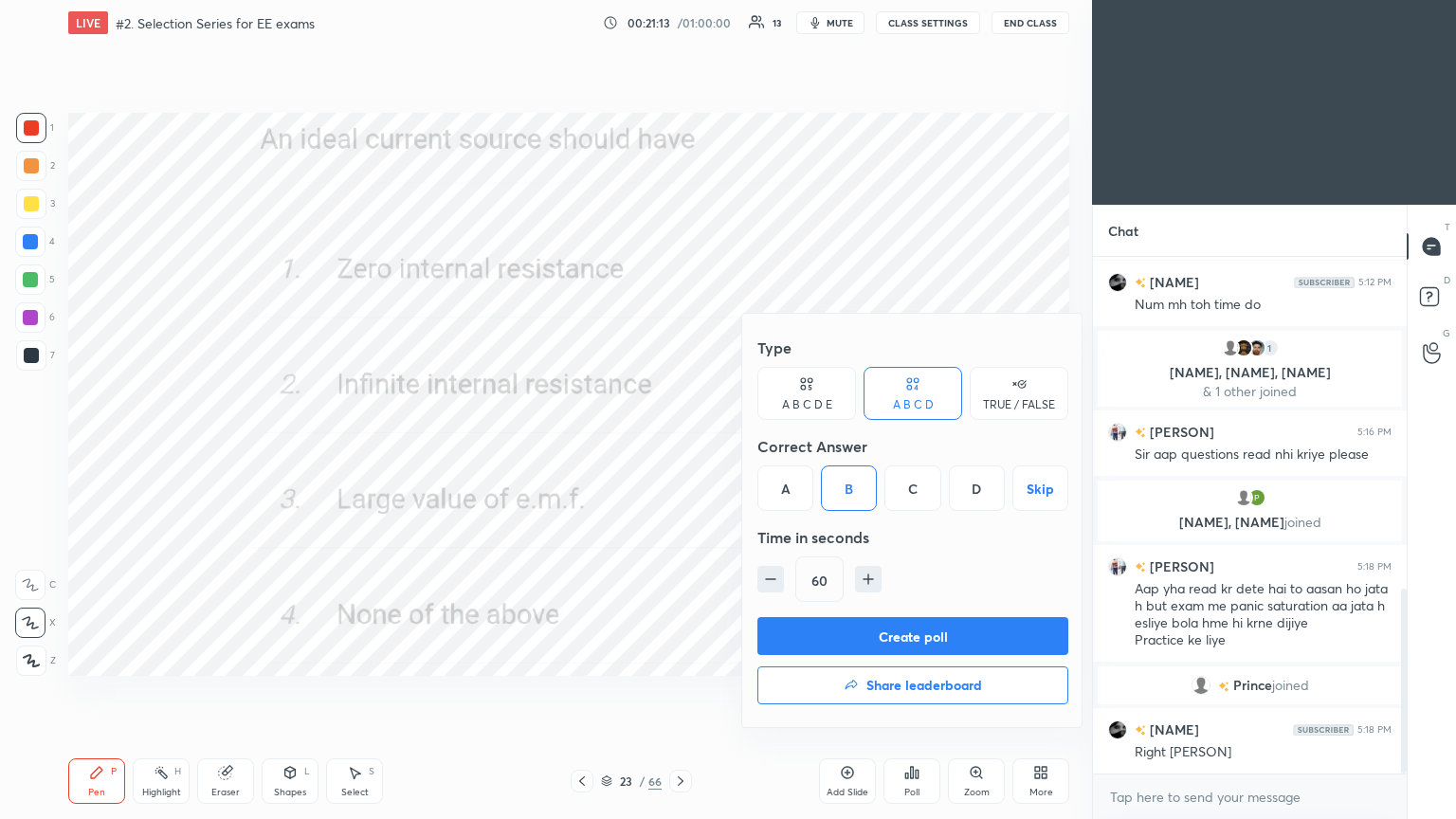 click on "Create poll" at bounding box center (913, 636) 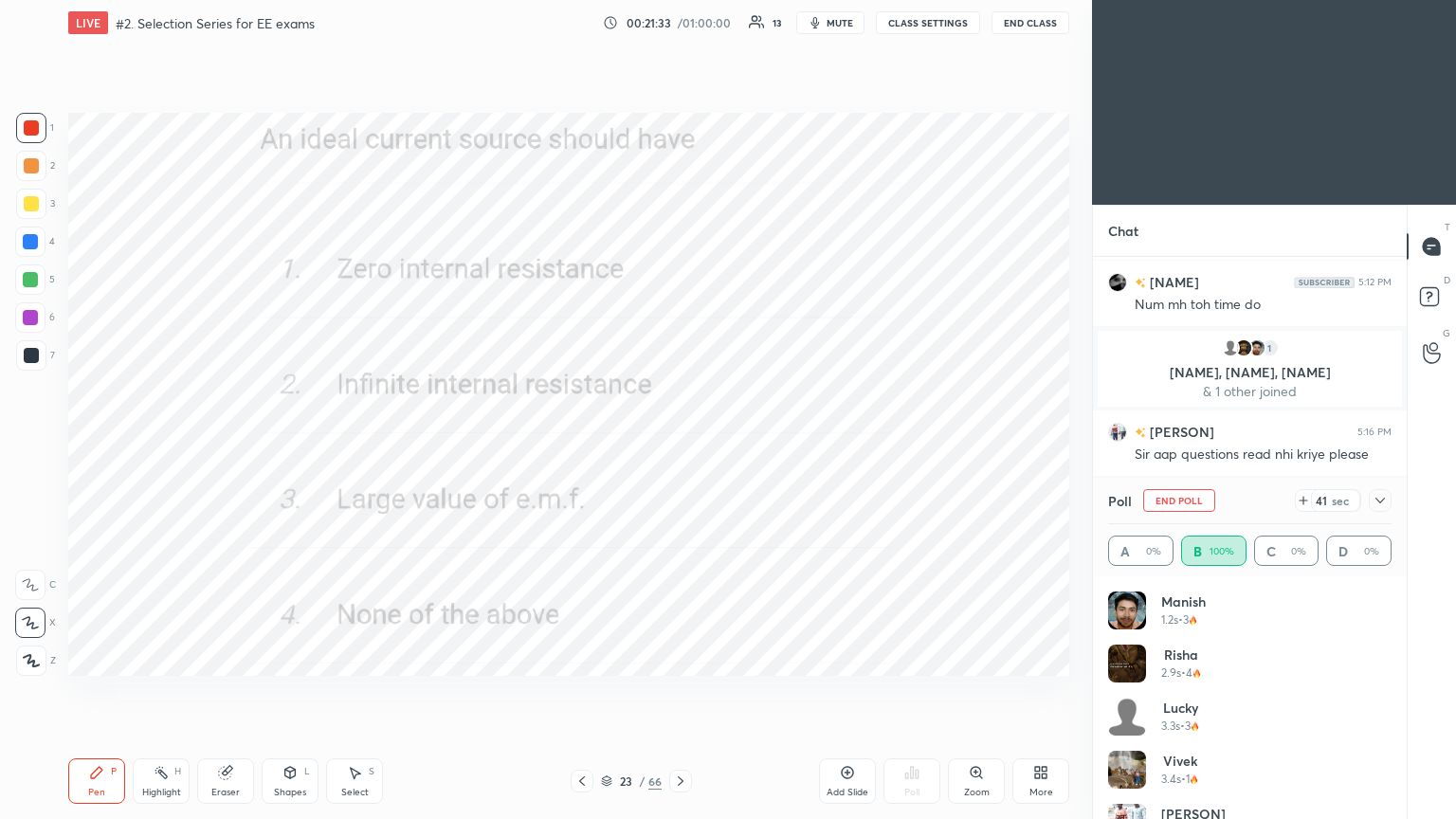 click on "End Poll" at bounding box center (1179, 500) 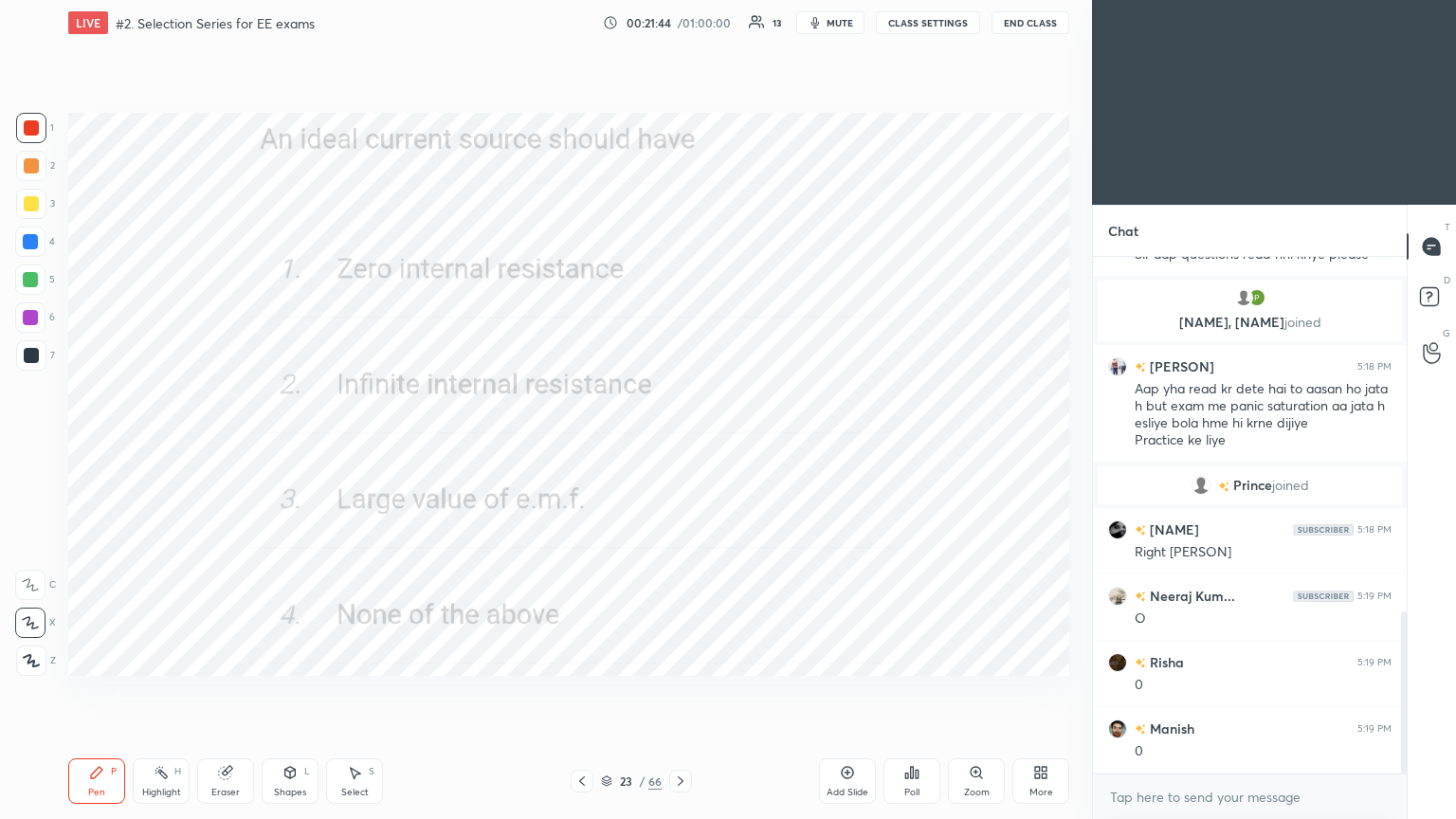 click 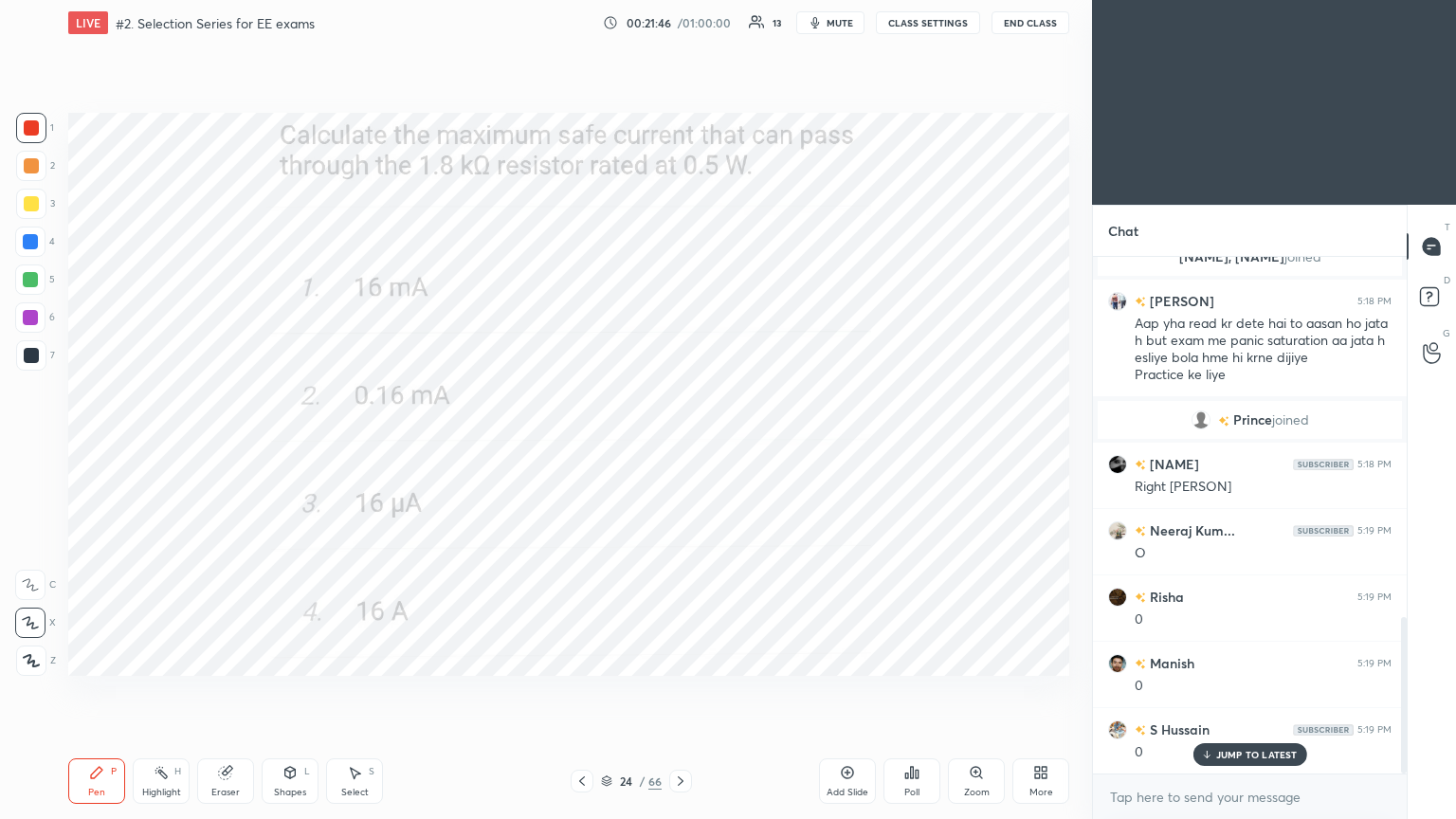 click 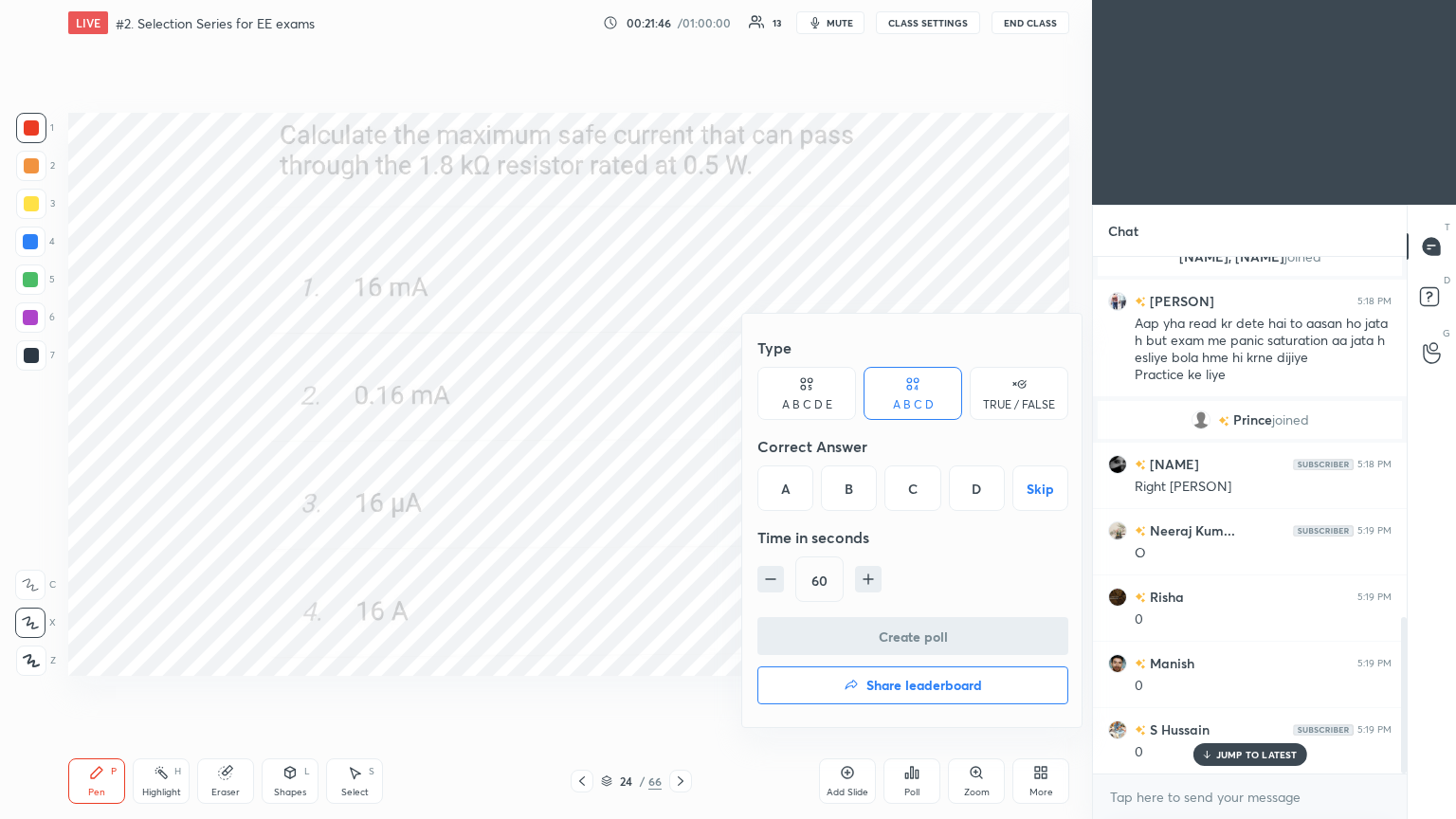 click on "A" at bounding box center (785, 488) 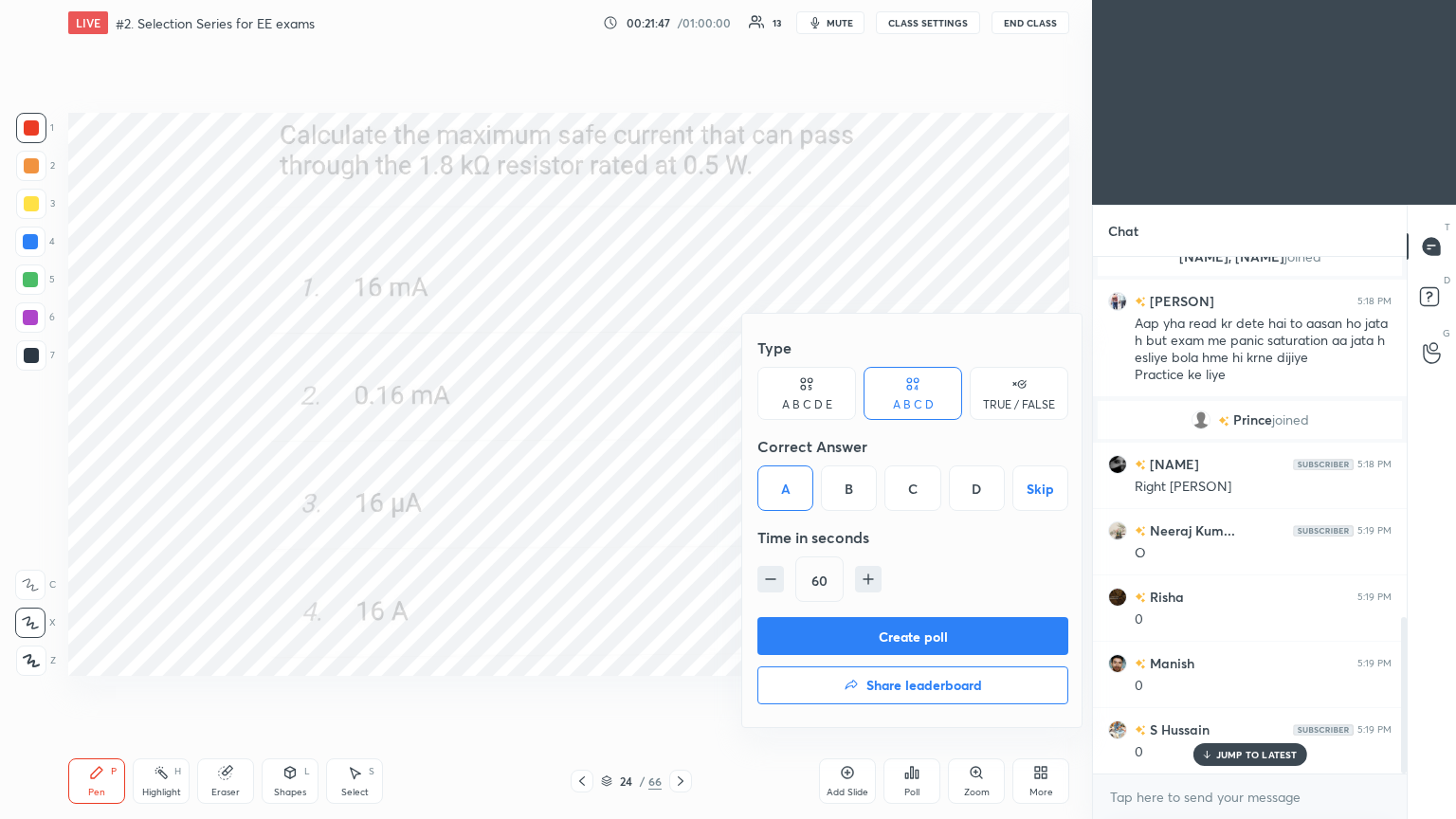 click on "Create poll Share leaderboard" at bounding box center (913, 664) 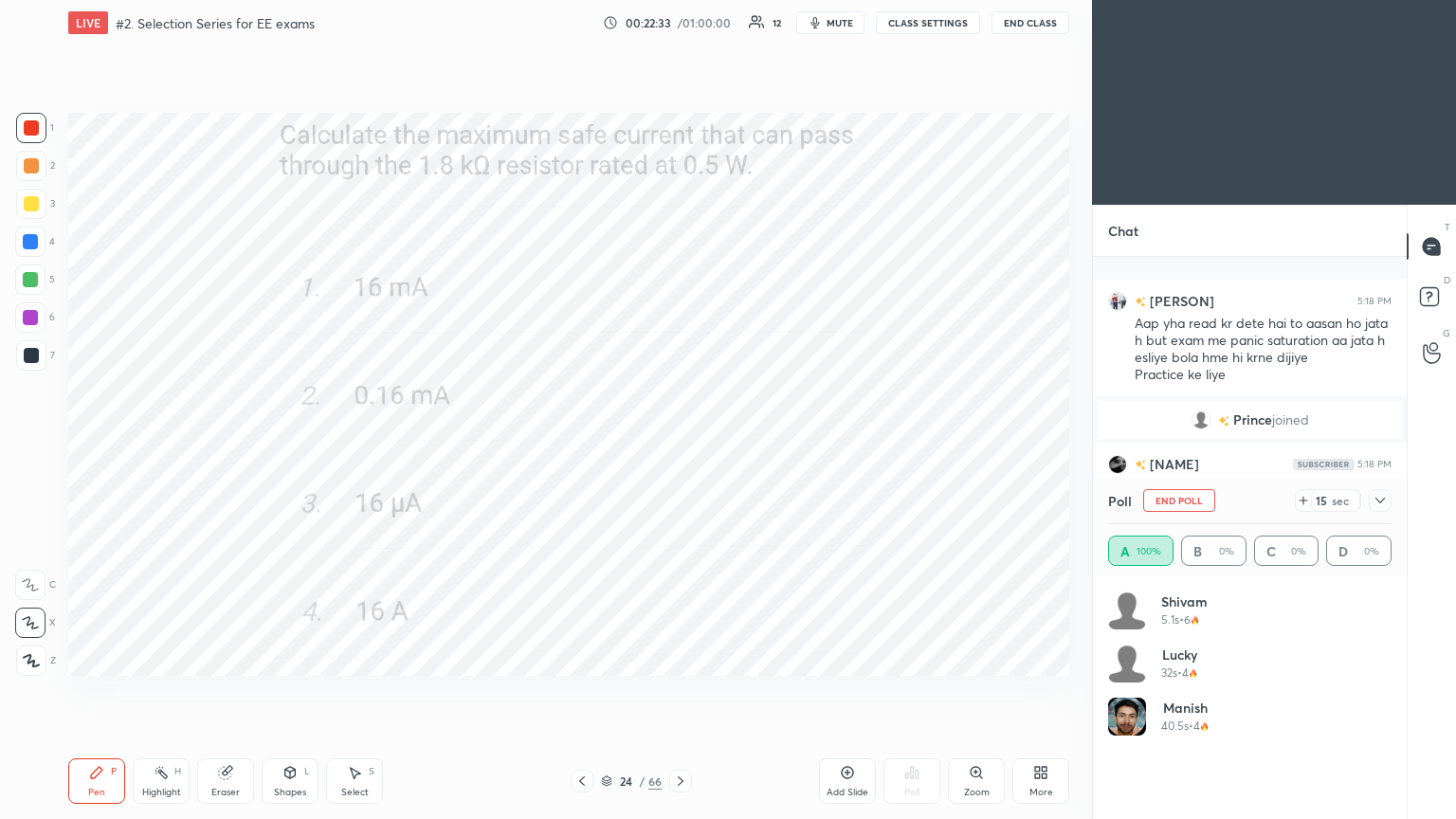 scroll, scrollTop: 1356, scrollLeft: 0, axis: vertical 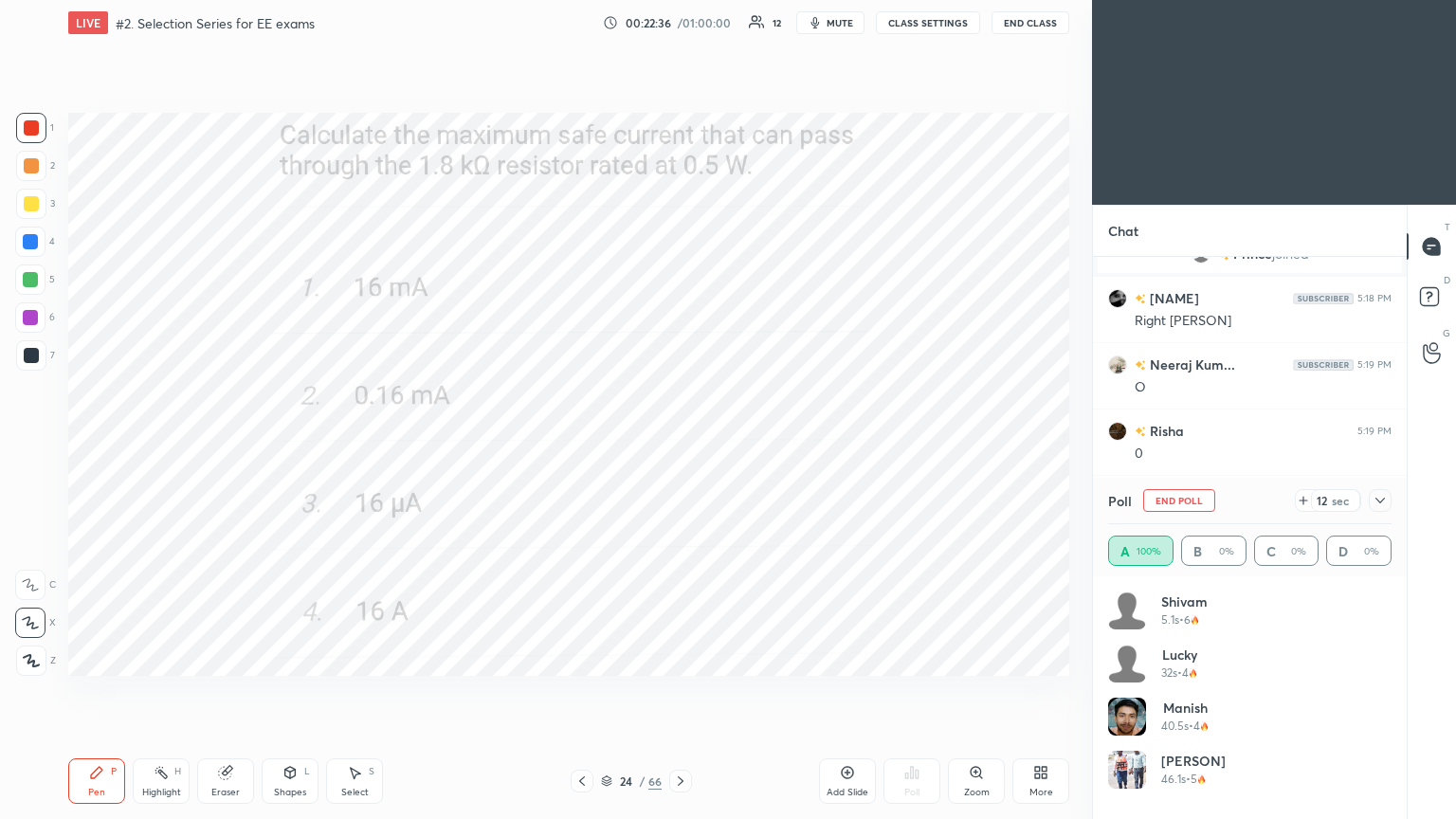click 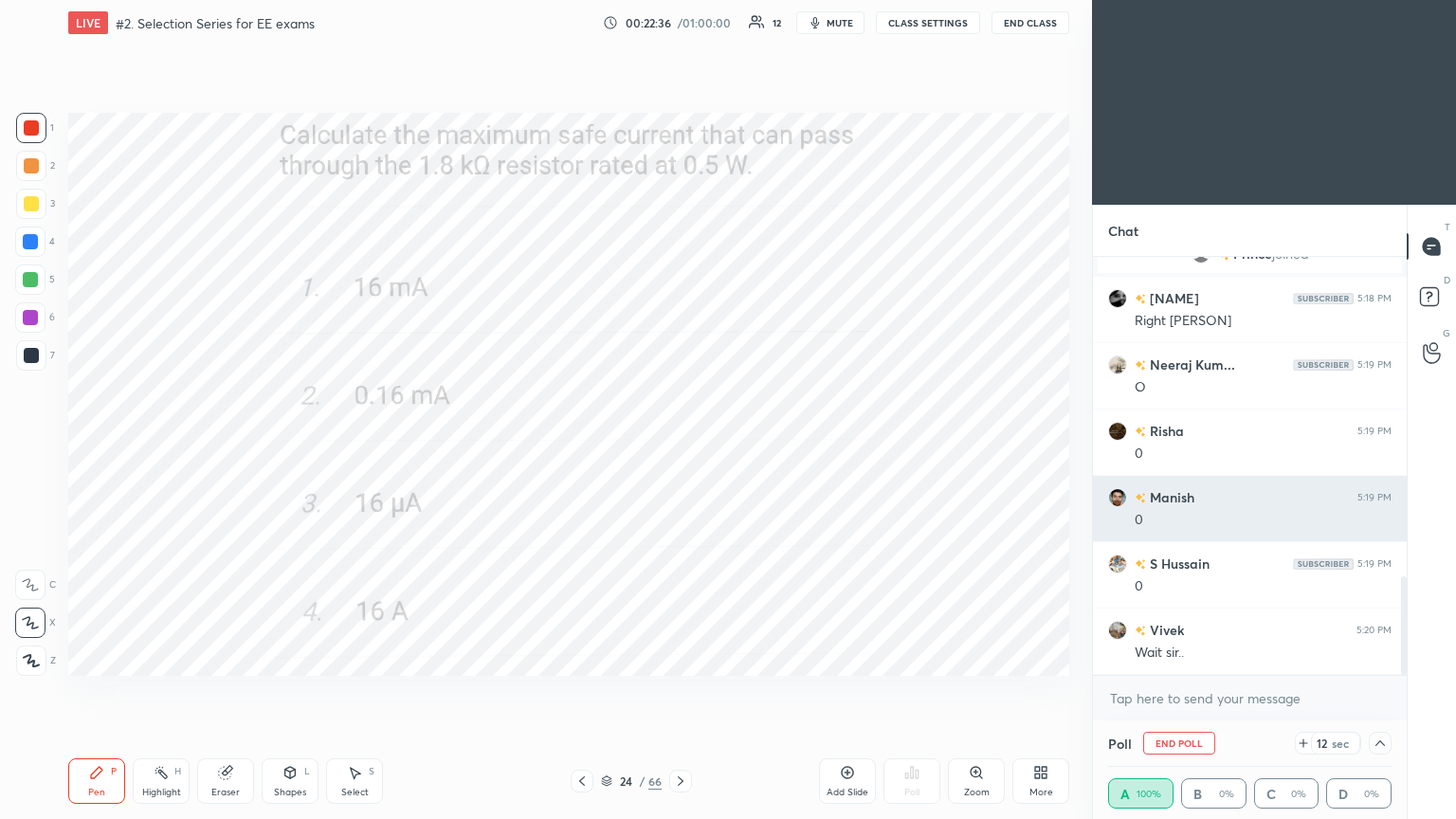 scroll, scrollTop: 124, scrollLeft: 278, axis: both 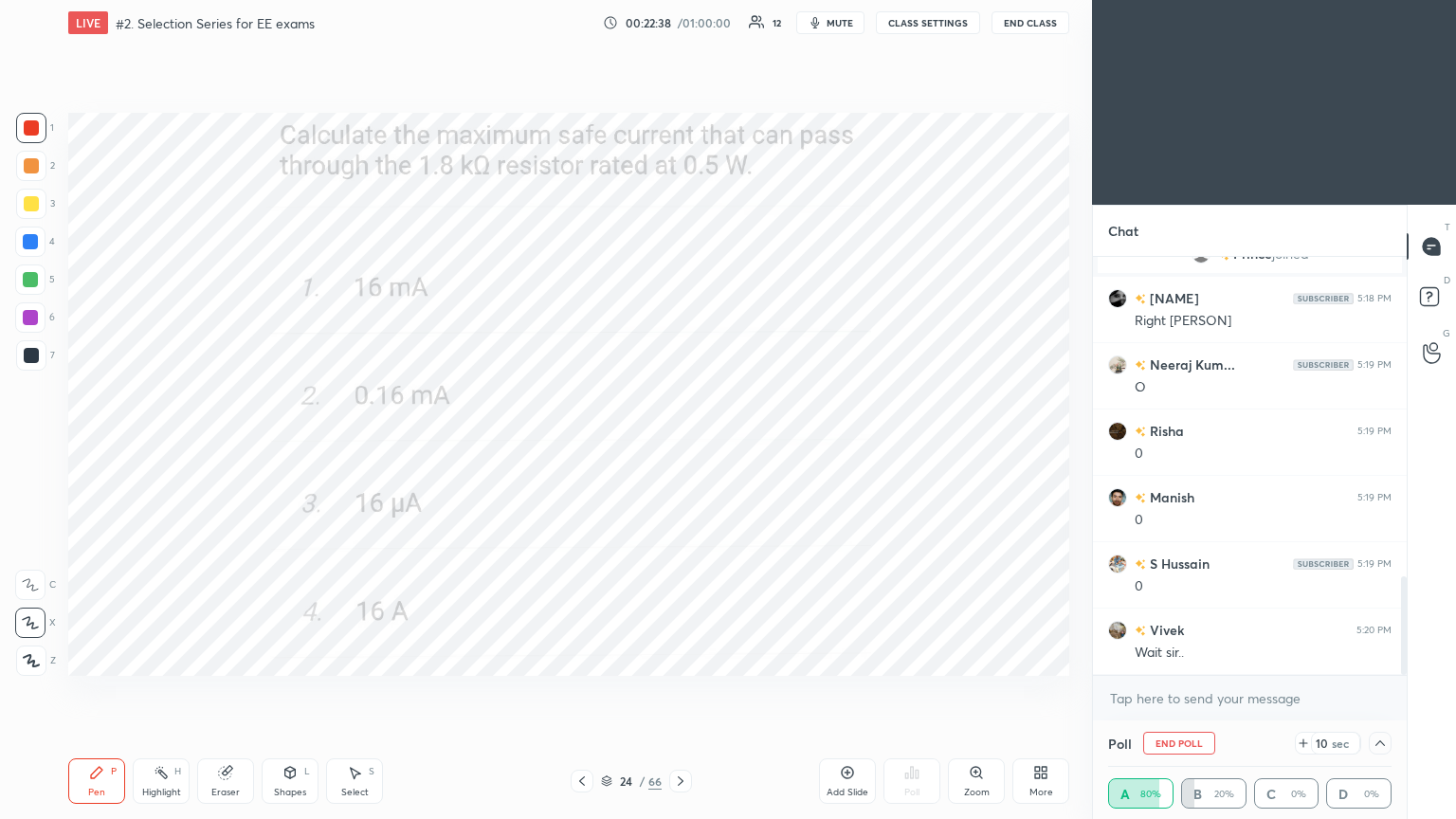 click at bounding box center (1380, 743) 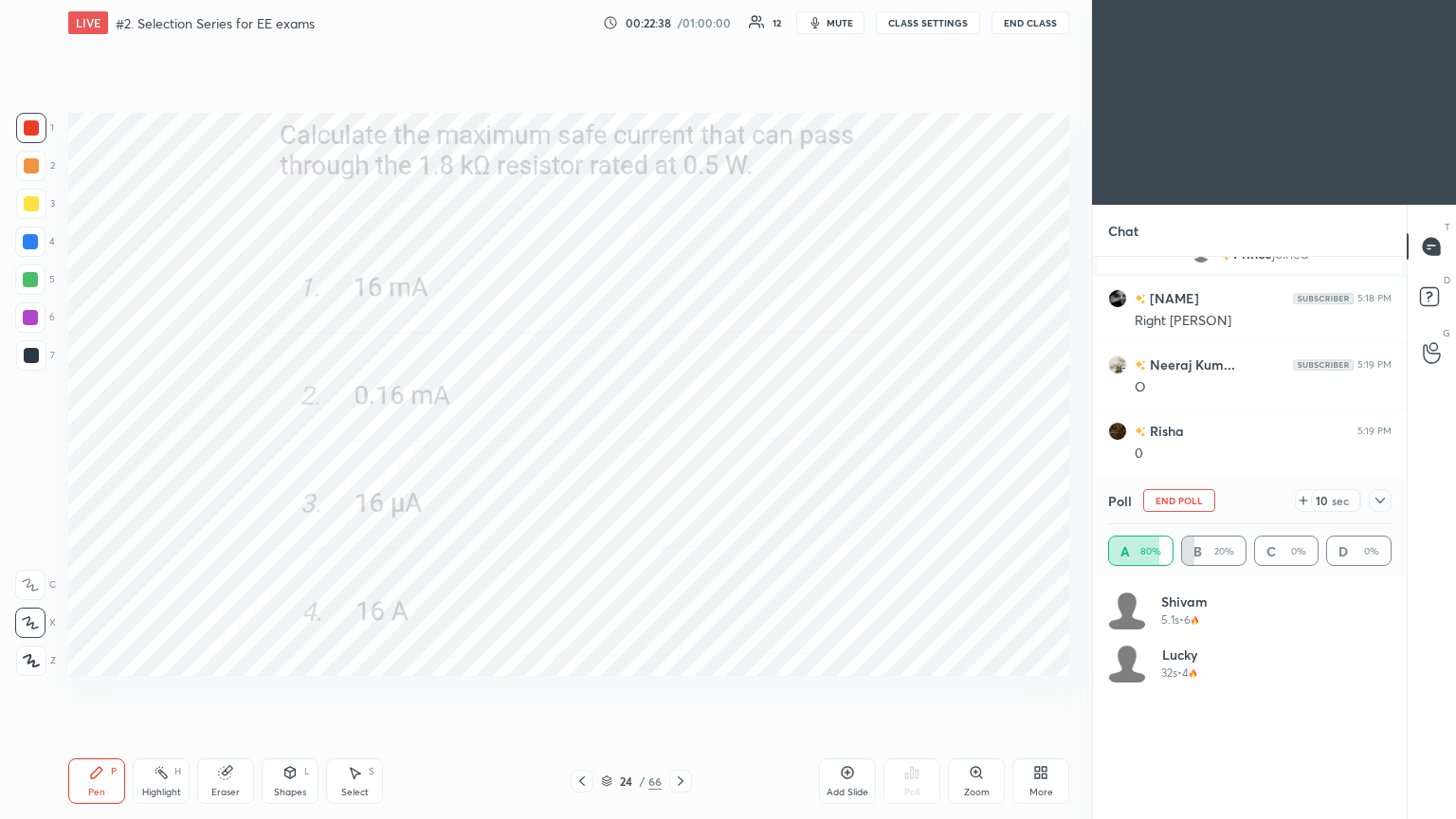 scroll, scrollTop: 6, scrollLeft: 6, axis: both 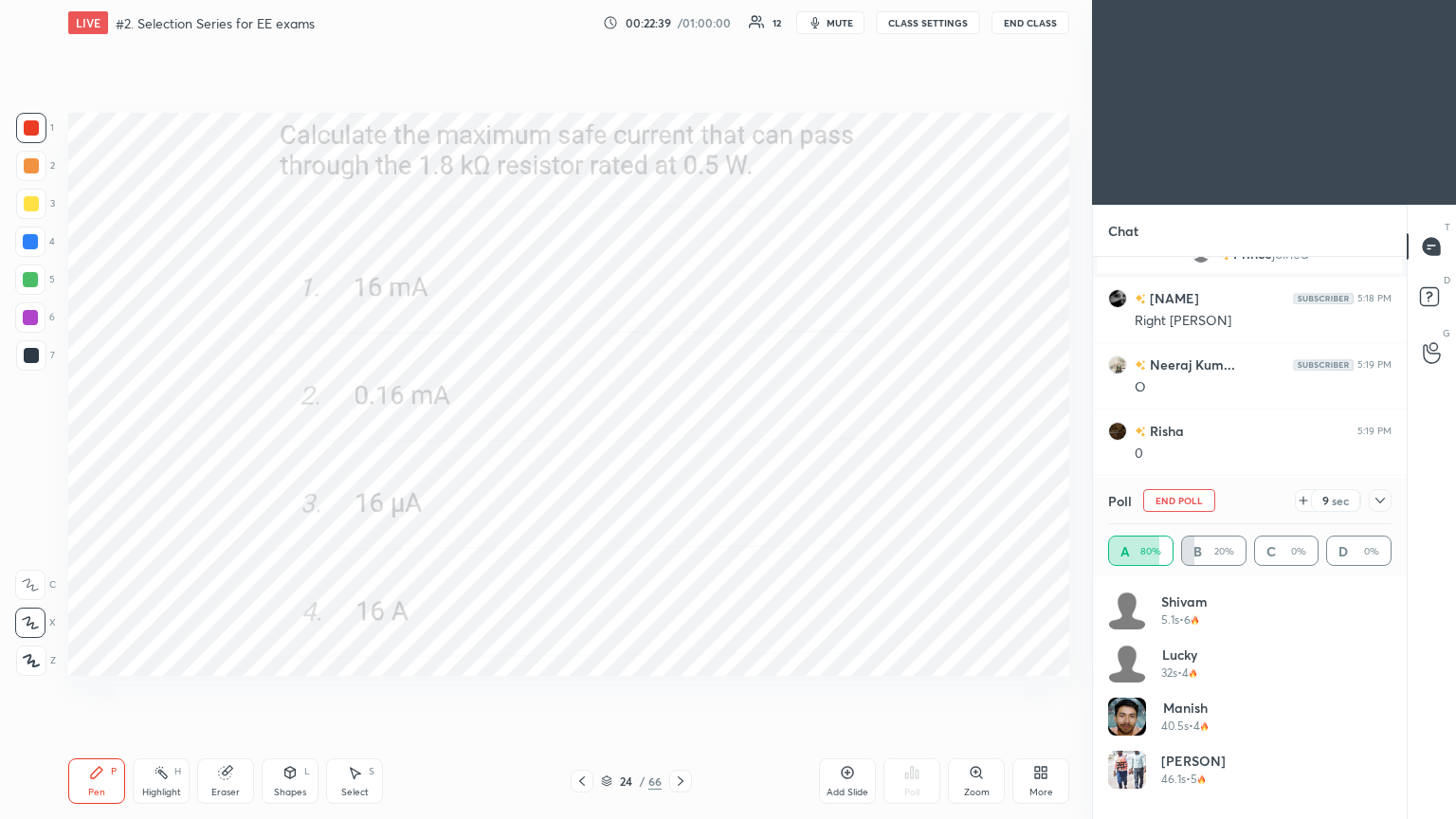 click on "Poll End Poll 9  sec" at bounding box center [1249, 500] 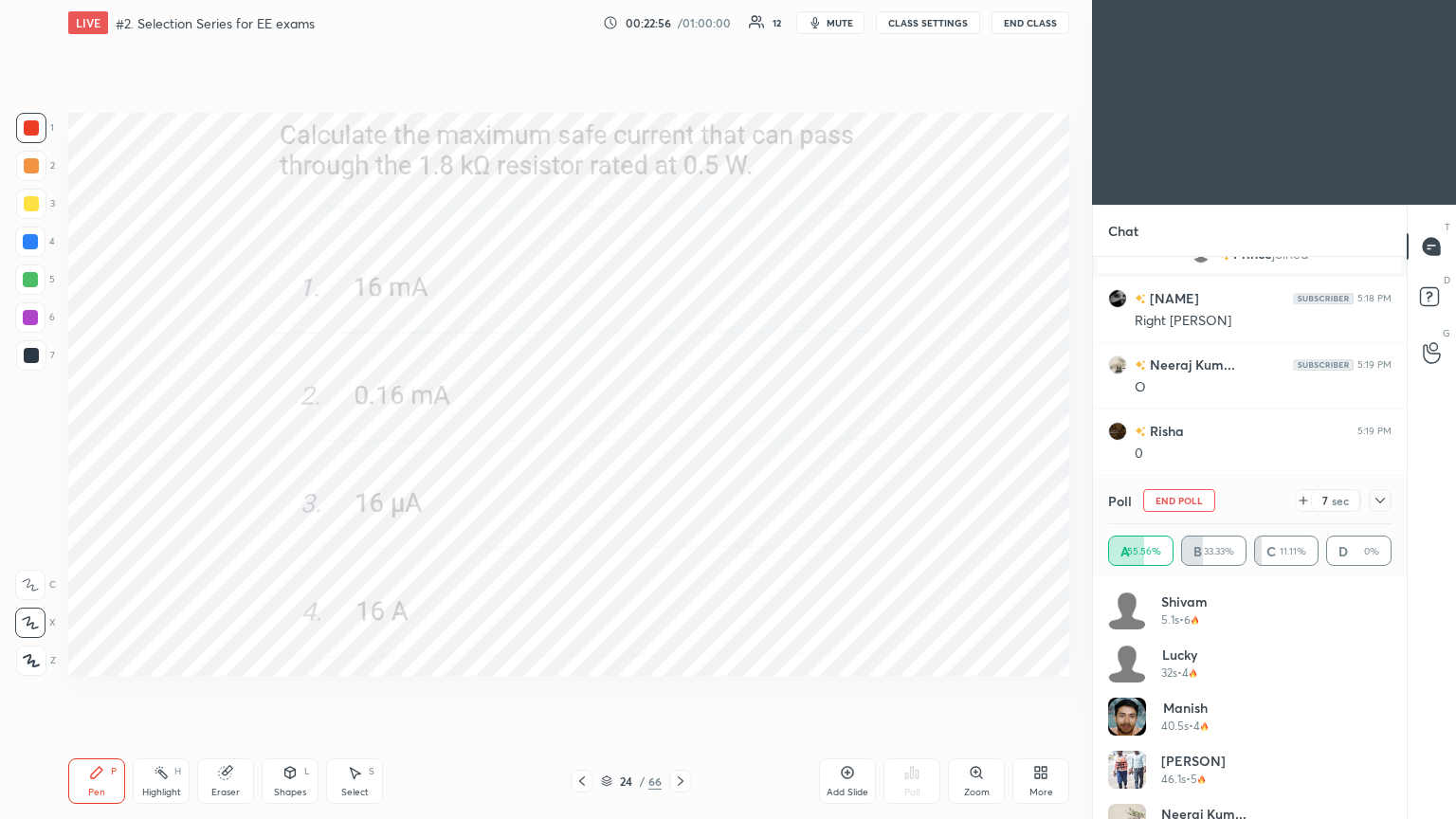 click 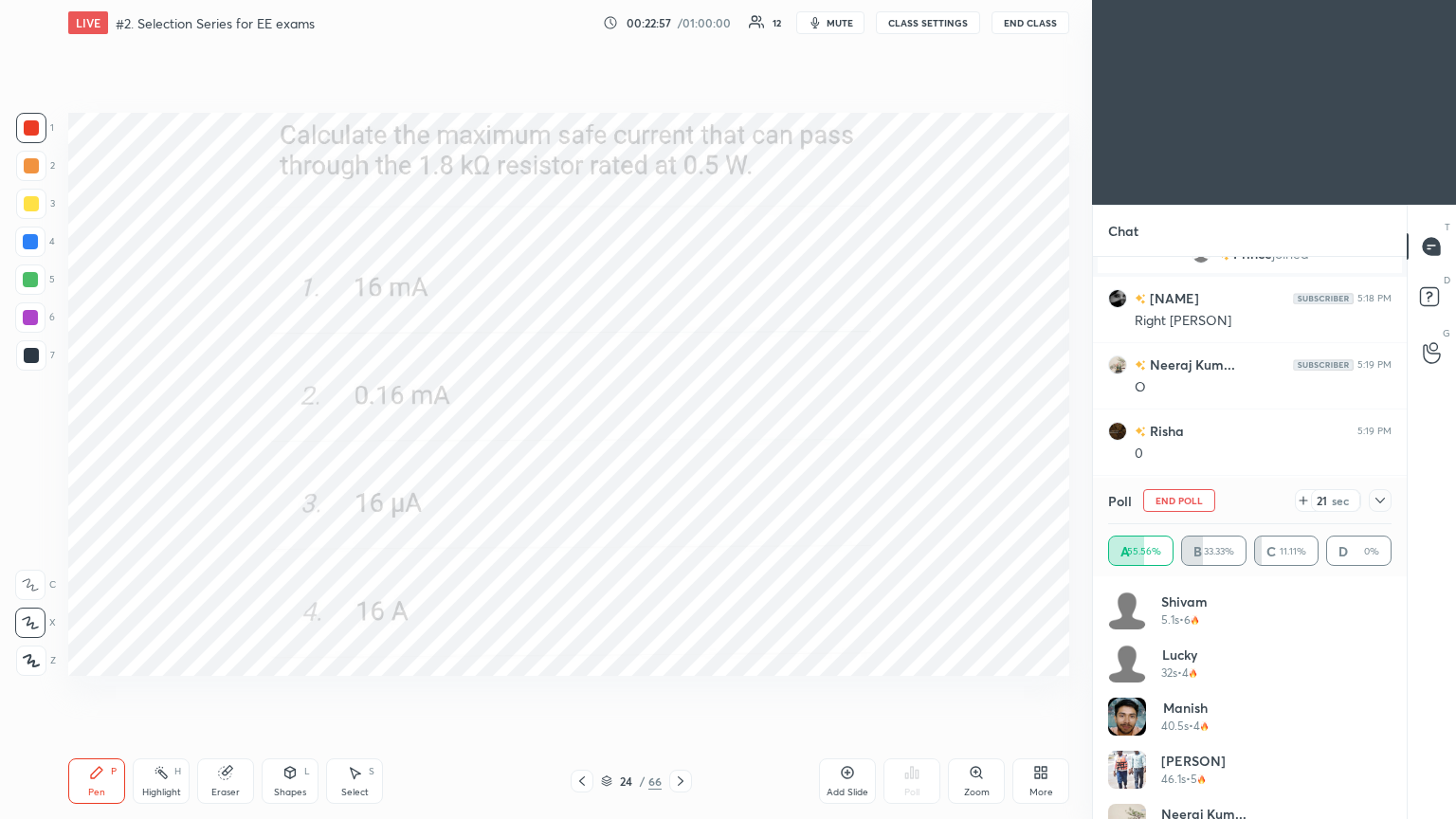 scroll, scrollTop: 1422, scrollLeft: 0, axis: vertical 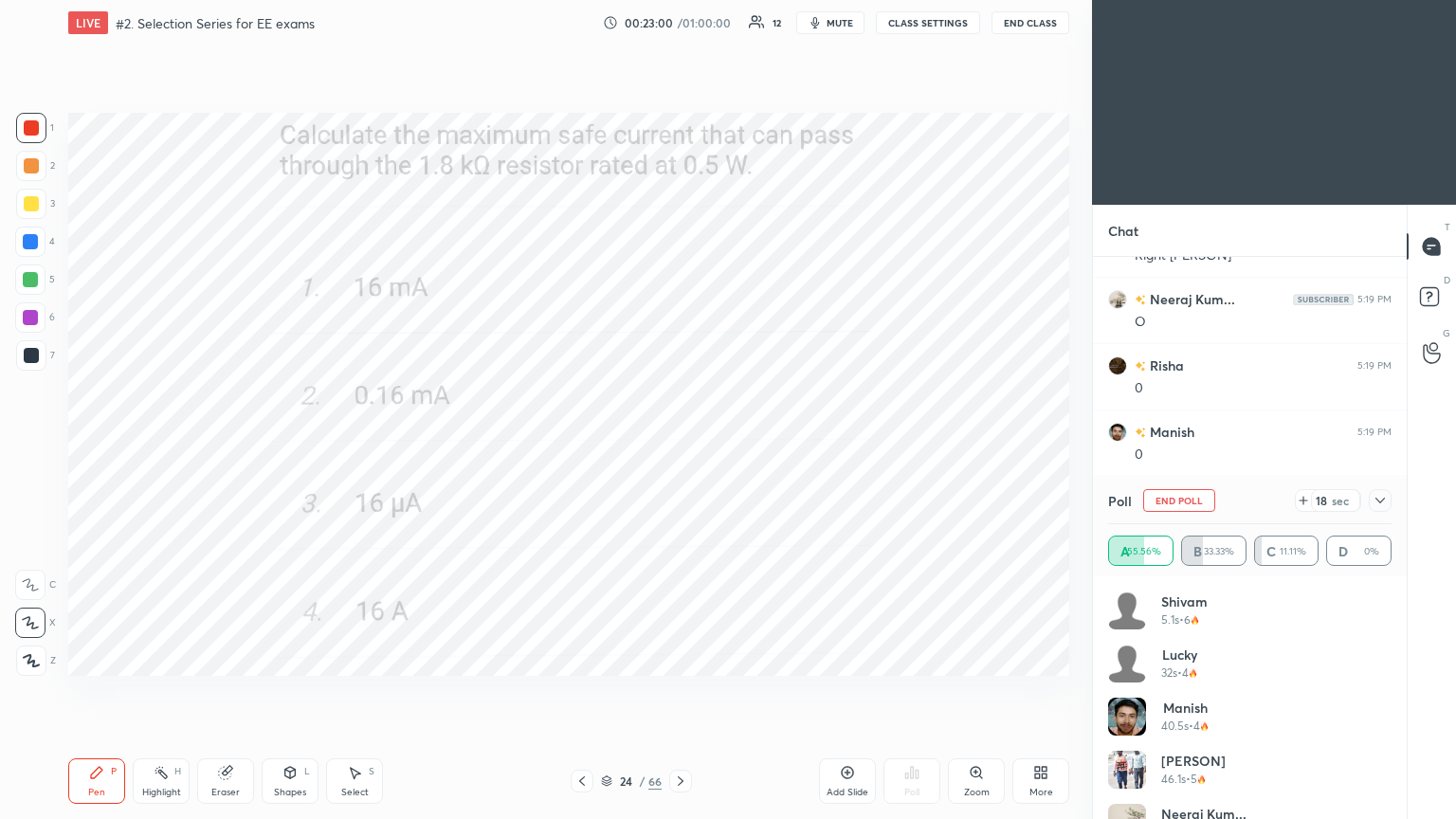 click 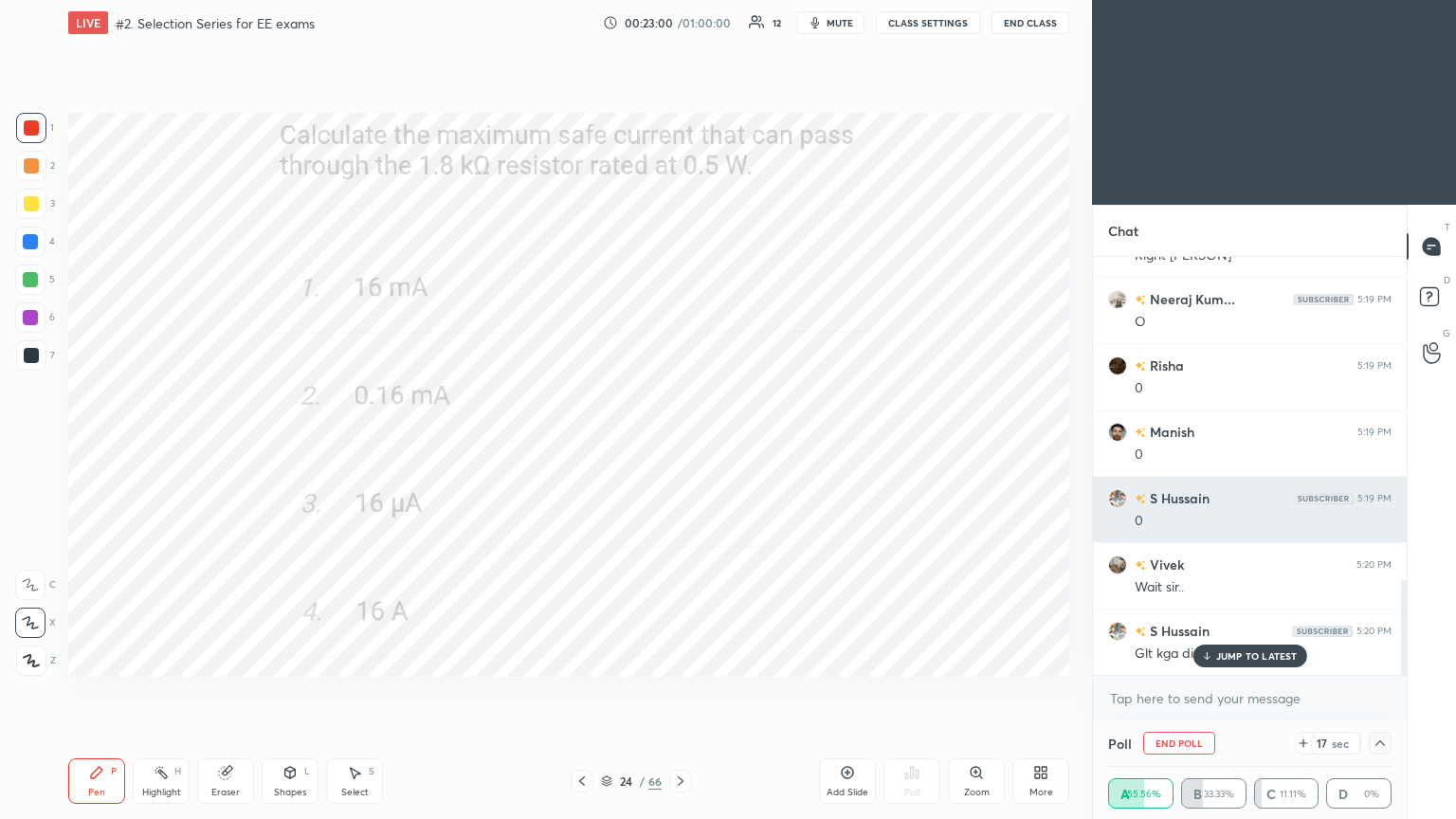 scroll, scrollTop: 145, scrollLeft: 278, axis: both 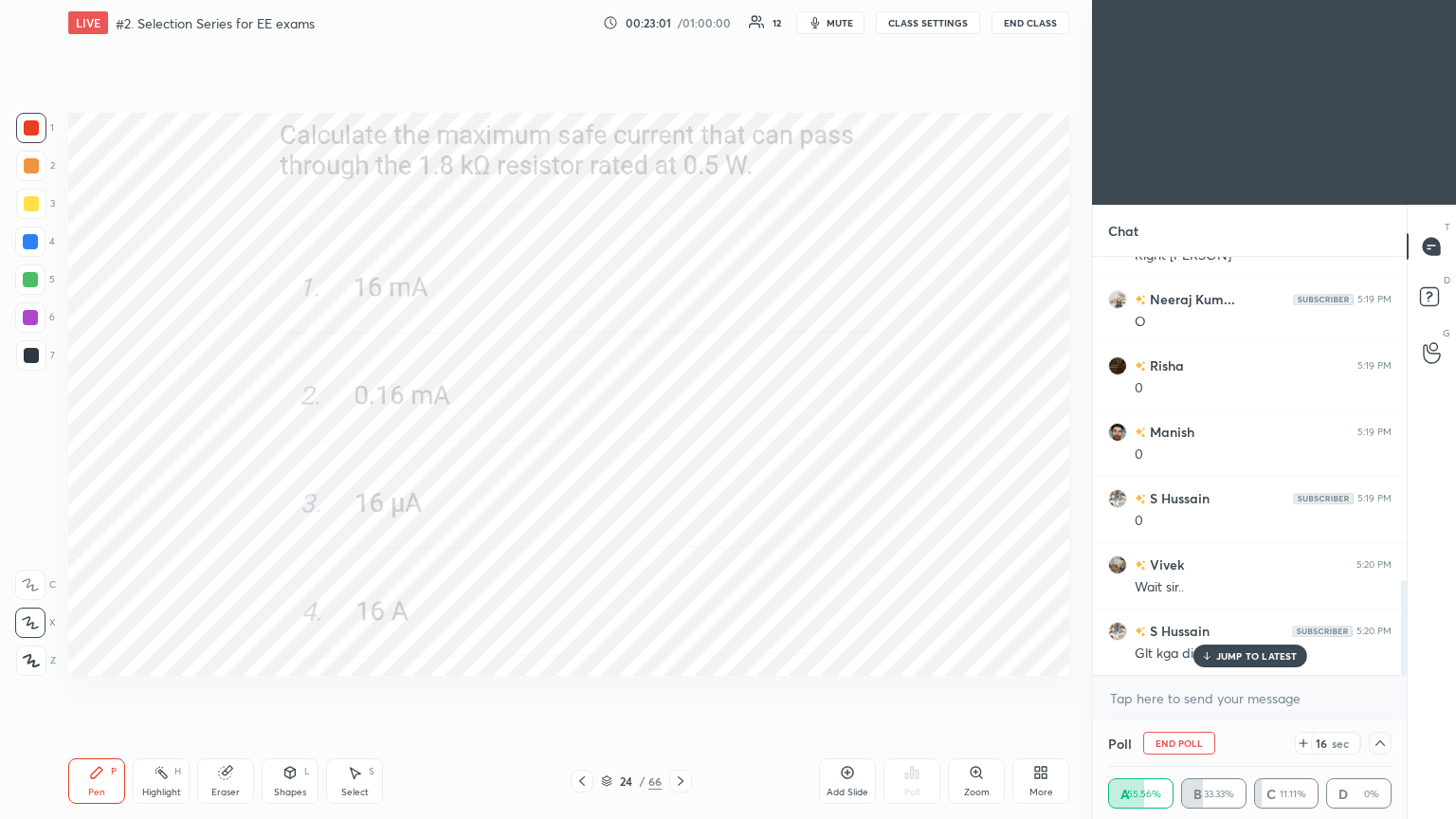 click on "JUMP TO LATEST" at bounding box center [1257, 656] 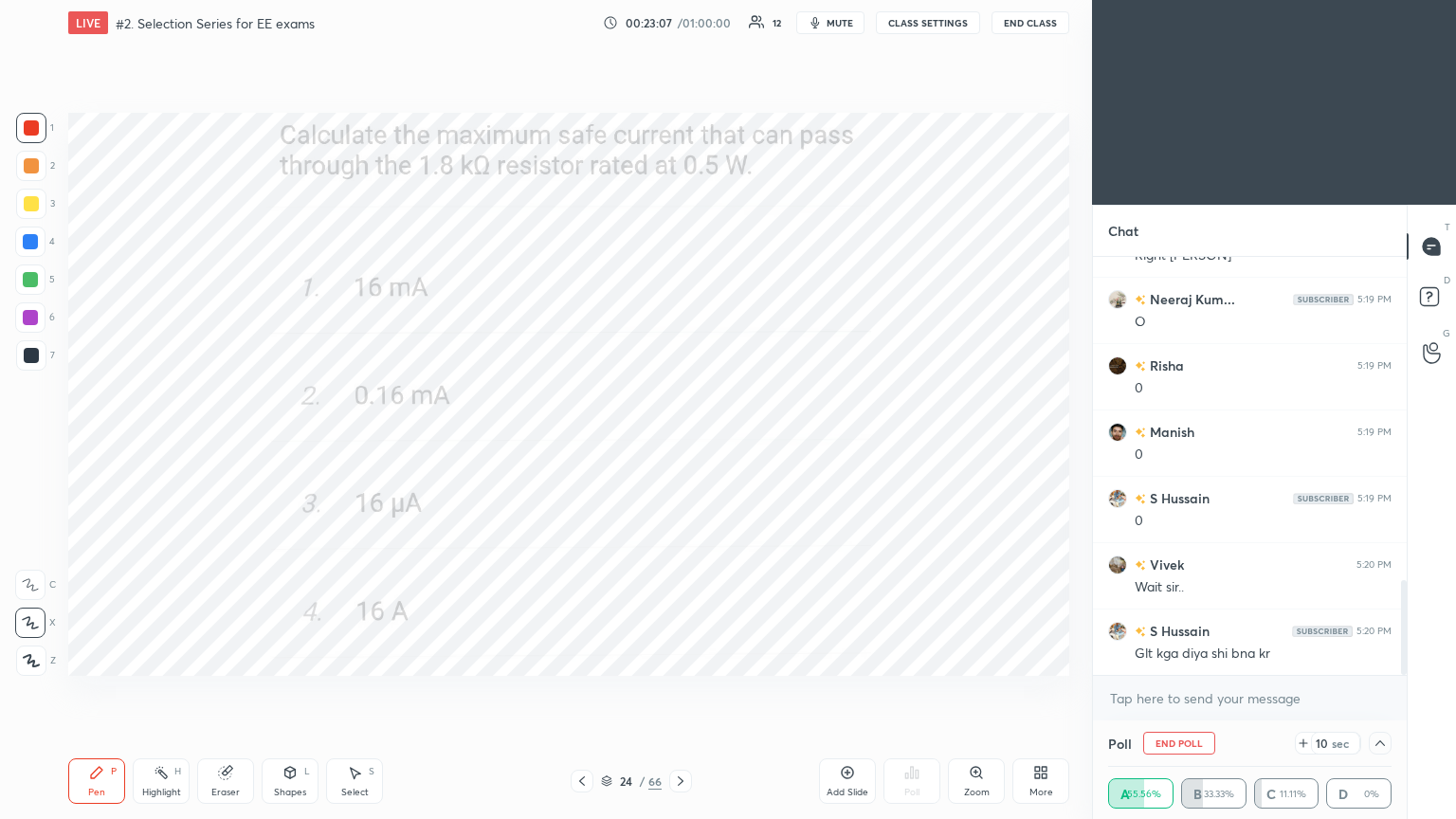 click 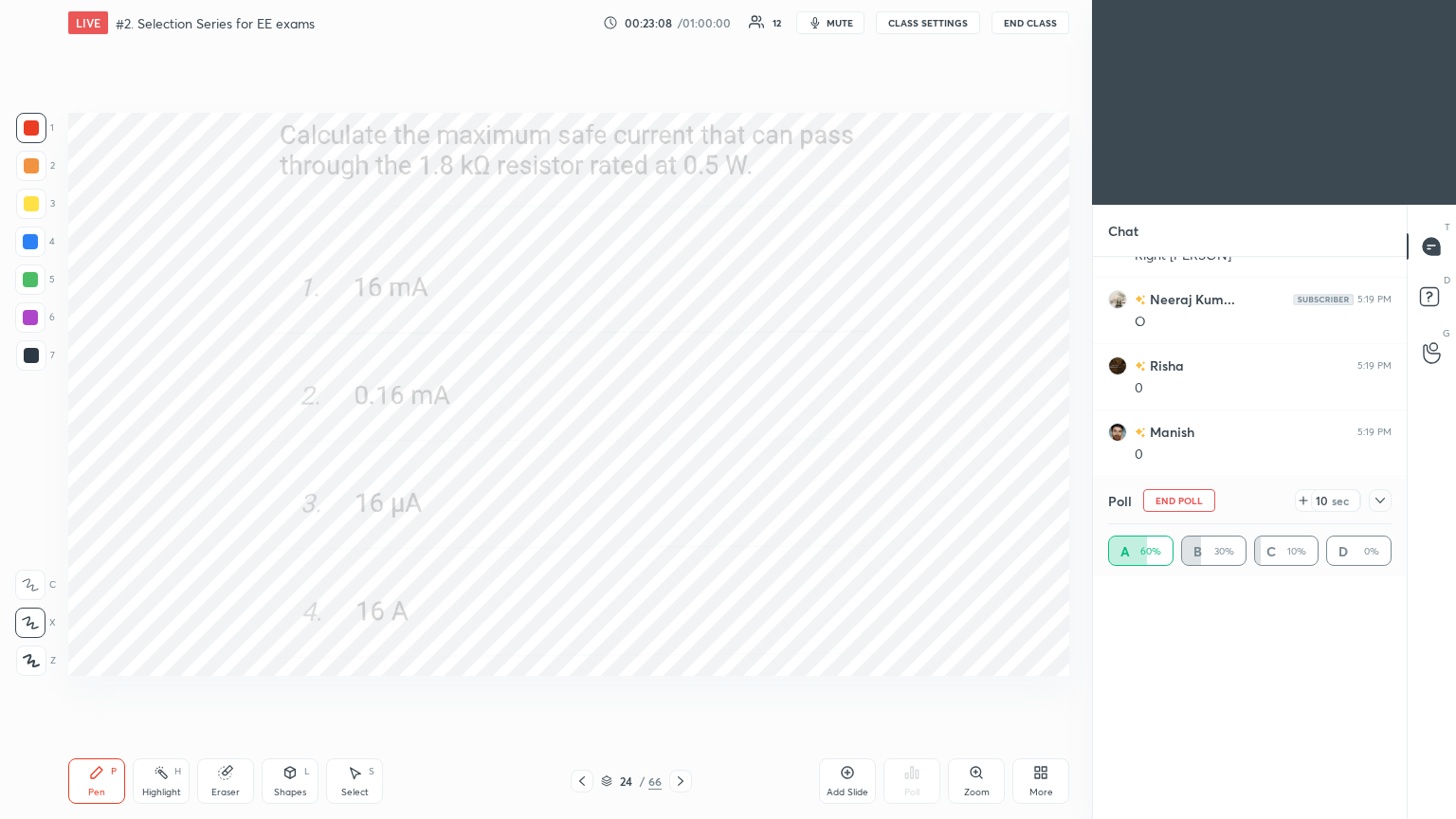 scroll, scrollTop: 6, scrollLeft: 6, axis: both 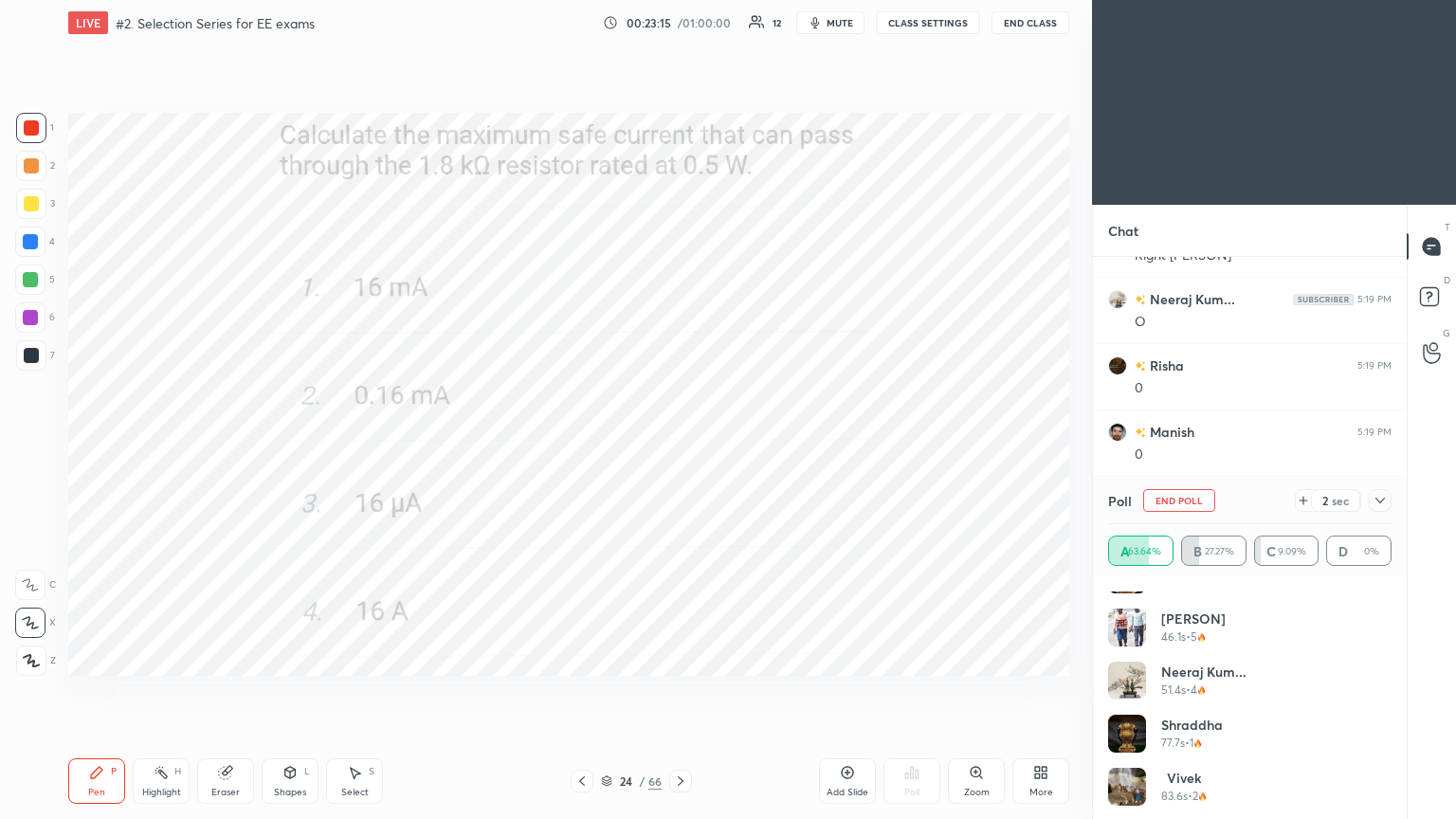 click on "End Poll" at bounding box center [1179, 500] 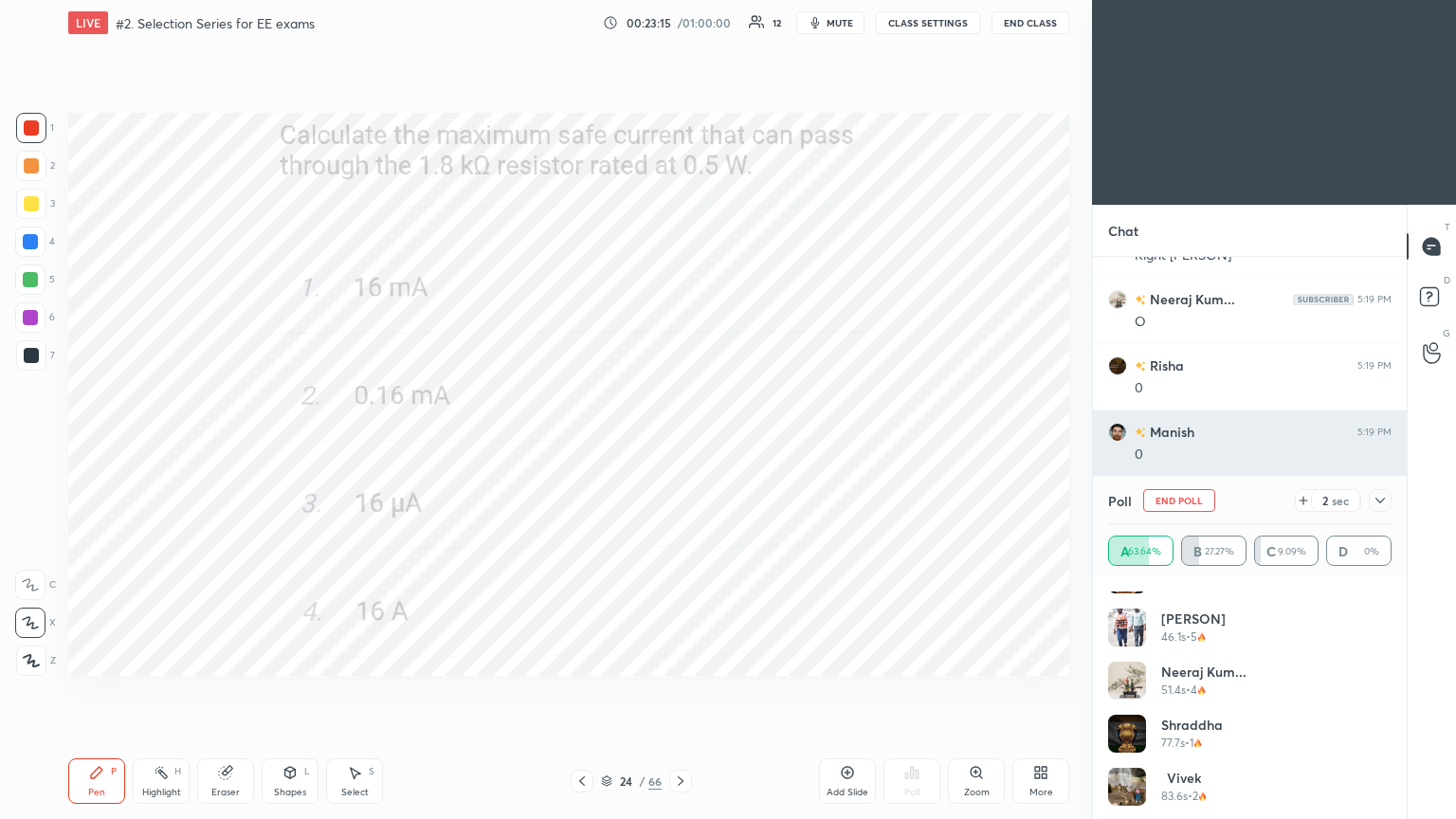 scroll, scrollTop: 114, scrollLeft: 278, axis: both 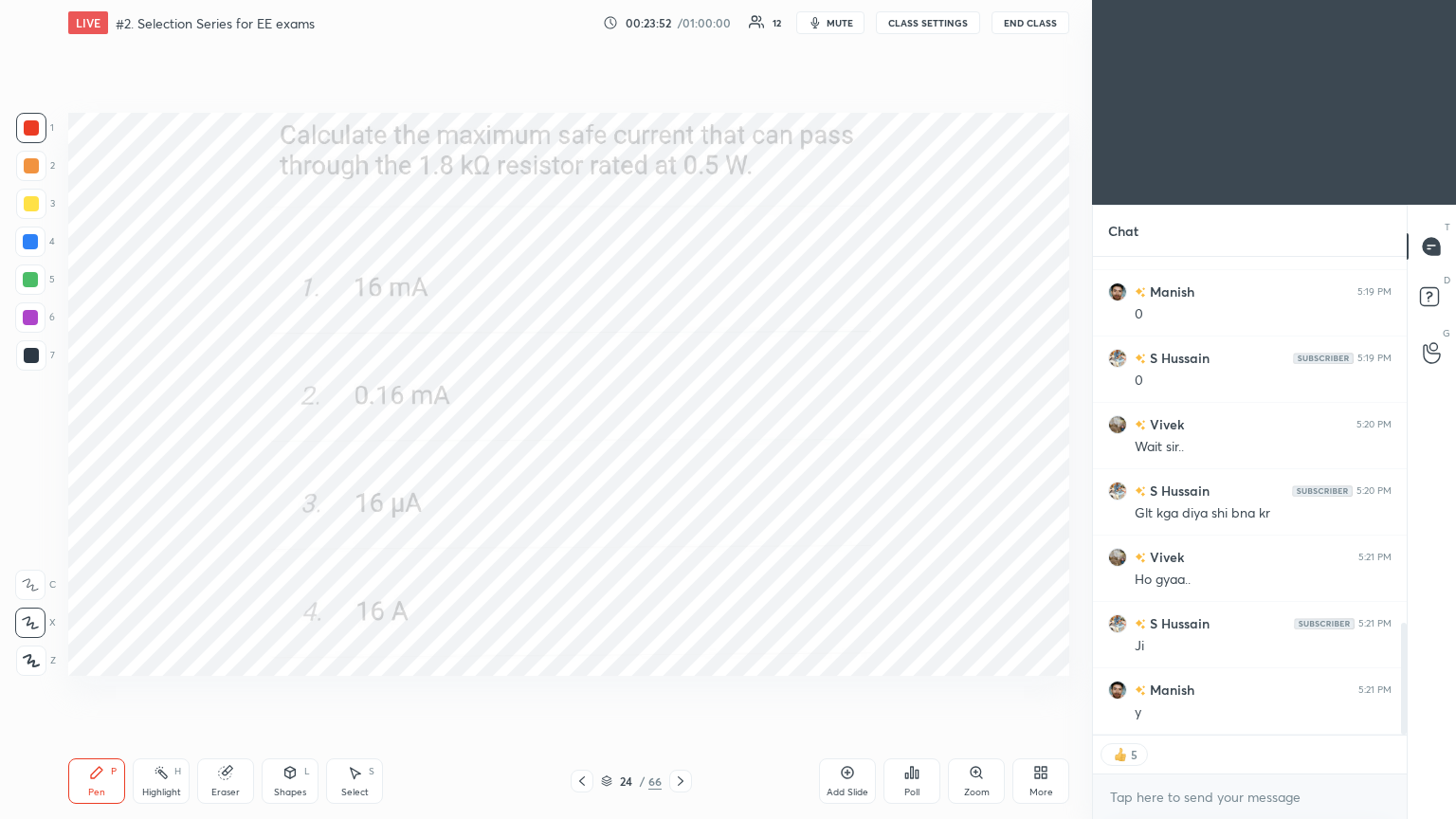 click 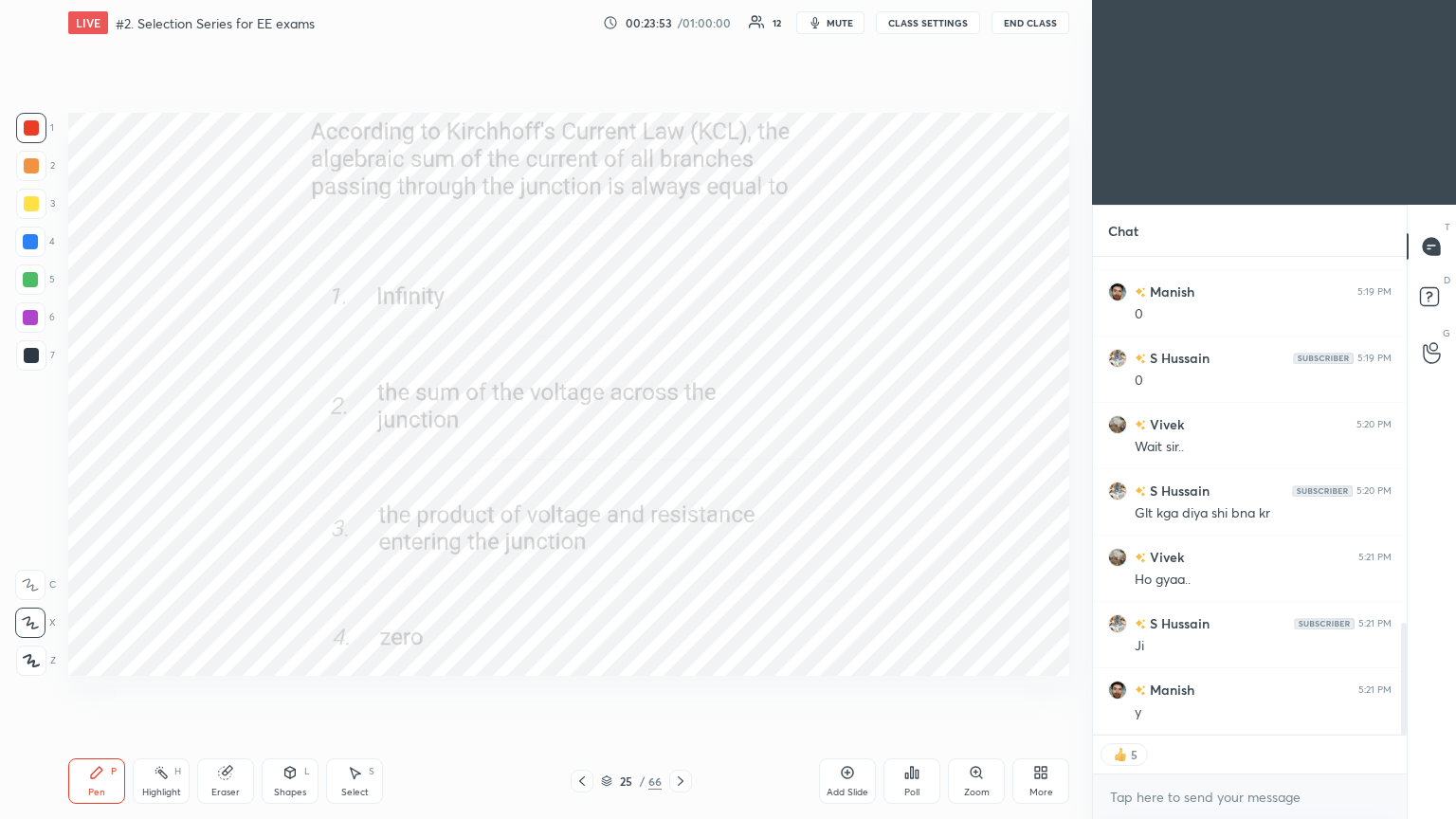 click on "Poll" at bounding box center [912, 781] 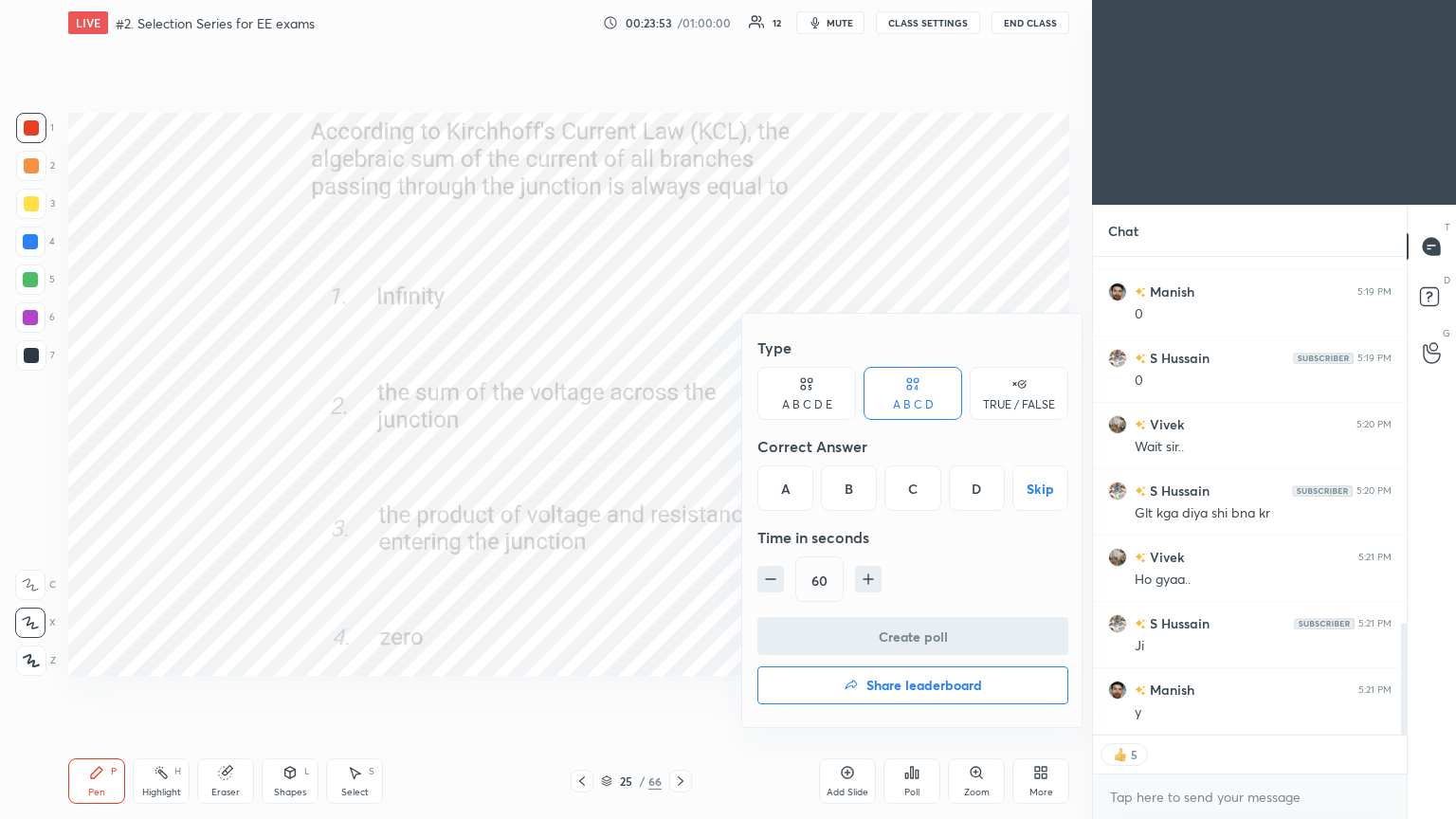 click on "D" at bounding box center [976, 488] 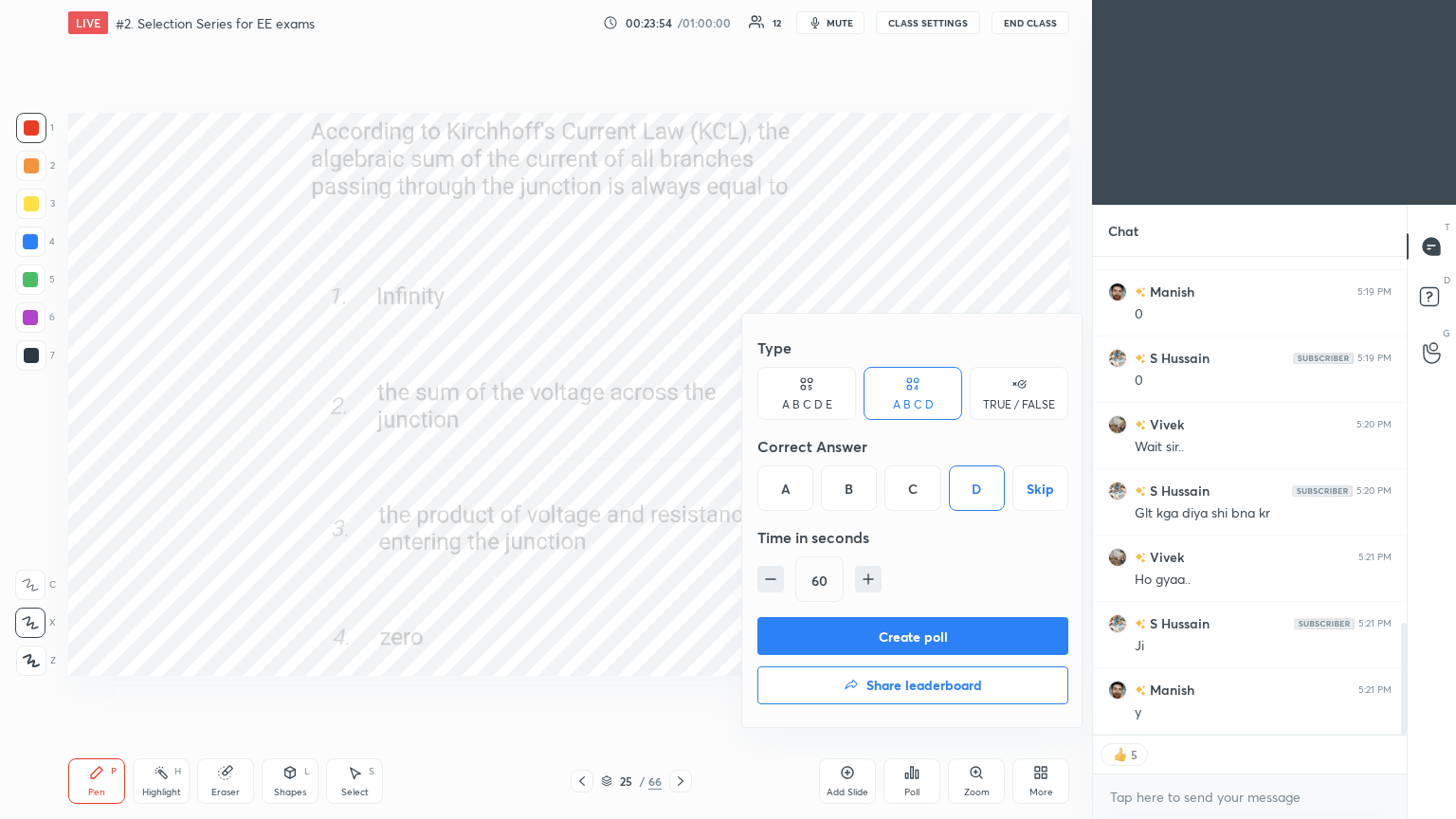 click on "Create poll" at bounding box center [913, 636] 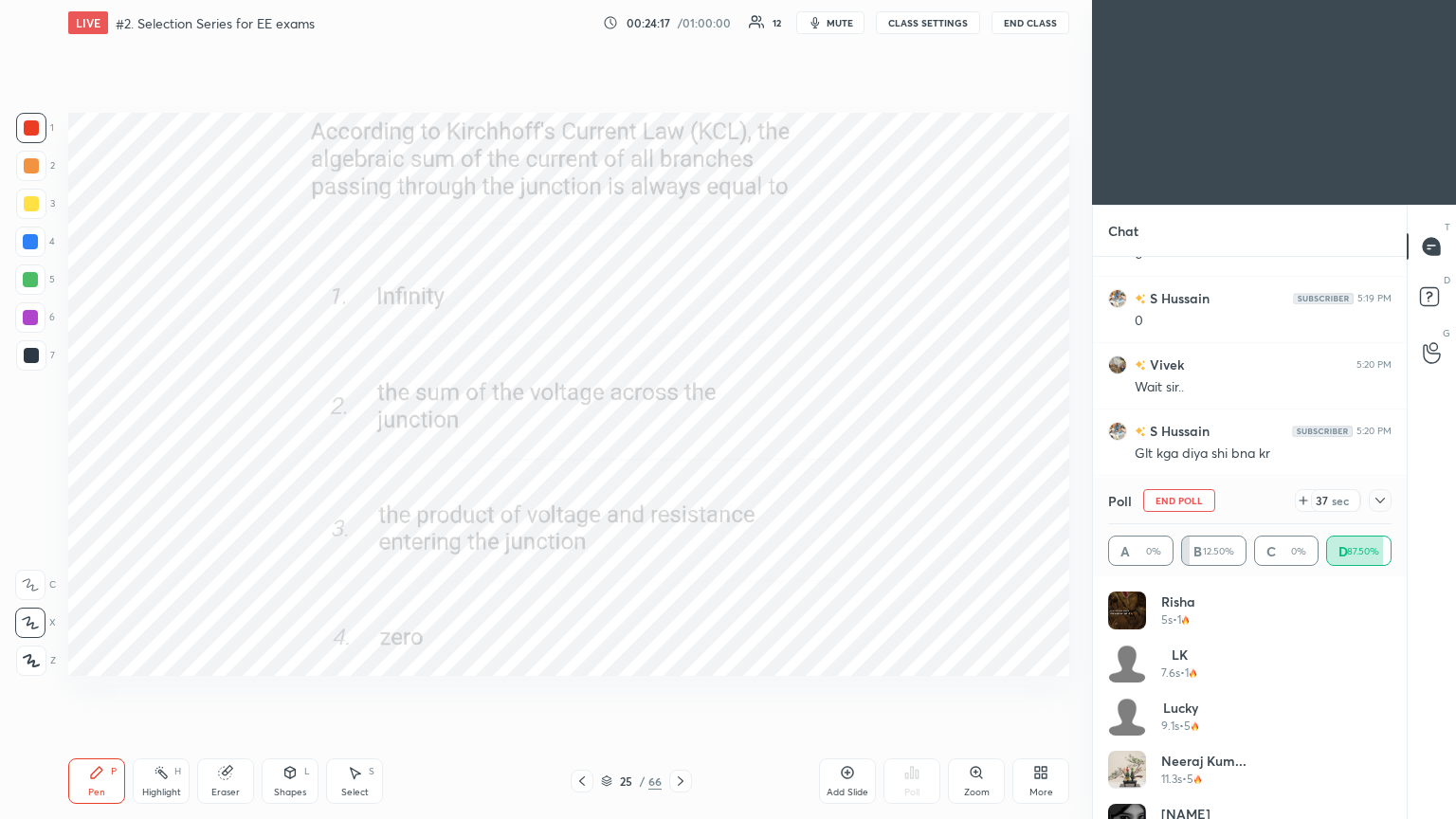 drag, startPoint x: 1195, startPoint y: 500, endPoint x: 1106, endPoint y: 484, distance: 90.42677 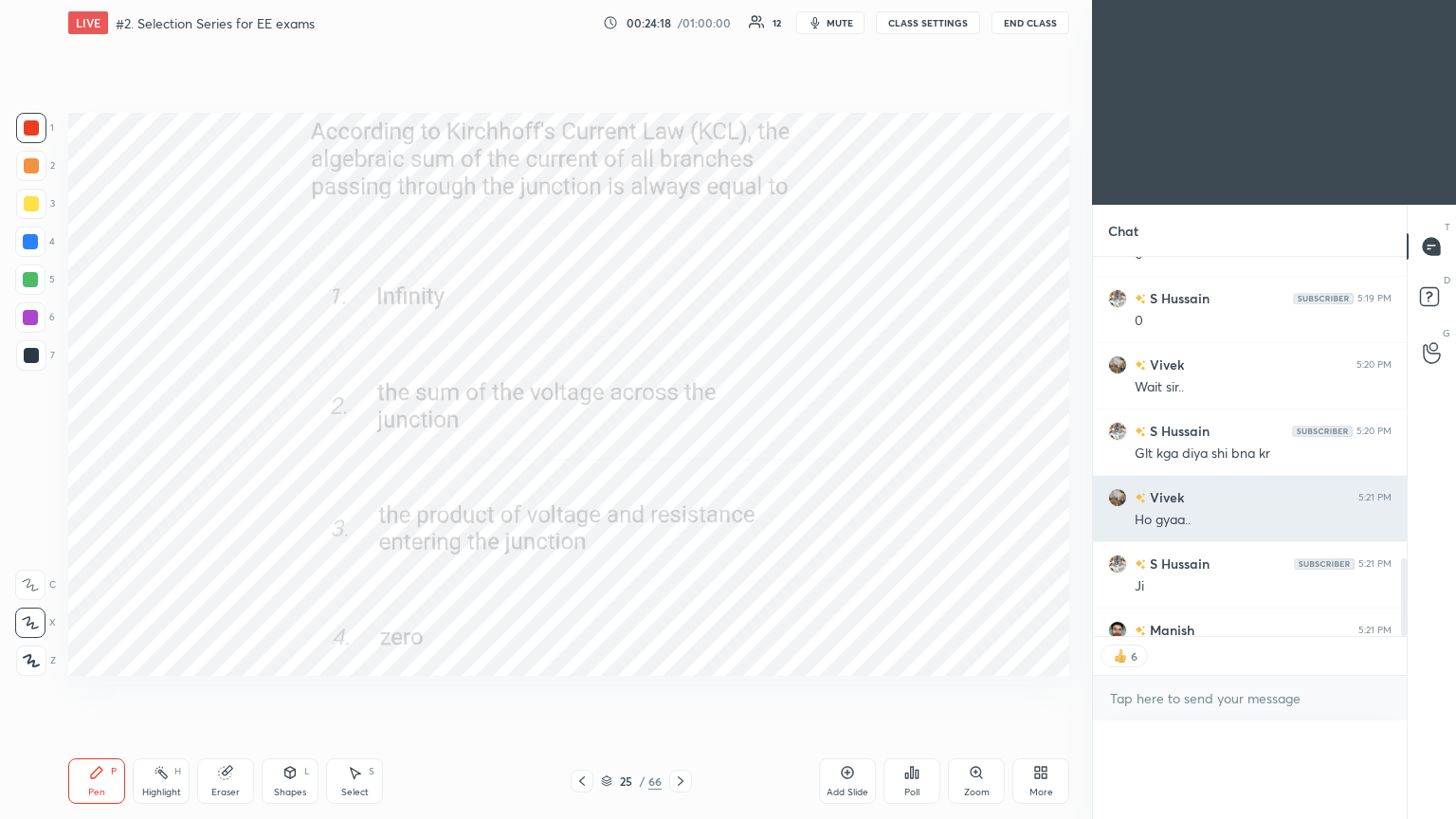 scroll, scrollTop: 0, scrollLeft: 0, axis: both 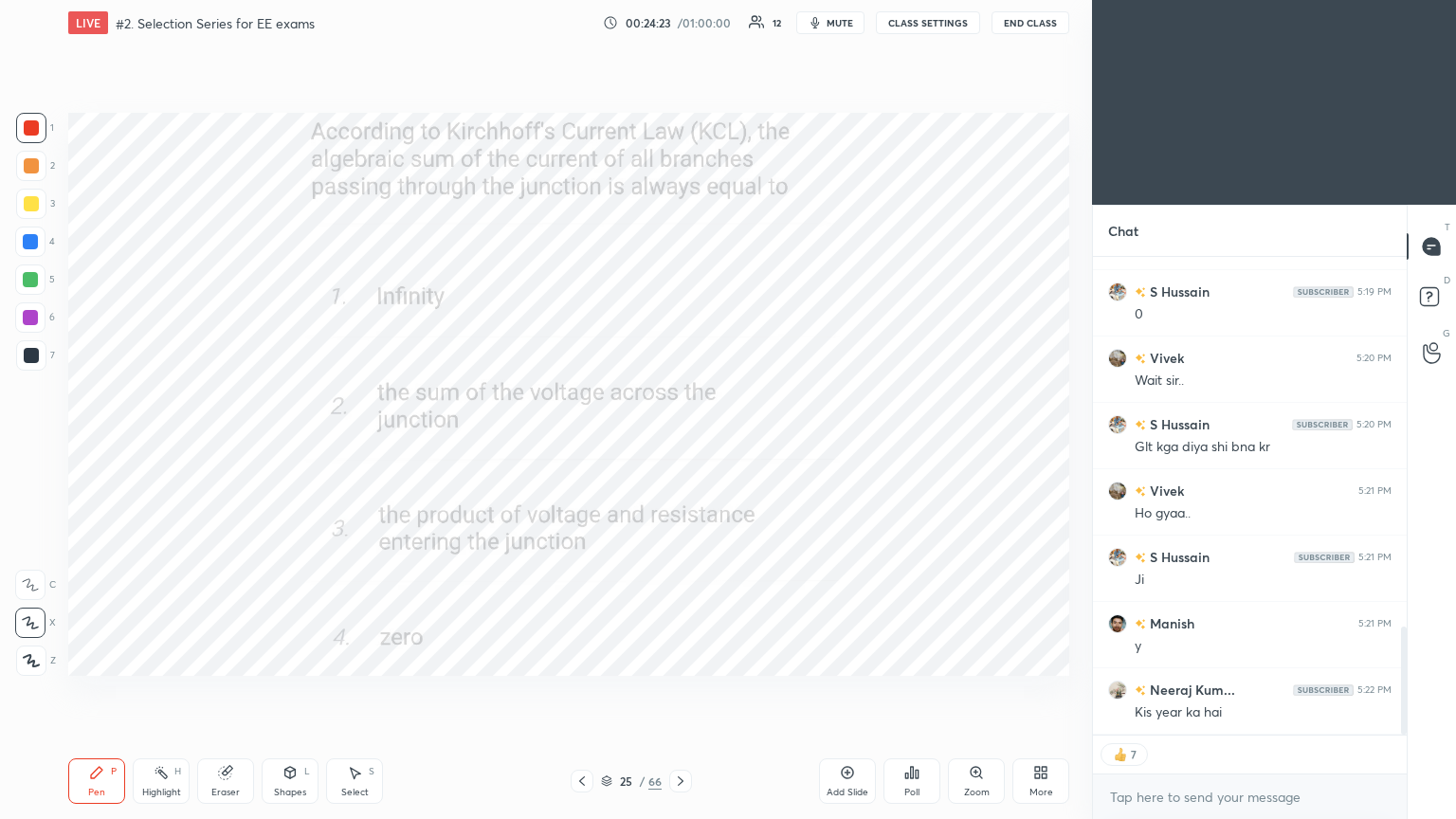 click on "66" at bounding box center [655, 781] 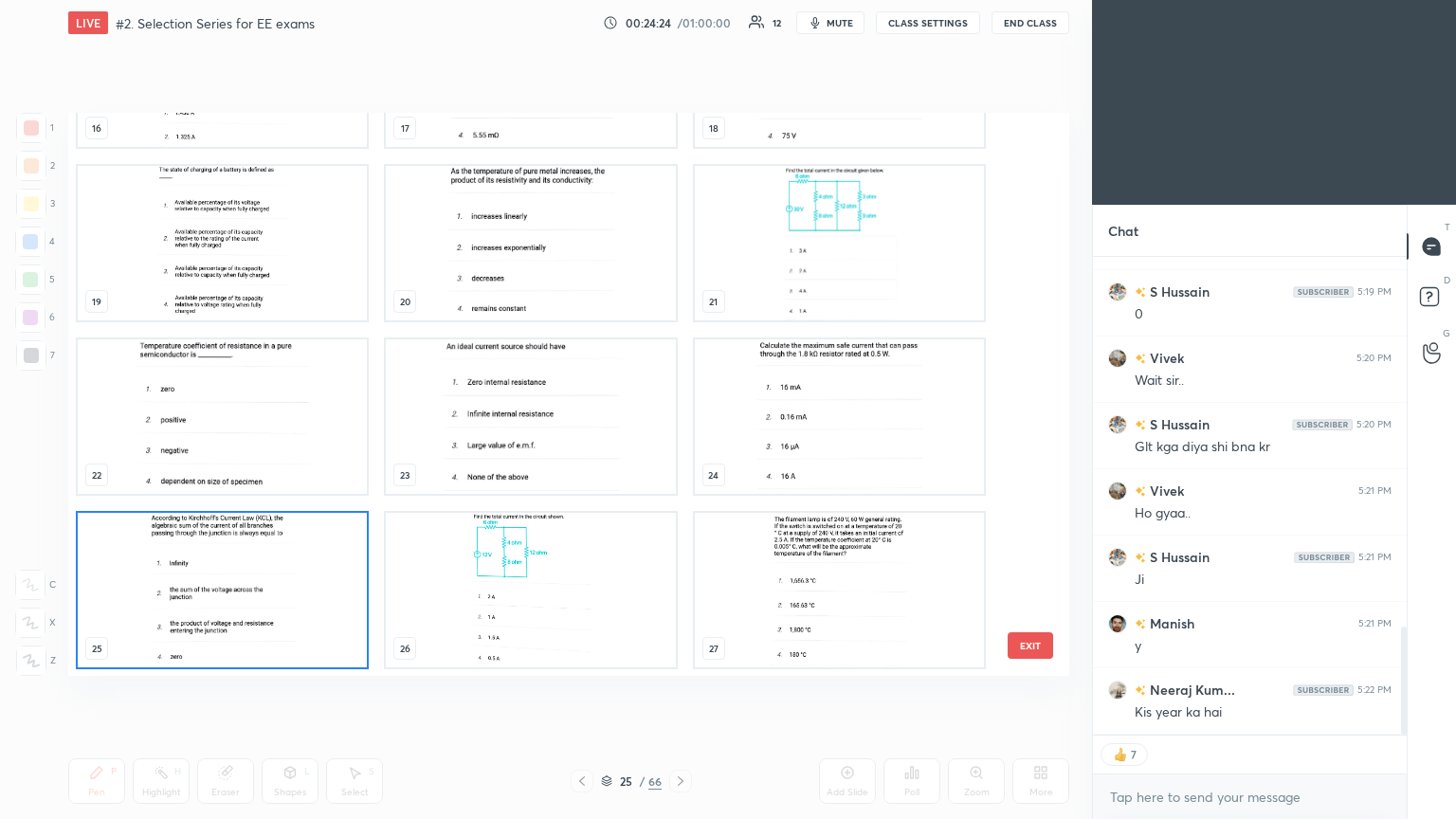 click 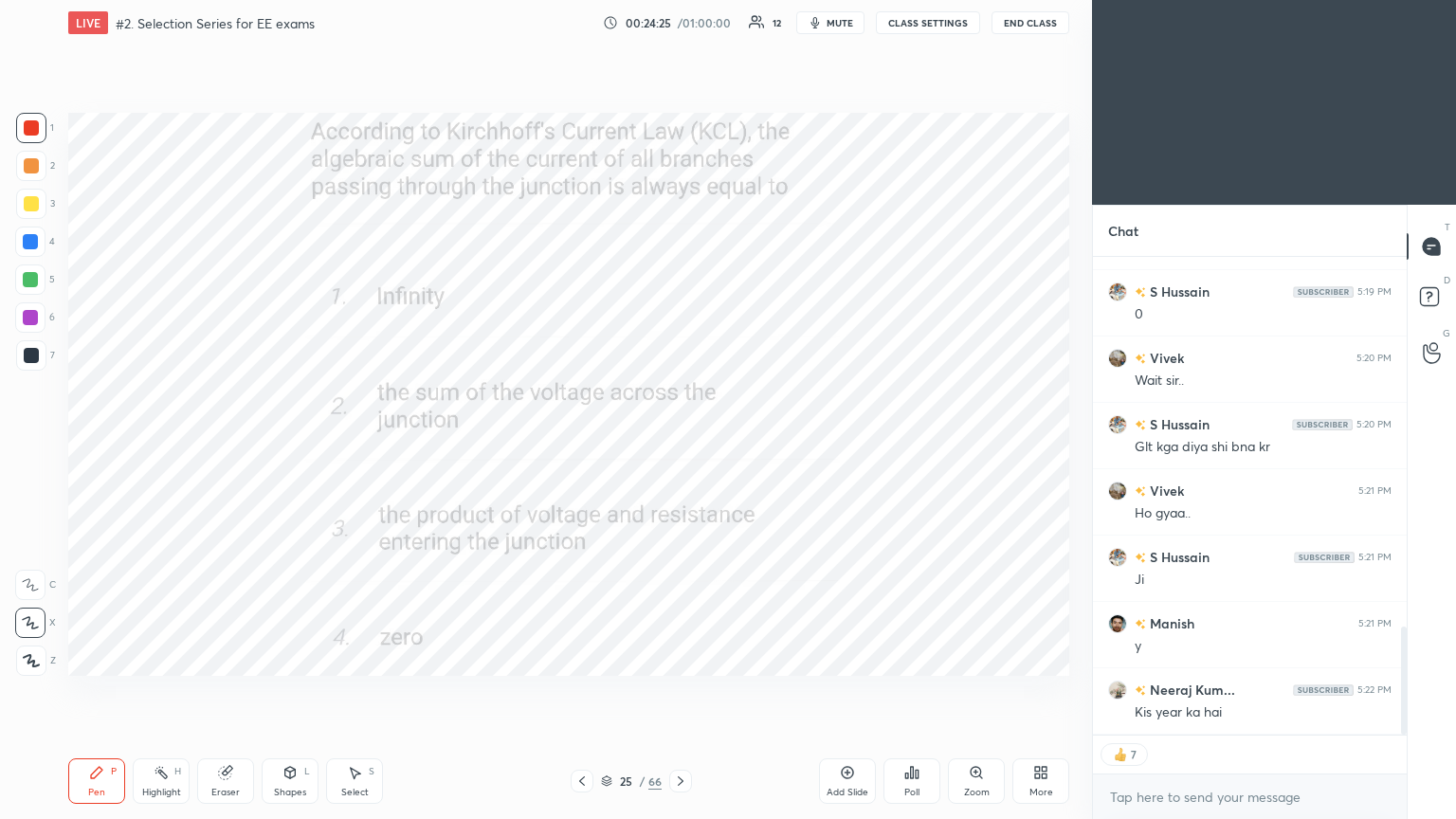 click 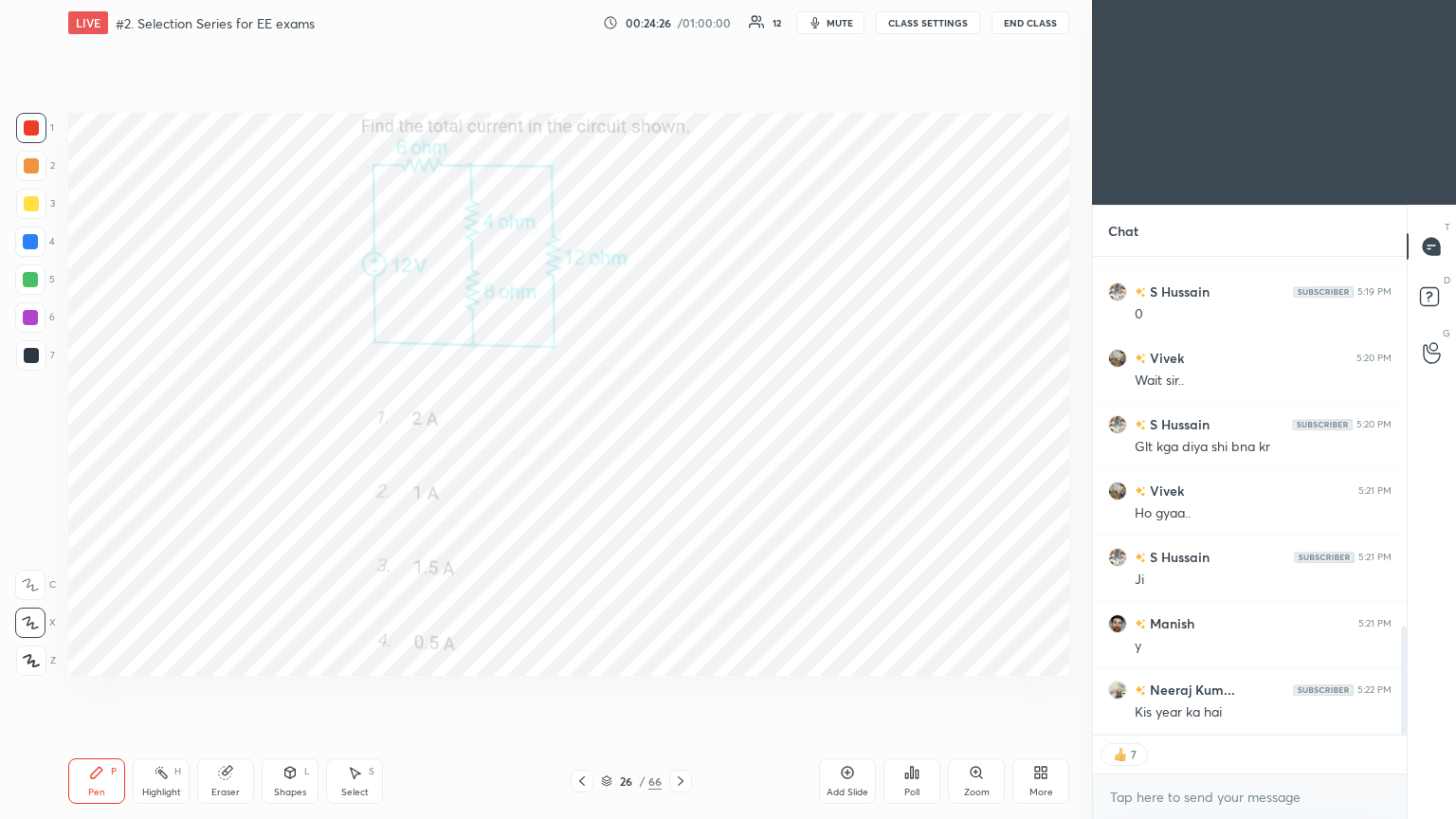 click on "Poll" at bounding box center [912, 781] 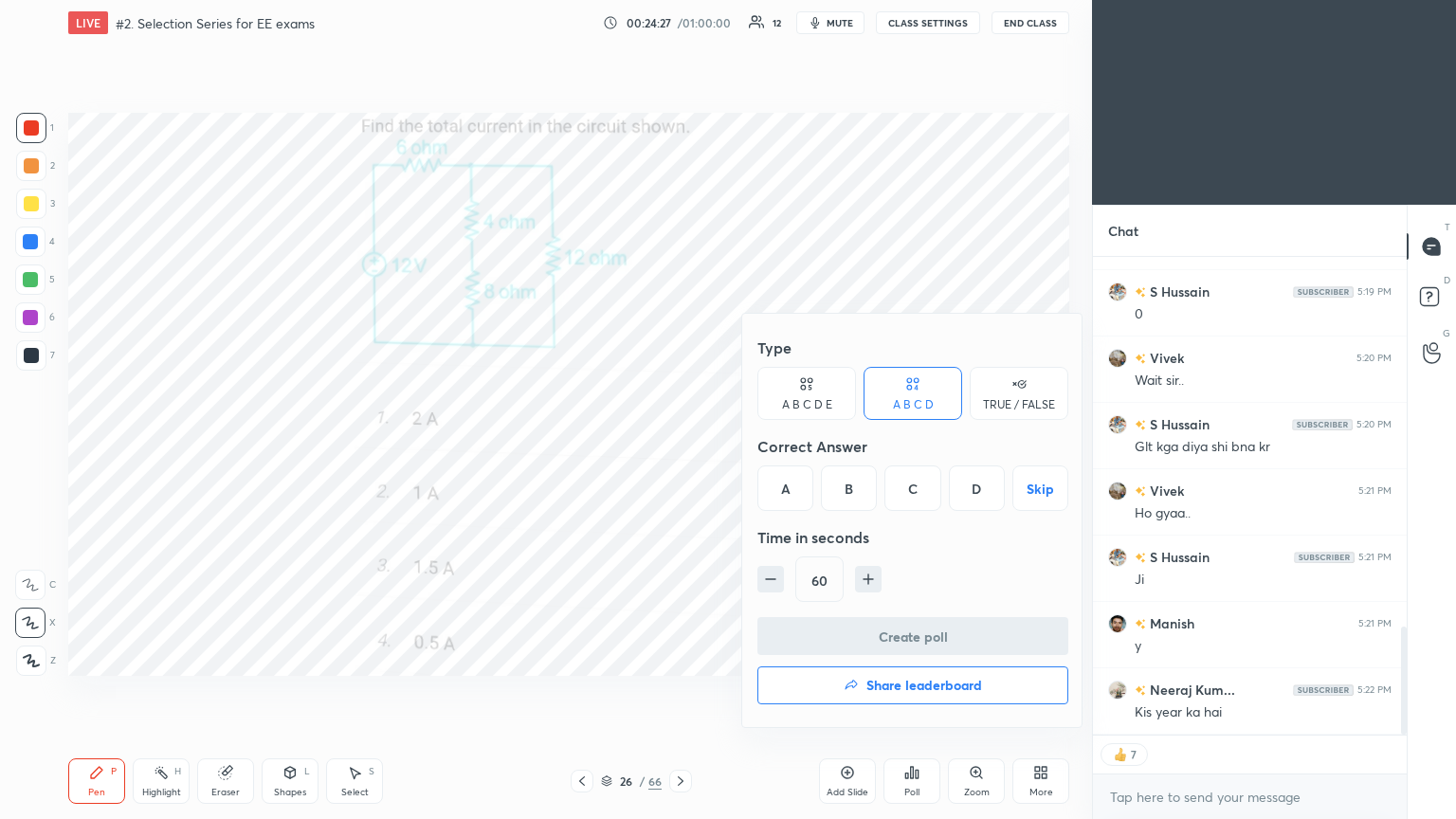 click on "B" at bounding box center (848, 488) 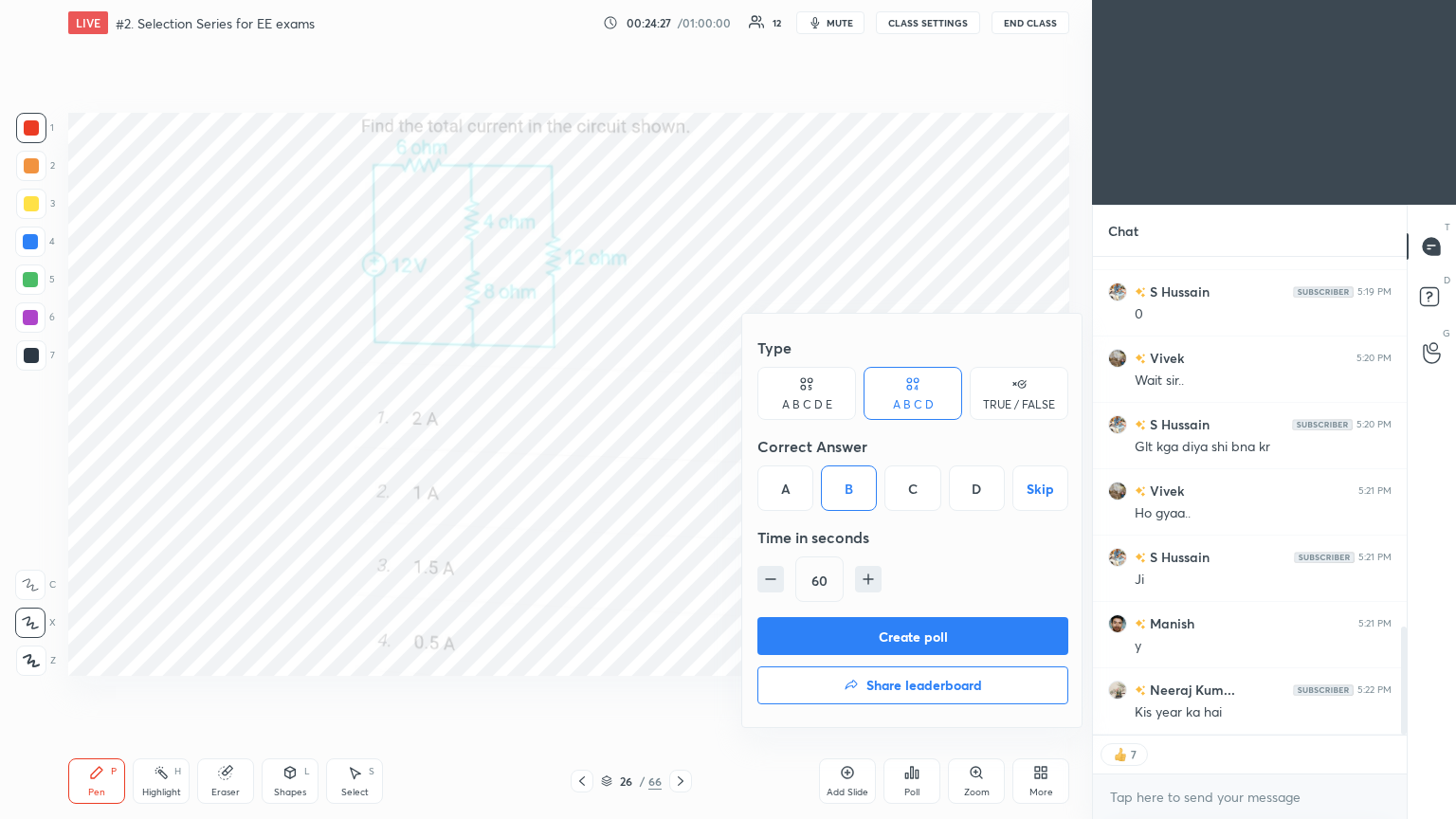 click on "Create poll" at bounding box center [913, 636] 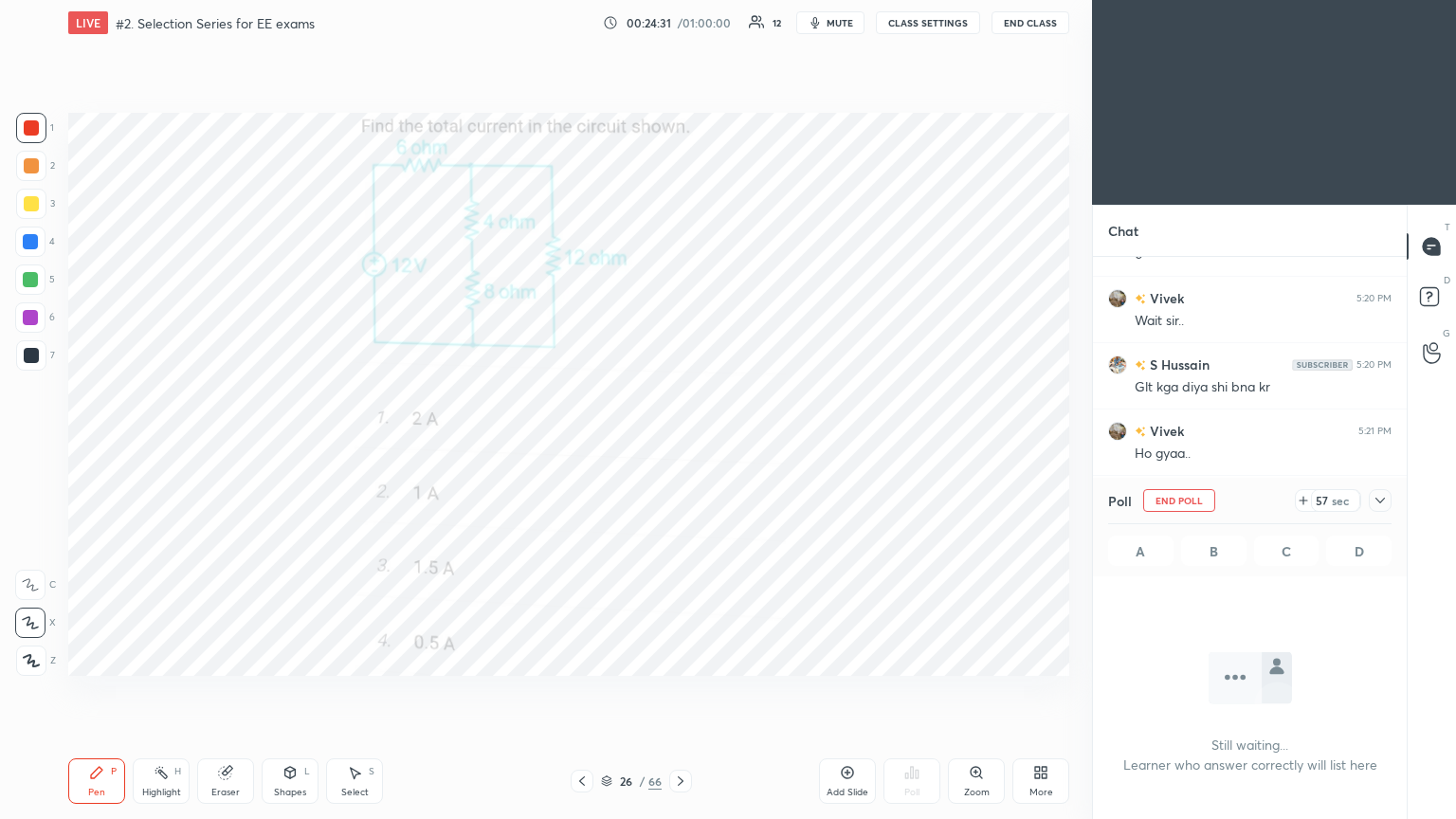 click at bounding box center [31, 128] 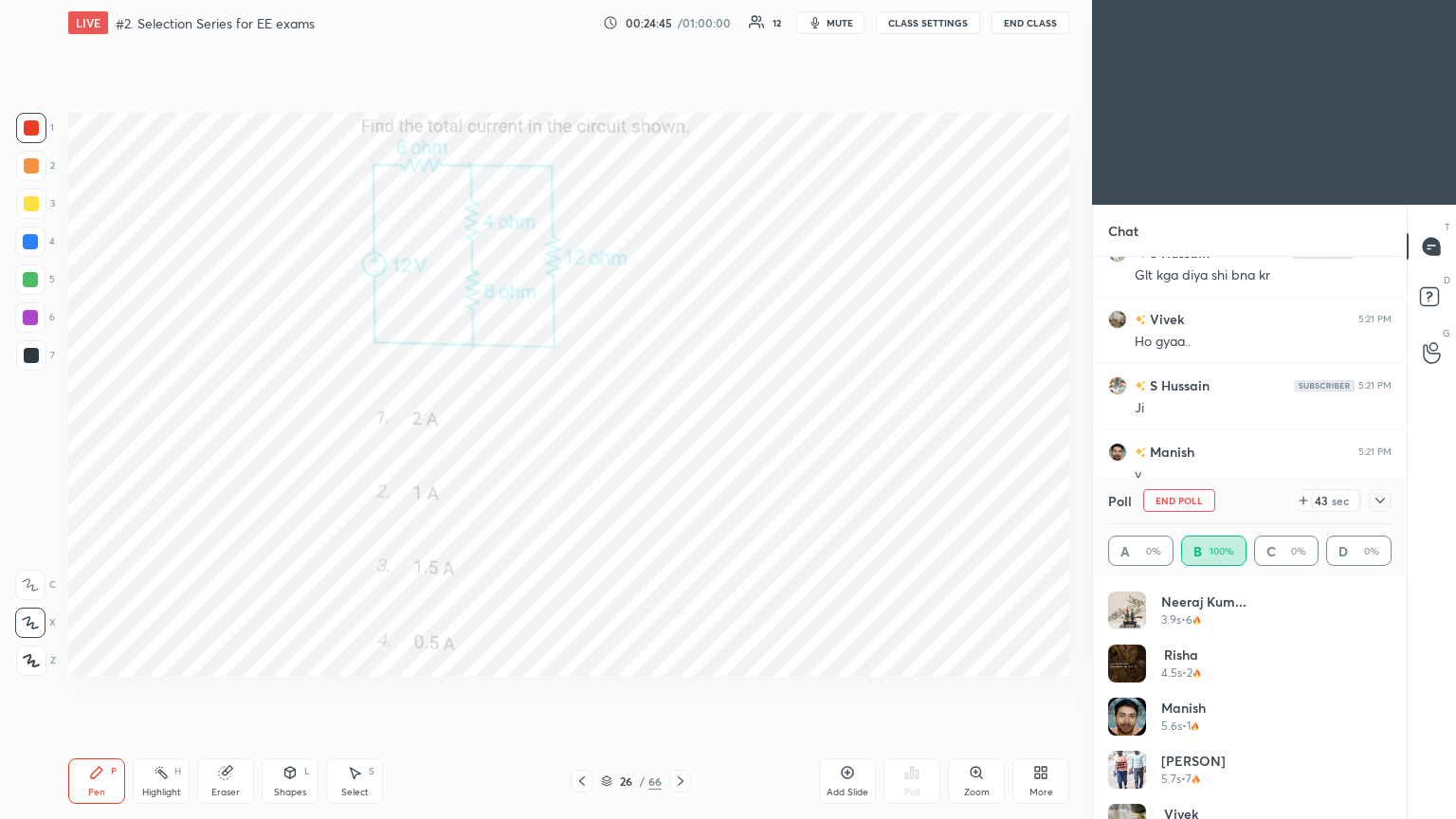 drag, startPoint x: 1392, startPoint y: 608, endPoint x: 1378, endPoint y: 796, distance: 188.52056 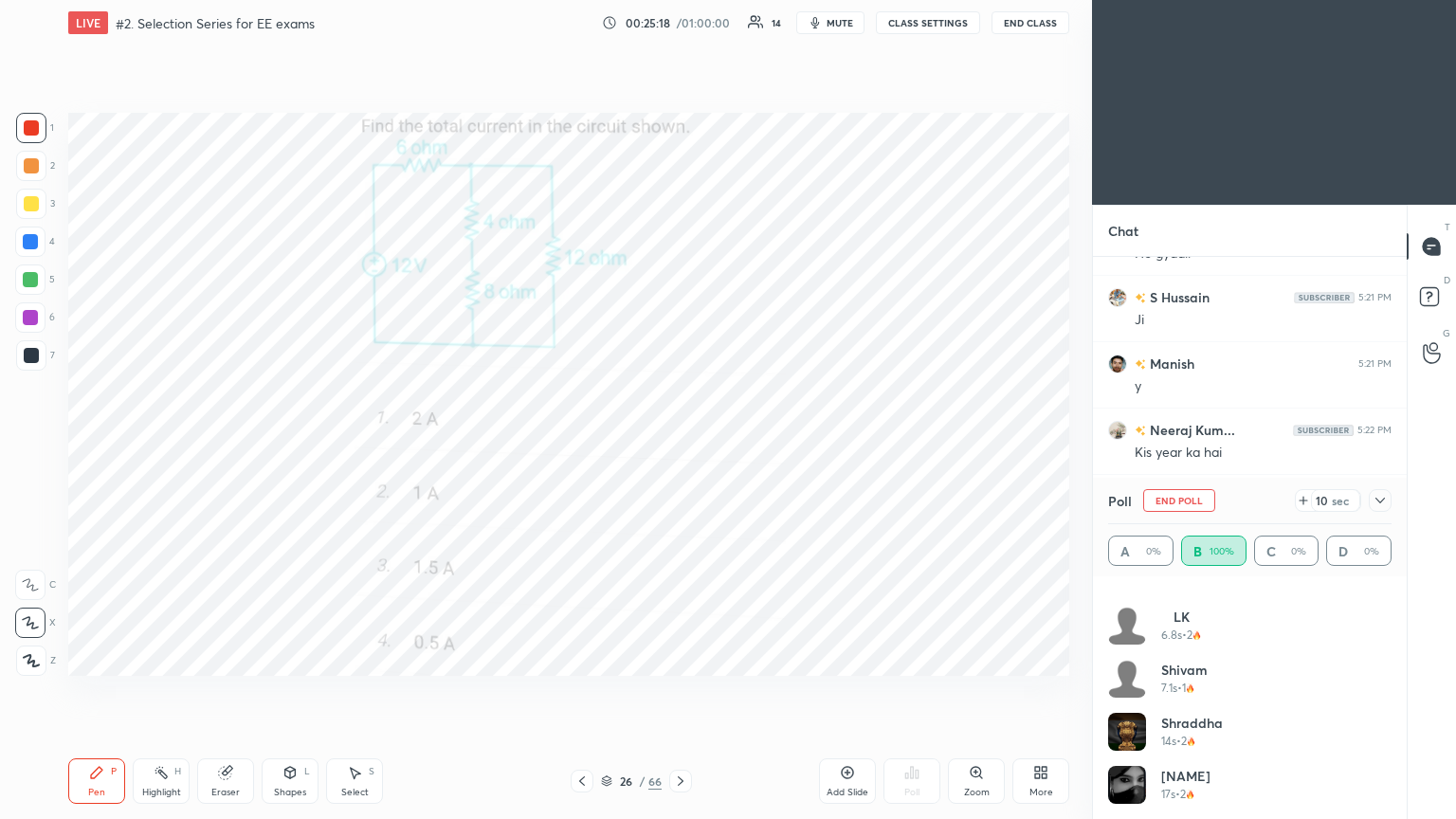 click on "End Poll" at bounding box center [1179, 500] 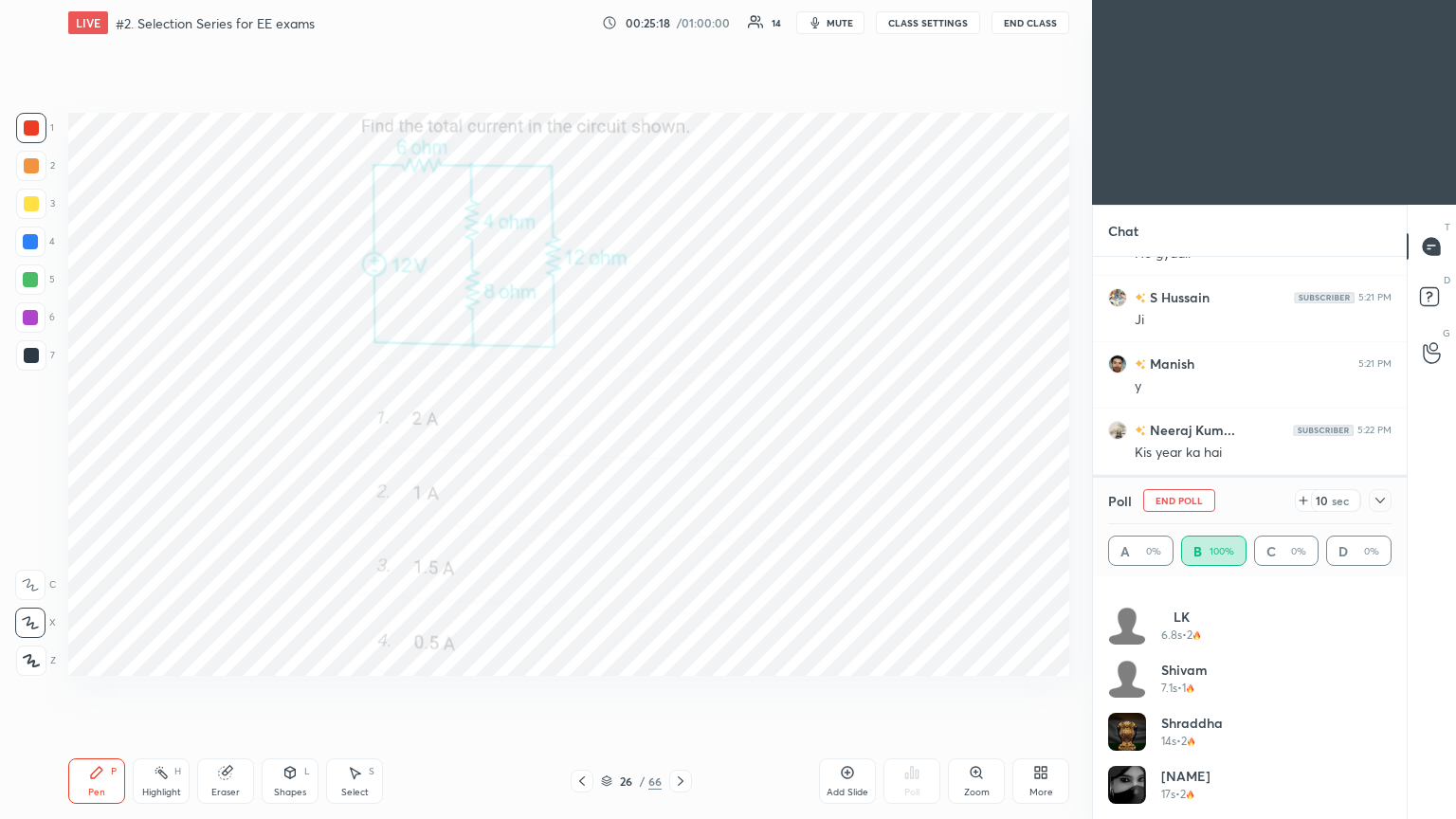 scroll, scrollTop: 114, scrollLeft: 278, axis: both 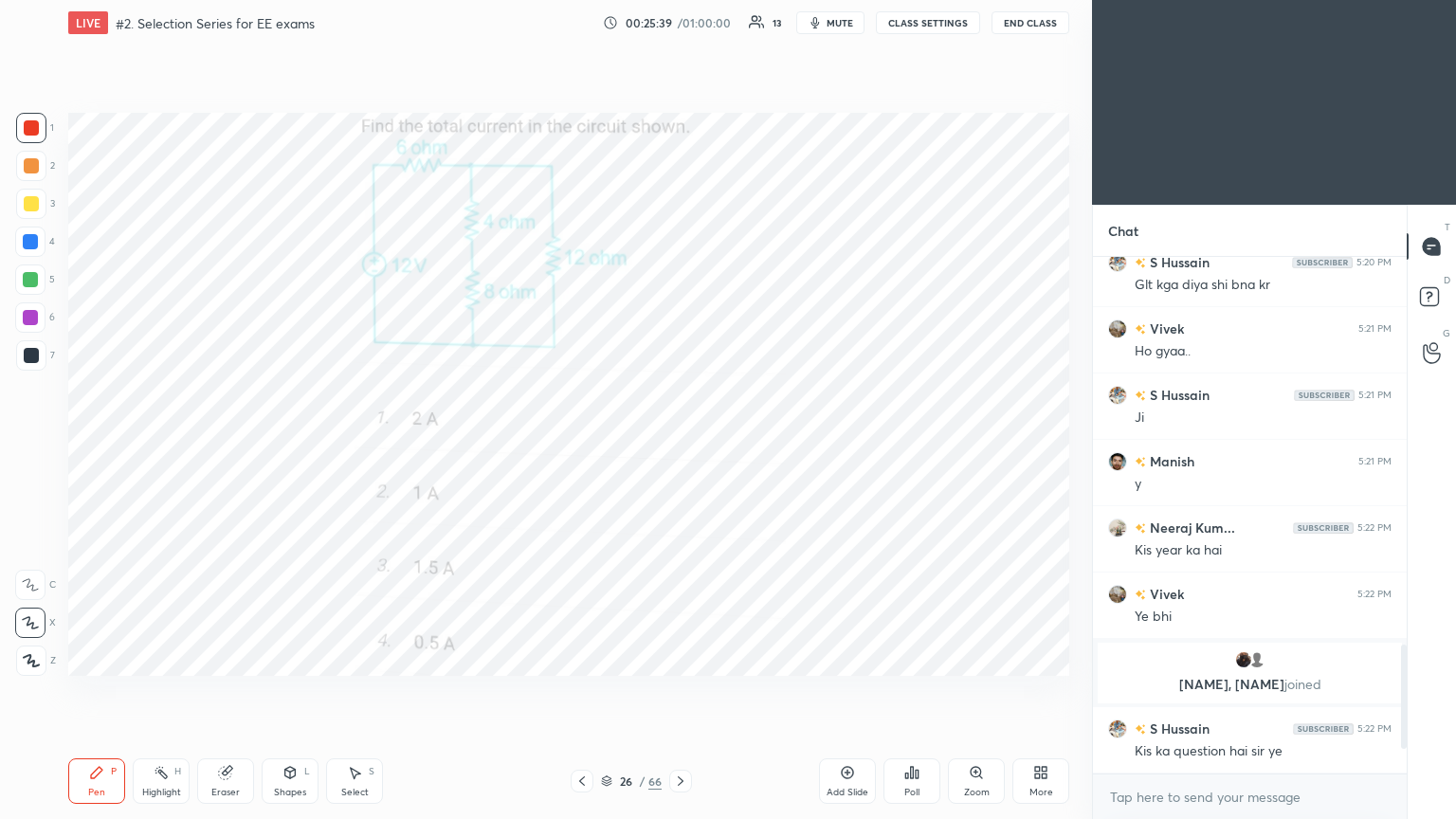 click on "Pen P Highlight H Eraser Shapes L Select S 26 / 66 Add Slide Poll Zoom More" at bounding box center [569, 781] 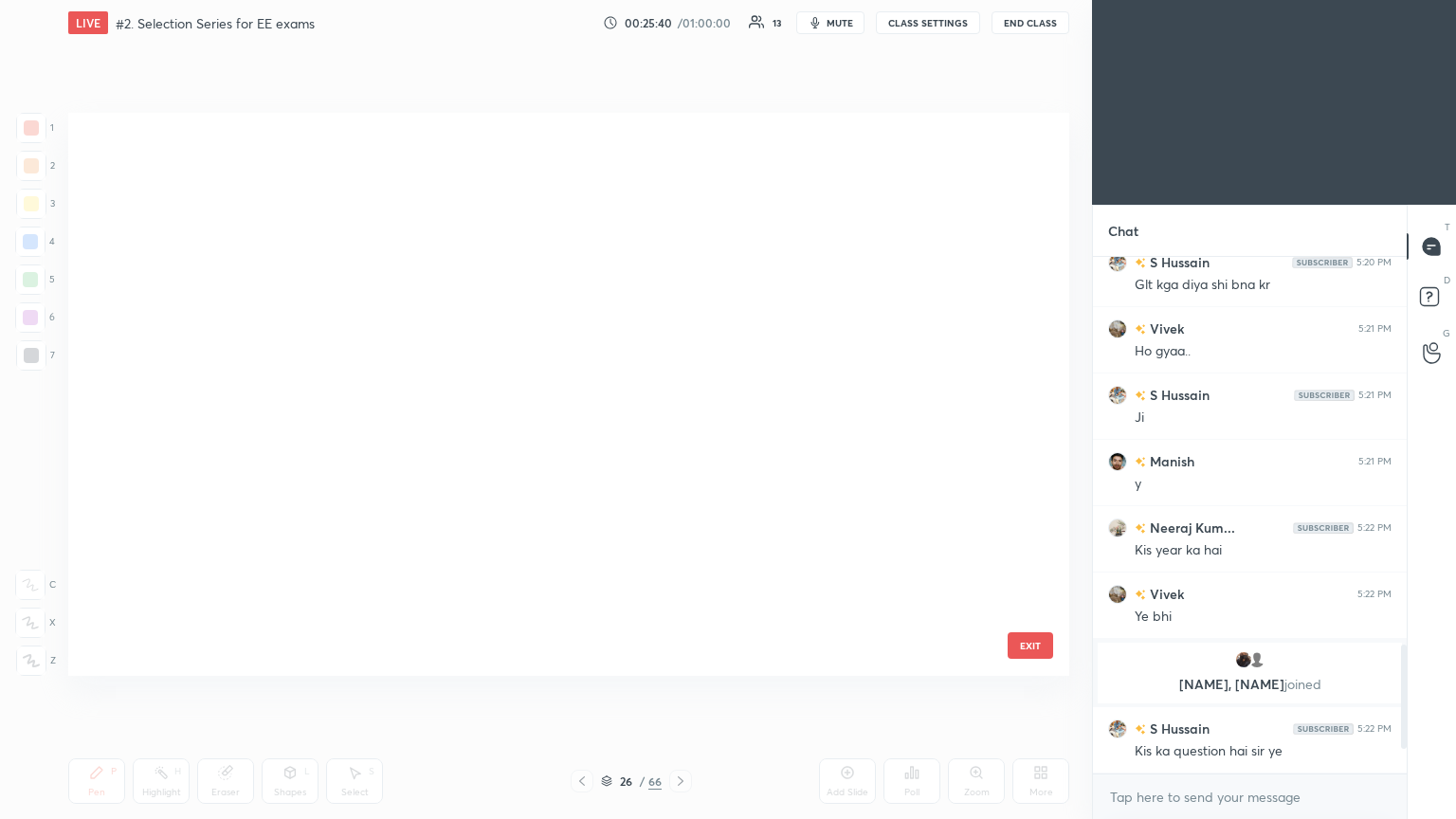 scroll, scrollTop: 997, scrollLeft: 0, axis: vertical 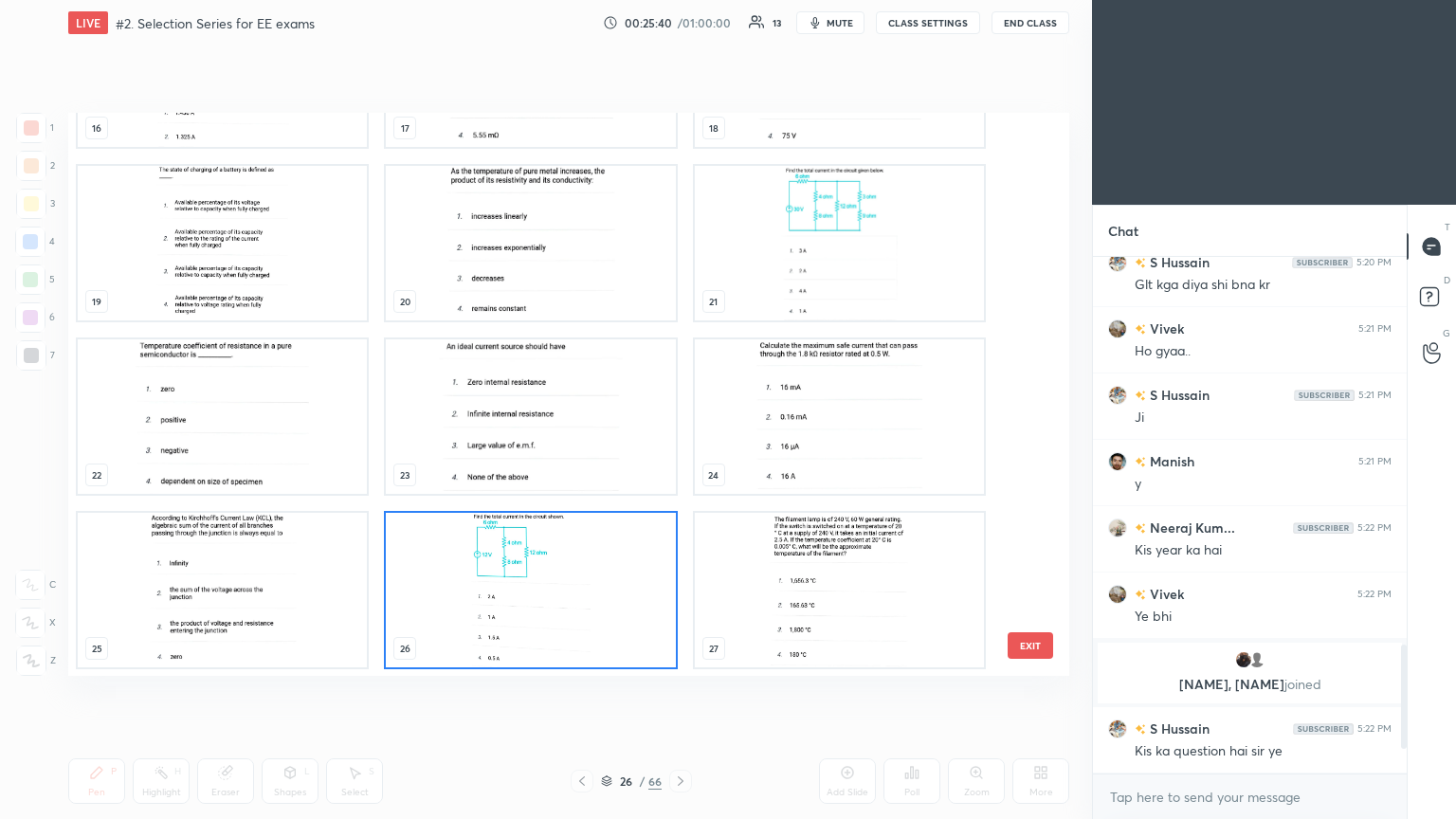 drag, startPoint x: 546, startPoint y: 754, endPoint x: 637, endPoint y: 690, distance: 111.25197 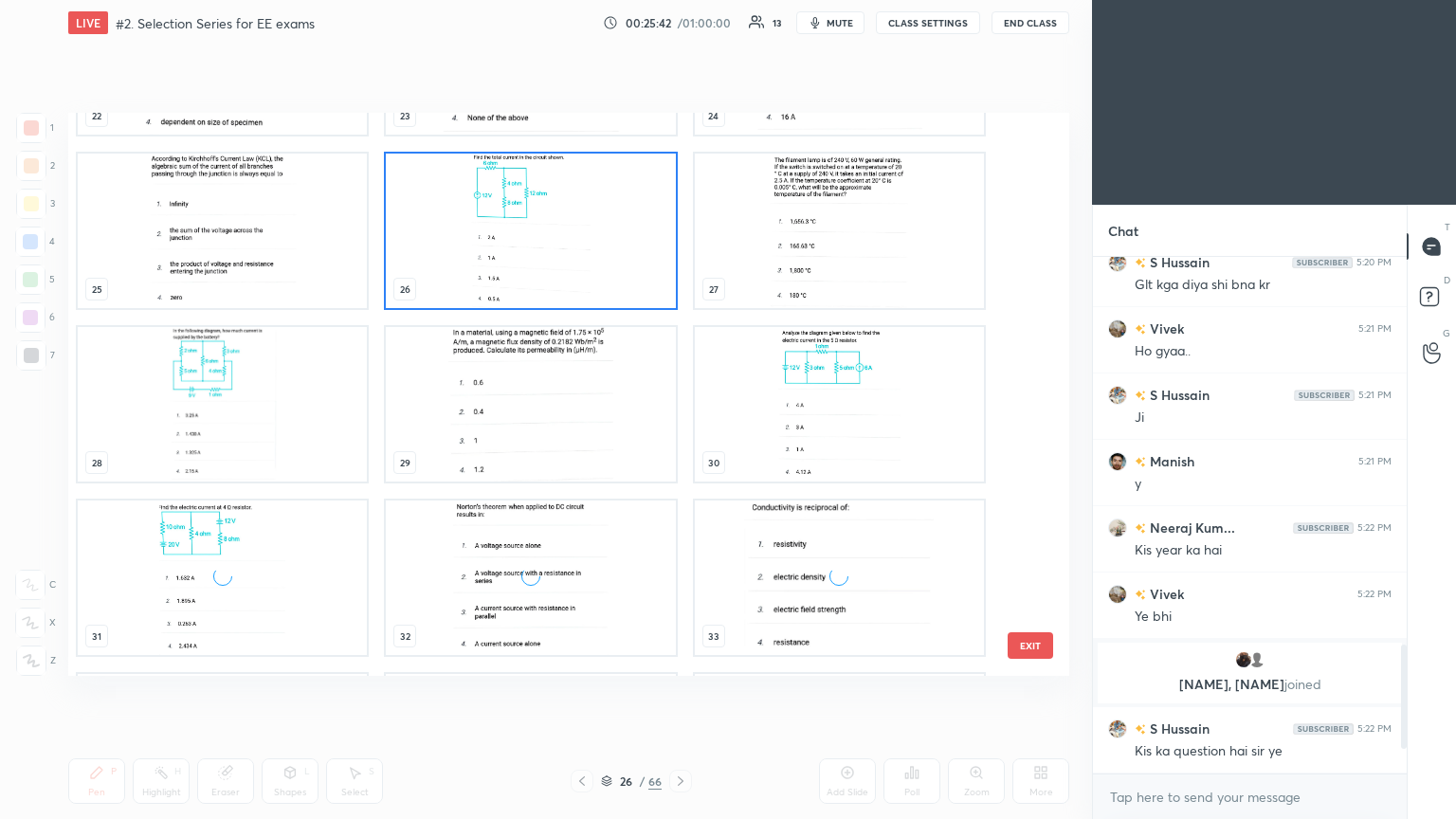 scroll, scrollTop: 1374, scrollLeft: 0, axis: vertical 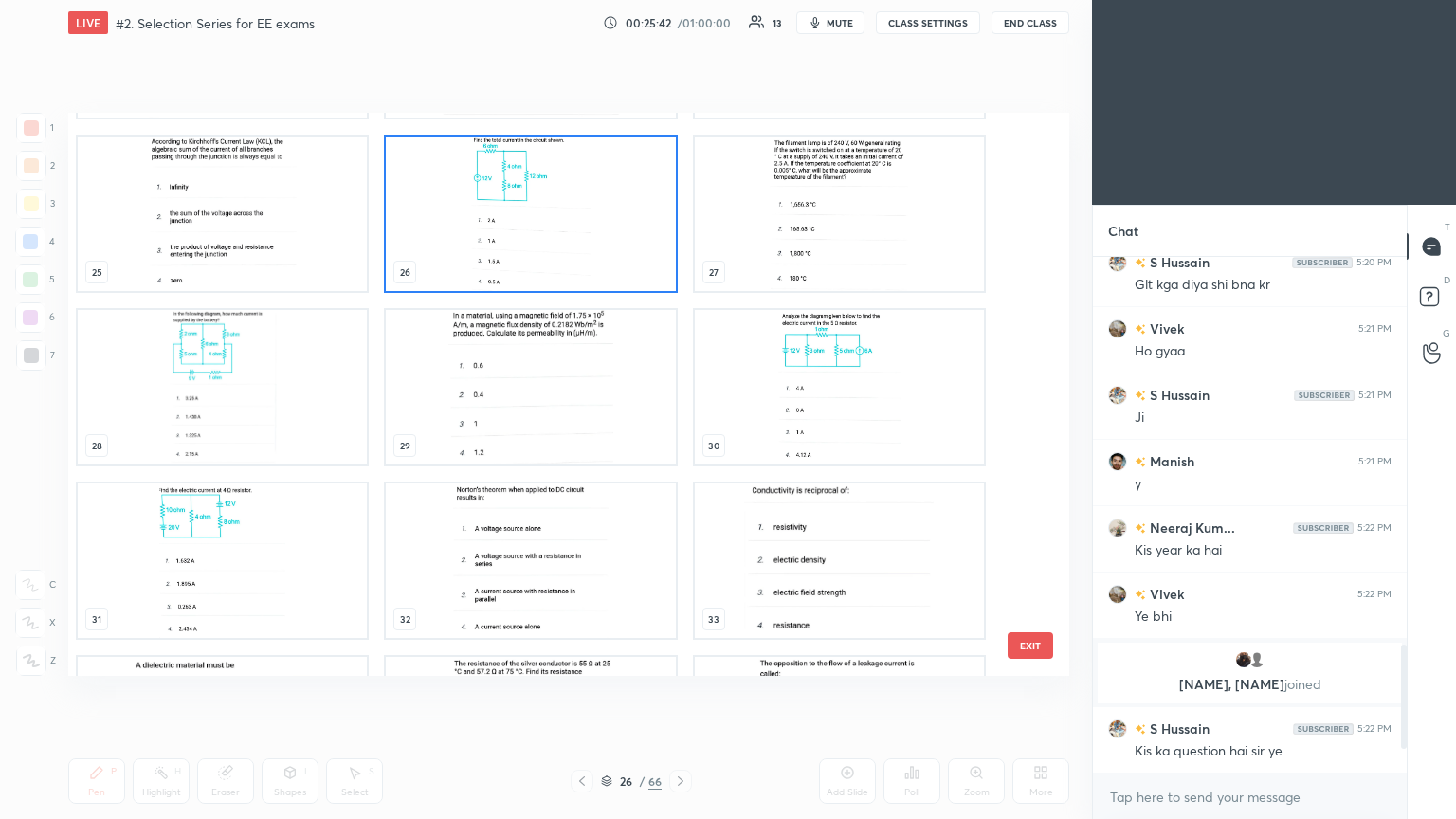 click at bounding box center (222, 387) 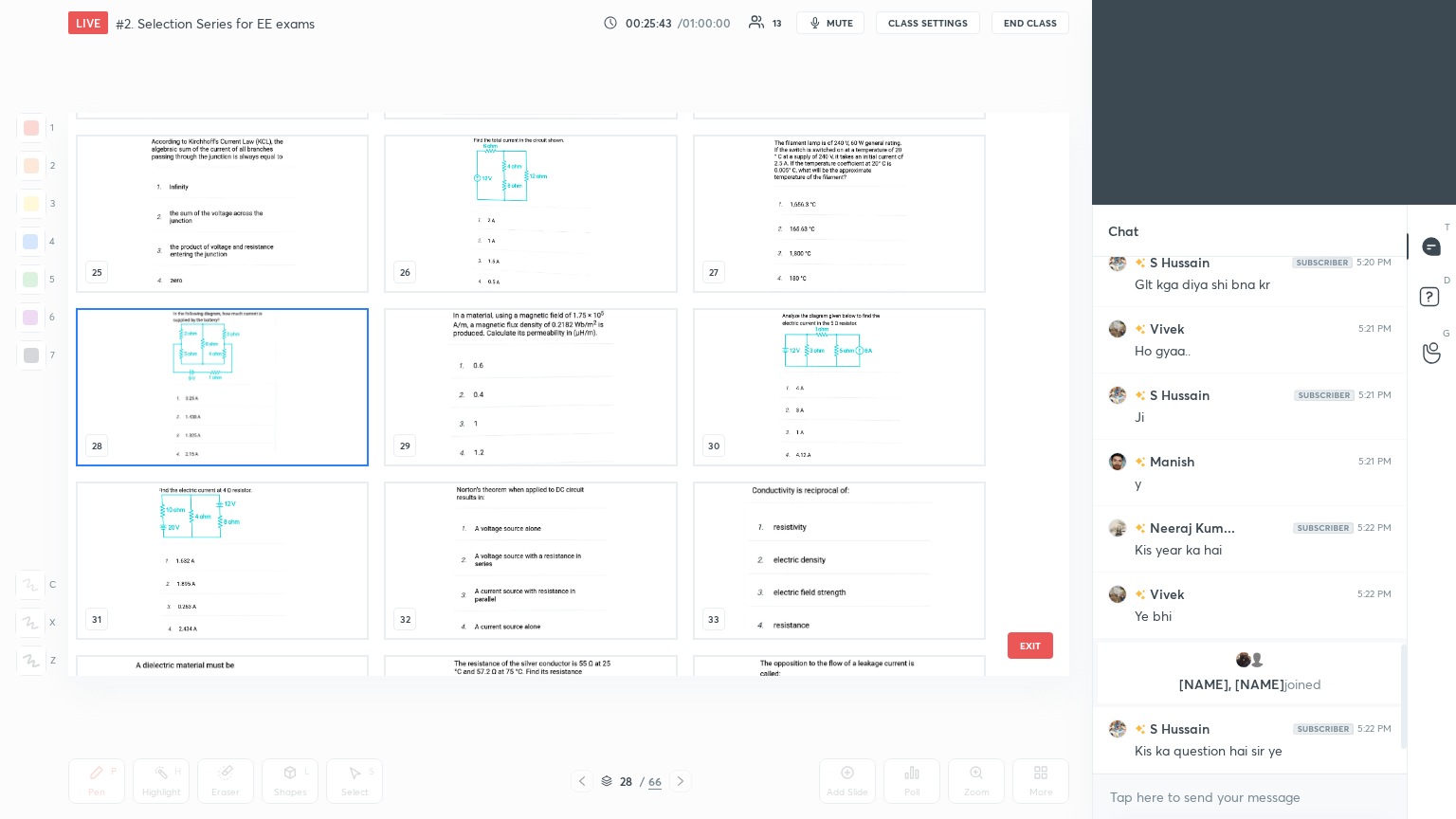 click at bounding box center (222, 387) 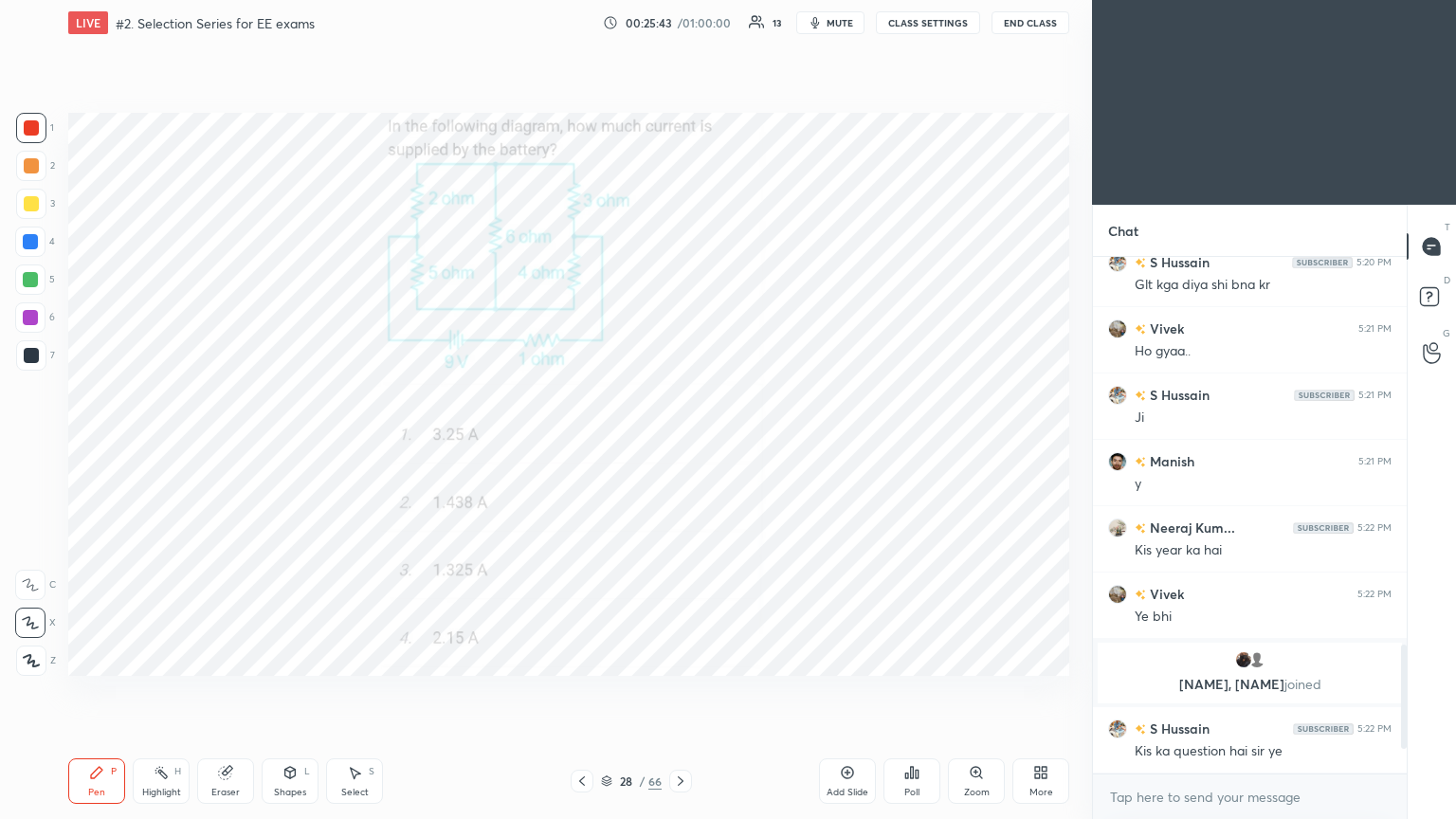 click at bounding box center [222, 387] 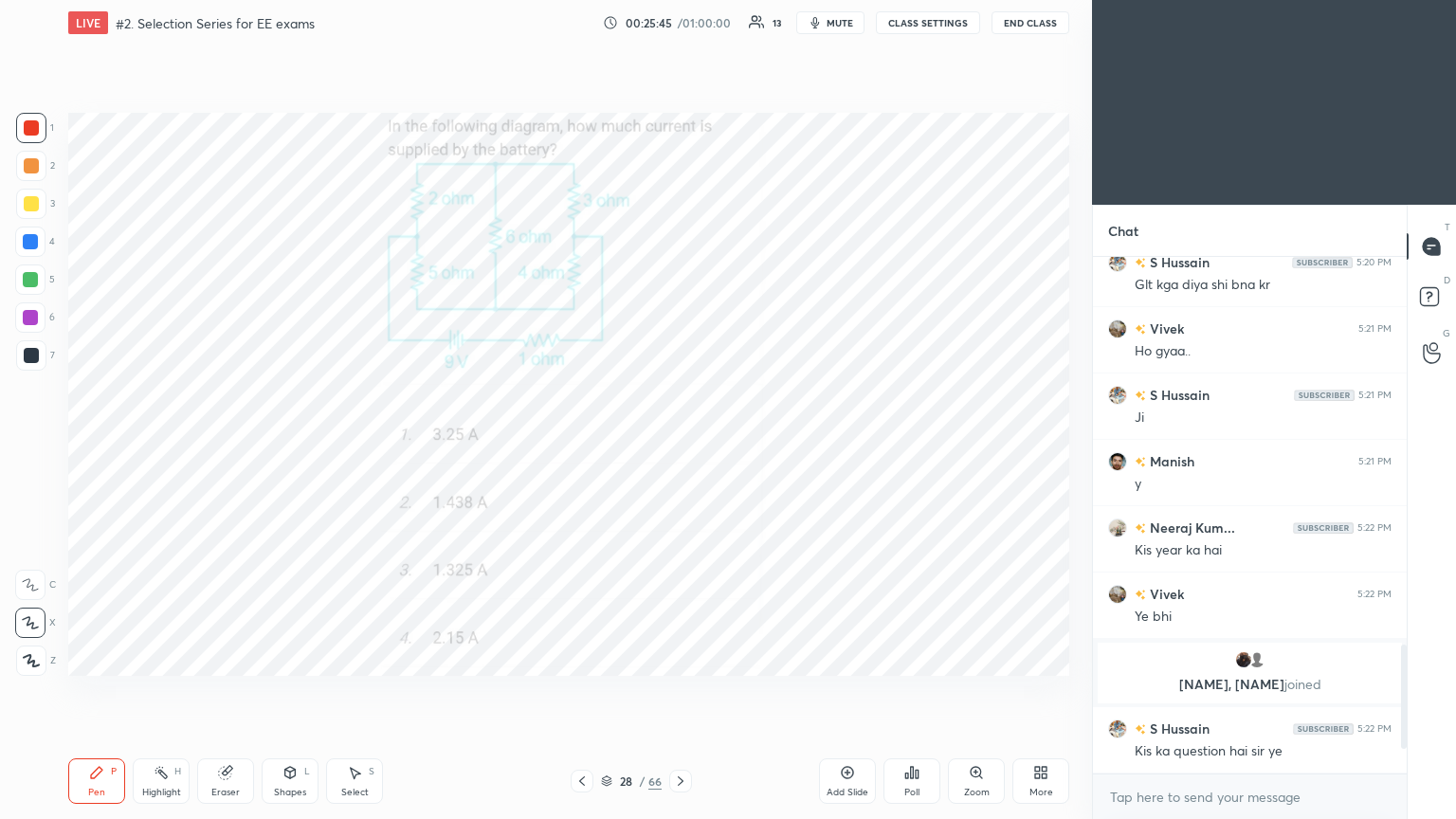 click on "Poll" at bounding box center (912, 781) 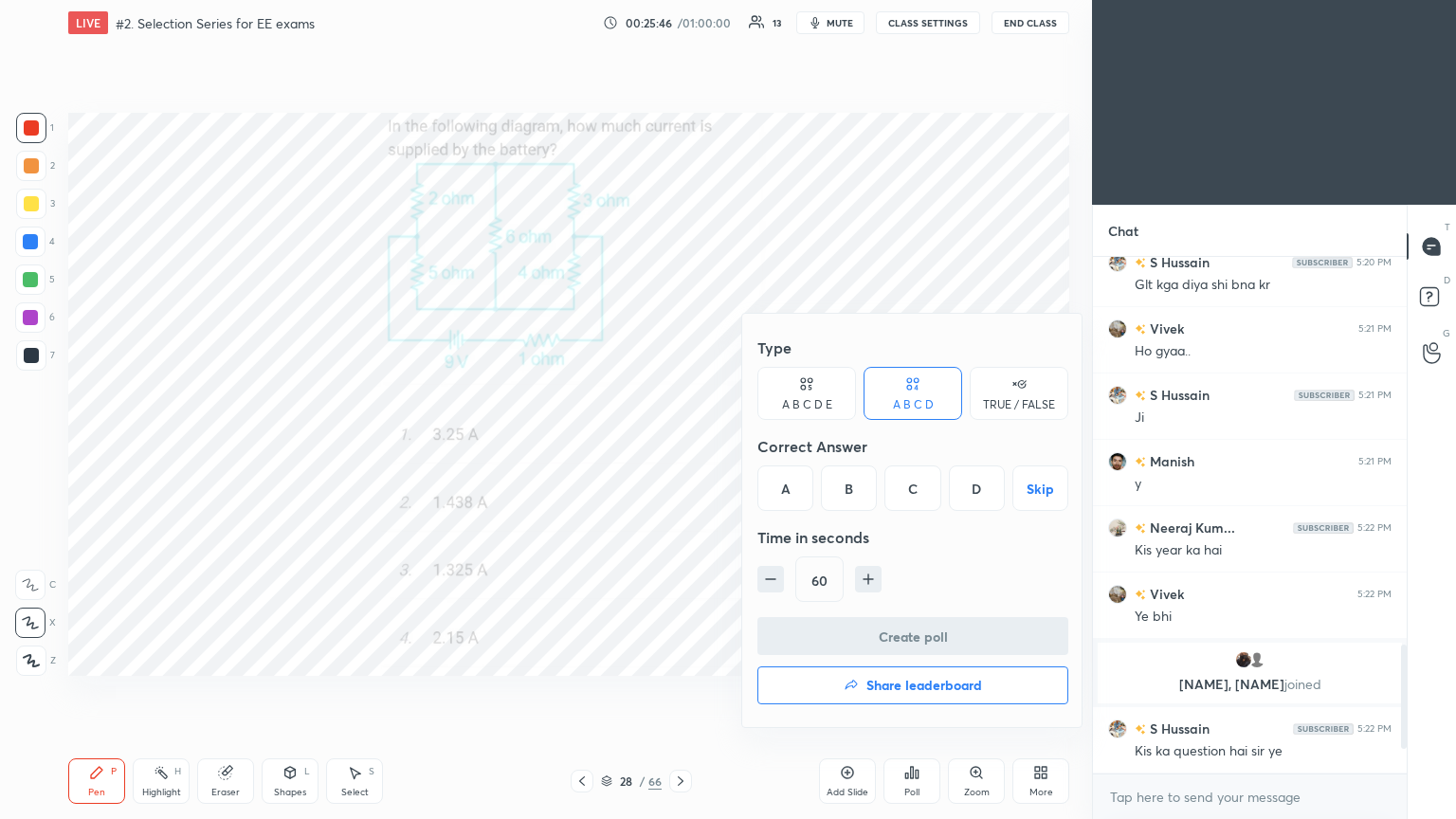 click on "D" at bounding box center (976, 488) 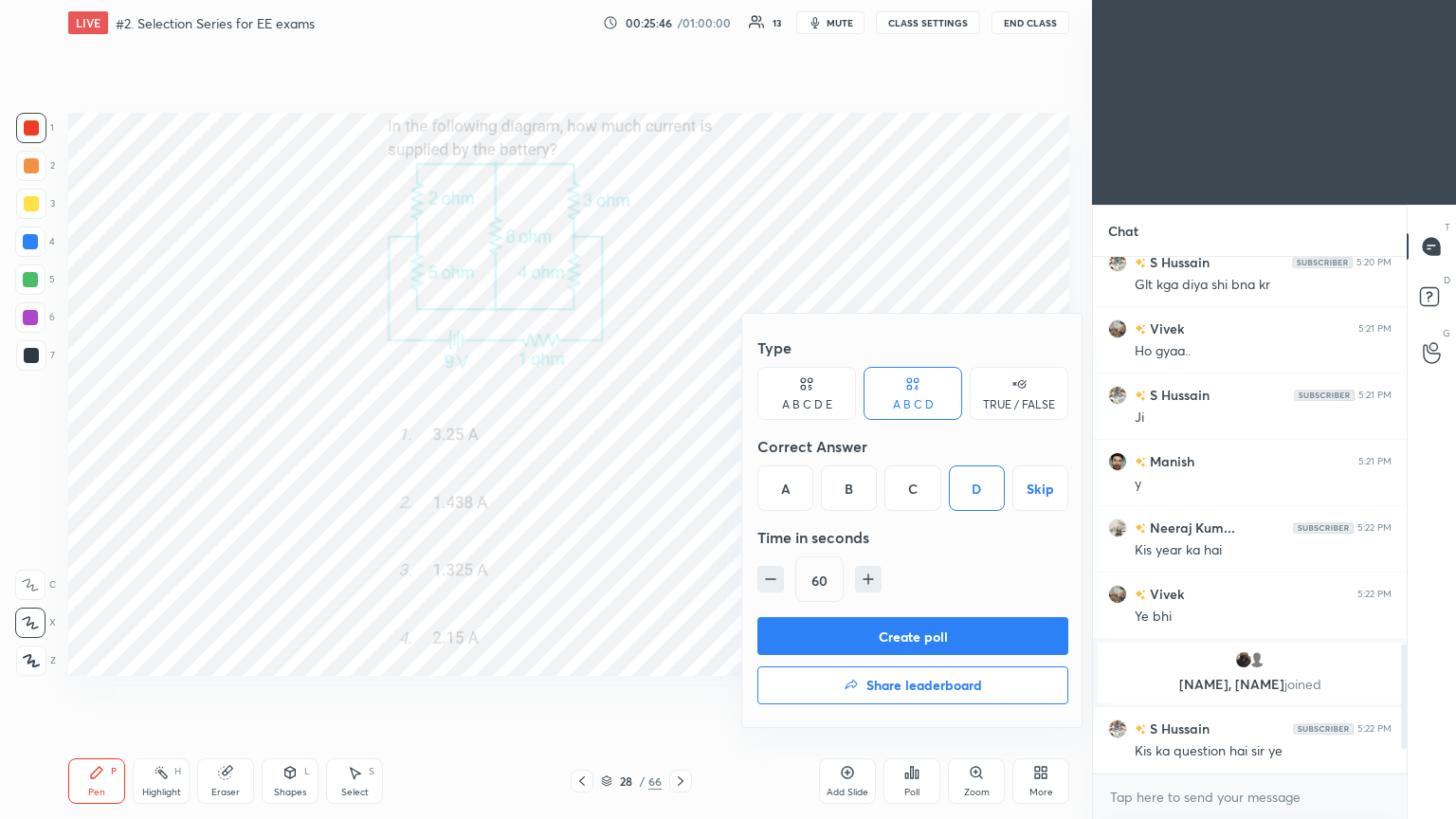 click on "Create poll" at bounding box center [913, 636] 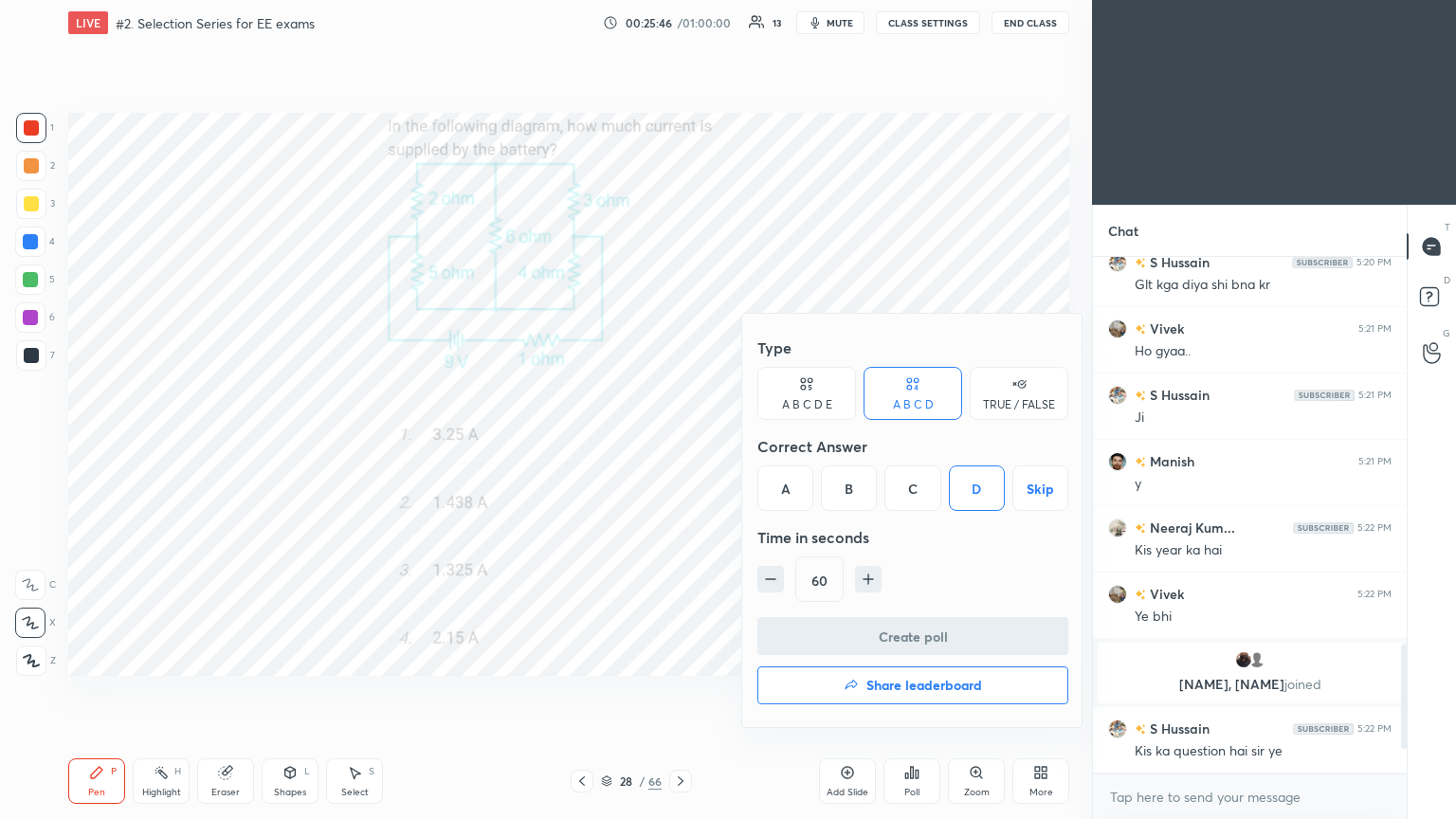 scroll, scrollTop: 480, scrollLeft: 308, axis: both 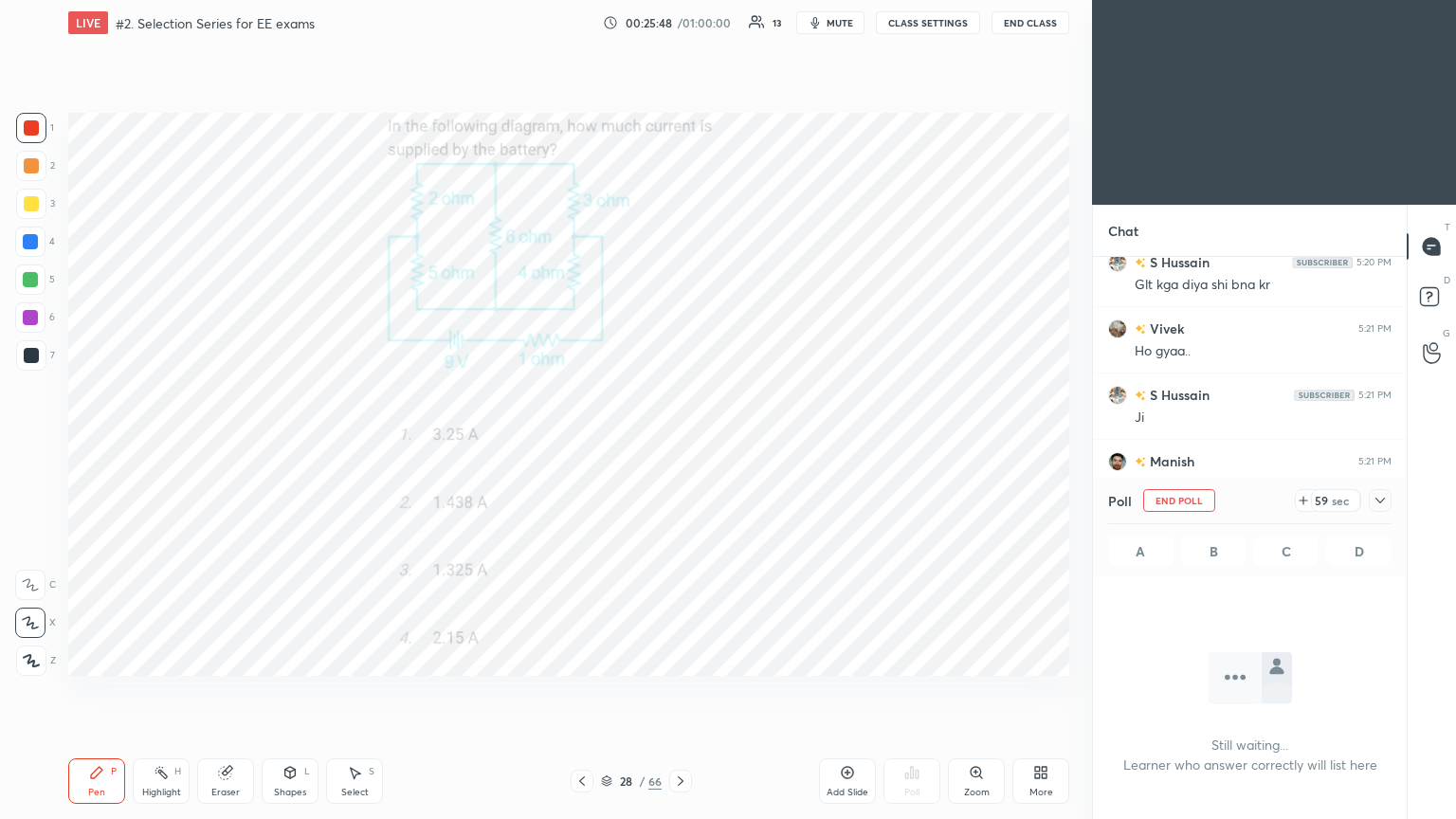 click 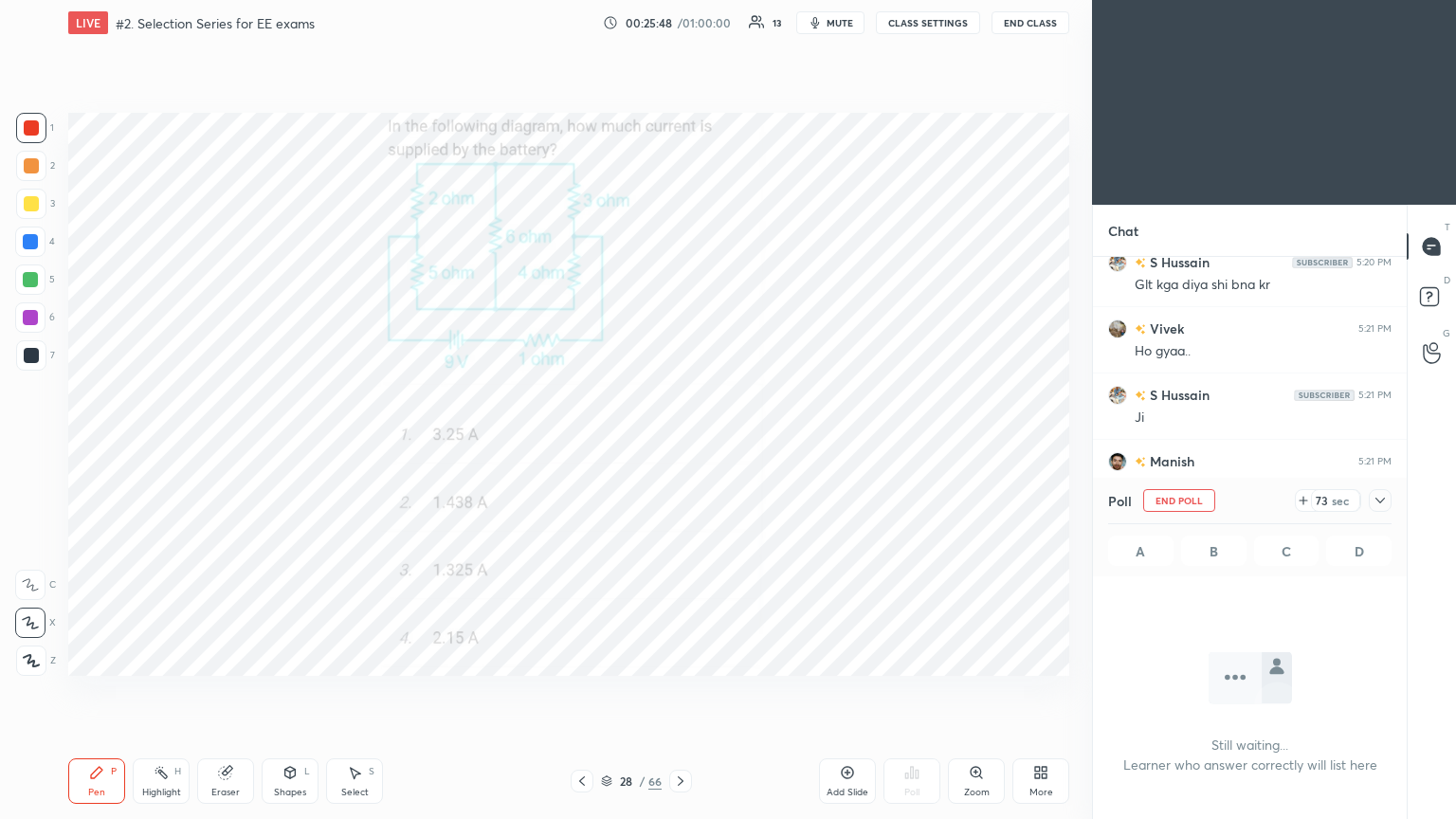 click 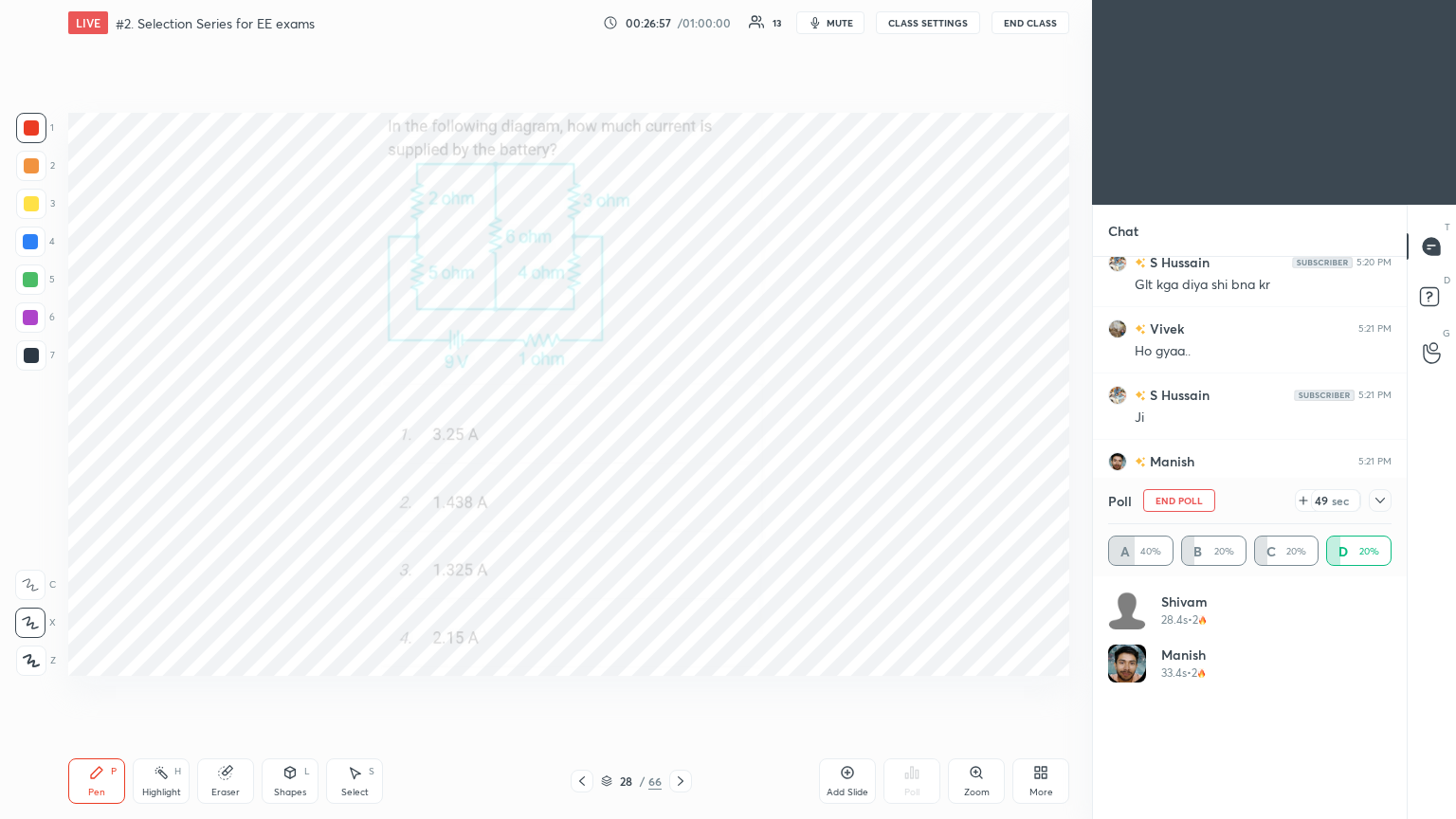 click on "Eraser" at bounding box center [226, 792] 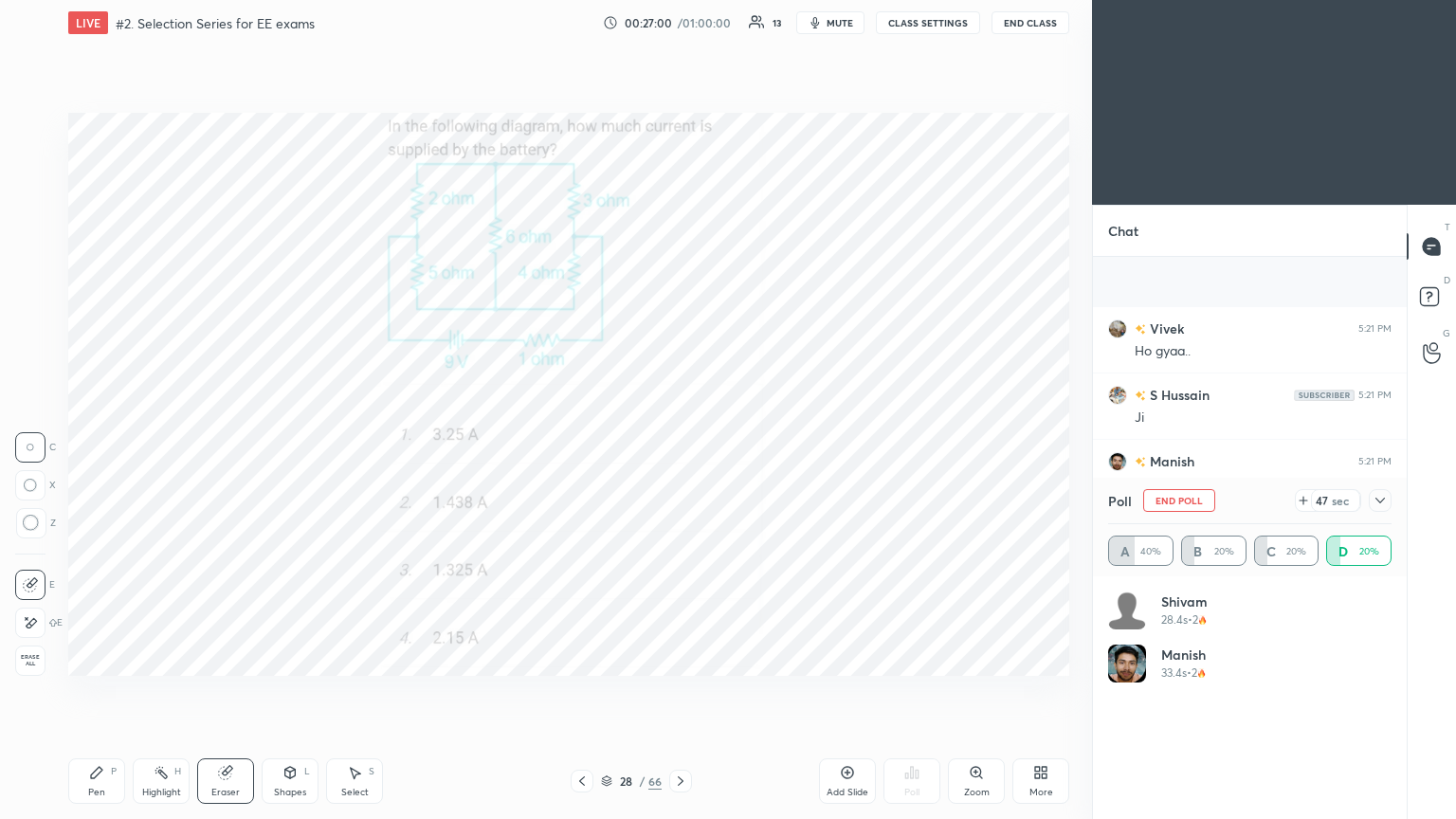scroll, scrollTop: 1709, scrollLeft: 0, axis: vertical 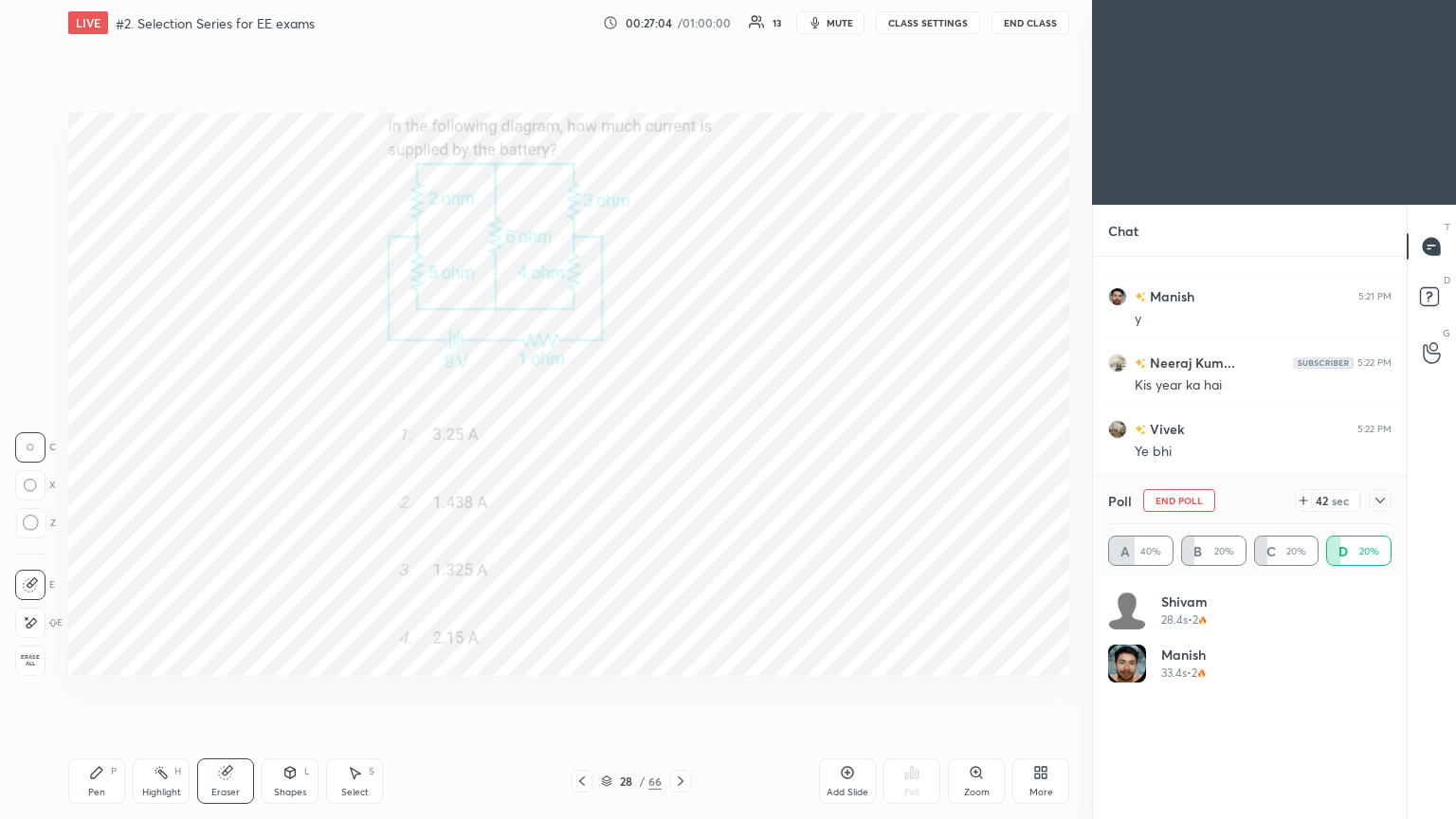 click on "Pen P" at bounding box center [97, 781] 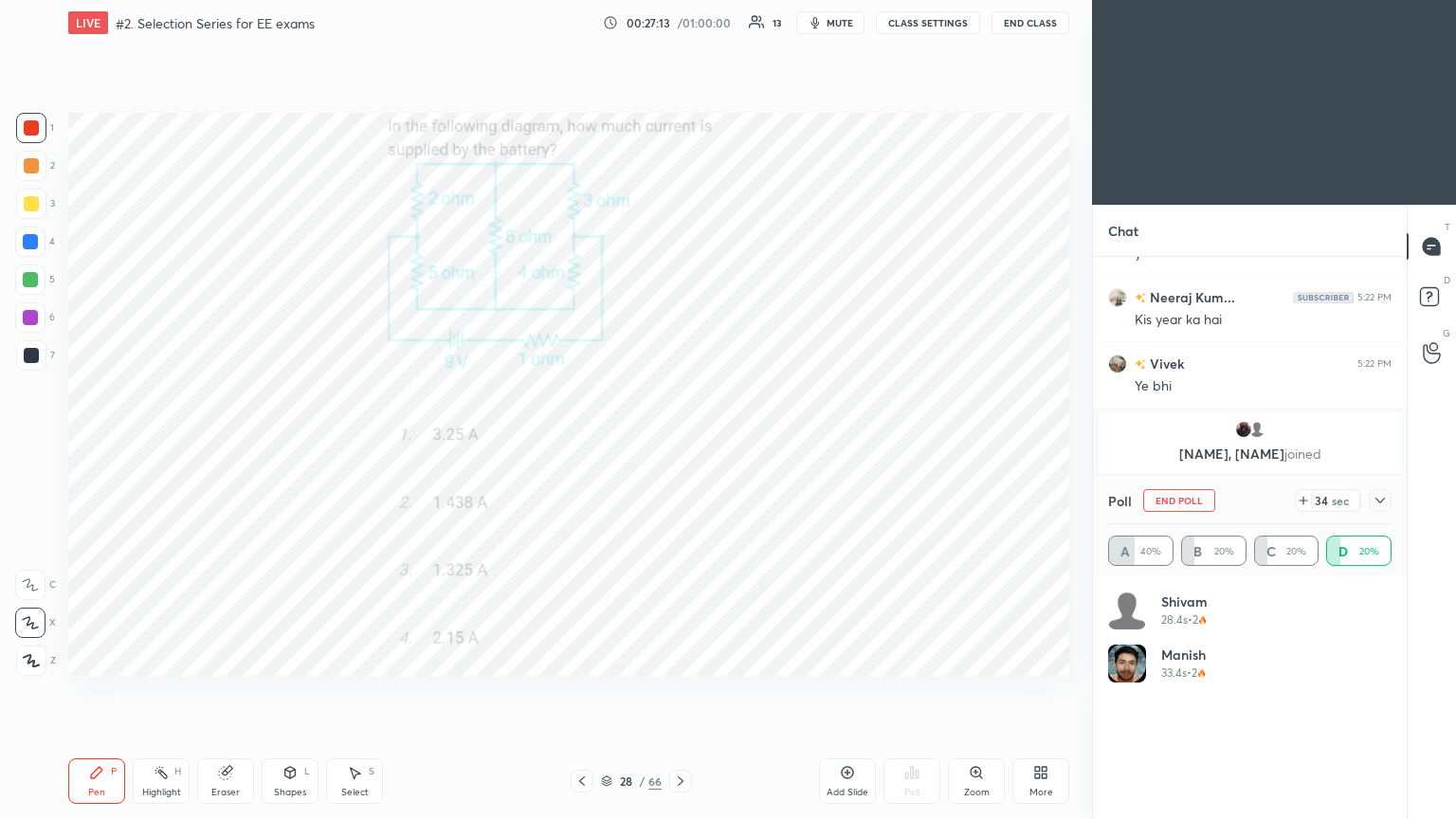 scroll, scrollTop: 1858, scrollLeft: 0, axis: vertical 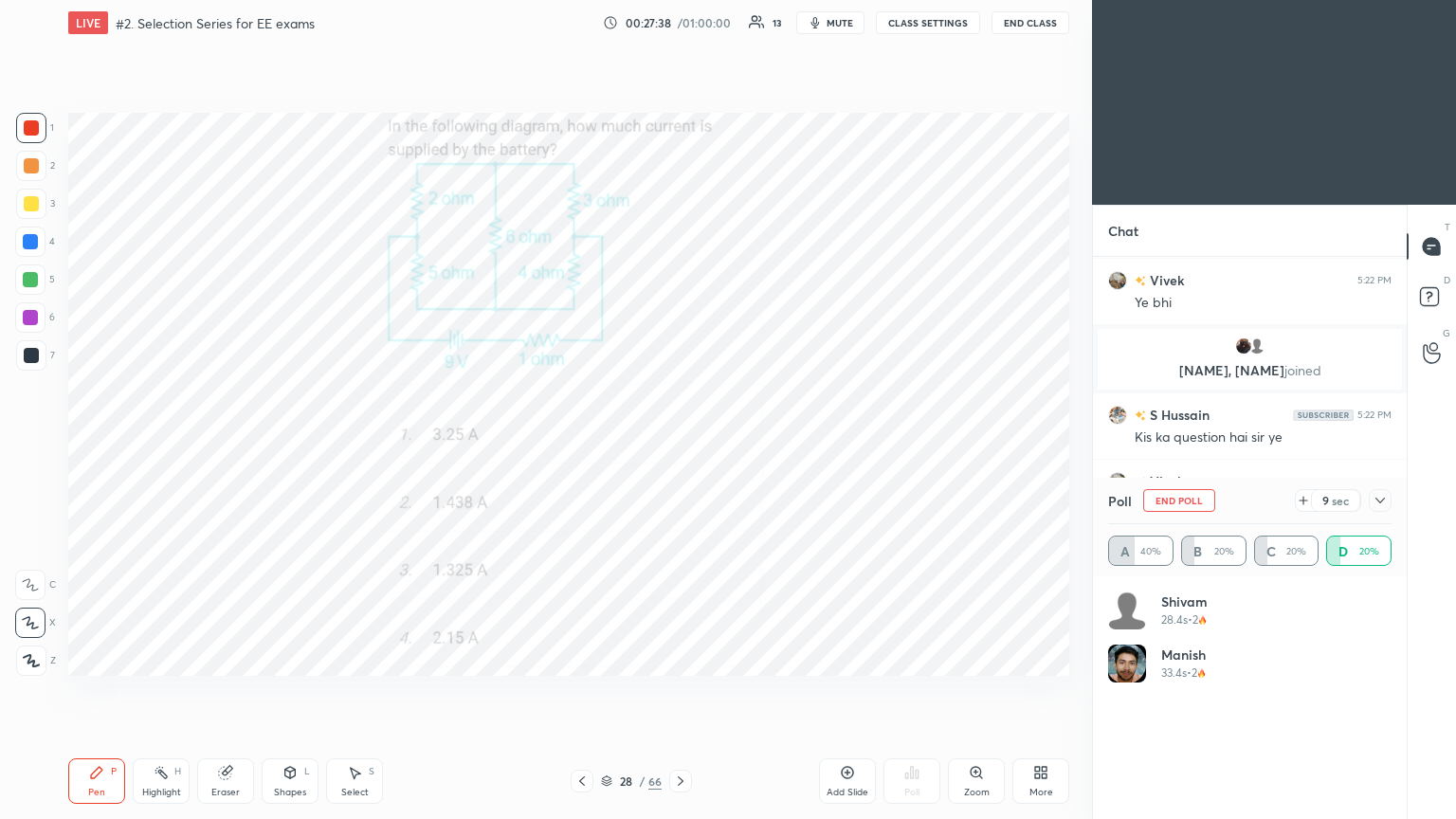 click at bounding box center (1380, 500) 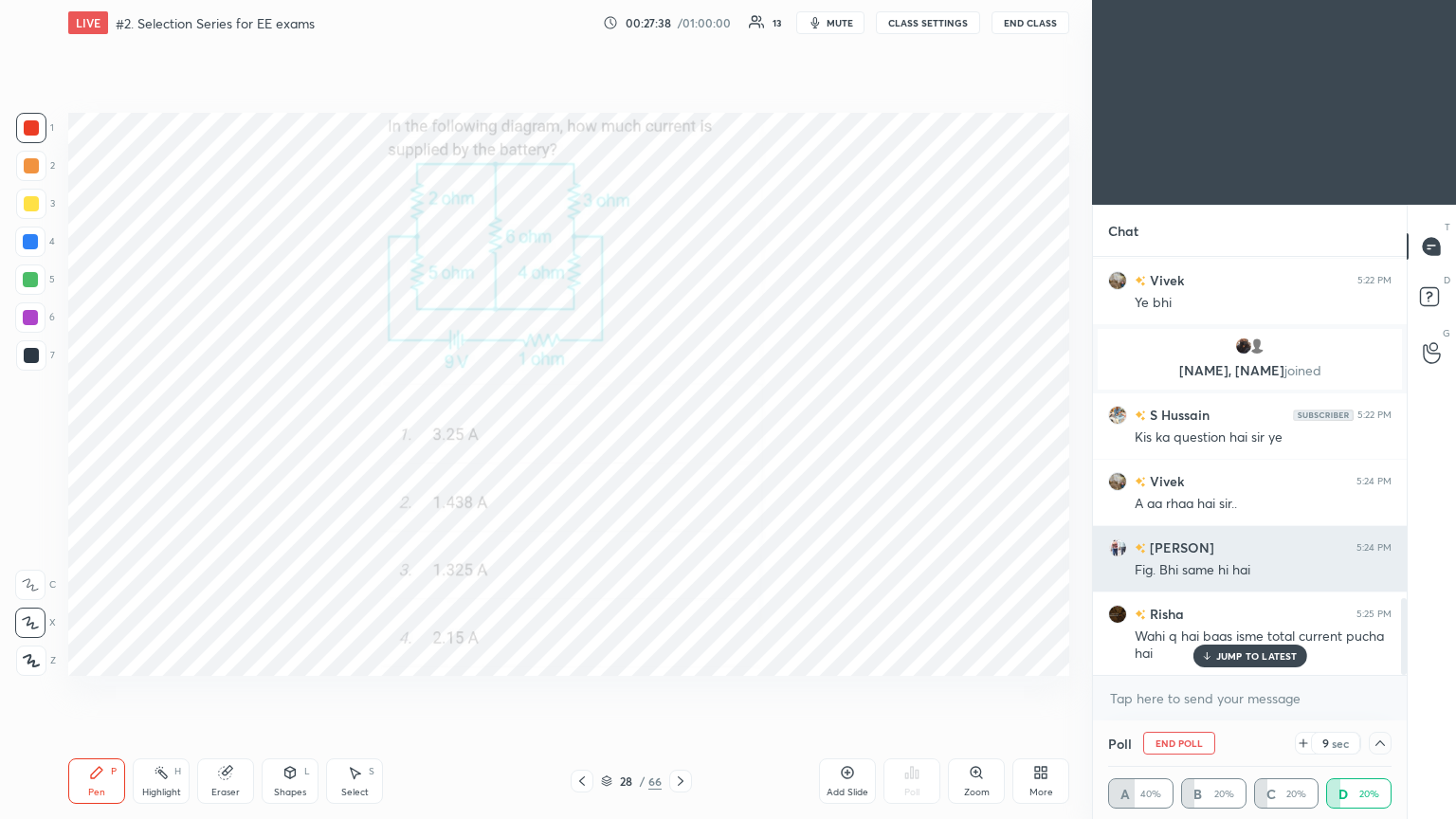 scroll, scrollTop: 145, scrollLeft: 278, axis: both 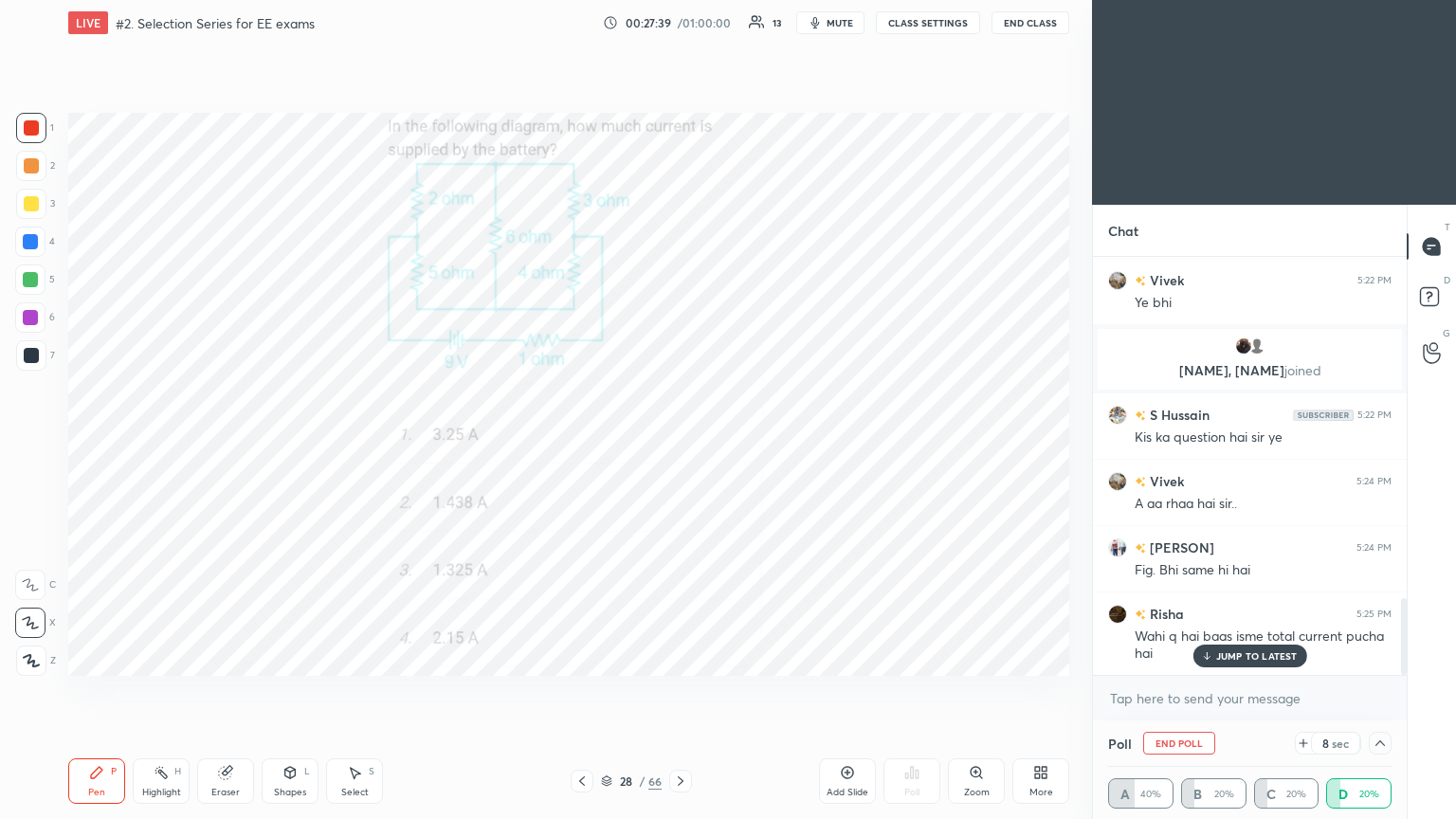 click on "JUMP TO LATEST" at bounding box center [1257, 656] 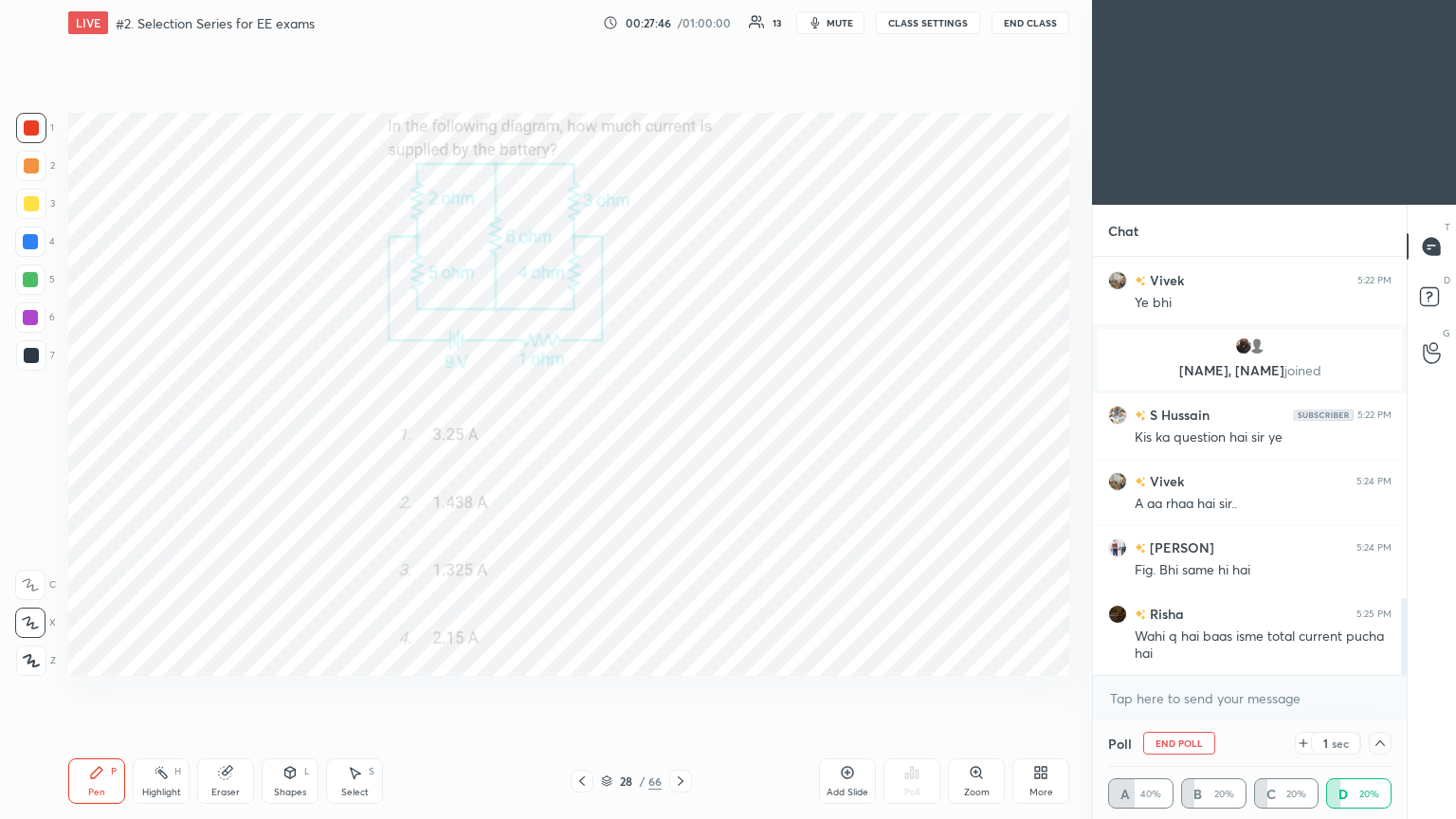 click on "End Poll" at bounding box center [1179, 743] 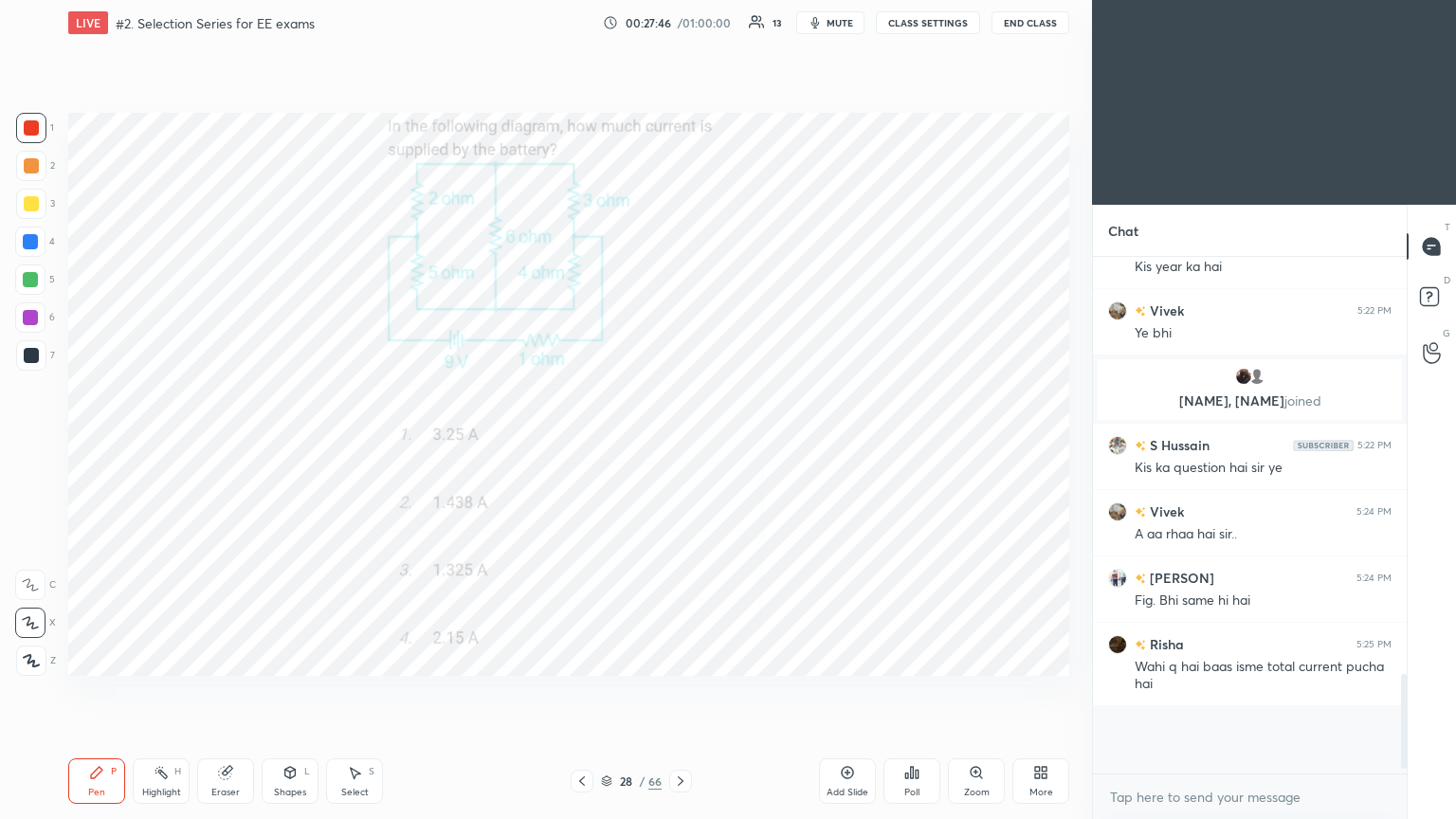 scroll, scrollTop: 6, scrollLeft: 6, axis: both 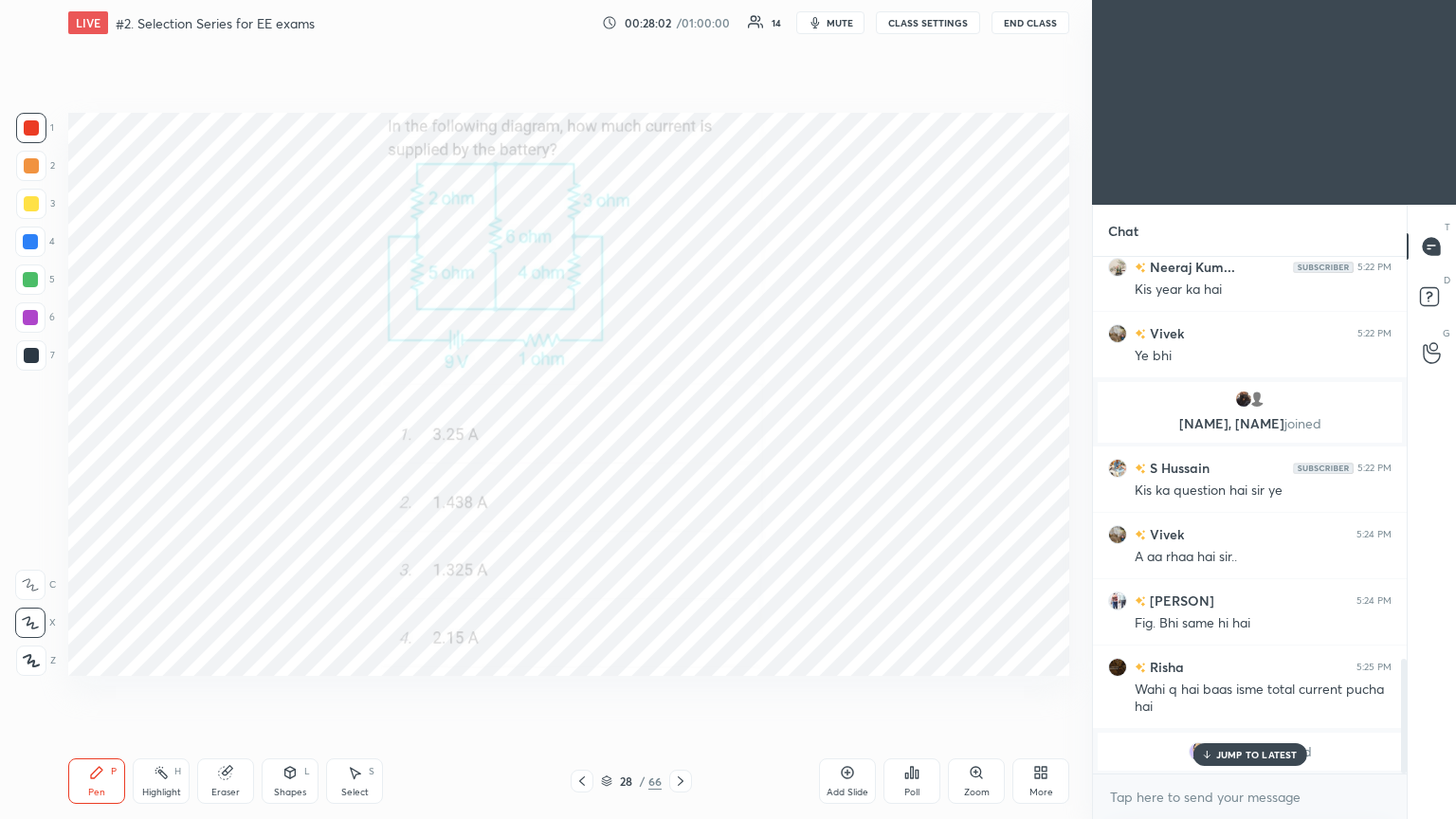 click on "JUMP TO LATEST" at bounding box center [1257, 755] 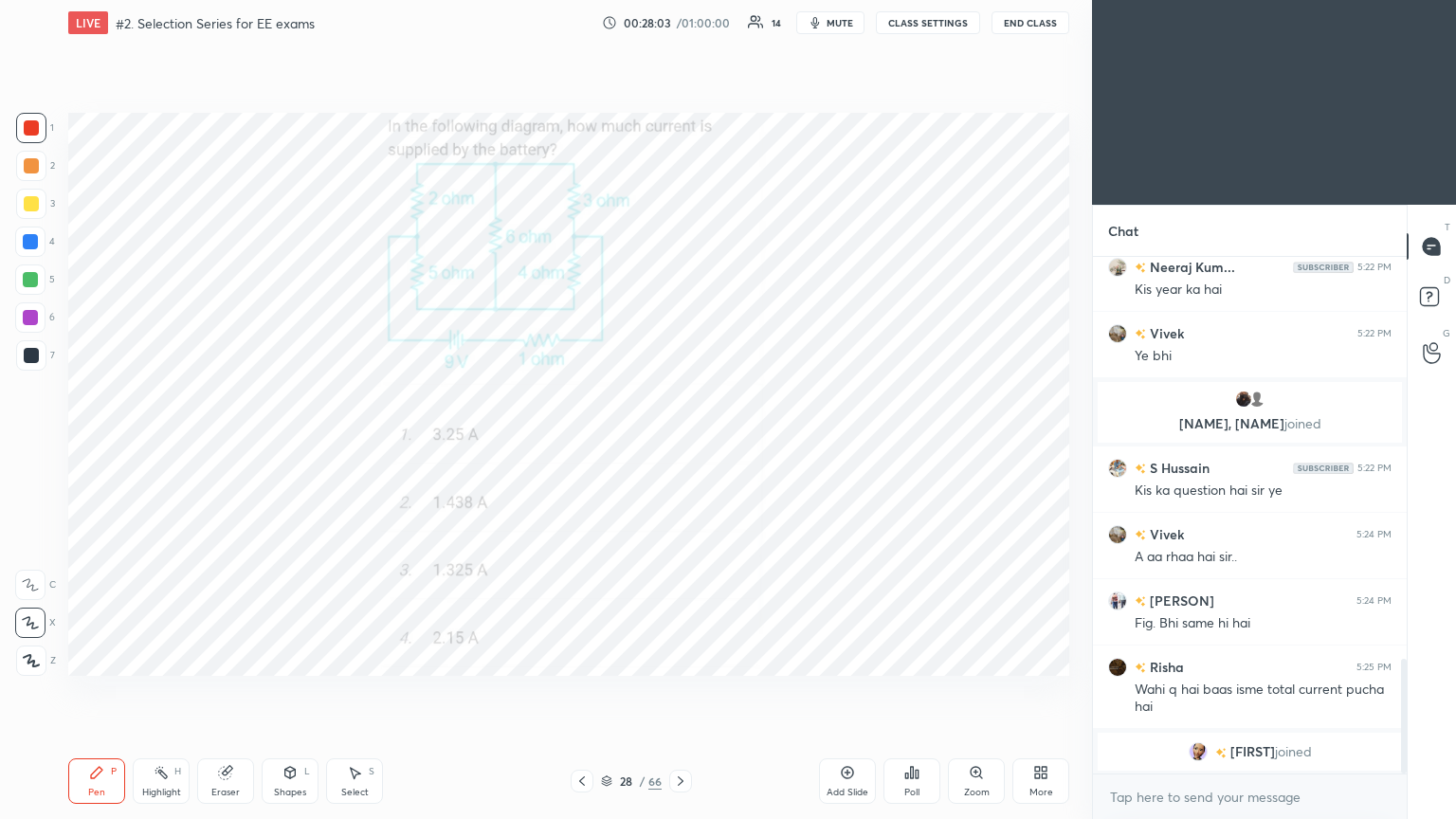 scroll, scrollTop: 7, scrollLeft: 6, axis: both 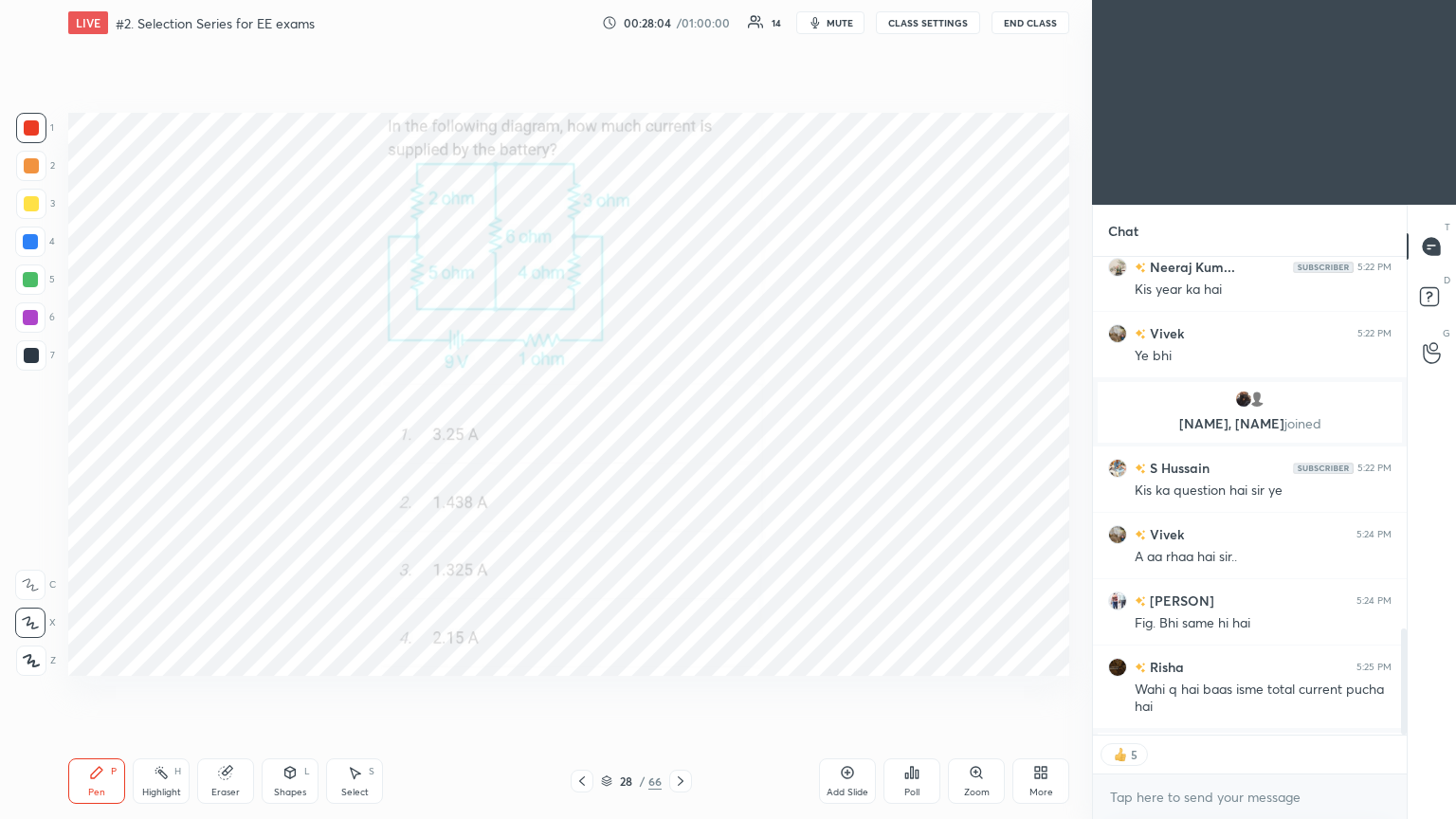 click 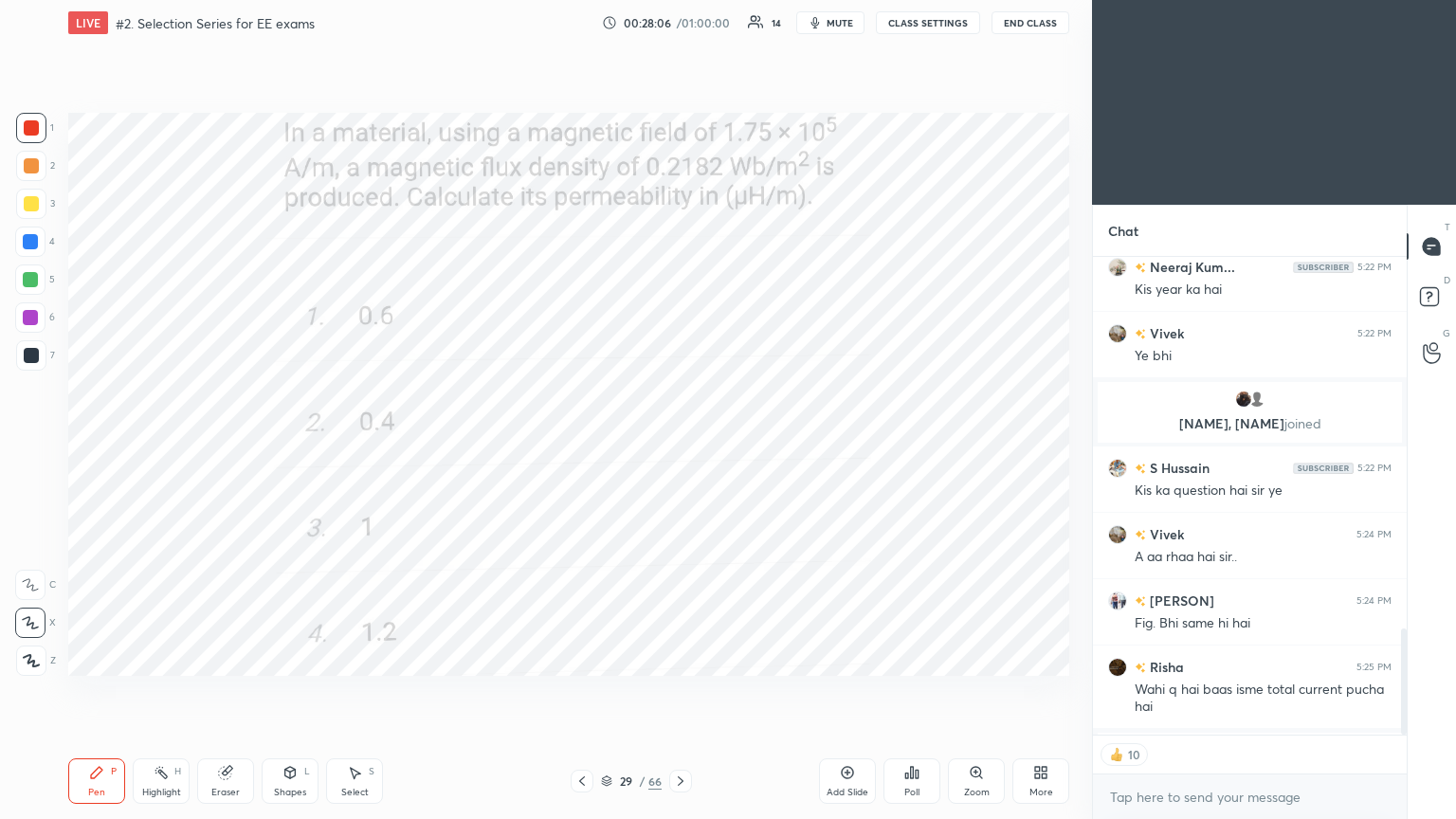 click on "Poll" at bounding box center [912, 781] 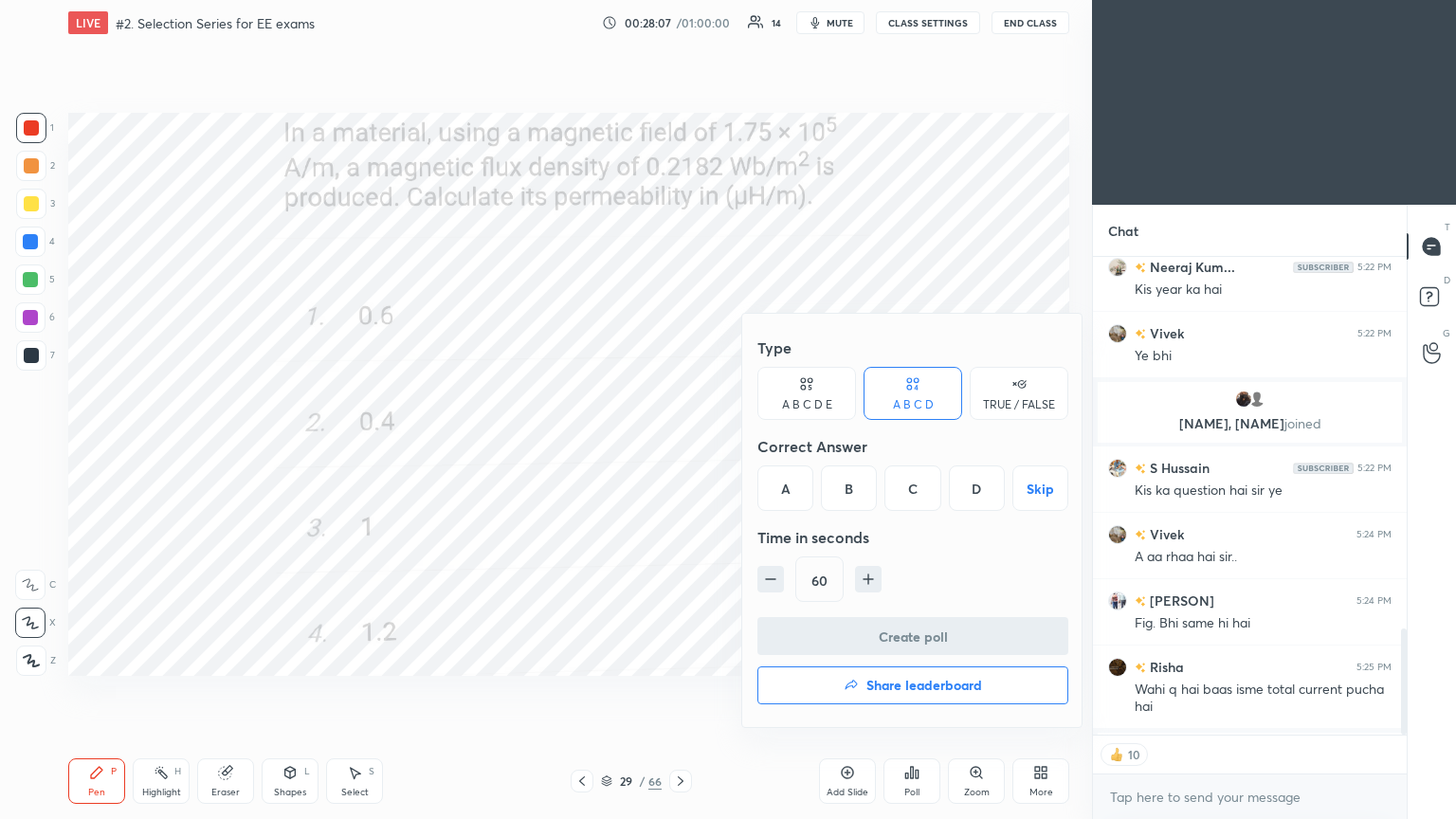 click on "D" at bounding box center (976, 488) 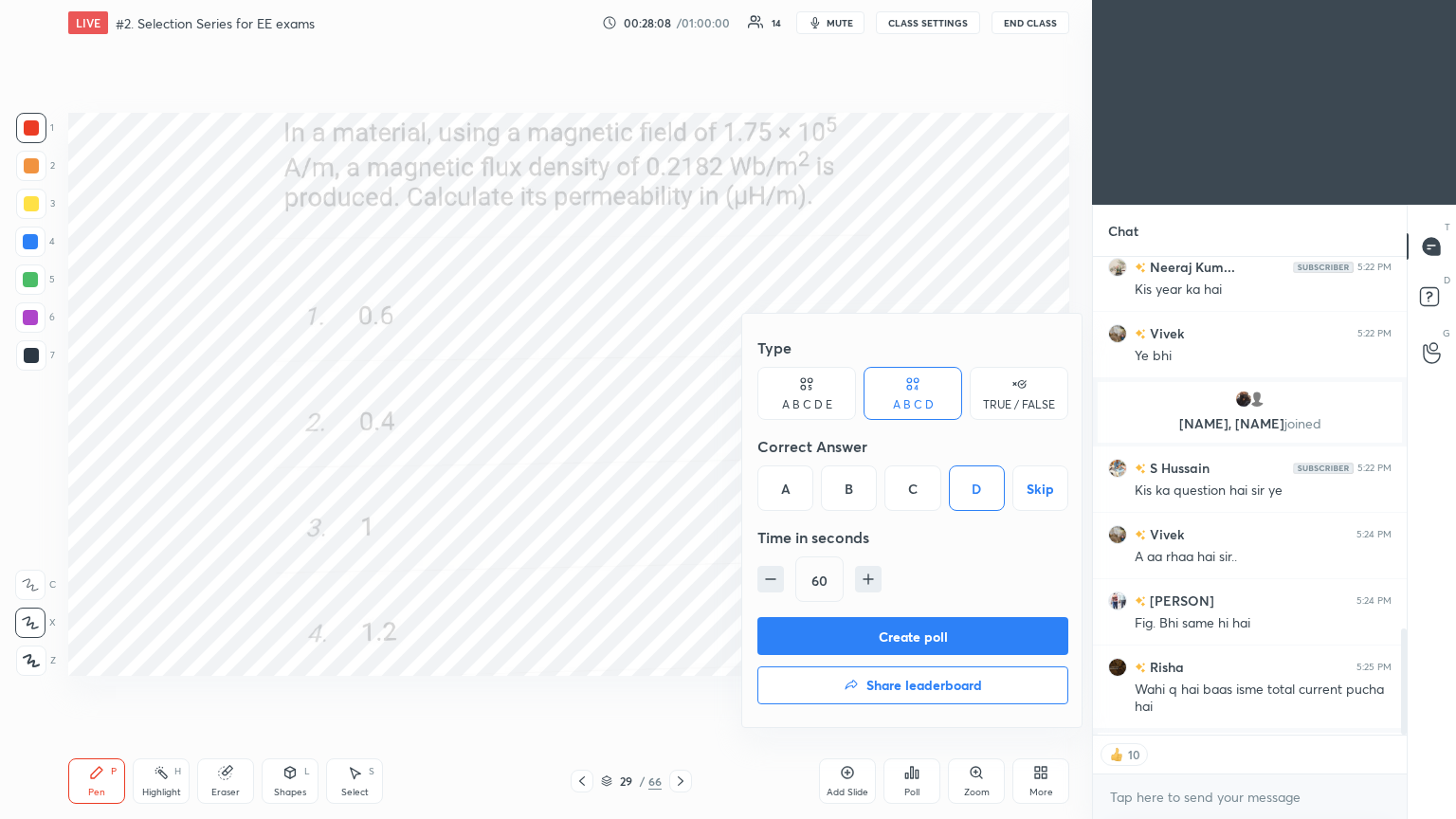 click on "Create poll" at bounding box center [913, 636] 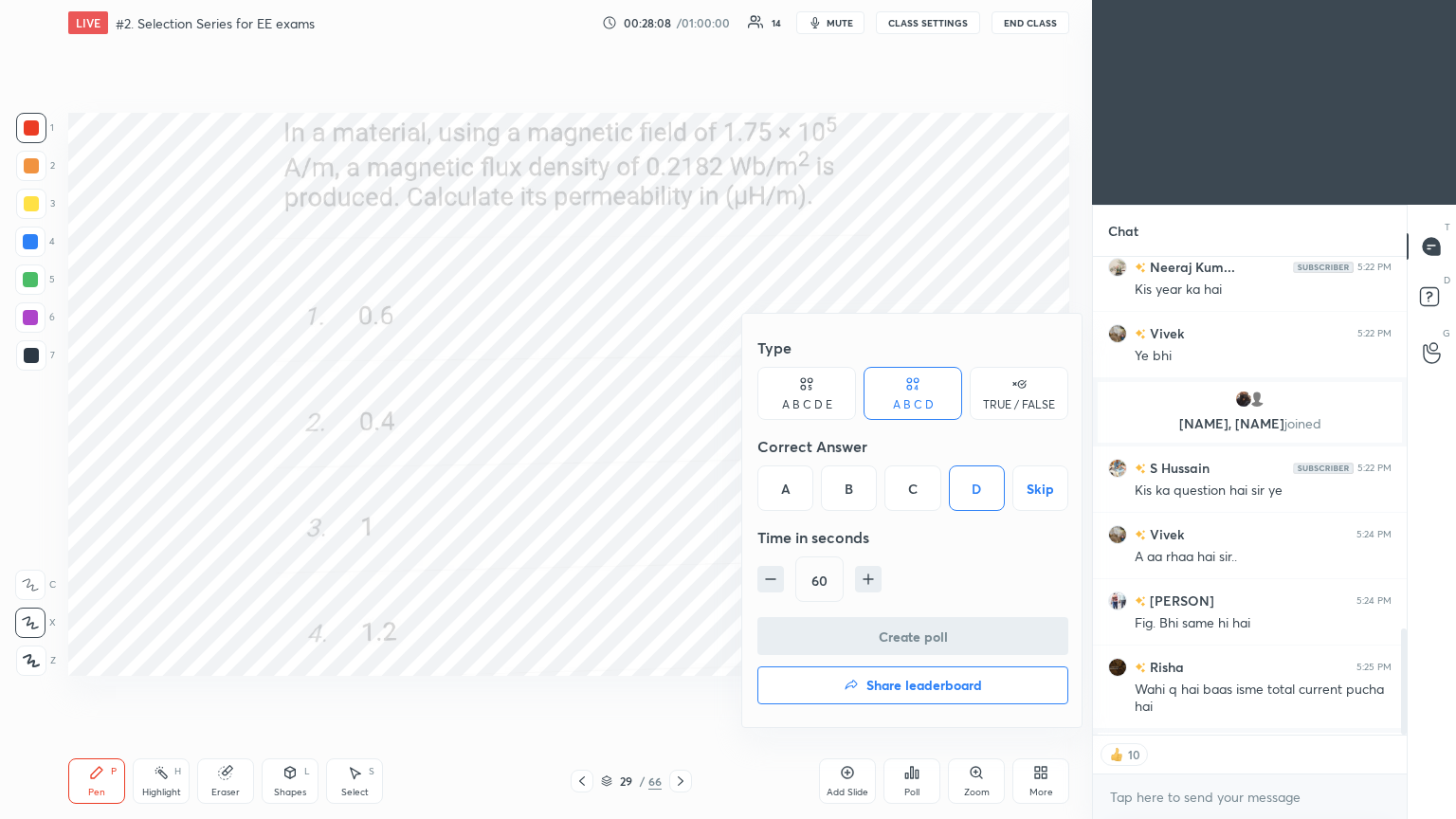 scroll, scrollTop: 442, scrollLeft: 308, axis: both 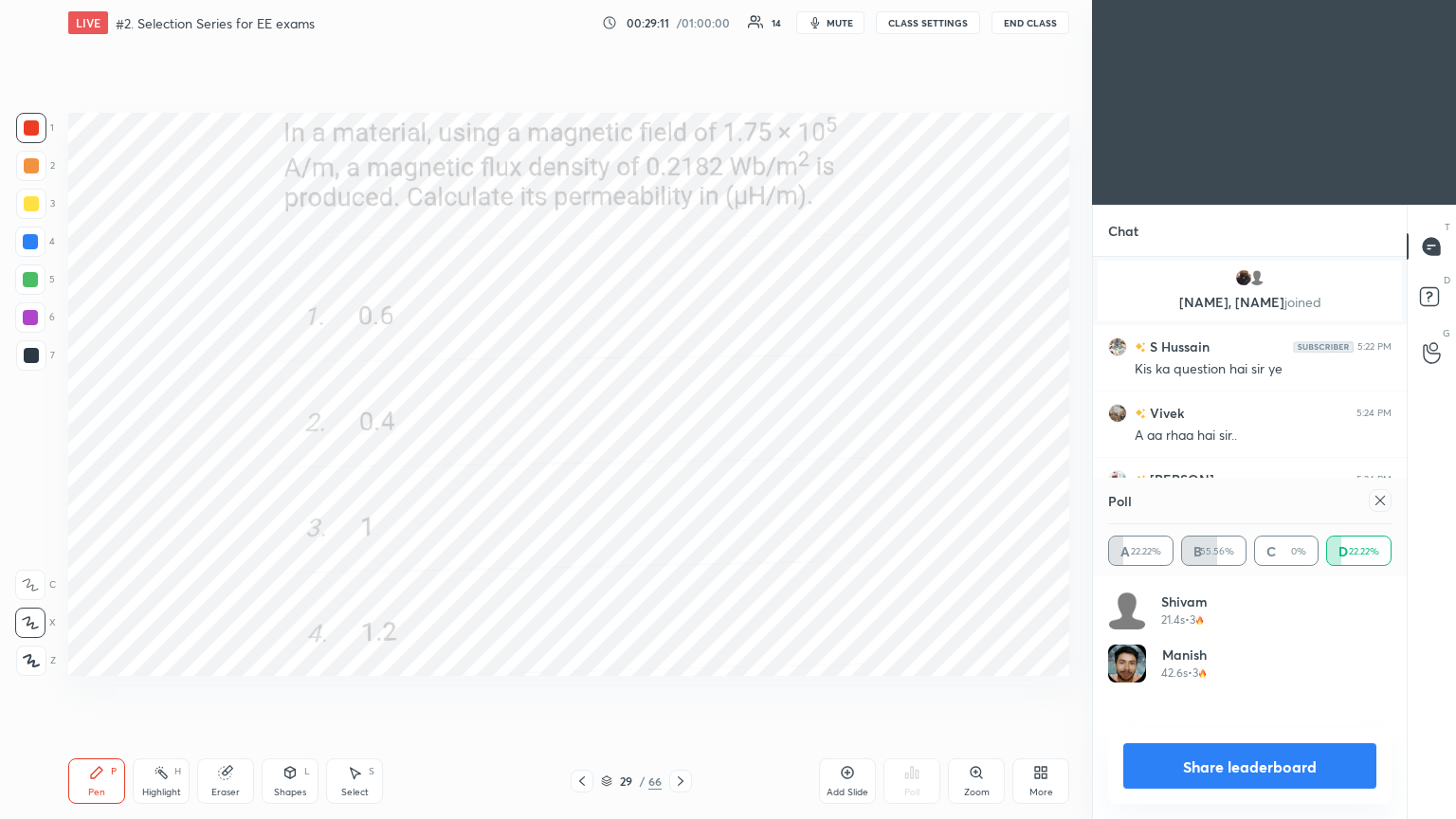 click 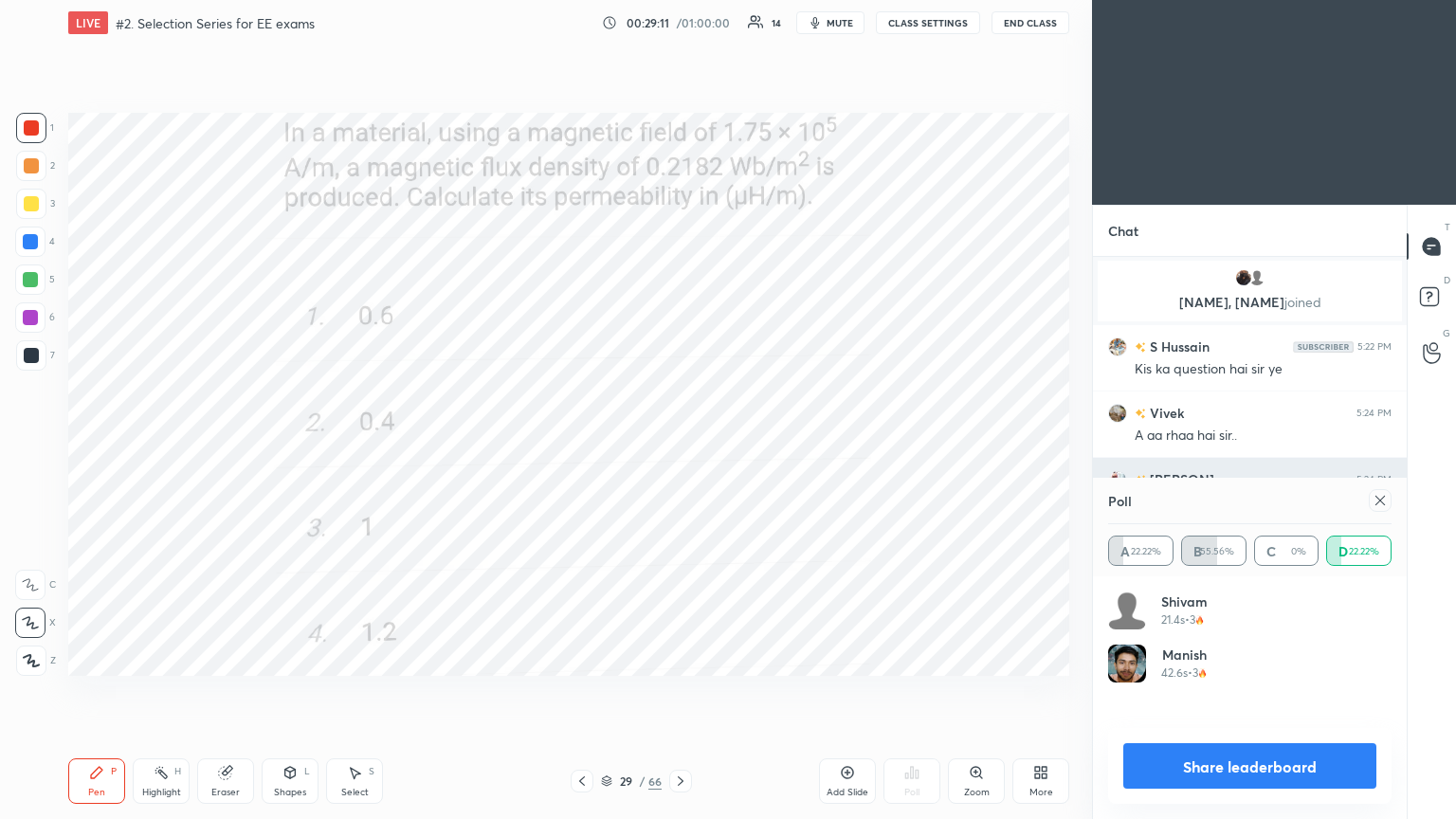 scroll, scrollTop: 83, scrollLeft: 278, axis: both 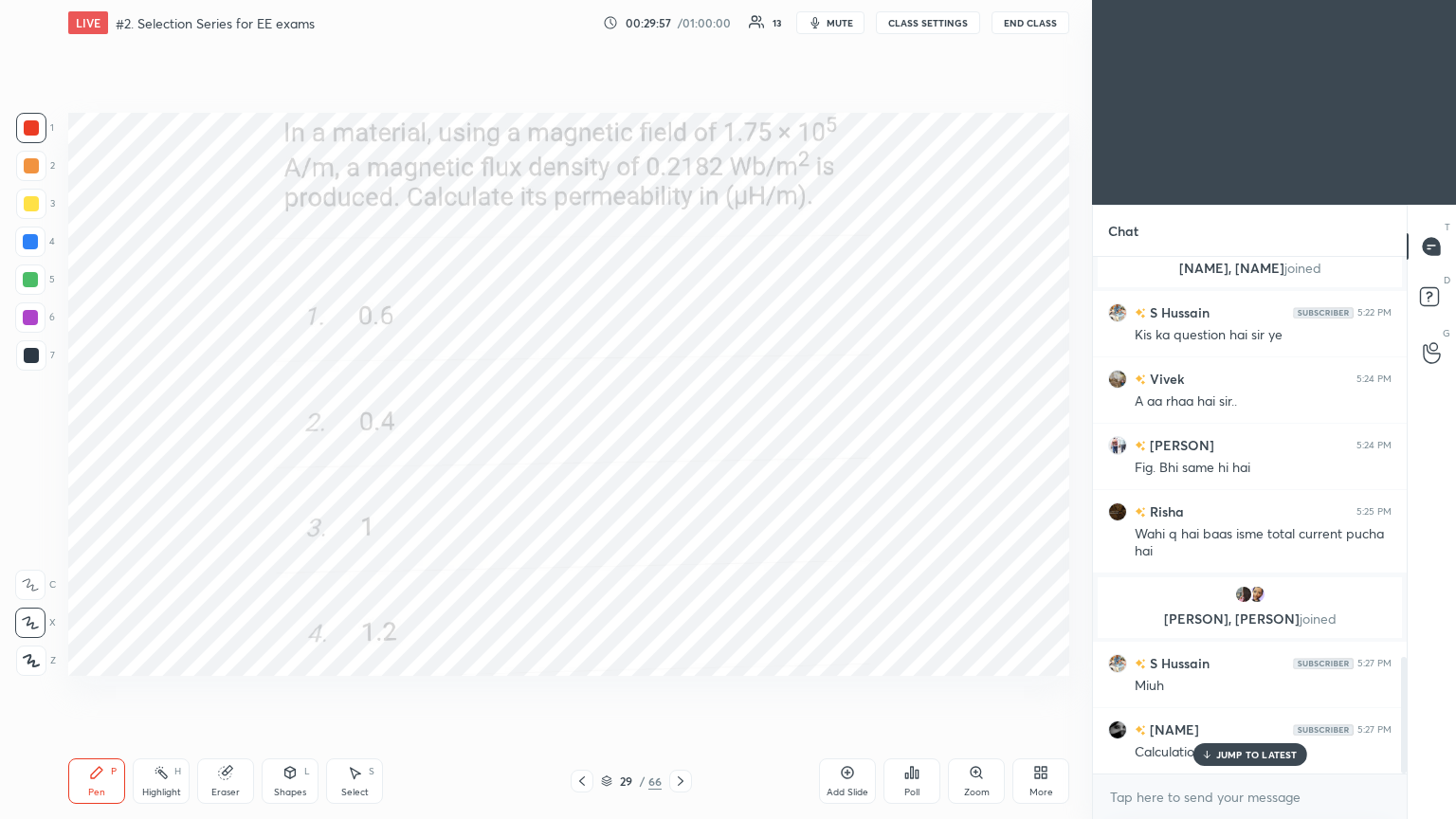 click on "JUMP TO LATEST" at bounding box center (1257, 755) 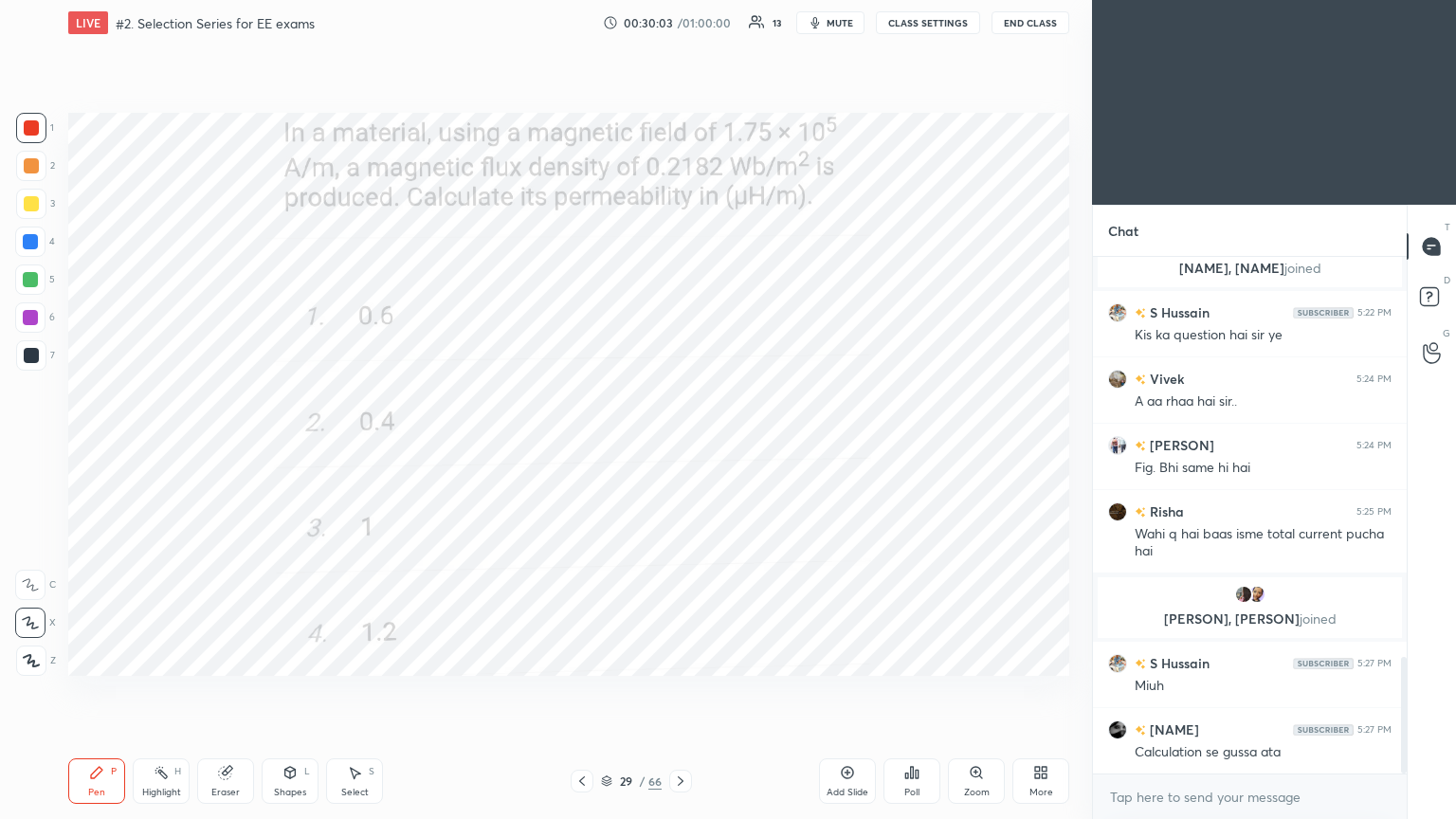scroll, scrollTop: 1824, scrollLeft: 0, axis: vertical 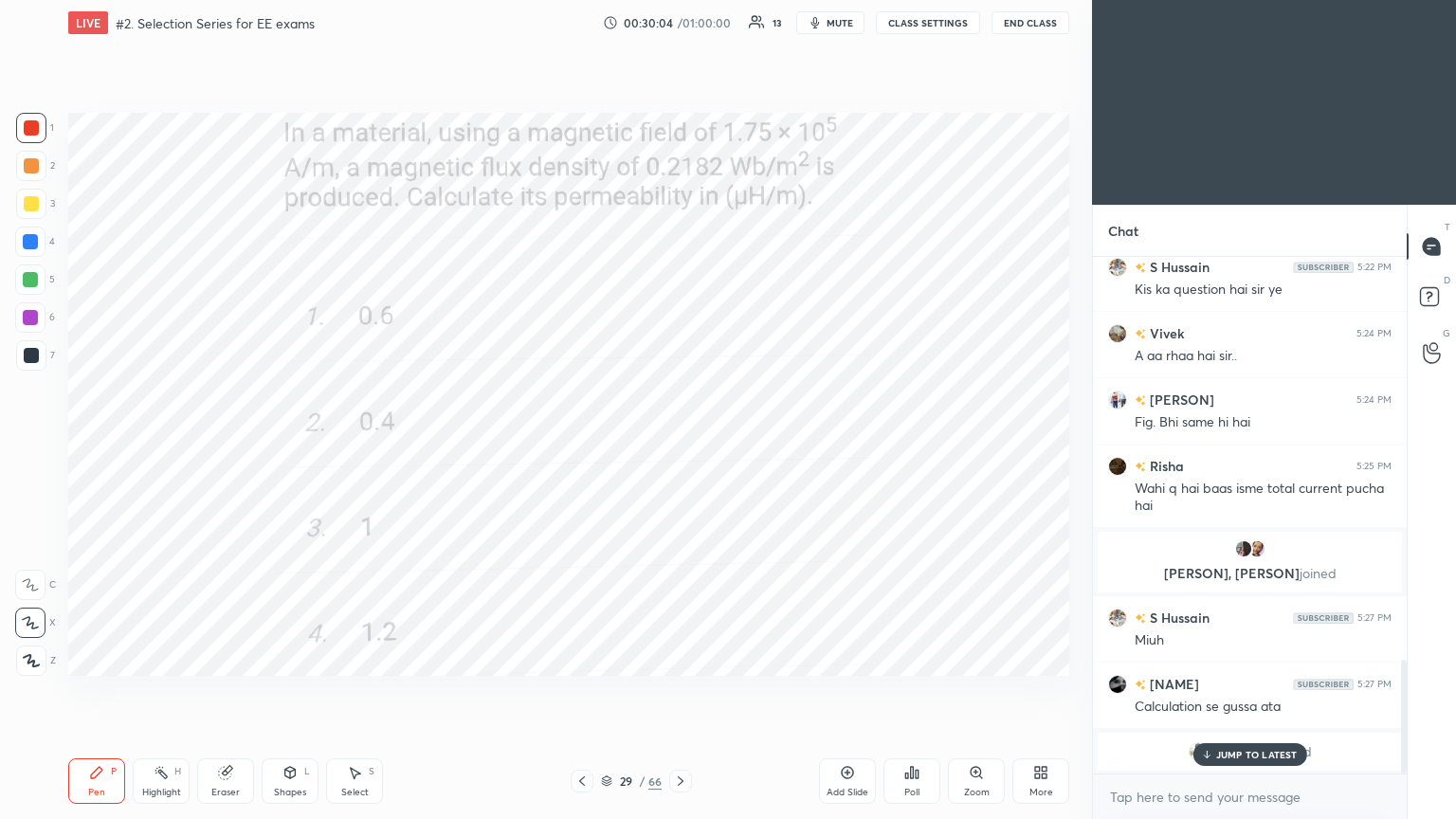 click 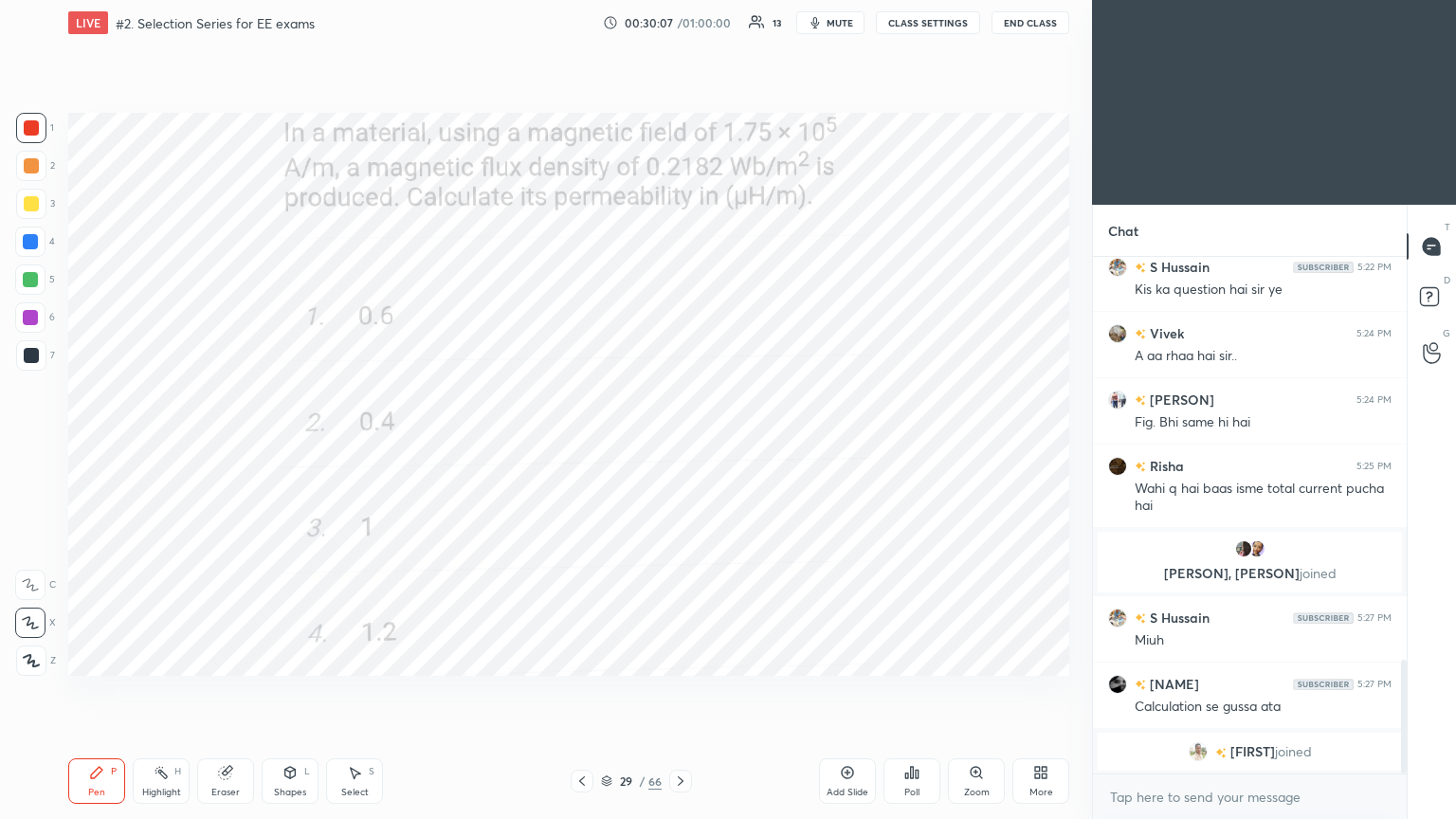 click 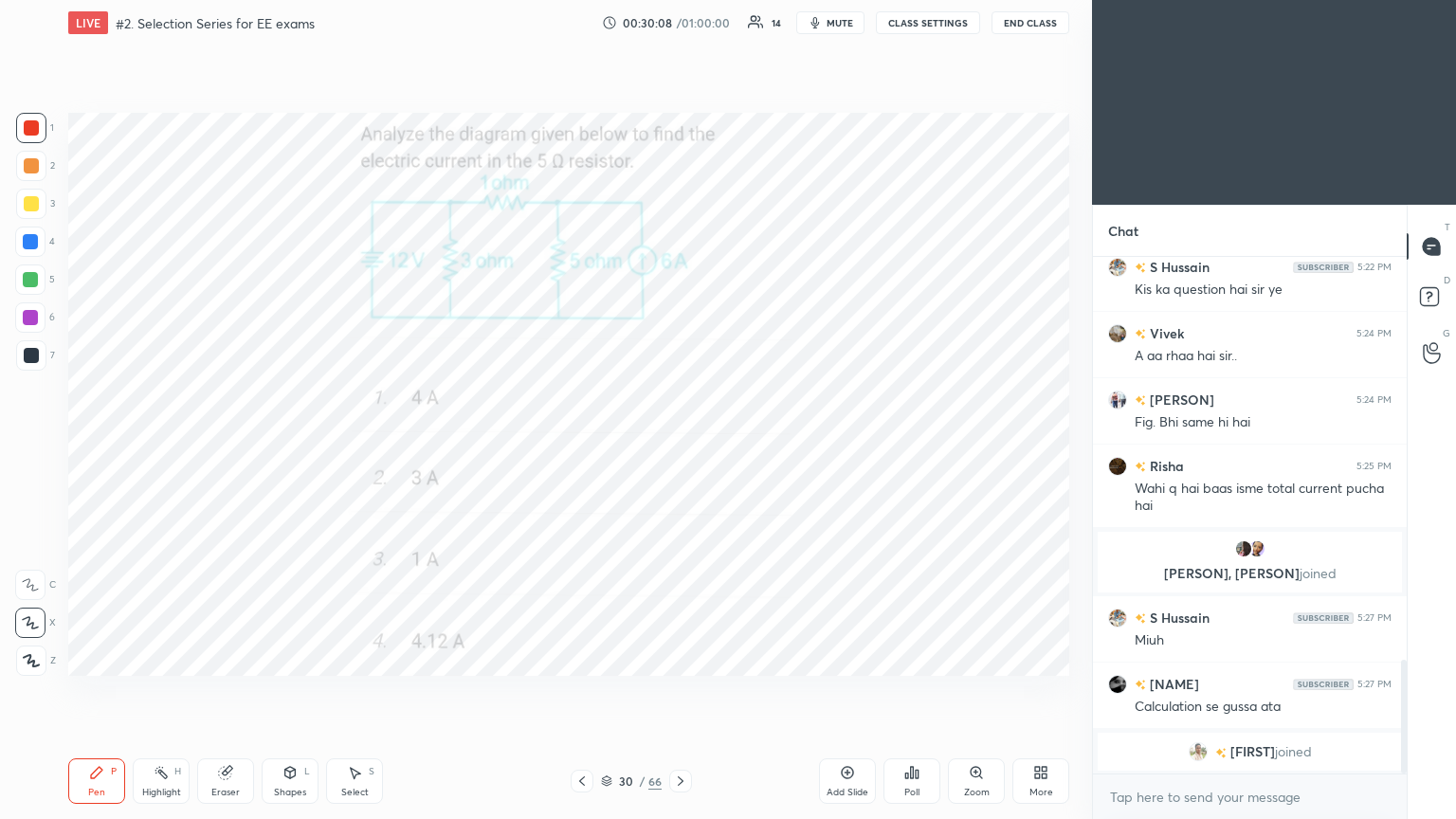 click on "Poll" at bounding box center (912, 792) 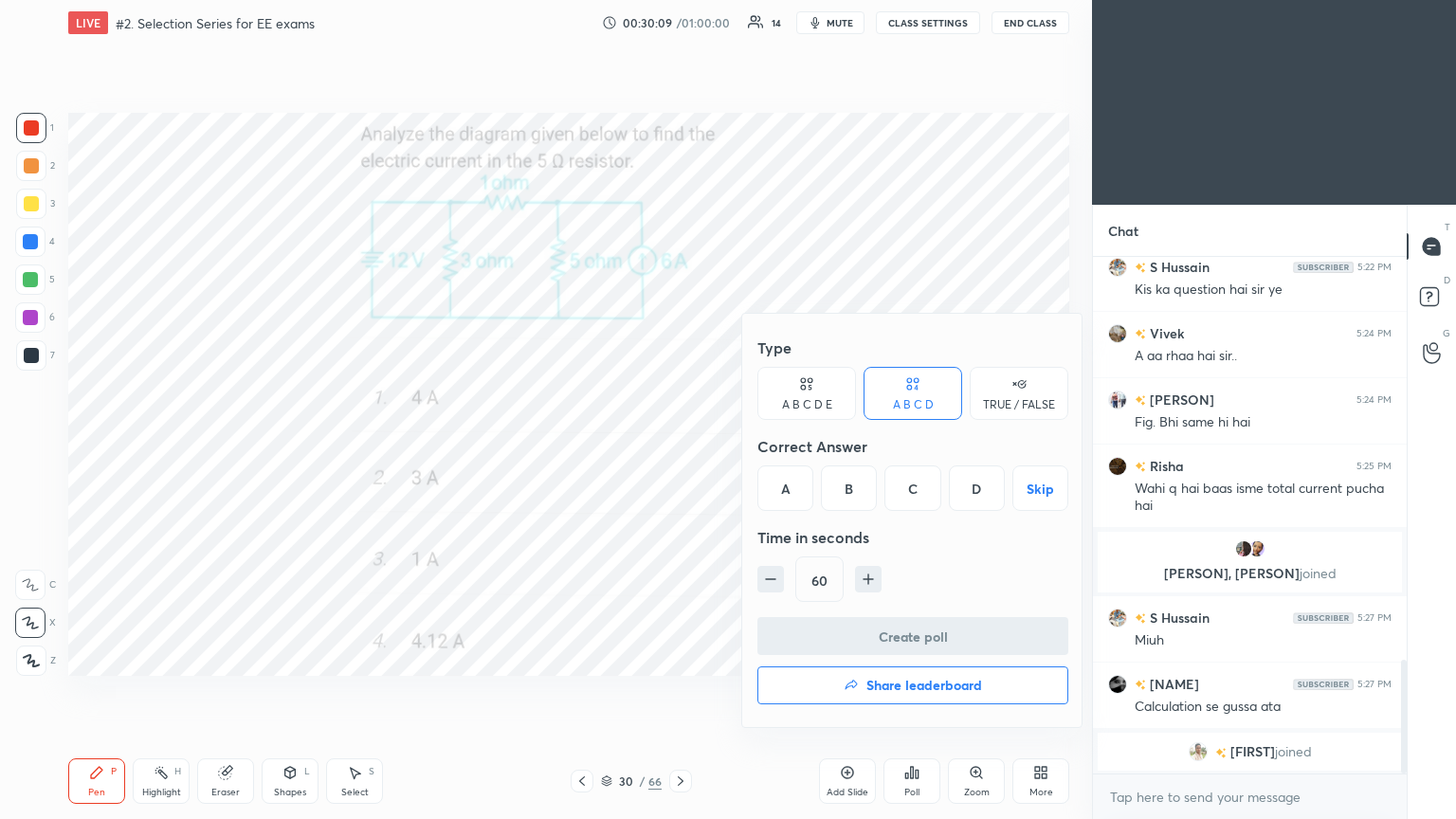 click on "B" at bounding box center (848, 488) 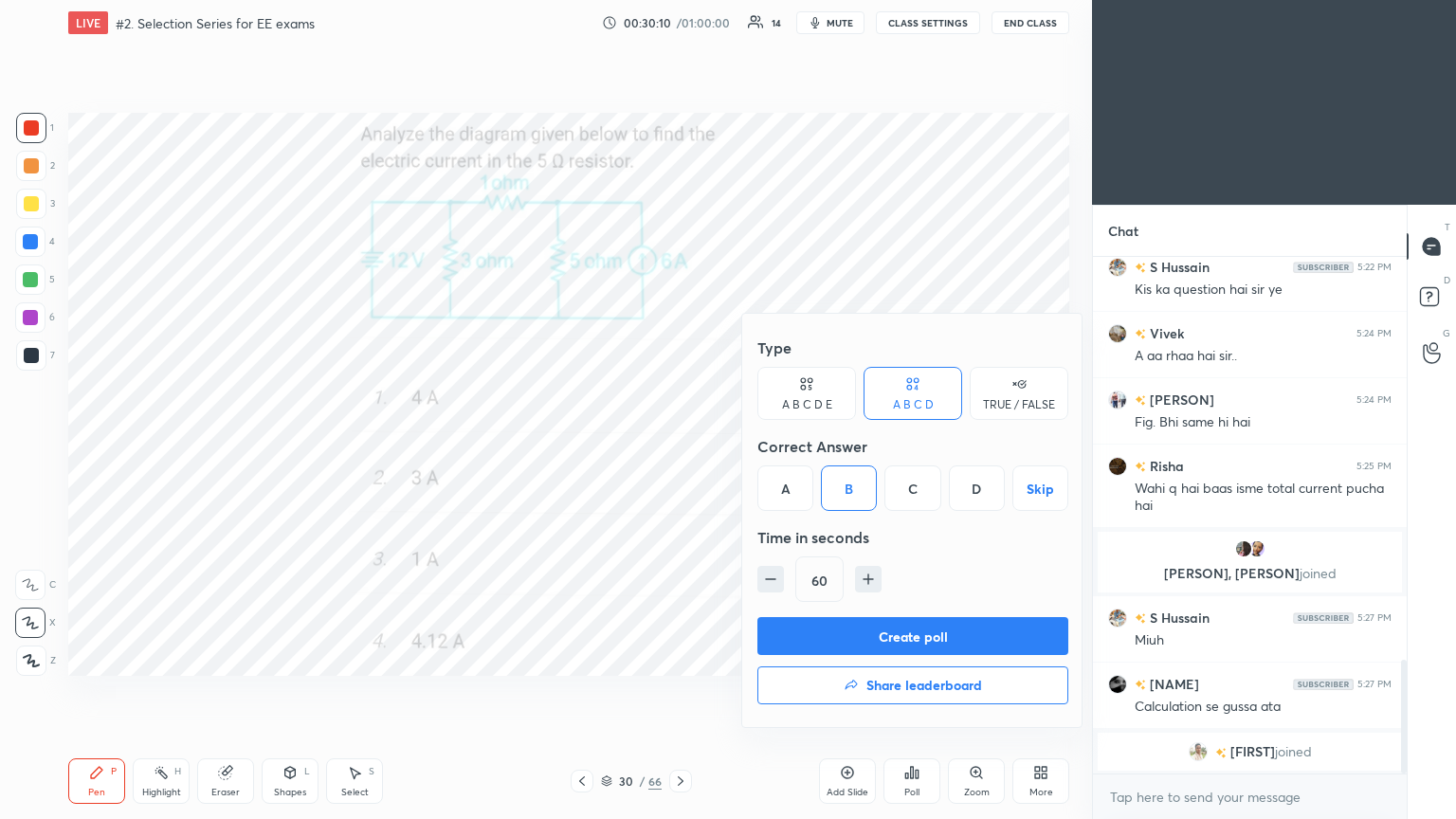 click on "Create poll" at bounding box center (913, 636) 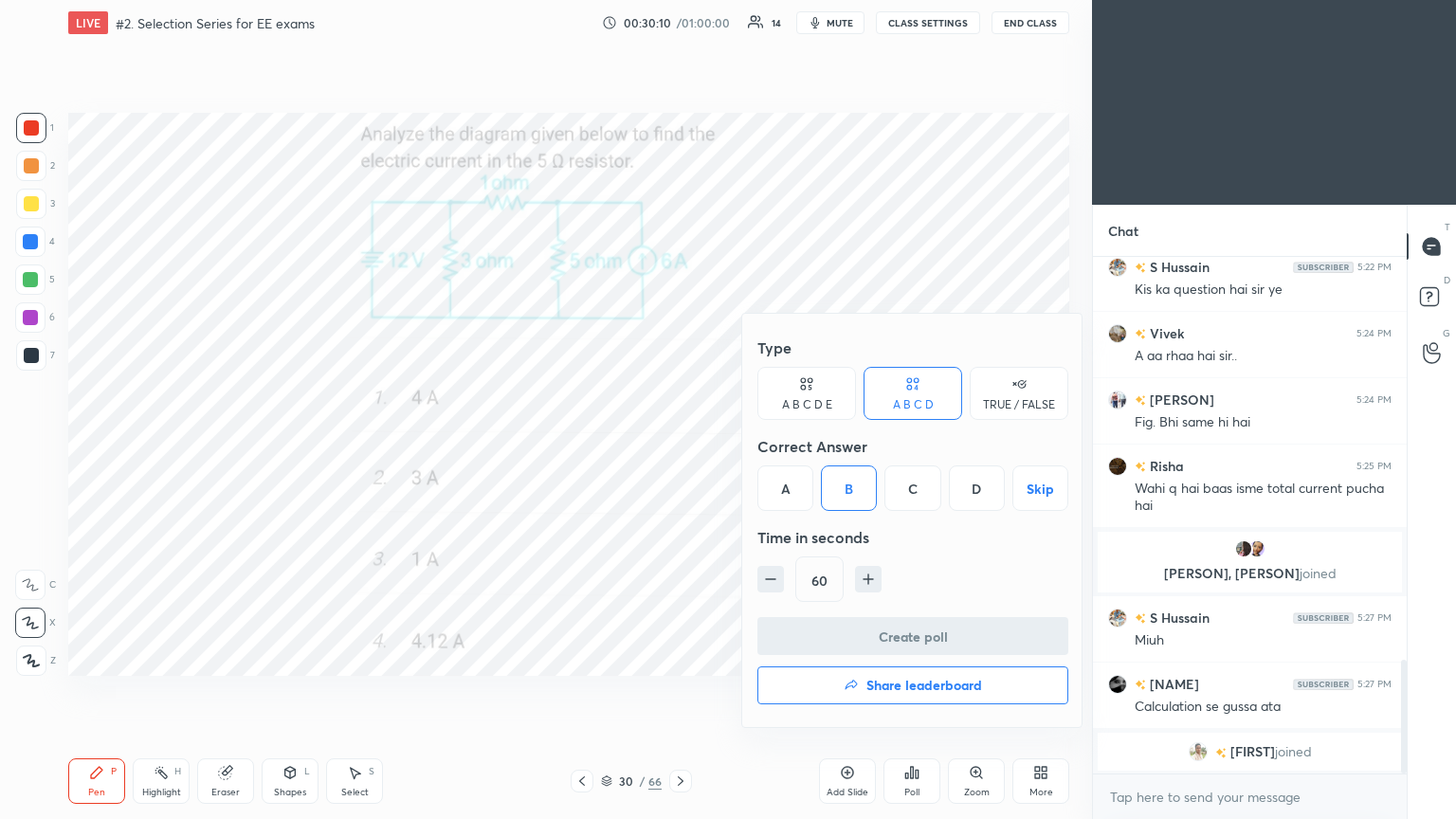 scroll, scrollTop: 481, scrollLeft: 308, axis: both 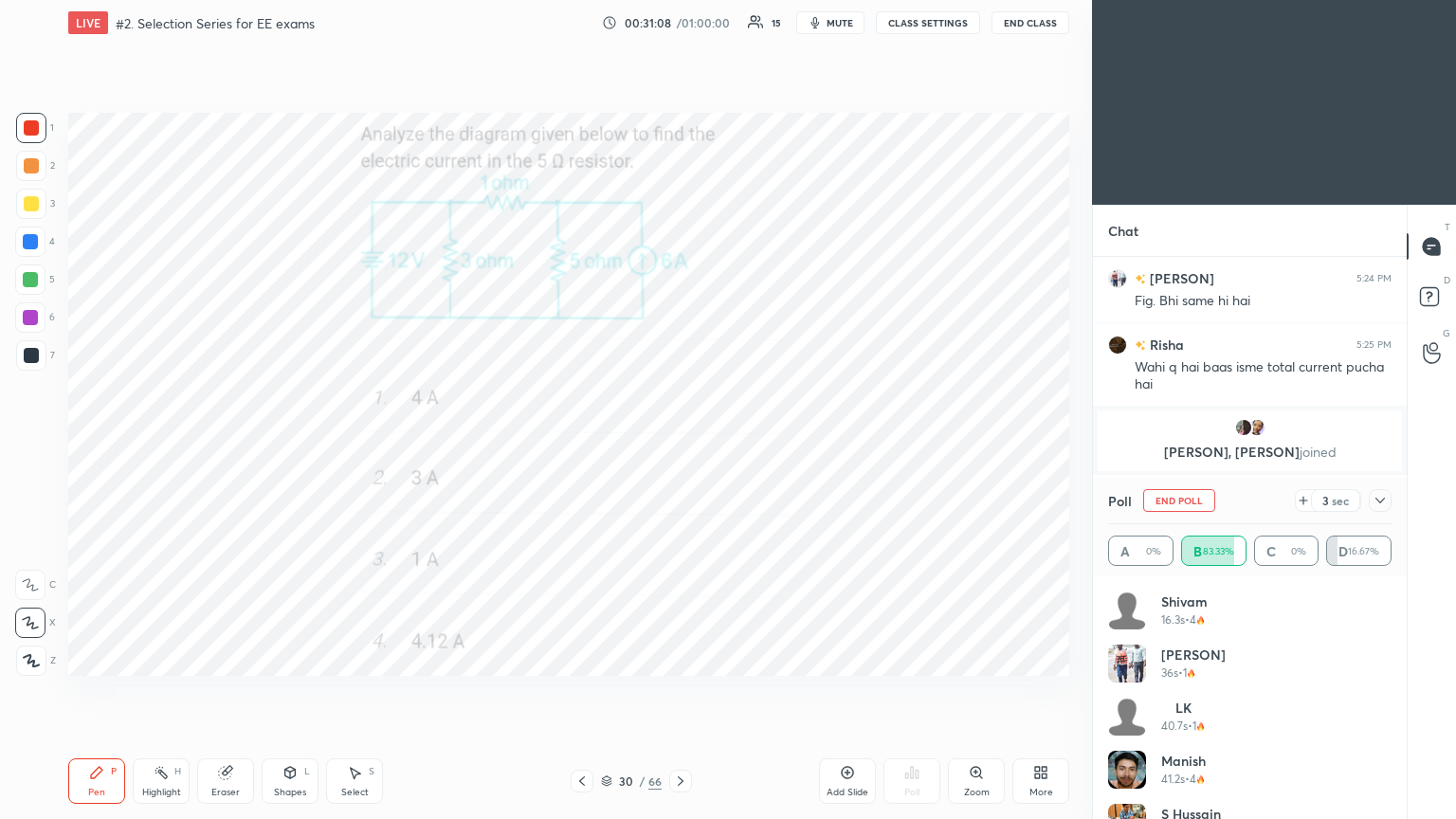 click on "End Poll" at bounding box center [1179, 500] 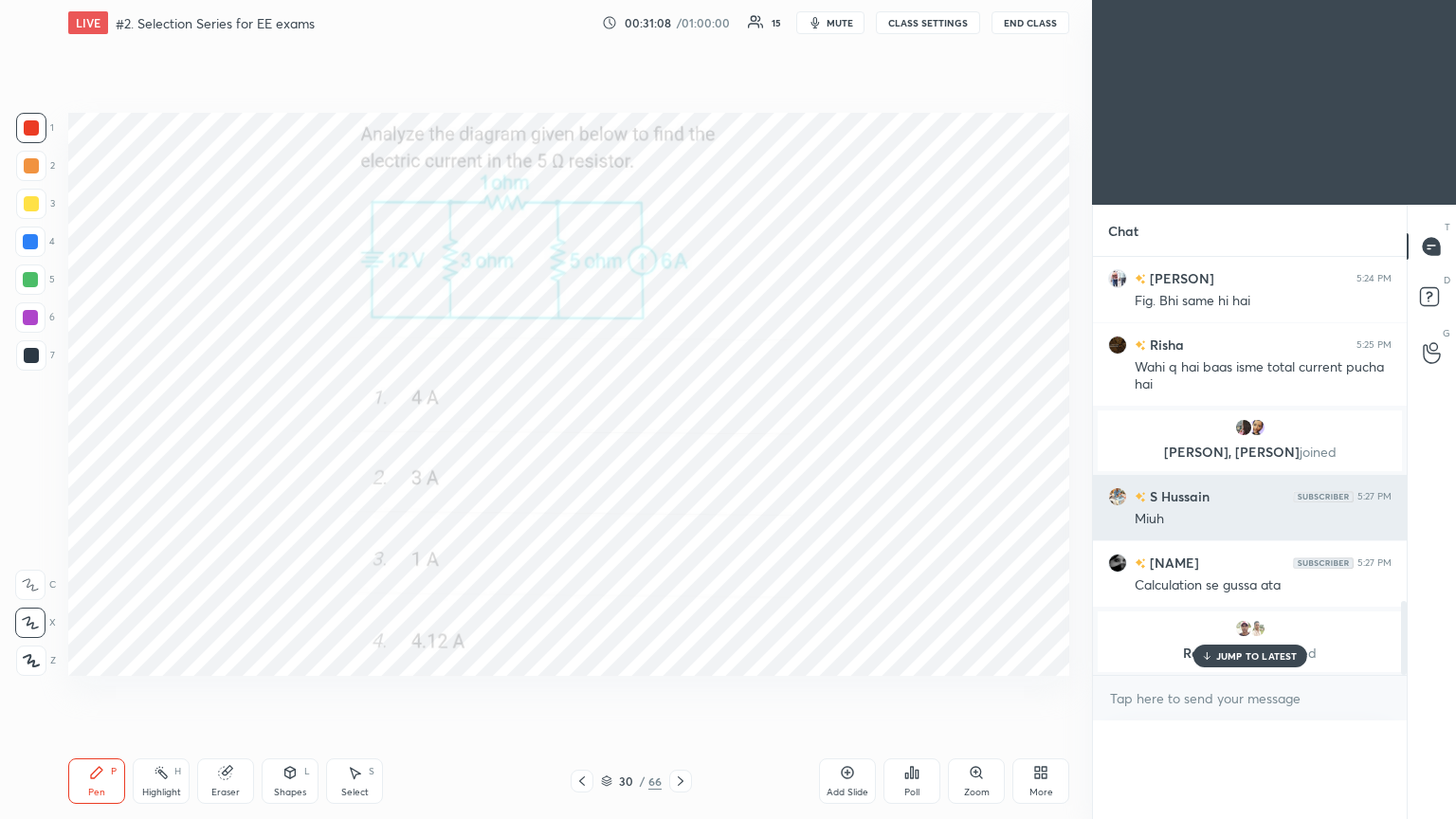 scroll, scrollTop: 84, scrollLeft: 278, axis: both 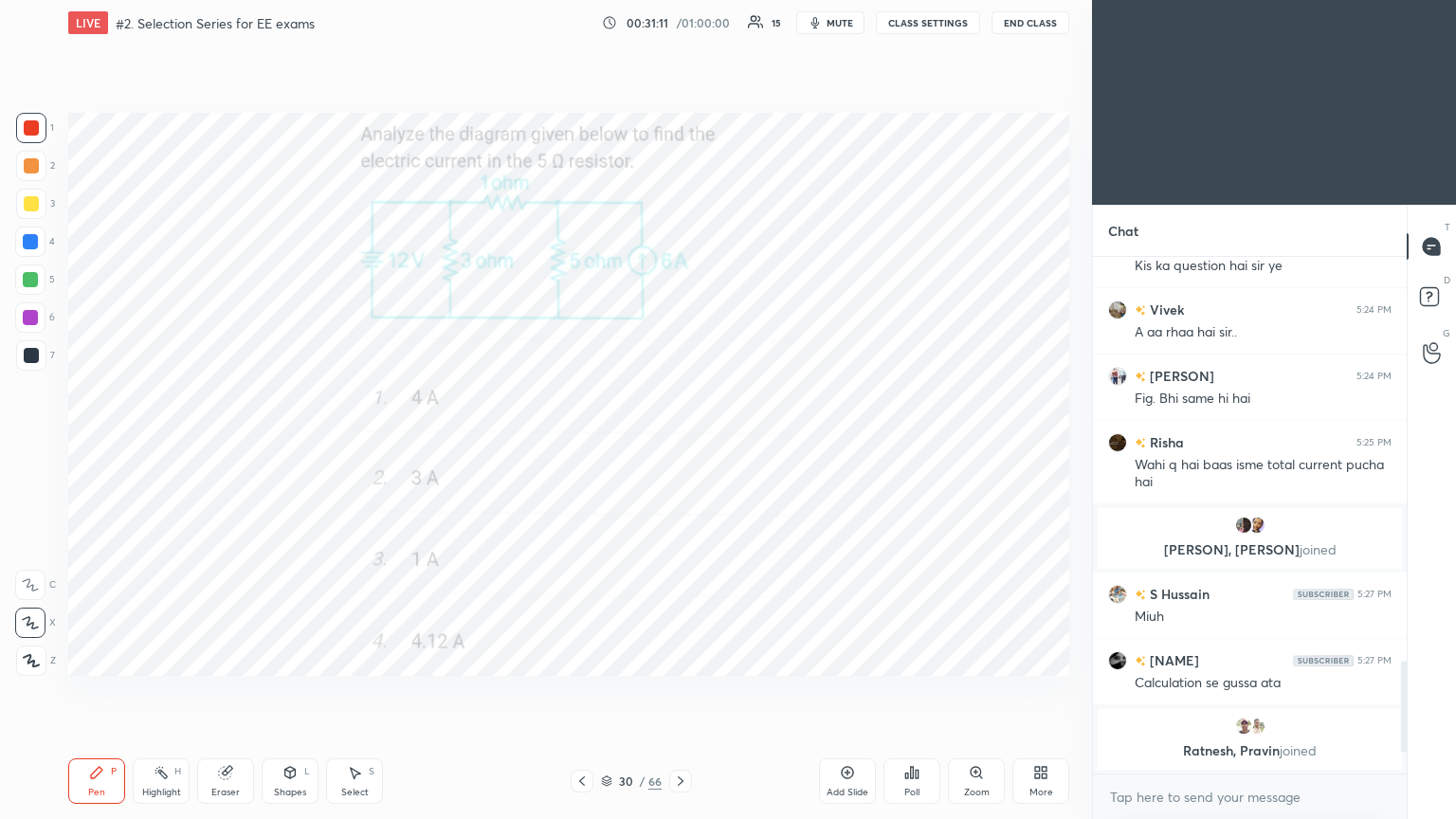 click at bounding box center [31, 128] 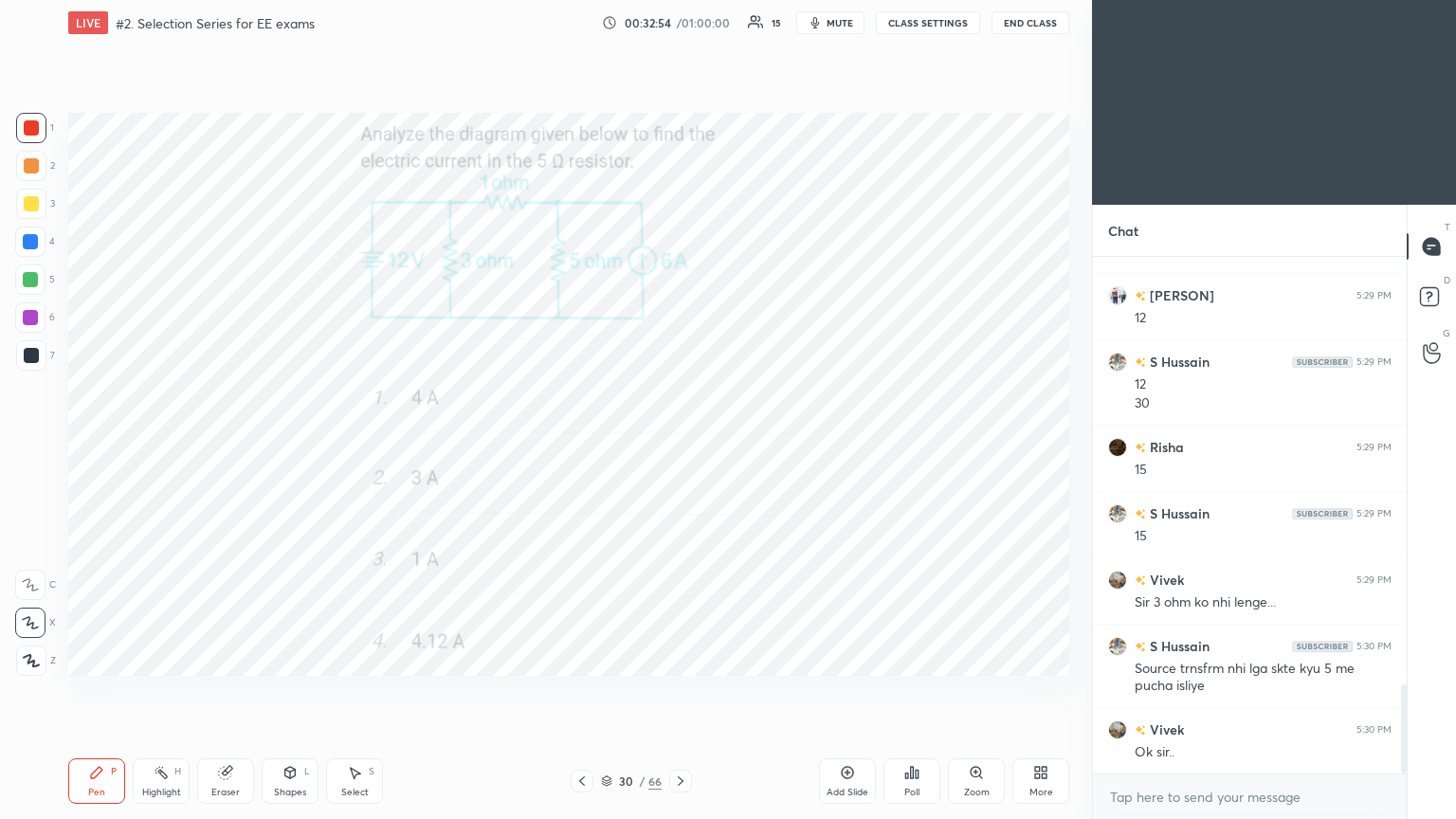 scroll, scrollTop: 2490, scrollLeft: 0, axis: vertical 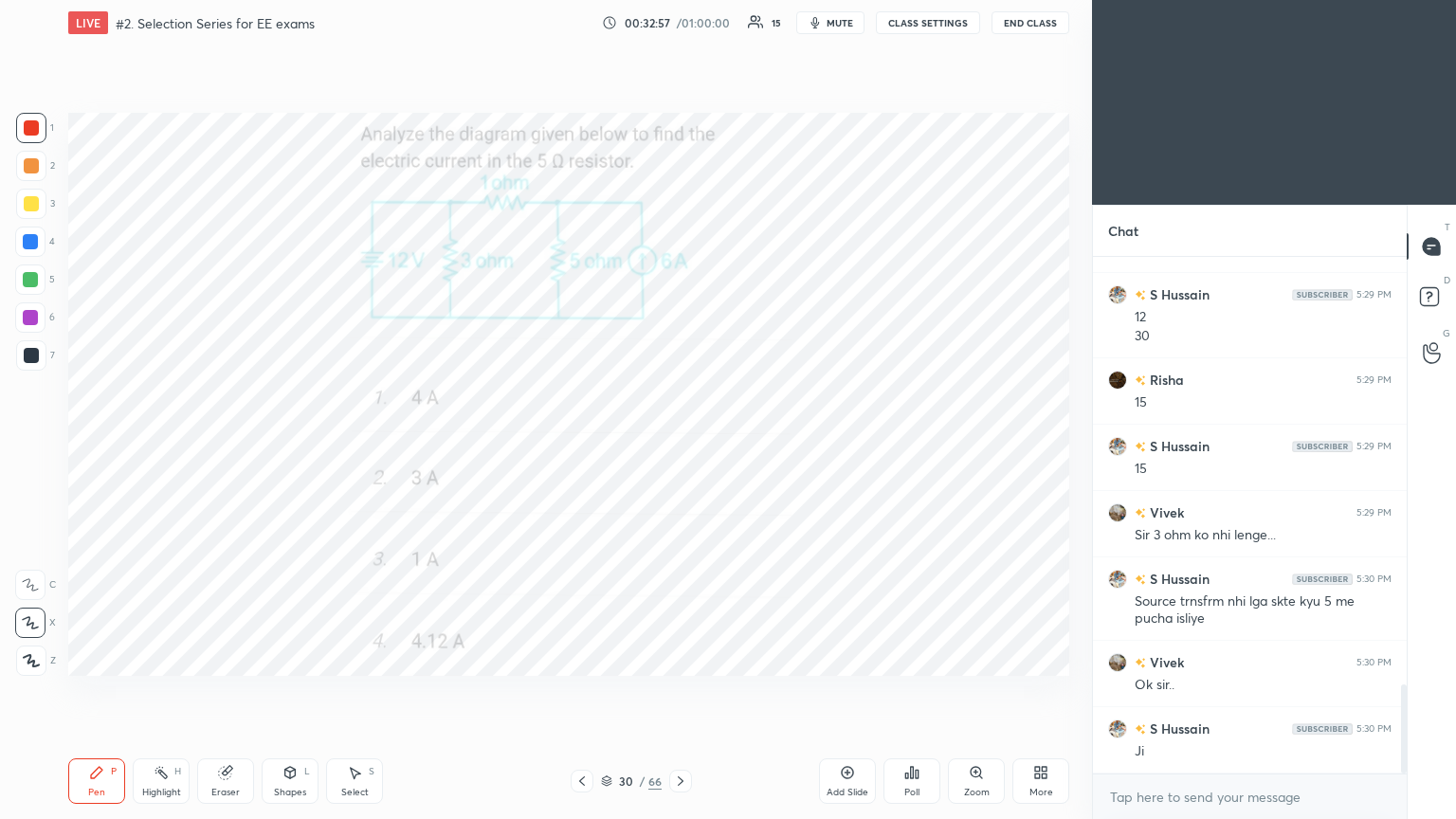 click 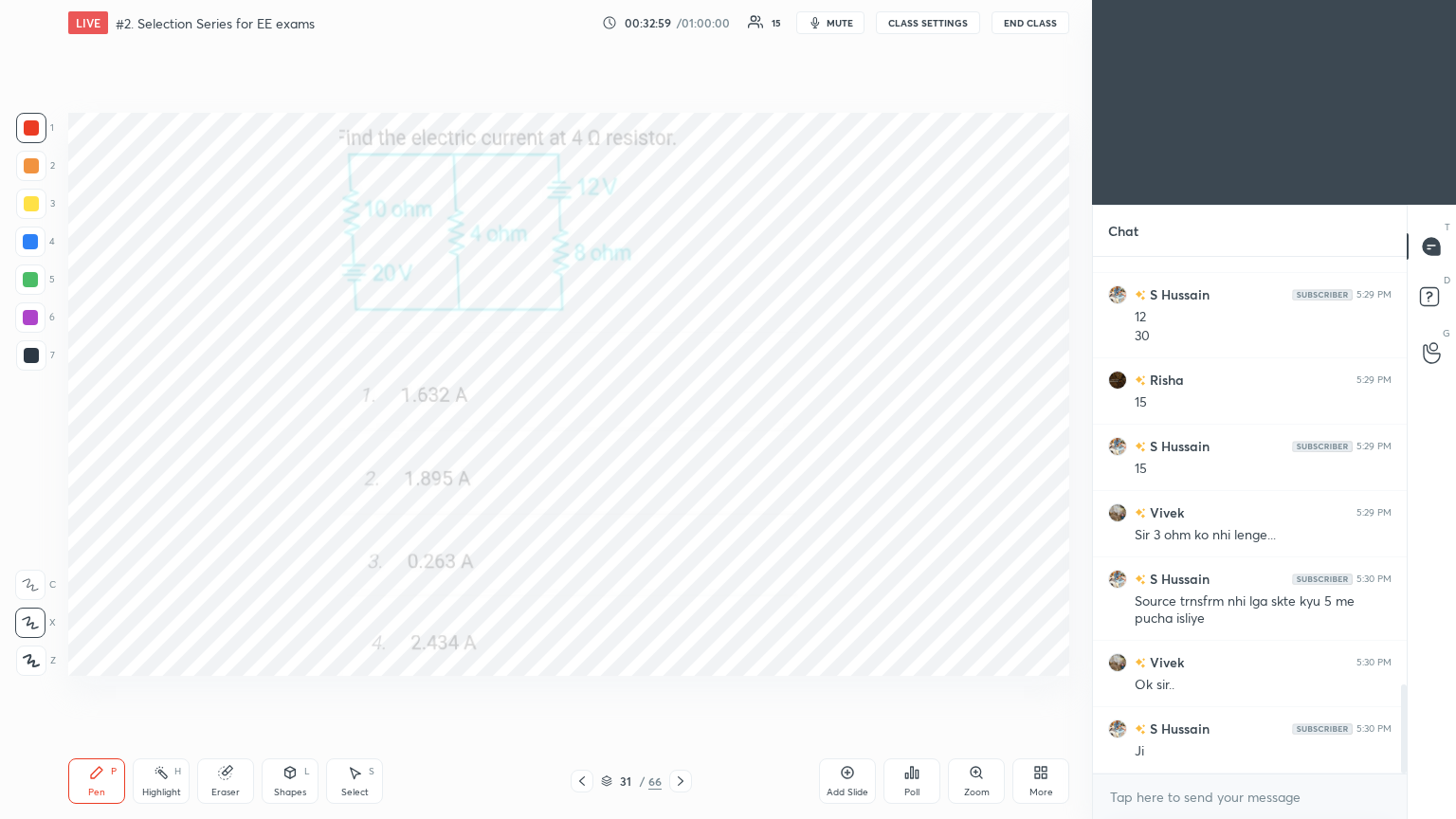 click on "Poll" at bounding box center (912, 781) 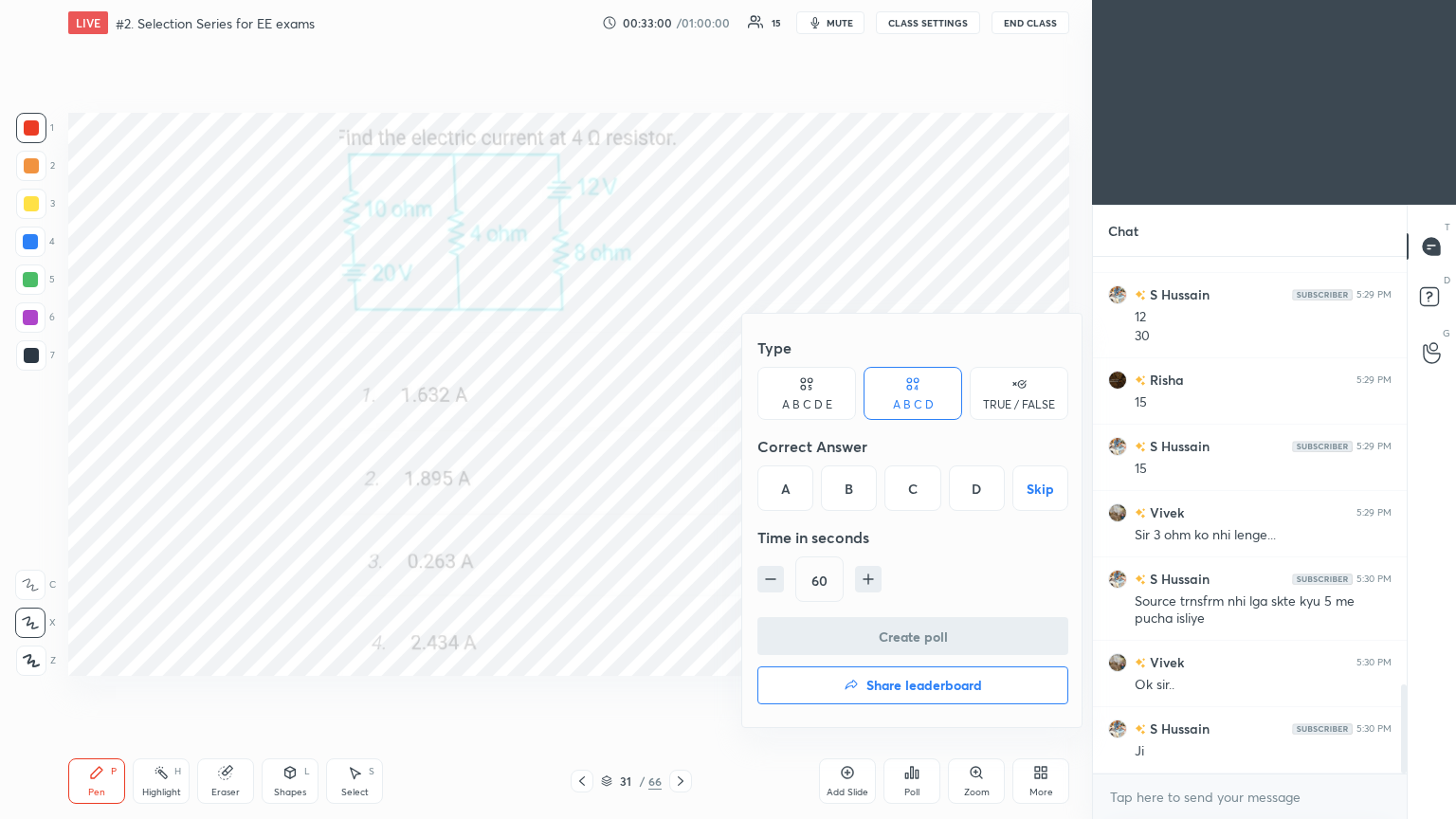 click on "C" at bounding box center (912, 488) 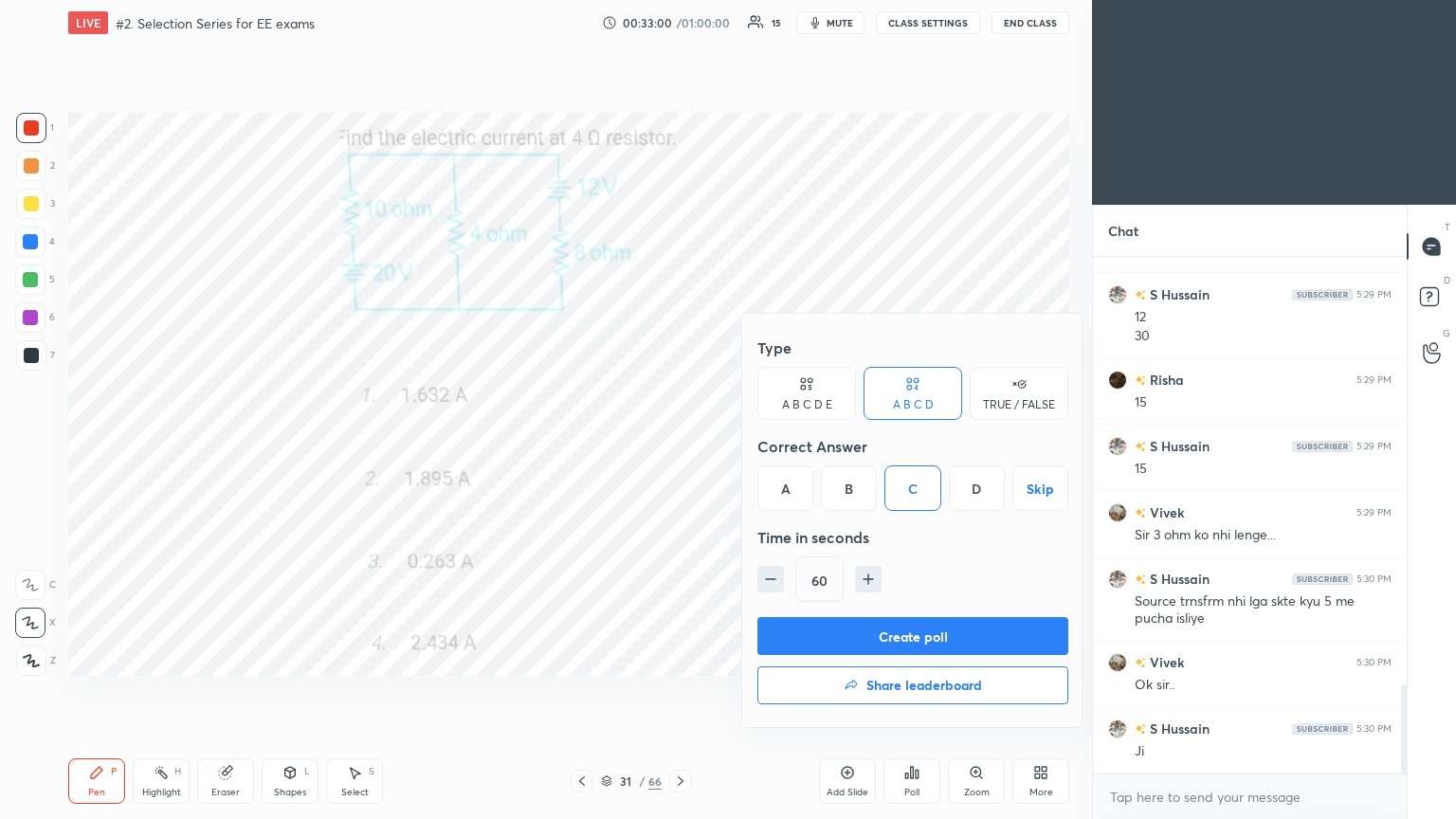 click on "Create poll" at bounding box center [913, 636] 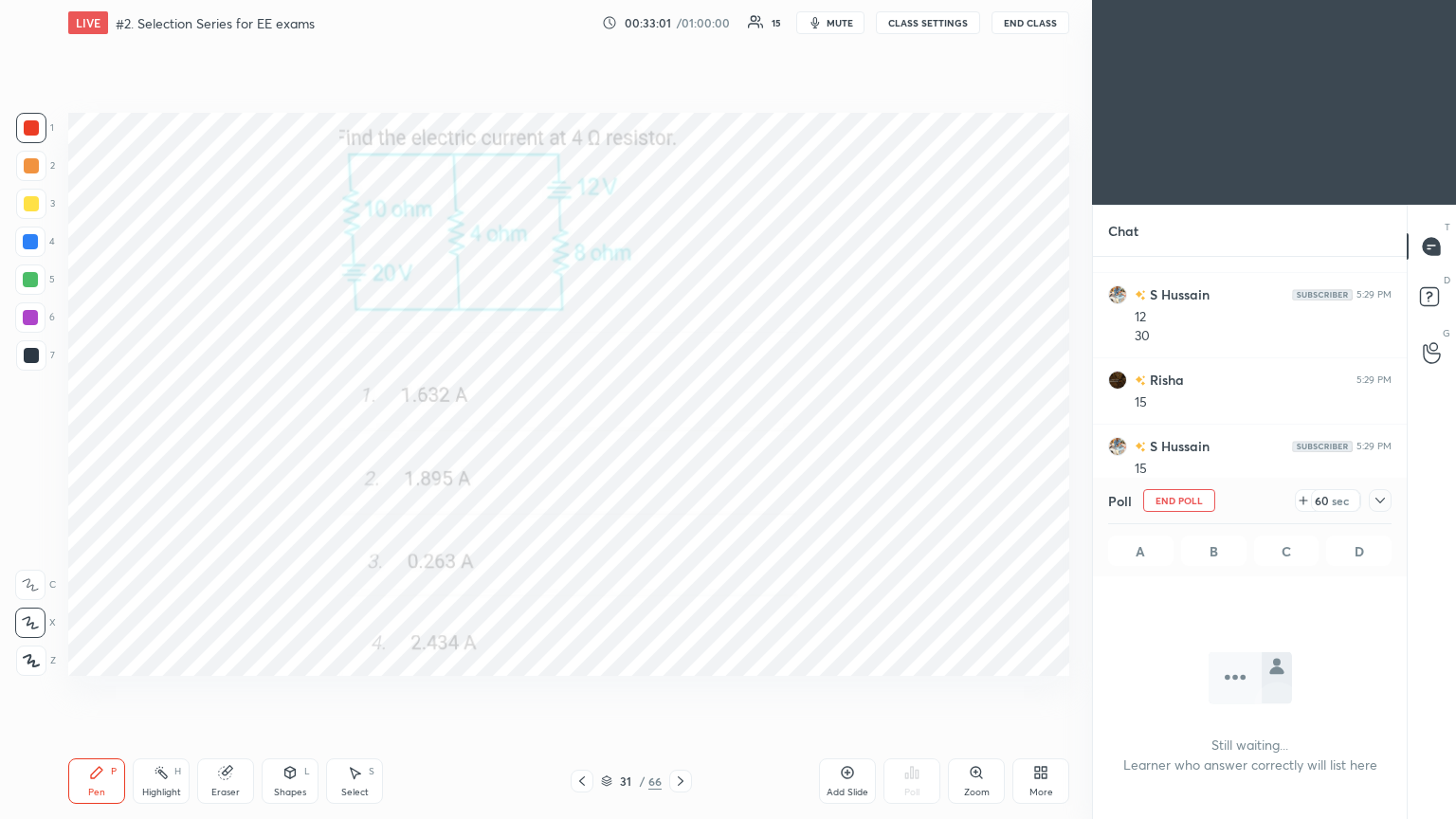 scroll, scrollTop: 481, scrollLeft: 308, axis: both 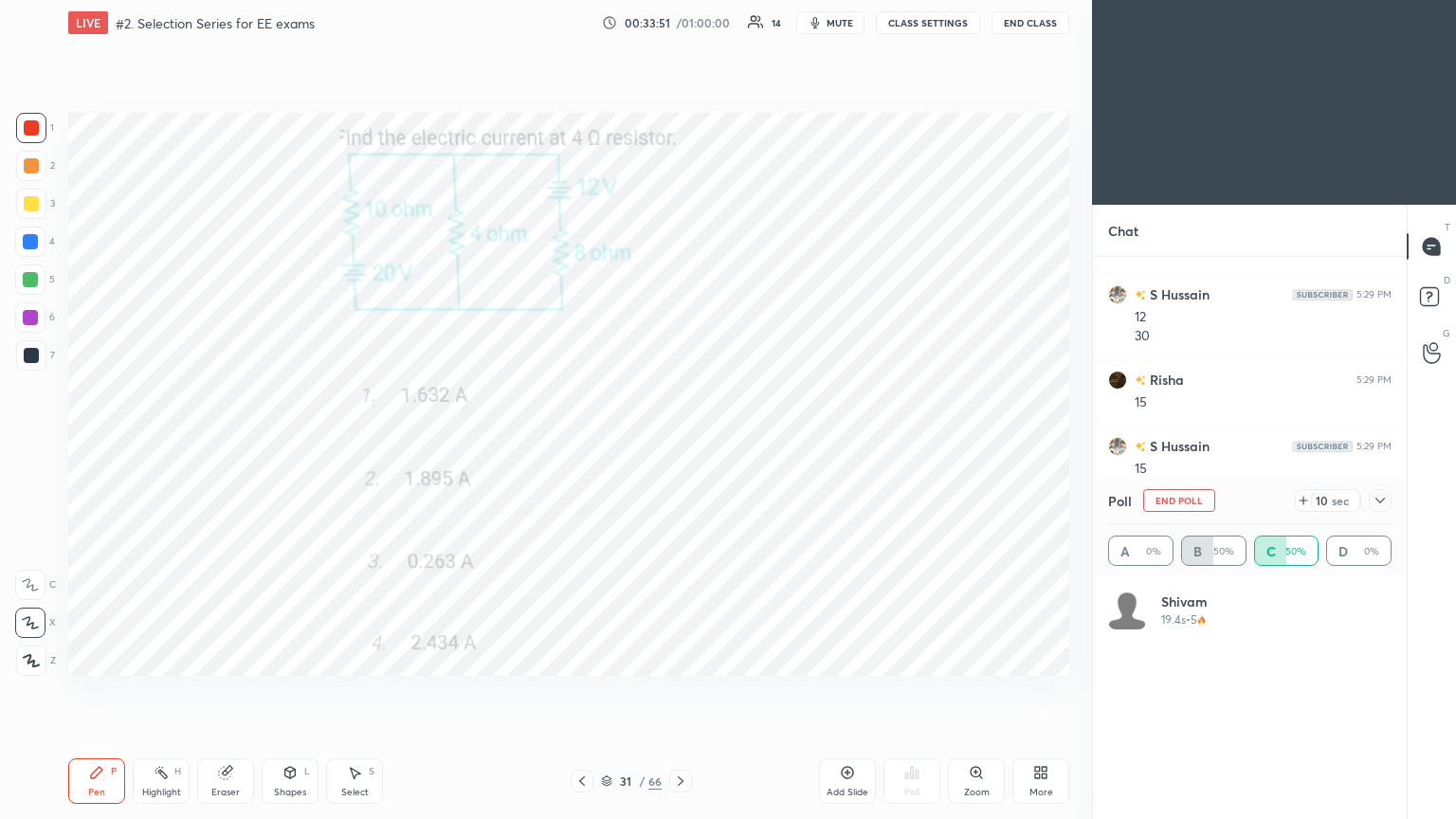click 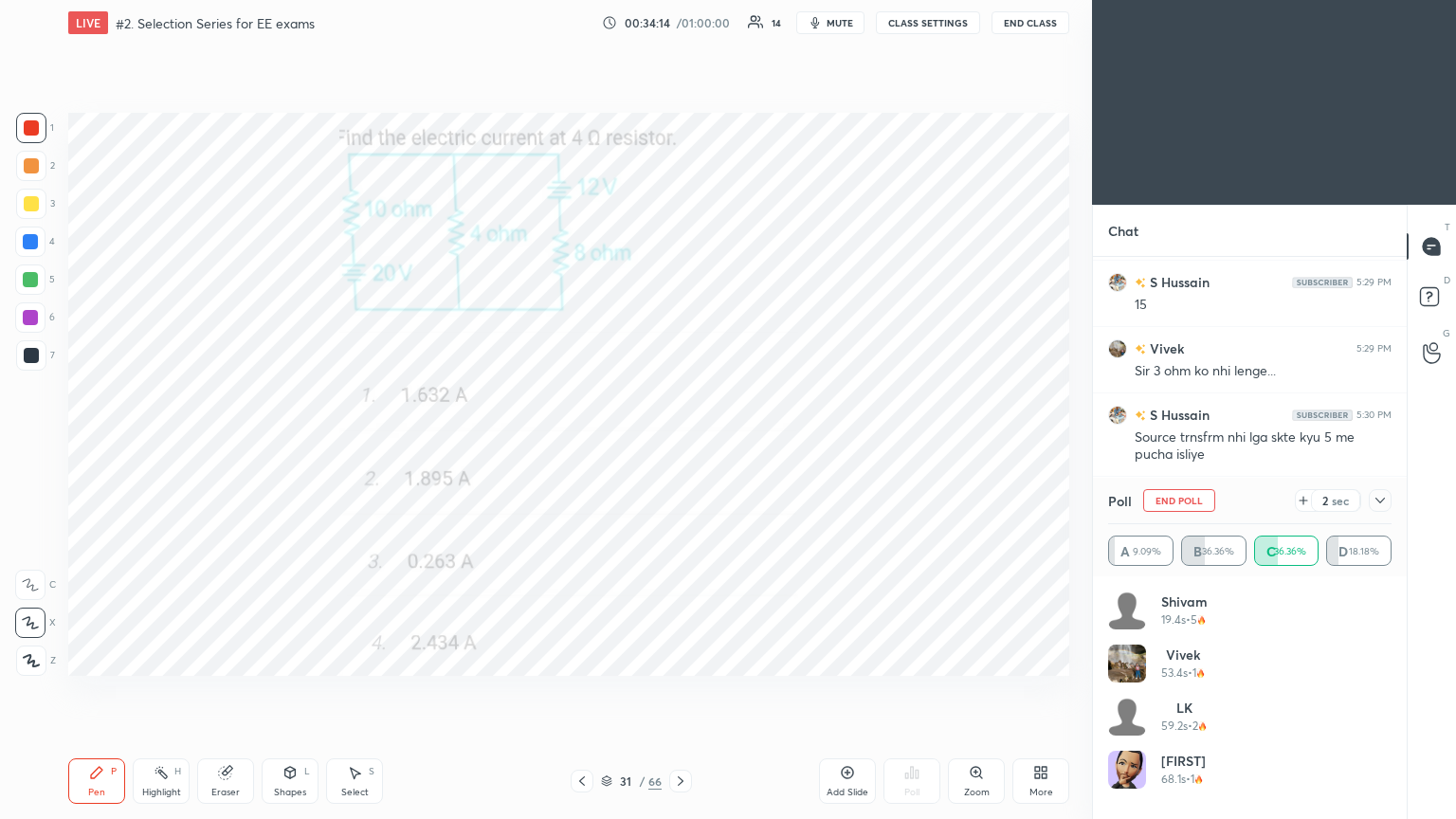 scroll, scrollTop: 2721, scrollLeft: 0, axis: vertical 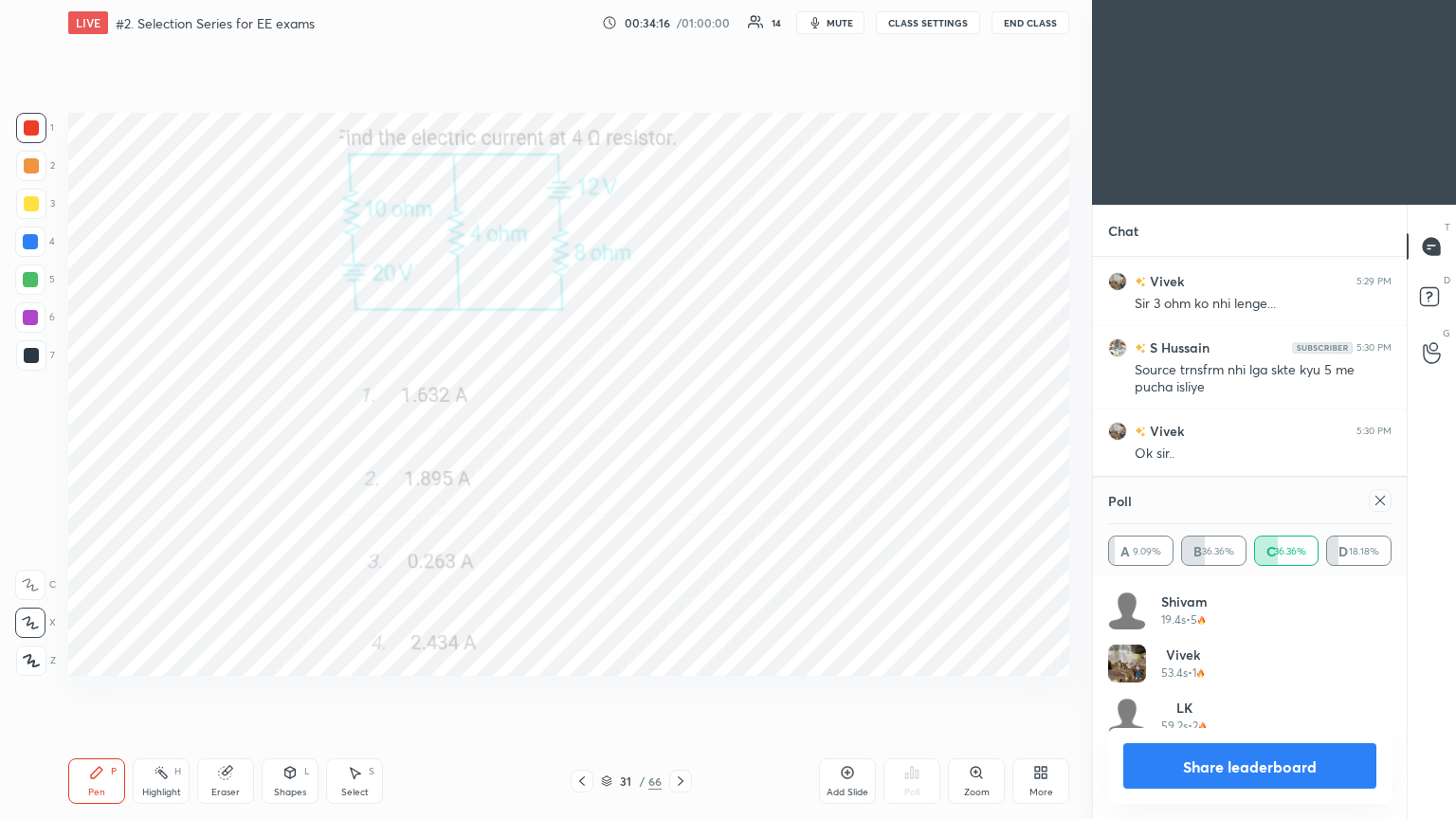 click 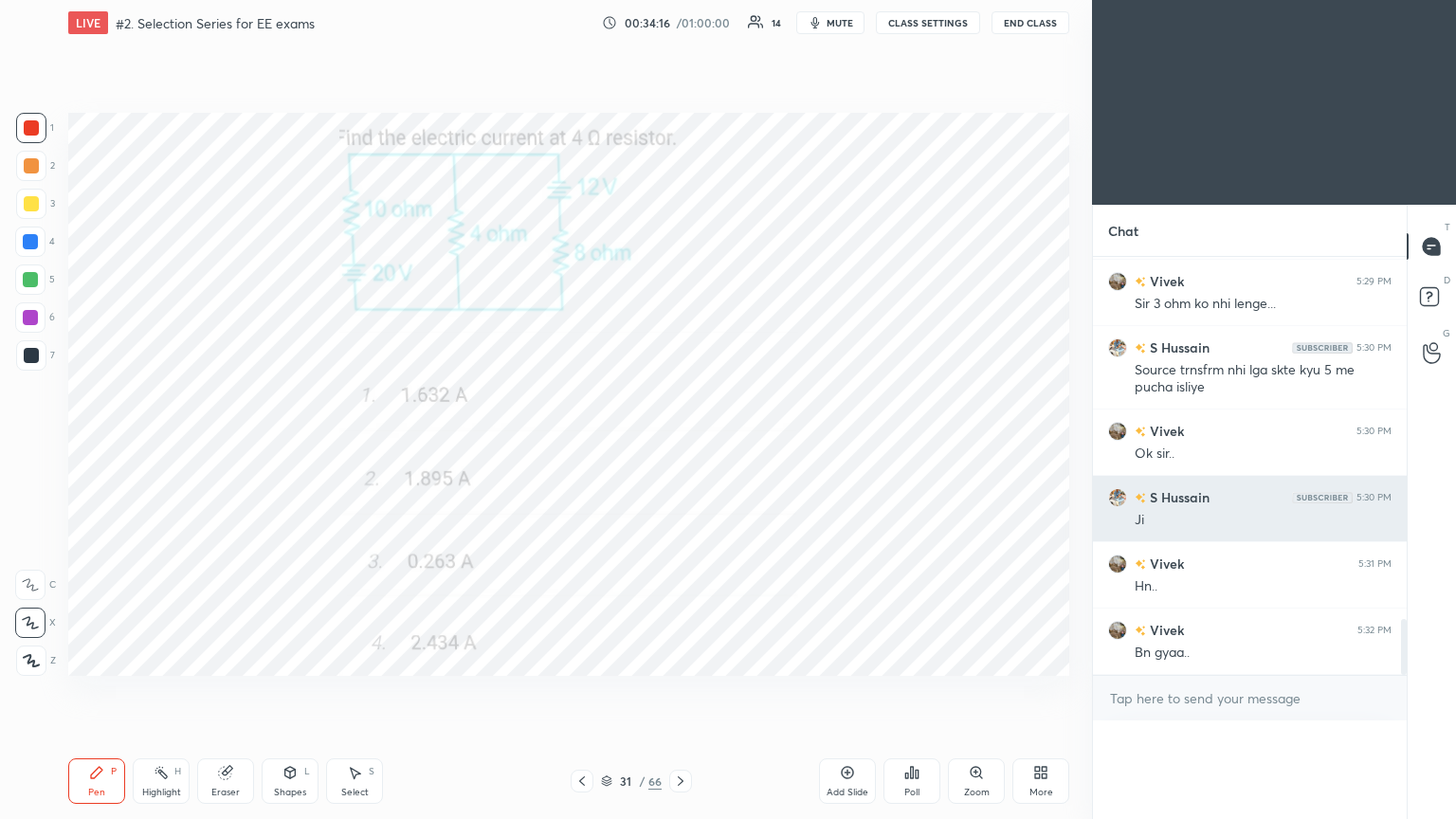 scroll, scrollTop: 0, scrollLeft: 6, axis: horizontal 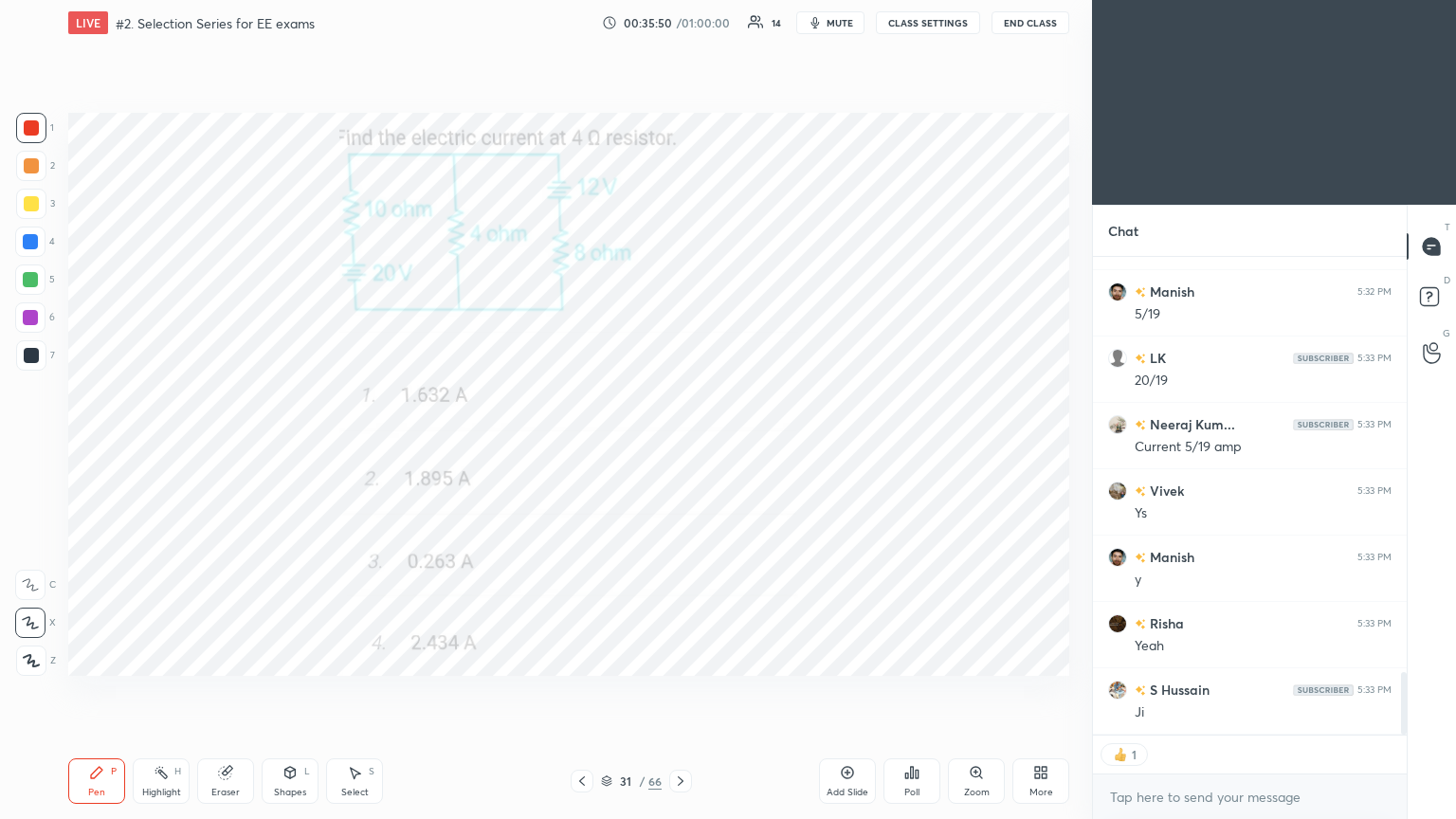 click at bounding box center [681, 781] 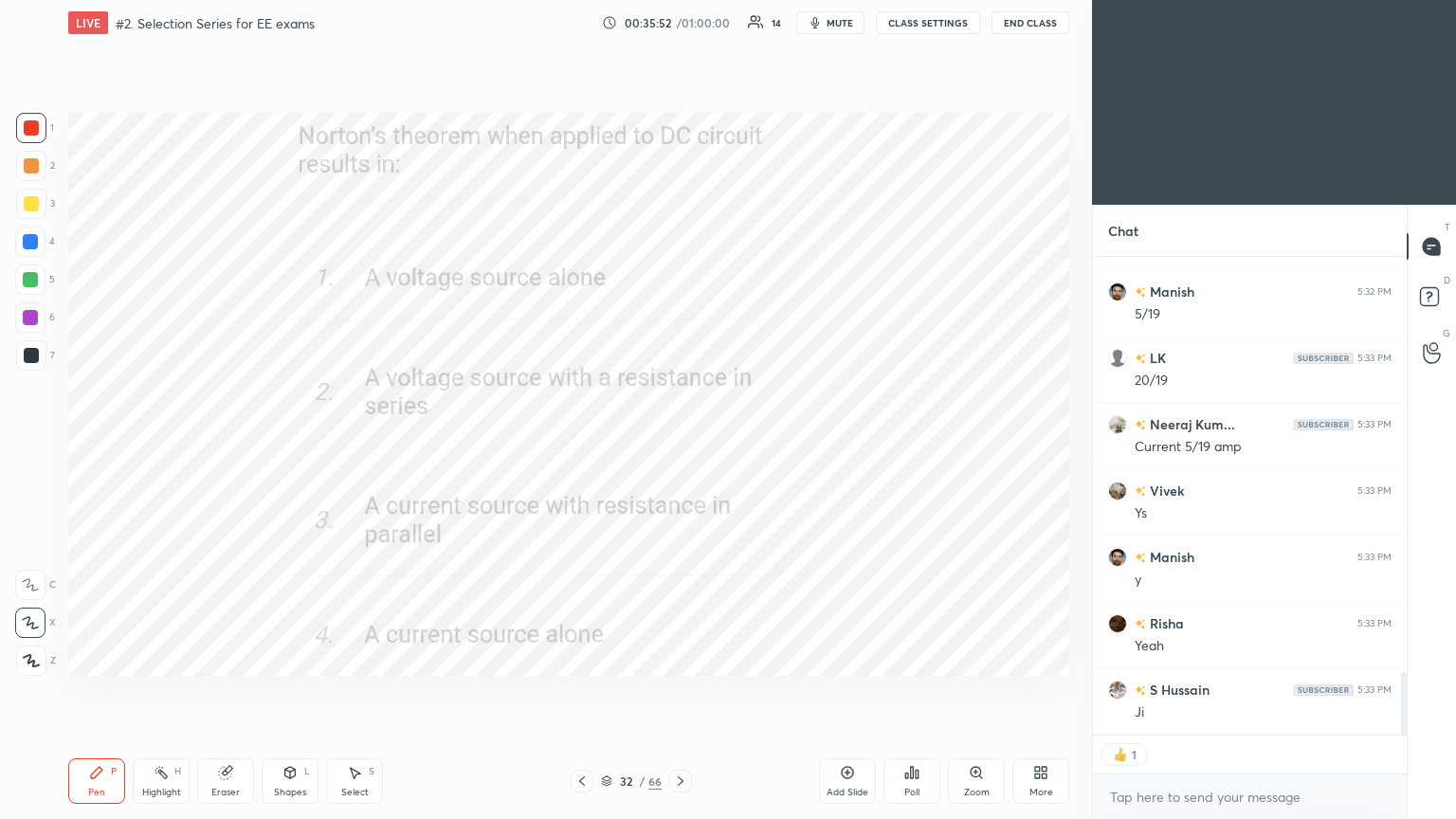 scroll, scrollTop: 6, scrollLeft: 6, axis: both 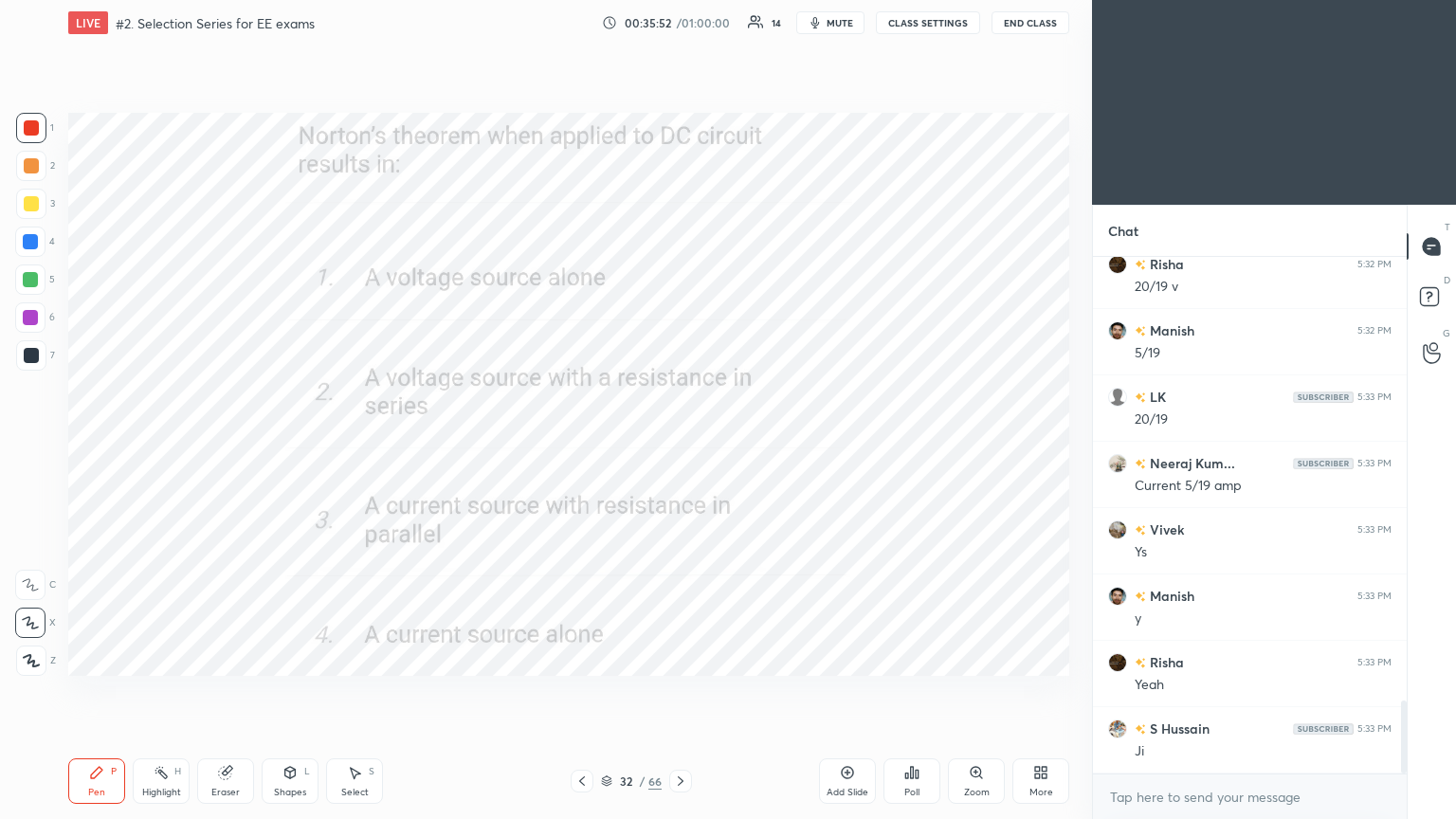 click on "Poll" at bounding box center (912, 781) 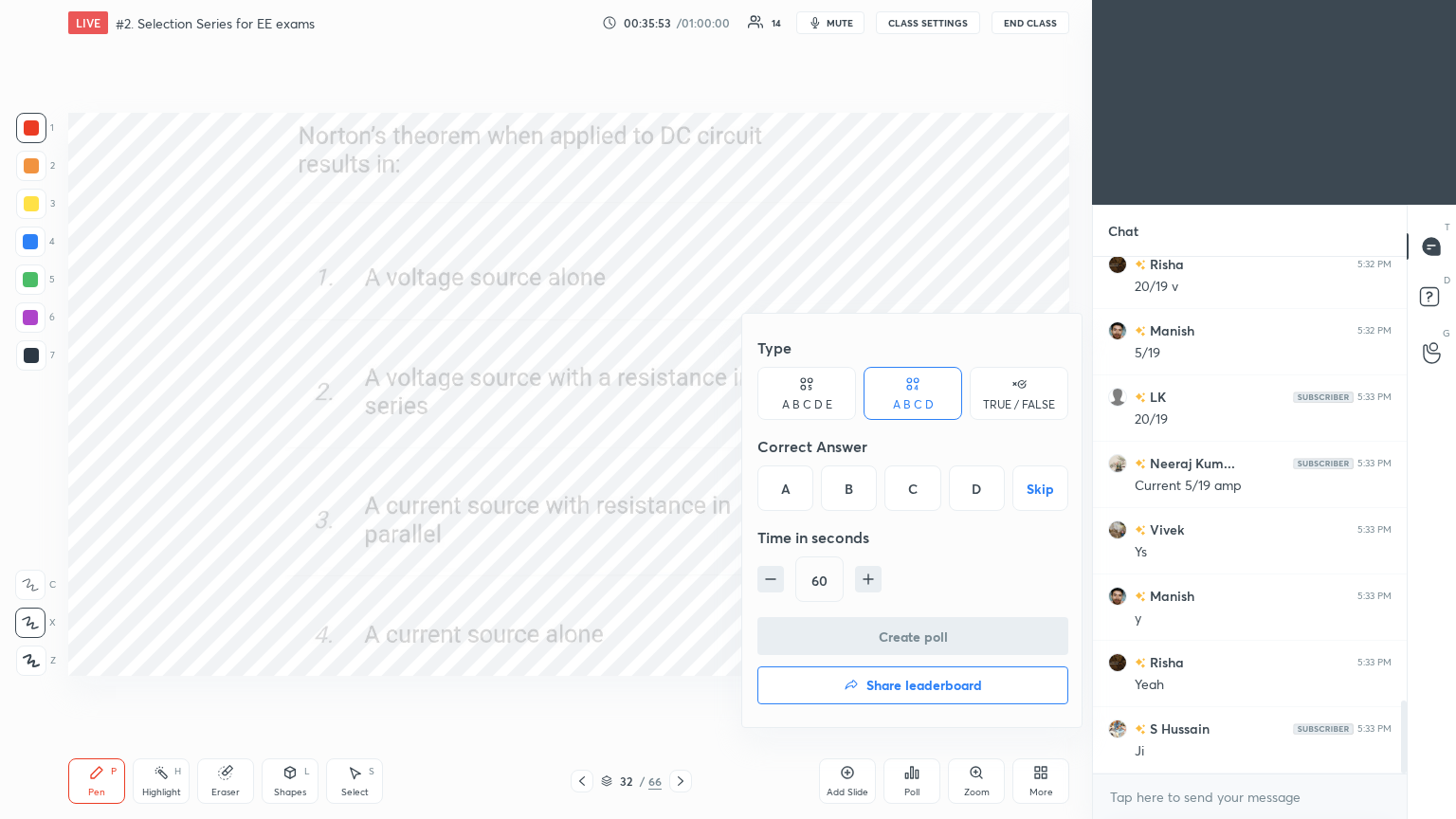 drag, startPoint x: 907, startPoint y: 479, endPoint x: 928, endPoint y: 527, distance: 52.392748 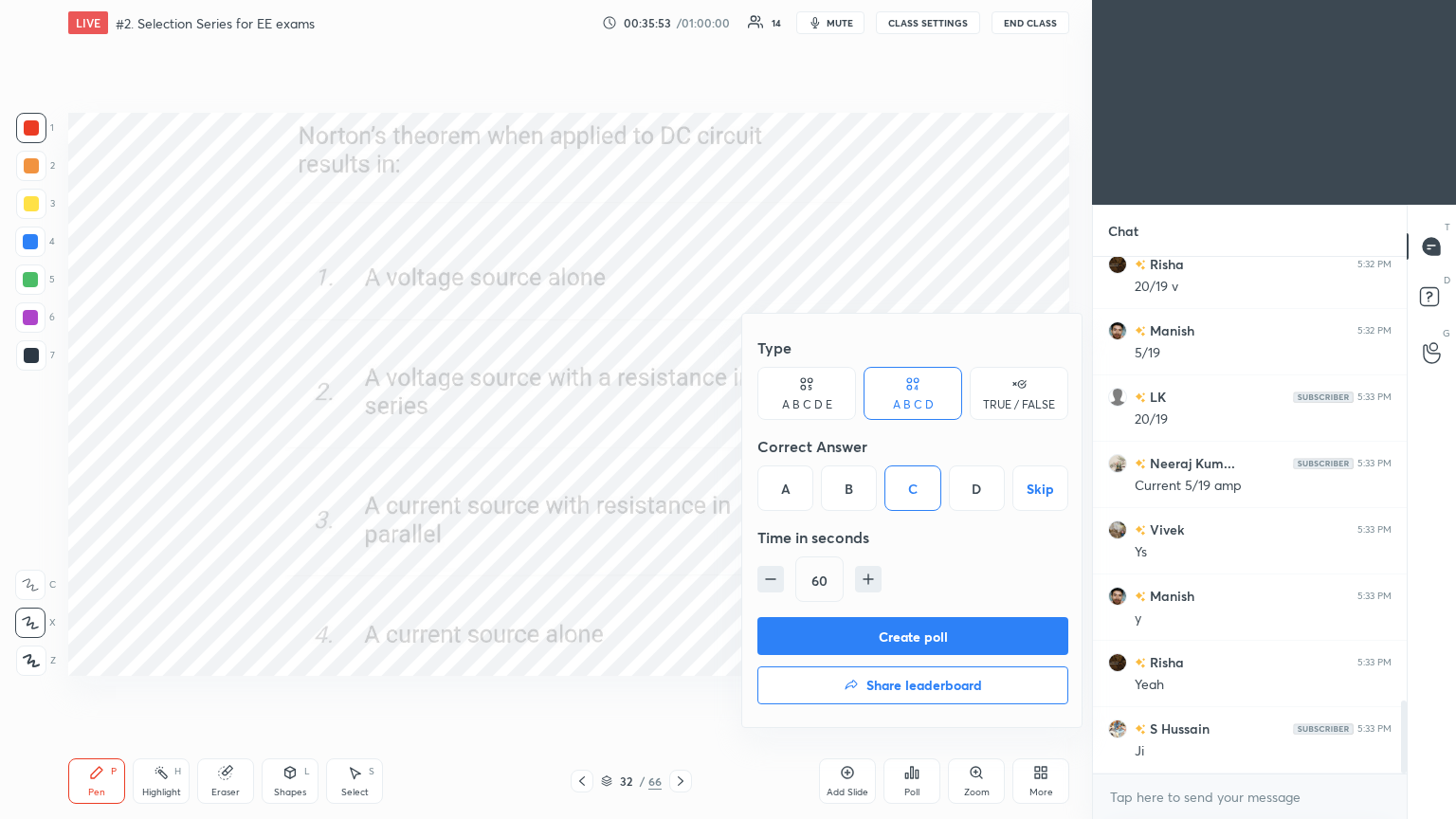 click on "Create poll" at bounding box center [913, 636] 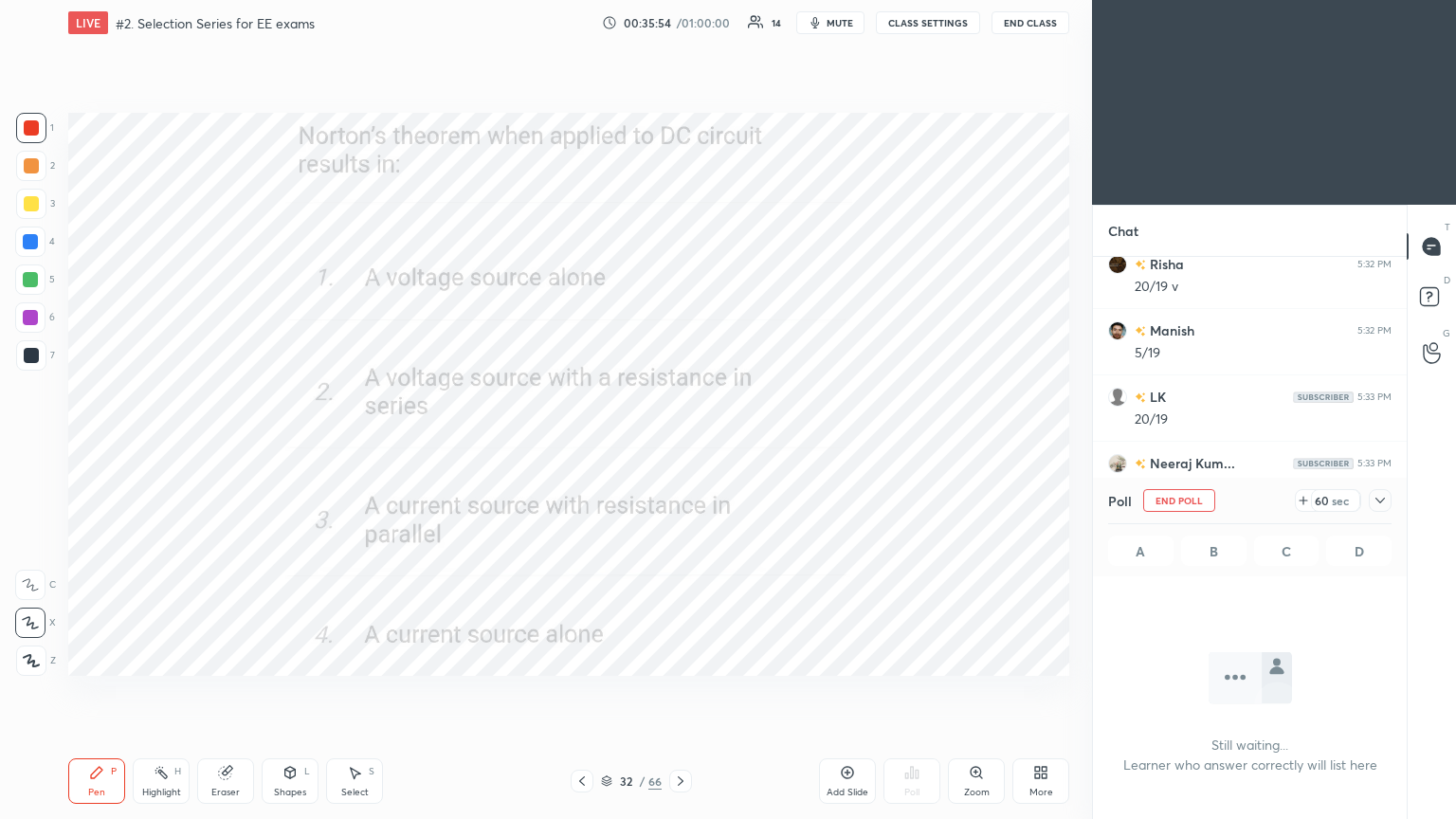scroll, scrollTop: 444, scrollLeft: 308, axis: both 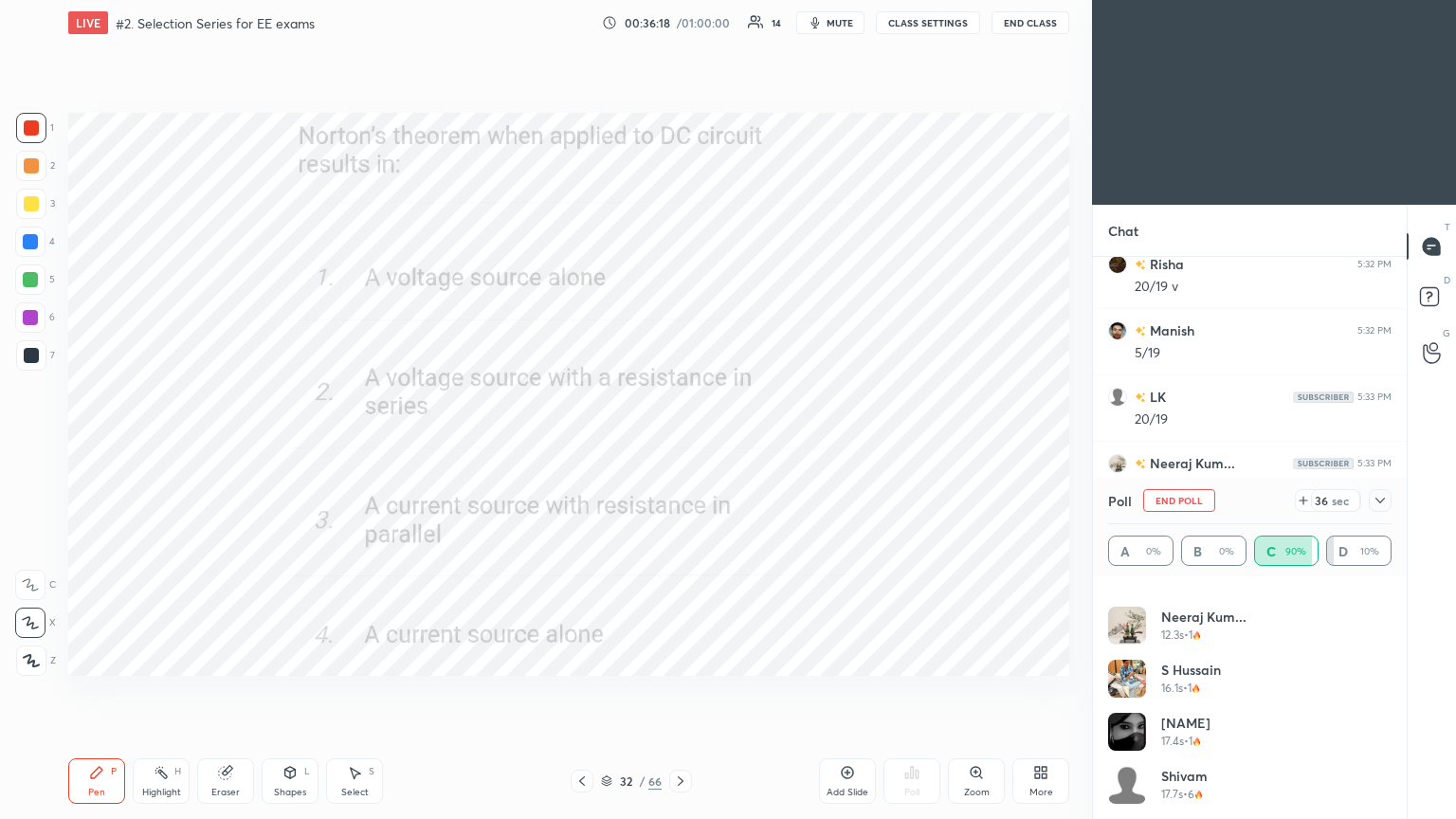 click on "End Poll" at bounding box center [1179, 500] 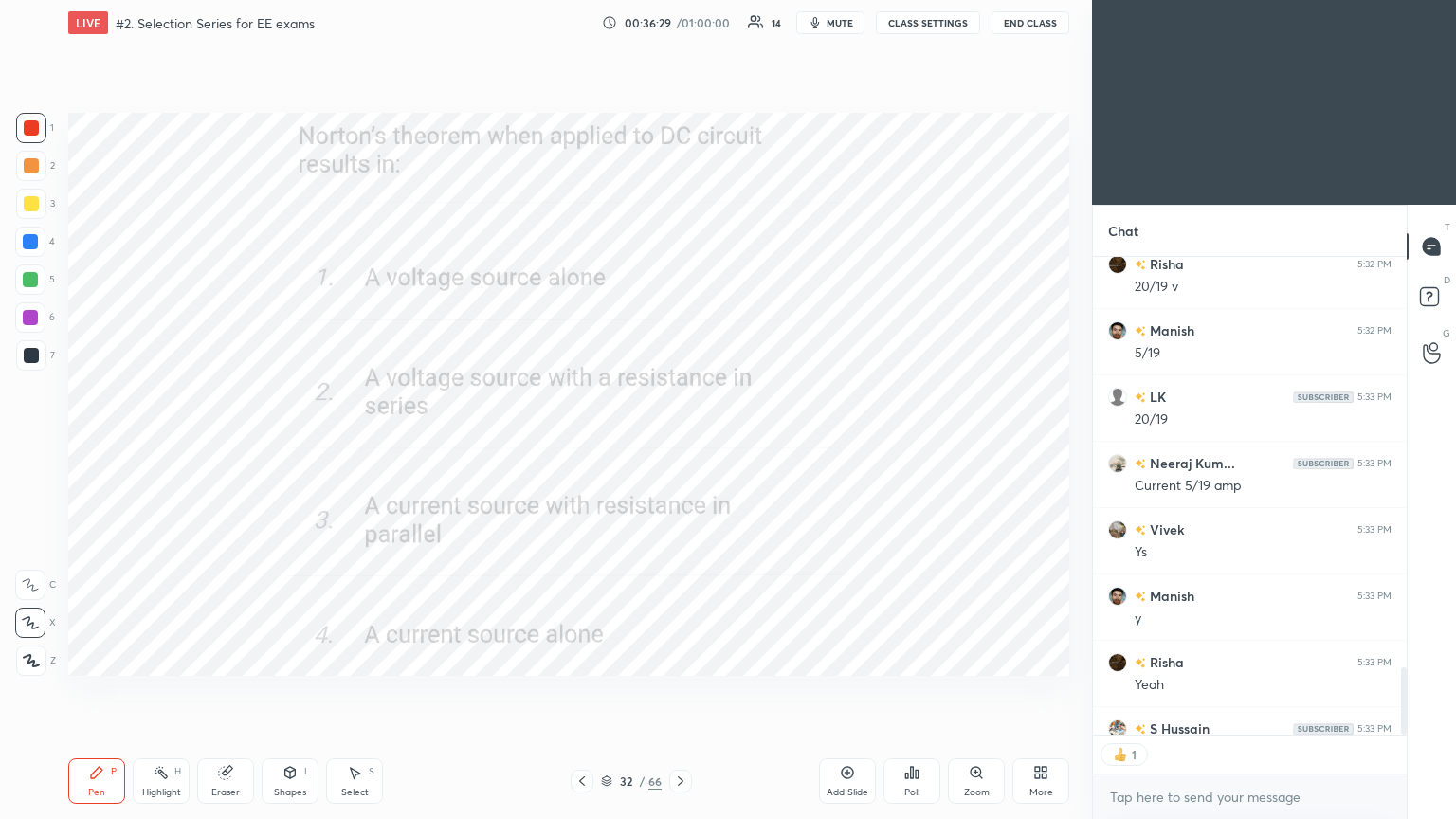 click 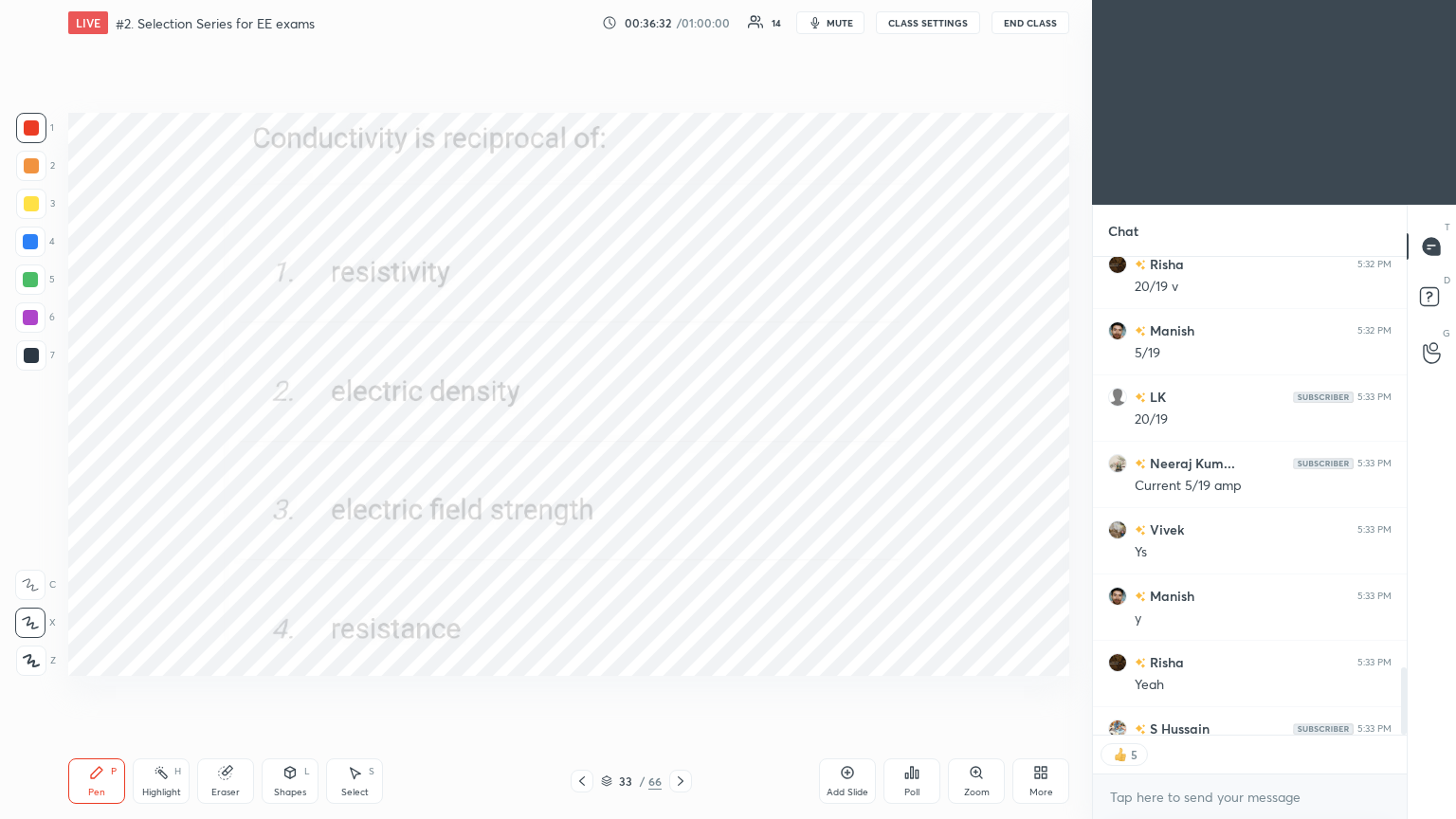click on "Poll" at bounding box center [912, 792] 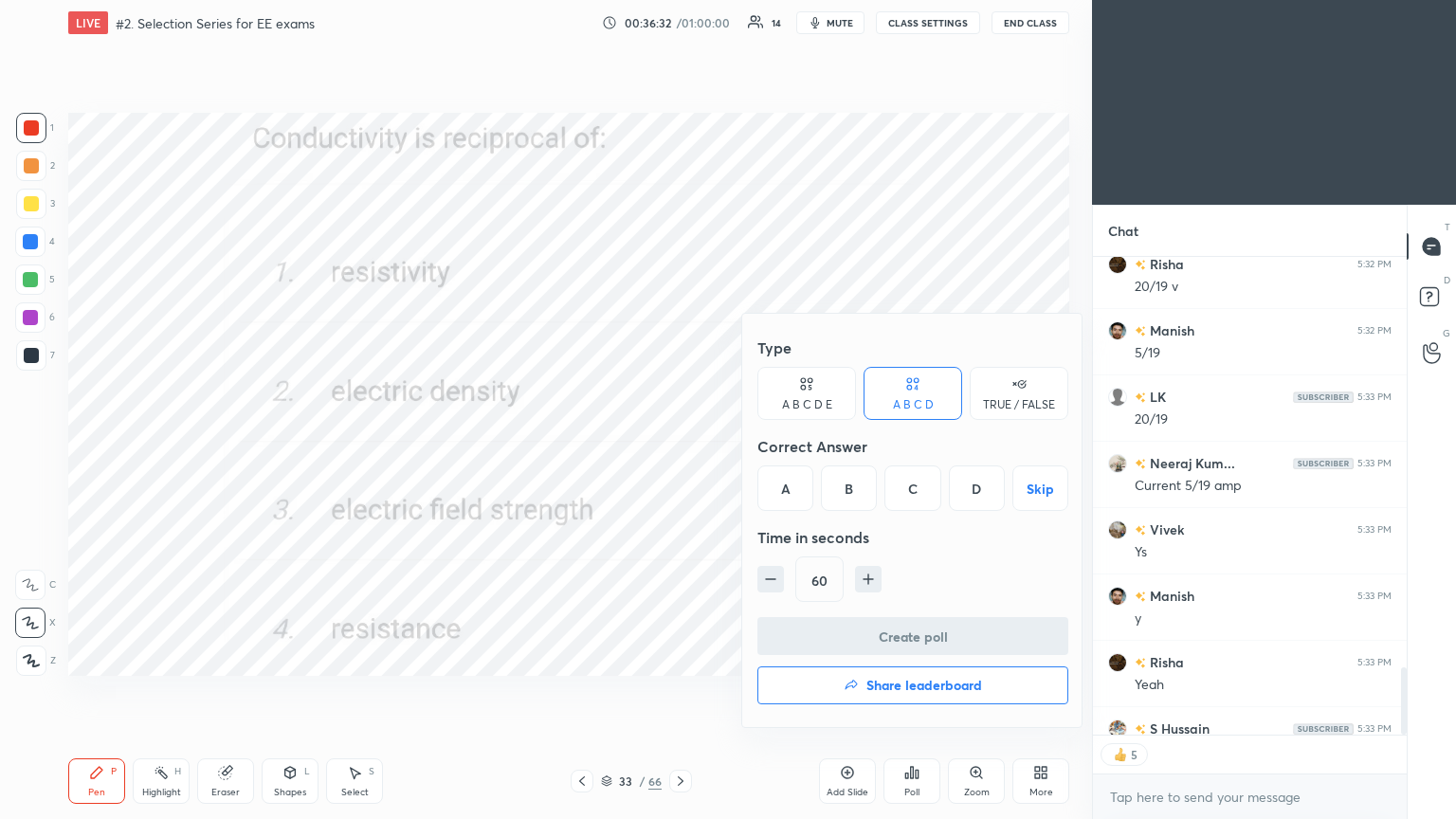 click on "A" at bounding box center [785, 488] 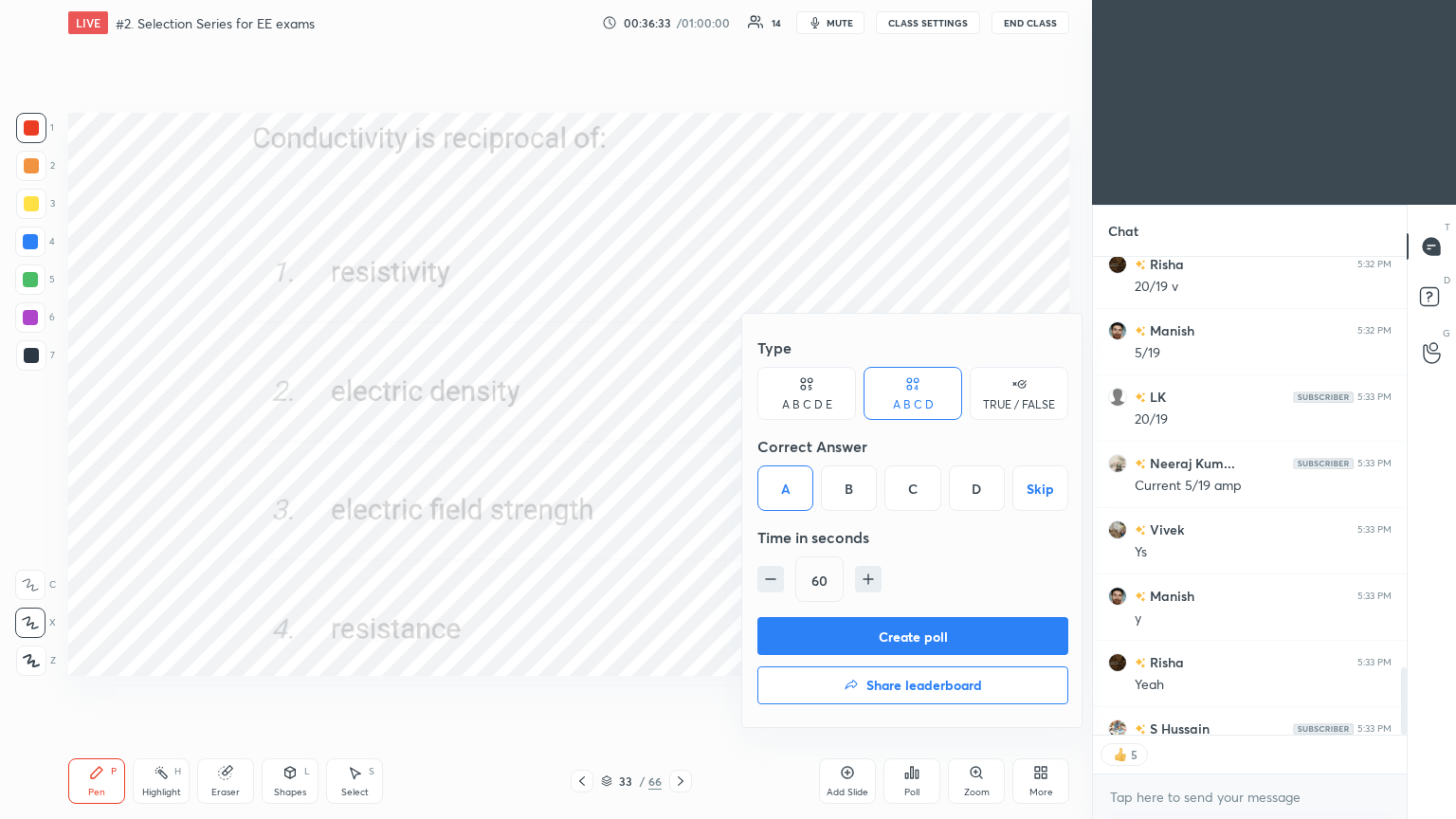 drag, startPoint x: 818, startPoint y: 625, endPoint x: 843, endPoint y: 617, distance: 26.248809 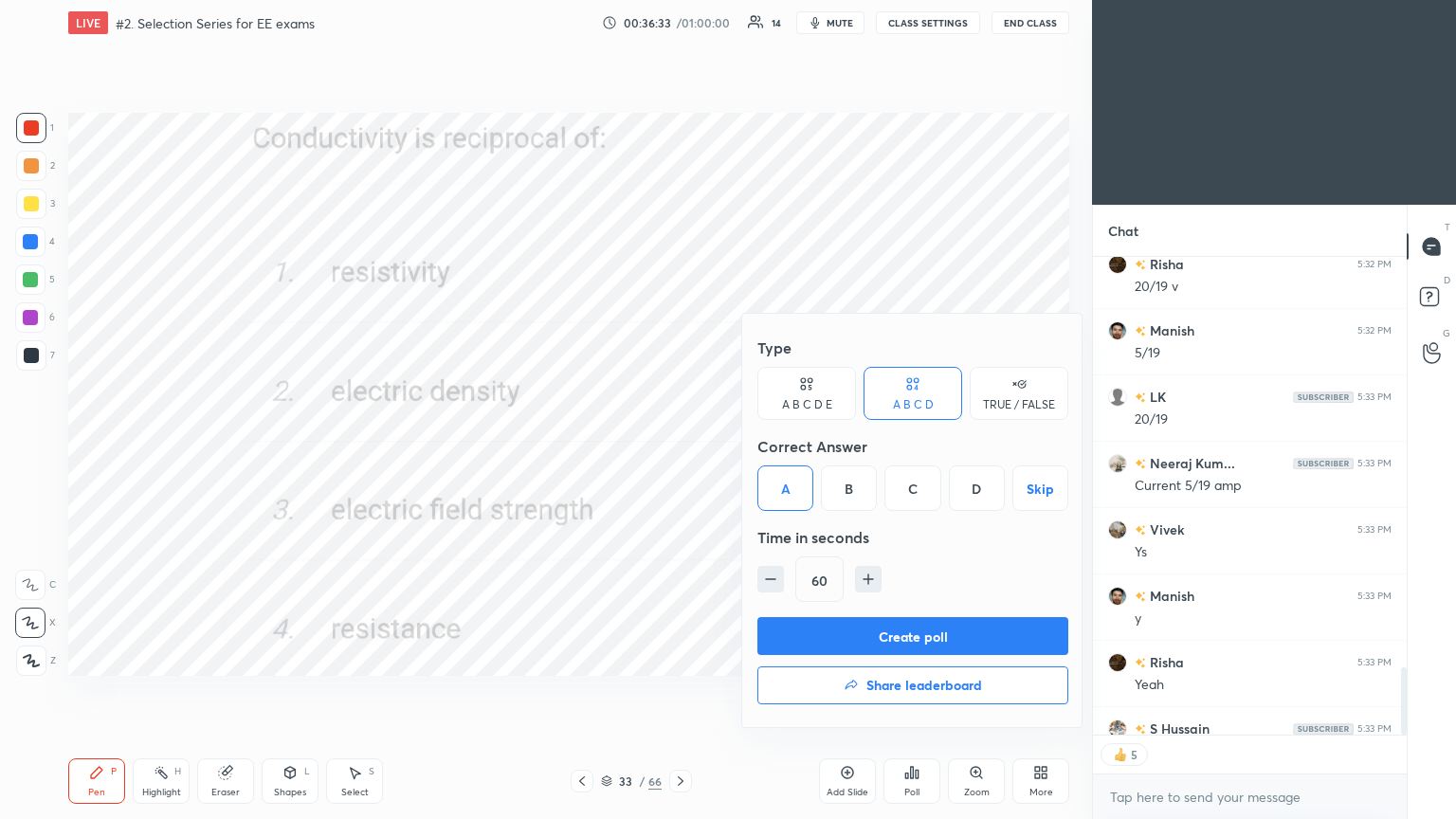 click on "Create poll" at bounding box center [913, 636] 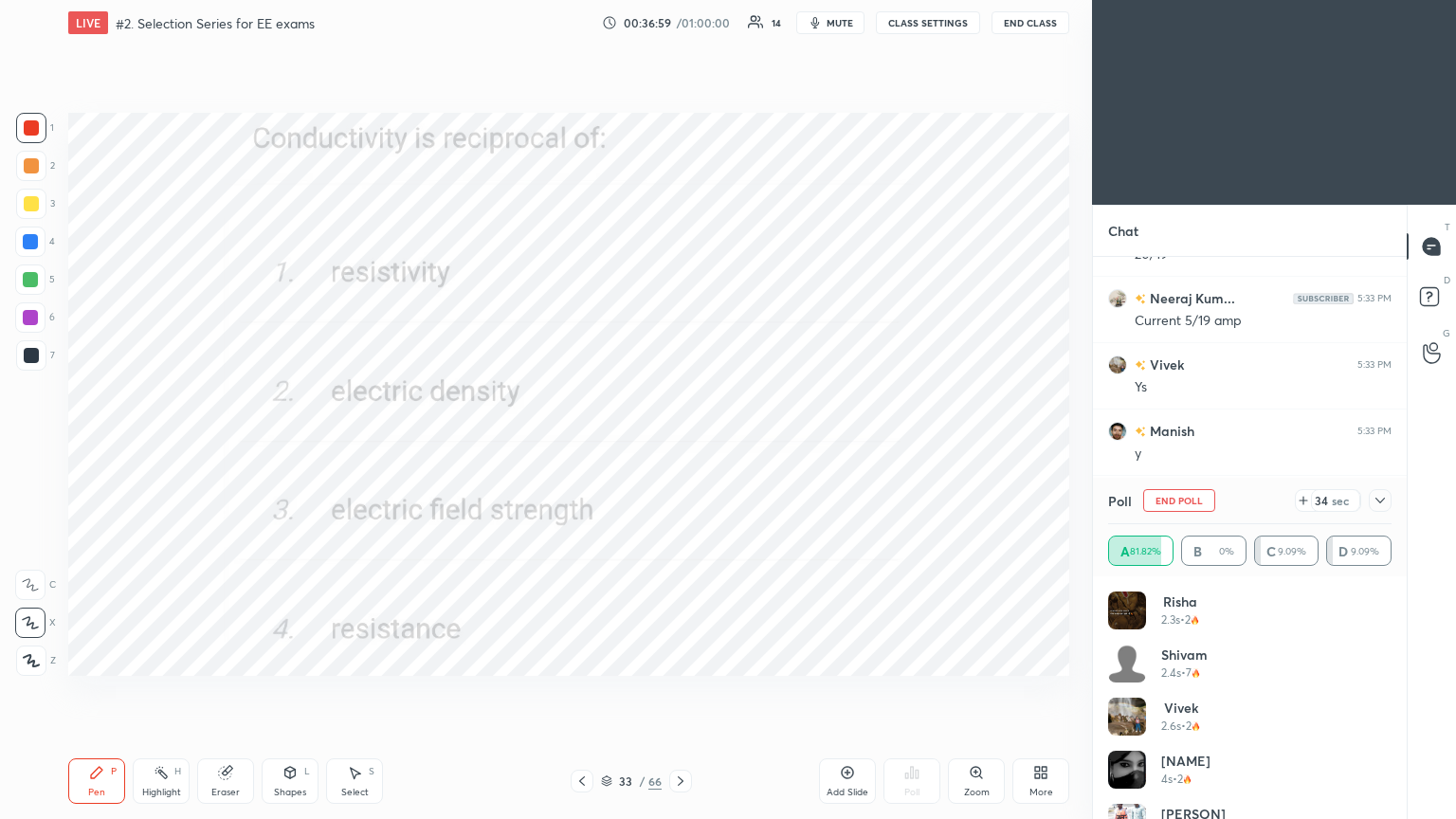 click on "End Poll" at bounding box center (1179, 500) 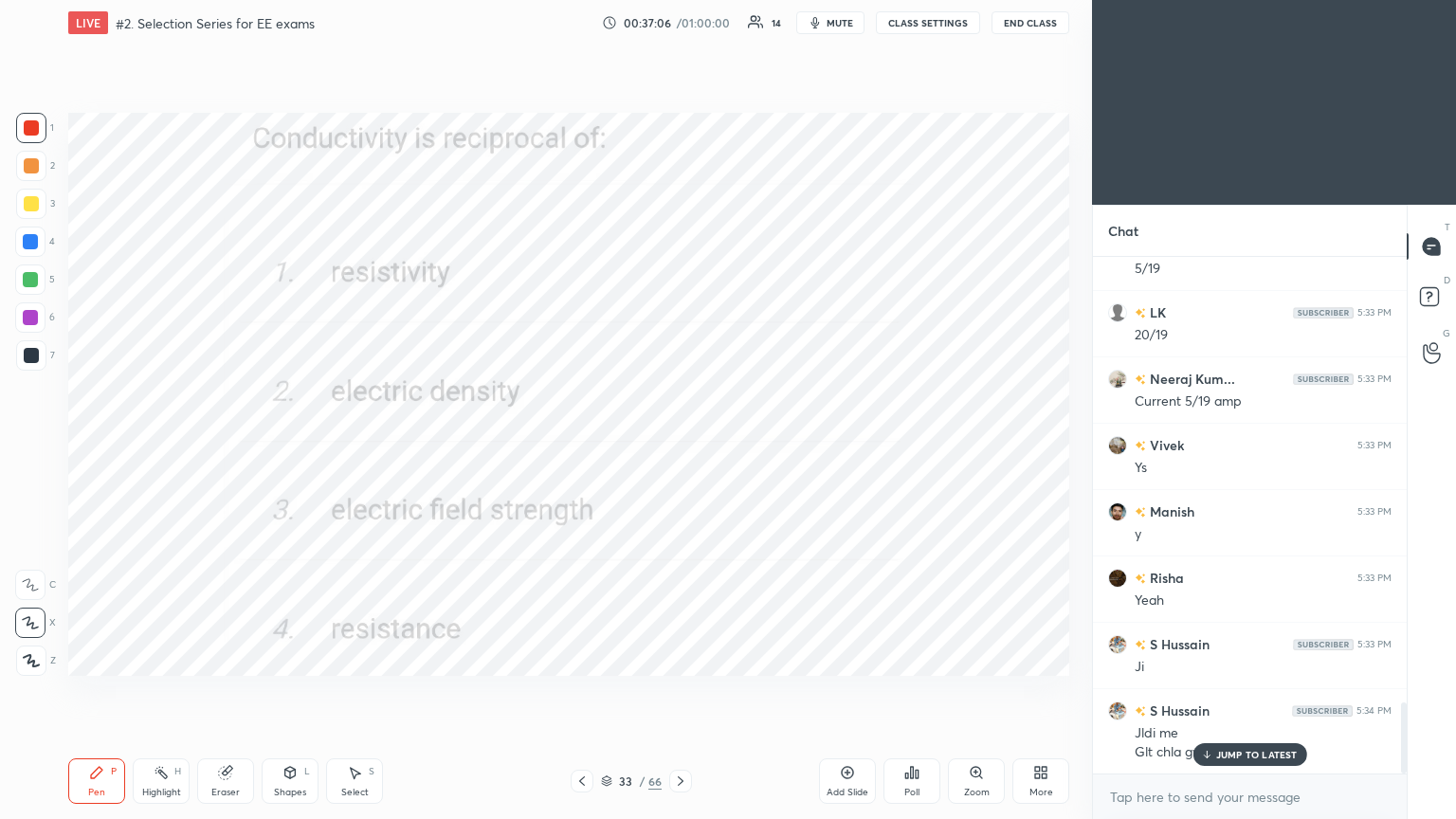 click 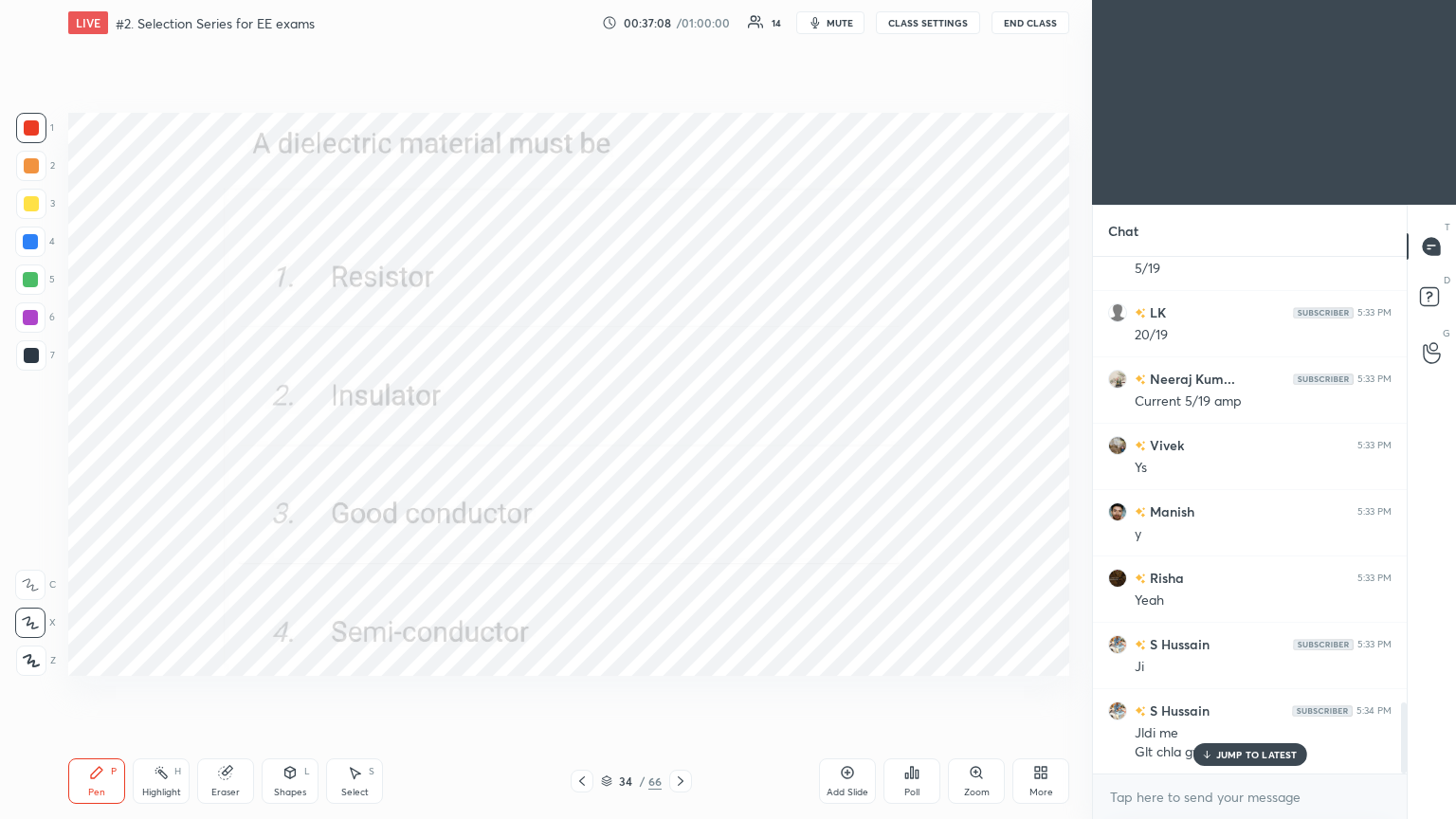 click on "Poll" at bounding box center [912, 781] 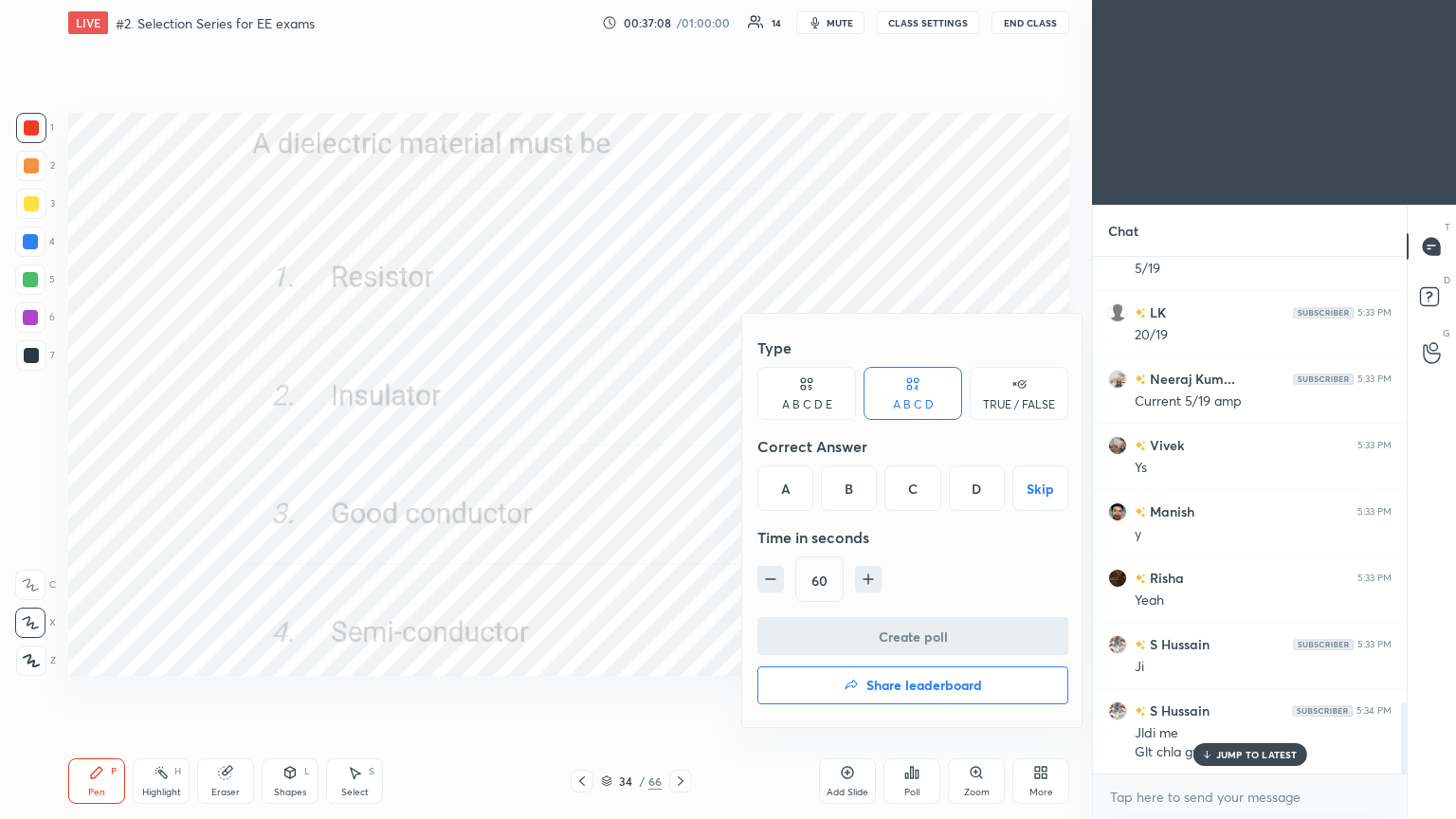 click on "B" at bounding box center [848, 488] 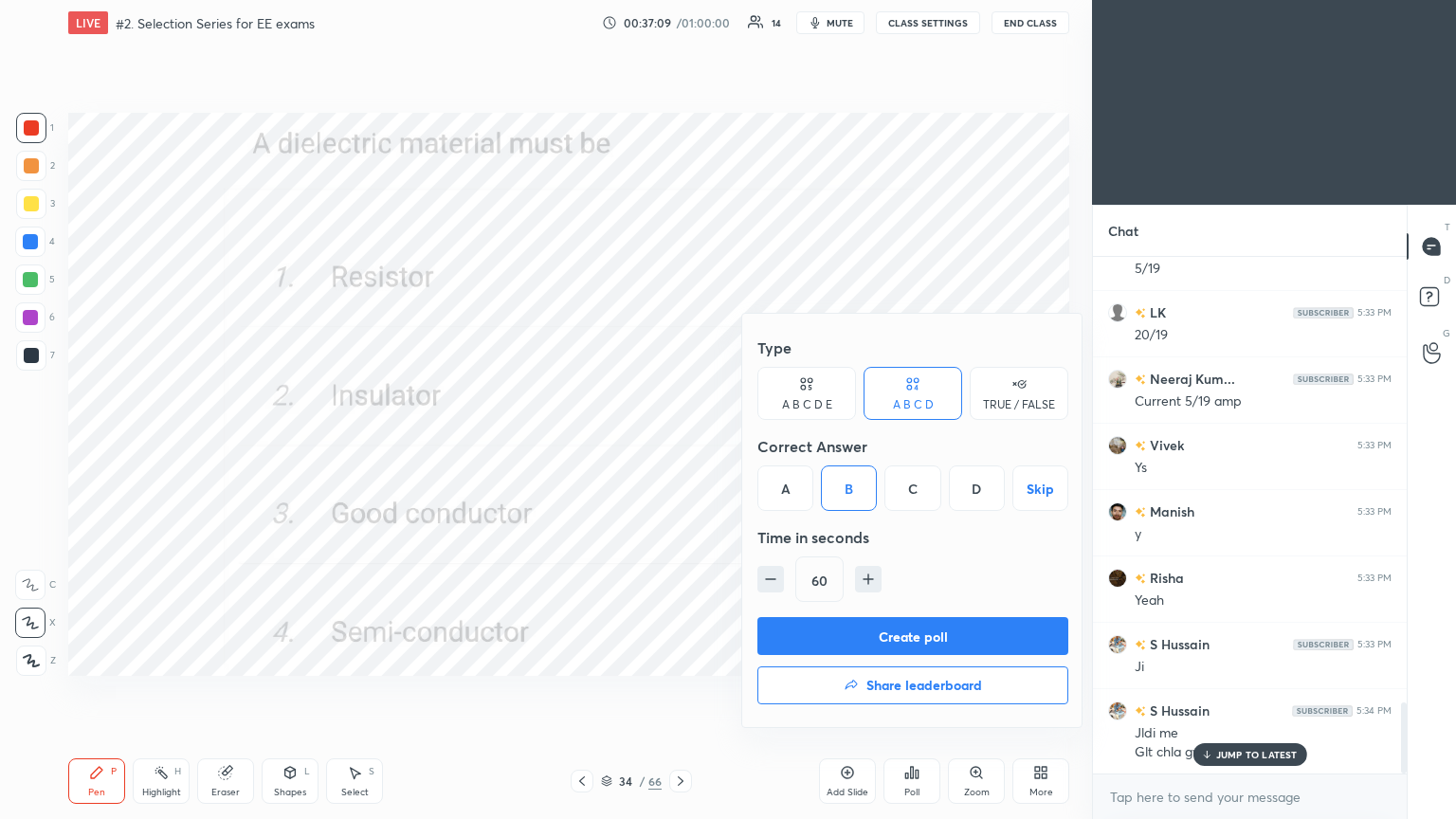 click on "Create poll" at bounding box center (913, 636) 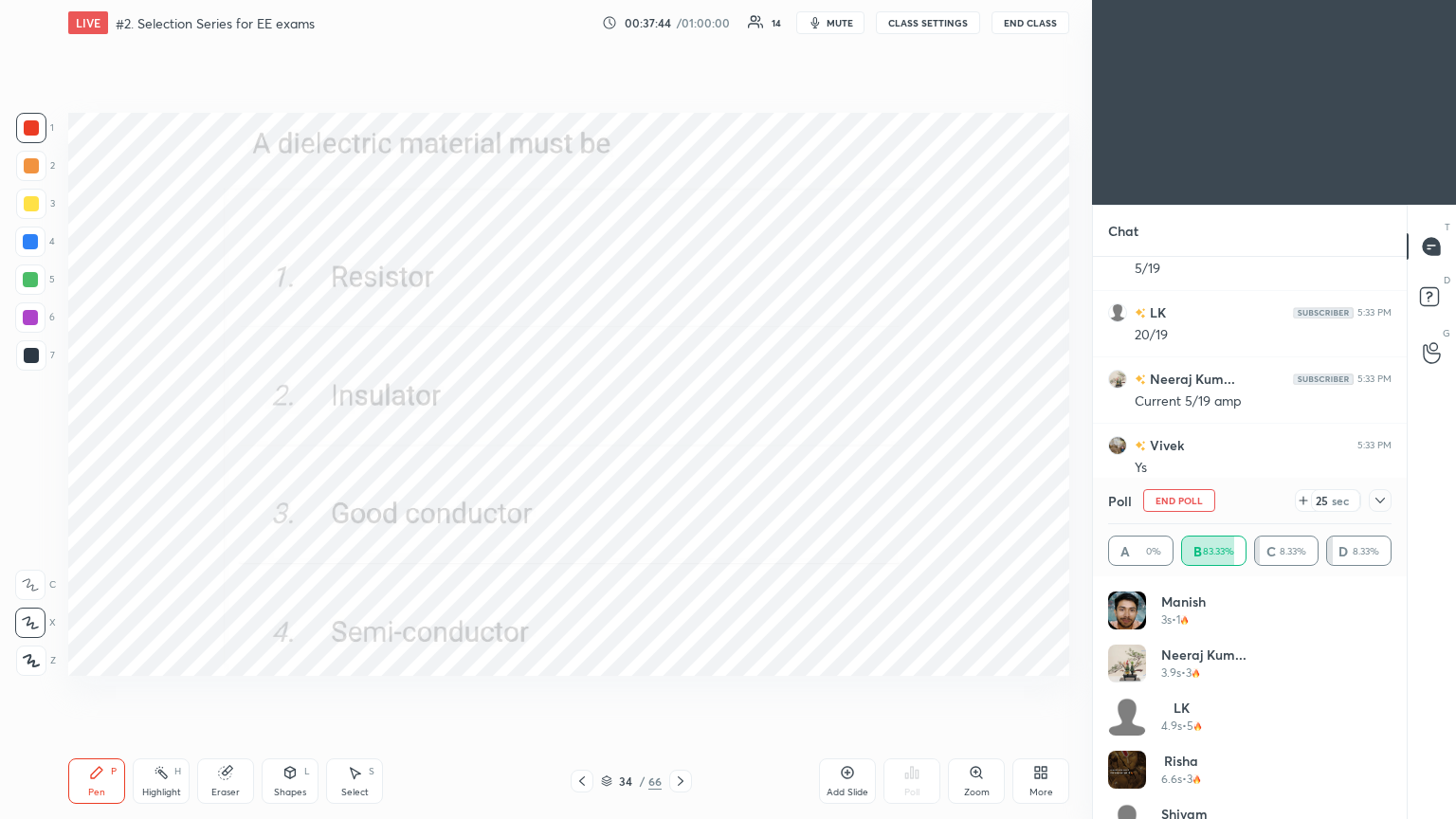 click on "End Poll" at bounding box center (1179, 500) 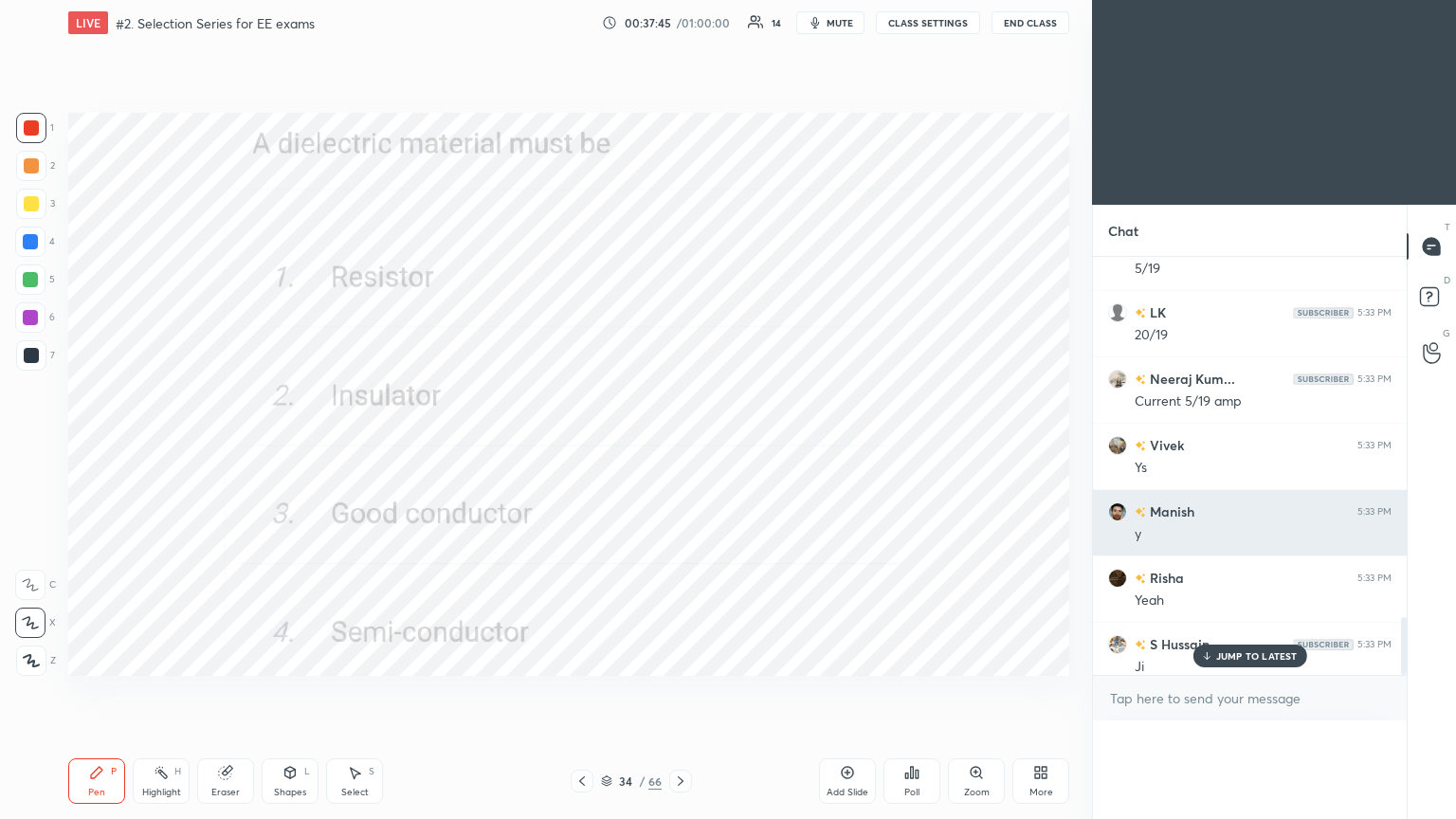 scroll, scrollTop: 114, scrollLeft: 278, axis: both 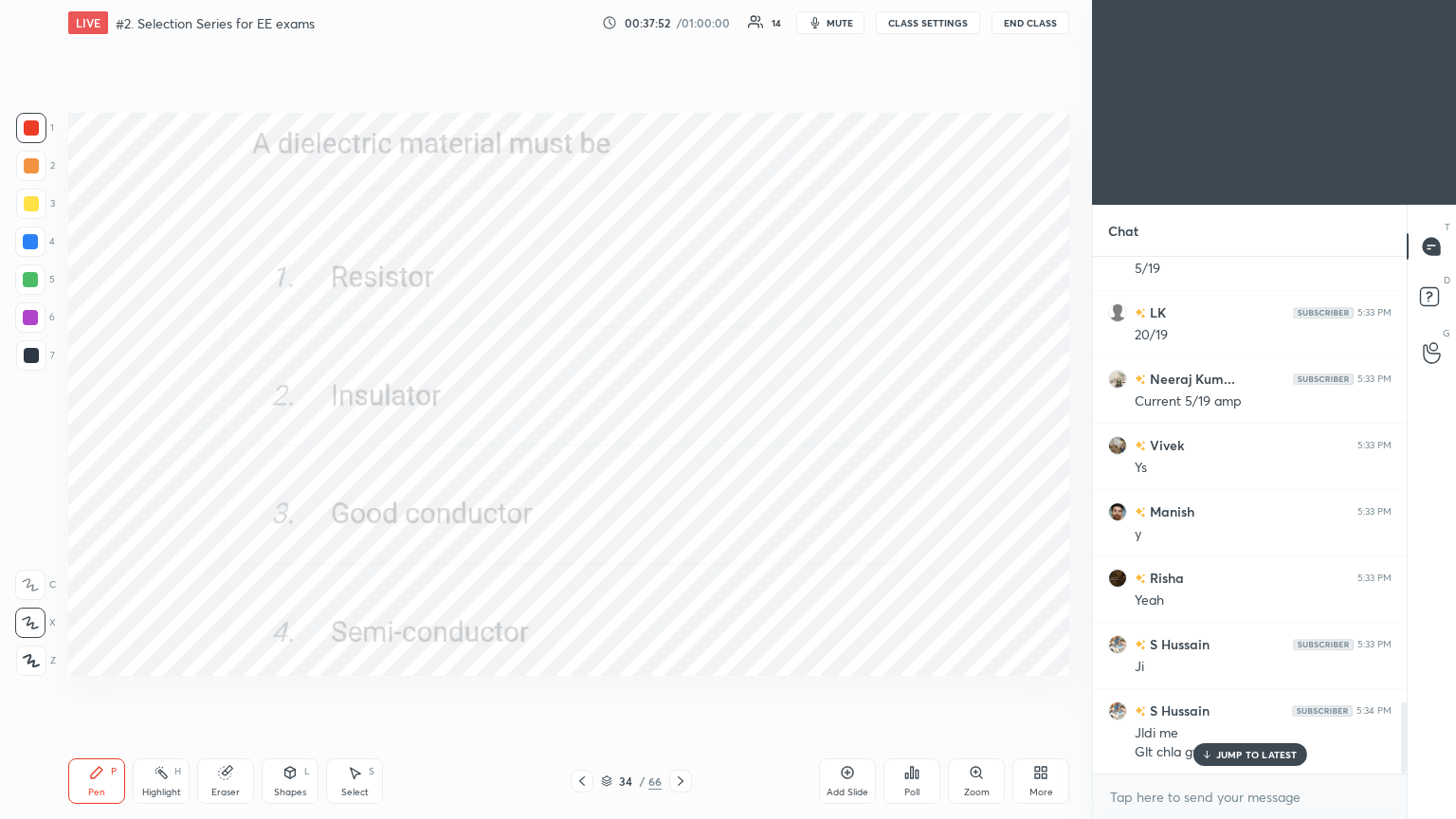 click 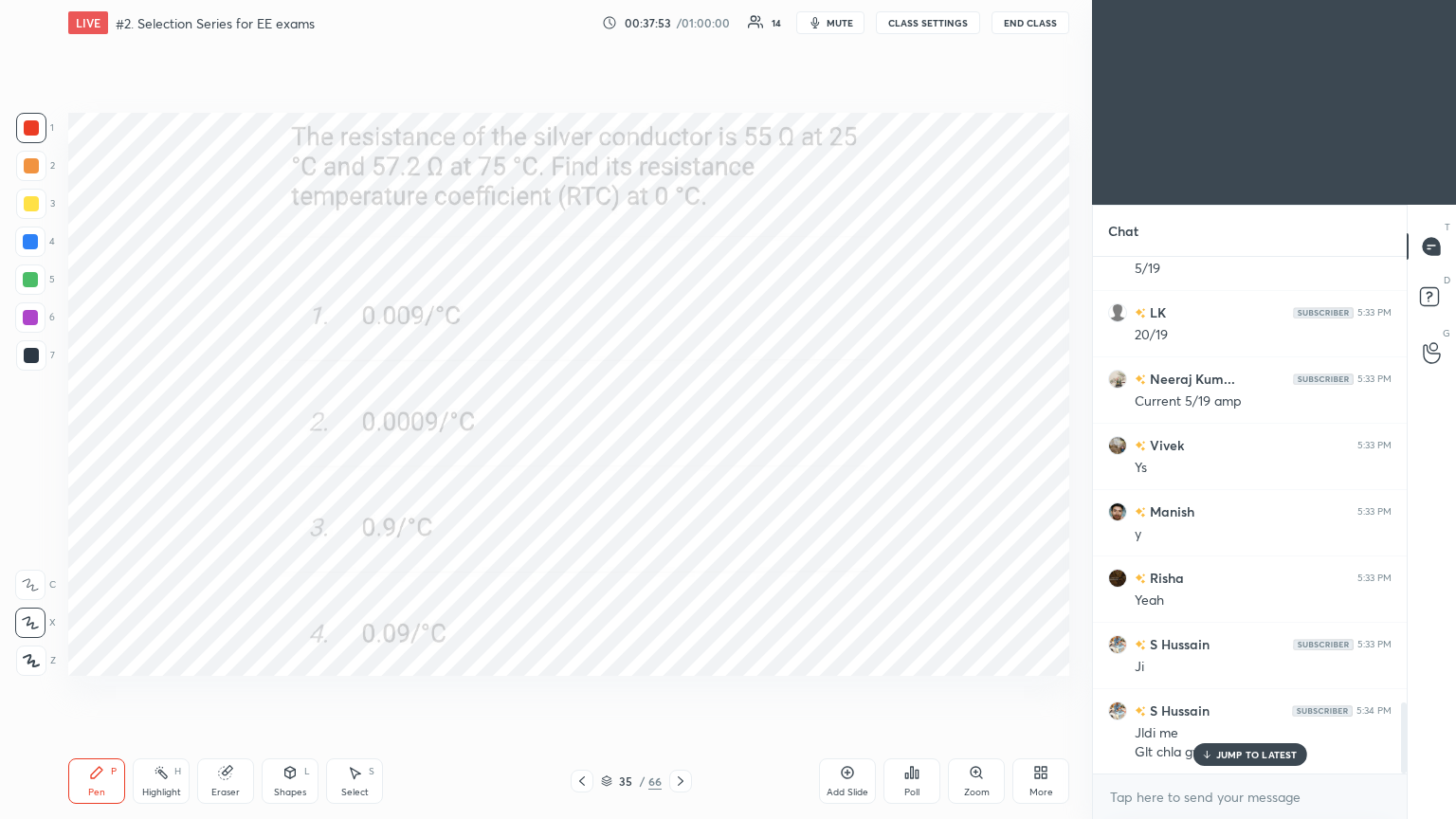 click on "Poll" at bounding box center [912, 792] 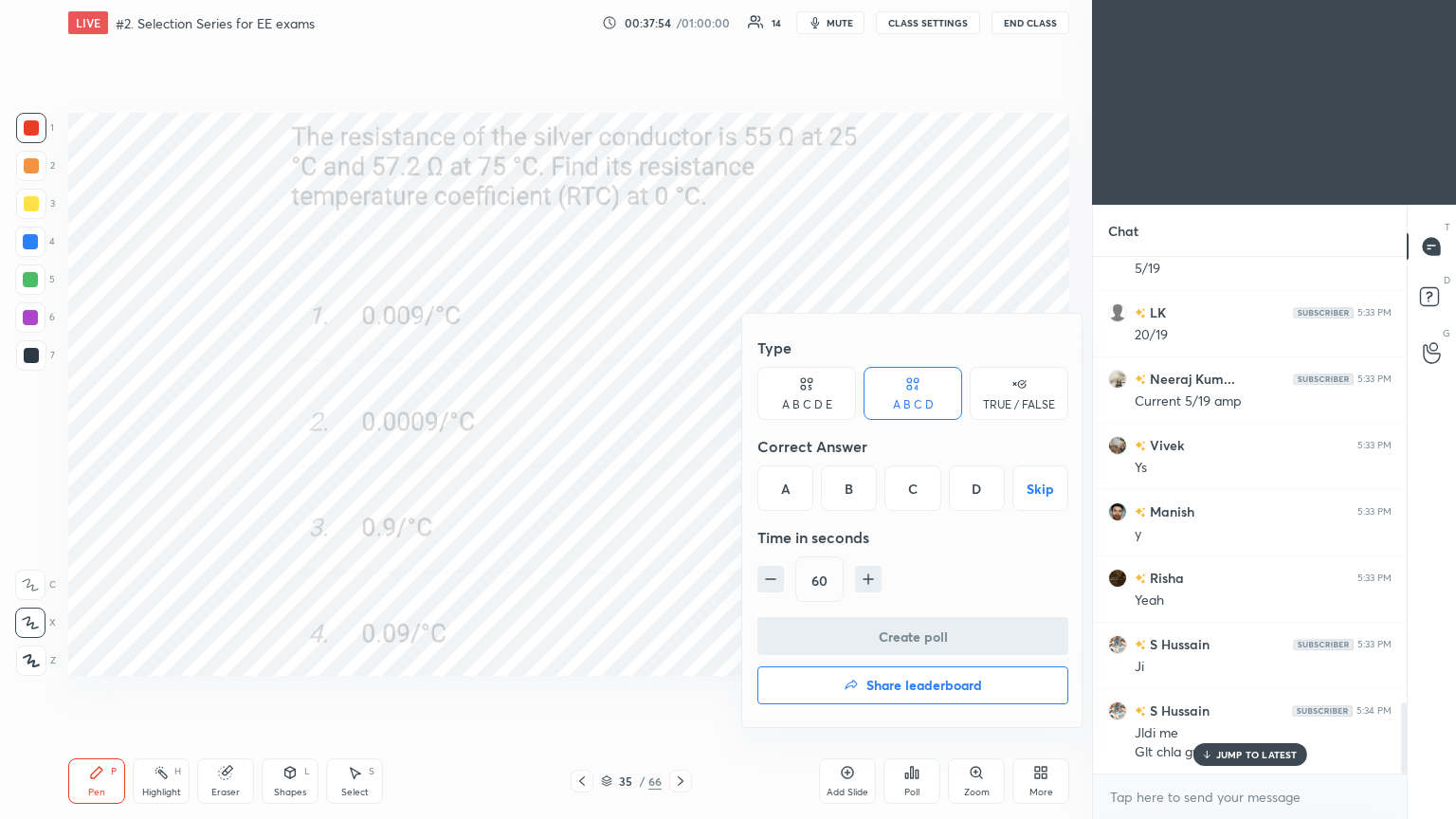 click on "B" at bounding box center [848, 488] 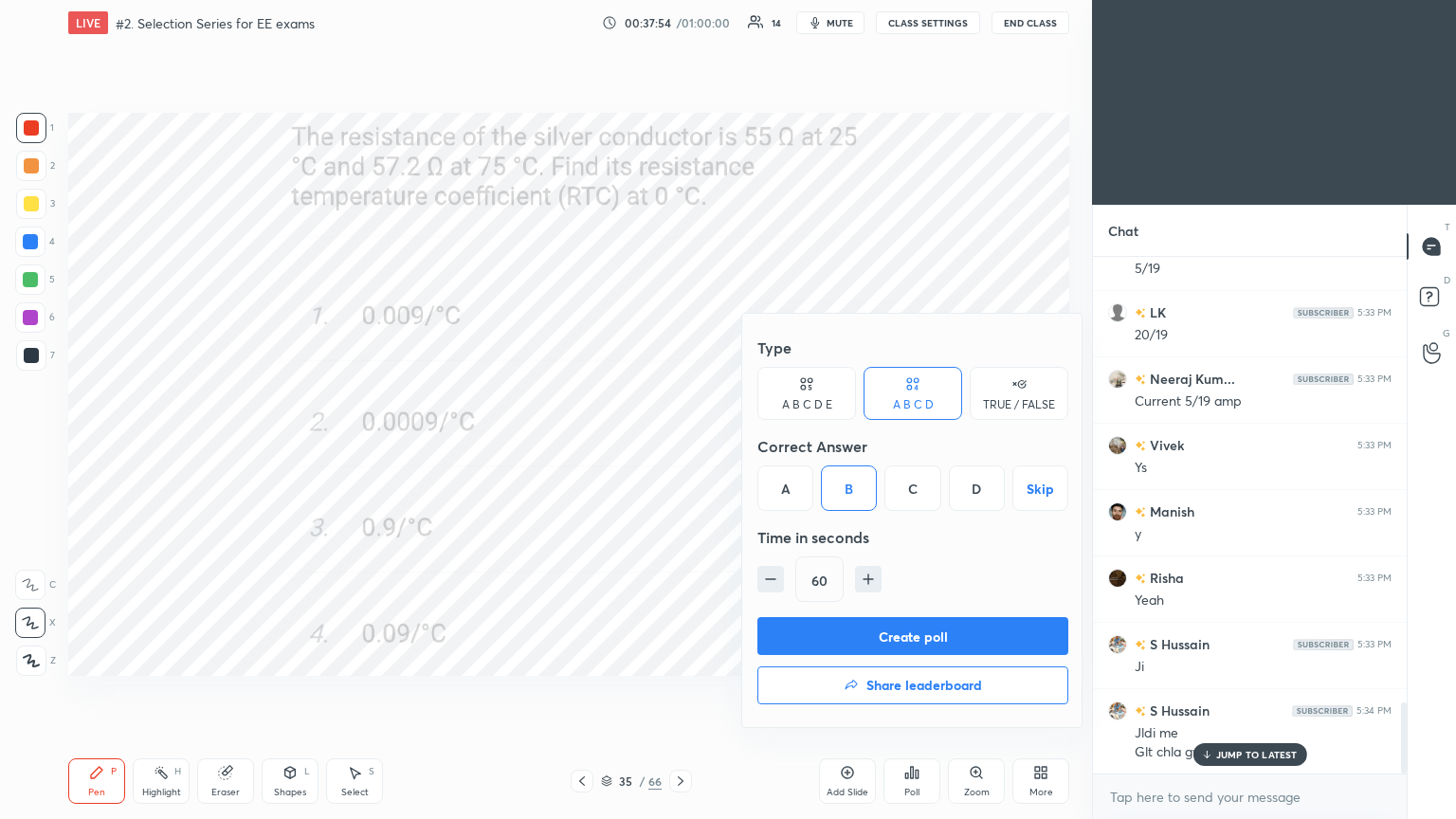 click on "Create poll" at bounding box center (913, 636) 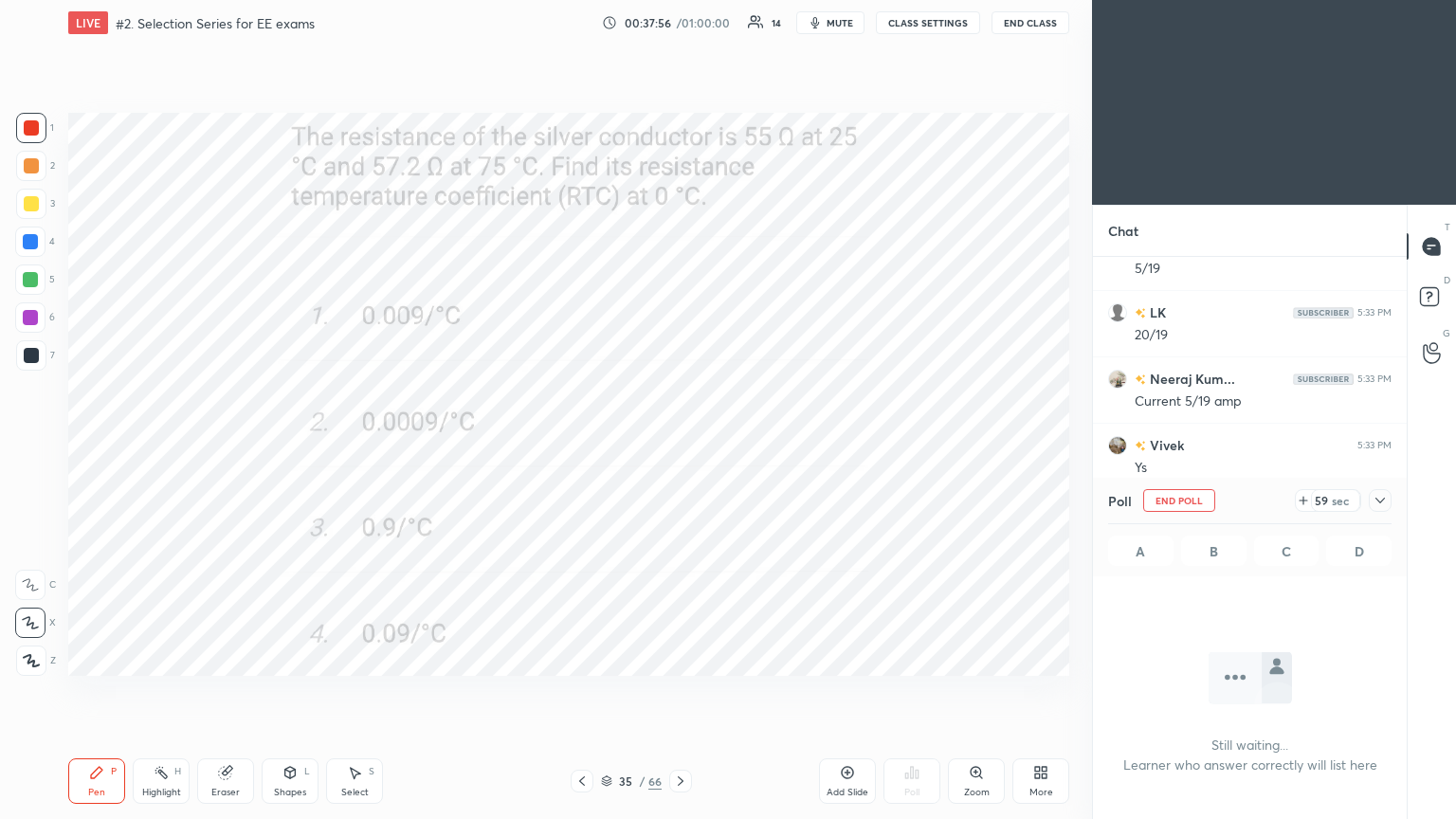 click on "59  sec" at bounding box center [1328, 500] 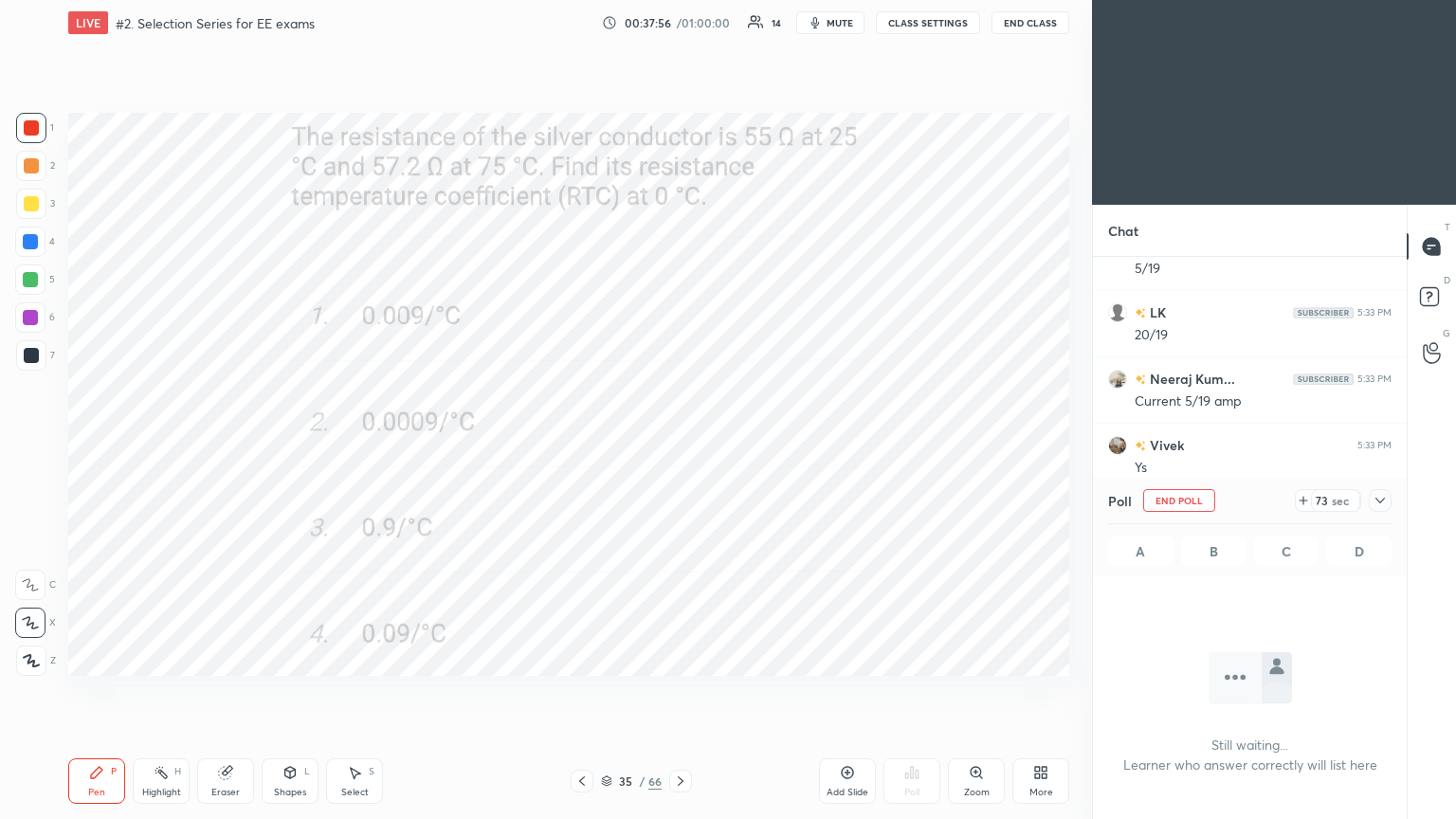 click on "73  sec" at bounding box center (1328, 500) 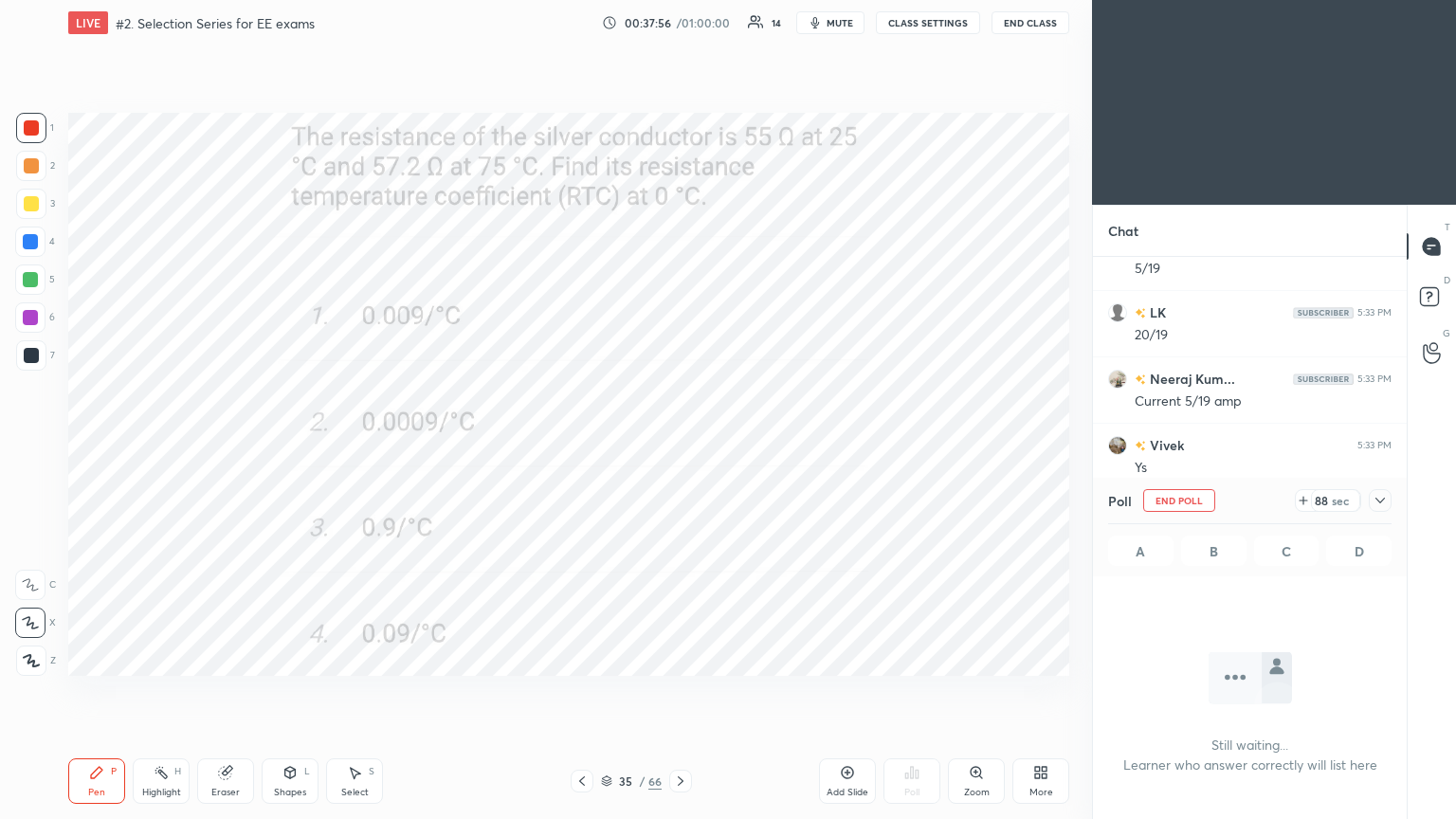 click 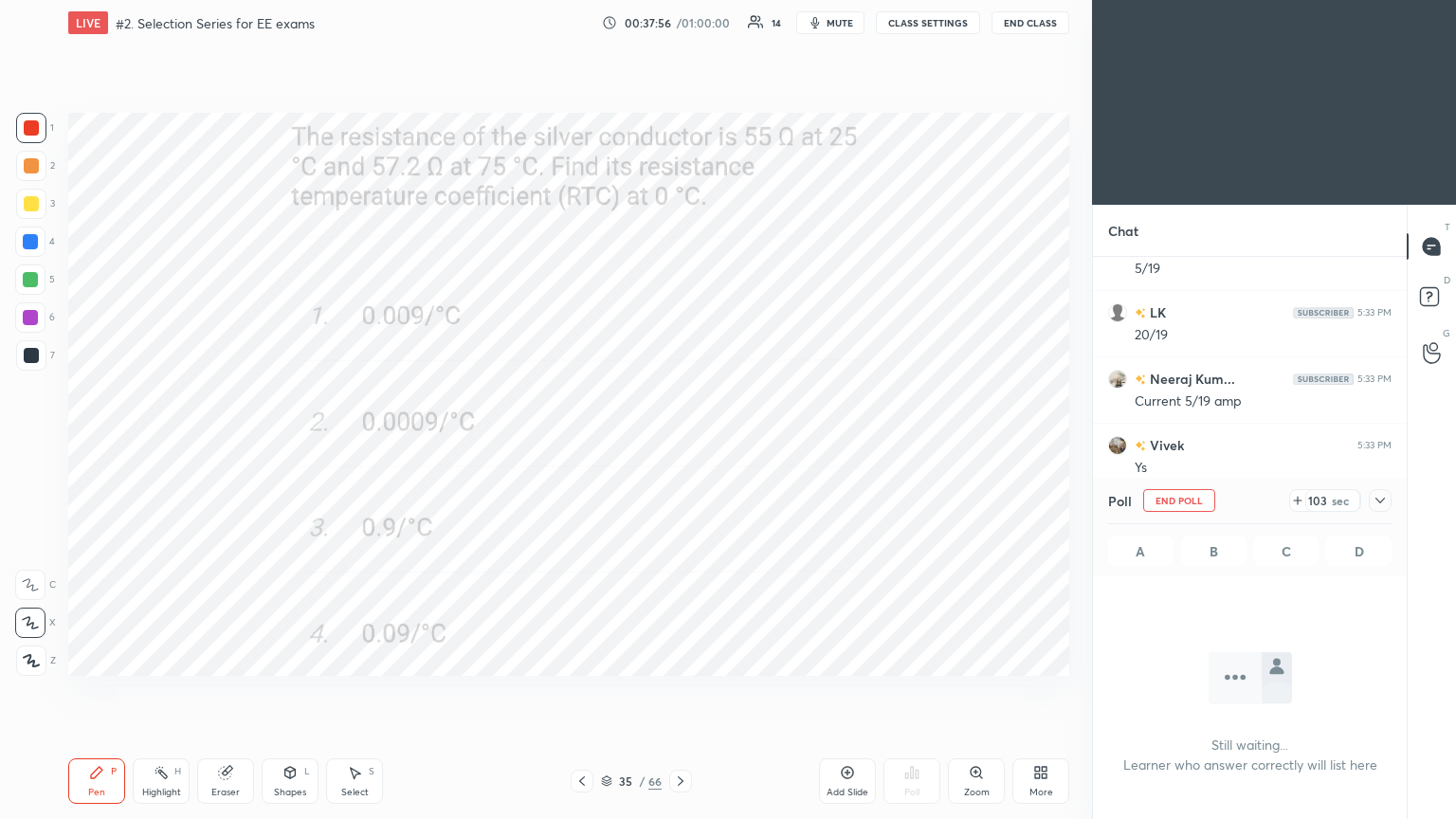 click 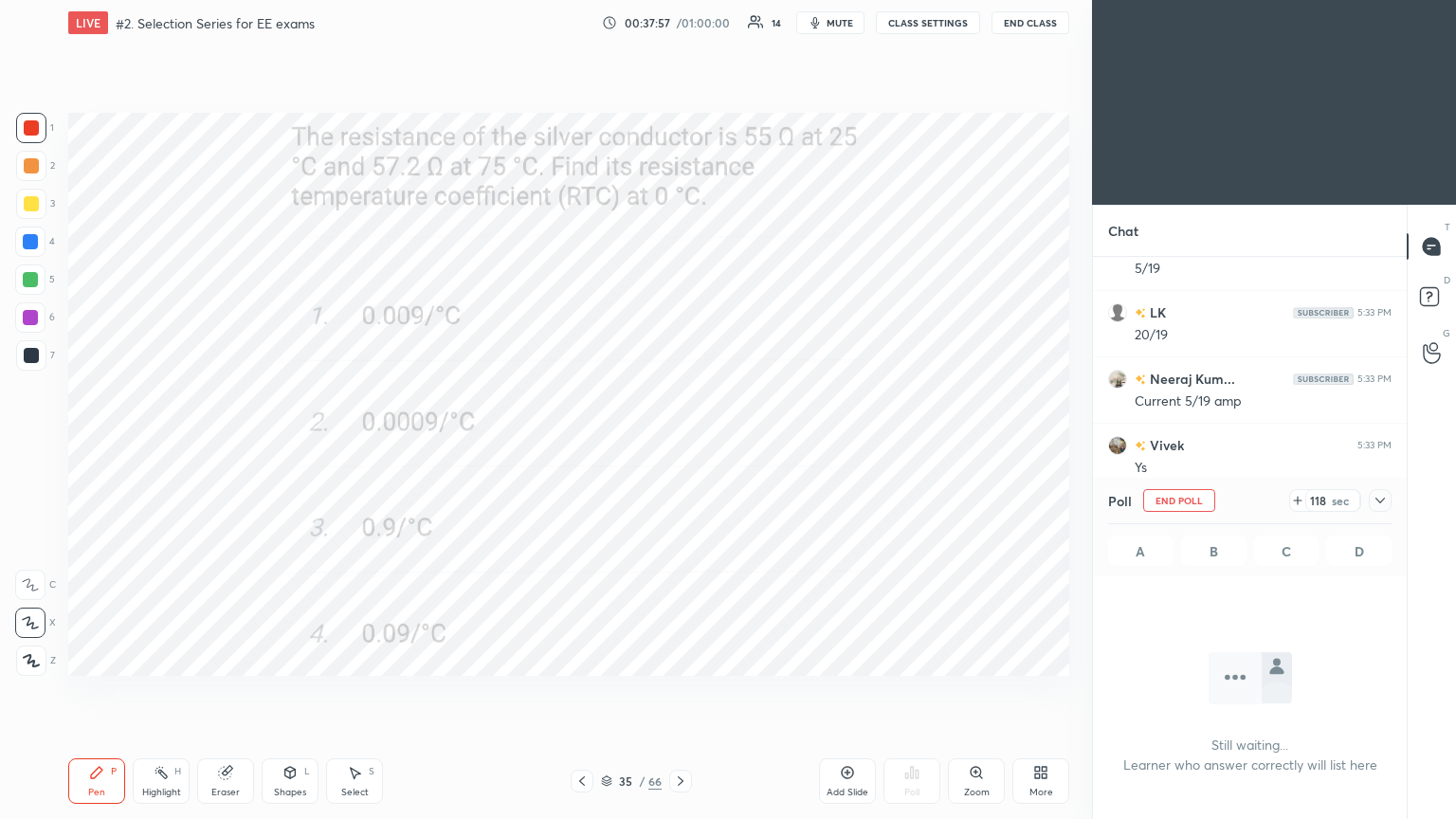 click 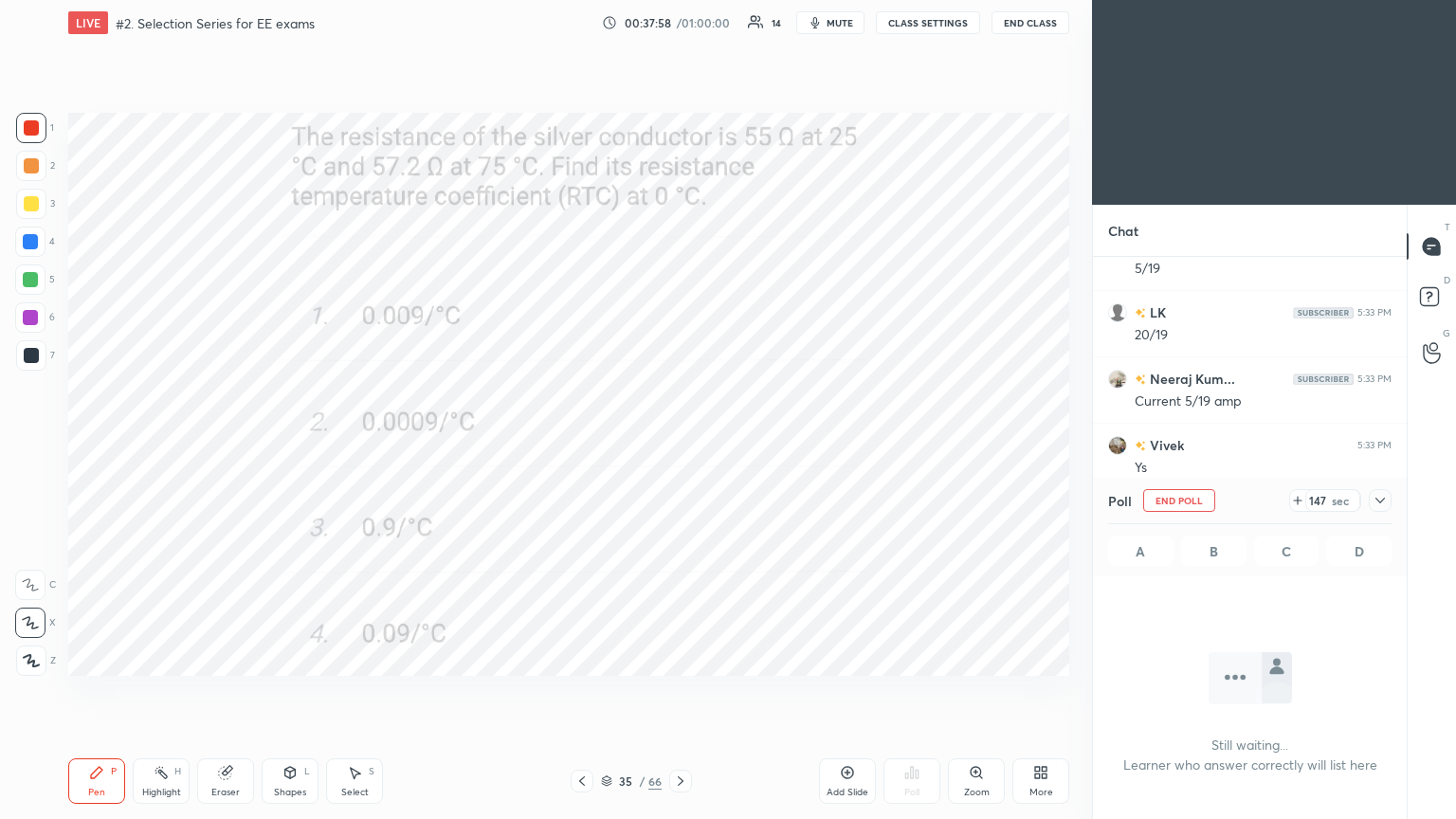 click 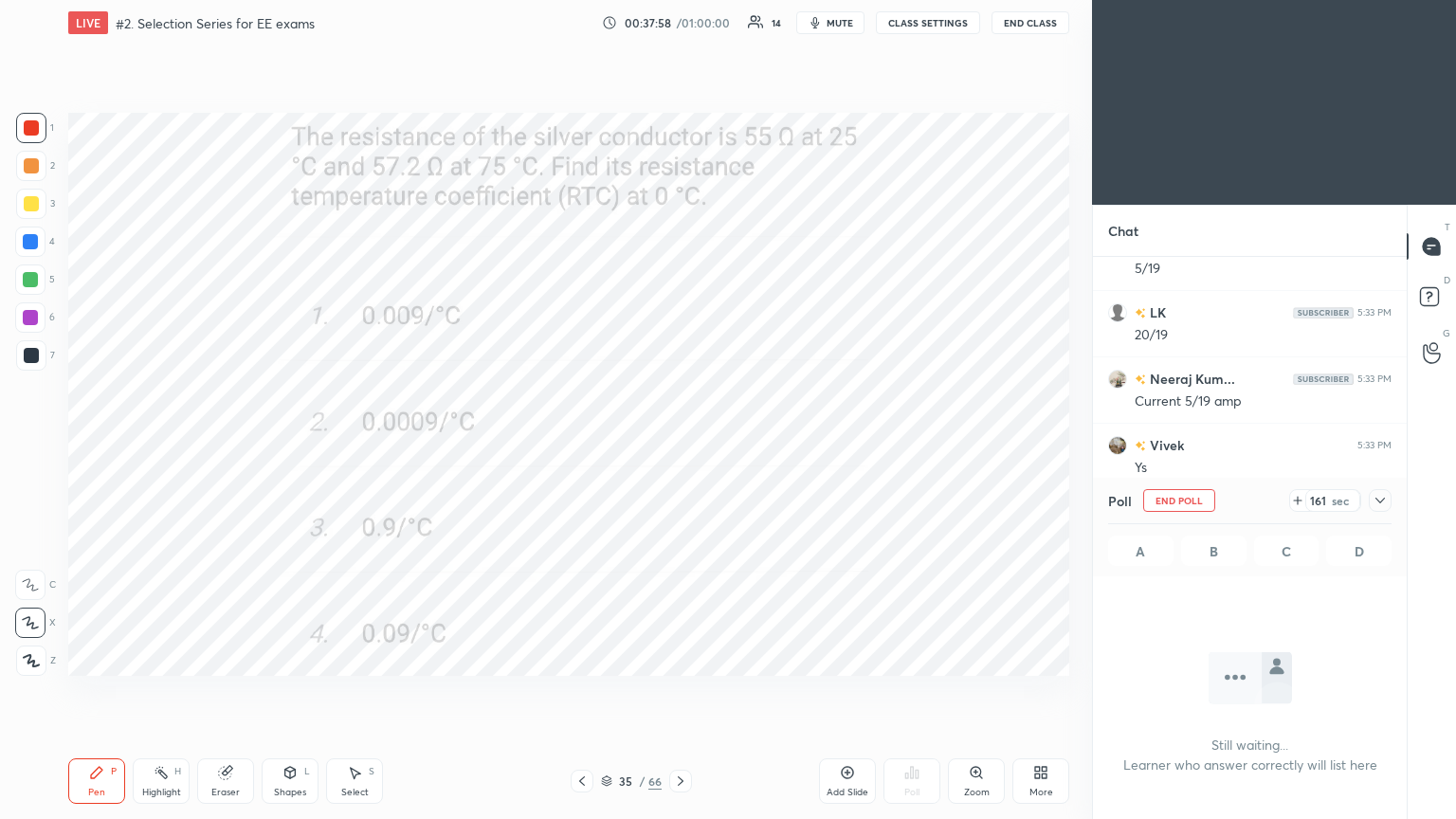 click 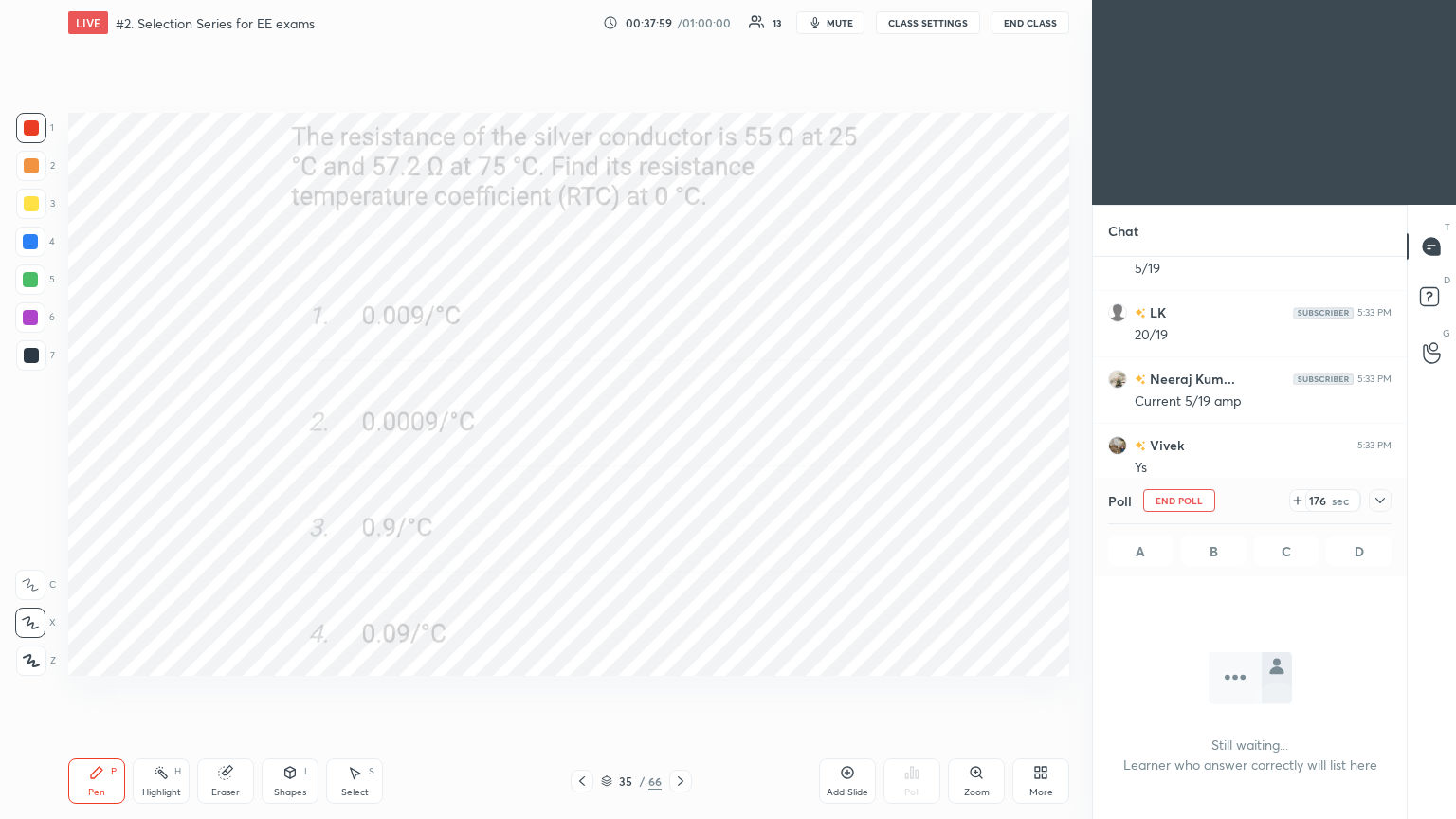 click 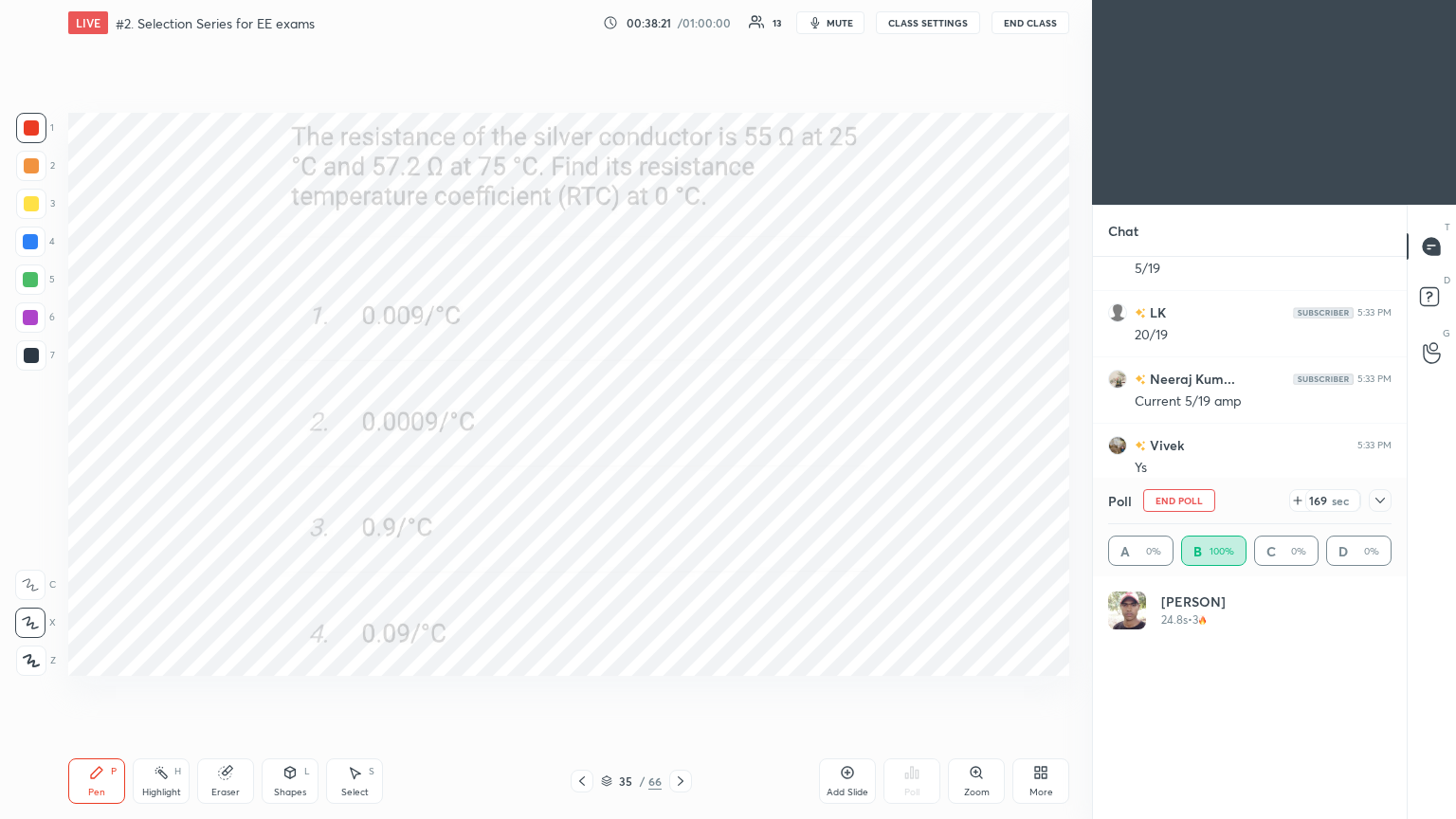 scroll, scrollTop: 6, scrollLeft: 6, axis: both 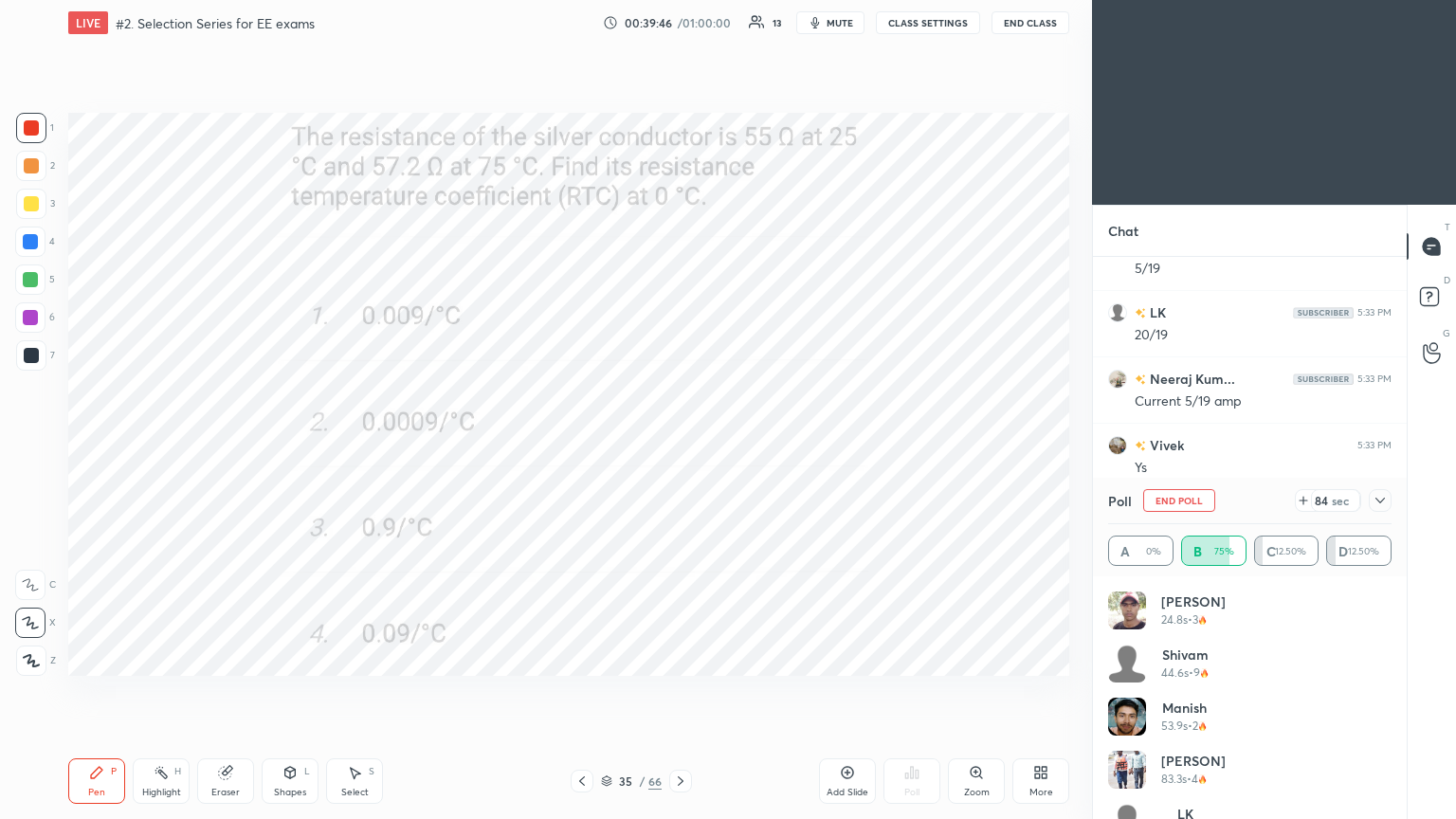 click on "Eraser" at bounding box center [226, 781] 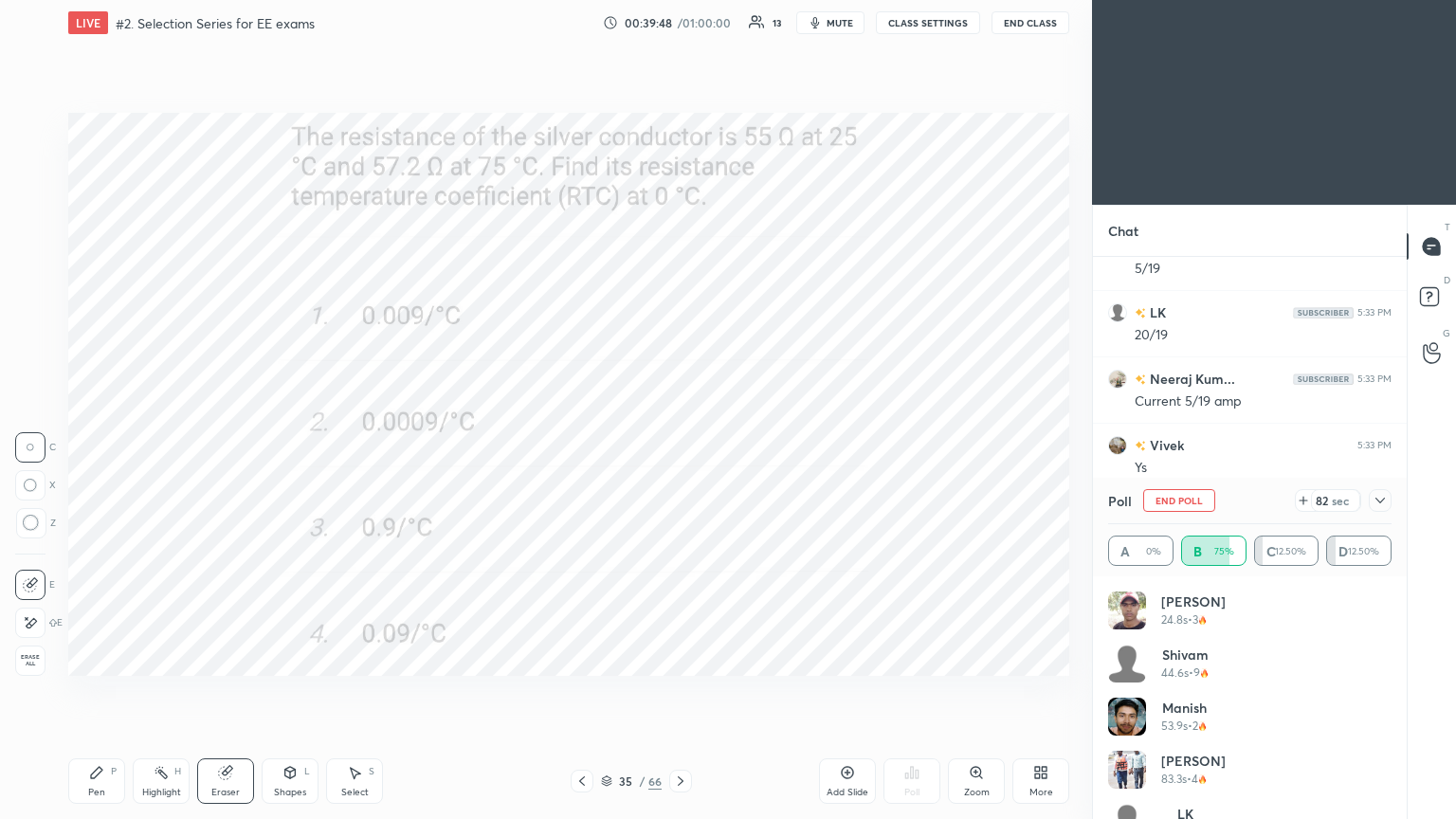 click on "Pen P" at bounding box center (97, 781) 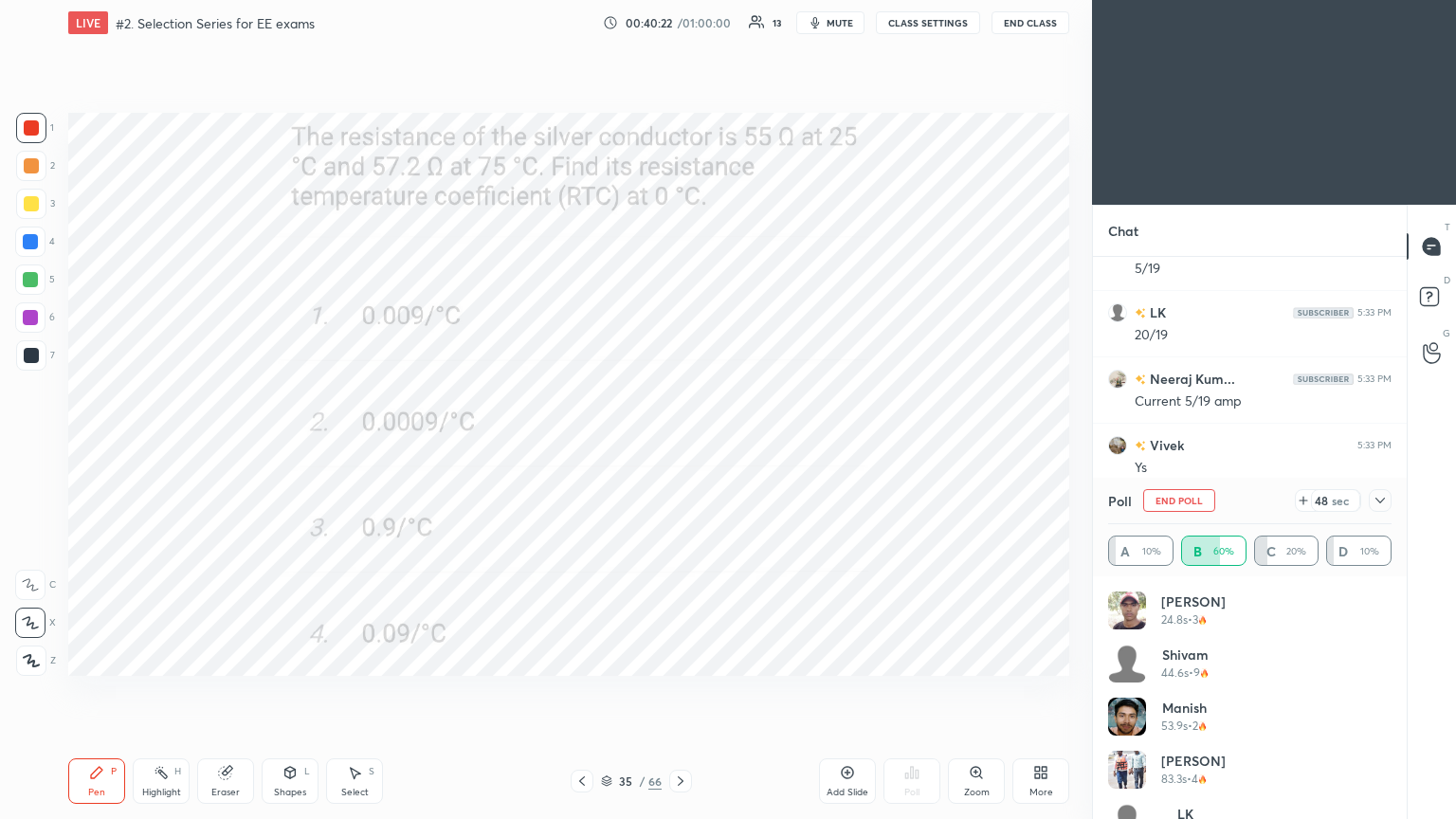 scroll, scrollTop: 3382, scrollLeft: 0, axis: vertical 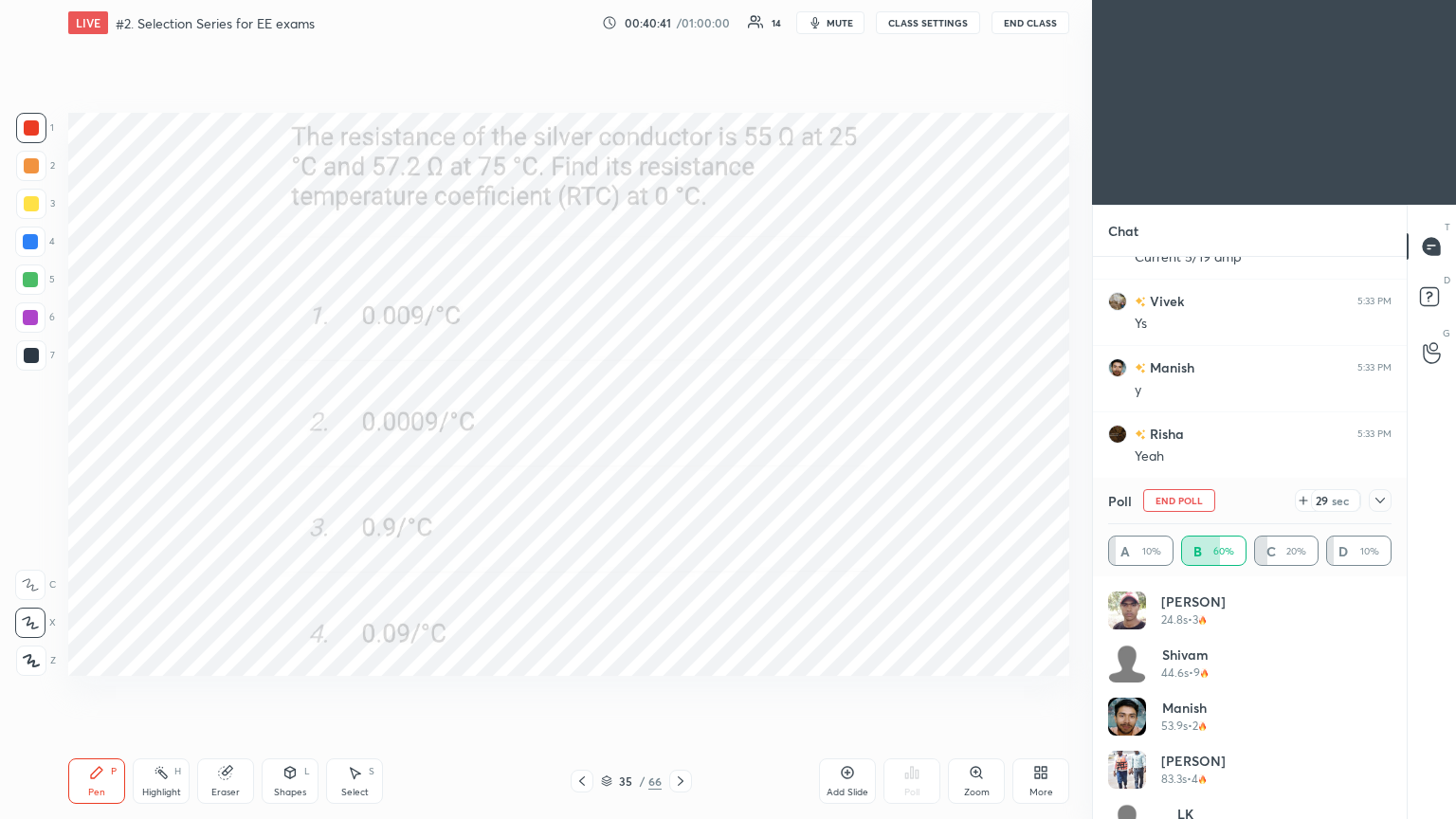 click 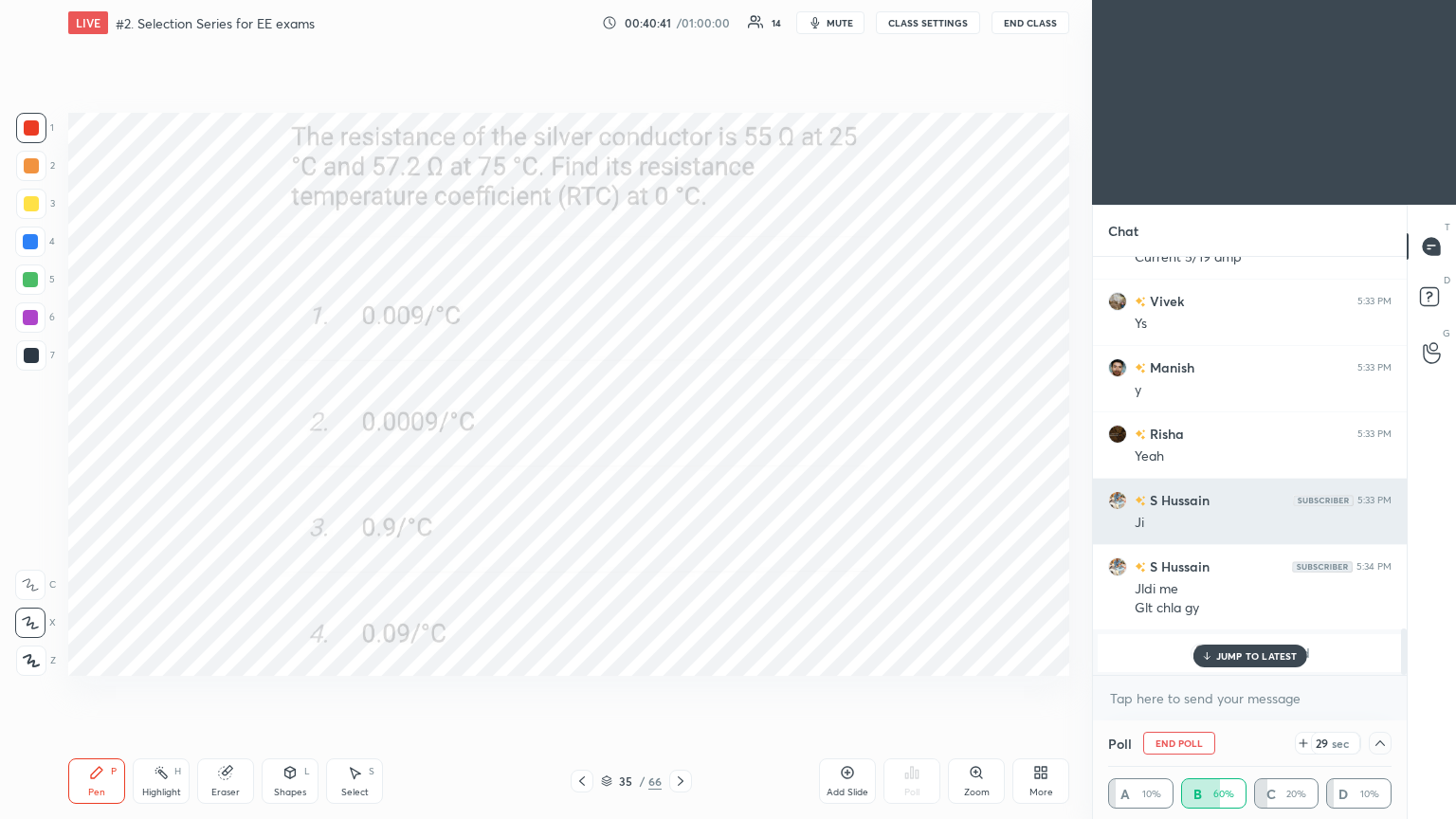 scroll, scrollTop: 166, scrollLeft: 278, axis: both 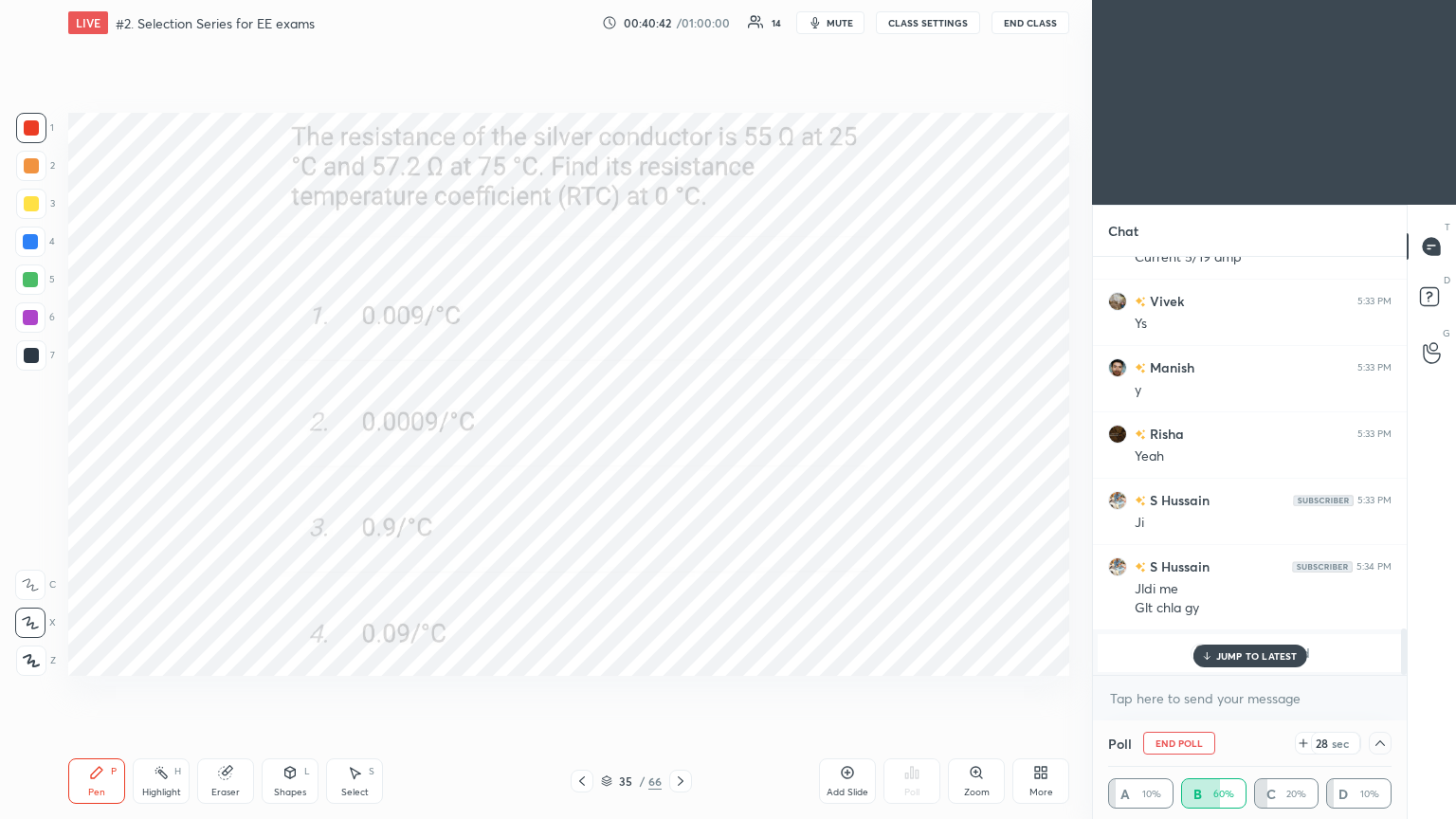 click on "JUMP TO LATEST" at bounding box center (1249, 656) 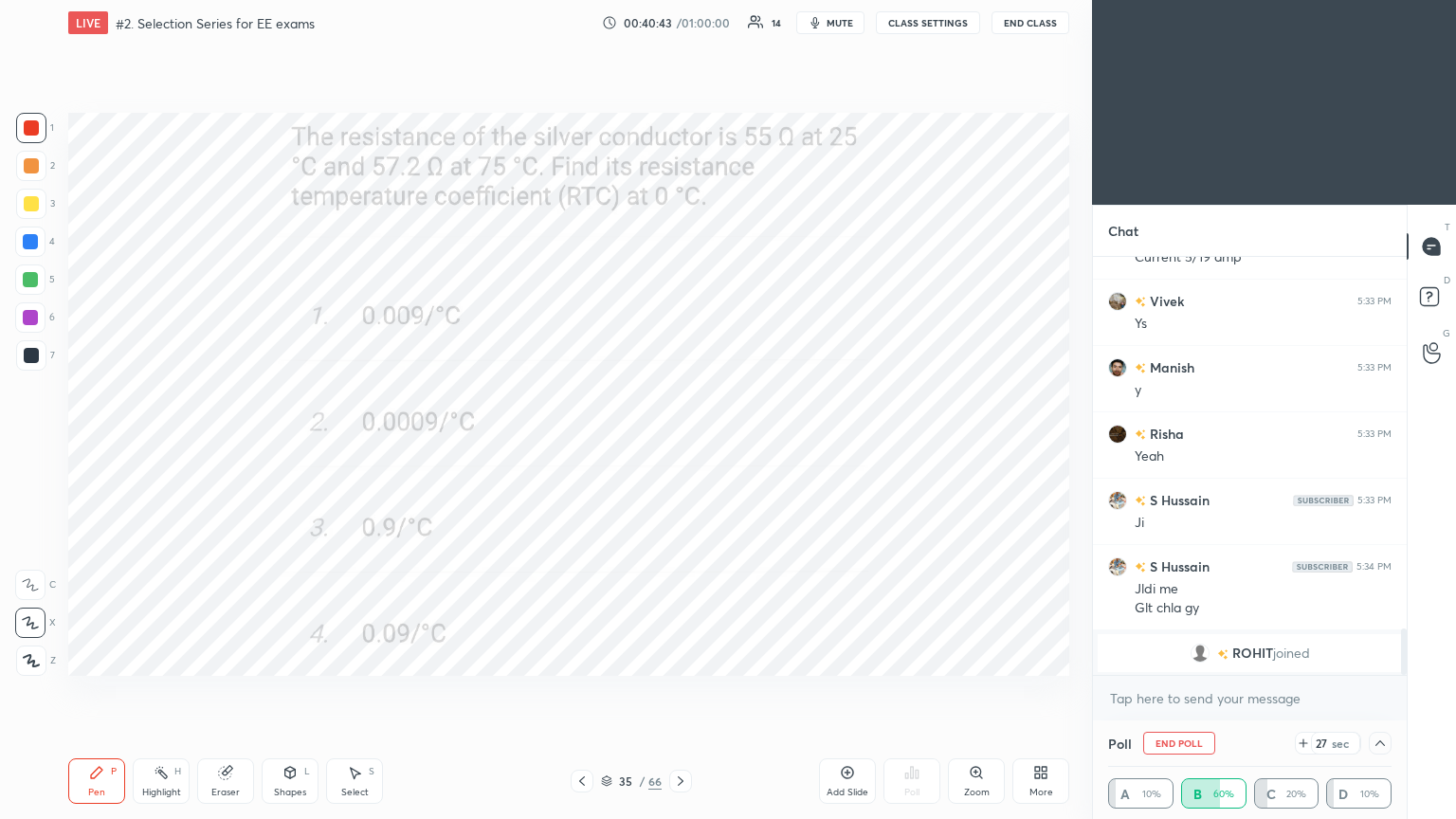 click at bounding box center [1380, 743] 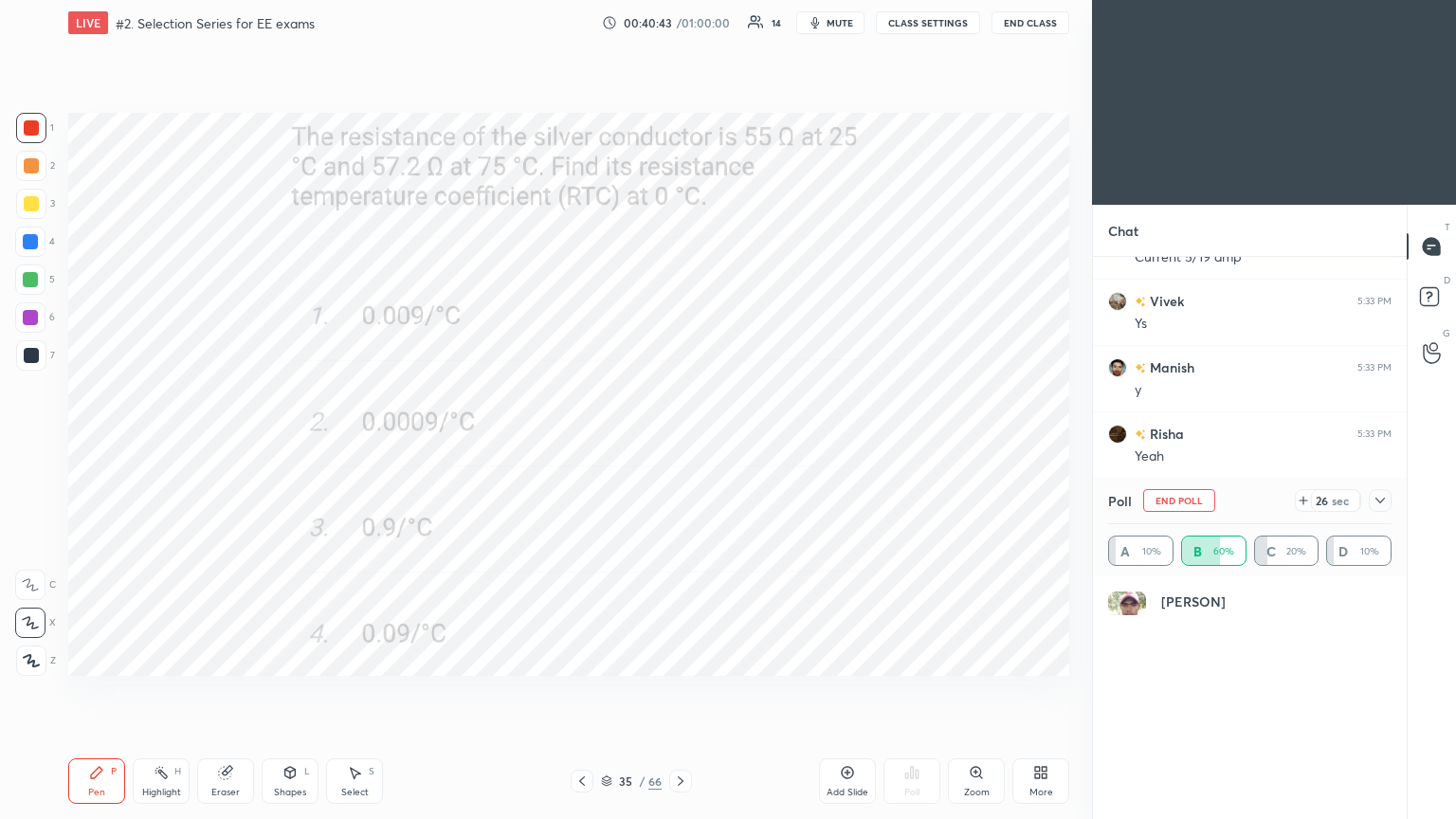 scroll, scrollTop: 6, scrollLeft: 6, axis: both 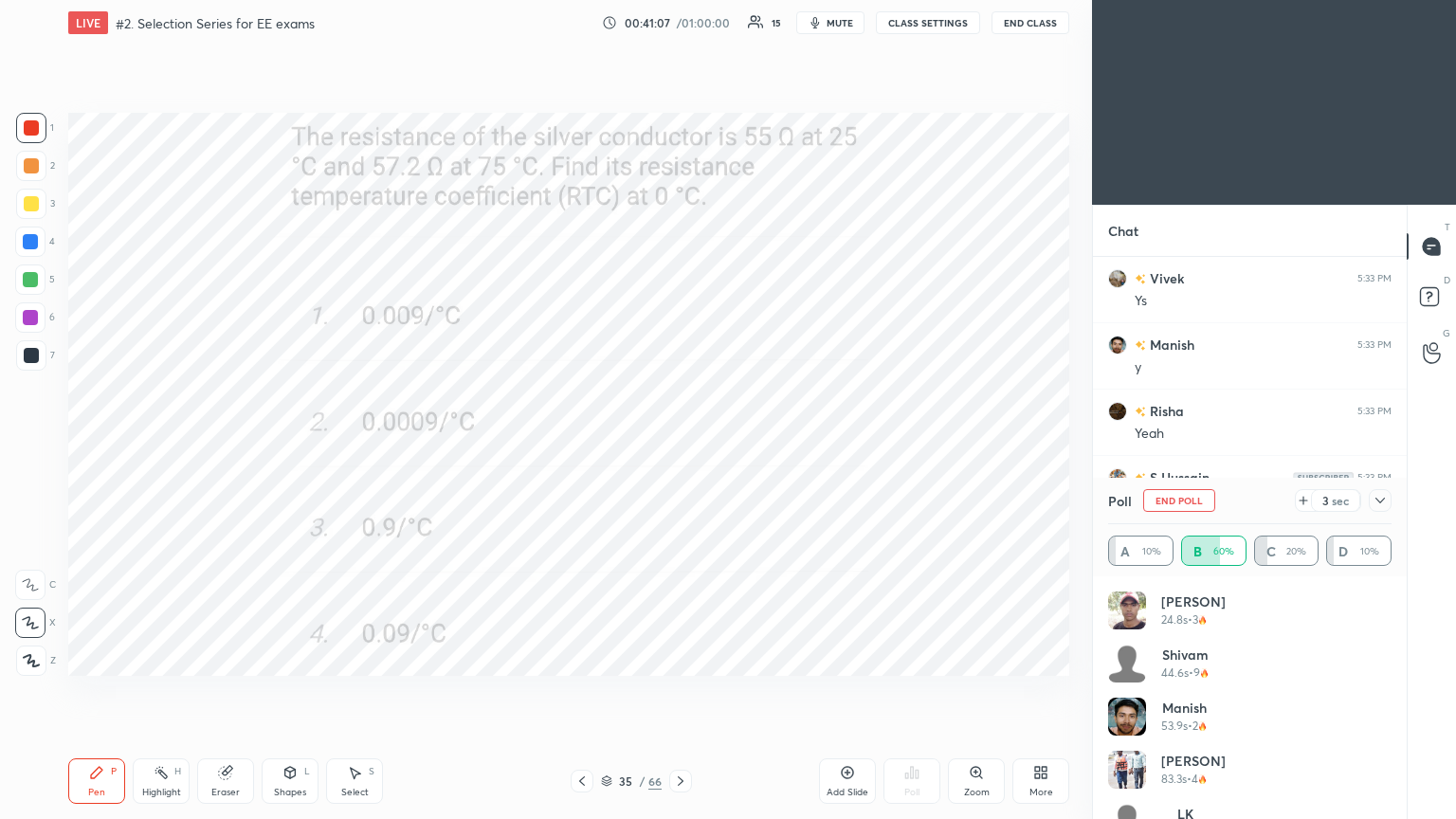 click on "End Poll" at bounding box center [1179, 500] 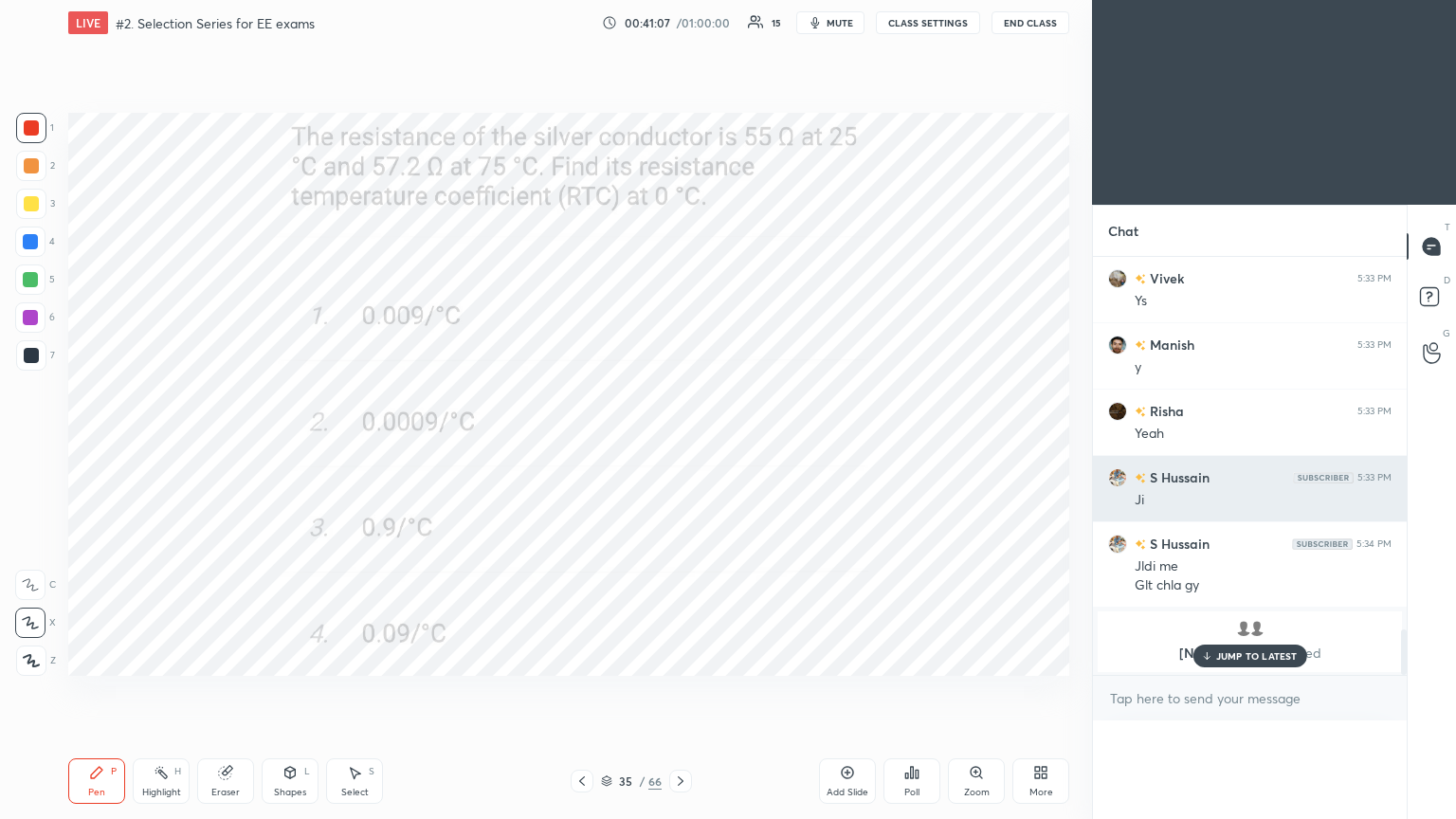 scroll, scrollTop: 143, scrollLeft: 278, axis: both 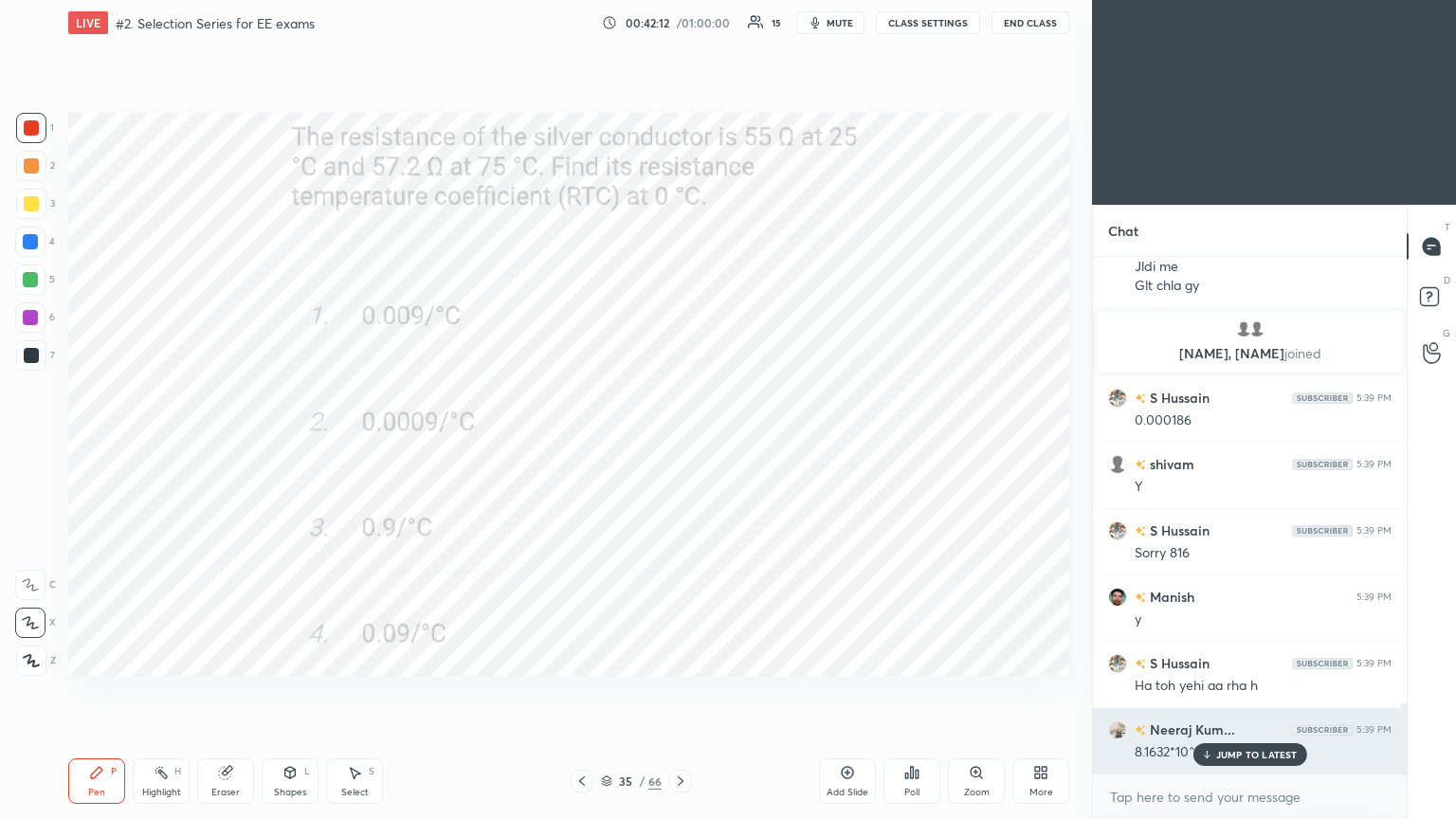 click on "JUMP TO LATEST" at bounding box center [1257, 755] 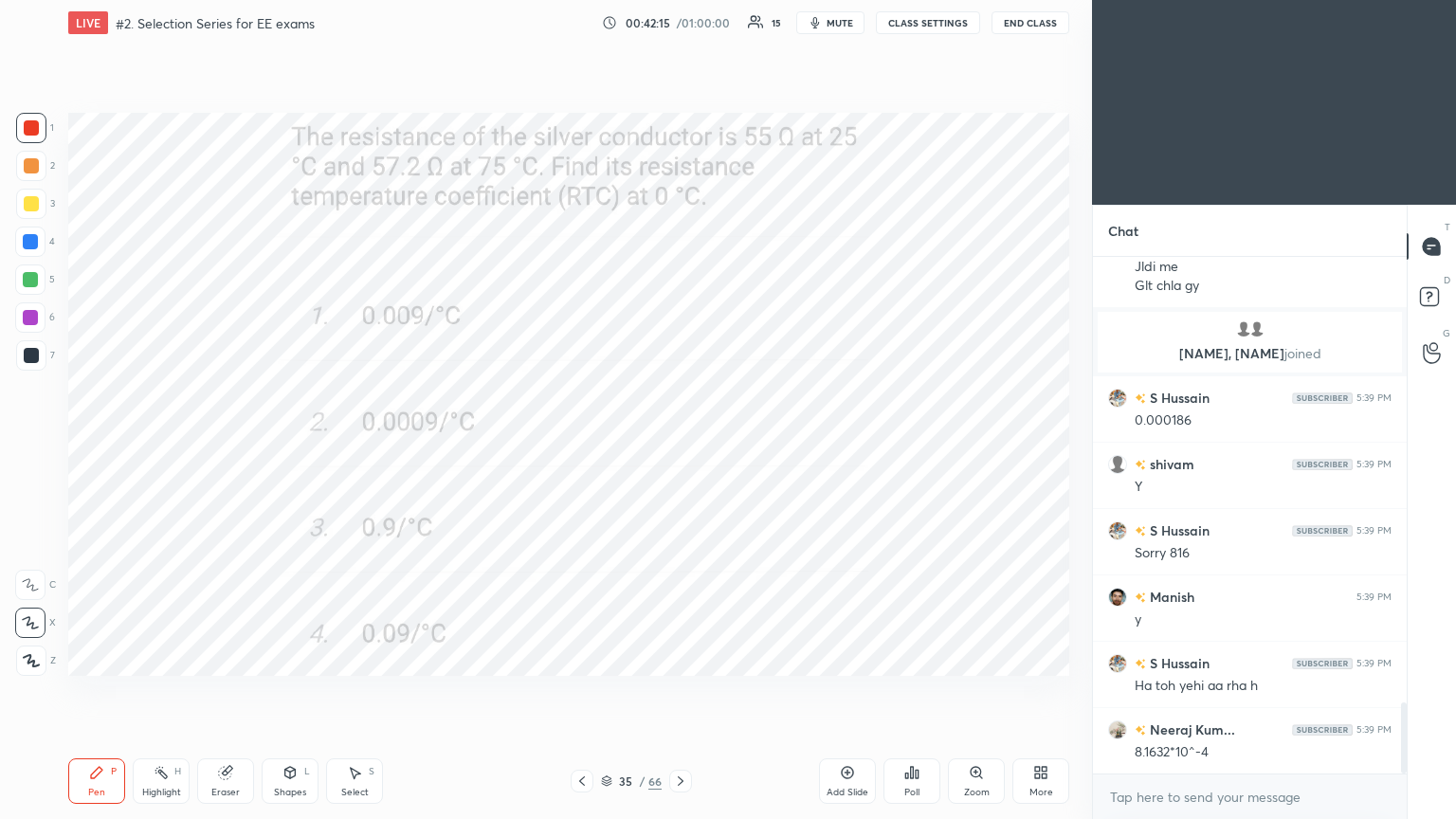 click 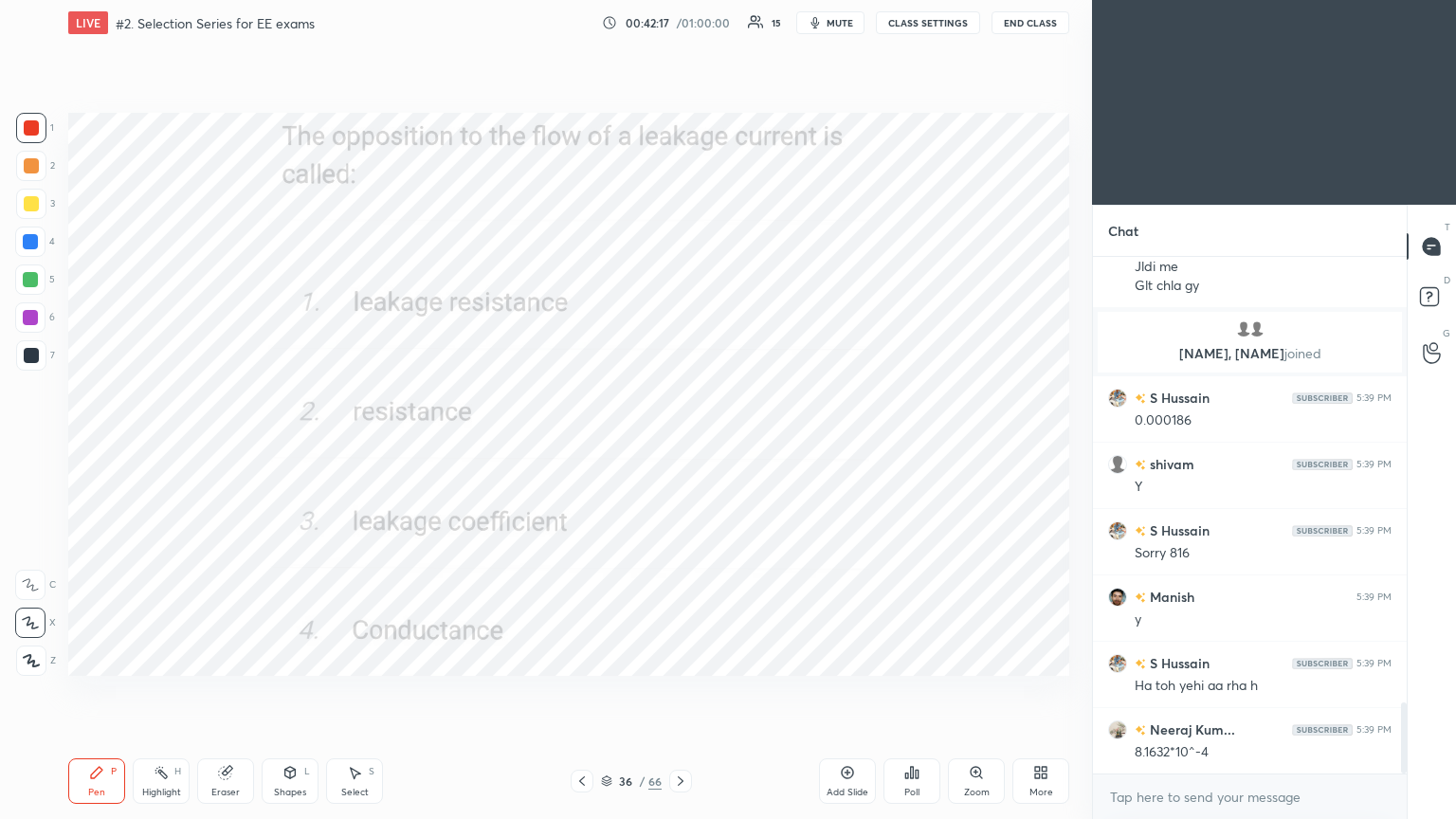 click on "Poll" at bounding box center (912, 792) 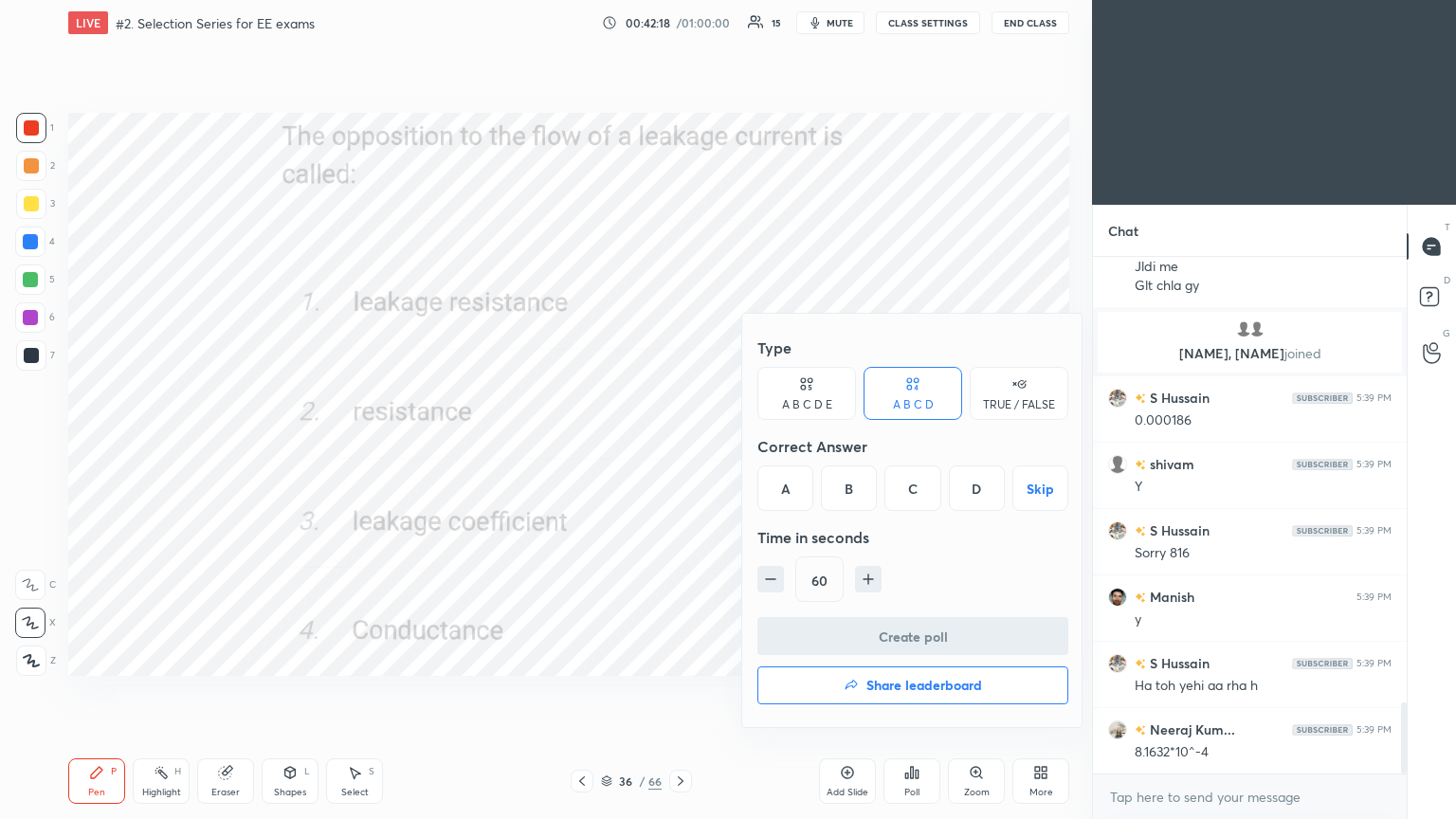 click on "B" at bounding box center [848, 488] 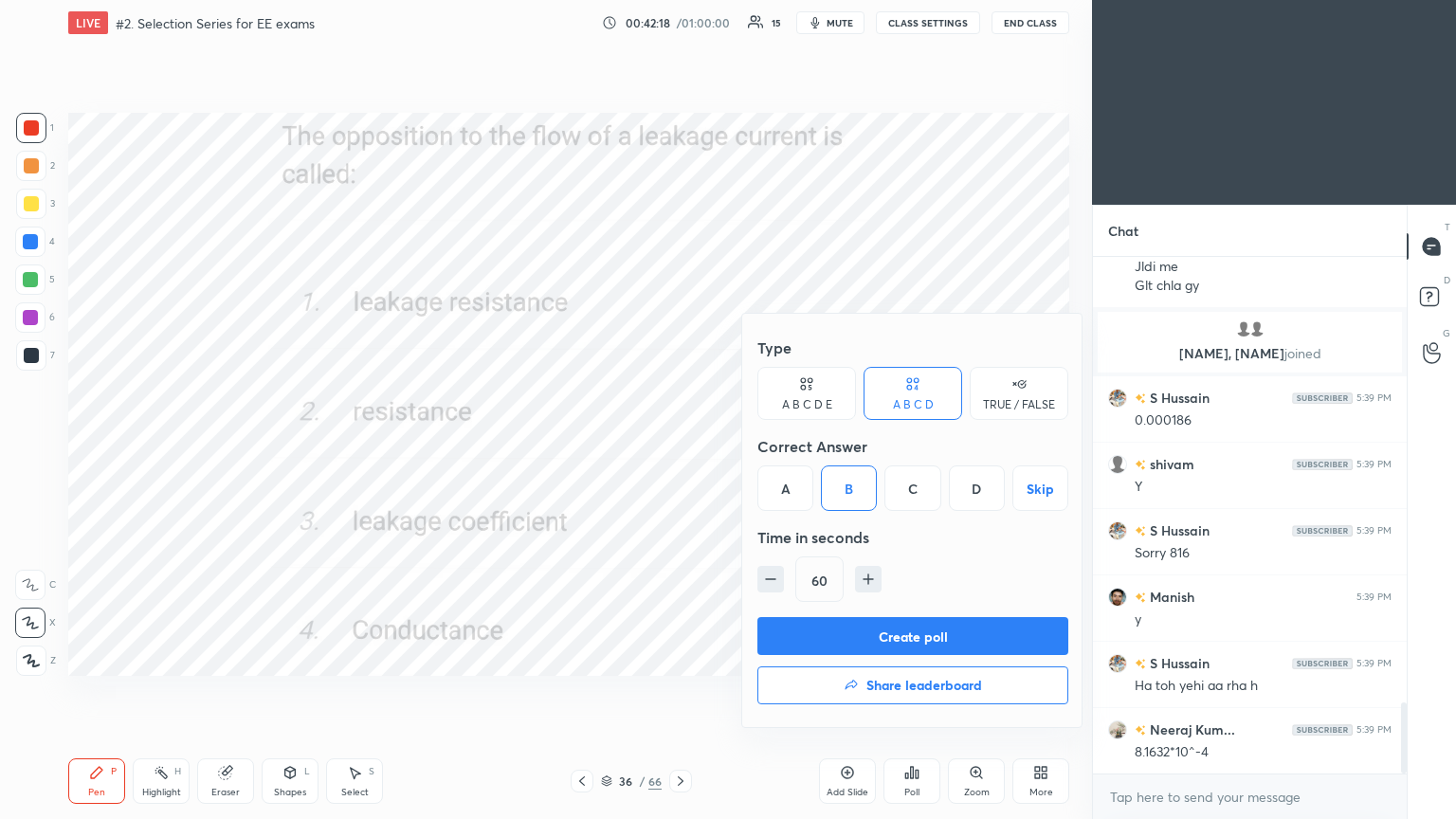 click on "Create poll" at bounding box center (913, 636) 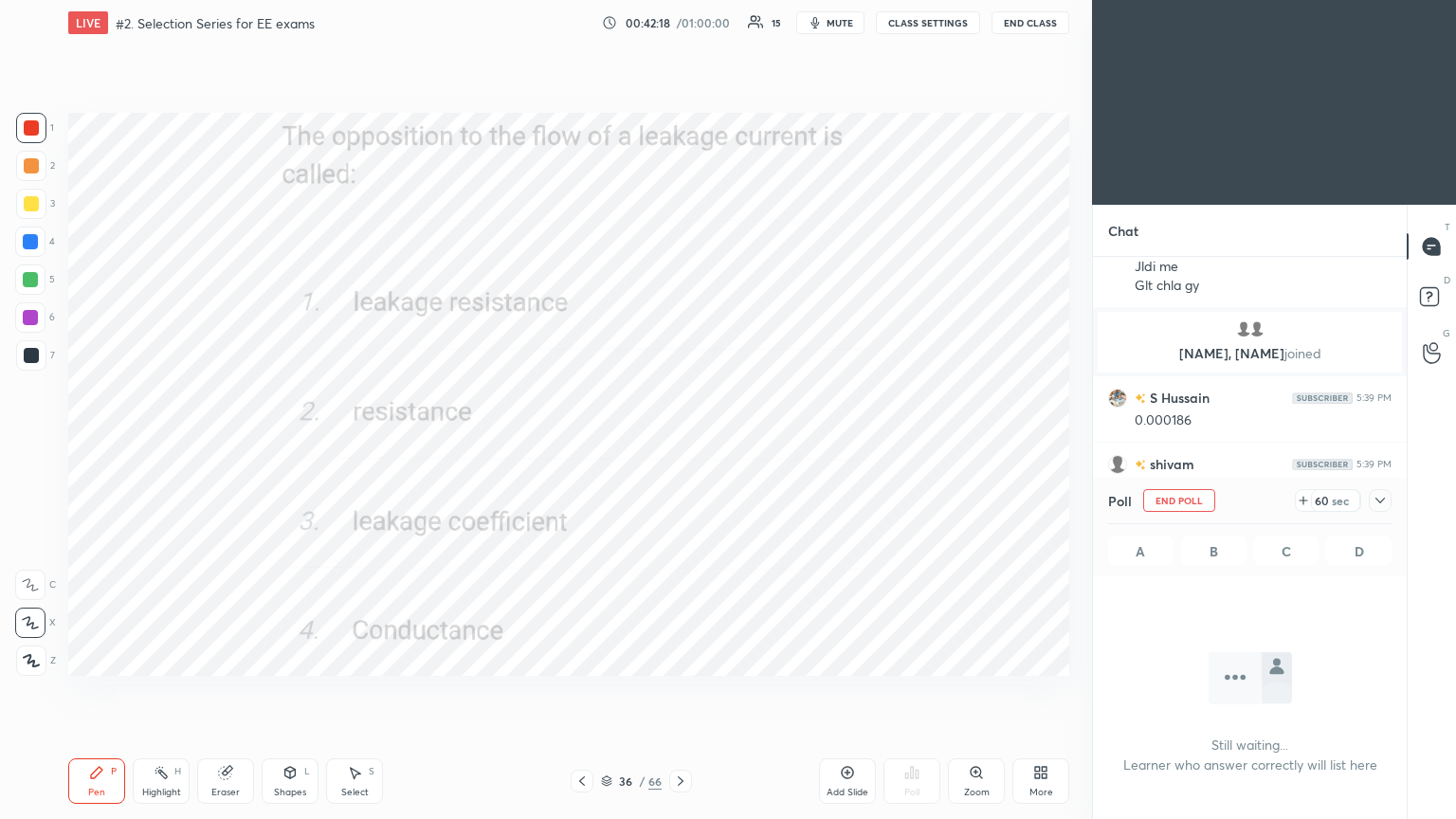 scroll, scrollTop: 480, scrollLeft: 308, axis: both 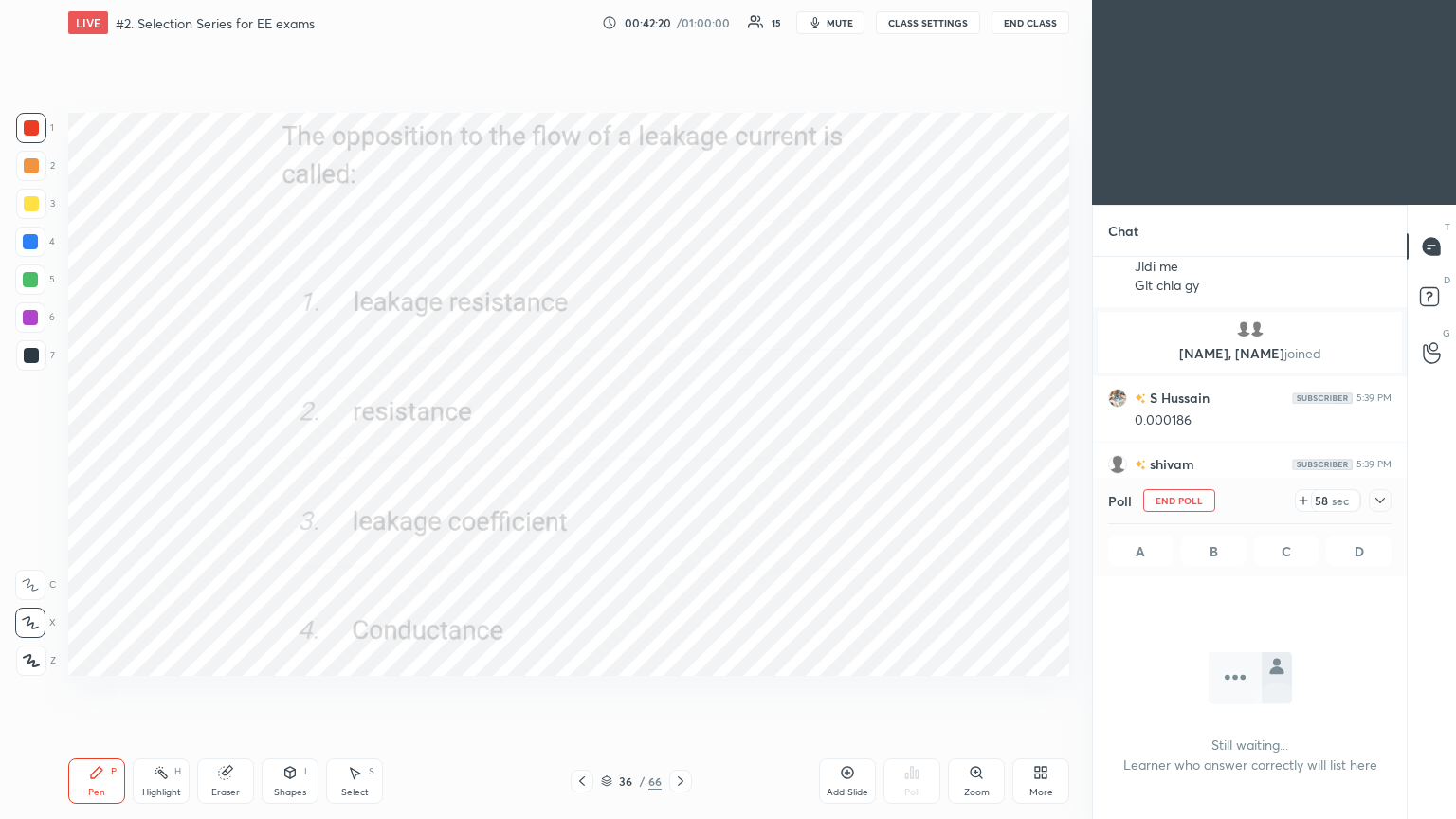 click on "End Poll" at bounding box center [1179, 500] 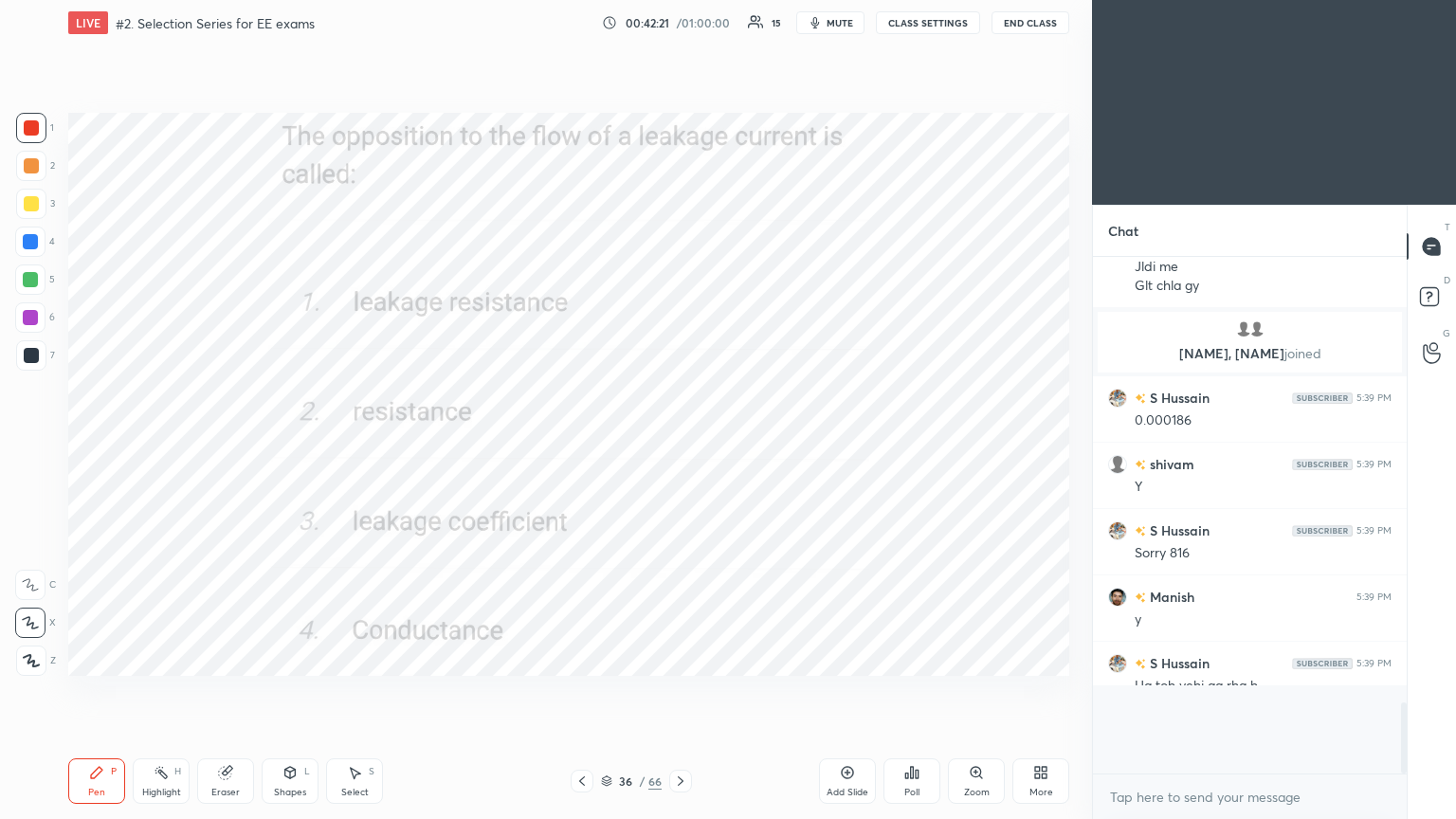 scroll, scrollTop: 0, scrollLeft: 0, axis: both 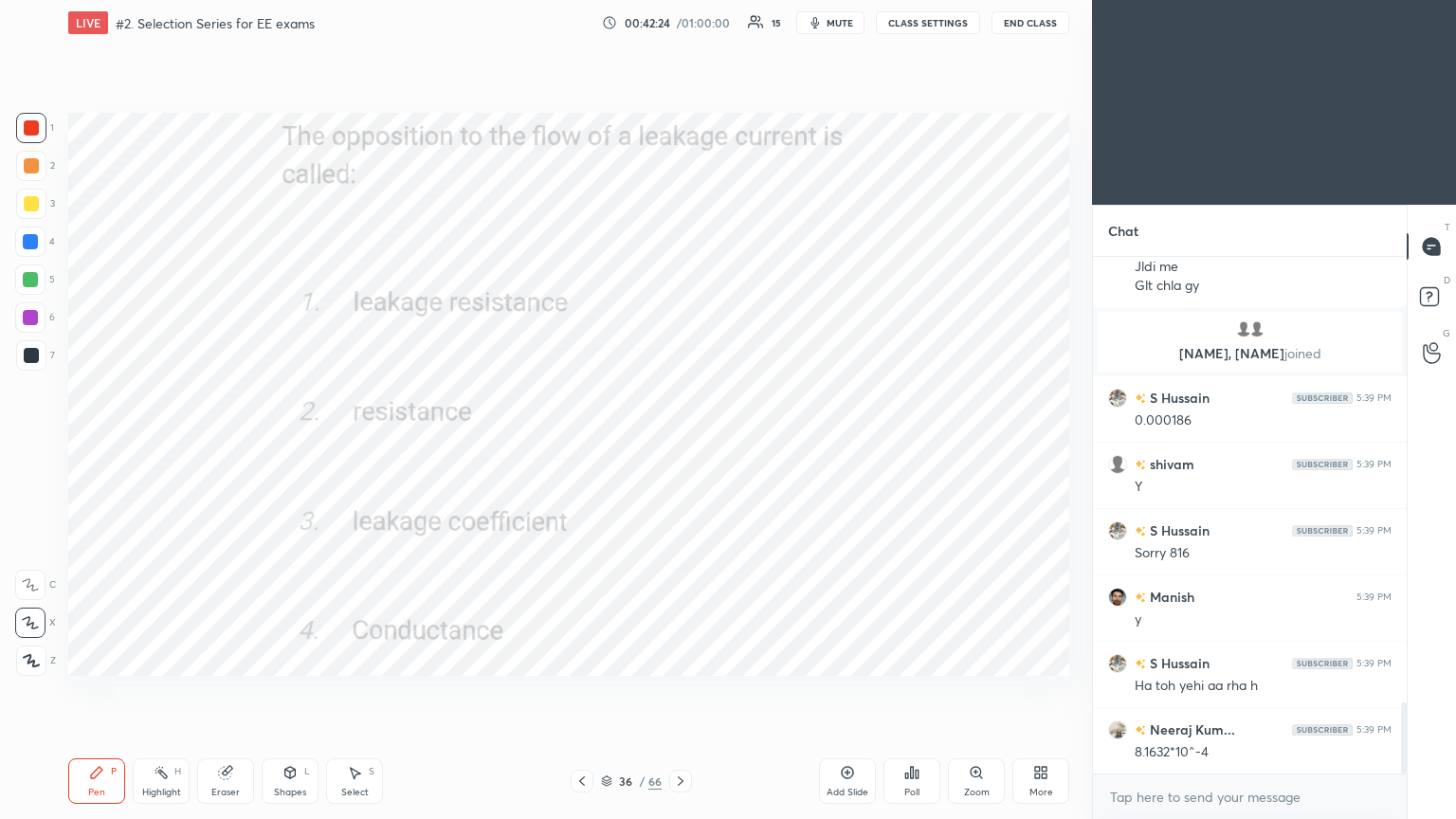 click on "Poll" at bounding box center (912, 781) 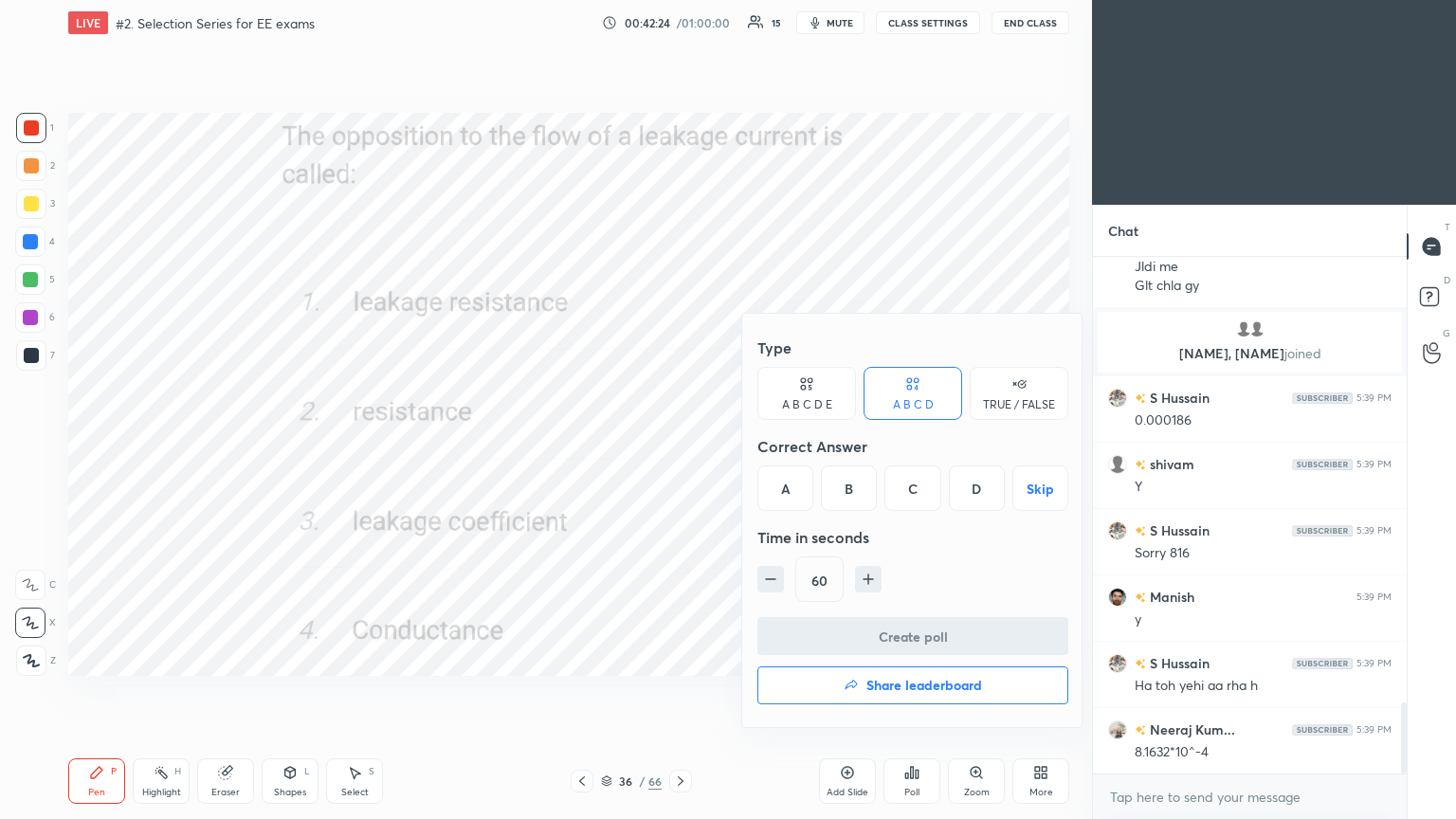 click on "A" at bounding box center [785, 488] 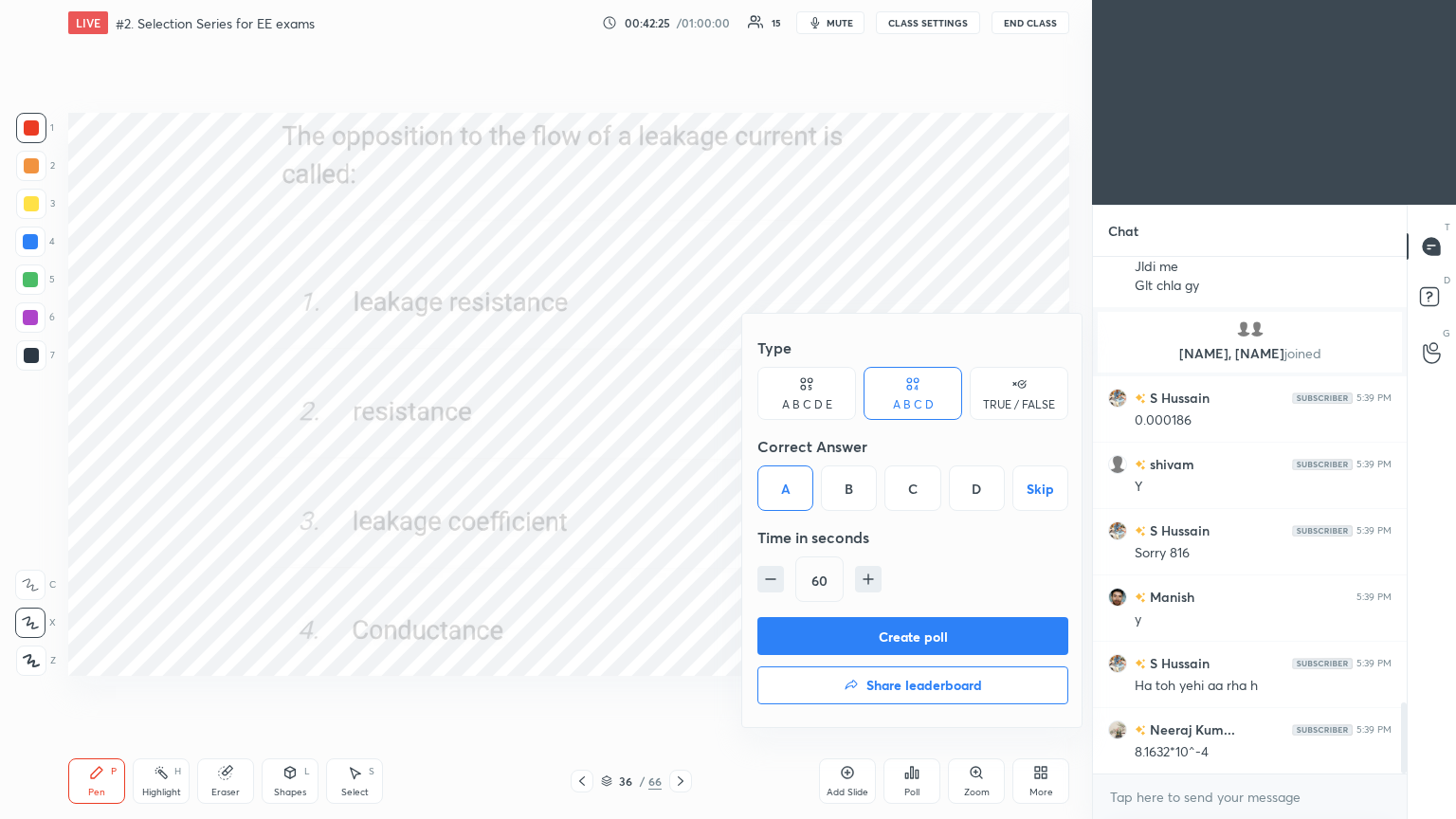 click on "Create poll Share leaderboard" at bounding box center [913, 664] 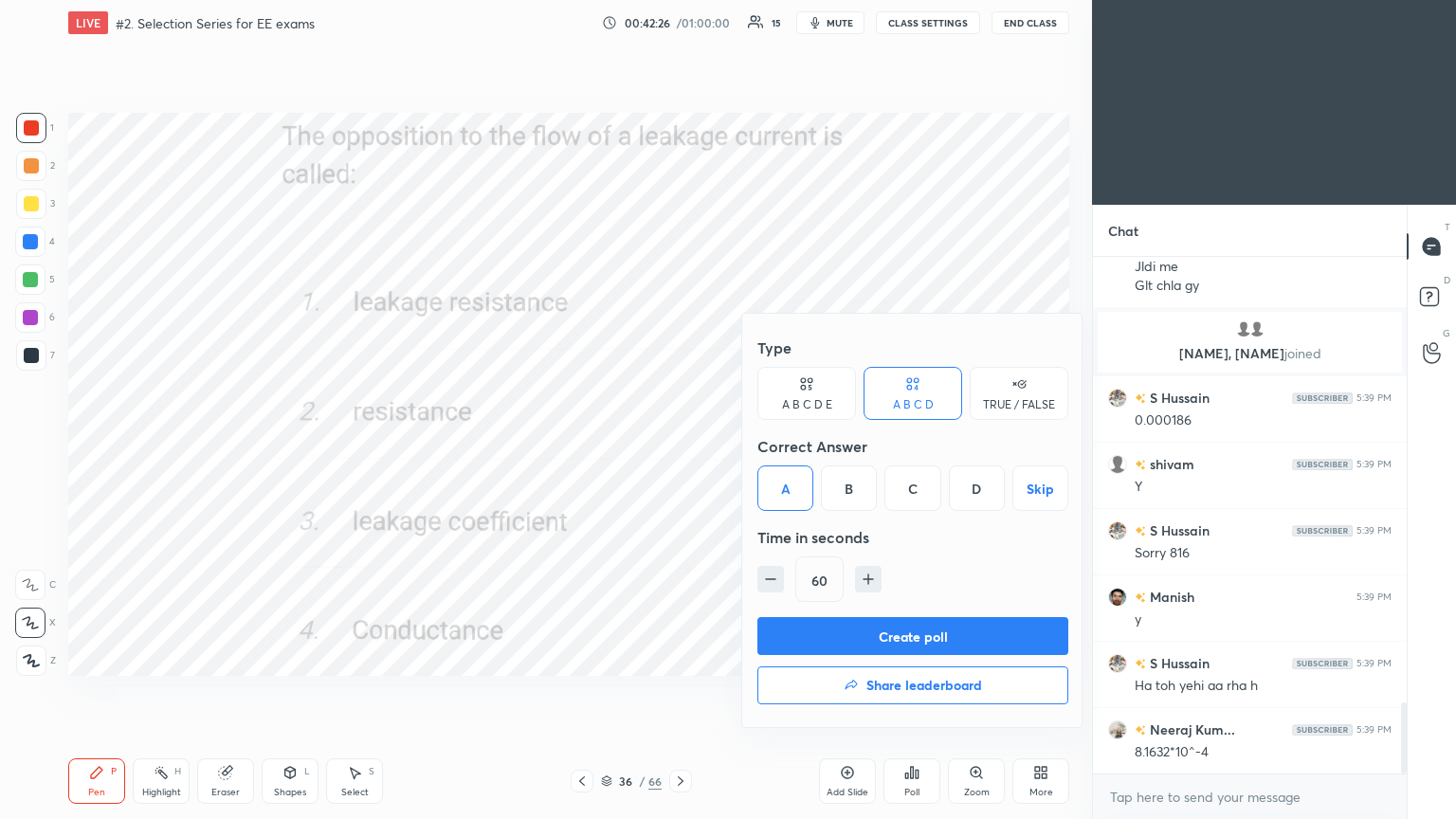 click on "Create poll" at bounding box center (913, 636) 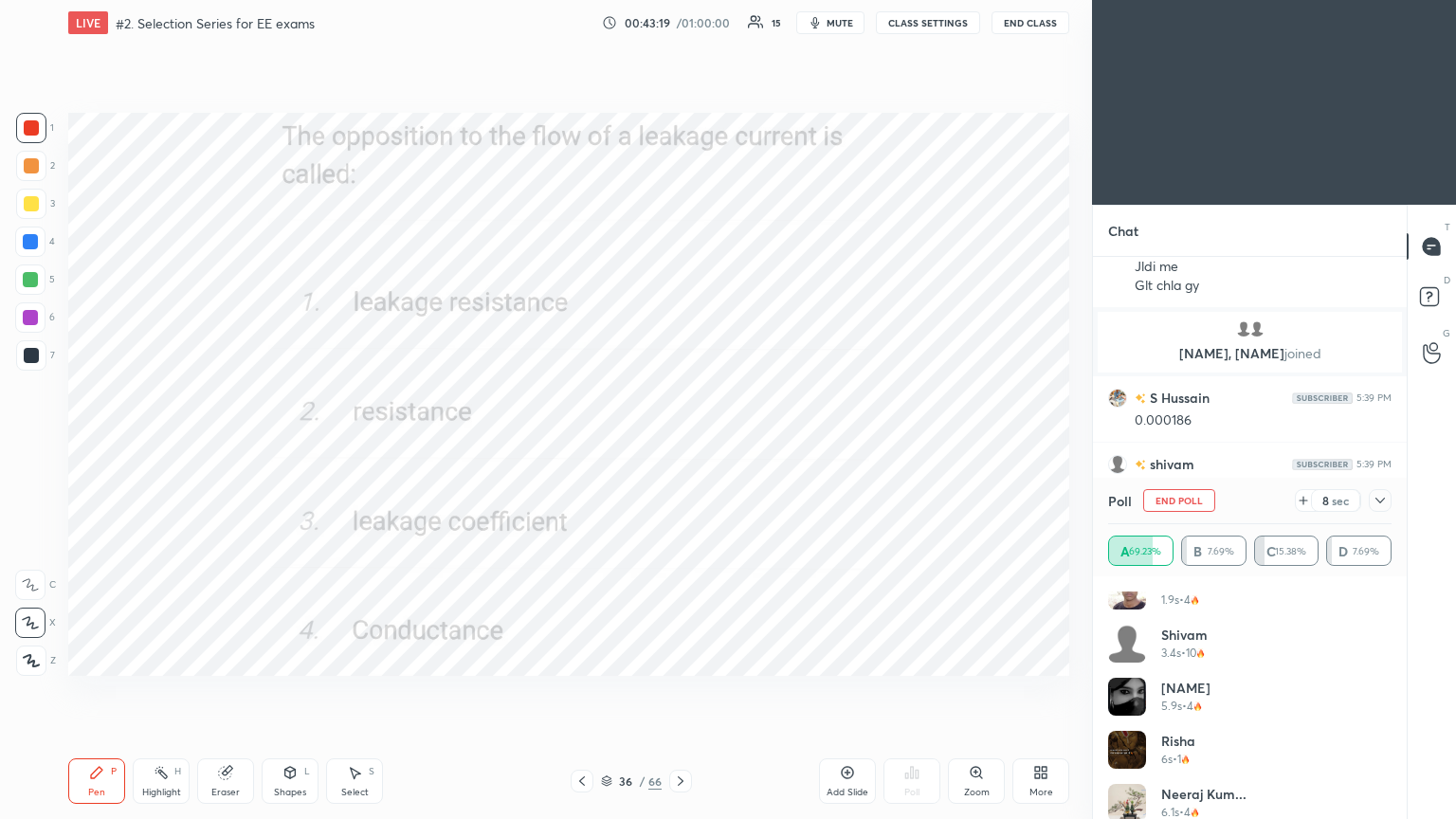 scroll, scrollTop: 0, scrollLeft: 0, axis: both 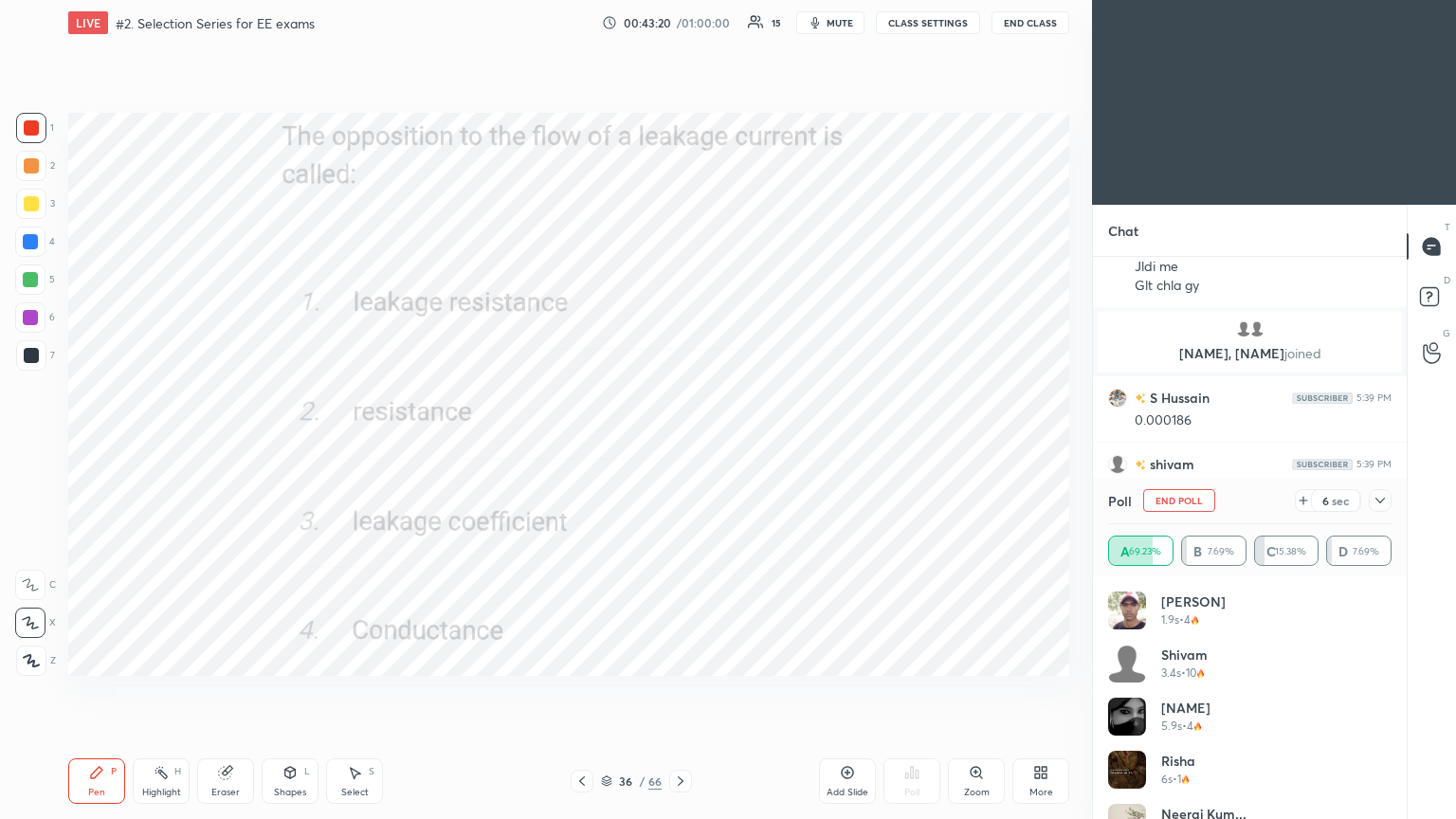 click on "End Poll" at bounding box center (1179, 500) 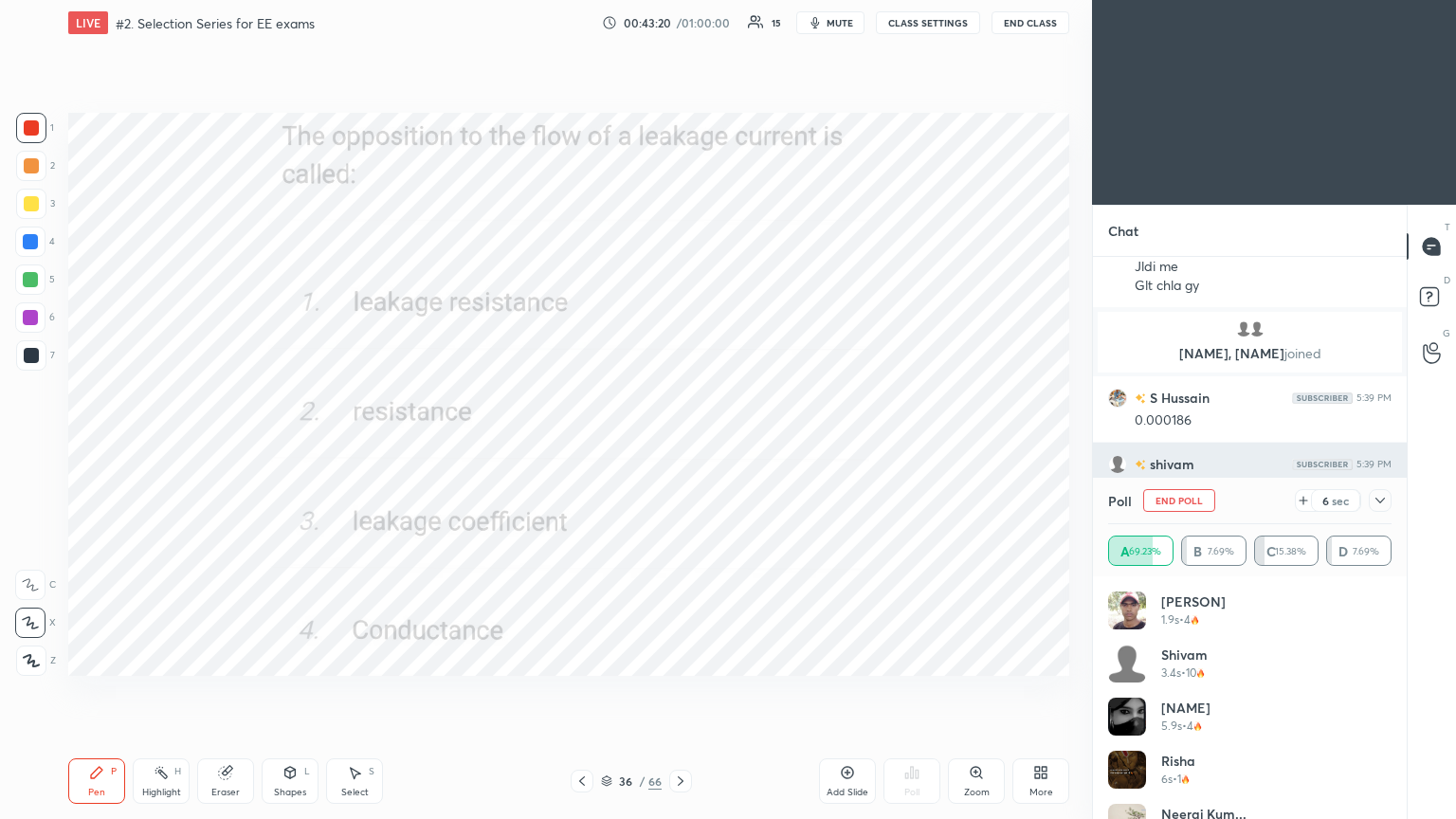 scroll, scrollTop: 84, scrollLeft: 278, axis: both 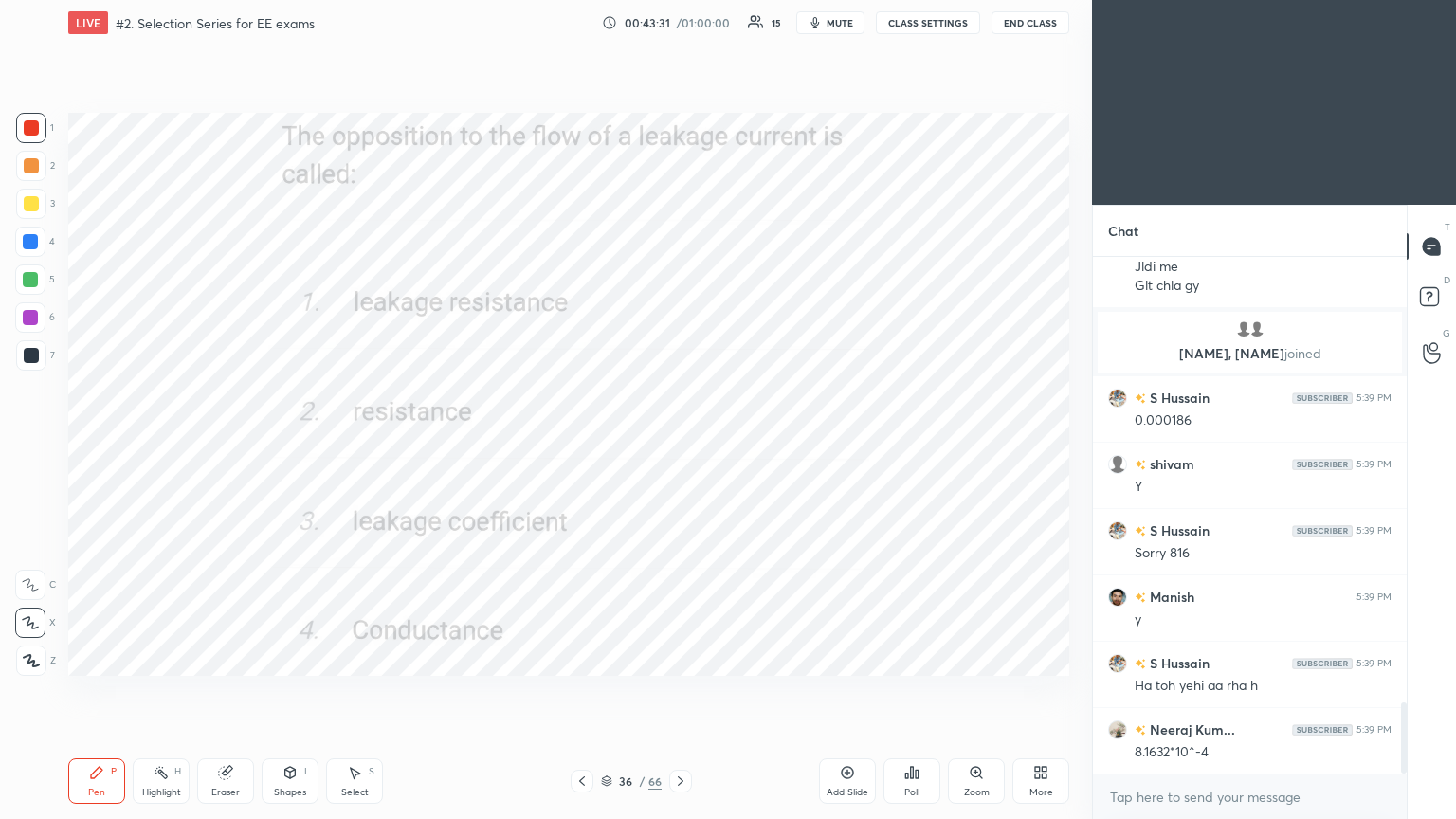 click 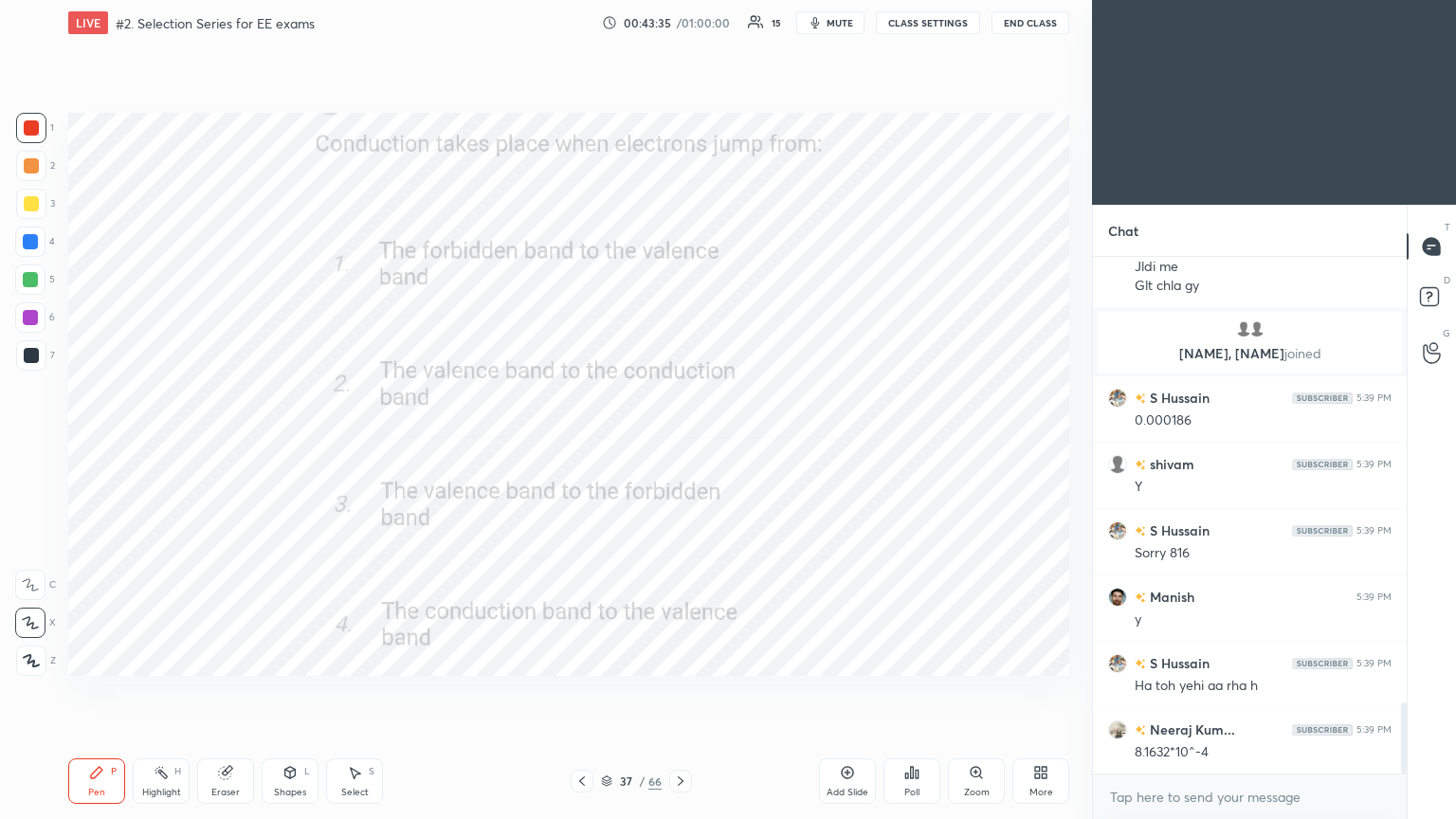 click on "Poll" at bounding box center [912, 792] 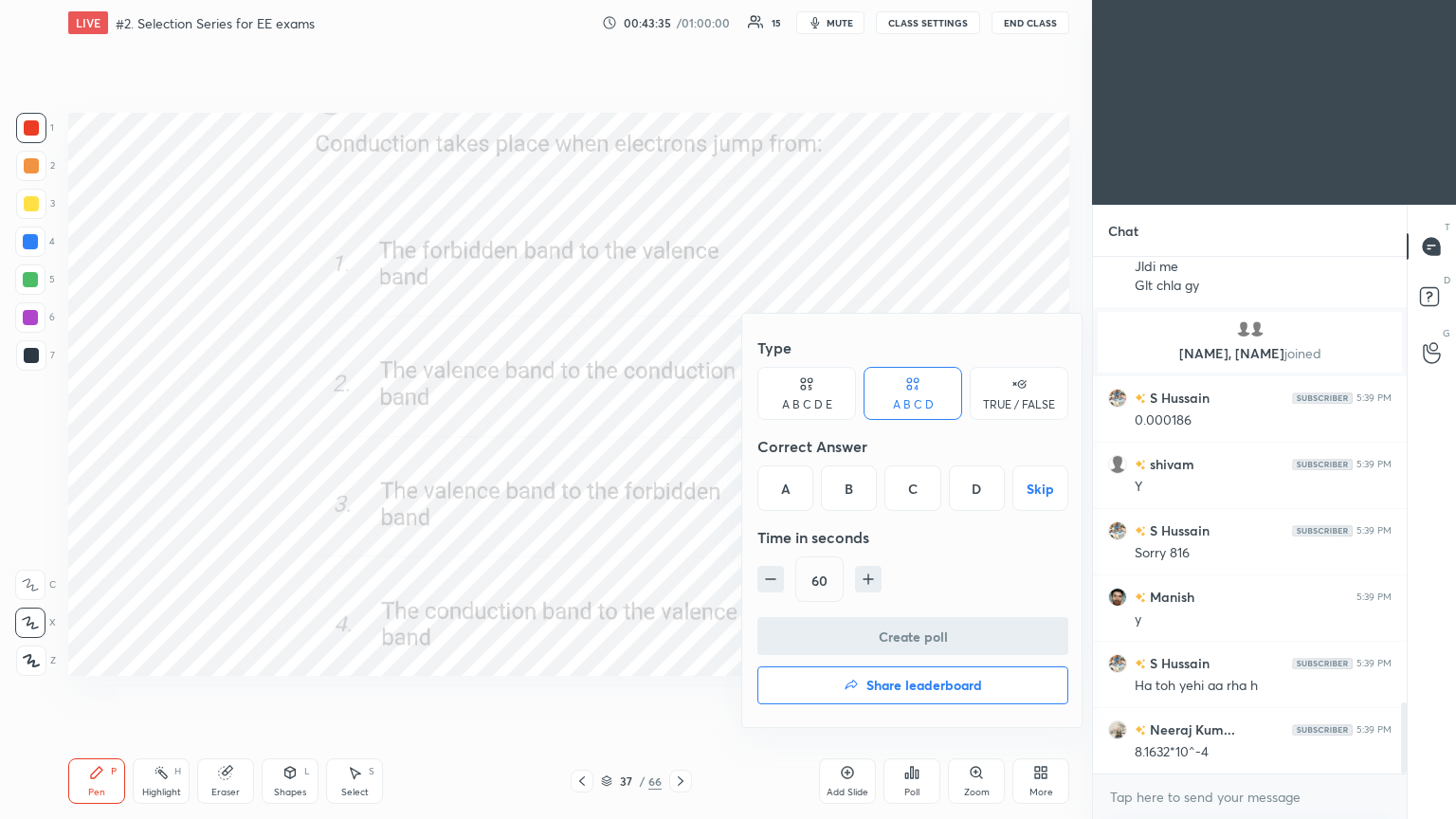 click on "B" at bounding box center (848, 488) 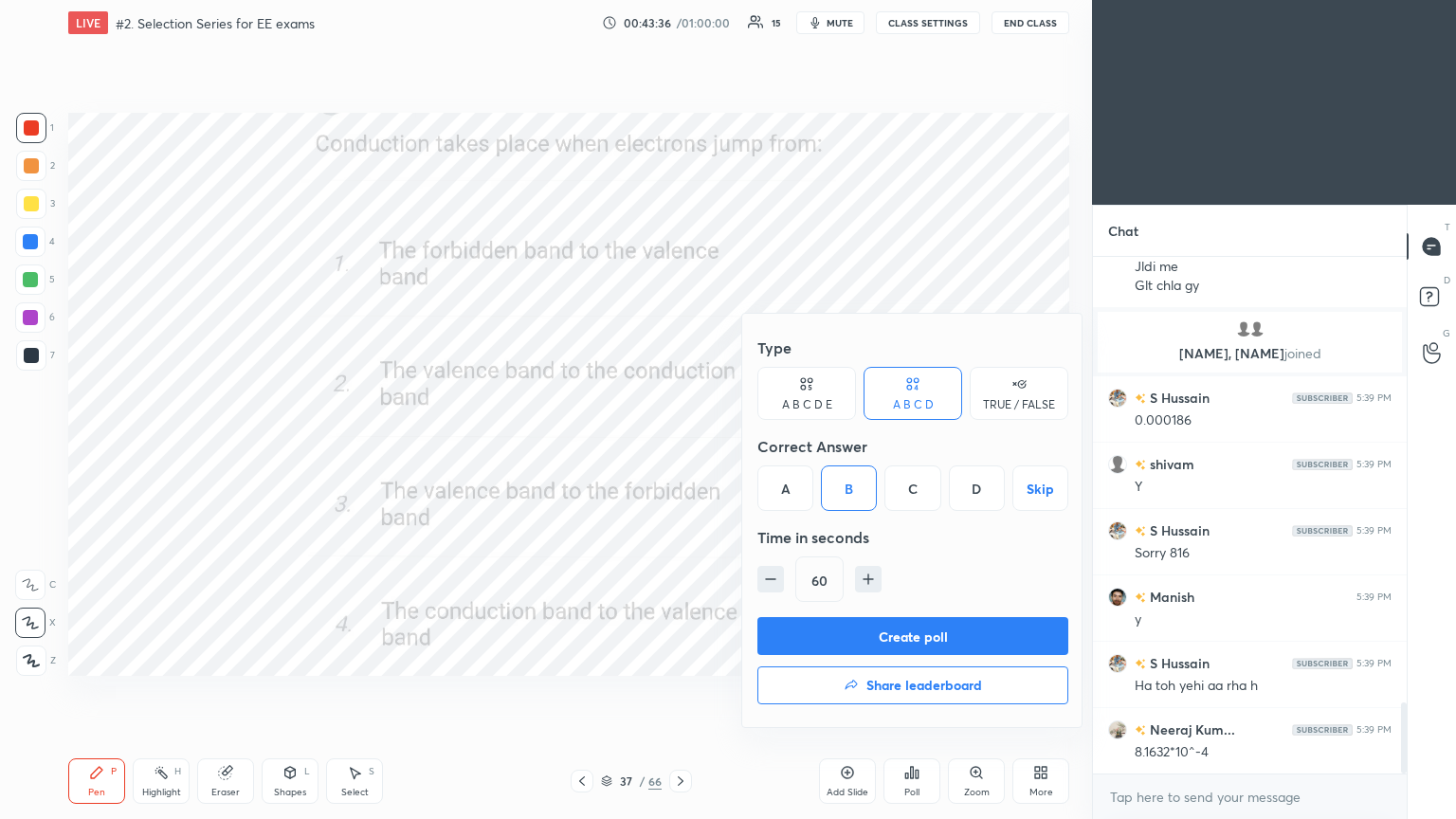 click on "Create poll" at bounding box center [913, 636] 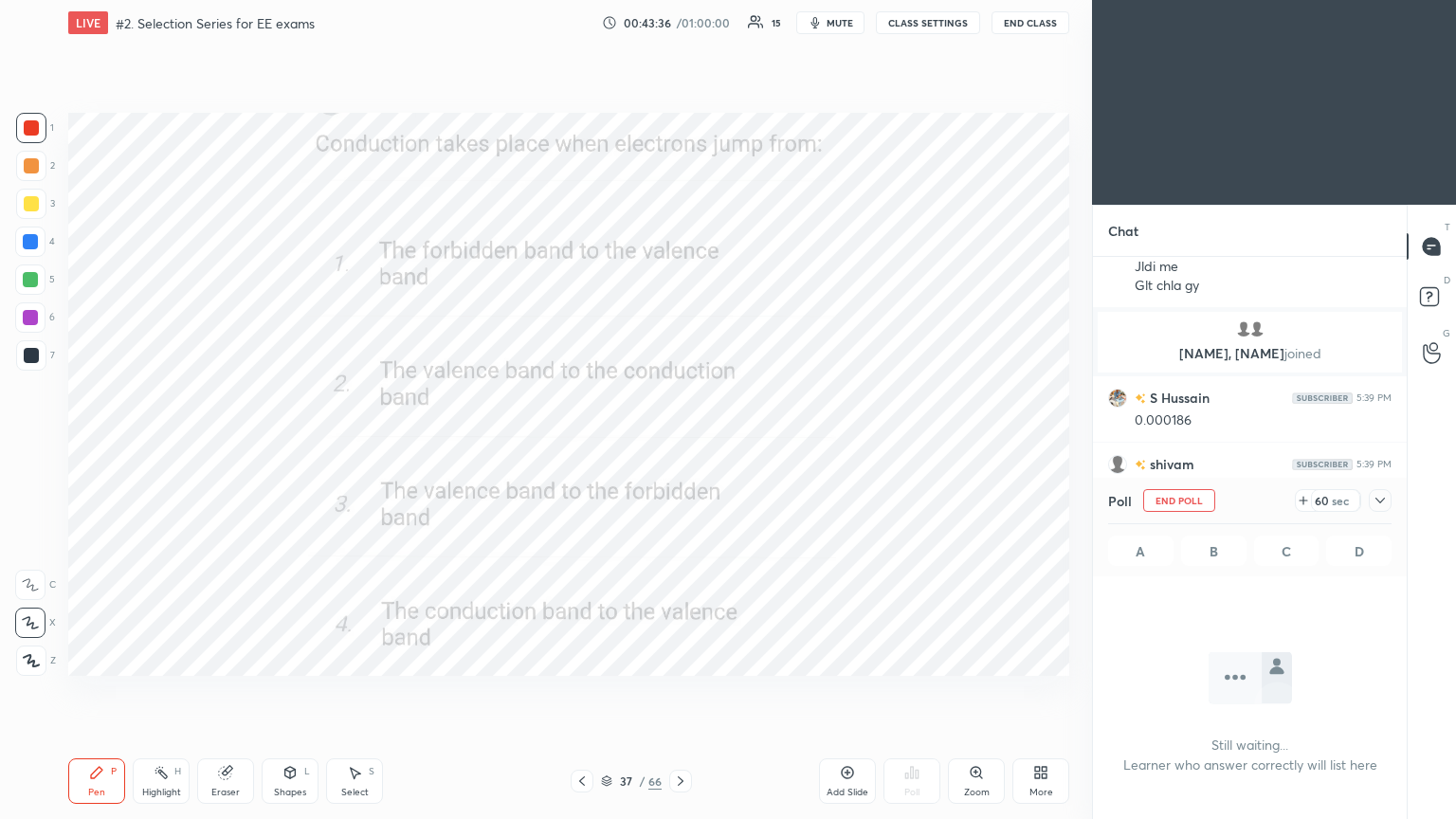 scroll, scrollTop: 481, scrollLeft: 308, axis: both 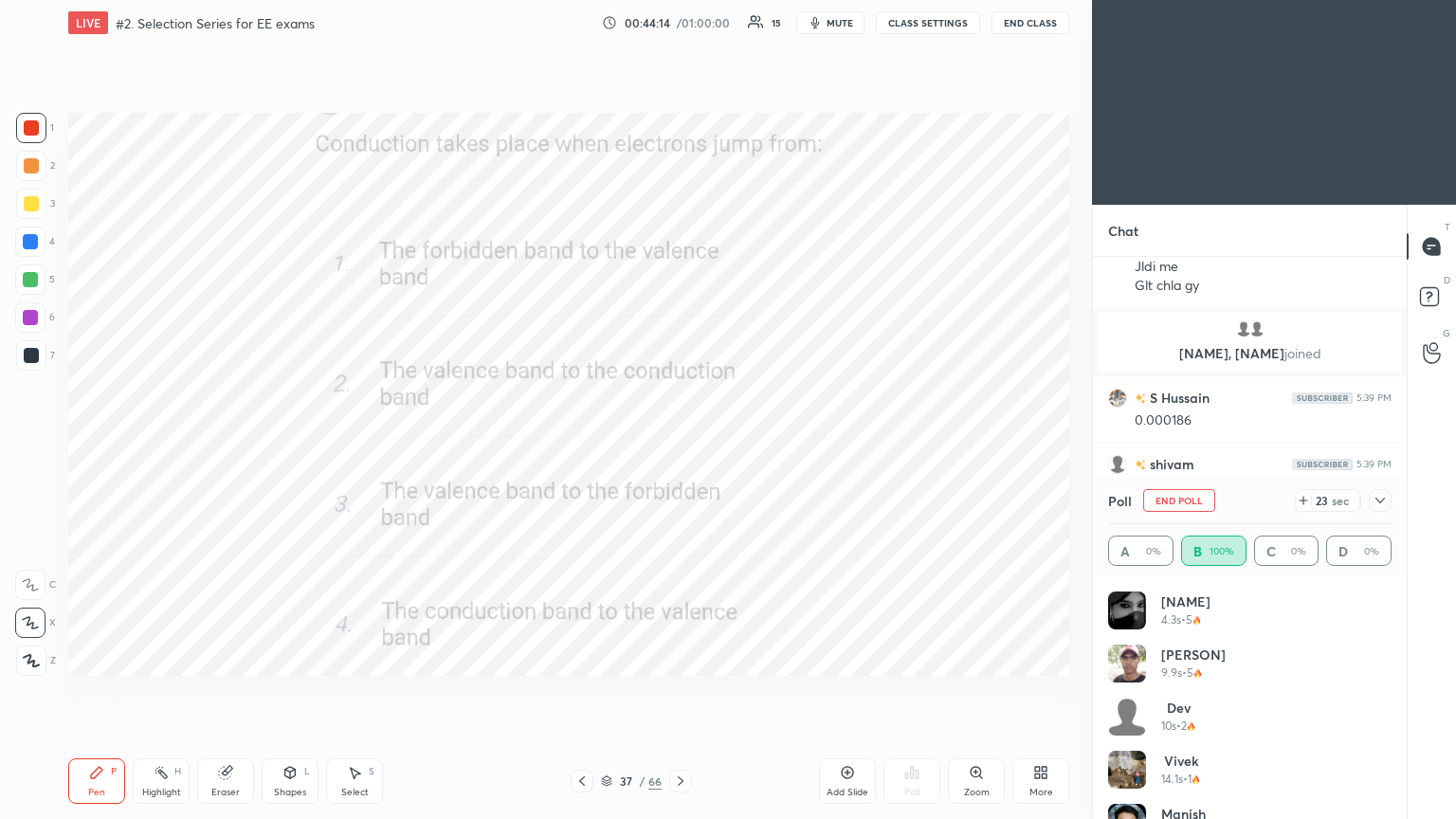 click on "End Poll" at bounding box center (1179, 500) 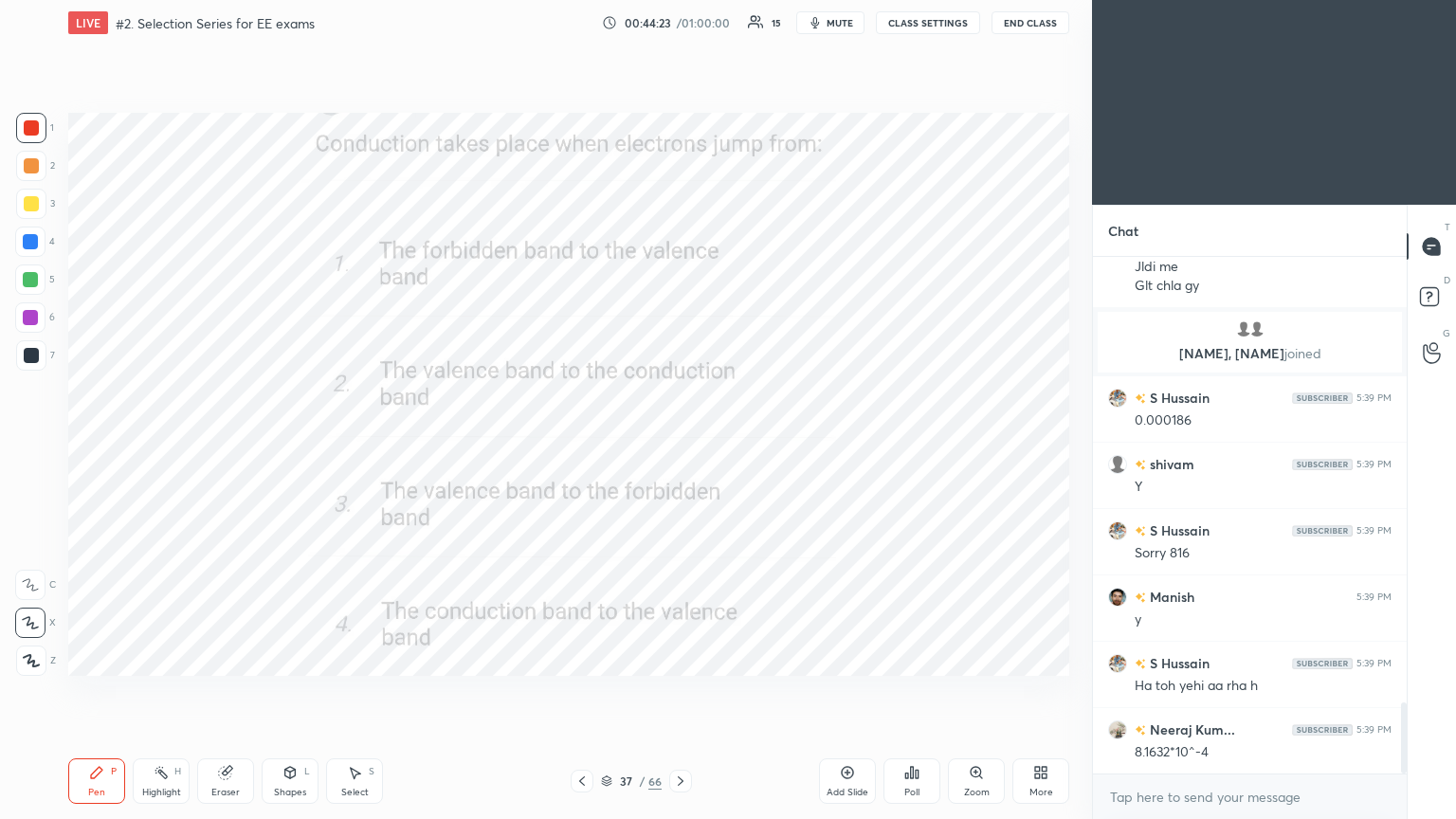 click 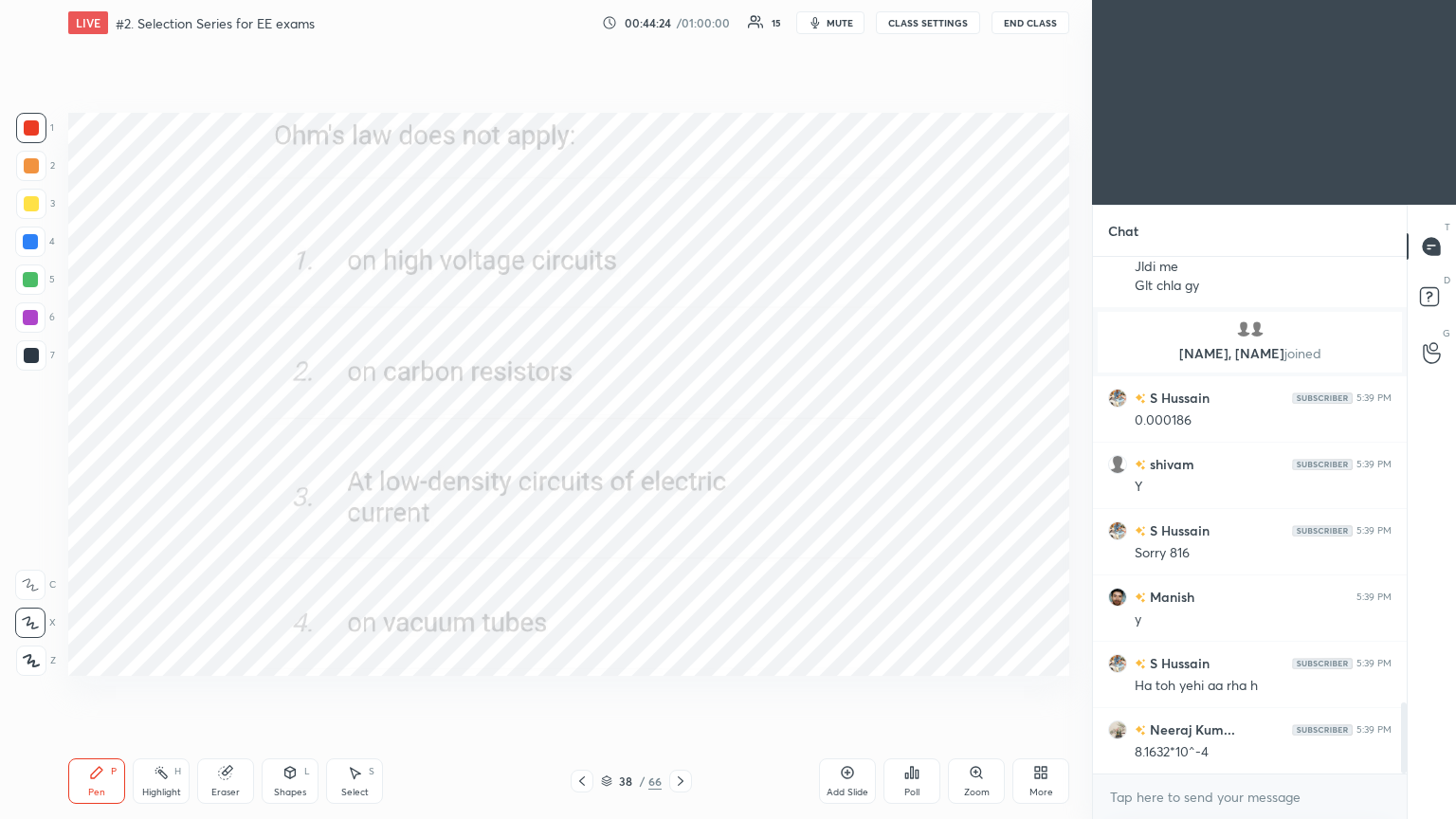 click on "Poll" at bounding box center [912, 792] 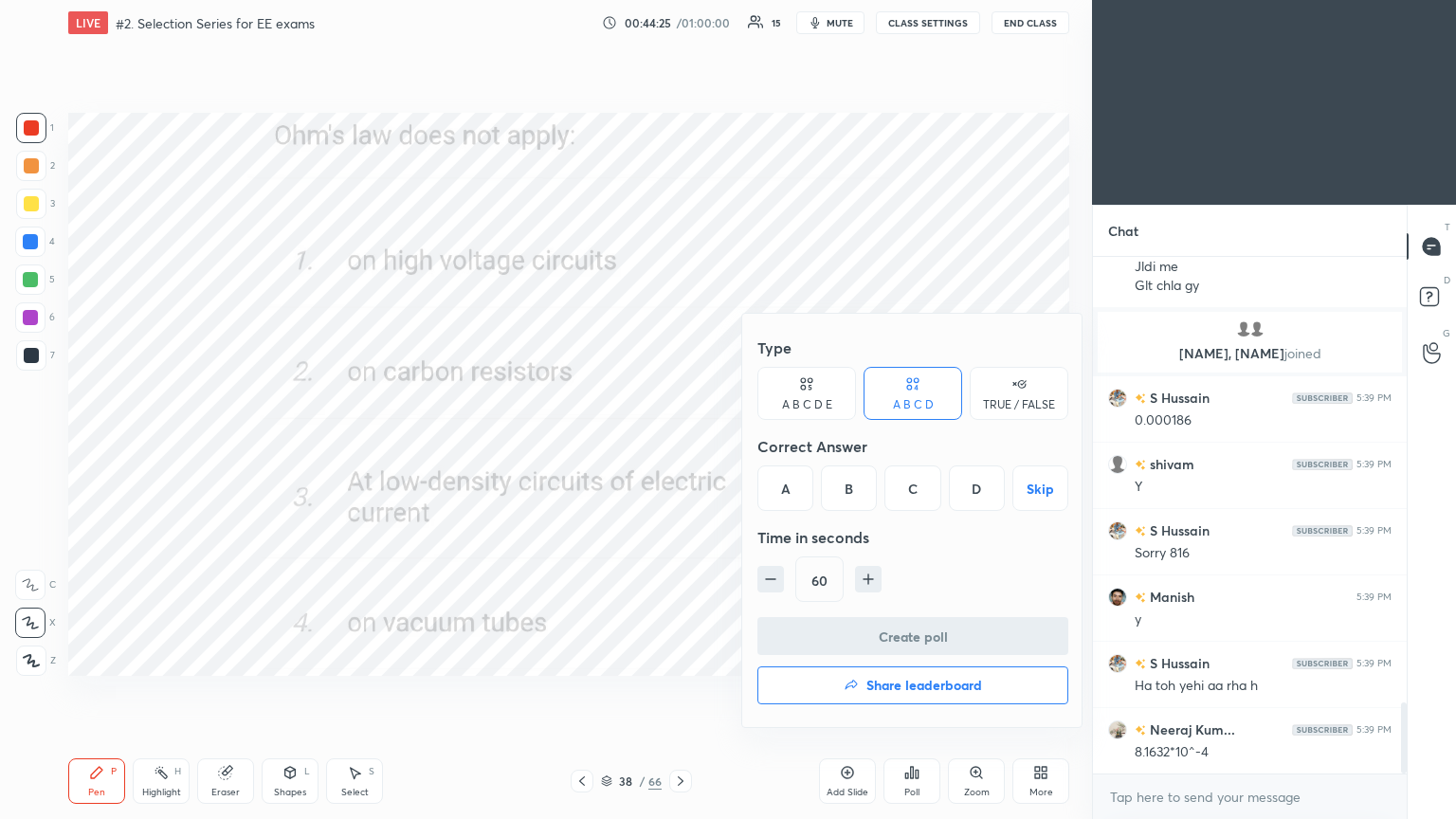 click on "D" at bounding box center [976, 488] 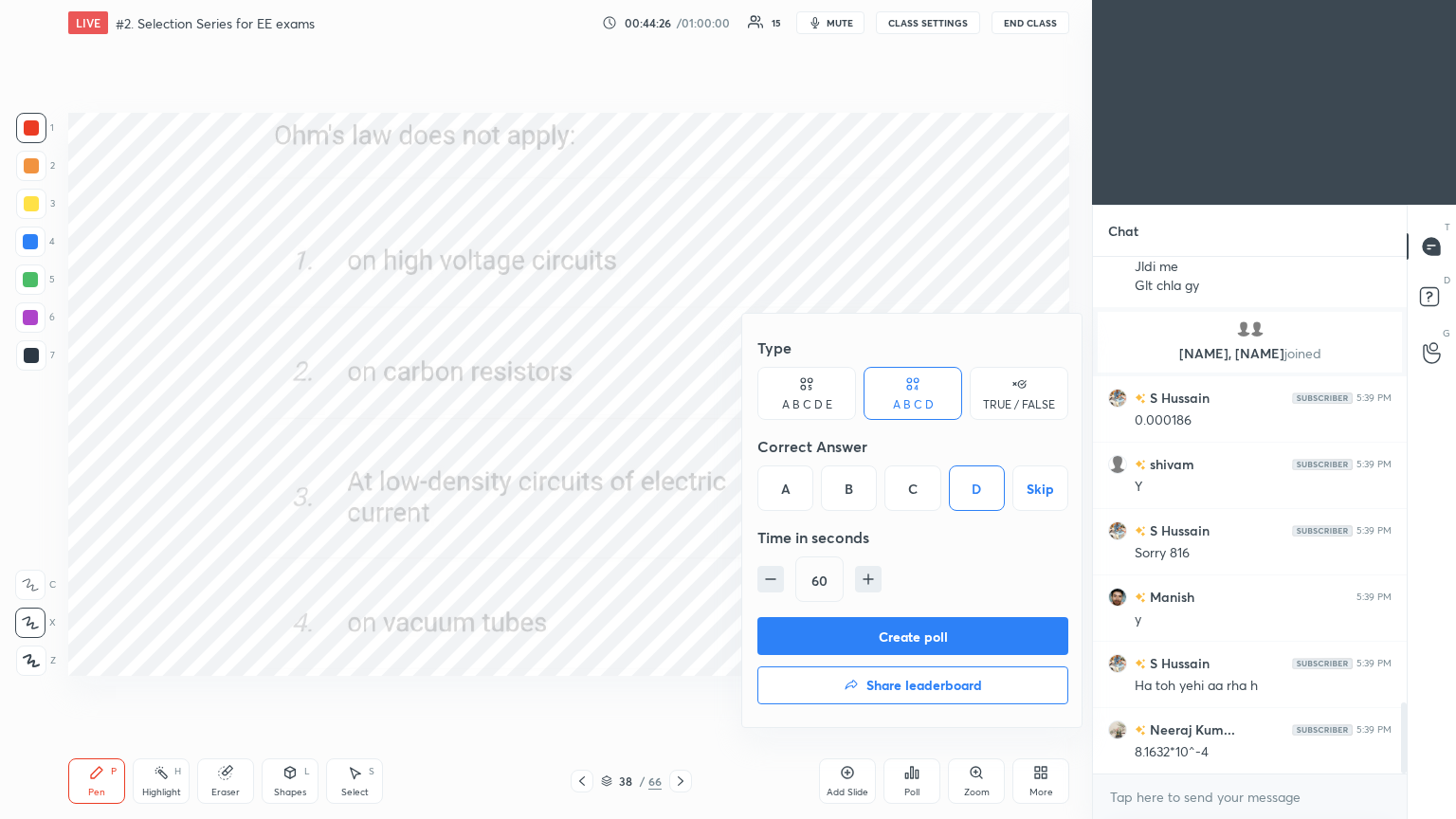 click on "Create poll Share leaderboard" at bounding box center (913, 664) 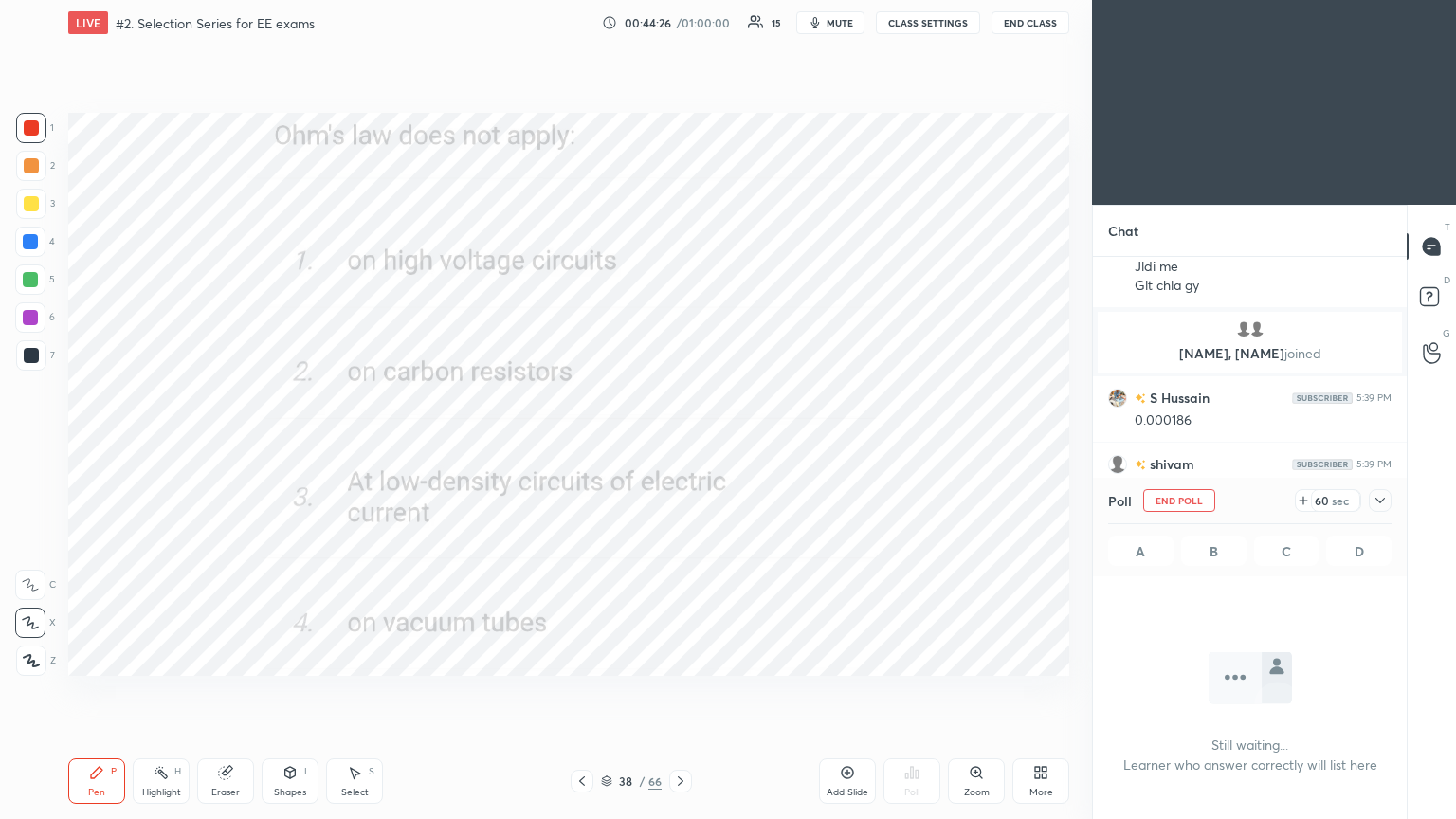 scroll, scrollTop: 418, scrollLeft: 308, axis: both 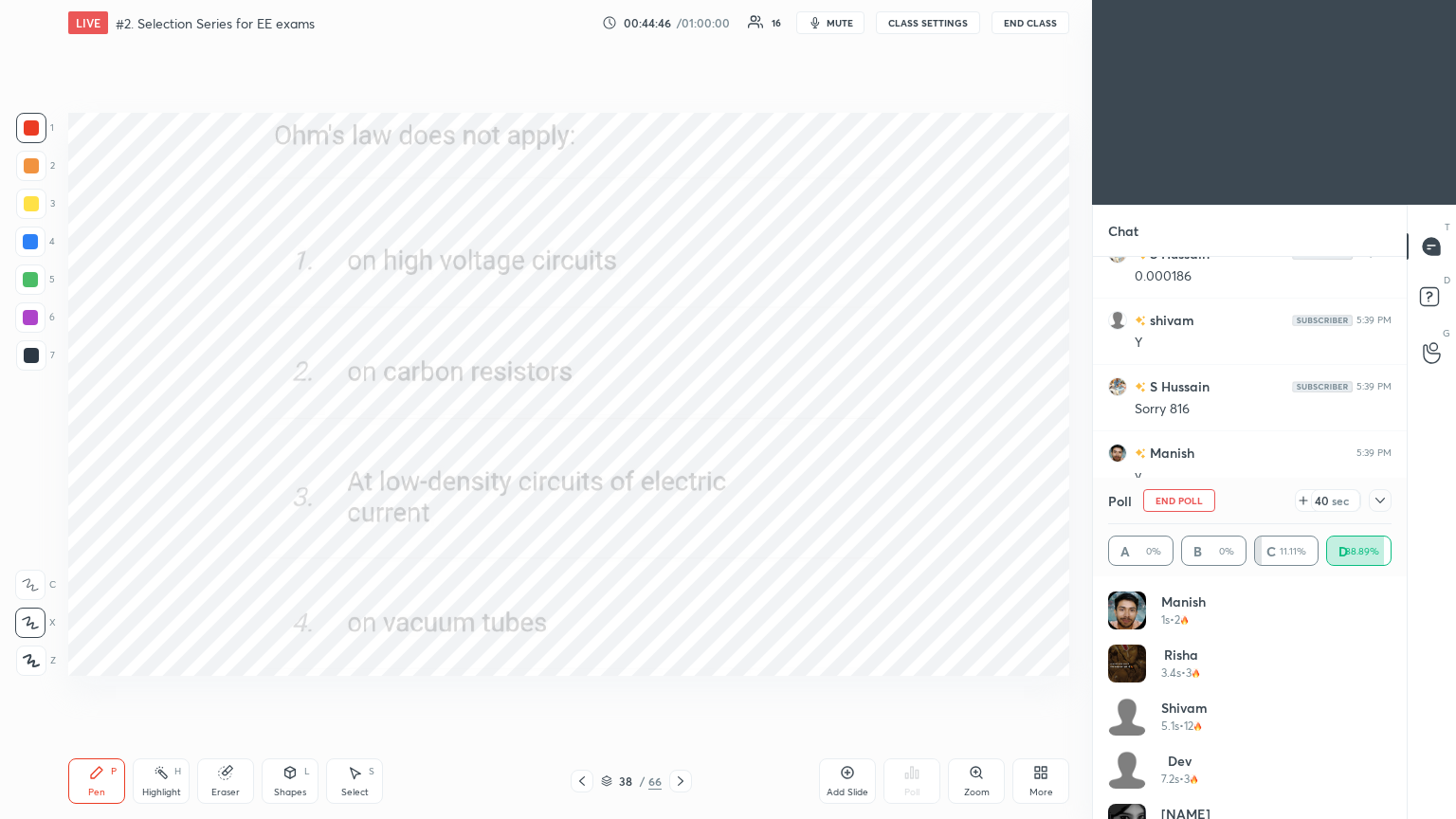 drag, startPoint x: 1194, startPoint y: 496, endPoint x: 1107, endPoint y: 482, distance: 88.11924 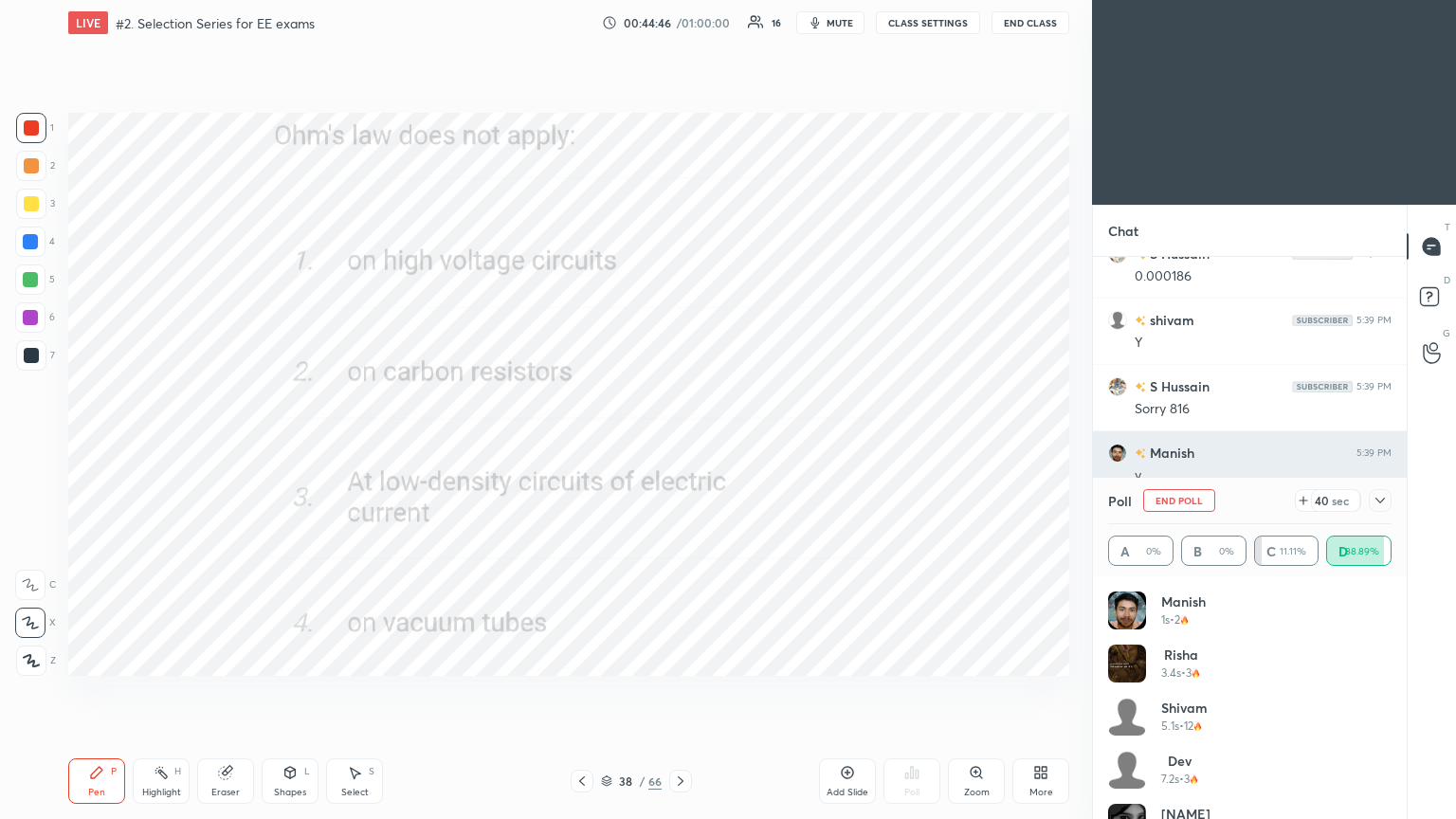 scroll, scrollTop: 115, scrollLeft: 278, axis: both 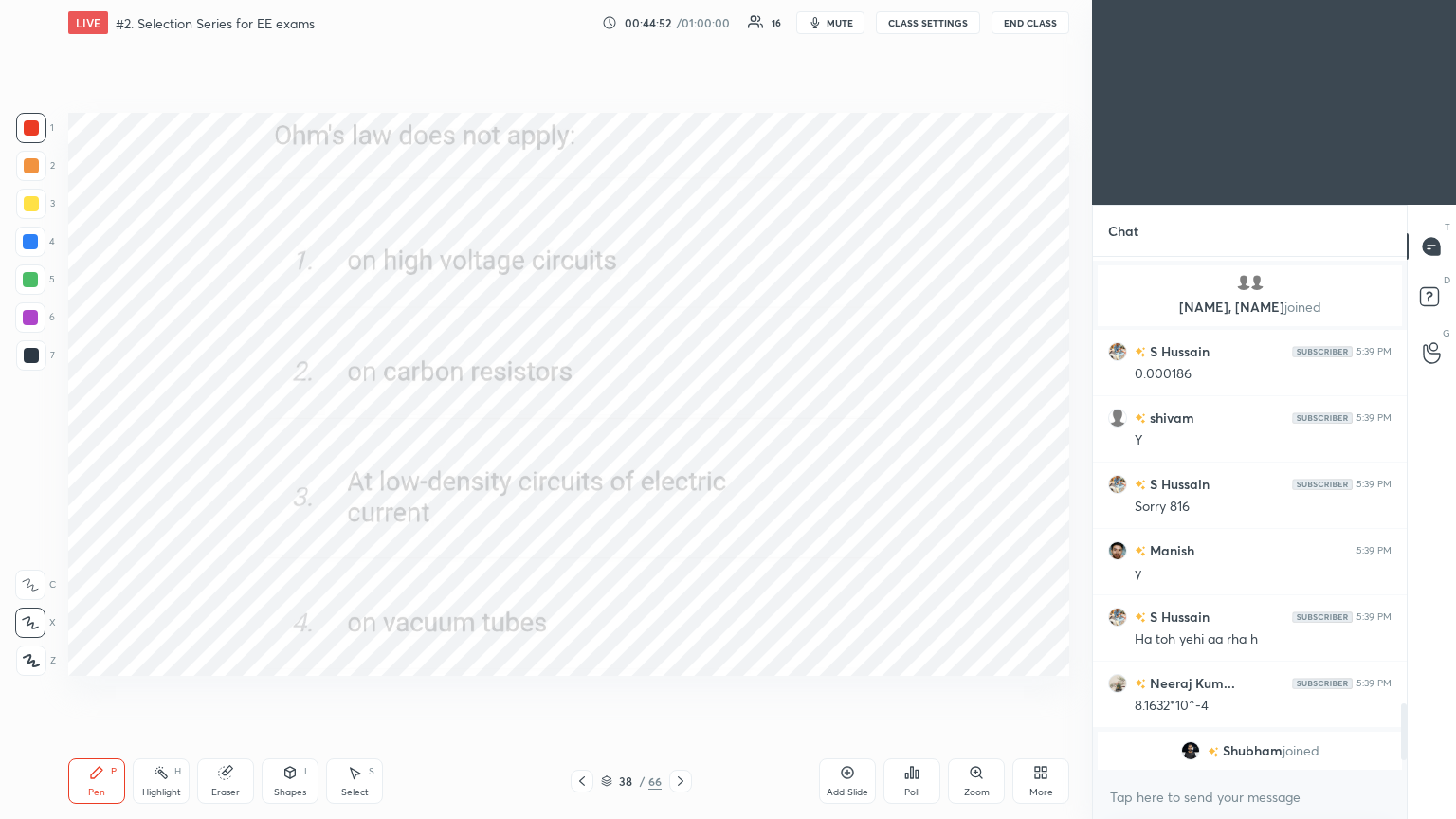 click 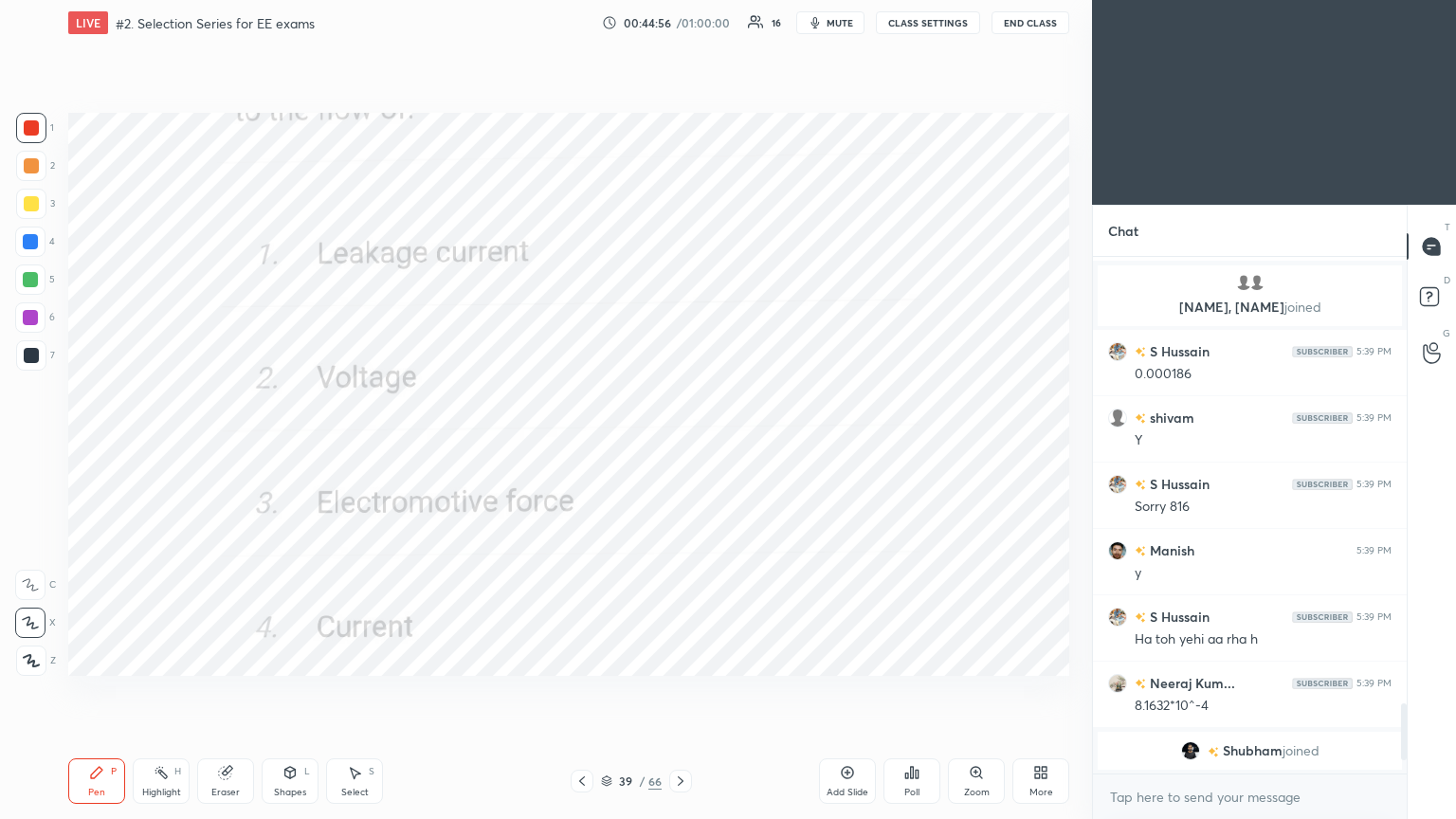 click on "Poll" at bounding box center (912, 781) 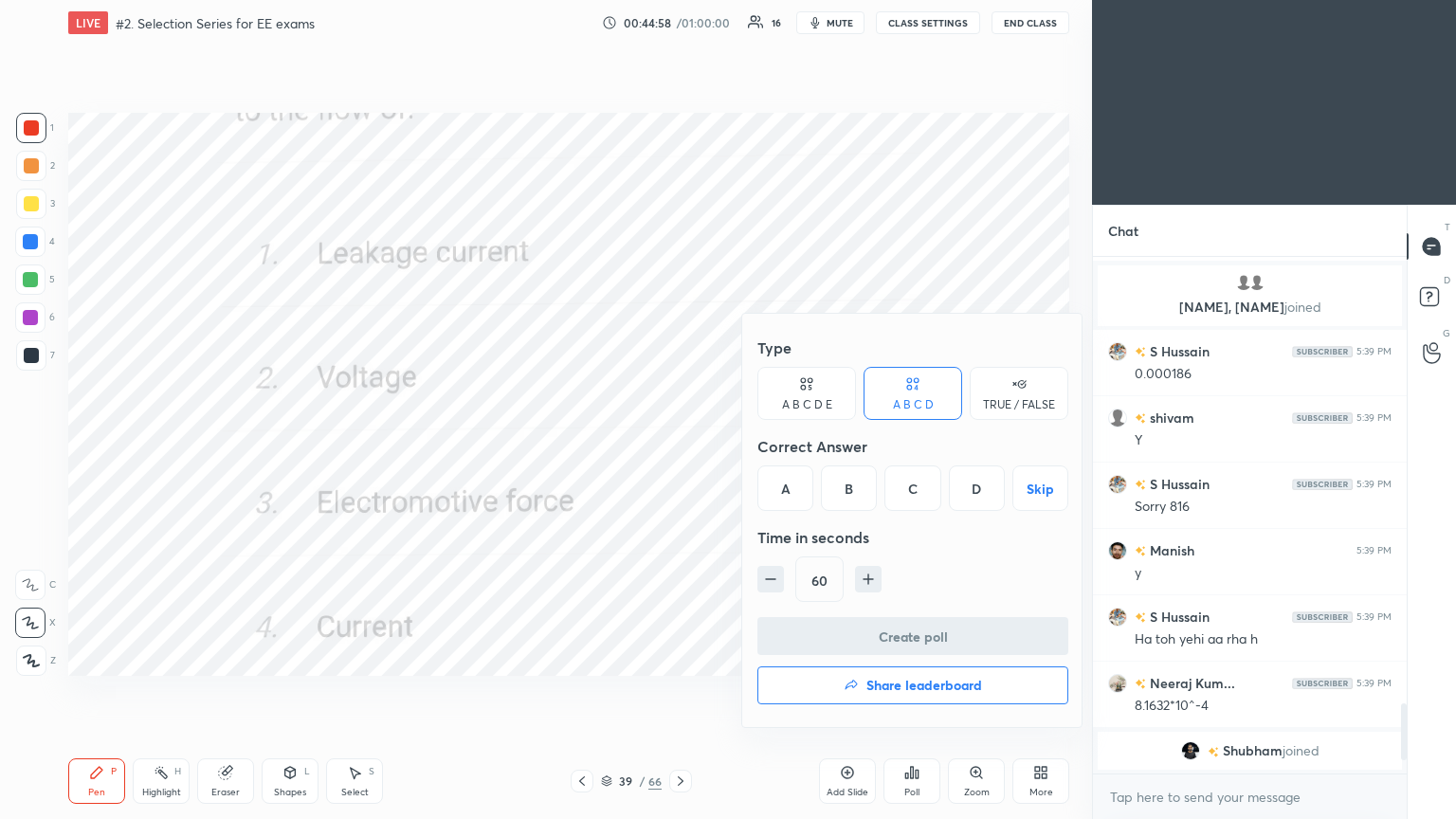 click on "A" at bounding box center (785, 488) 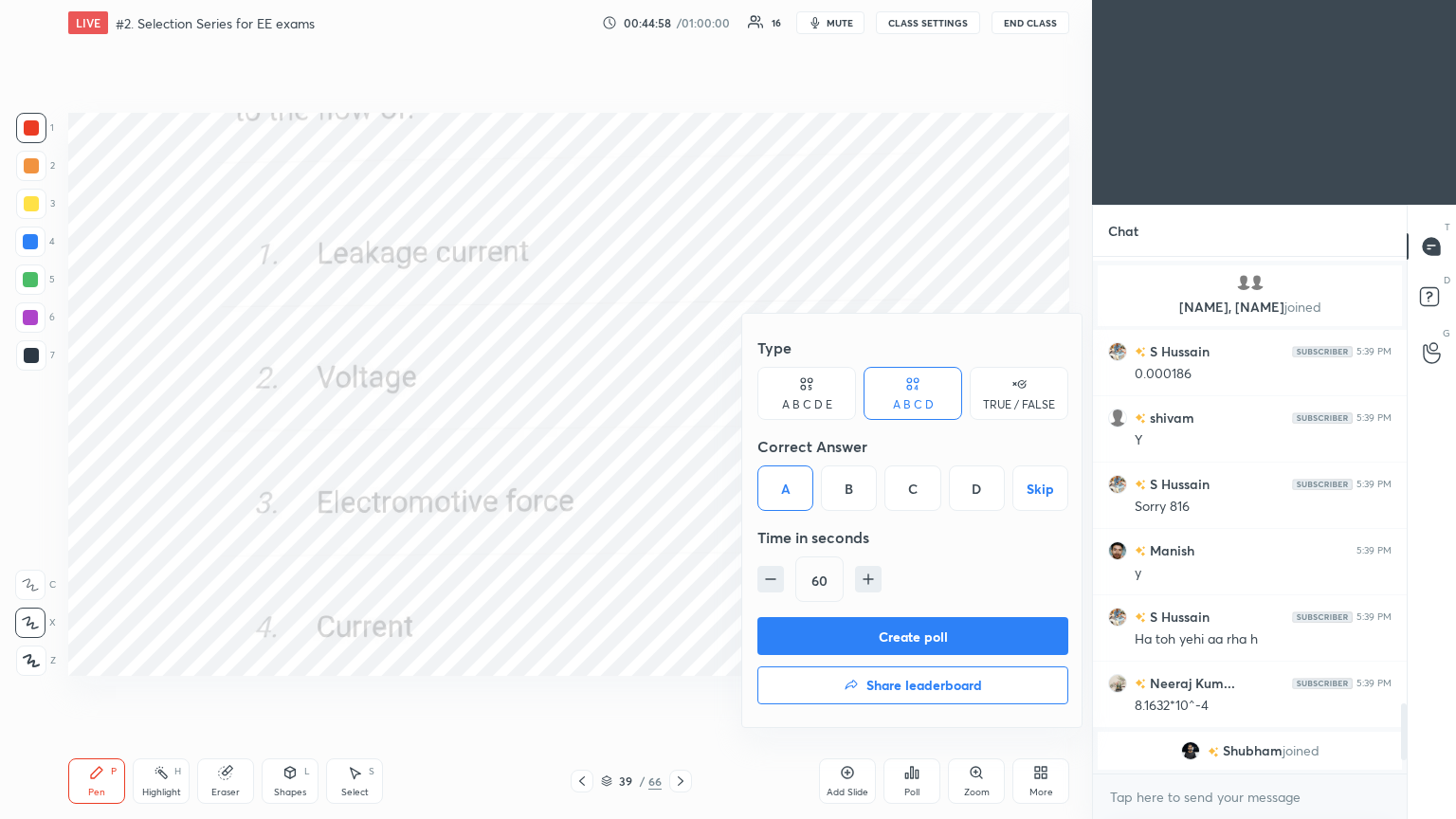 click on "Create poll" at bounding box center [913, 636] 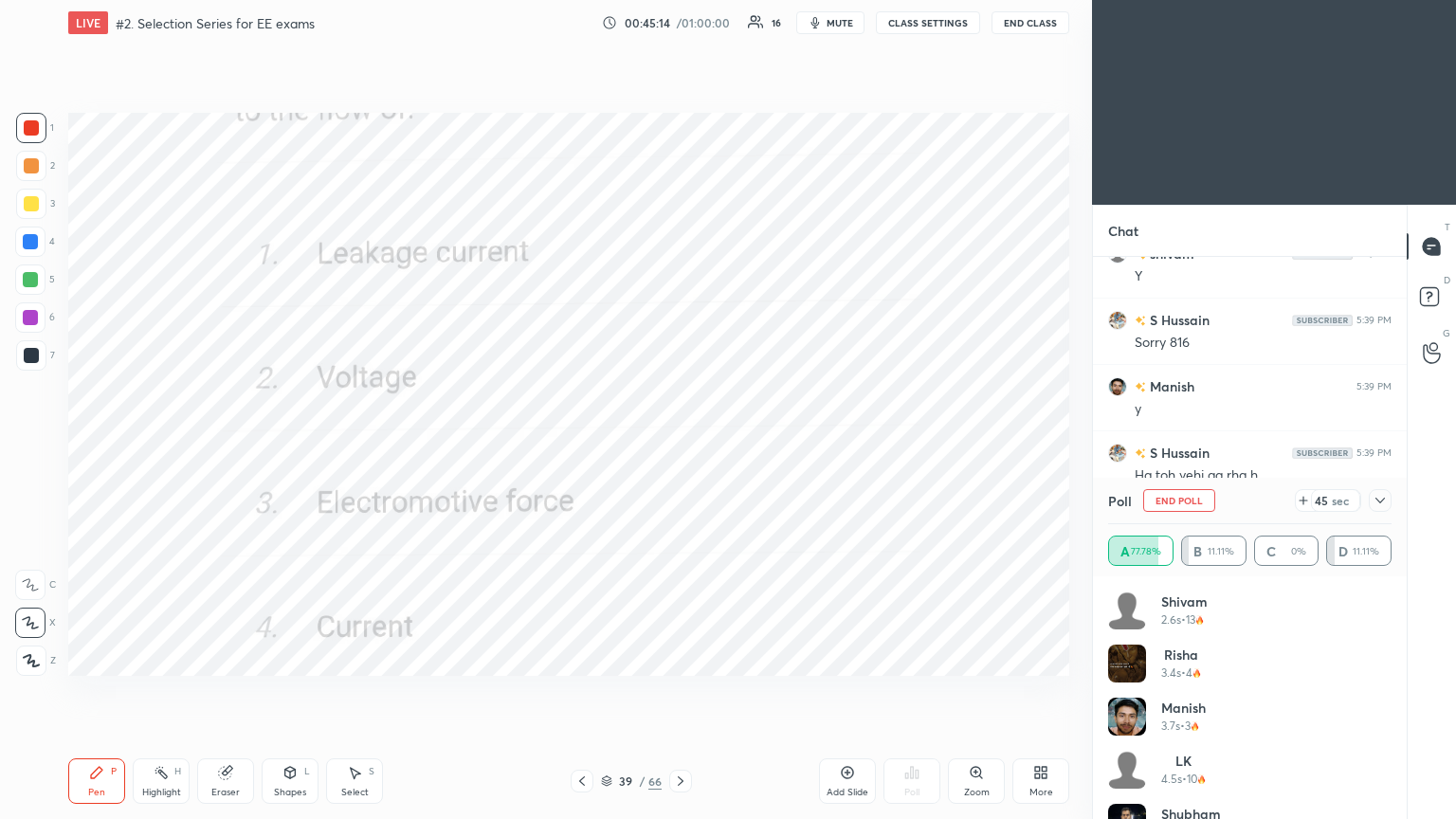 click at bounding box center (1380, 500) 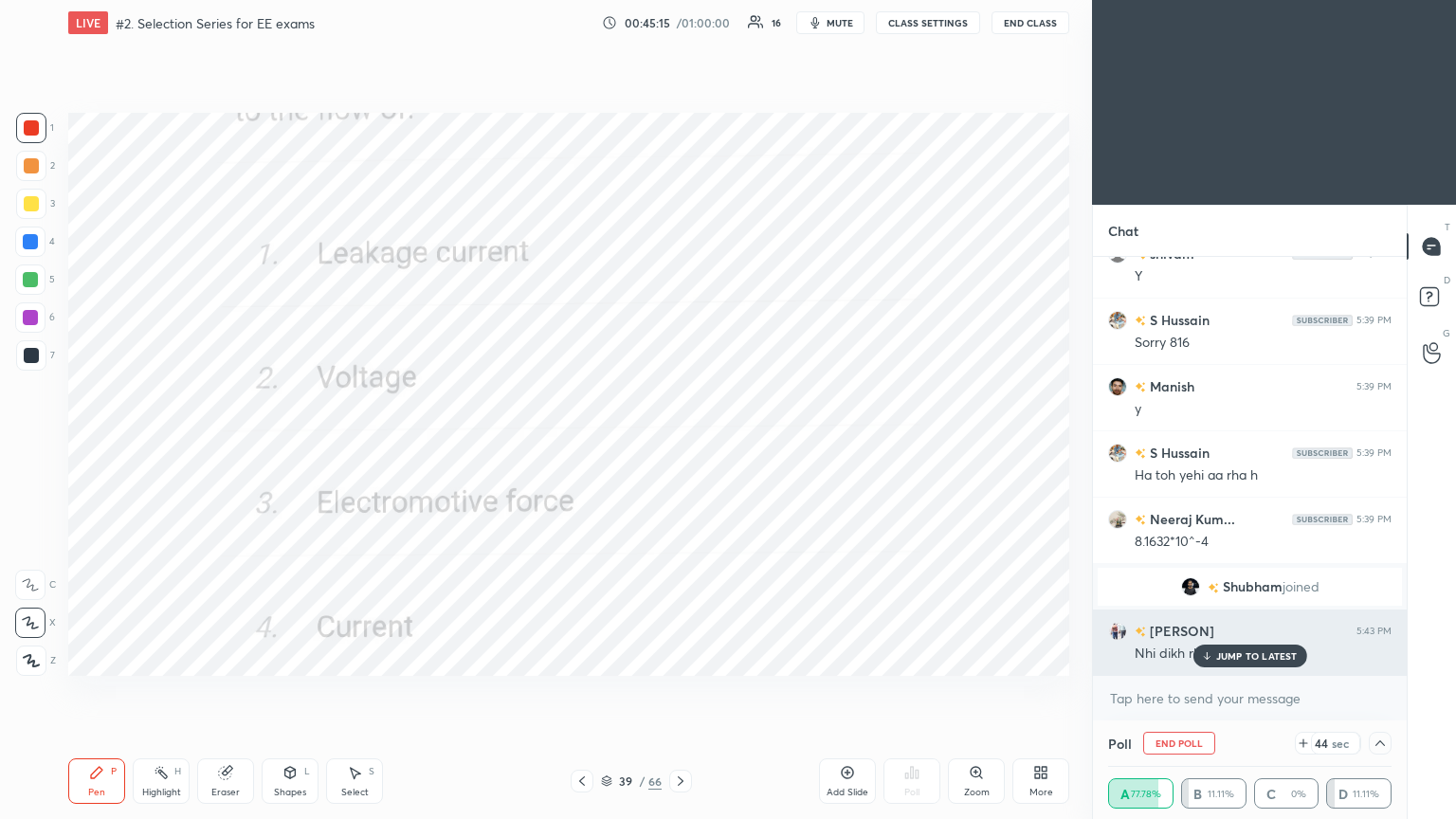 click on "JUMP TO LATEST" at bounding box center [1249, 656] 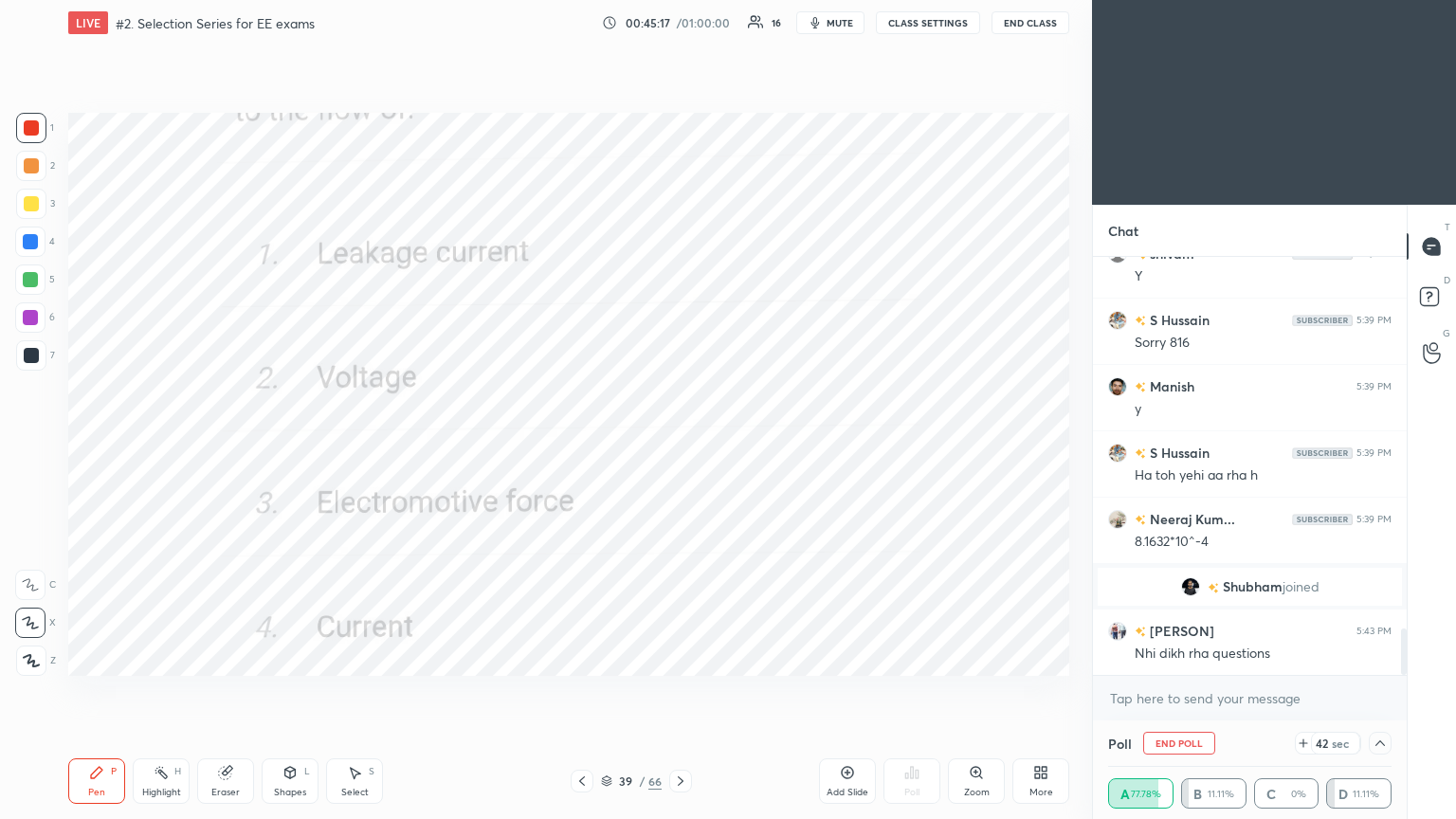 click at bounding box center [1380, 743] 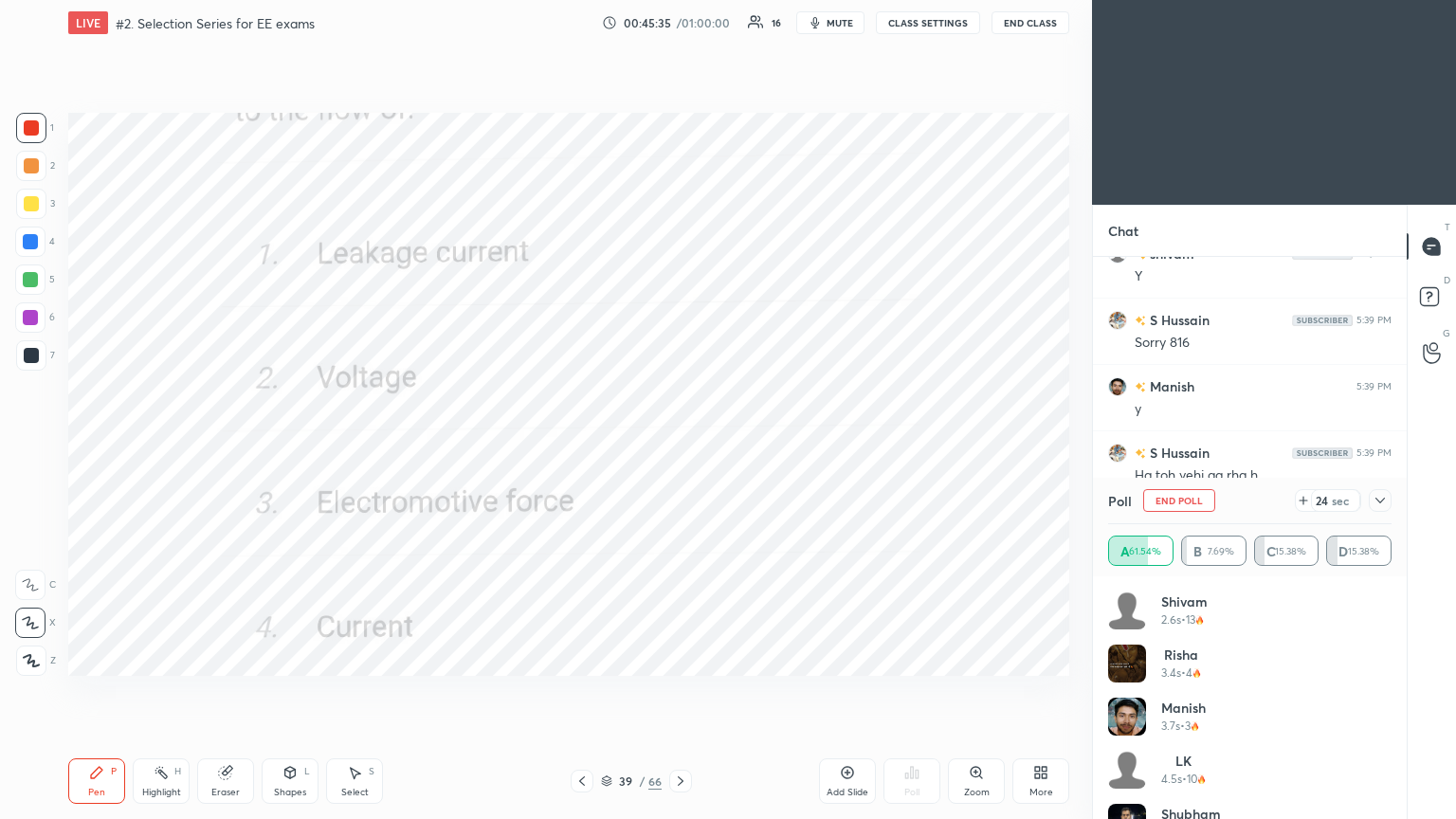 click on "End Poll" at bounding box center (1179, 500) 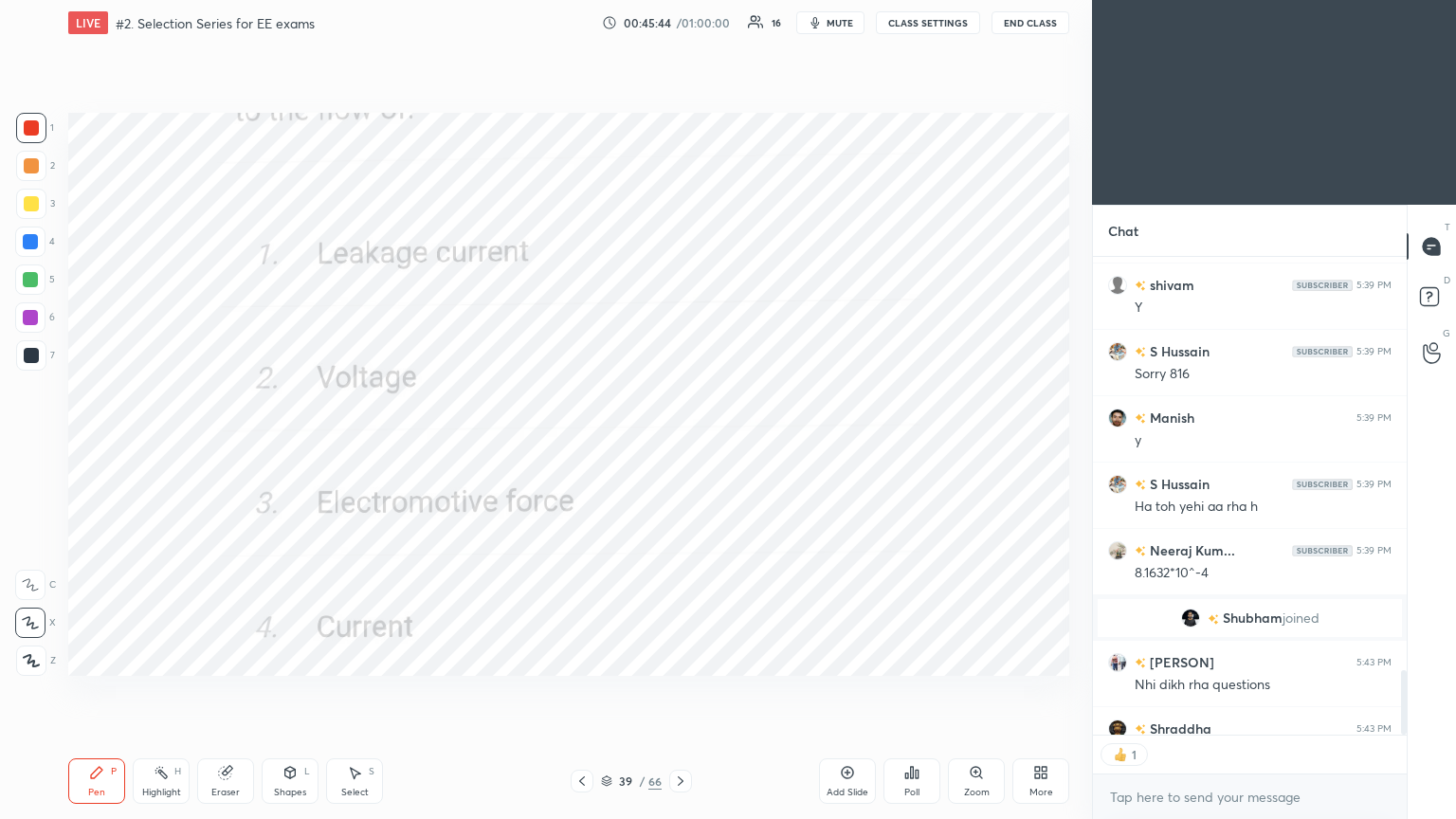 click 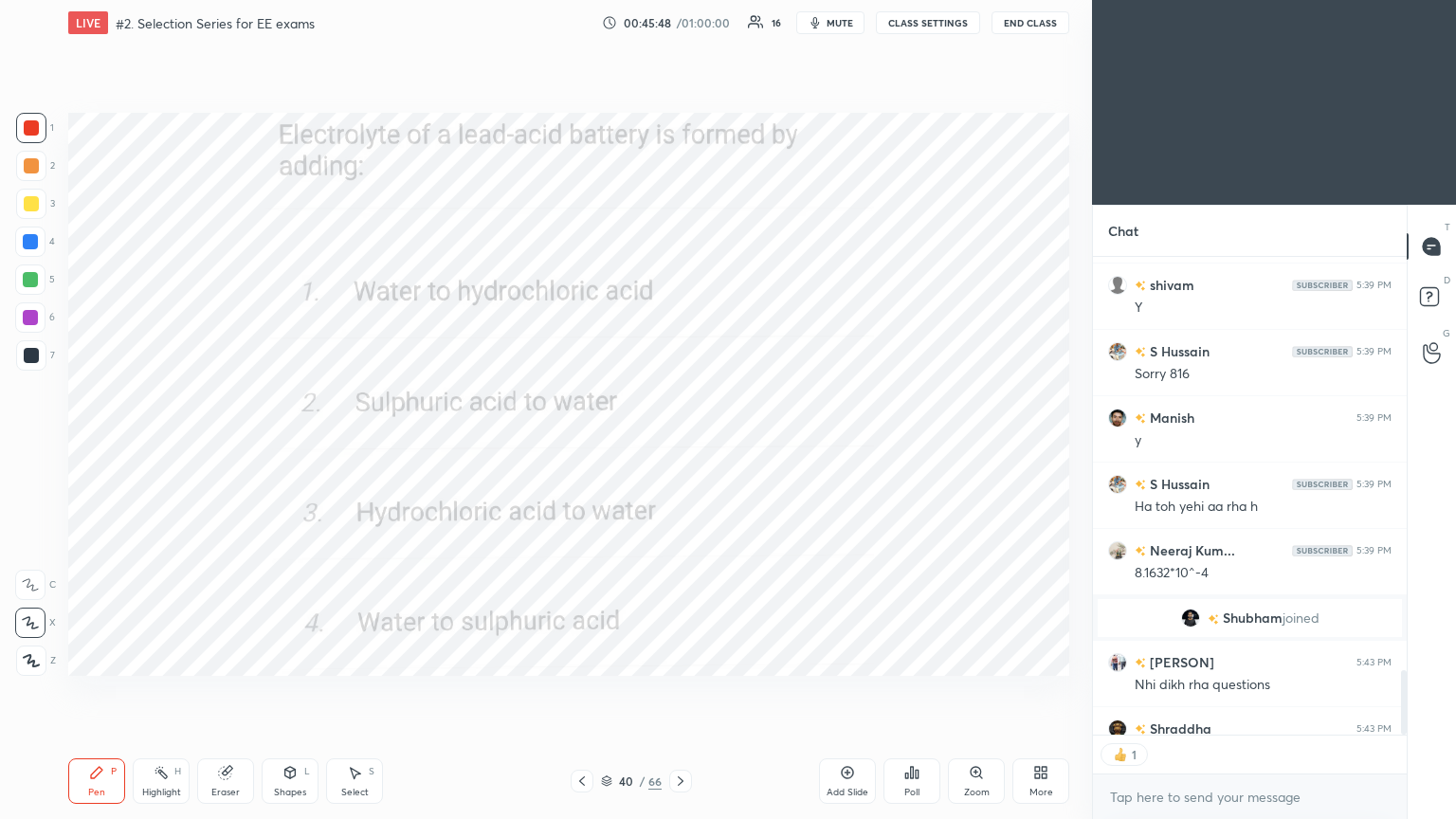 click on "Poll" at bounding box center [912, 781] 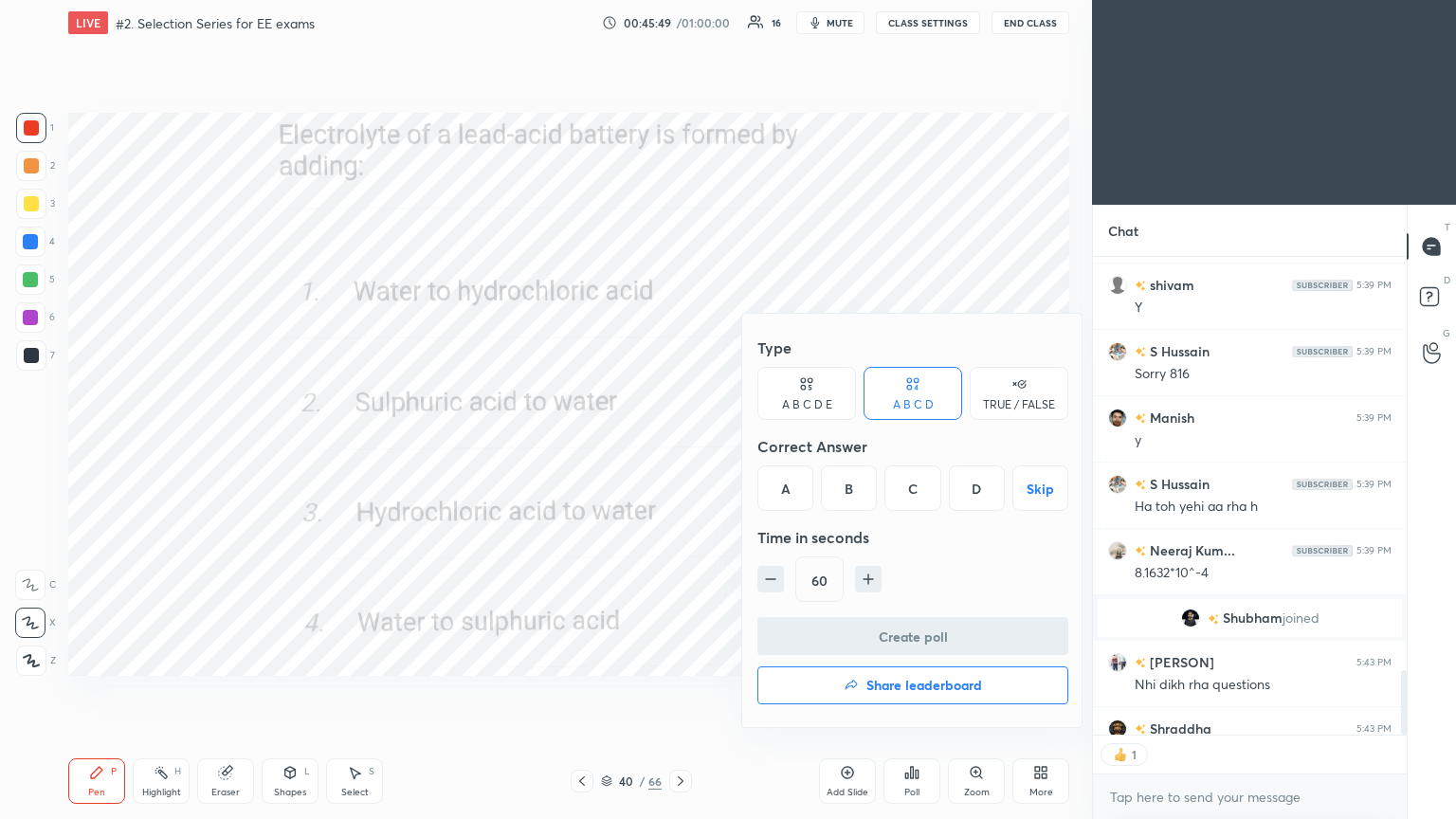 click on "B" at bounding box center (848, 488) 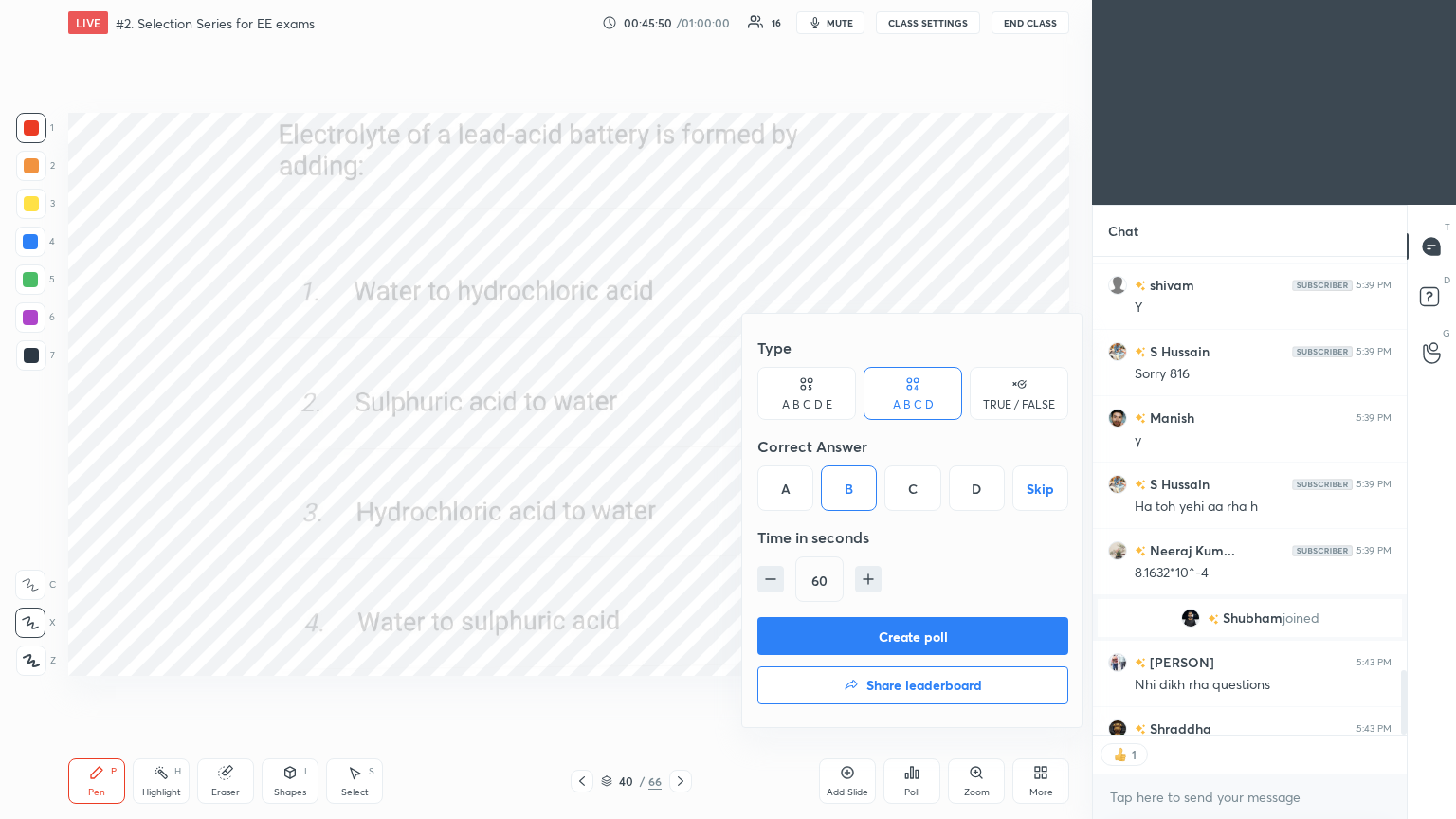click on "Create poll" at bounding box center (913, 636) 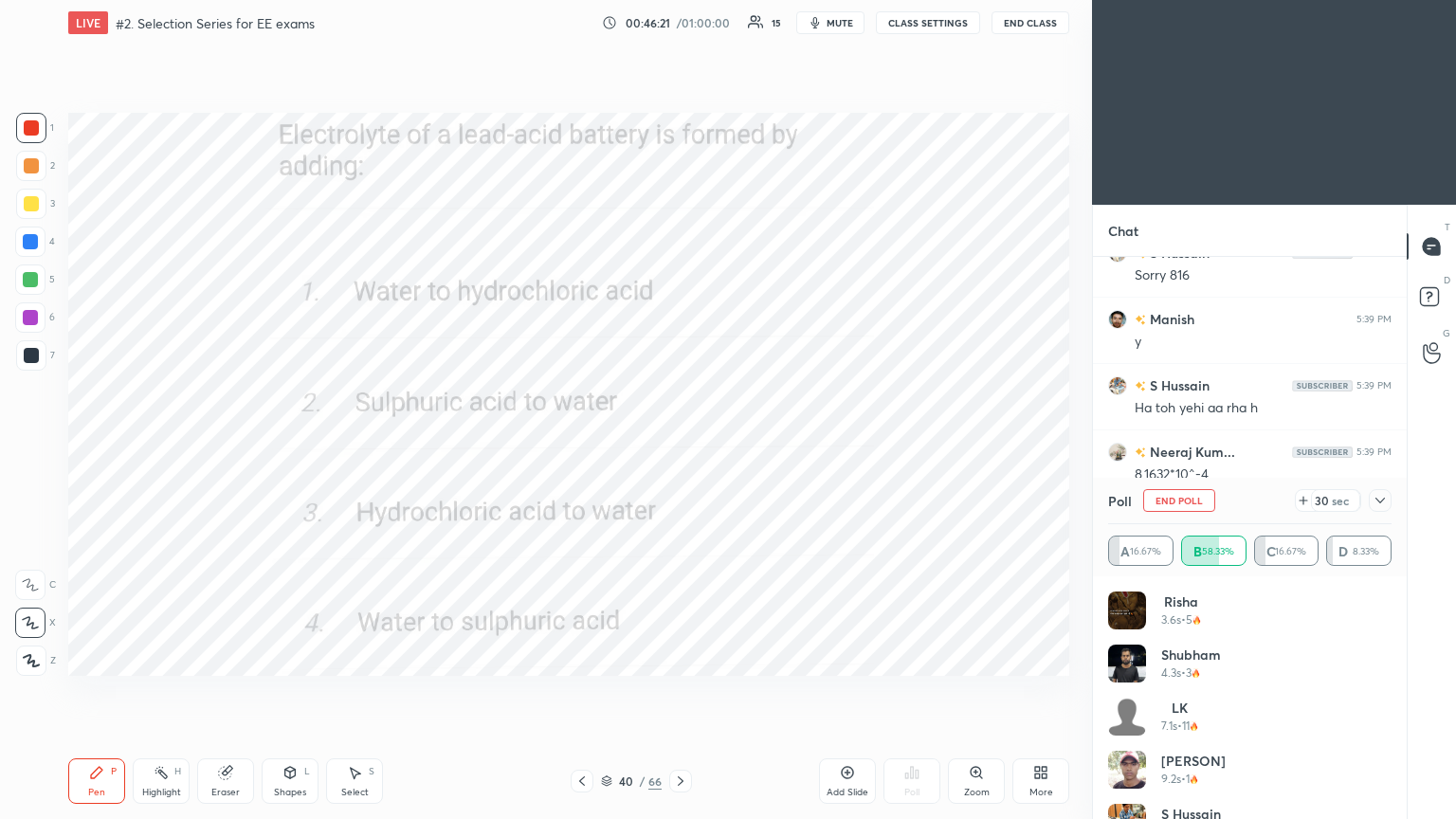click on "End Poll" at bounding box center [1179, 500] 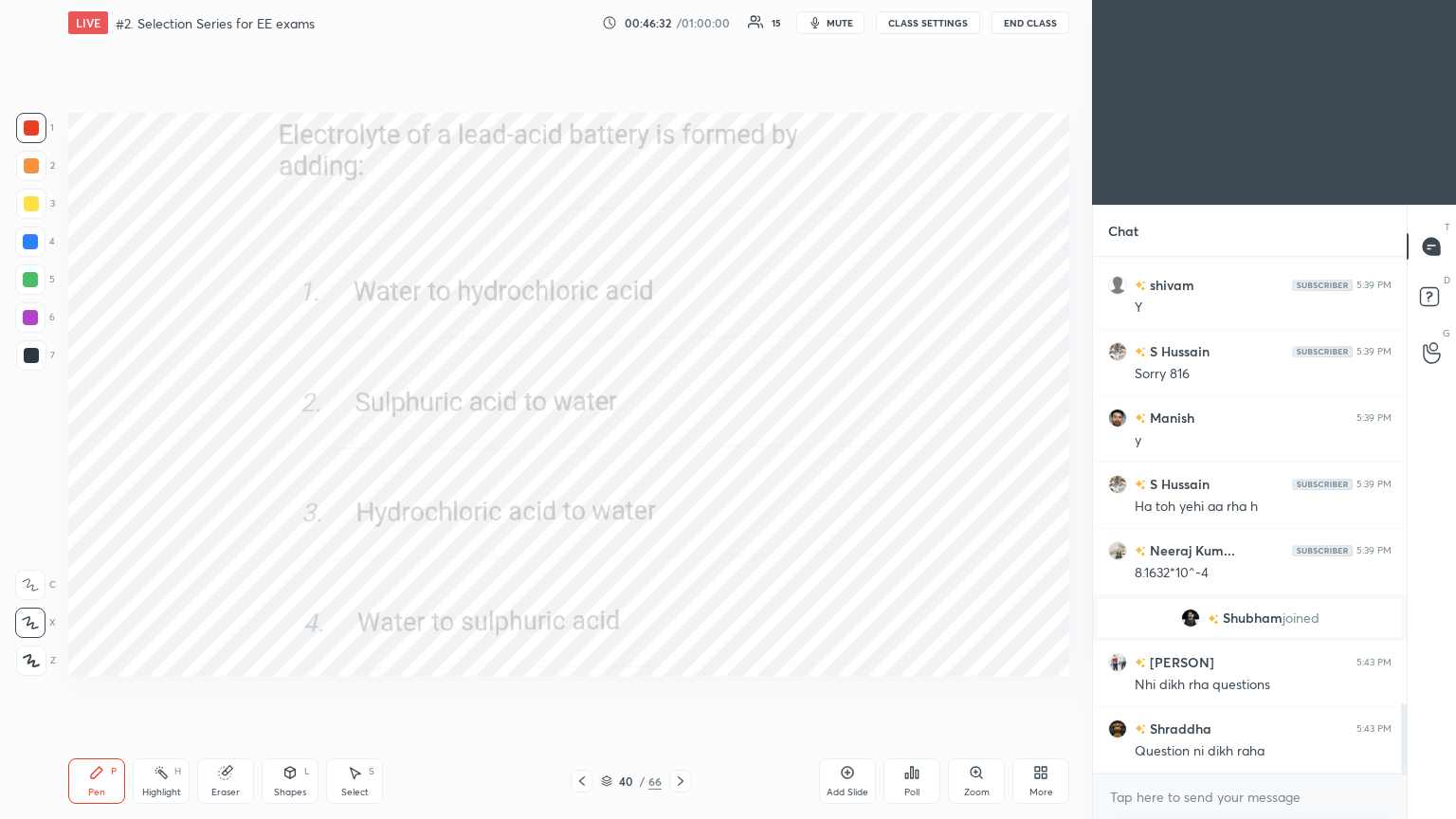 click 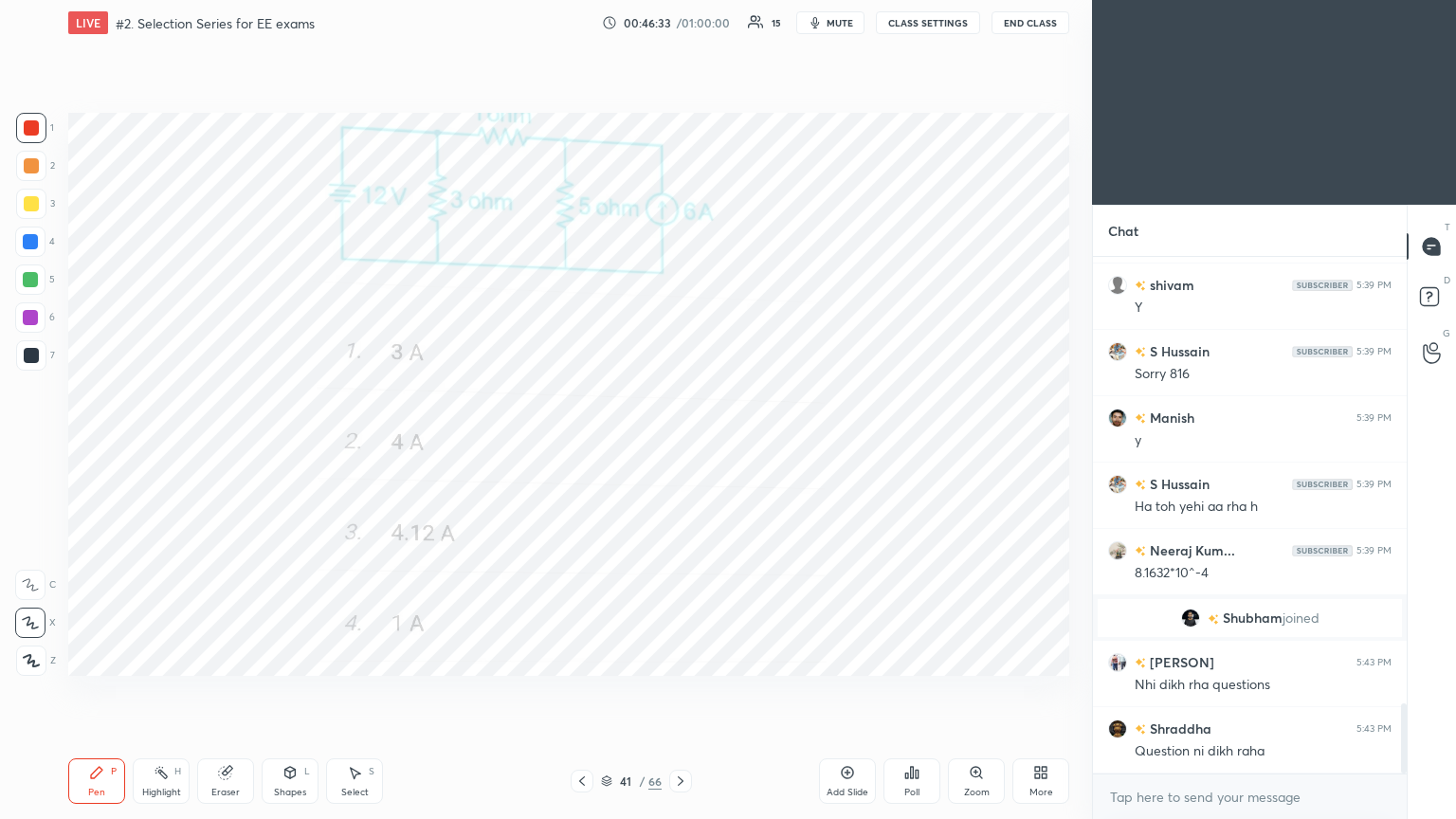 click on "Poll" at bounding box center [912, 781] 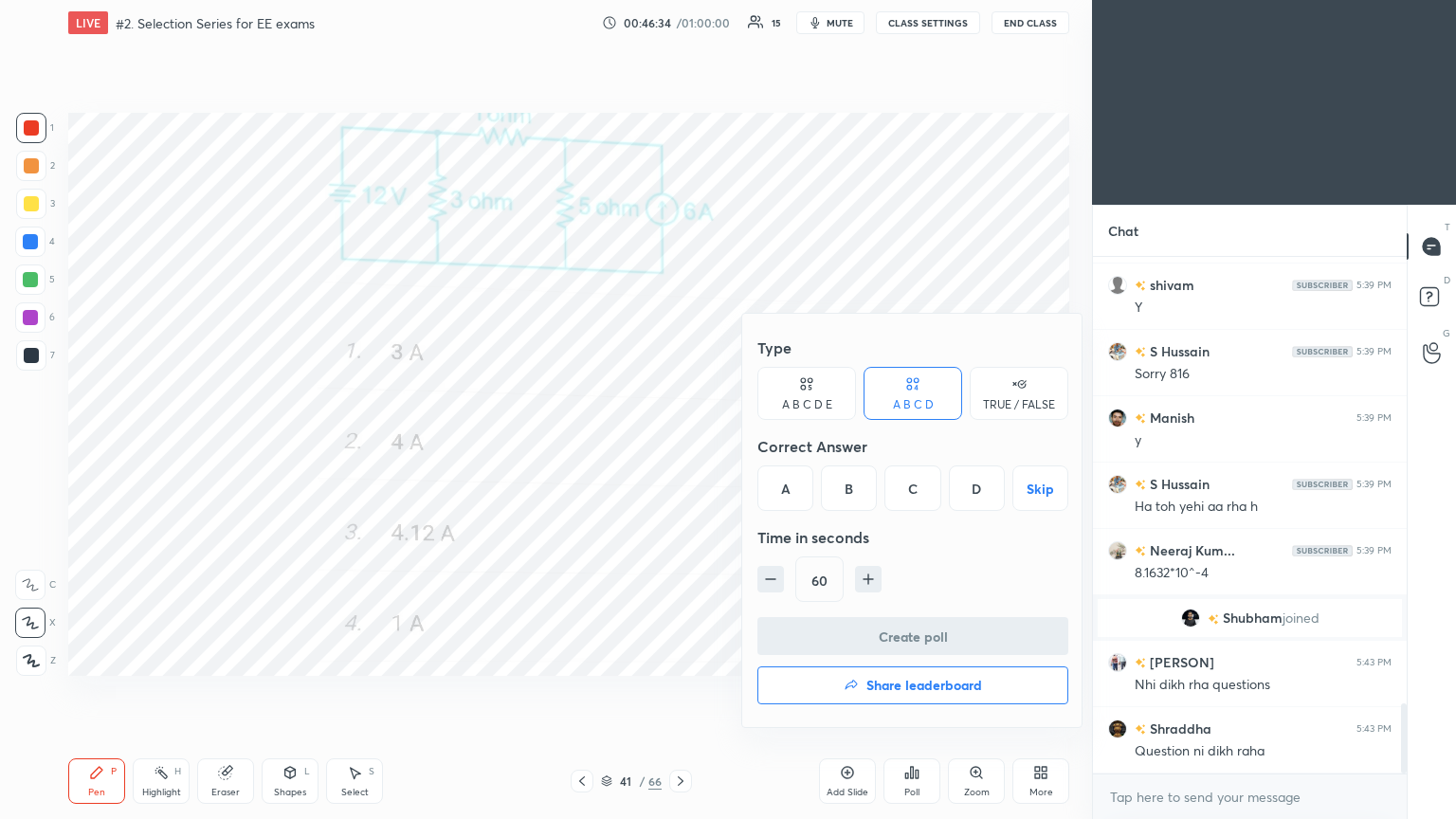 click on "B" at bounding box center (848, 488) 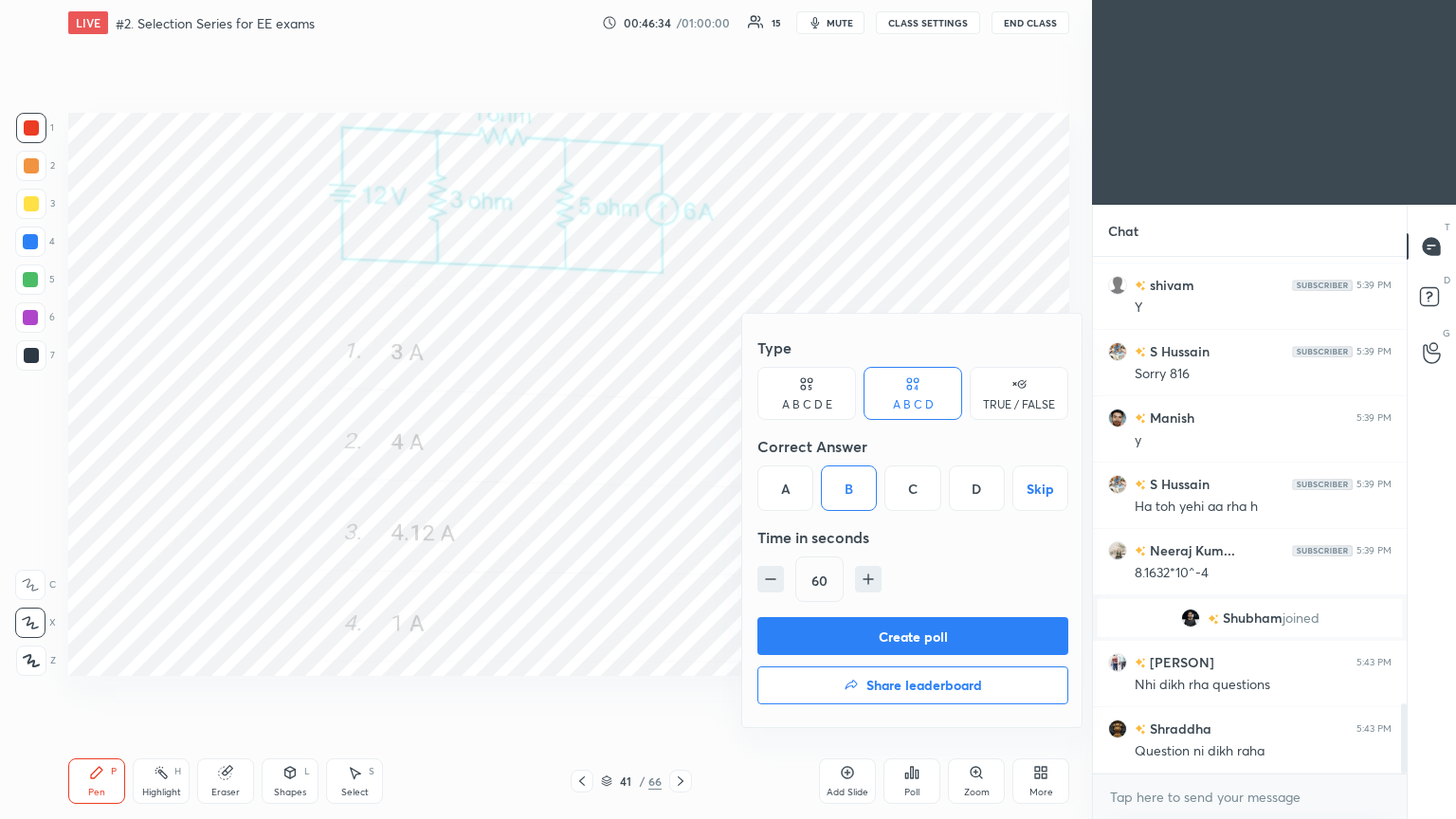 click on "Create poll" at bounding box center [913, 636] 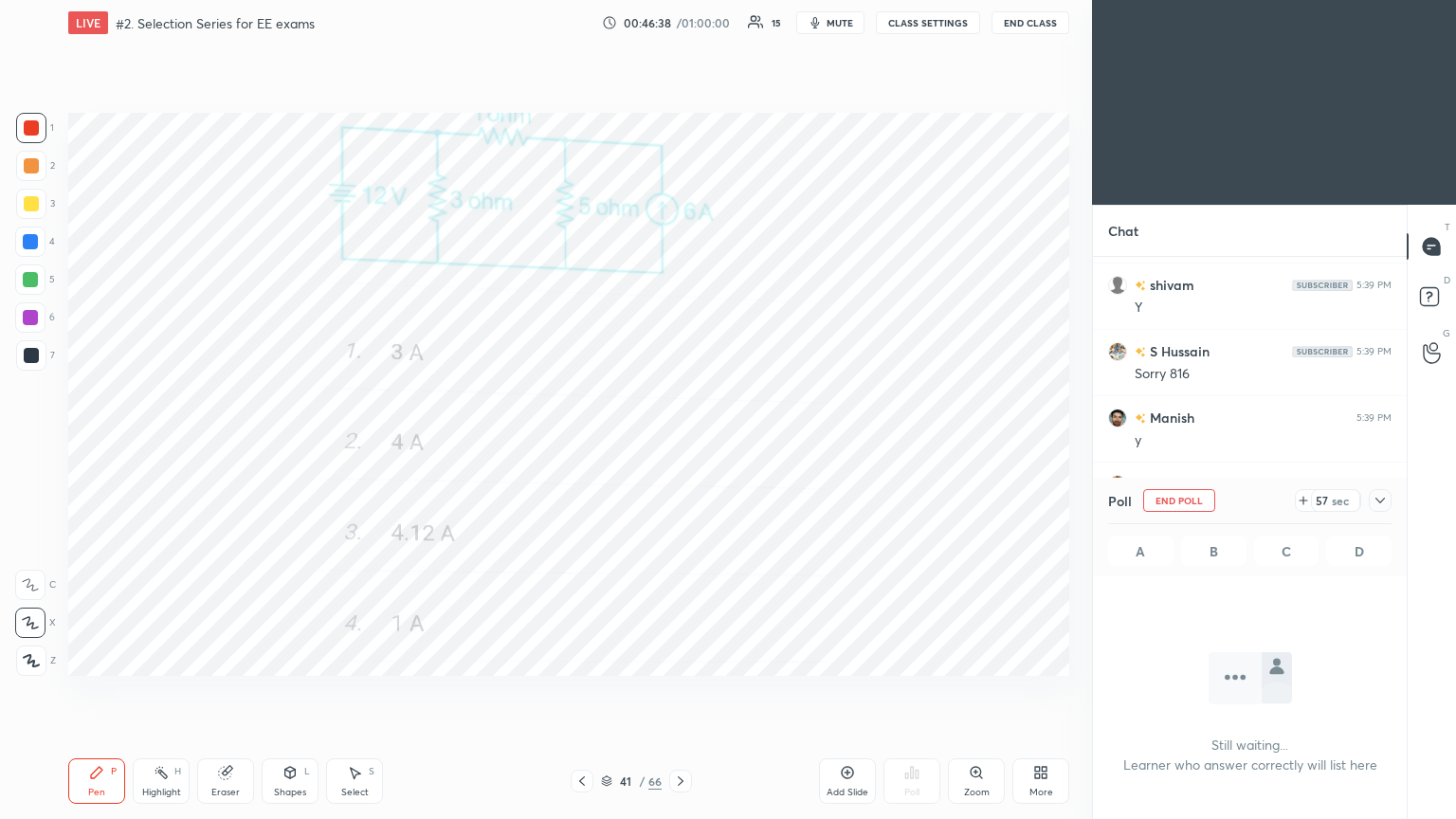 click on "Setting up your live class Poll for   secs No correct answer Start poll" at bounding box center (569, 394) 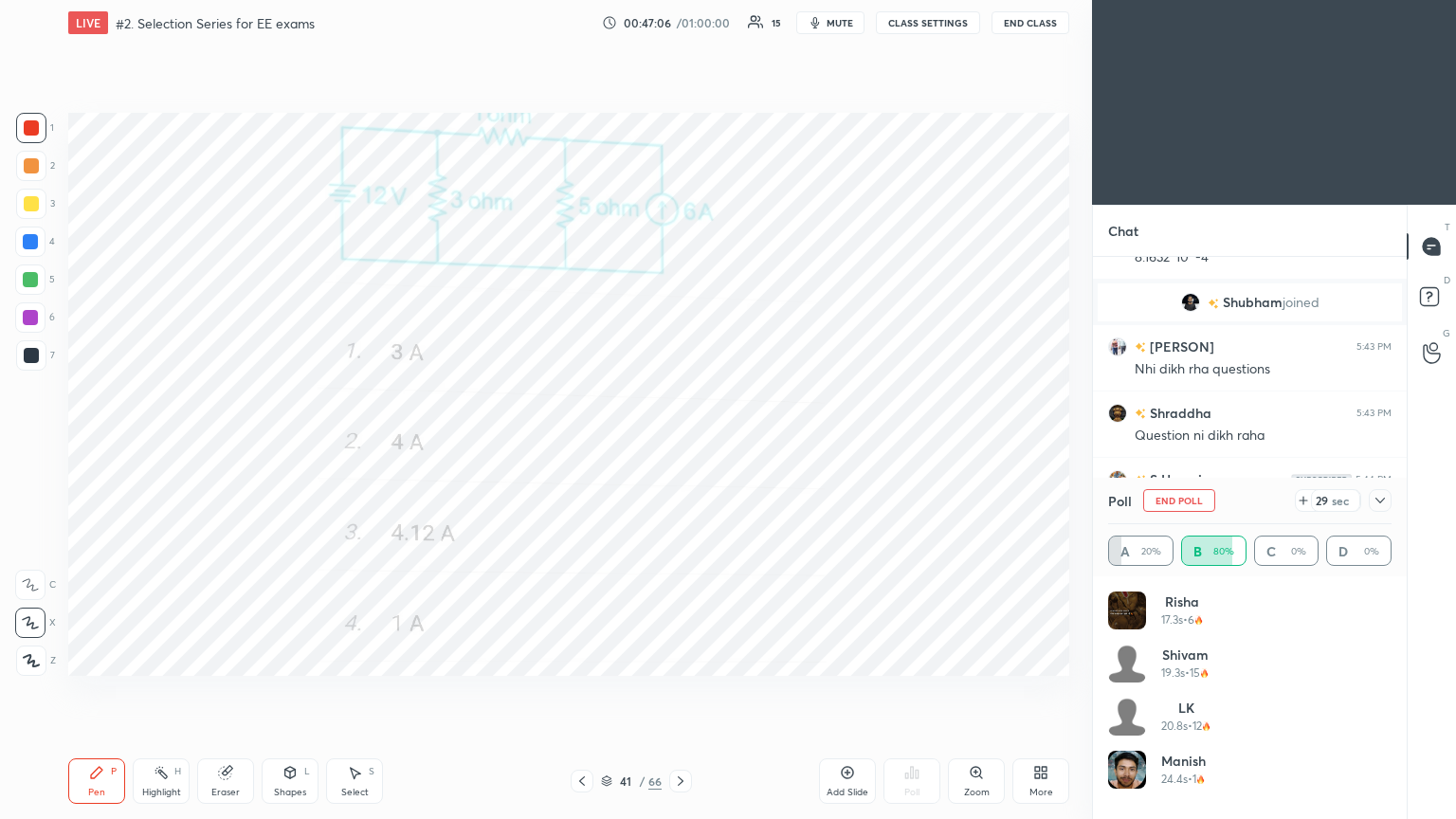 click 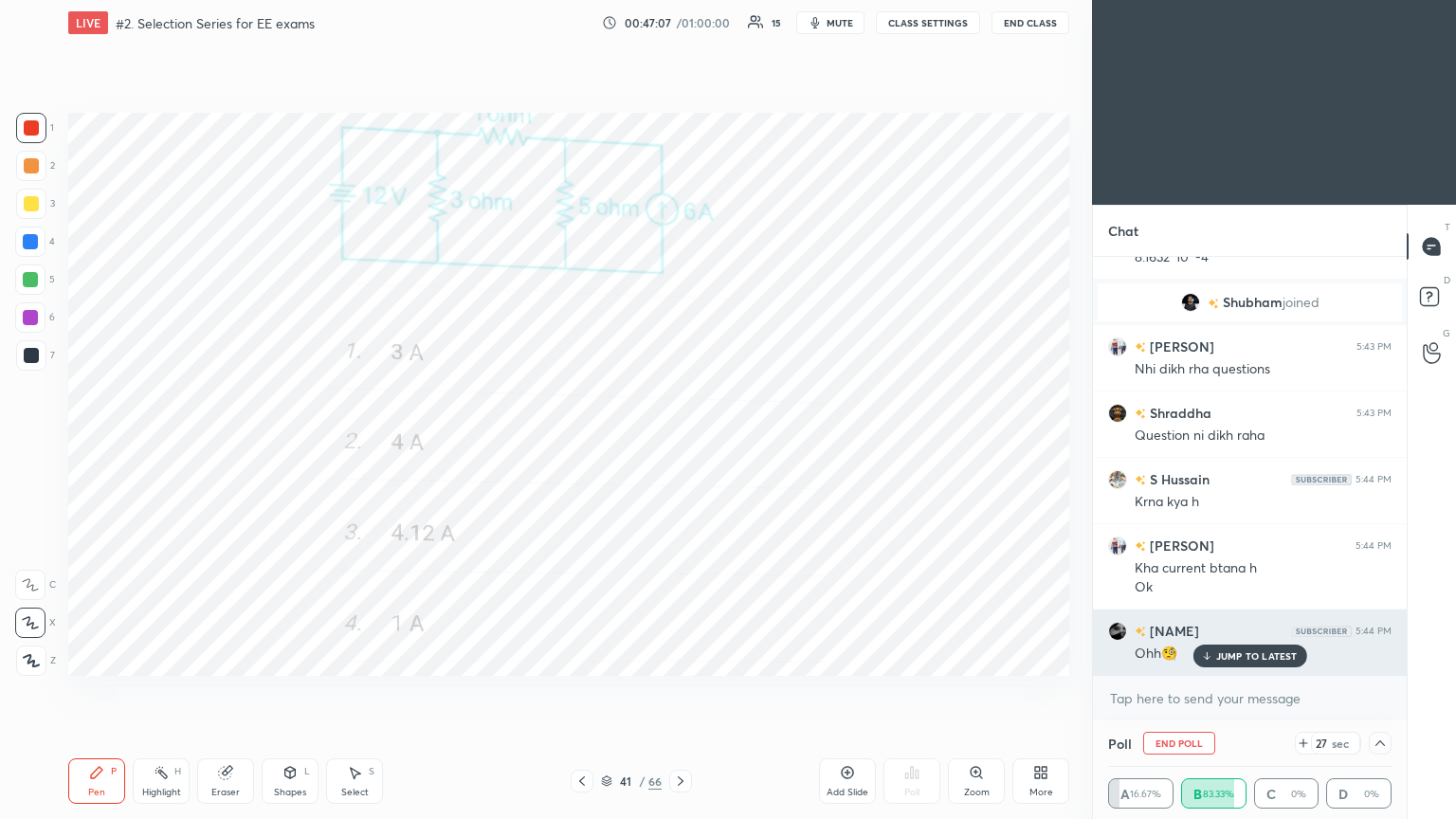 click on "JUMP TO LATEST" at bounding box center [1257, 656] 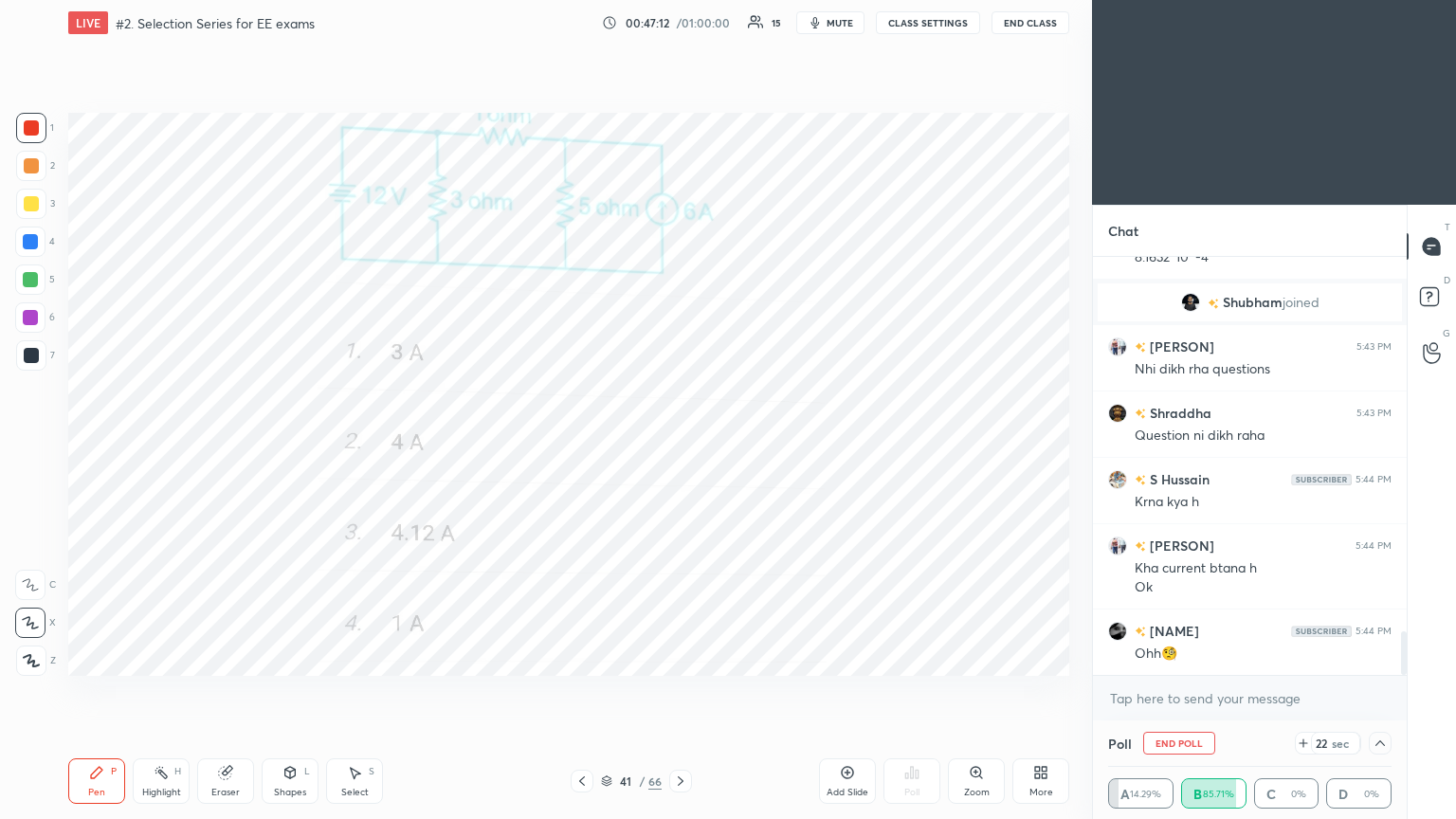 drag, startPoint x: 1380, startPoint y: 738, endPoint x: 1404, endPoint y: 738, distance: 24 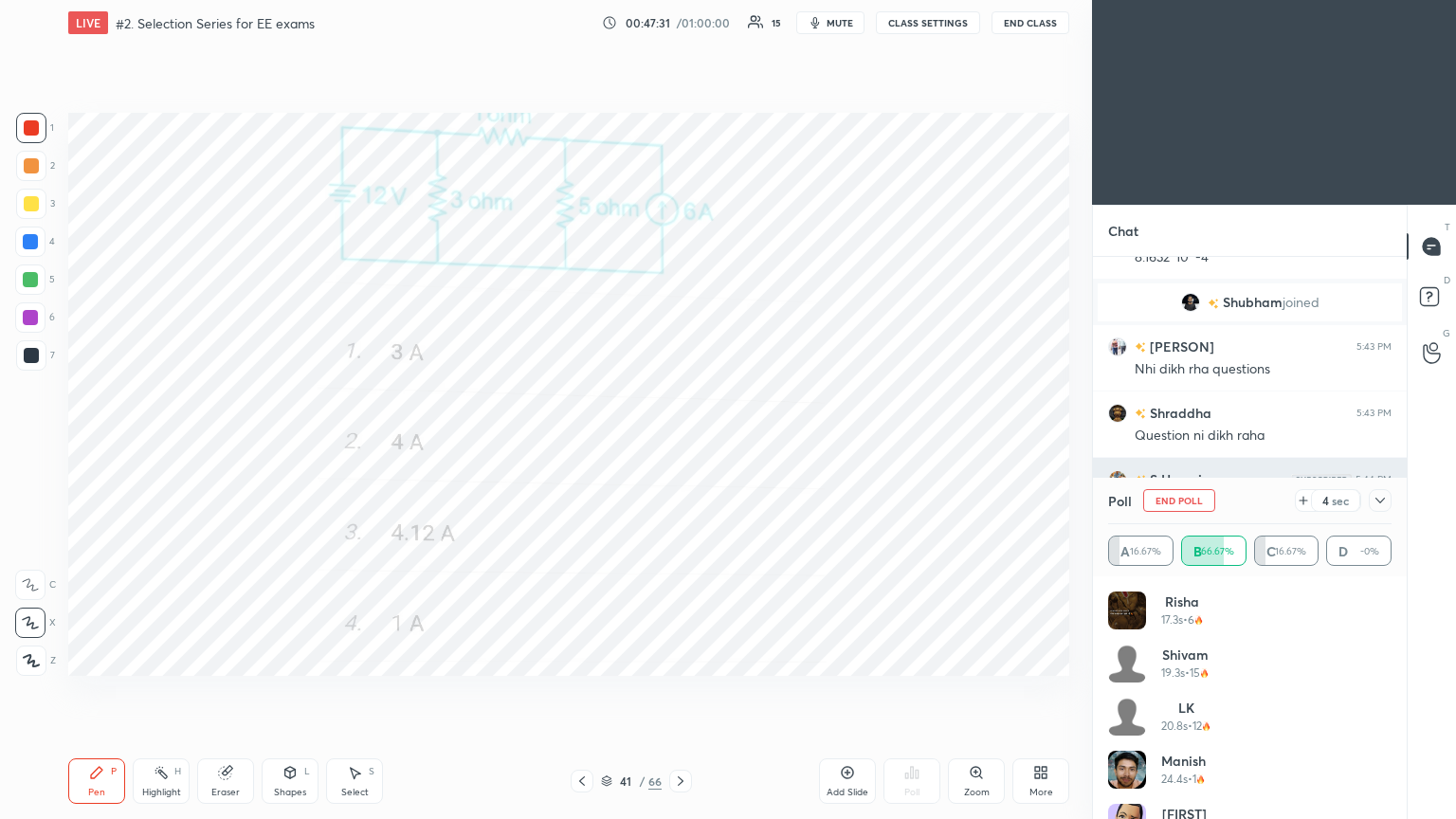 click on "End Poll" at bounding box center [1179, 500] 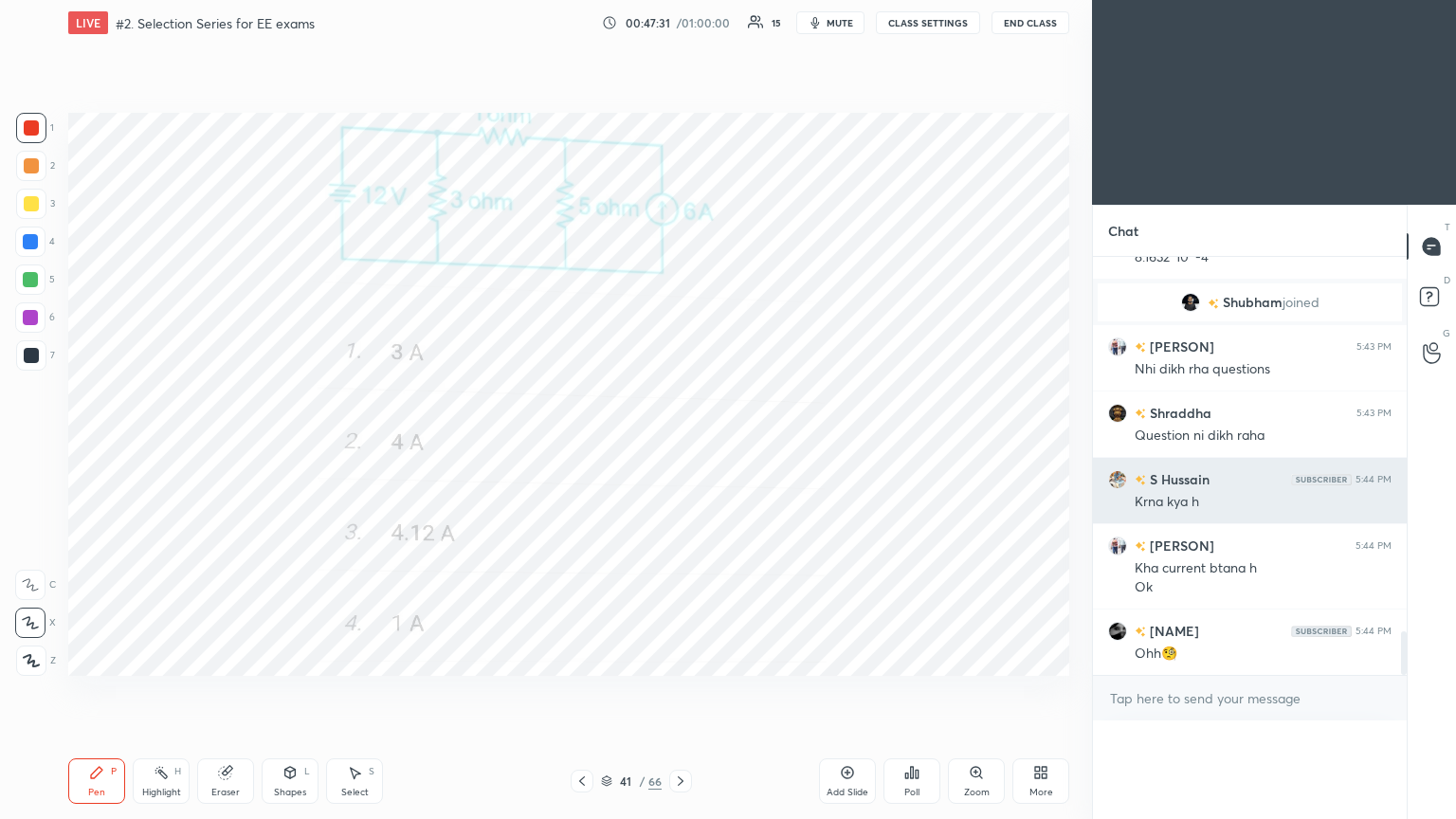 scroll, scrollTop: 84, scrollLeft: 278, axis: both 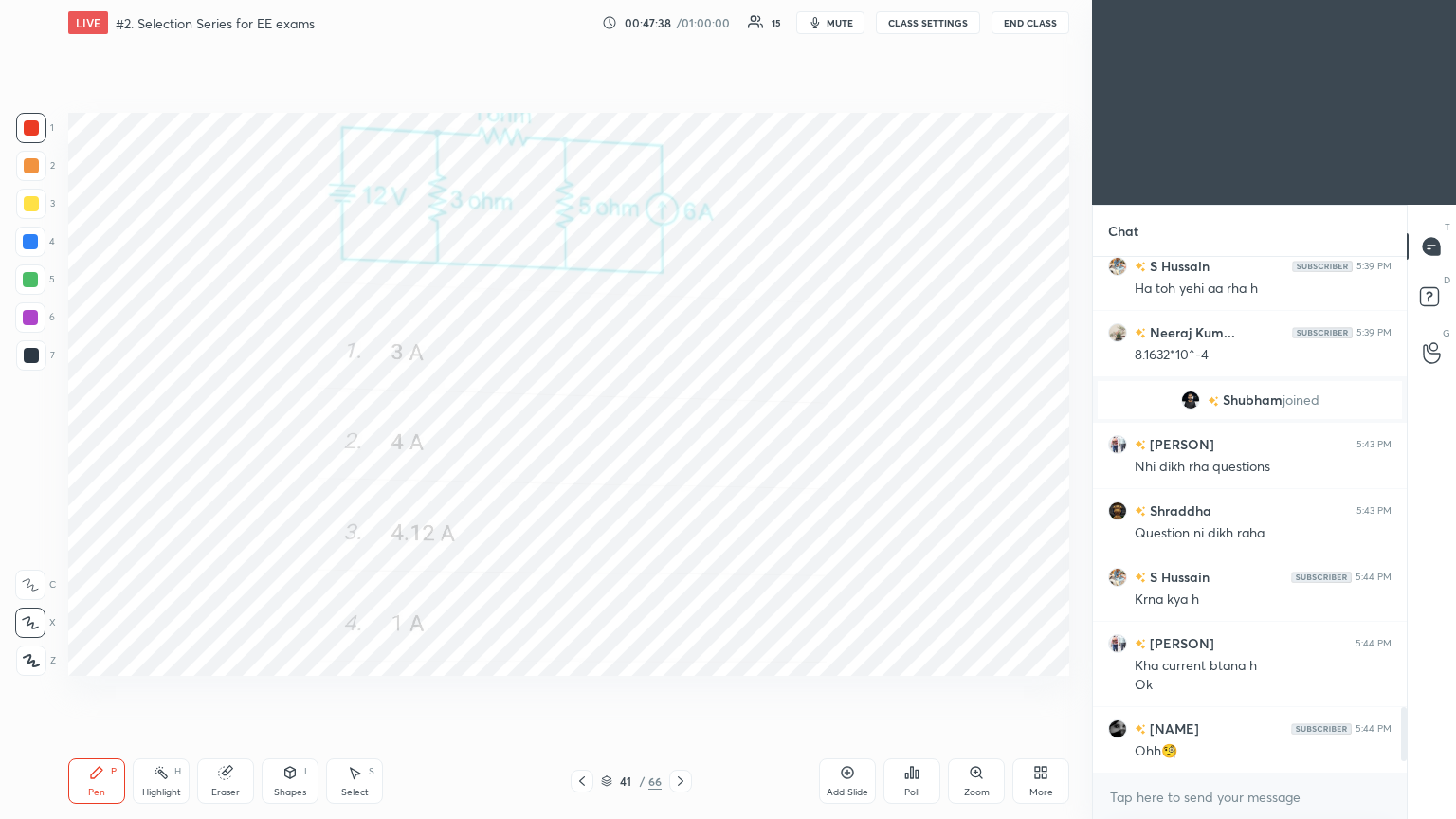click 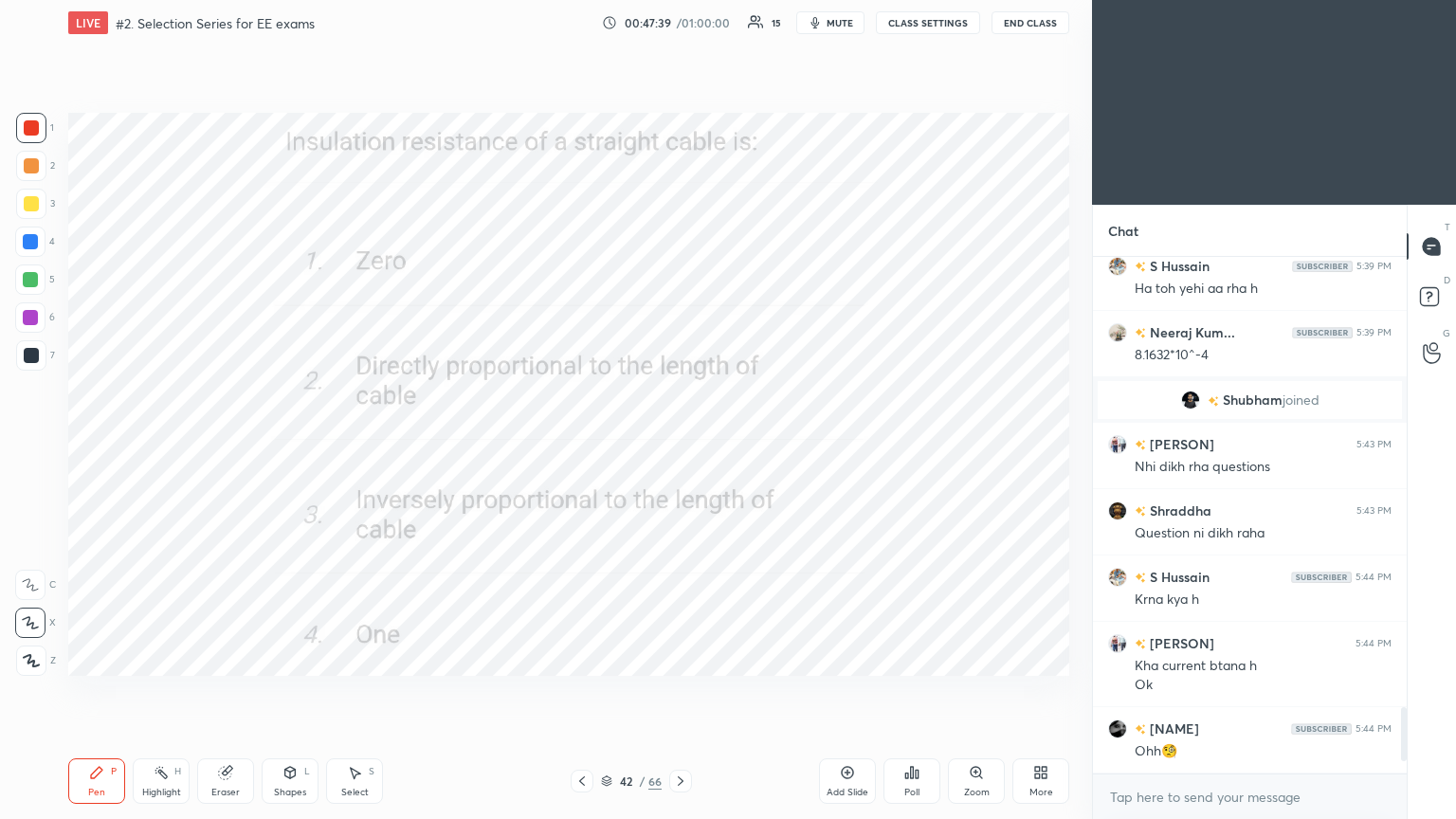 click on "Poll" at bounding box center [912, 792] 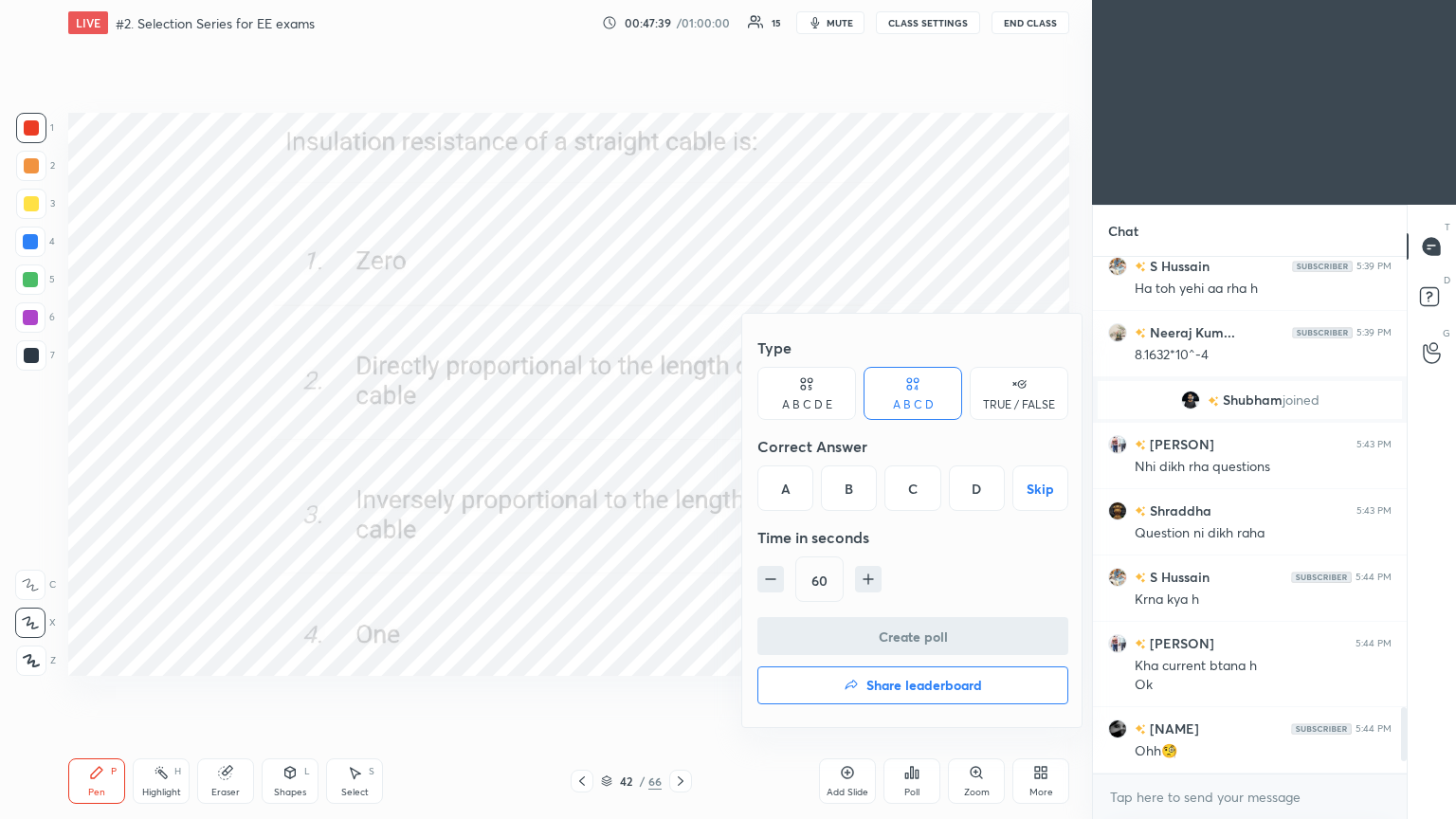 click on "C" at bounding box center (912, 488) 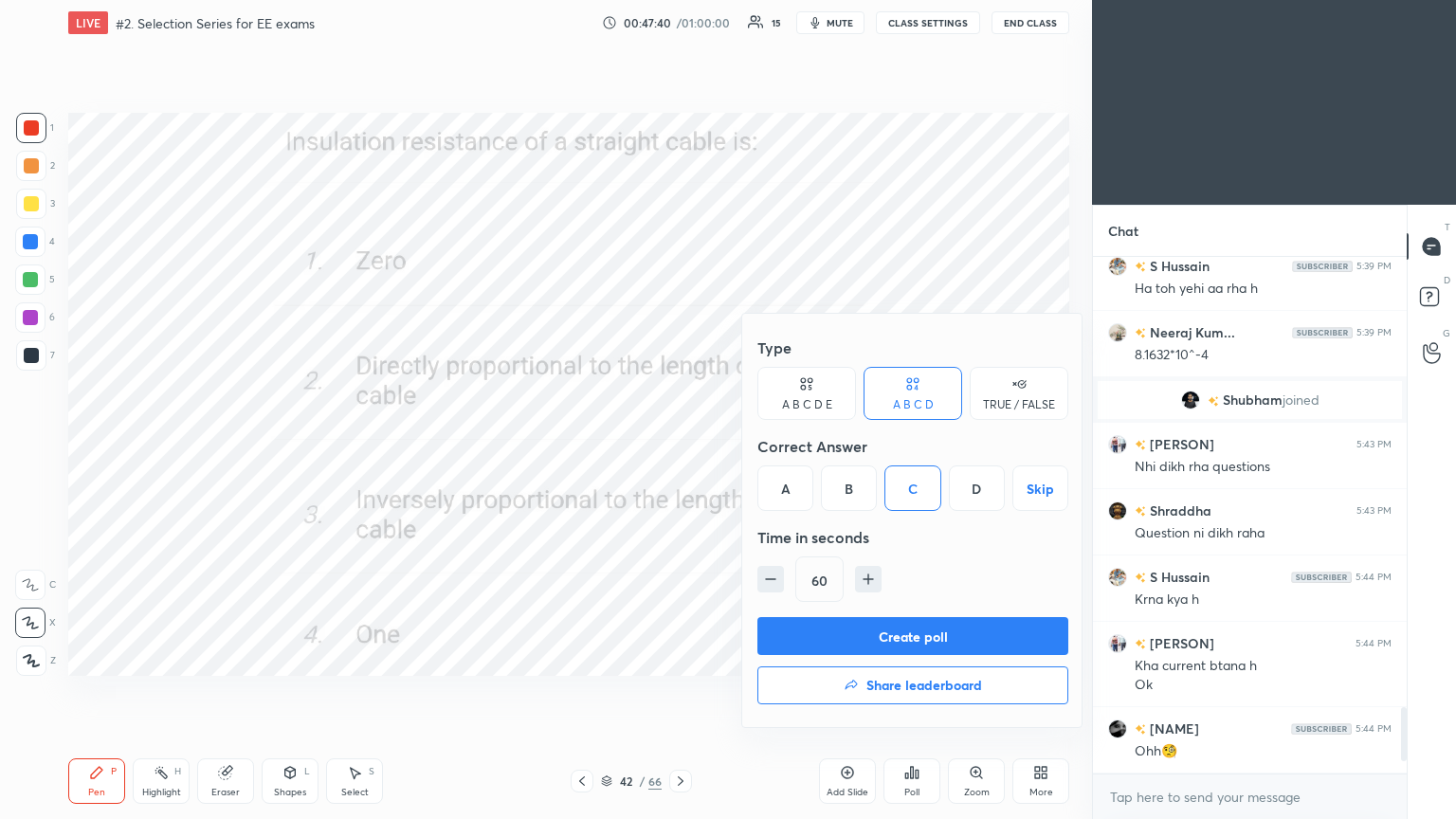 click on "Create poll" at bounding box center [913, 636] 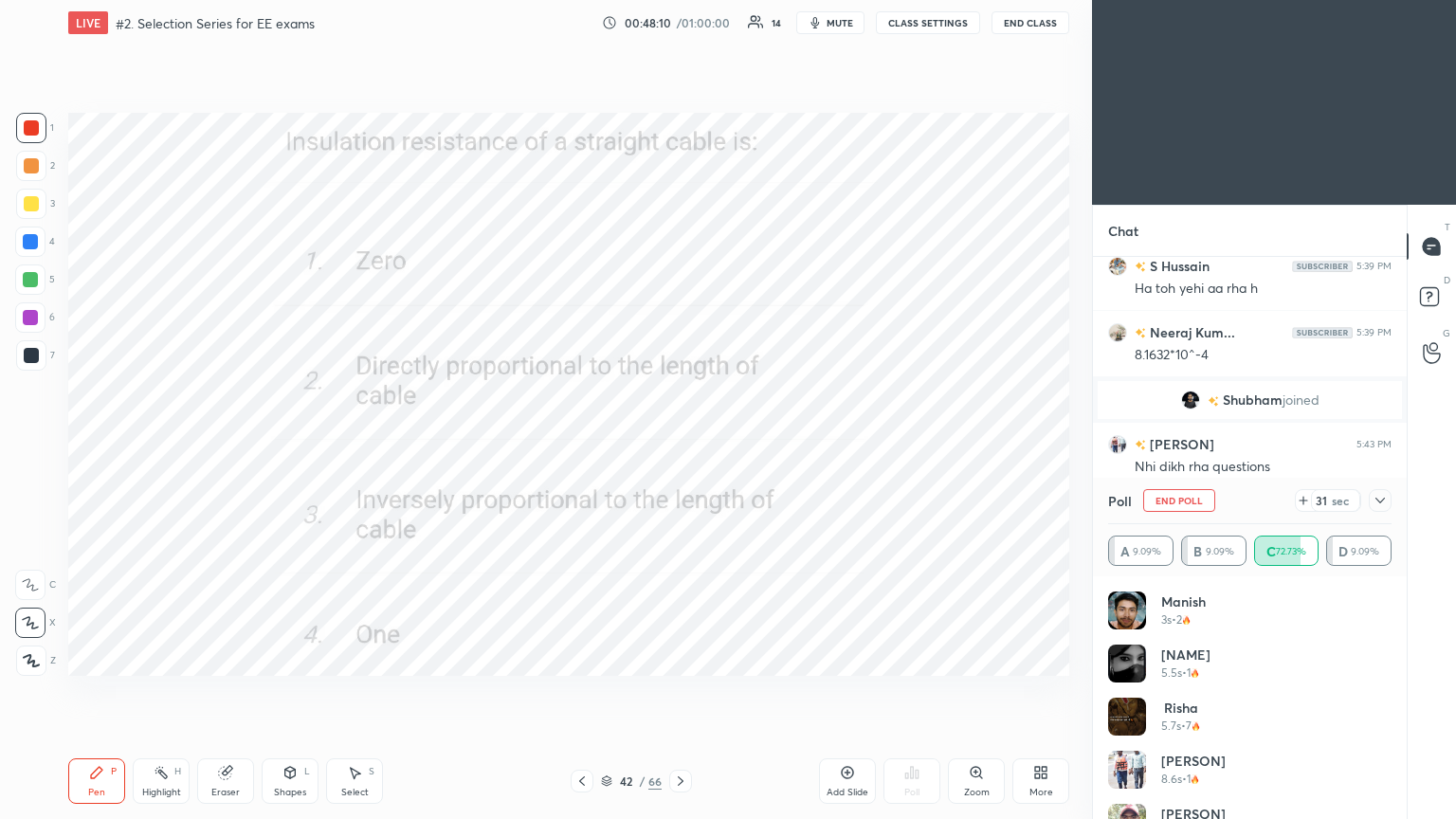 click on "End Poll" at bounding box center (1179, 500) 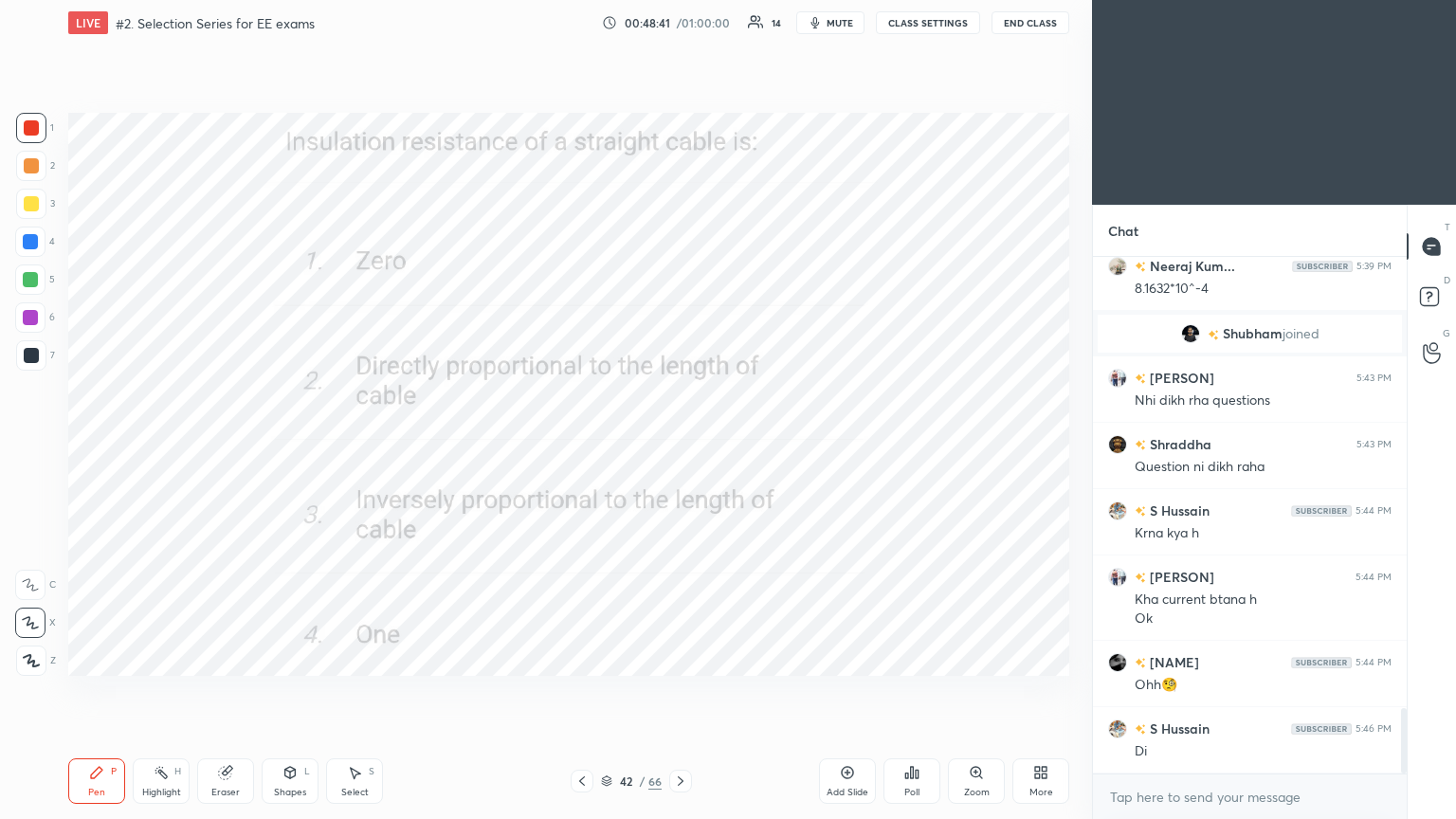 click 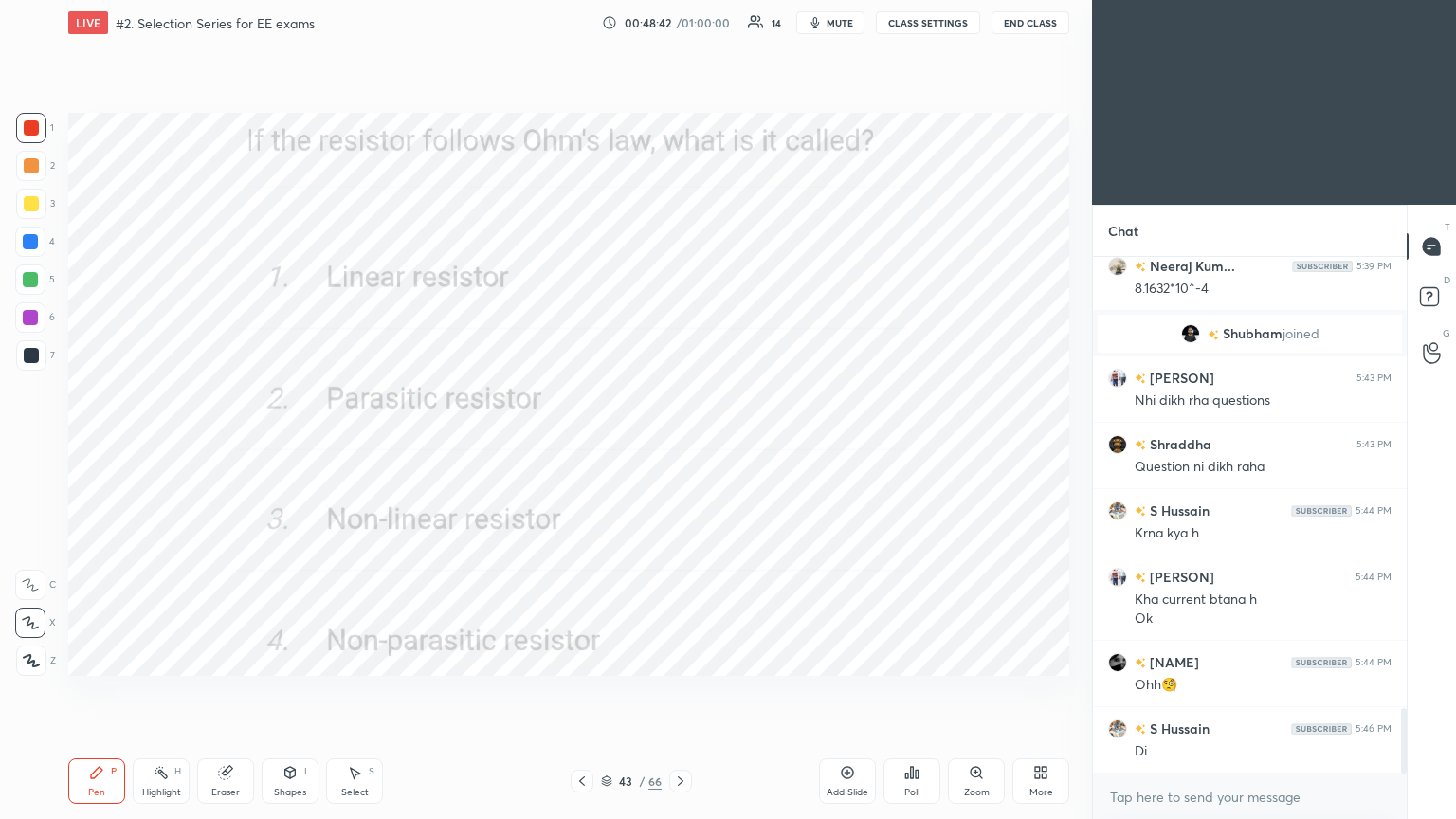 click on "Poll" at bounding box center [912, 781] 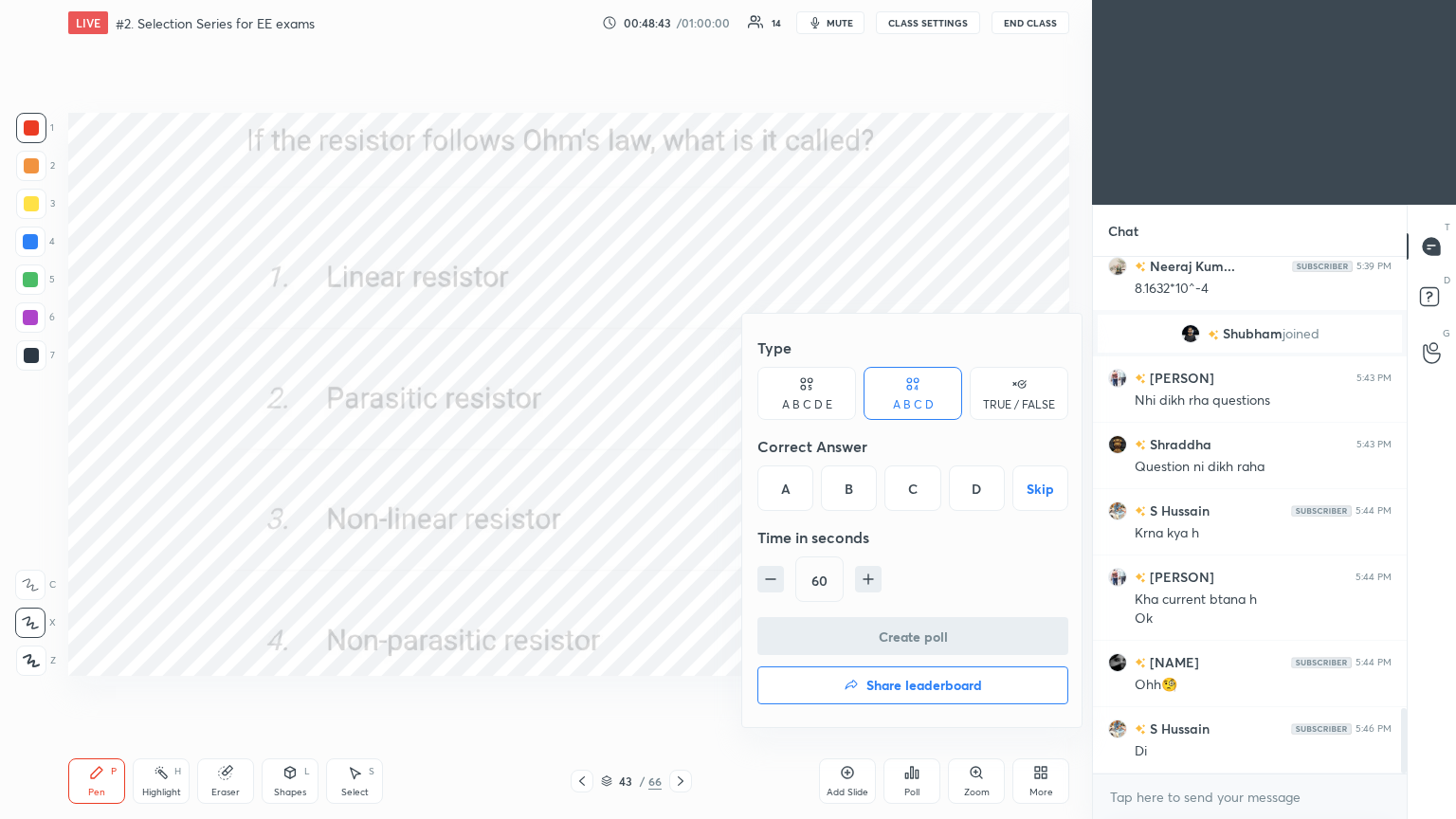 drag, startPoint x: 766, startPoint y: 500, endPoint x: 792, endPoint y: 554, distance: 59.9333 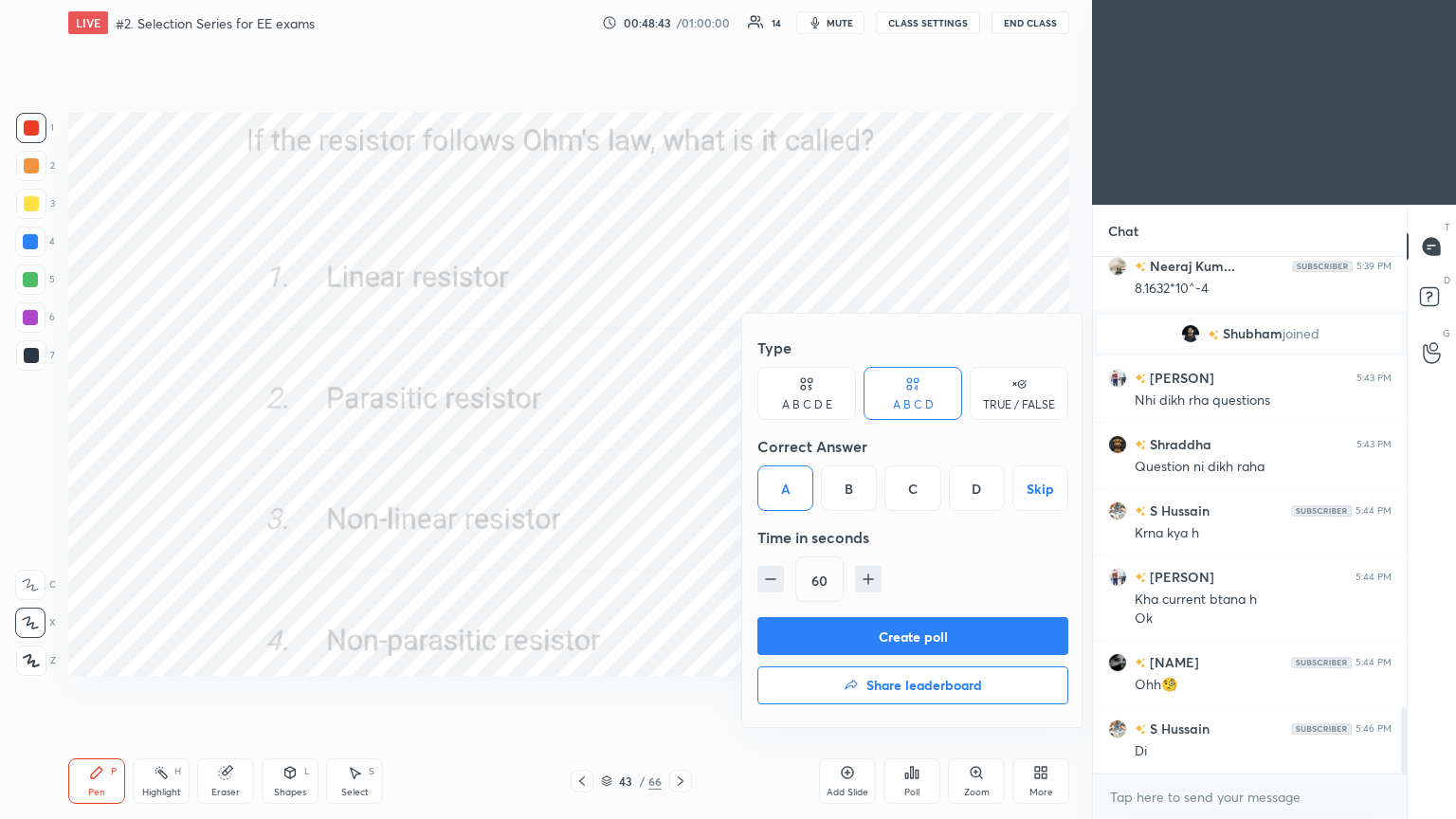 click on "Create poll" at bounding box center (913, 636) 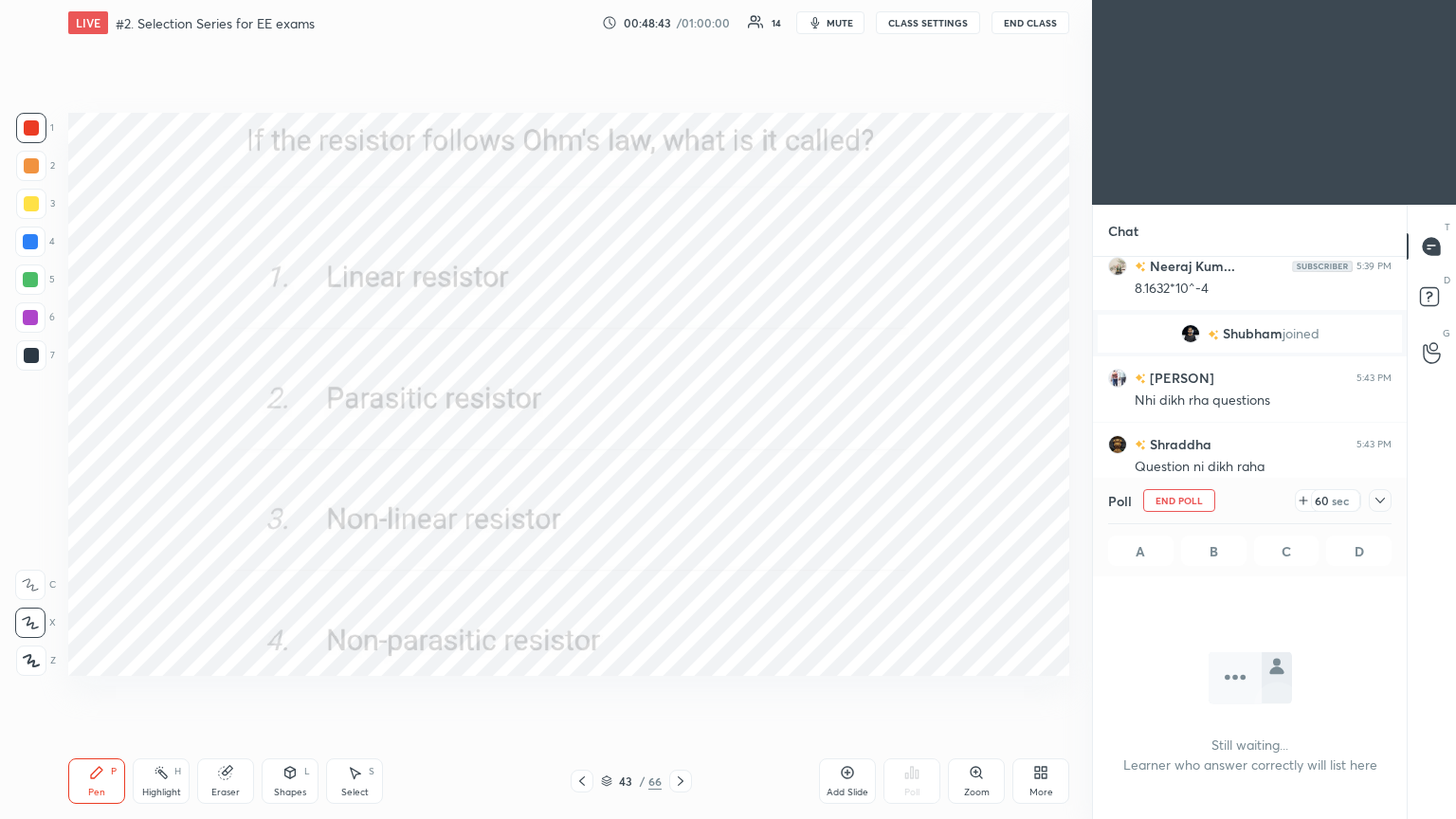 scroll, scrollTop: 462, scrollLeft: 308, axis: both 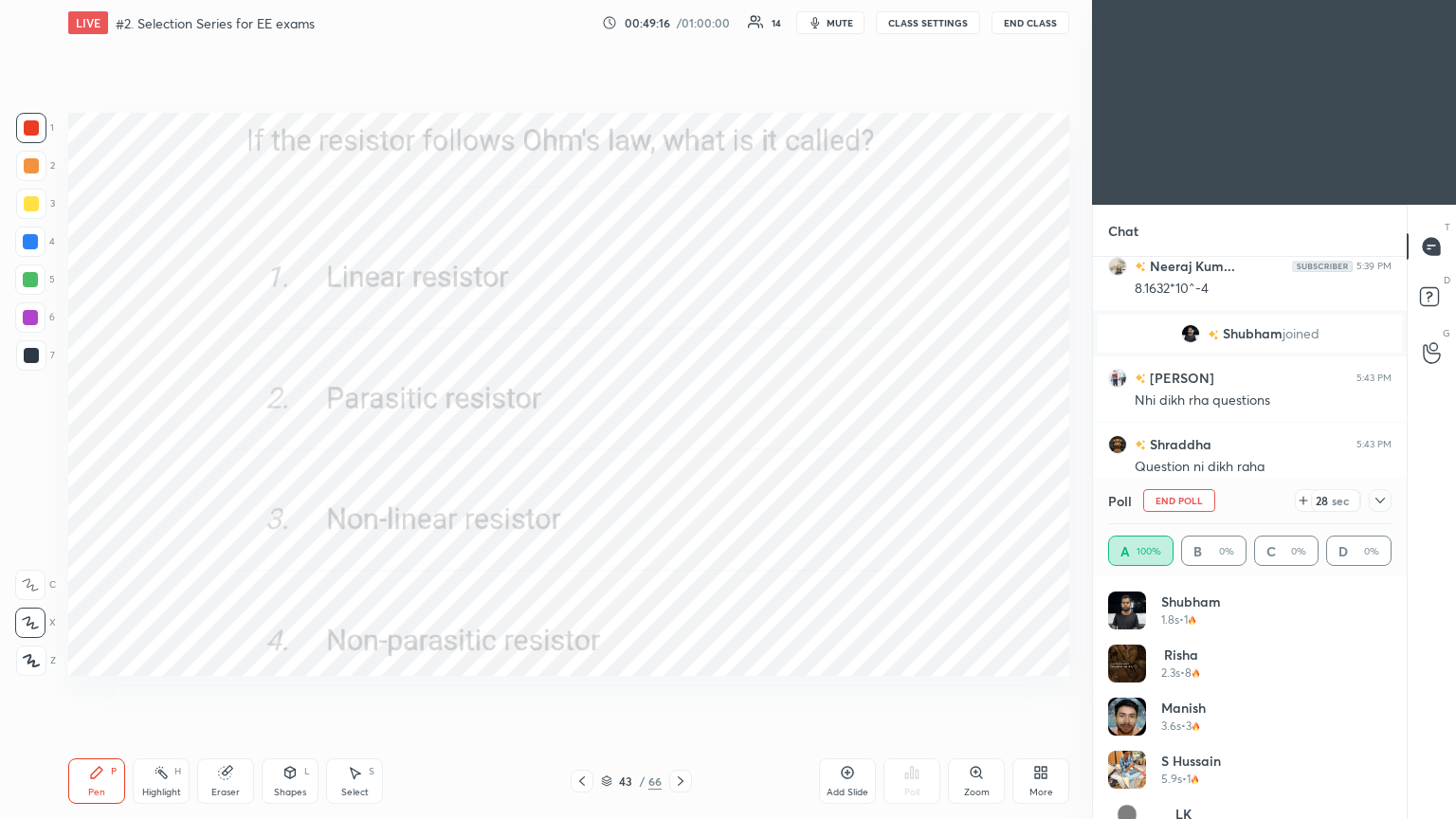 click on "End Poll" at bounding box center (1179, 500) 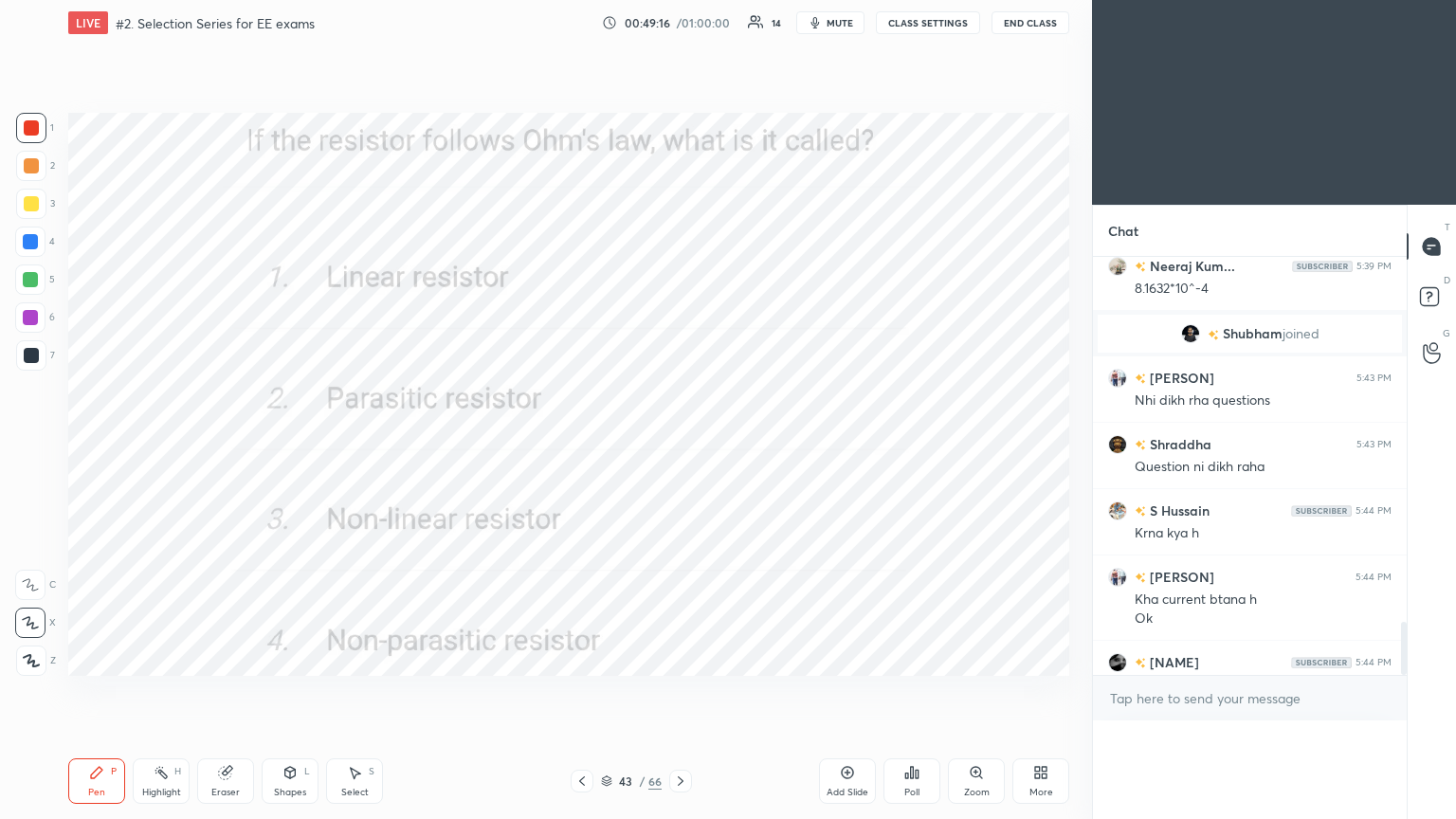 scroll, scrollTop: 83, scrollLeft: 278, axis: both 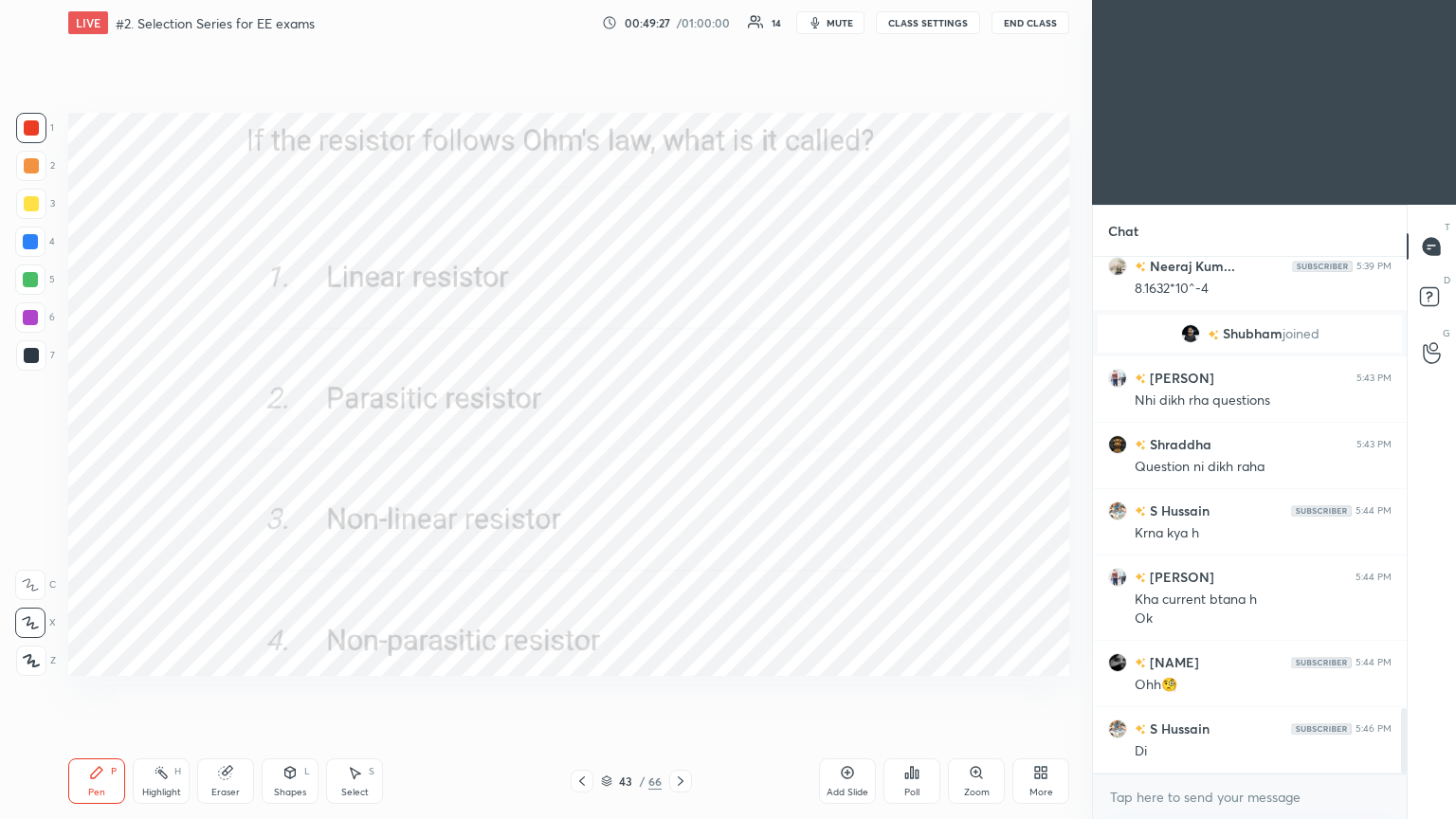 click 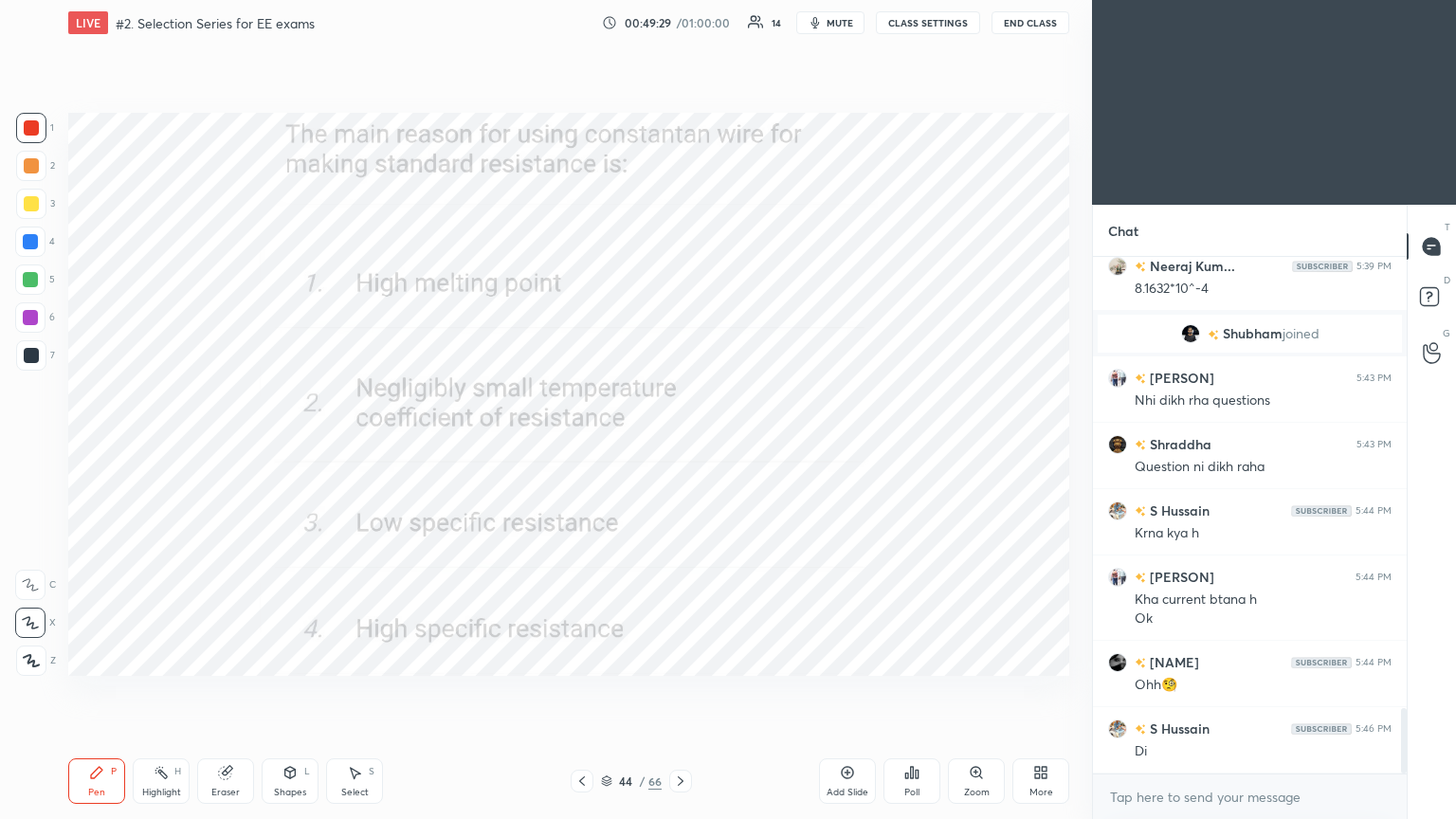 click on "Poll" at bounding box center (912, 792) 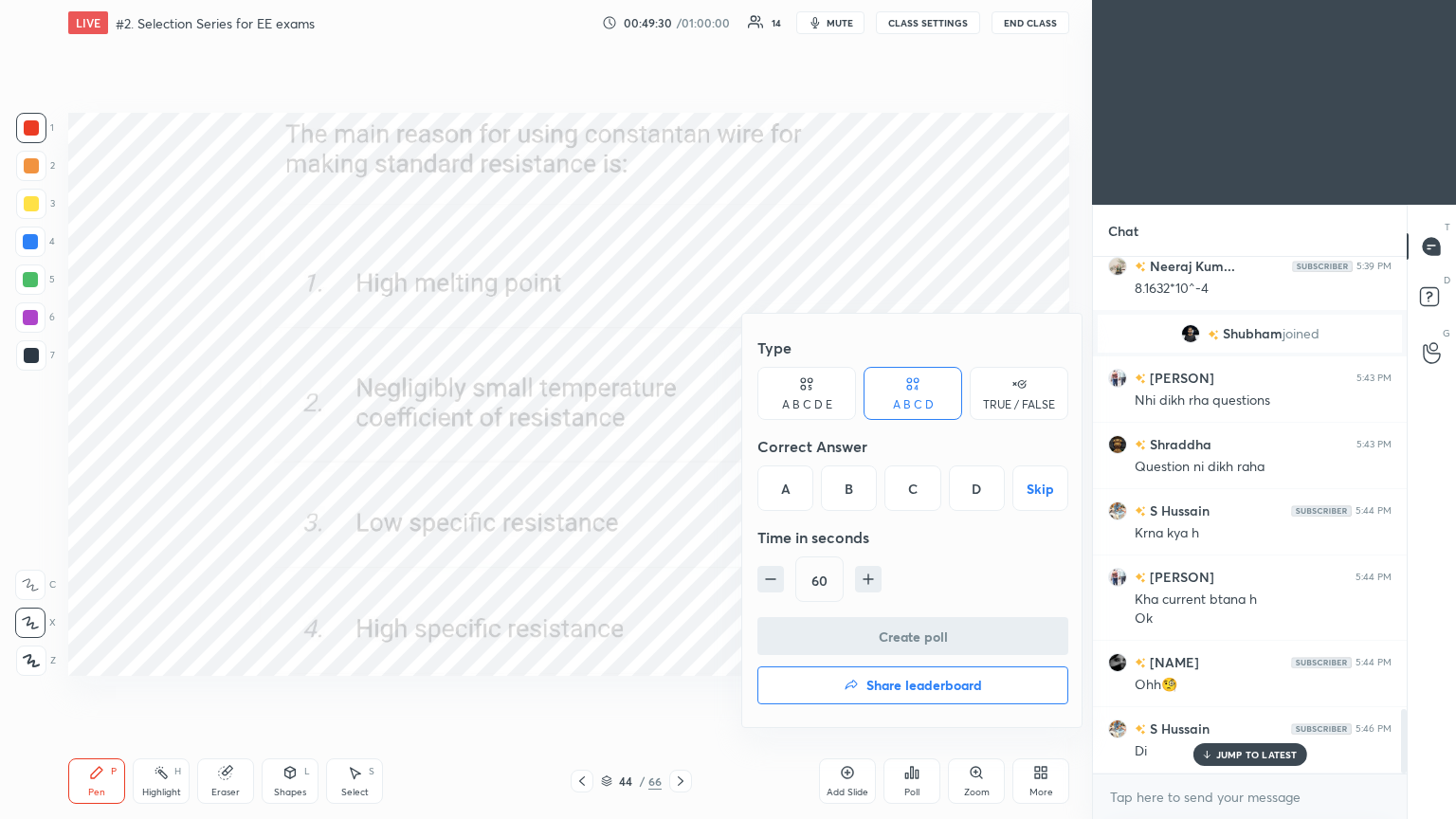 scroll, scrollTop: 3644, scrollLeft: 0, axis: vertical 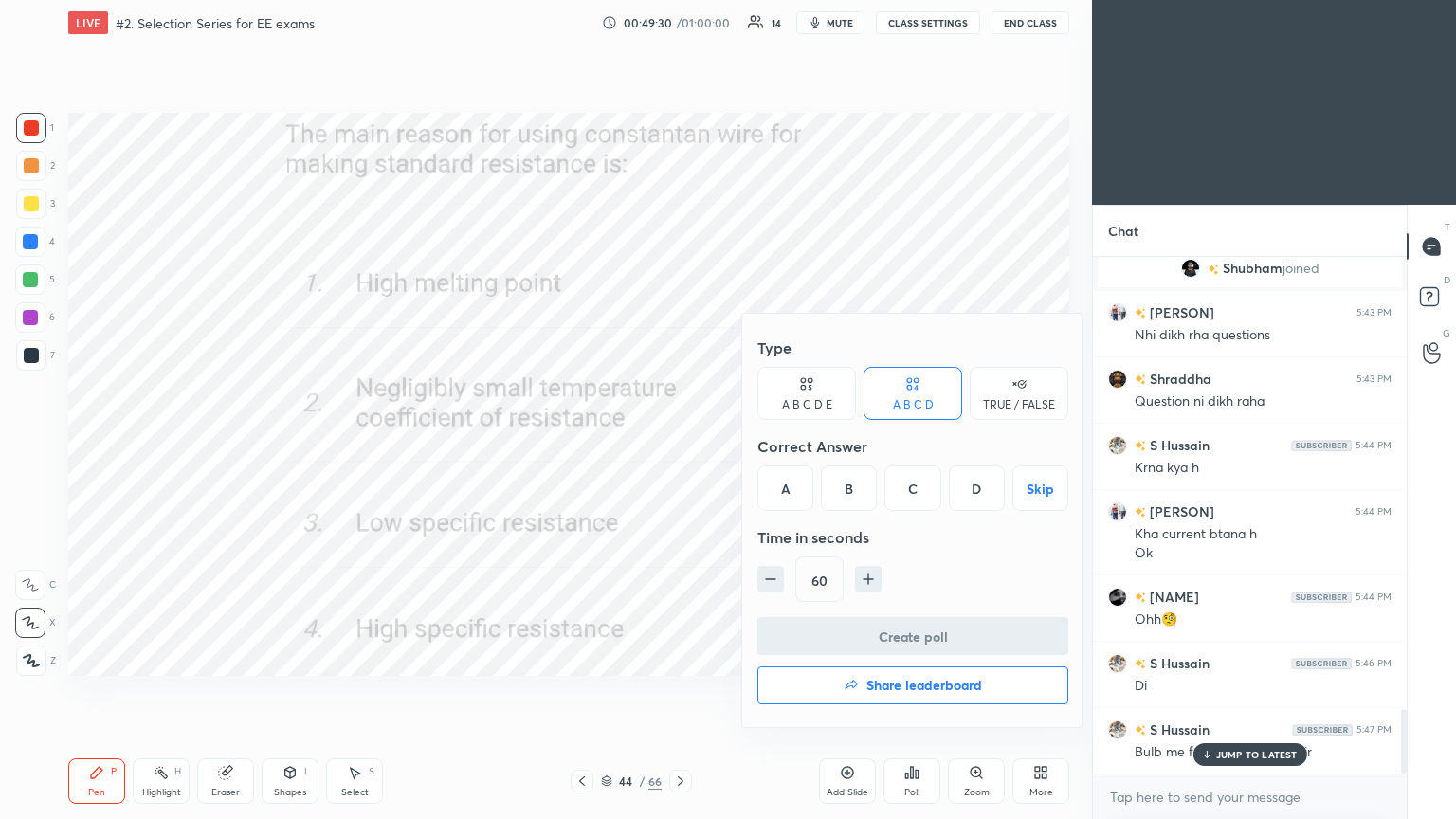 click on "B" at bounding box center (848, 488) 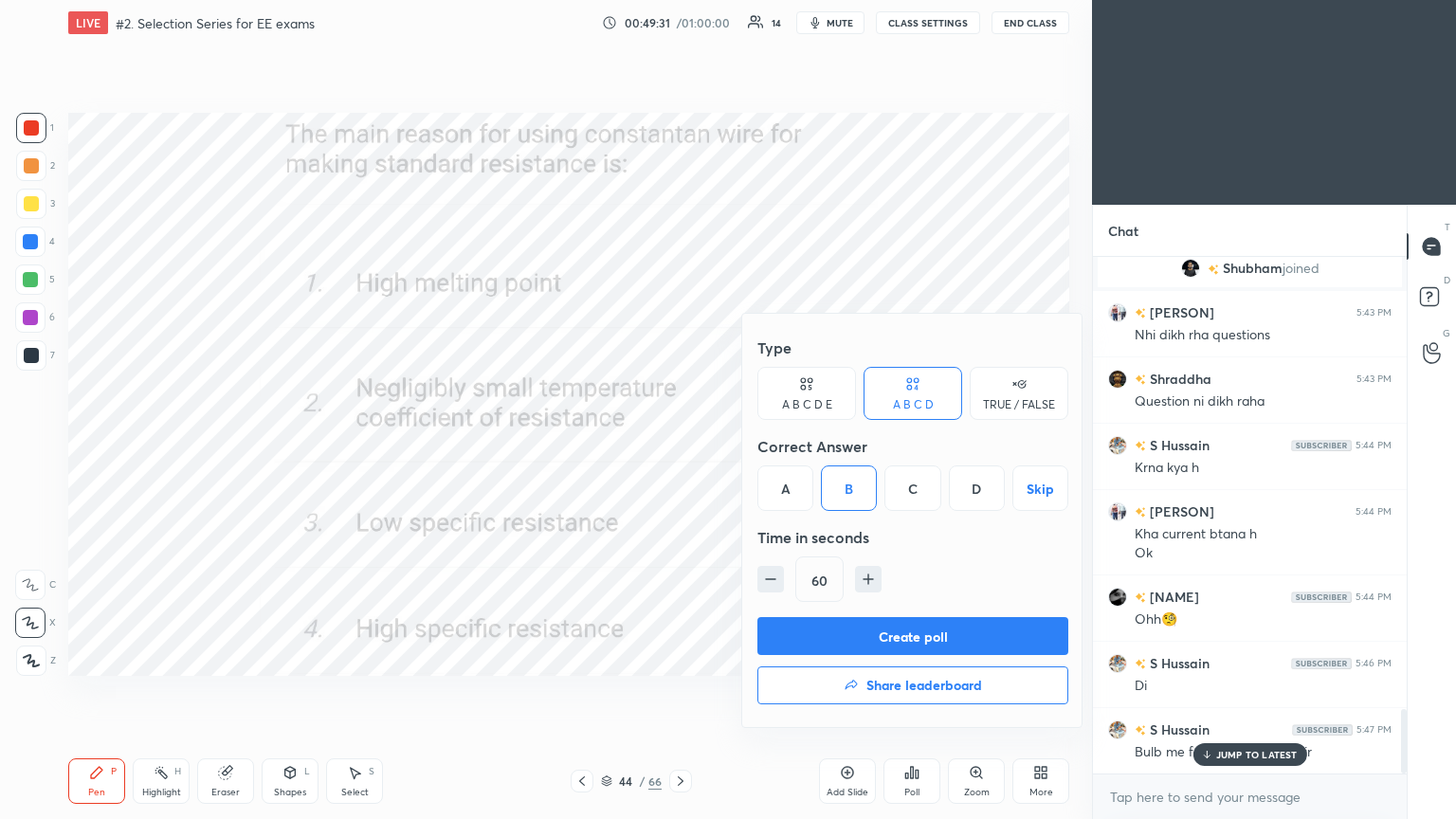 click on "Create poll" at bounding box center (913, 636) 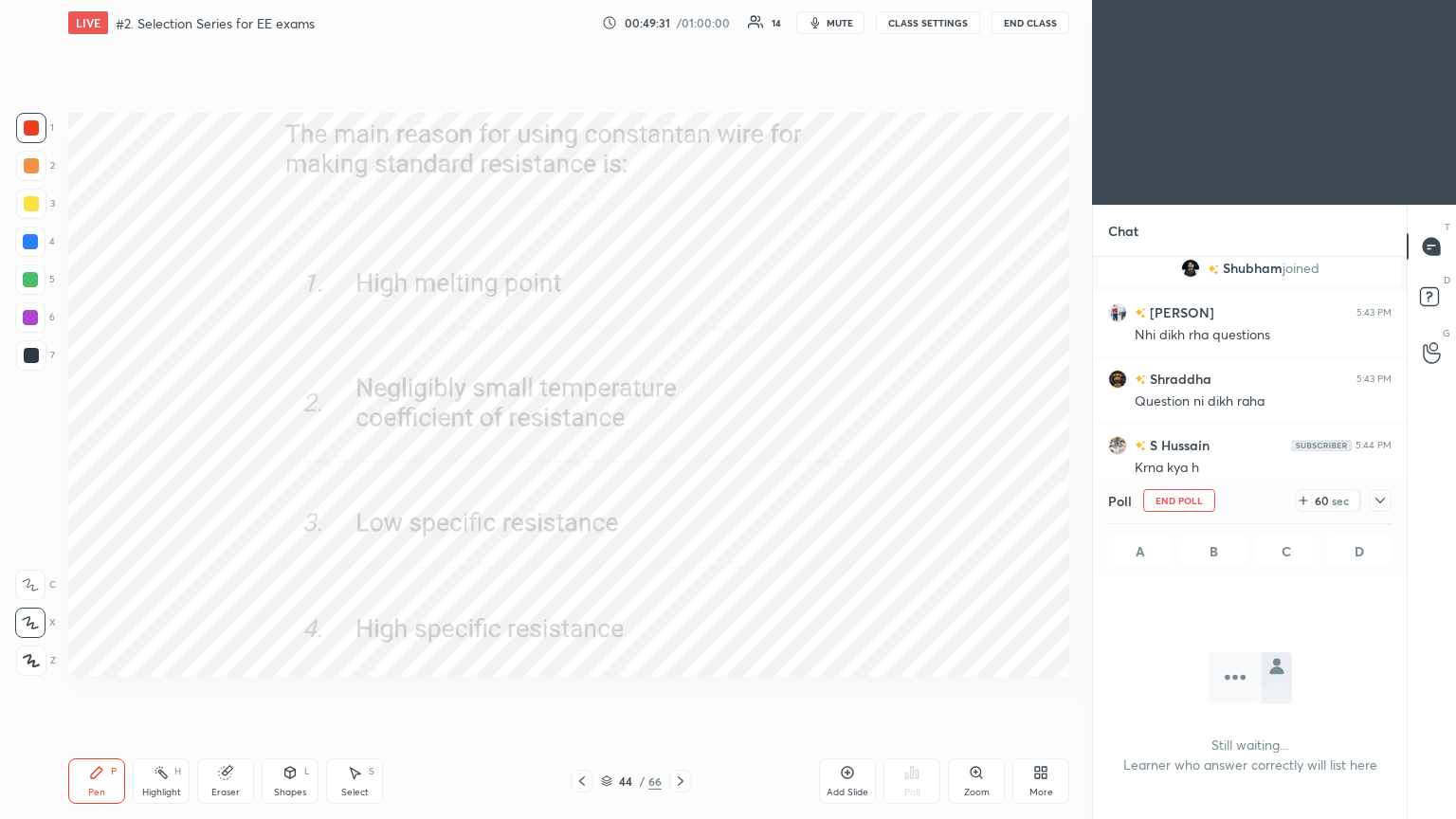 scroll, scrollTop: 418, scrollLeft: 308, axis: both 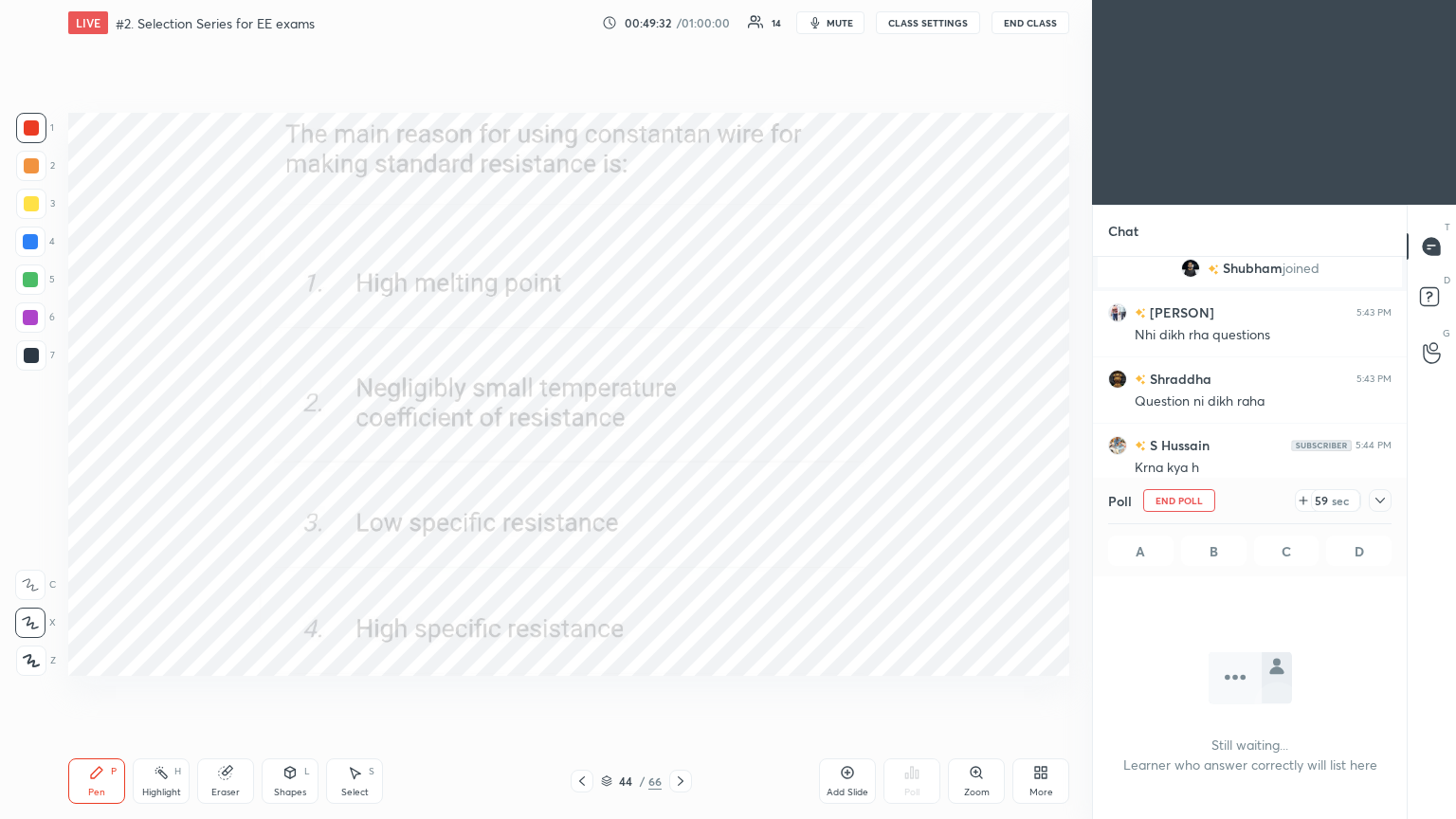 click 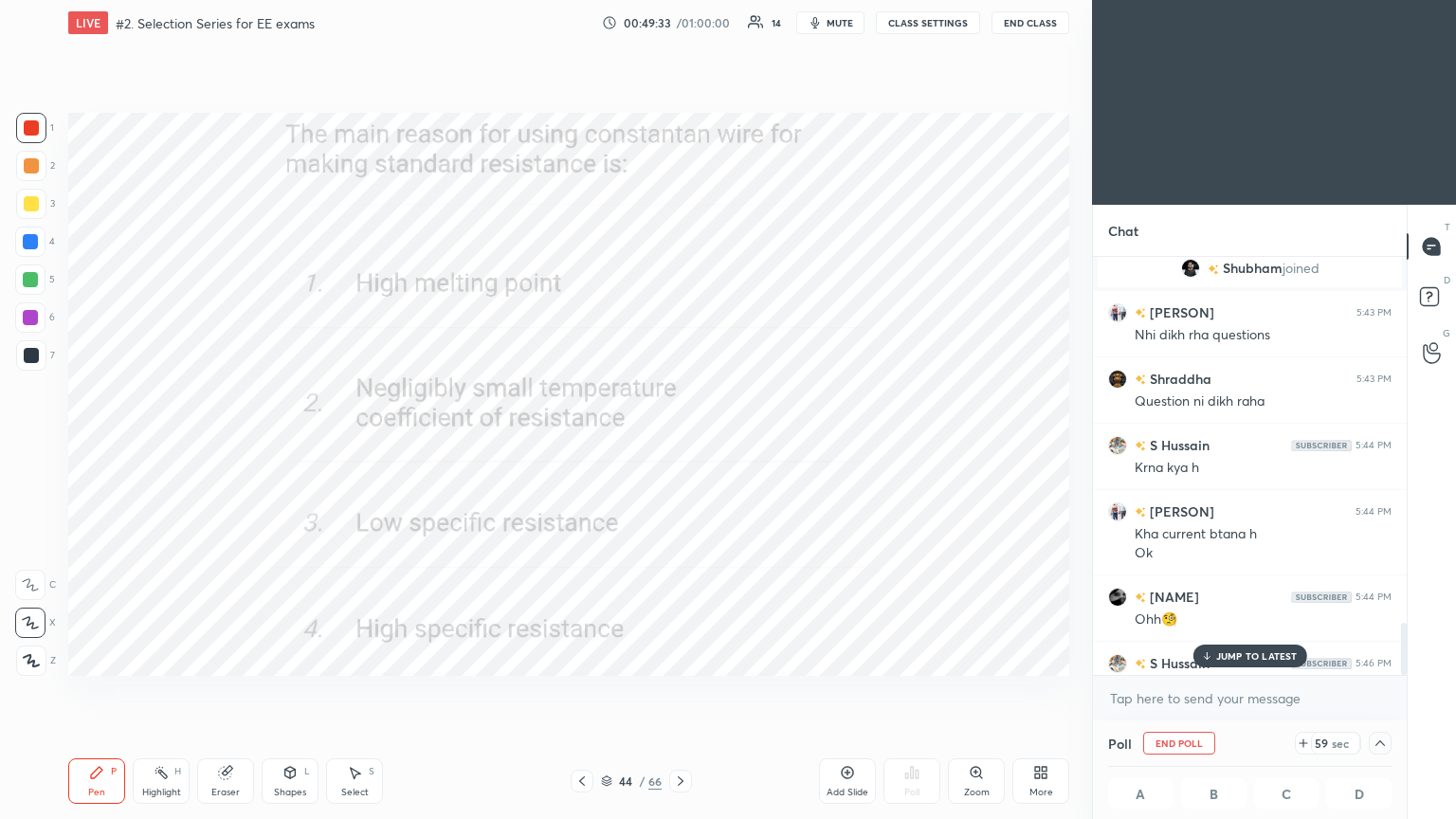 click on "JUMP TO LATEST" at bounding box center (1257, 656) 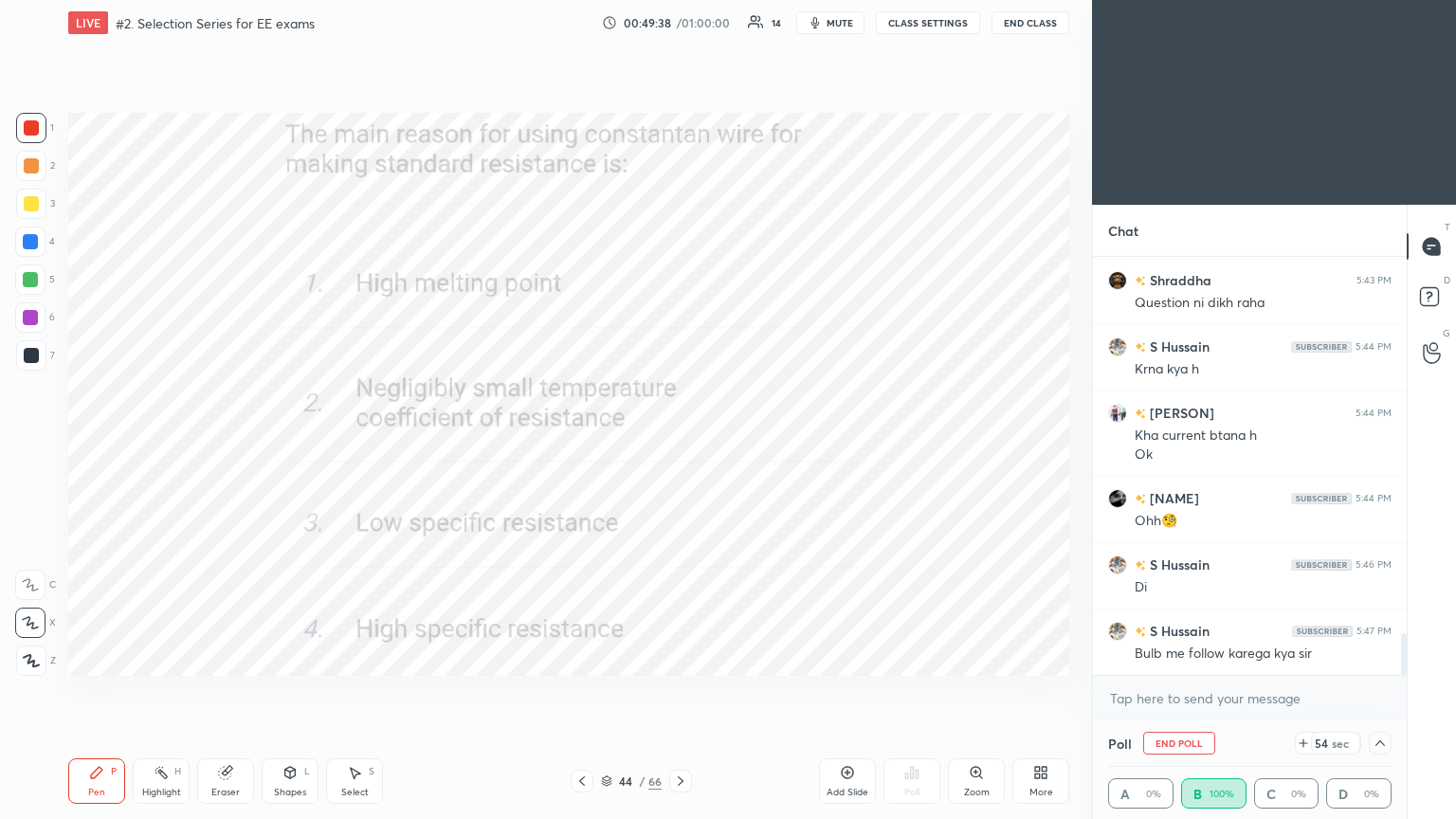 click 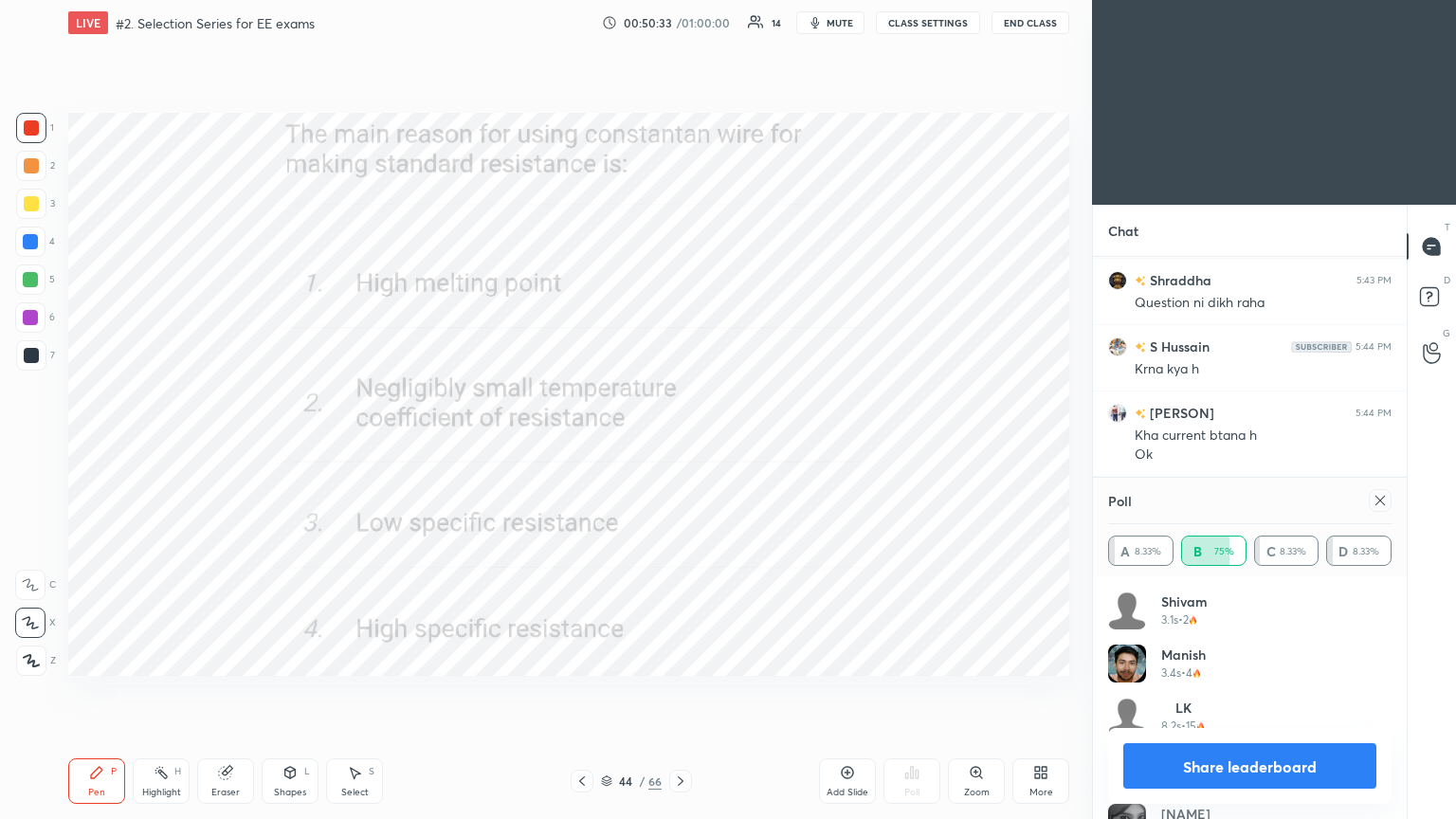 click 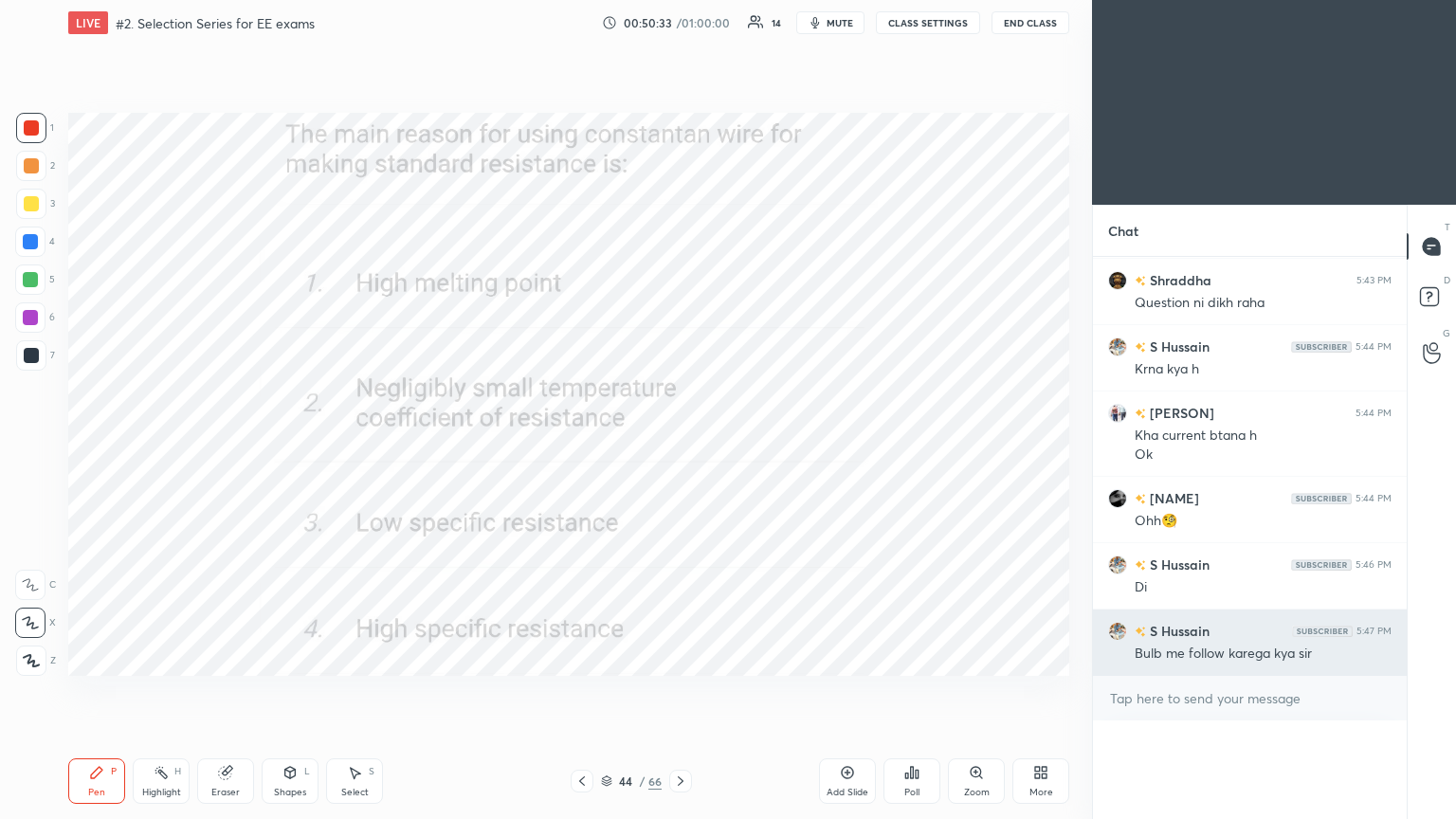 scroll, scrollTop: 0, scrollLeft: 6, axis: horizontal 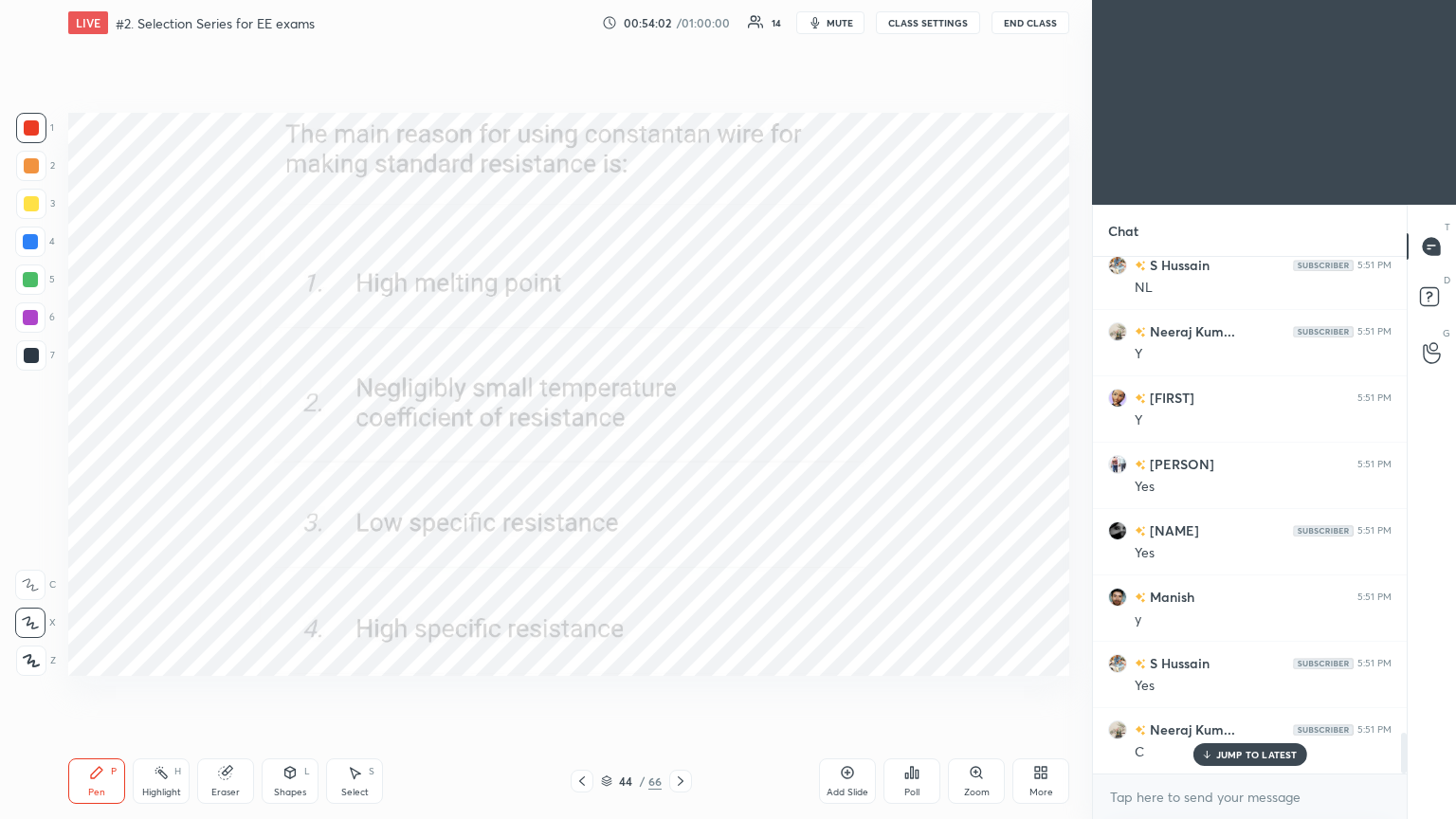 click 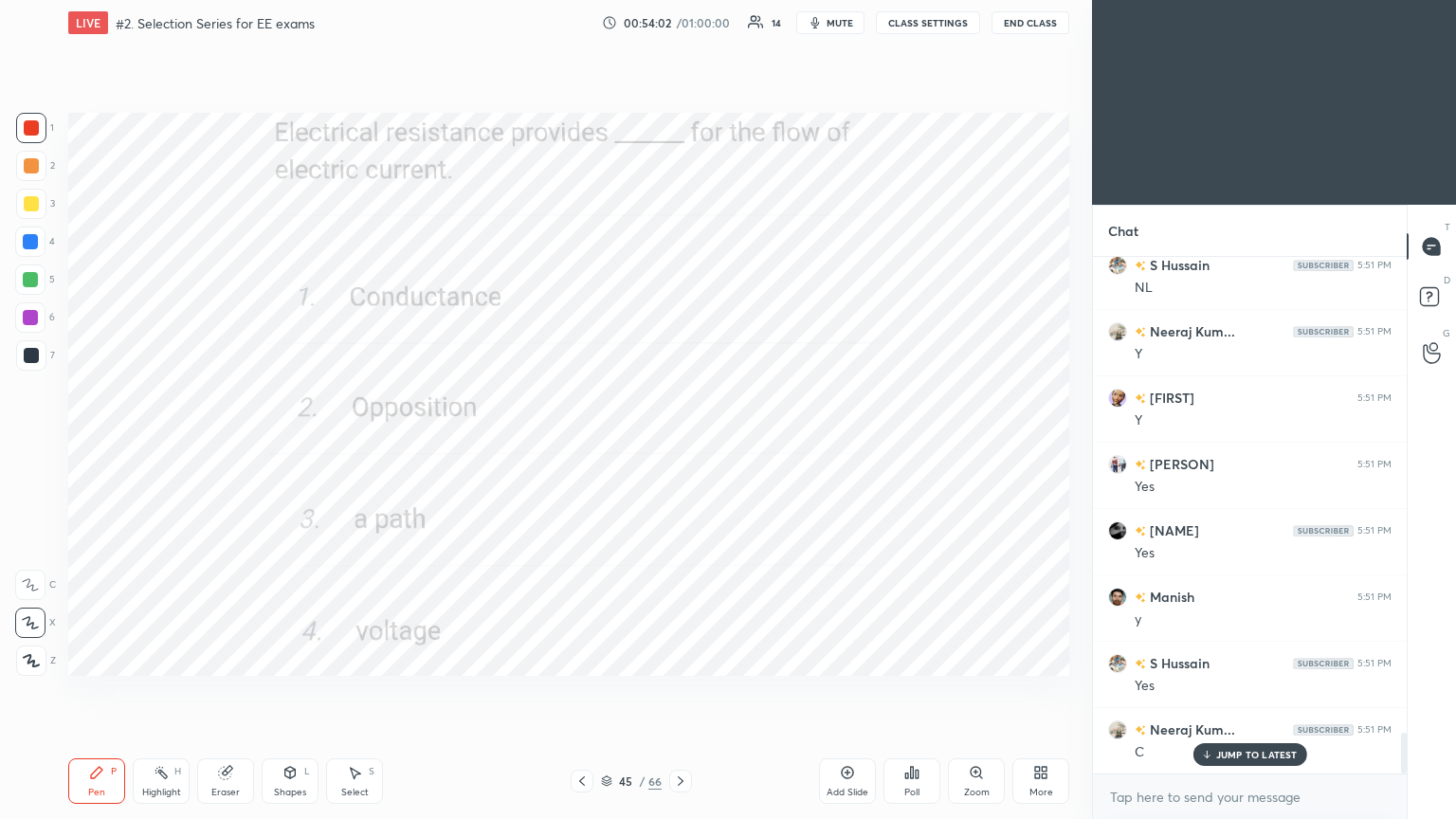 scroll, scrollTop: 6115, scrollLeft: 0, axis: vertical 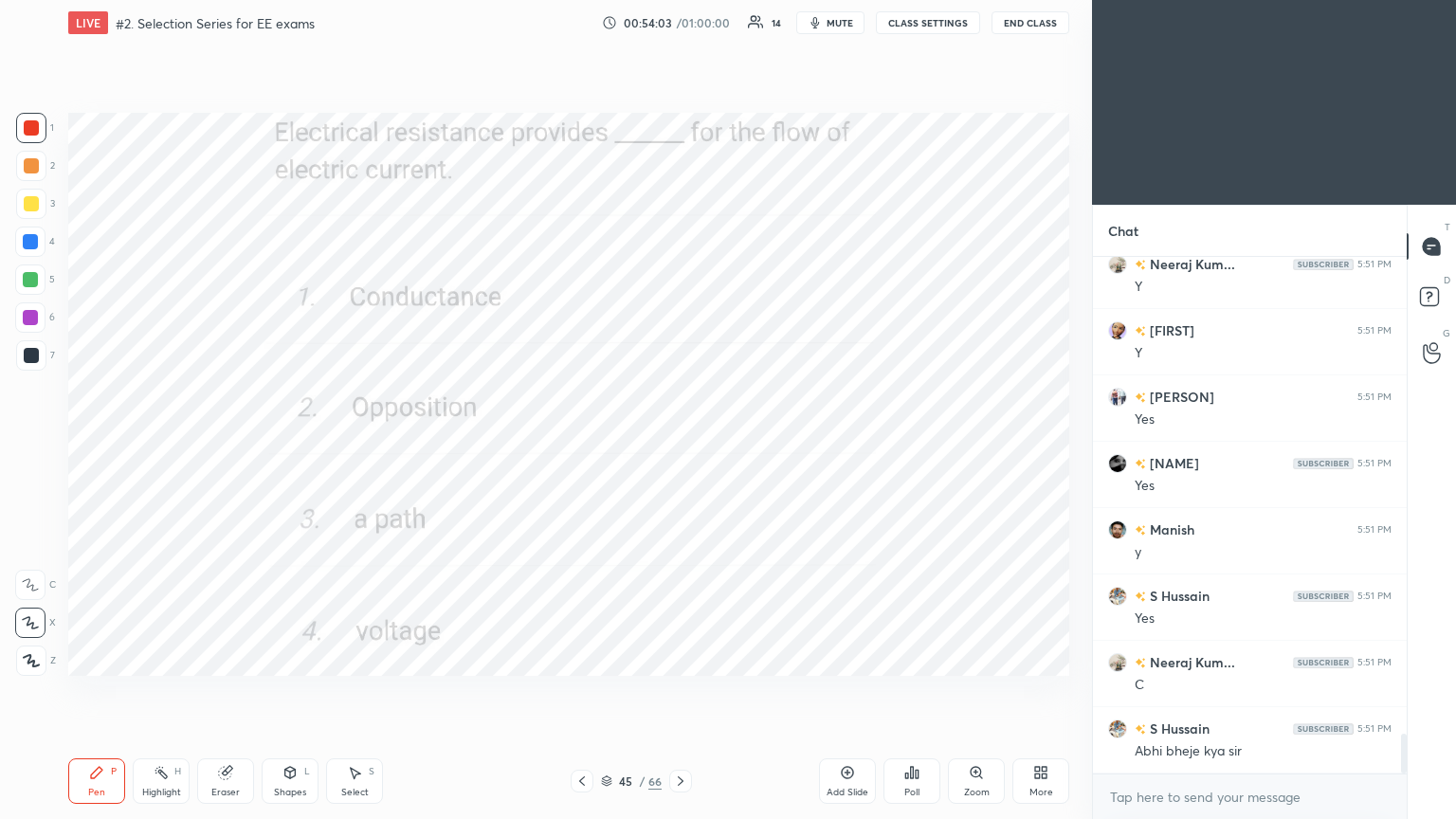 click on "Poll" at bounding box center [912, 792] 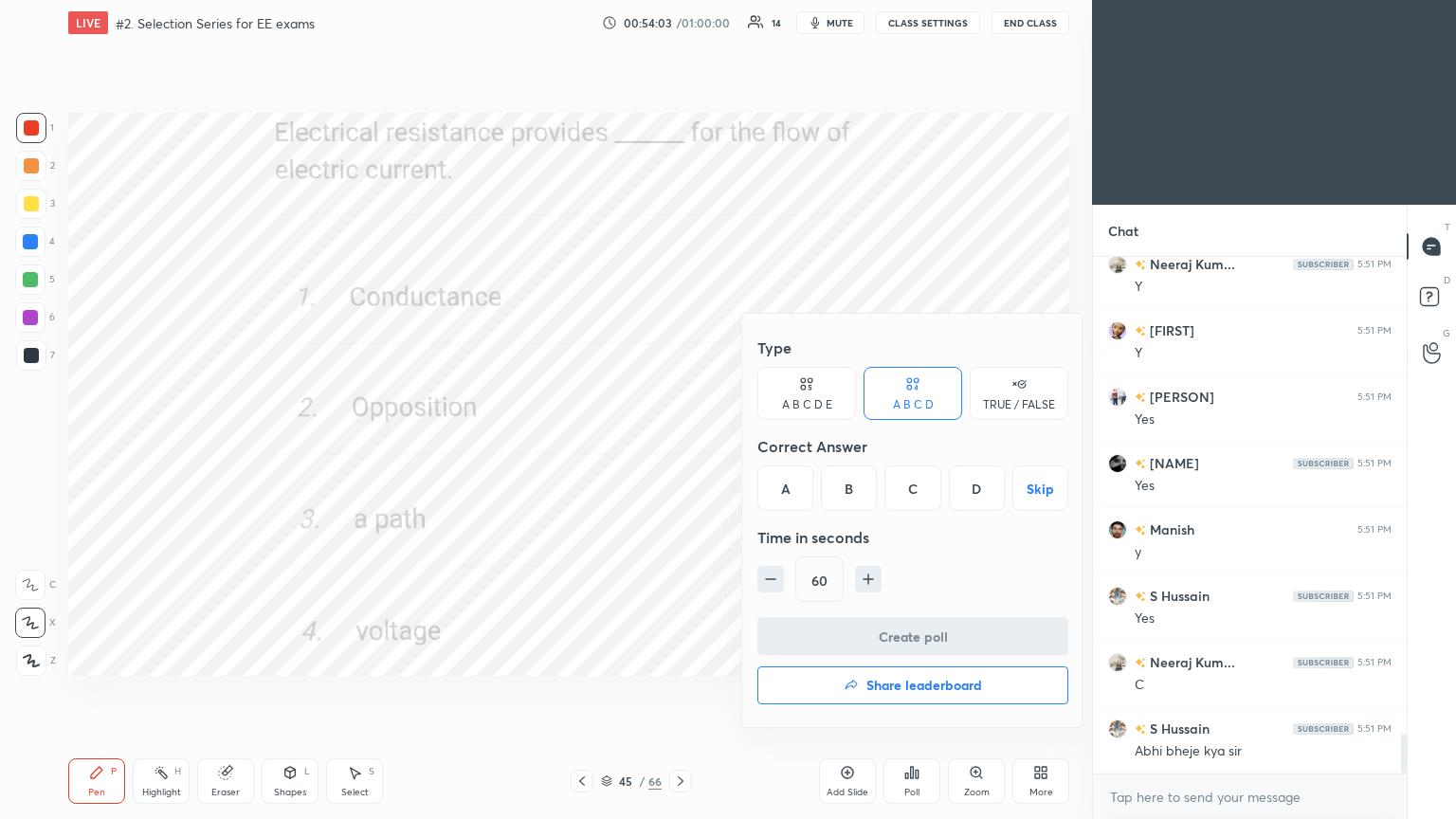 click on "B" at bounding box center [848, 488] 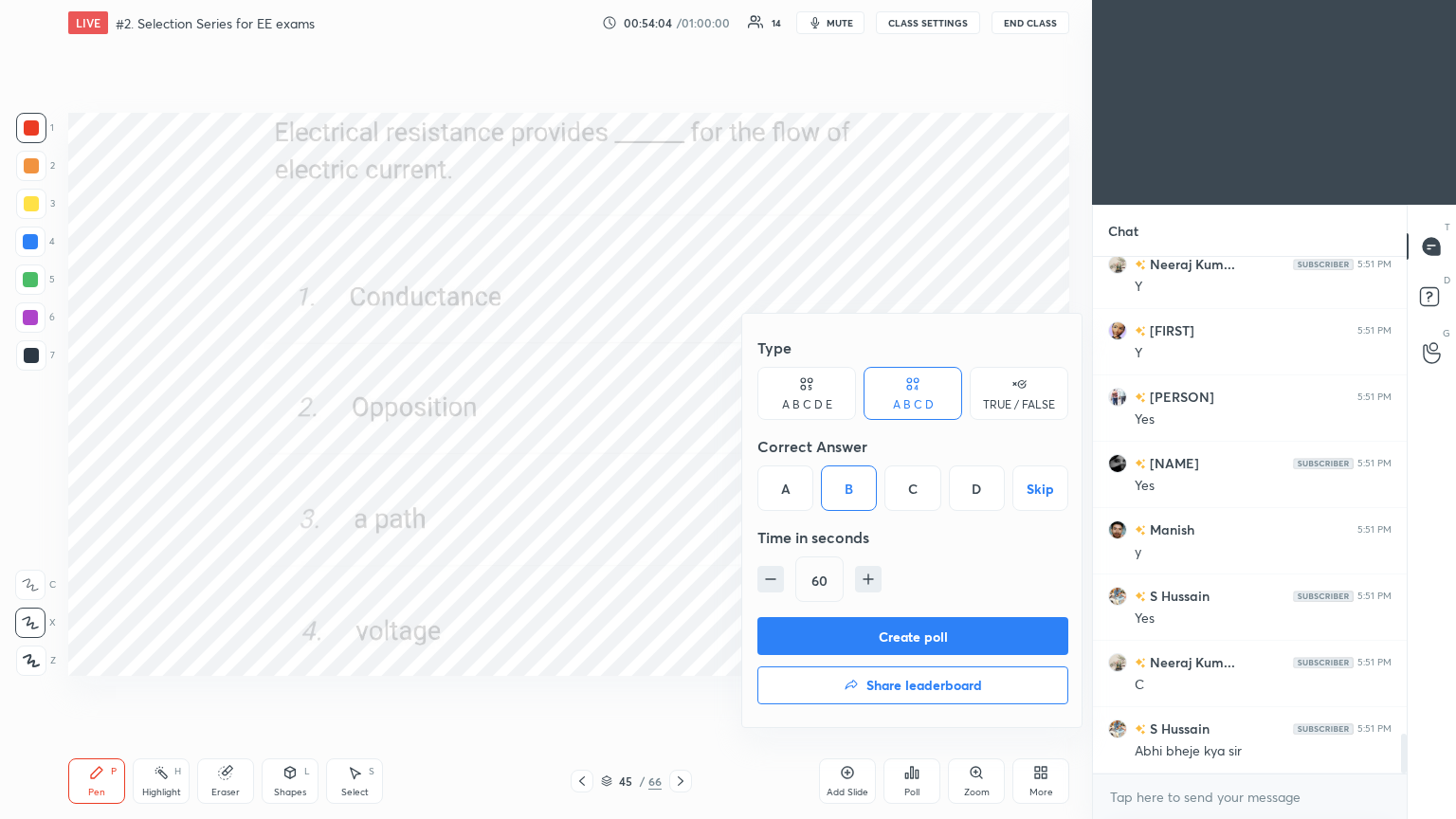 click on "Create poll" at bounding box center [913, 636] 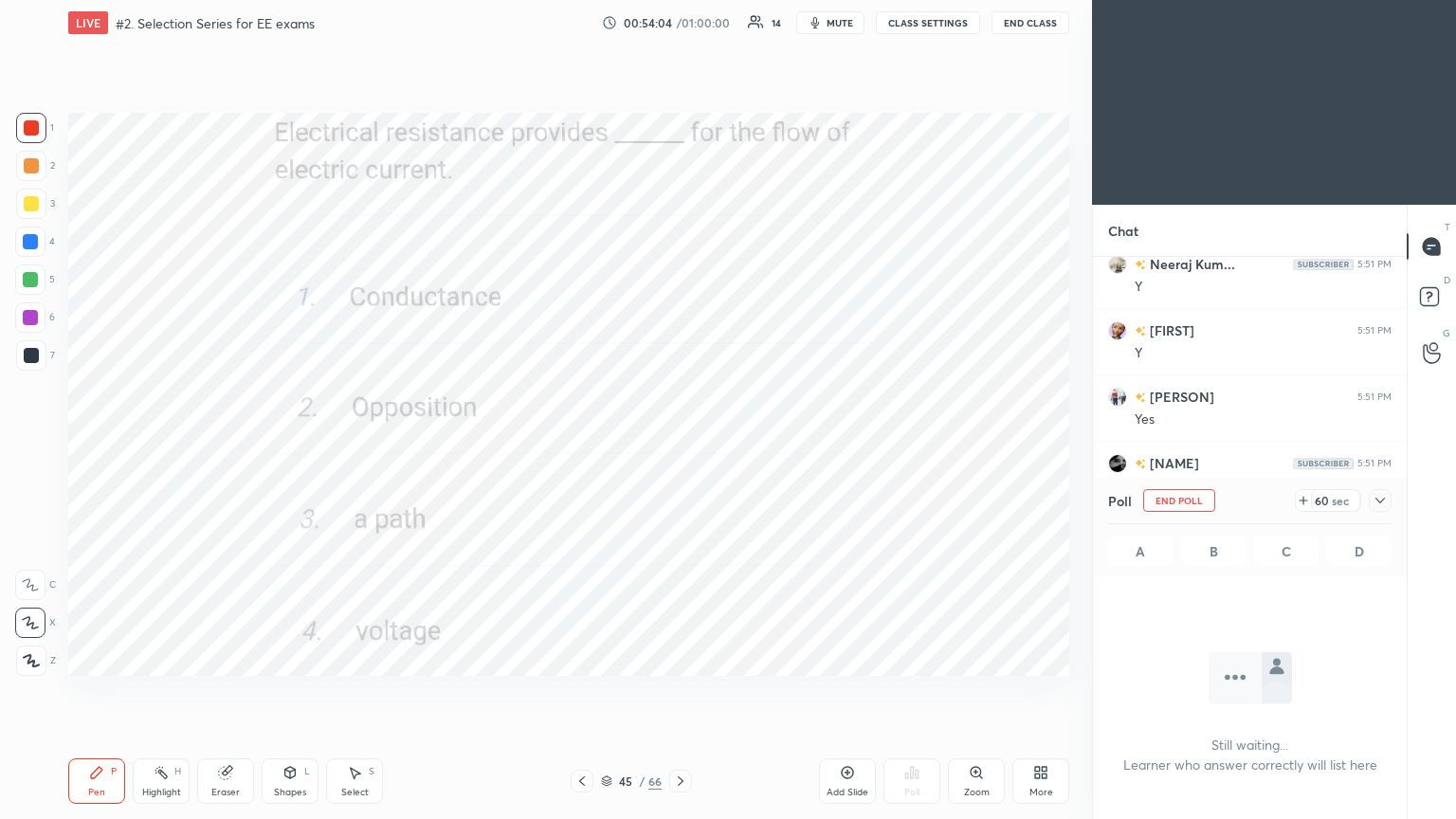 scroll, scrollTop: 418, scrollLeft: 308, axis: both 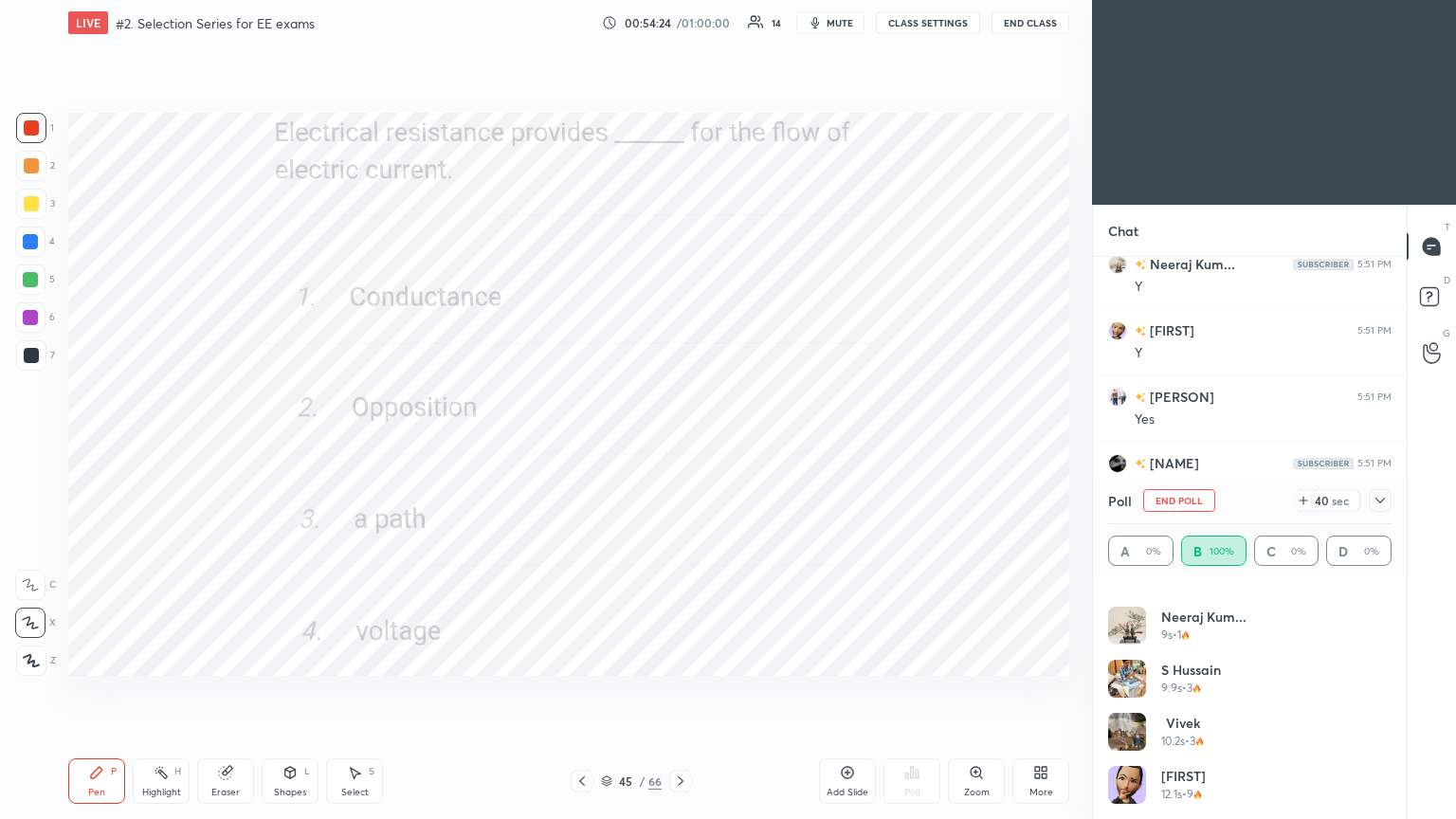 click on "End Poll" at bounding box center [1179, 500] 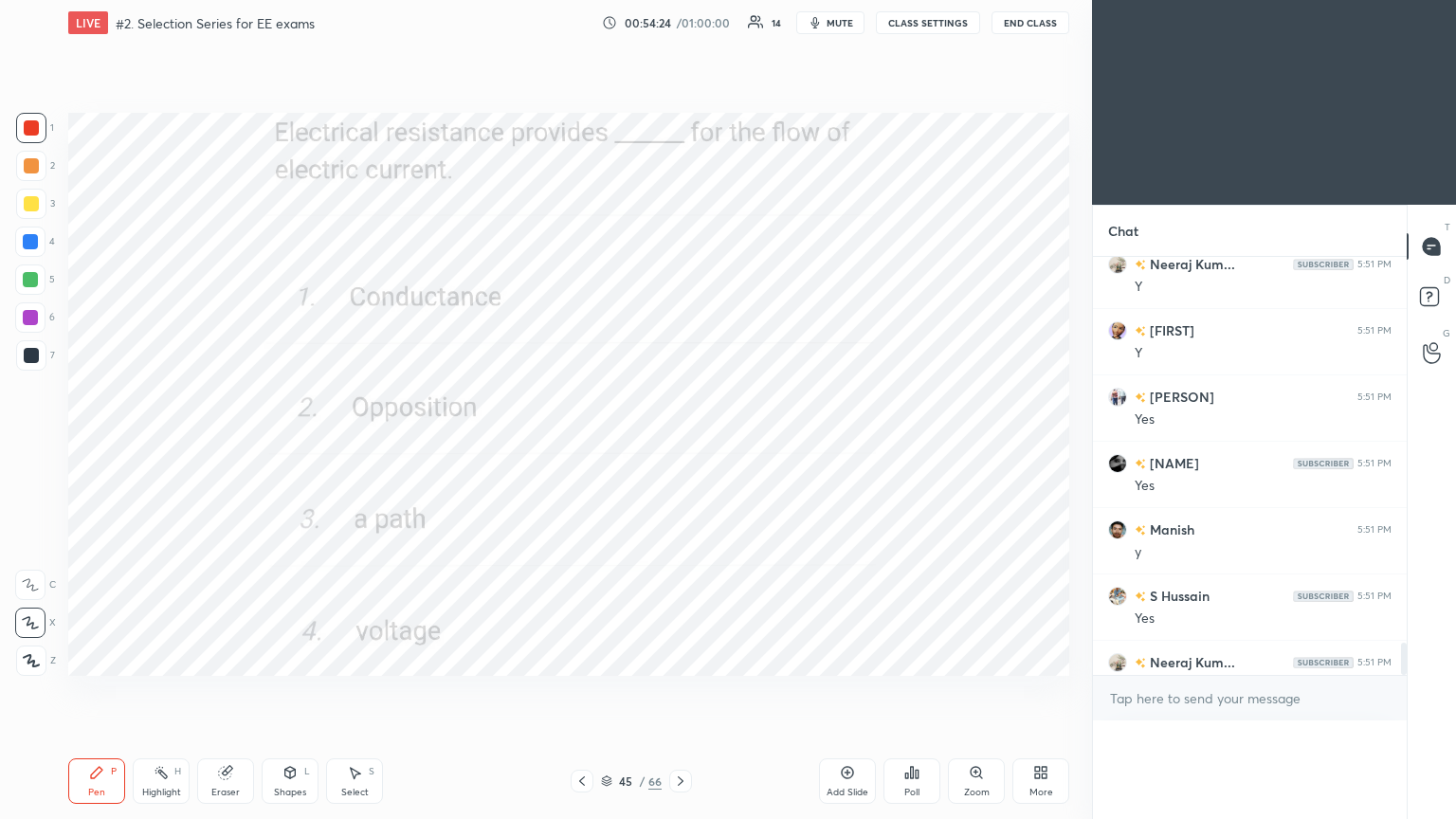 scroll, scrollTop: 114, scrollLeft: 278, axis: both 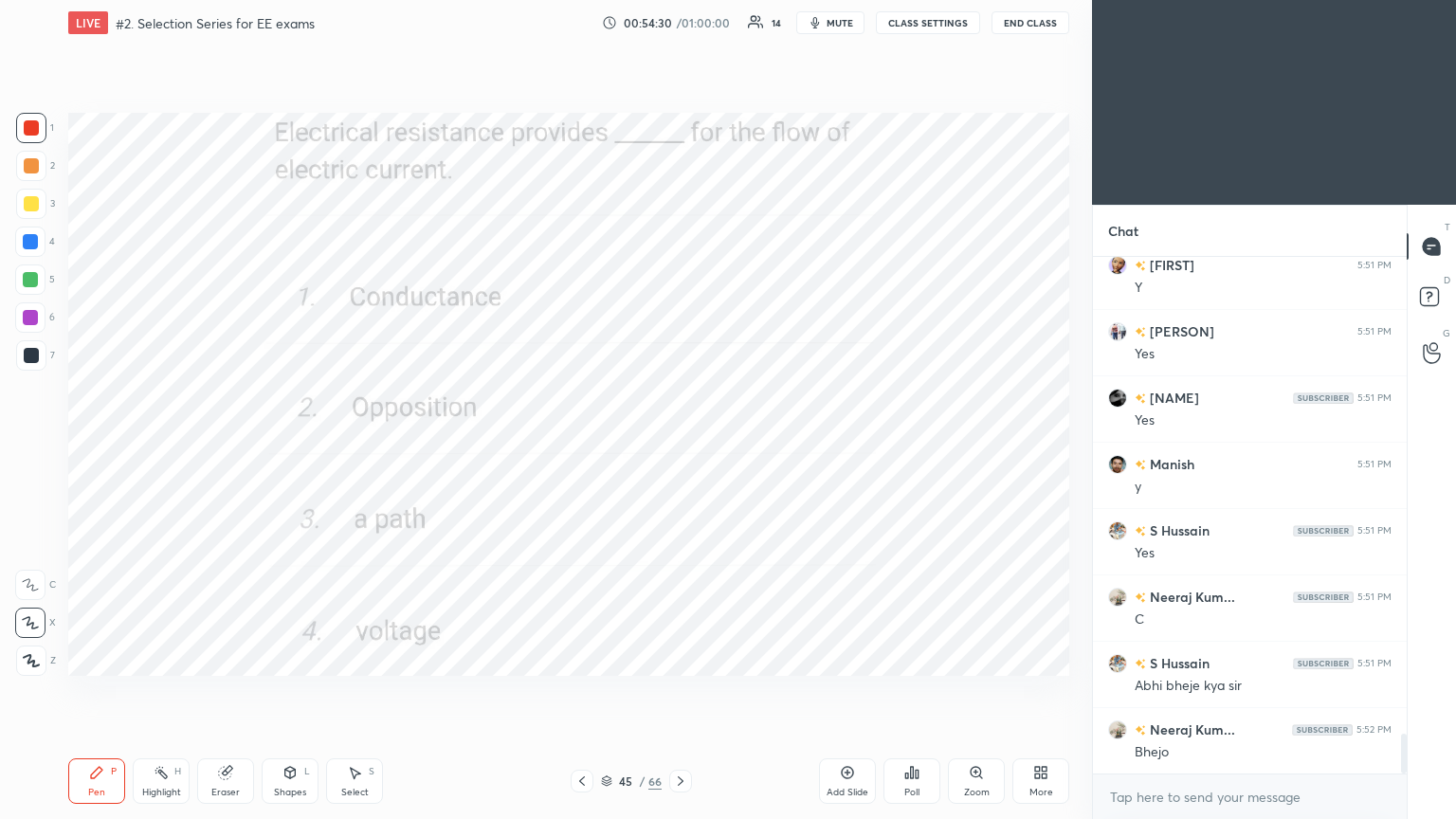 click 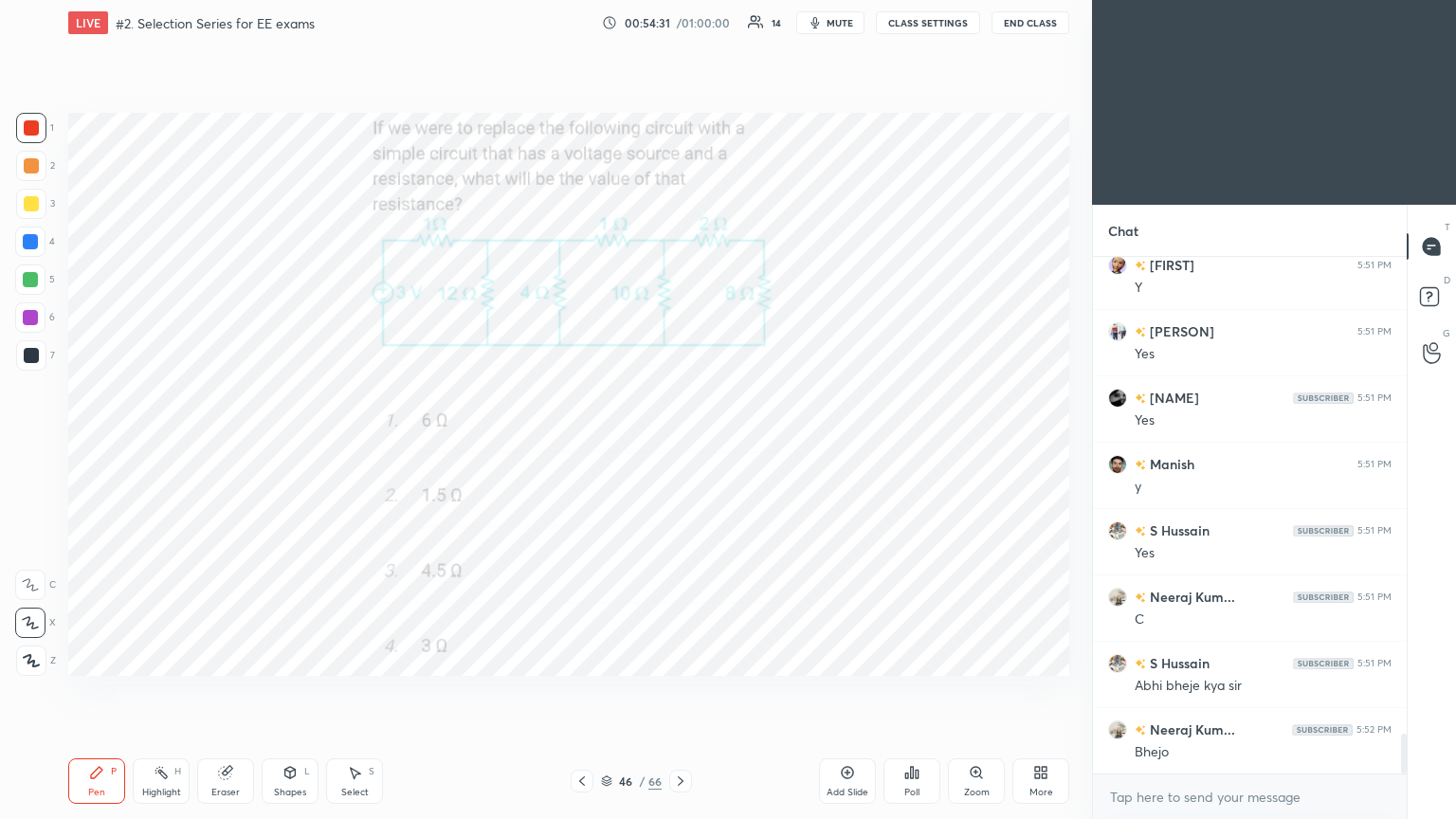 click on "Poll" at bounding box center [912, 792] 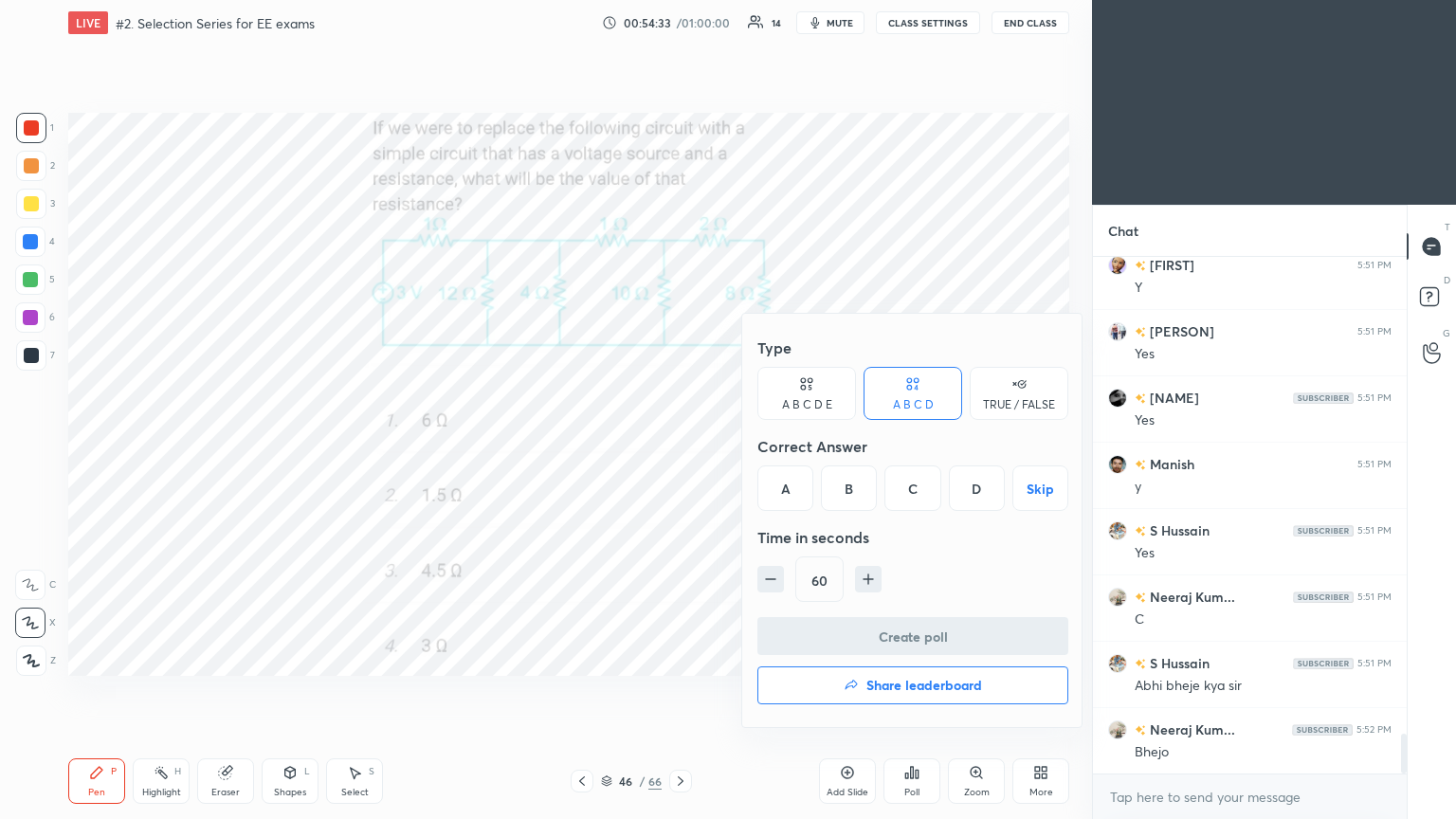 click on "D" at bounding box center [976, 488] 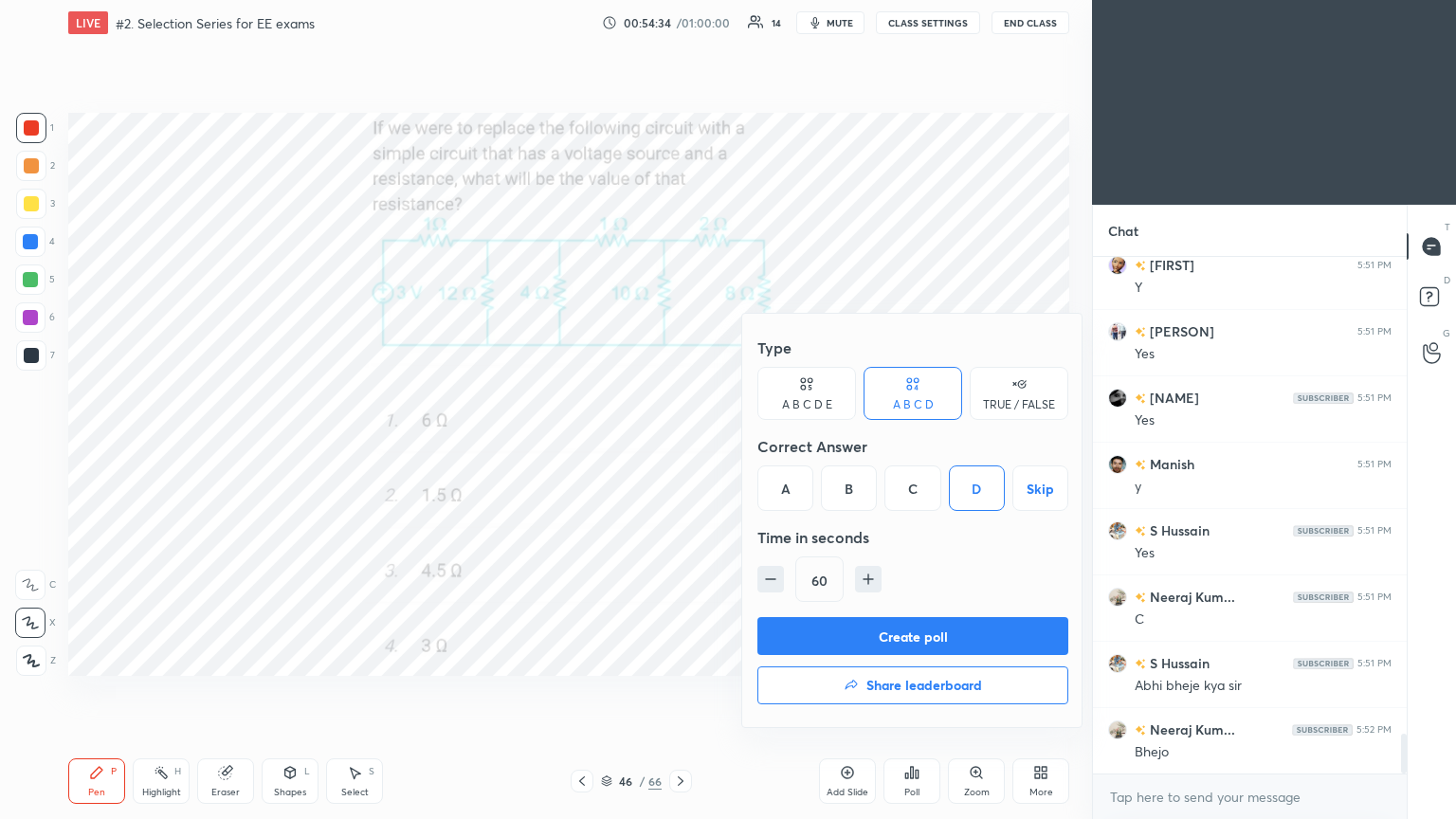 click on "Create poll" at bounding box center [913, 636] 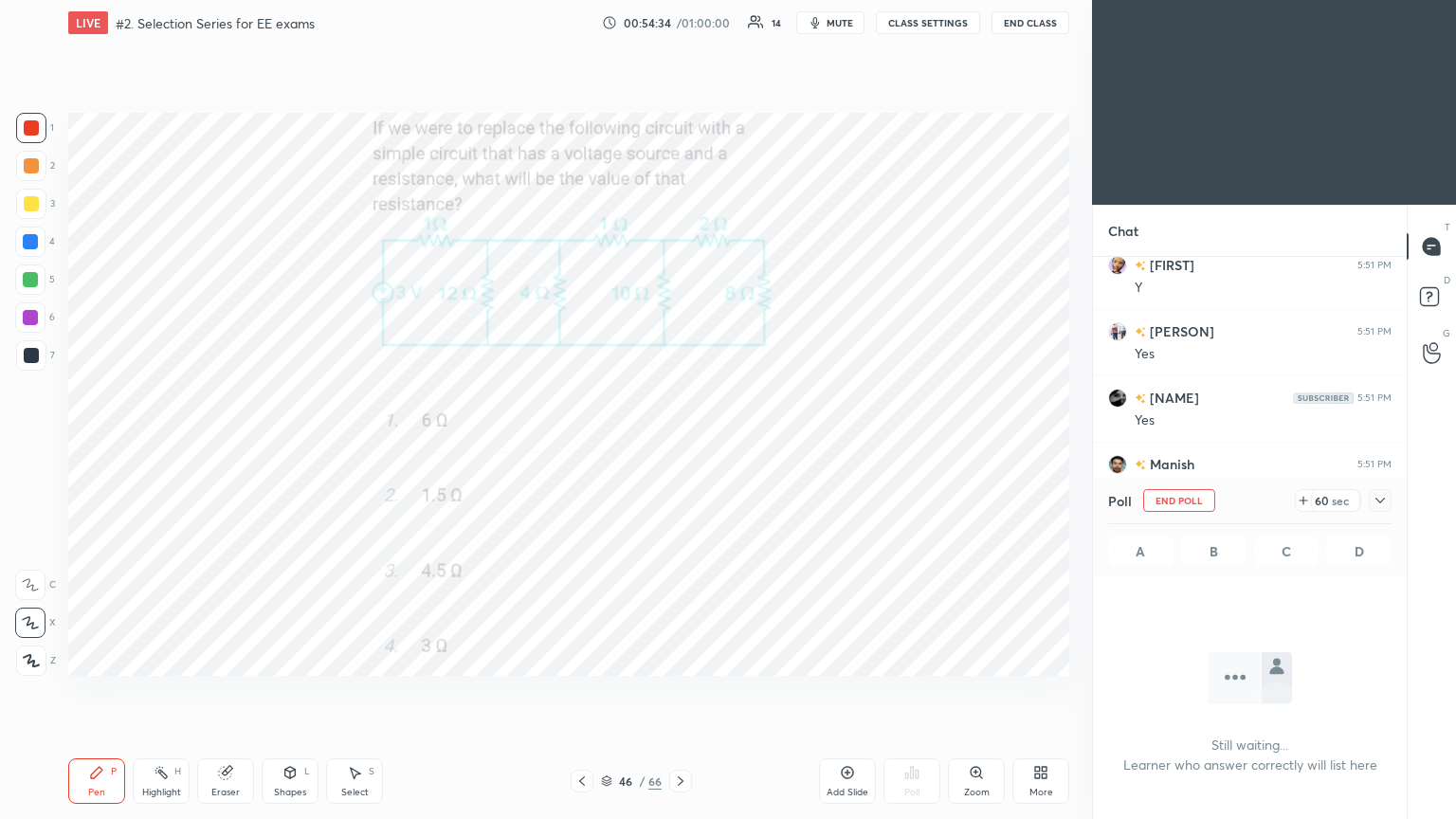 scroll, scrollTop: 480, scrollLeft: 308, axis: both 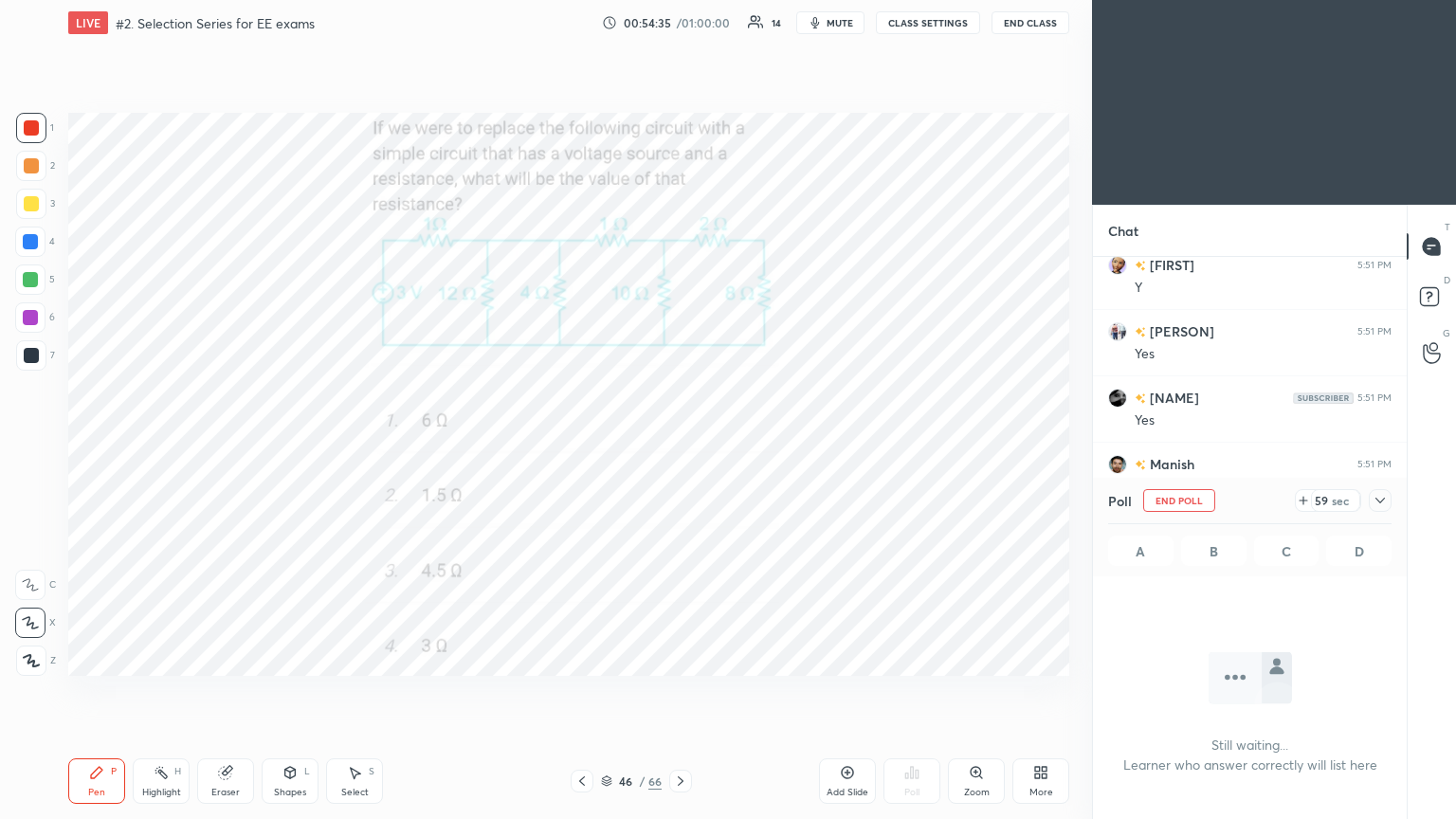 click on "59  sec" at bounding box center [1343, 500] 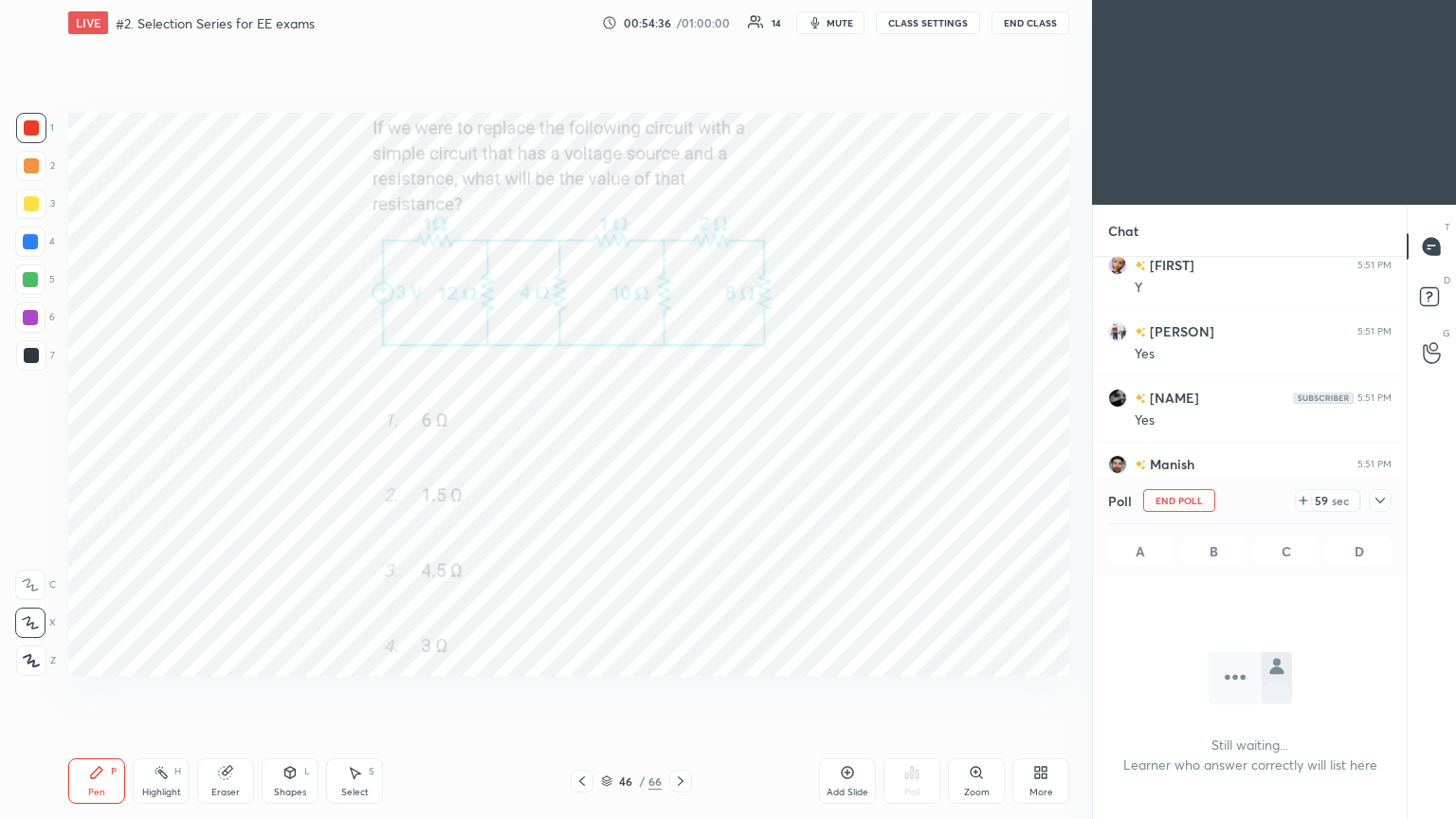 click 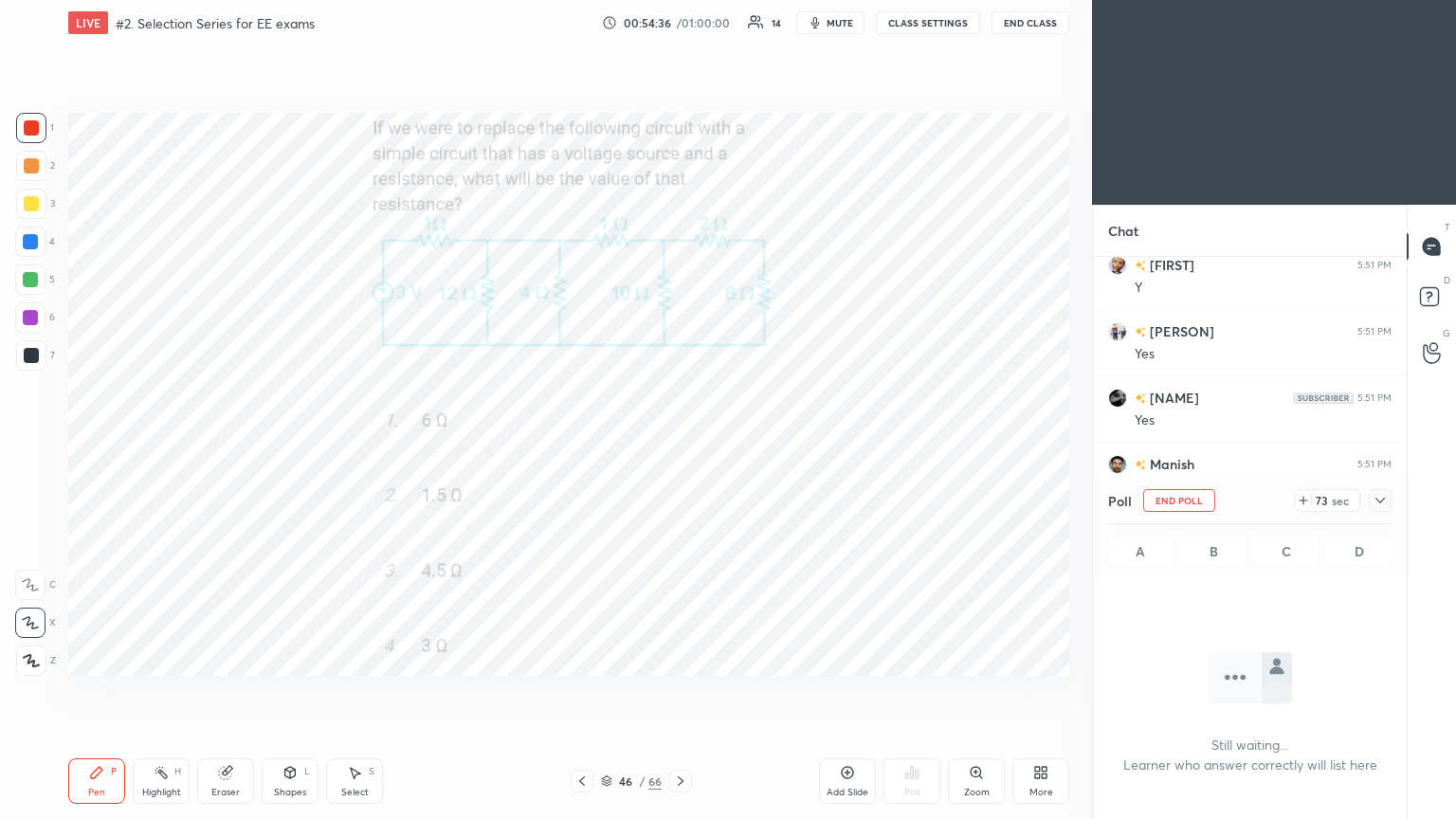 click 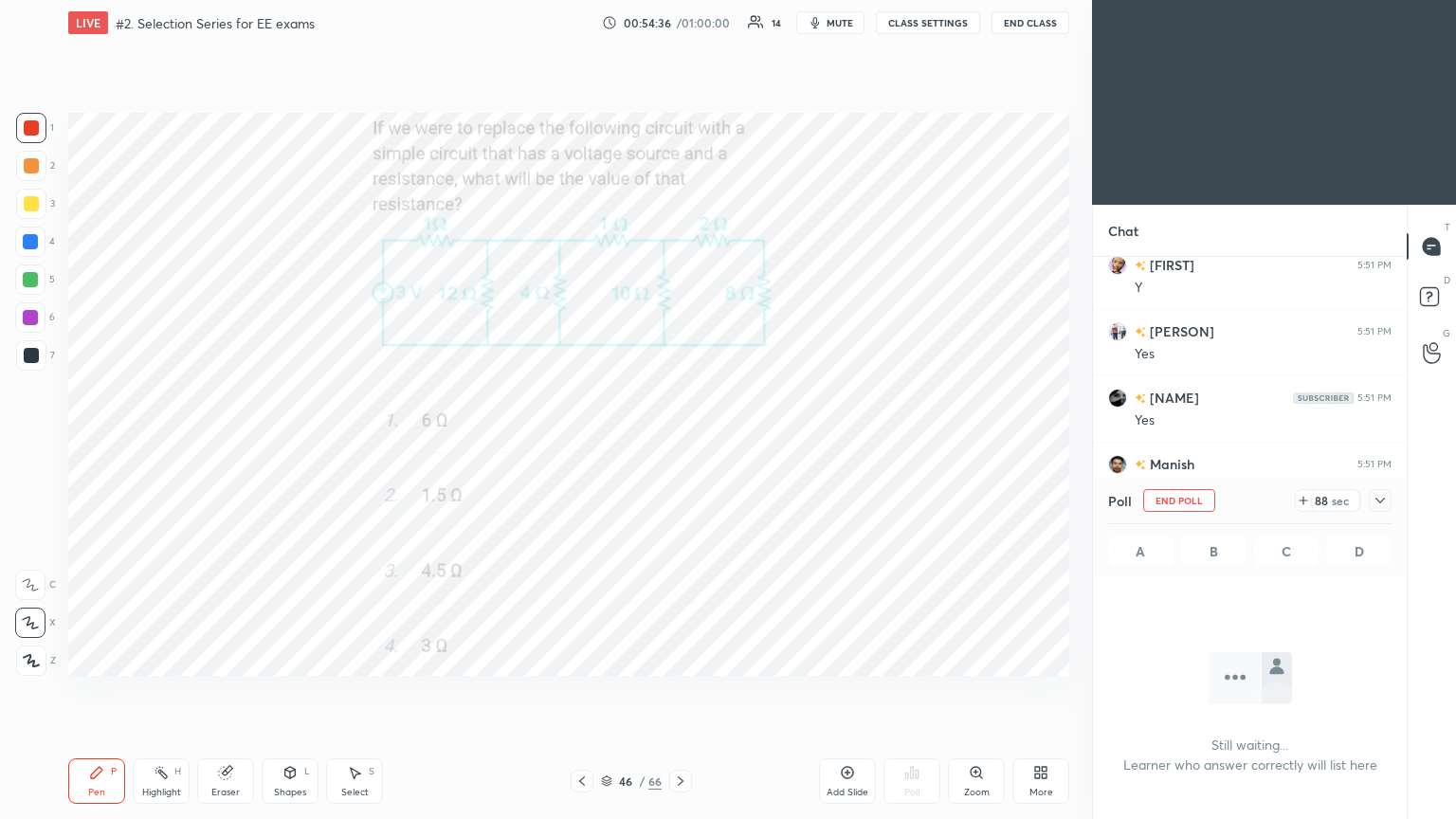 click on "Poll End Poll 88  sec" at bounding box center (1249, 500) 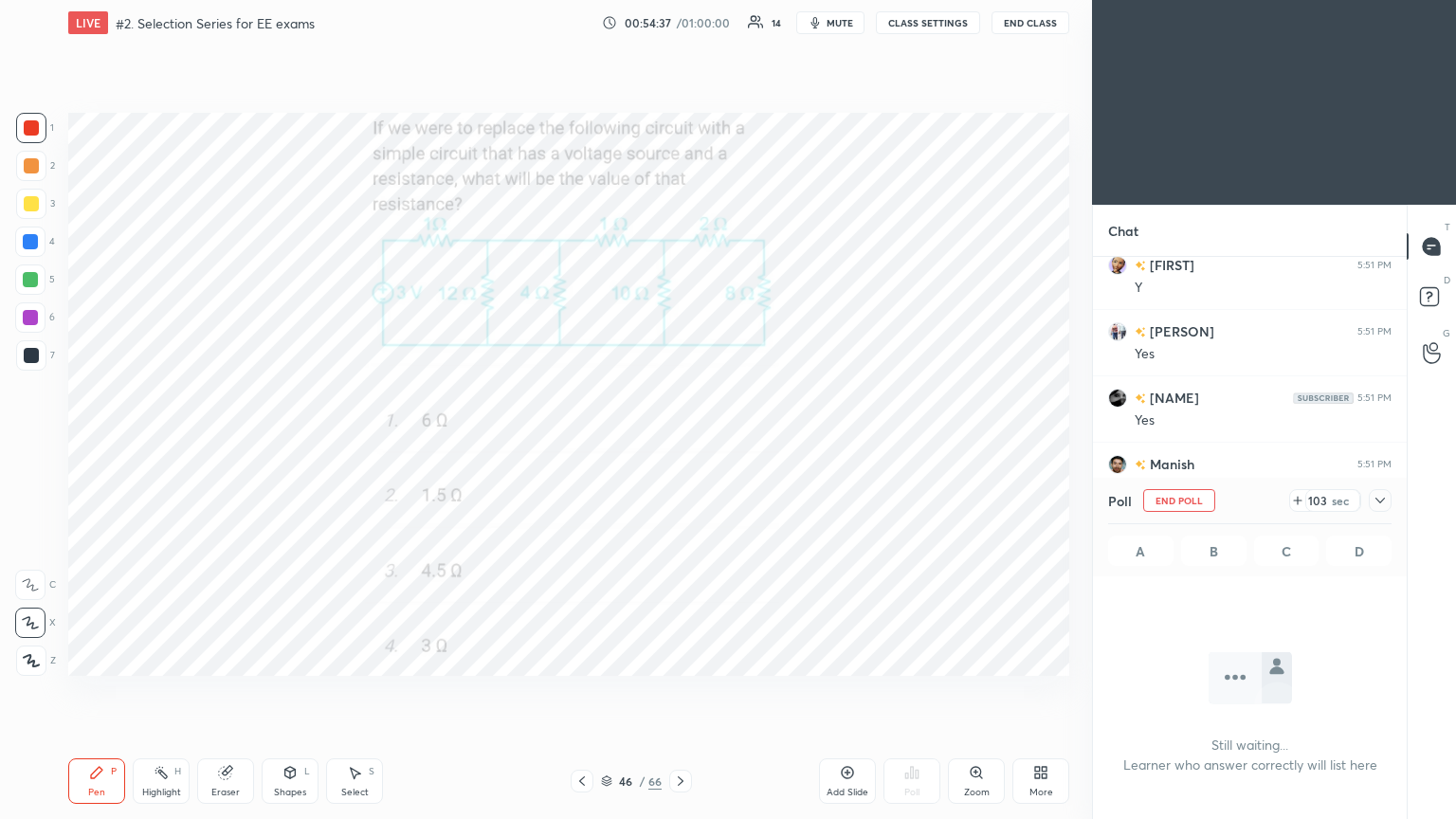 click 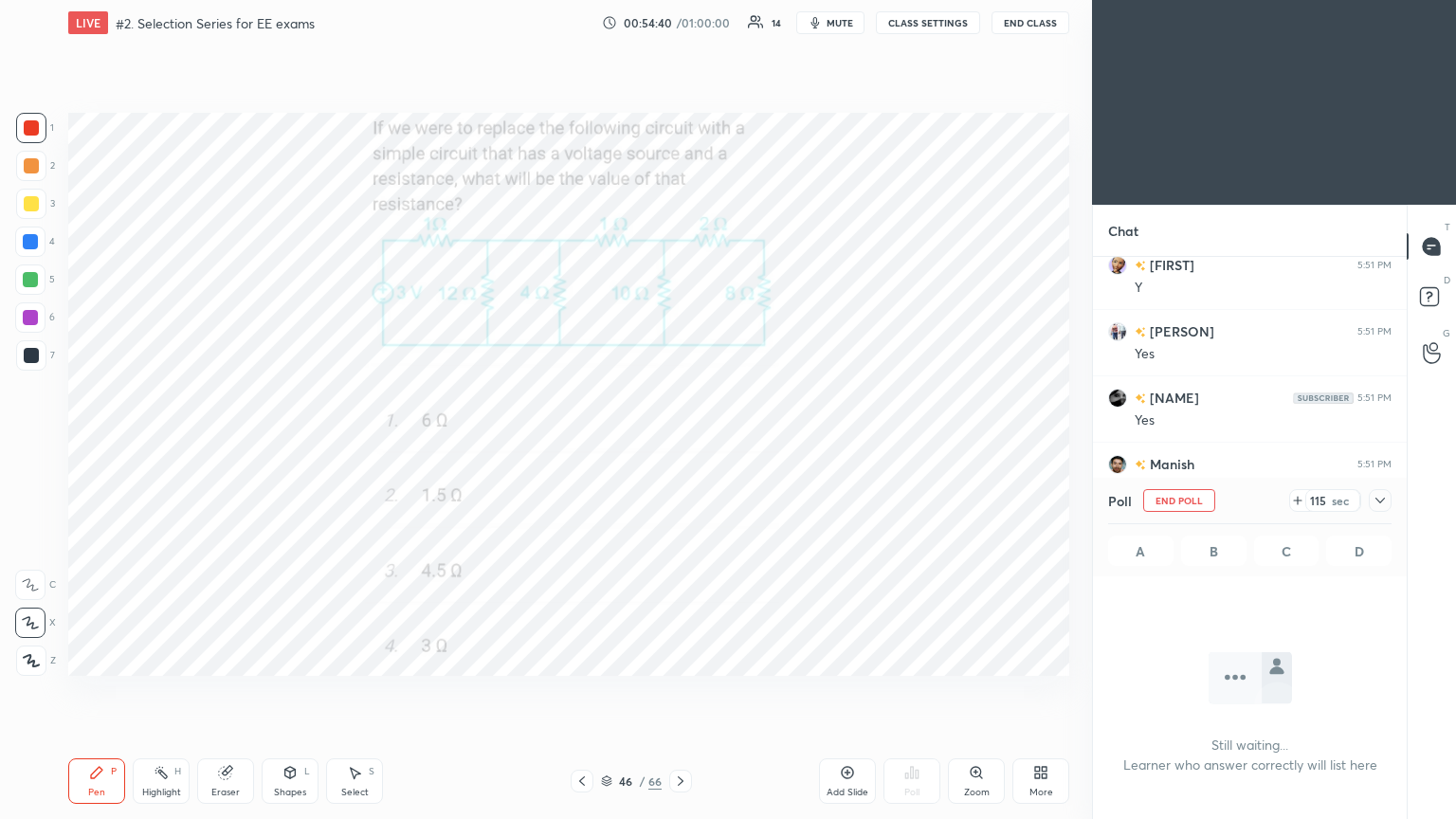 click 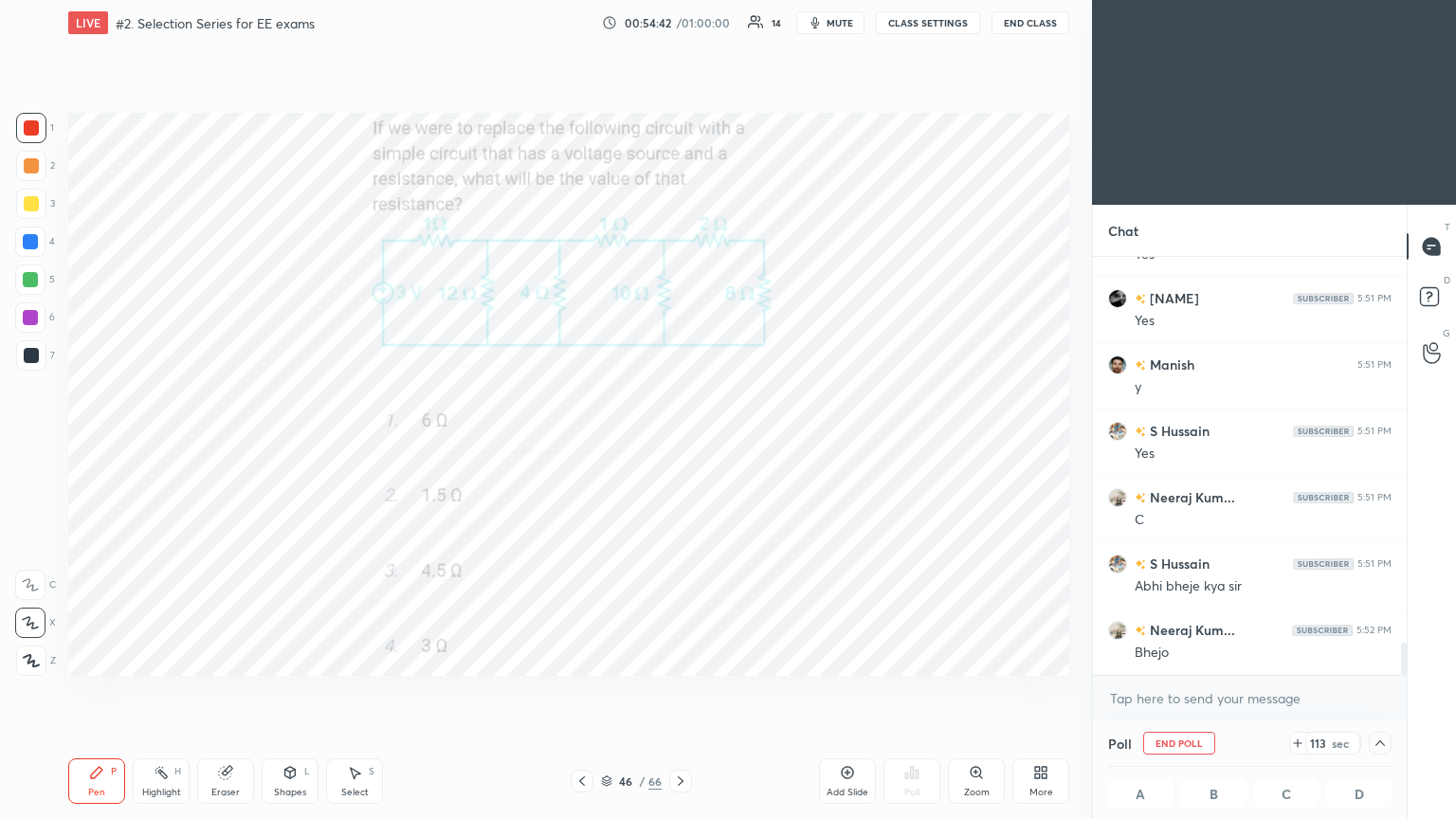 click at bounding box center (1404, 659) 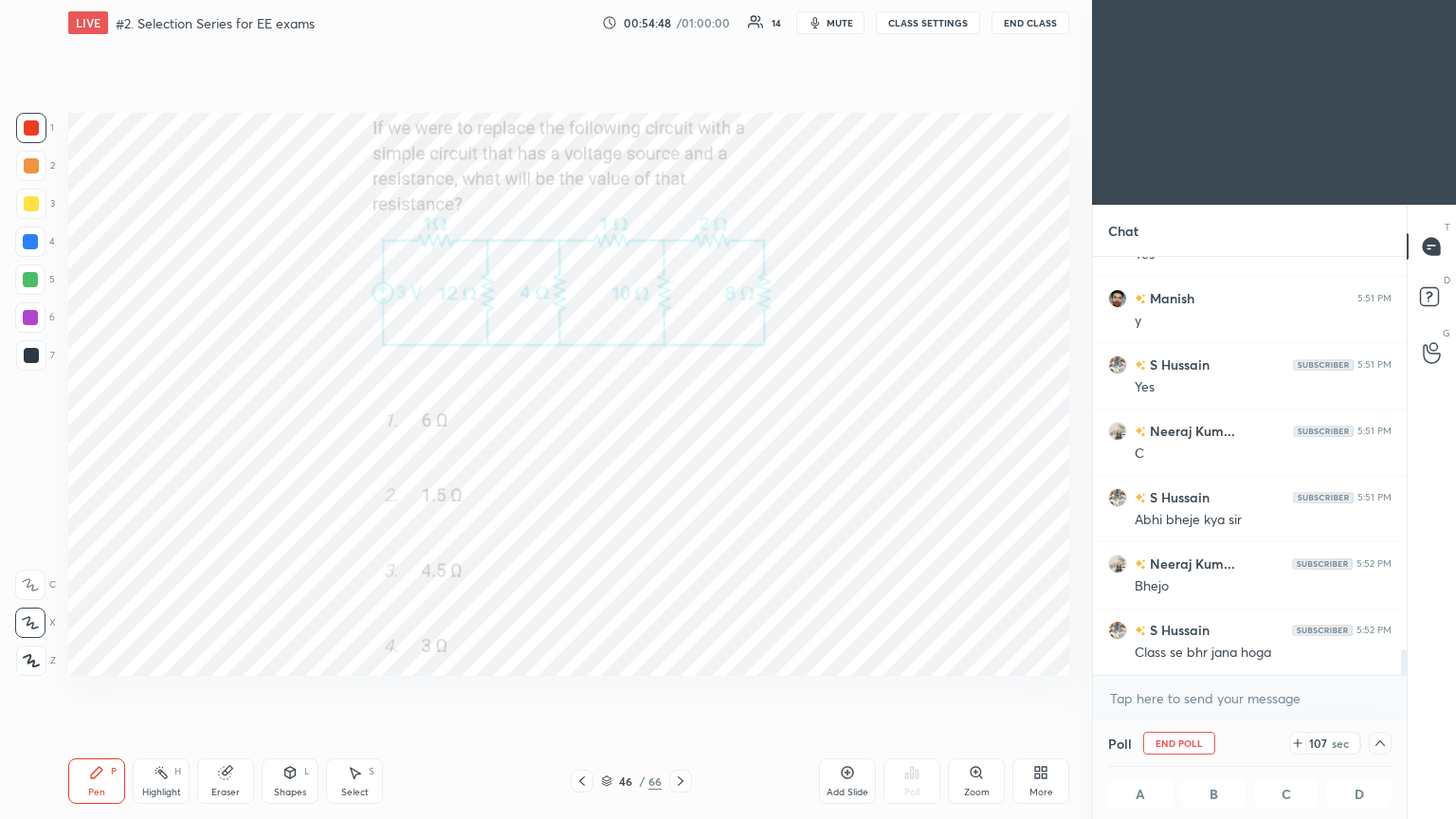 drag, startPoint x: 1406, startPoint y: 656, endPoint x: 1410, endPoint y: 679, distance: 23.34524 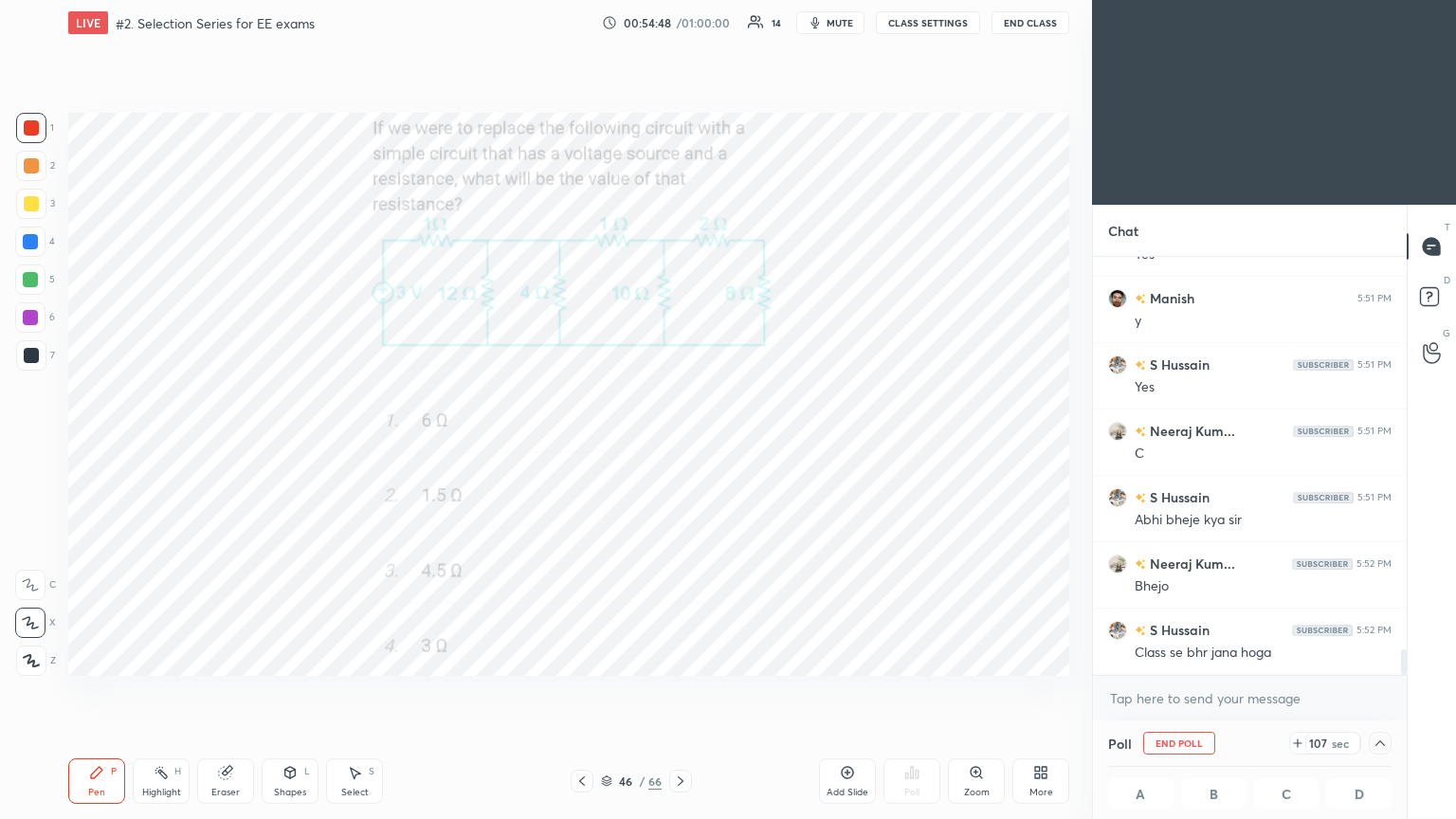 click on "[LAST_NAME] 5:51 PM Yes [LAST_NAME] 5:51 PM Yes [LAST_NAME] 5:51 PM y S [LAST_NAME] 5:51 PM Yes [LAST_NAME] 5:51 PM C S [LAST_NAME] 5:51 PM Abhi bheje kya sir [LAST_NAME] 5:52 PM Bhejo S [LAST_NAME] 5:52 PM Class se bhrjana hoga JUMP TO LATEST Enable hand raising Enable raise hand to speak to learners. Once enabled, chat will be turned off temporarily. Enable x" at bounding box center [1249, 488] 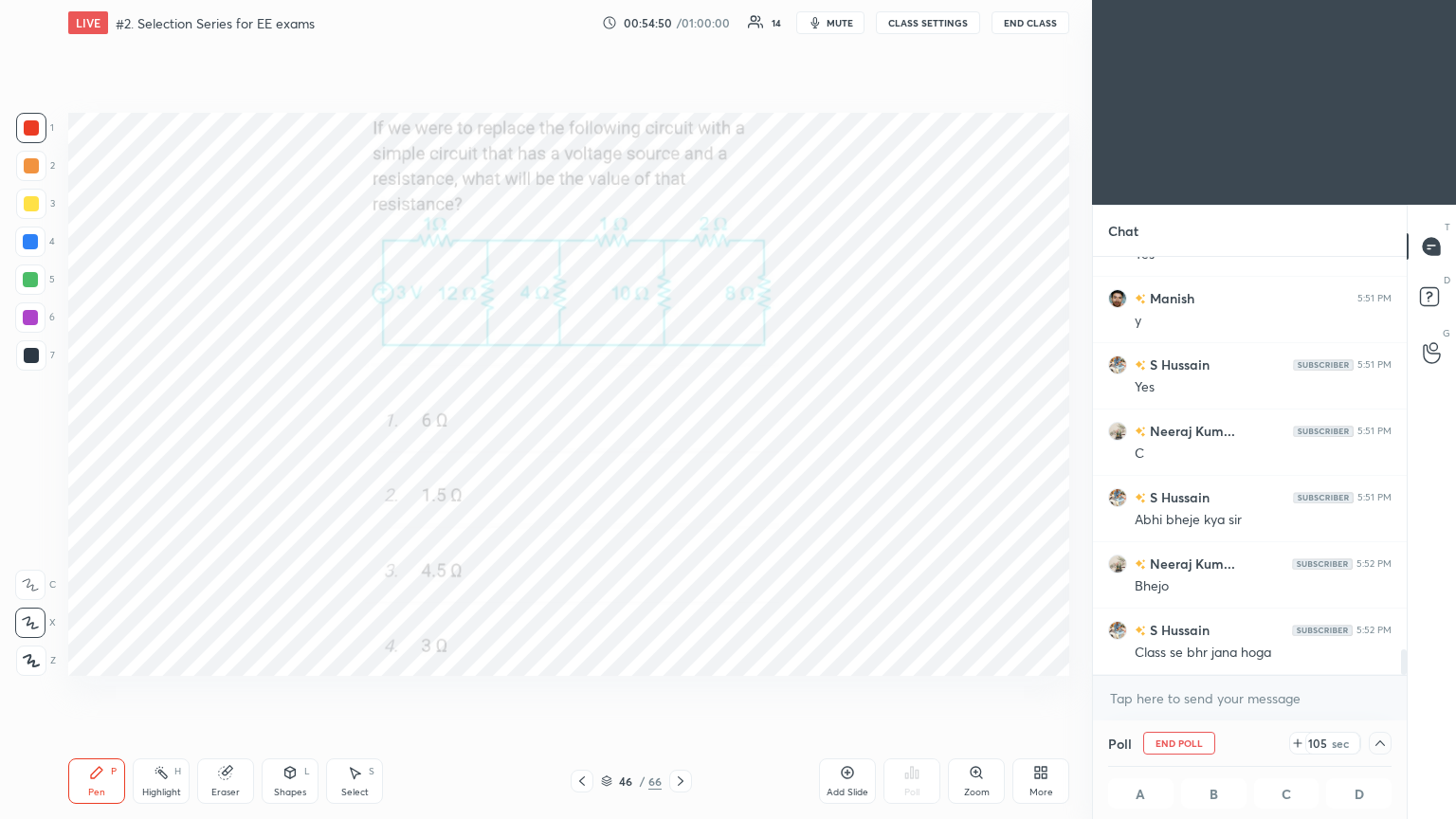 click 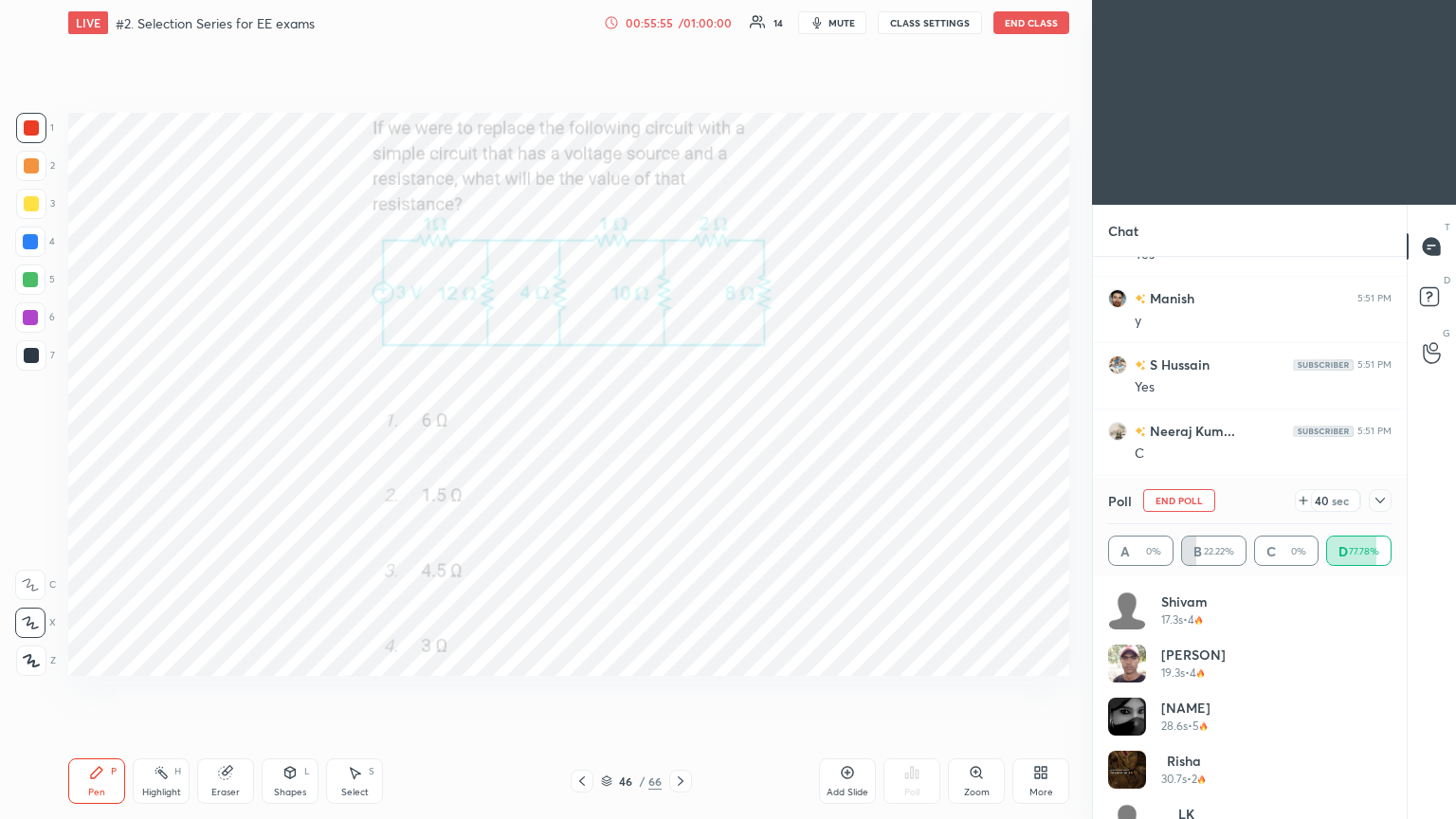 click on "End Poll" at bounding box center [1179, 500] 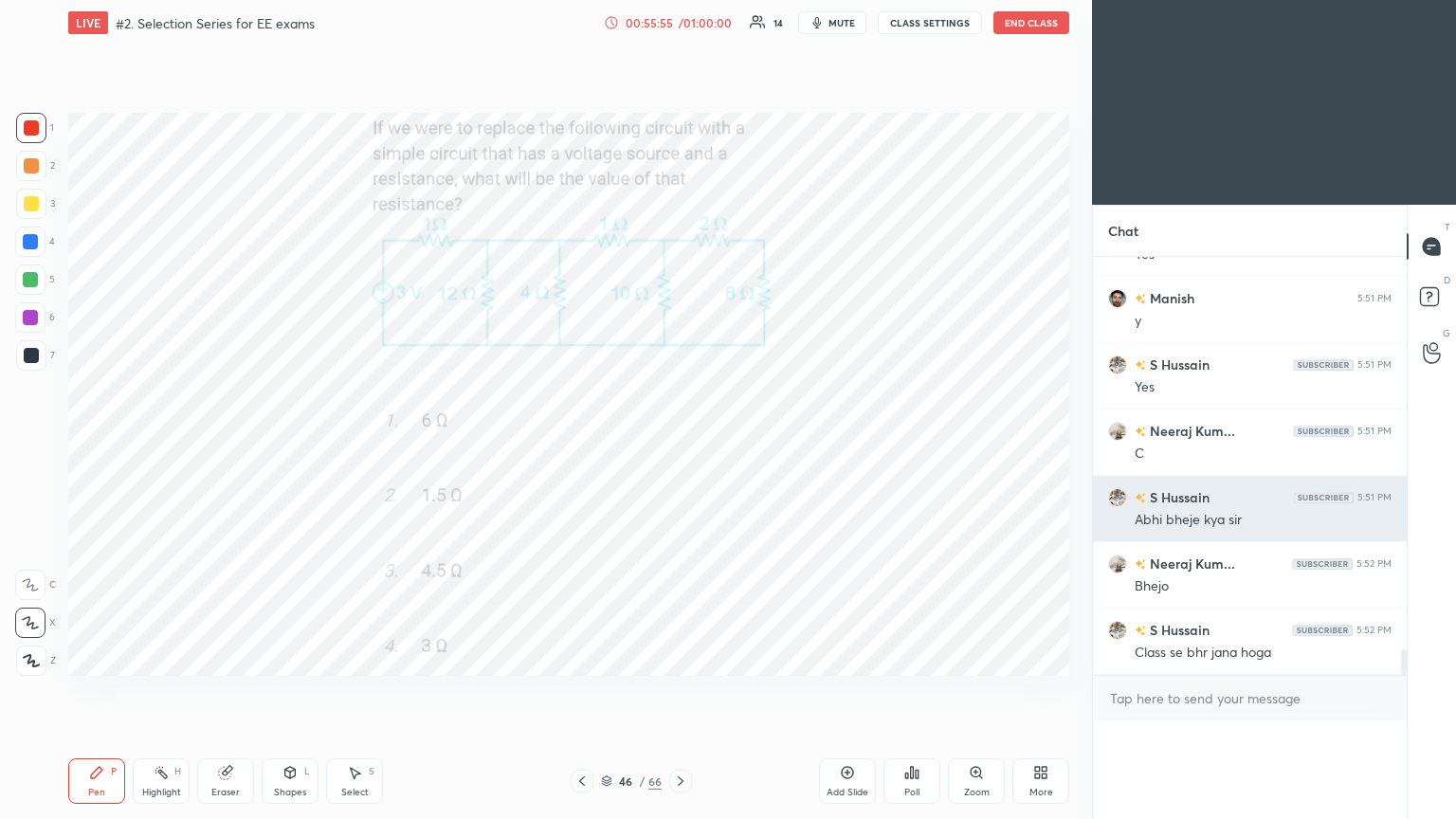 scroll, scrollTop: 142, scrollLeft: 278, axis: both 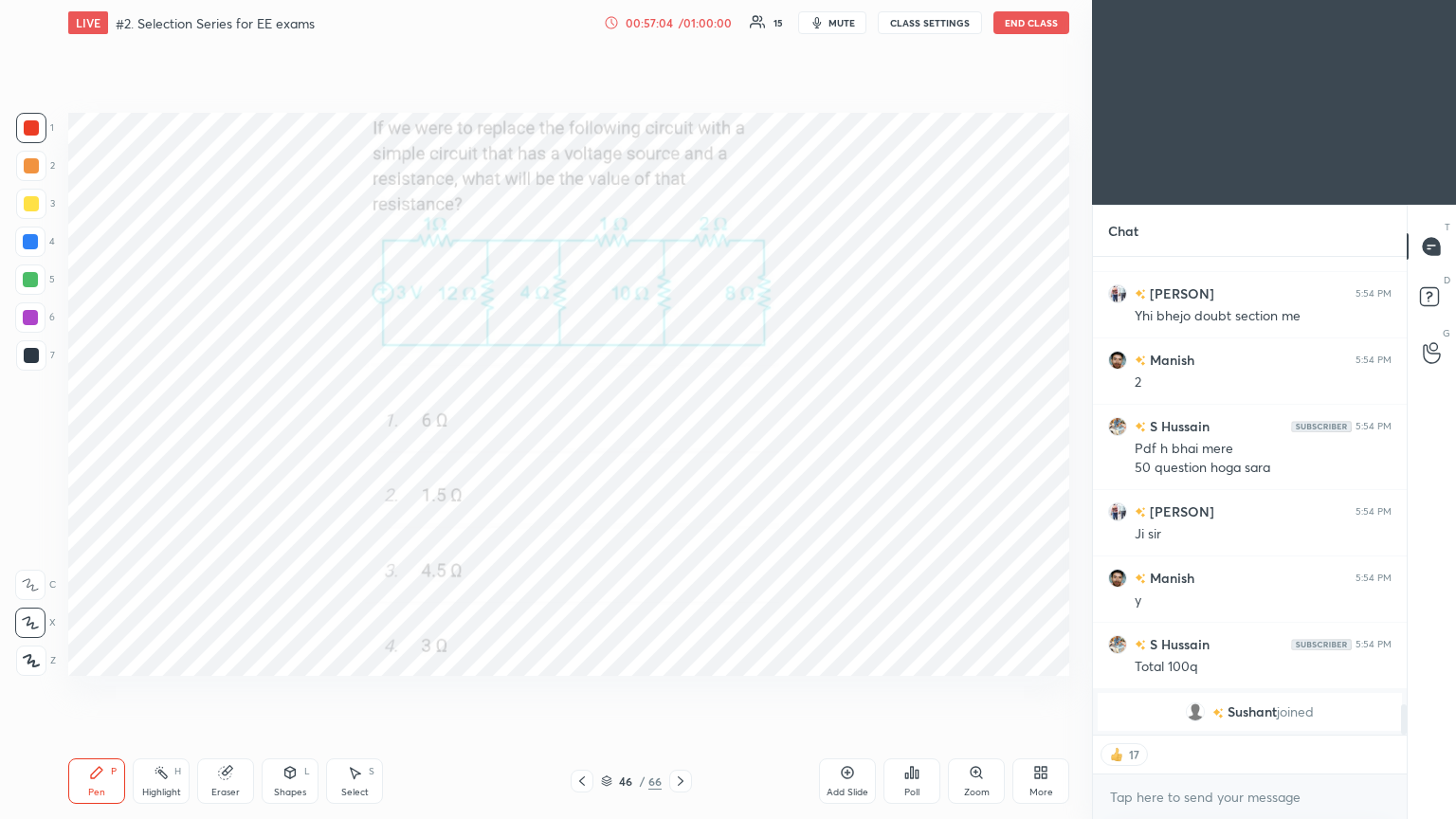 click 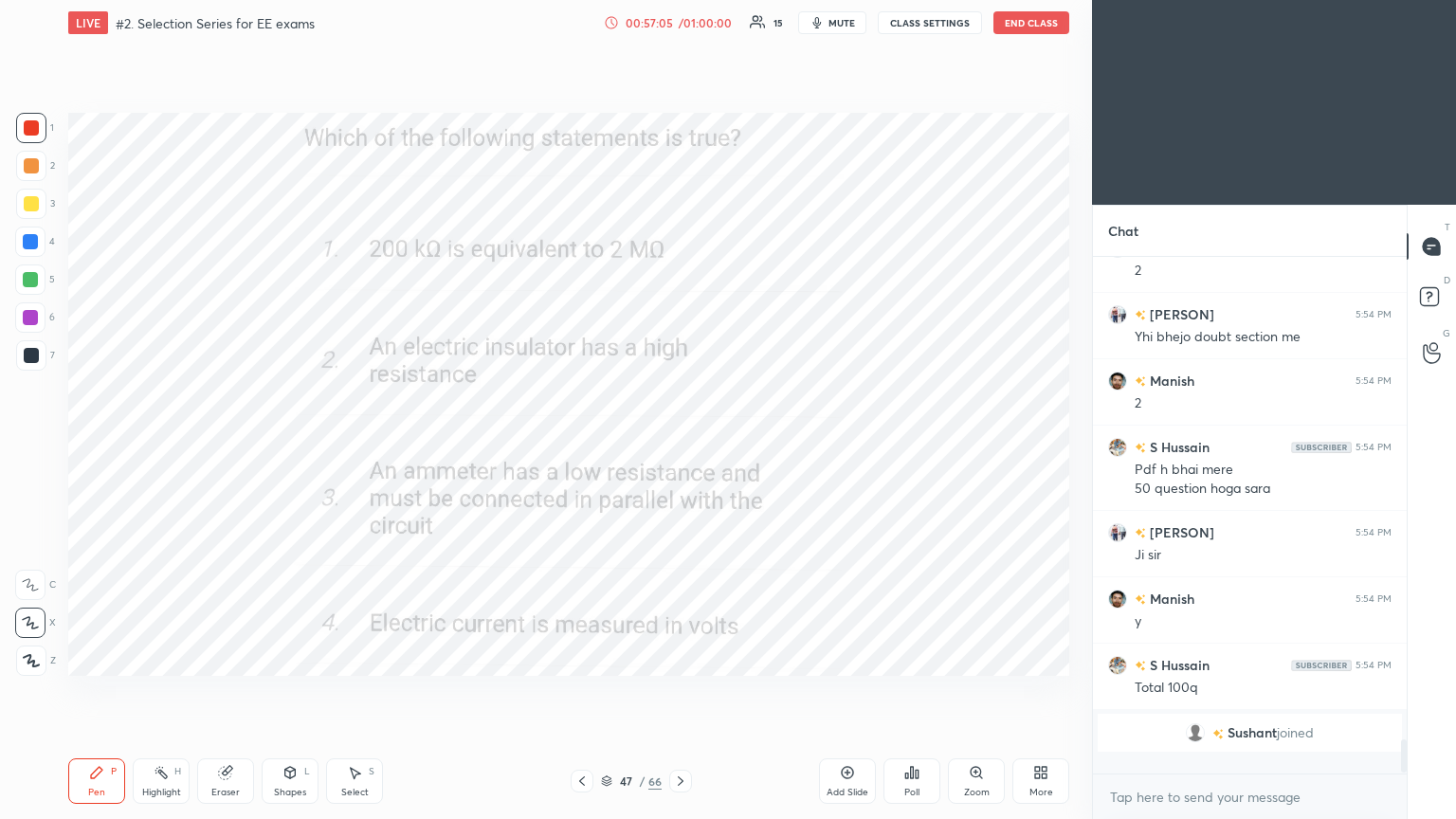 scroll, scrollTop: 6, scrollLeft: 6, axis: both 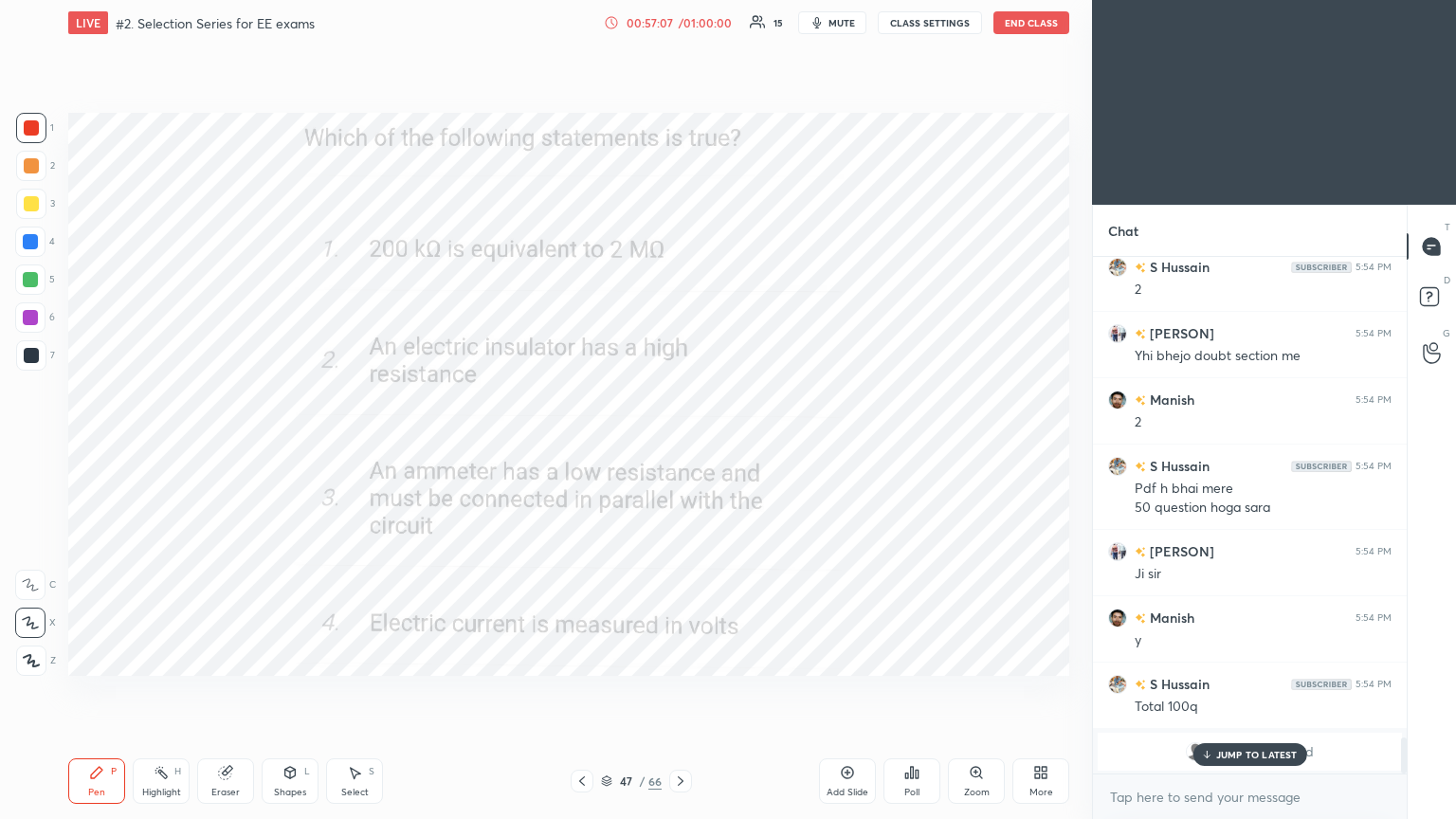 click 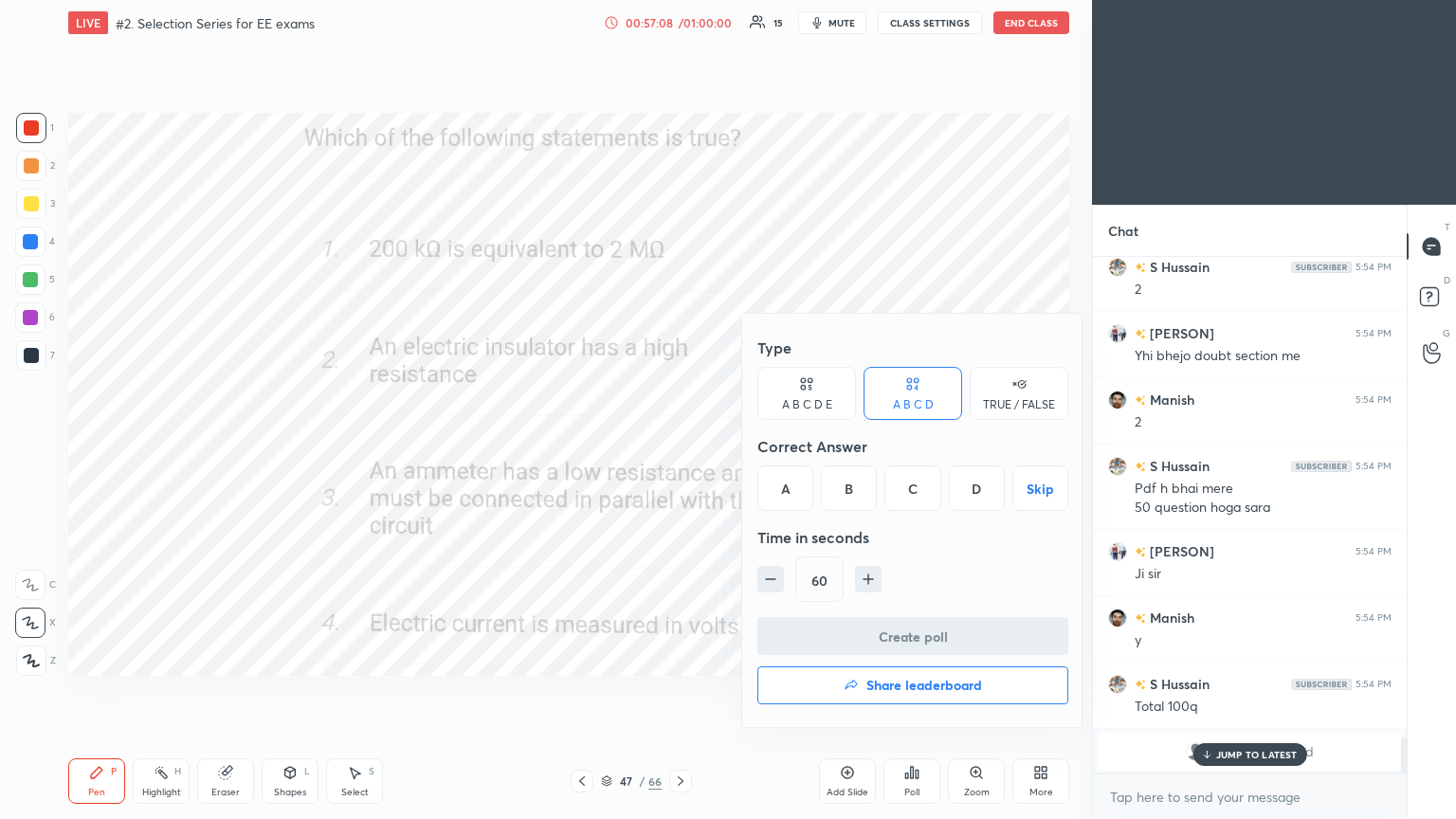 drag, startPoint x: 849, startPoint y: 490, endPoint x: 865, endPoint y: 534, distance: 46.8188 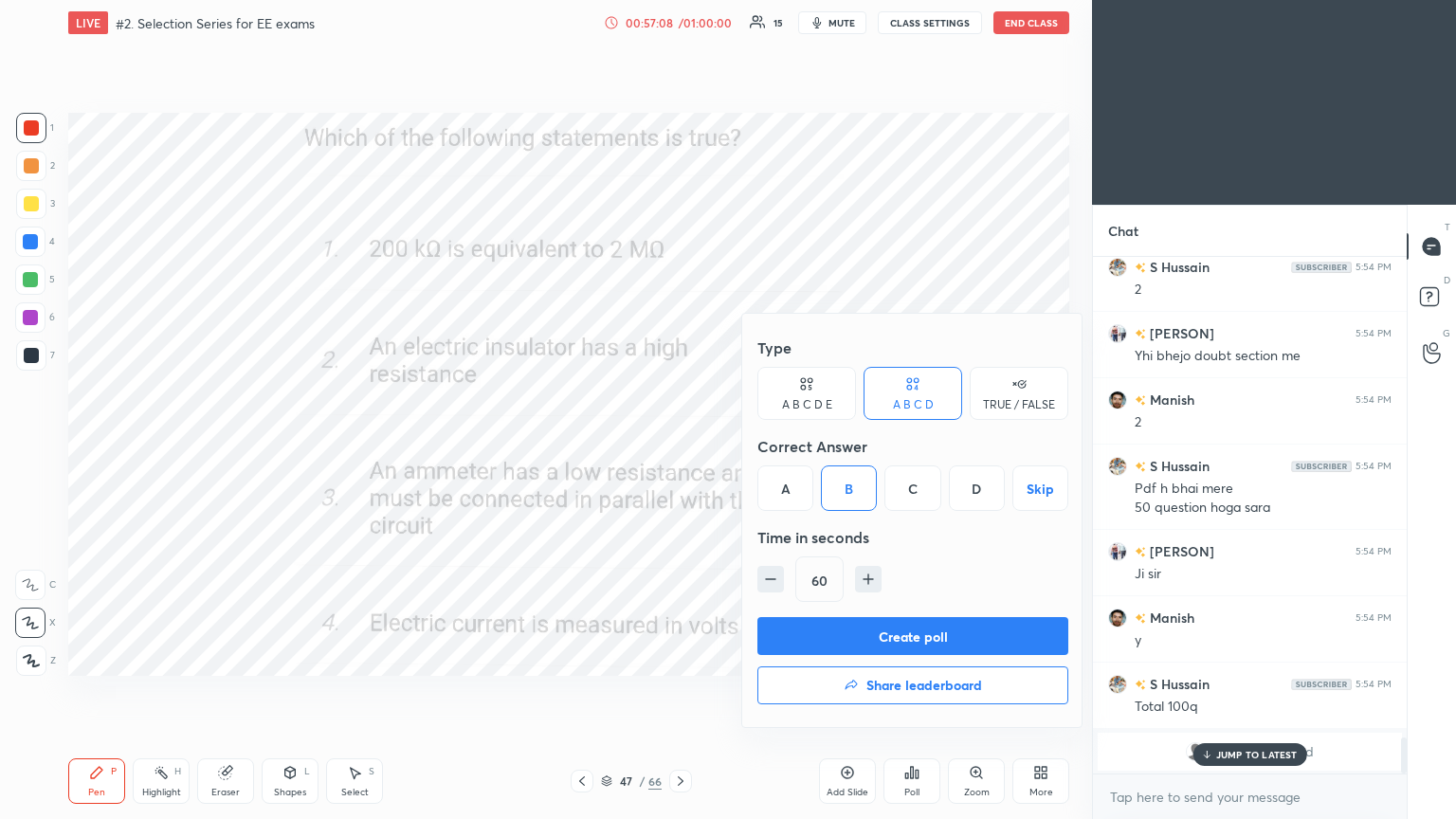 click on "Create poll" at bounding box center (913, 636) 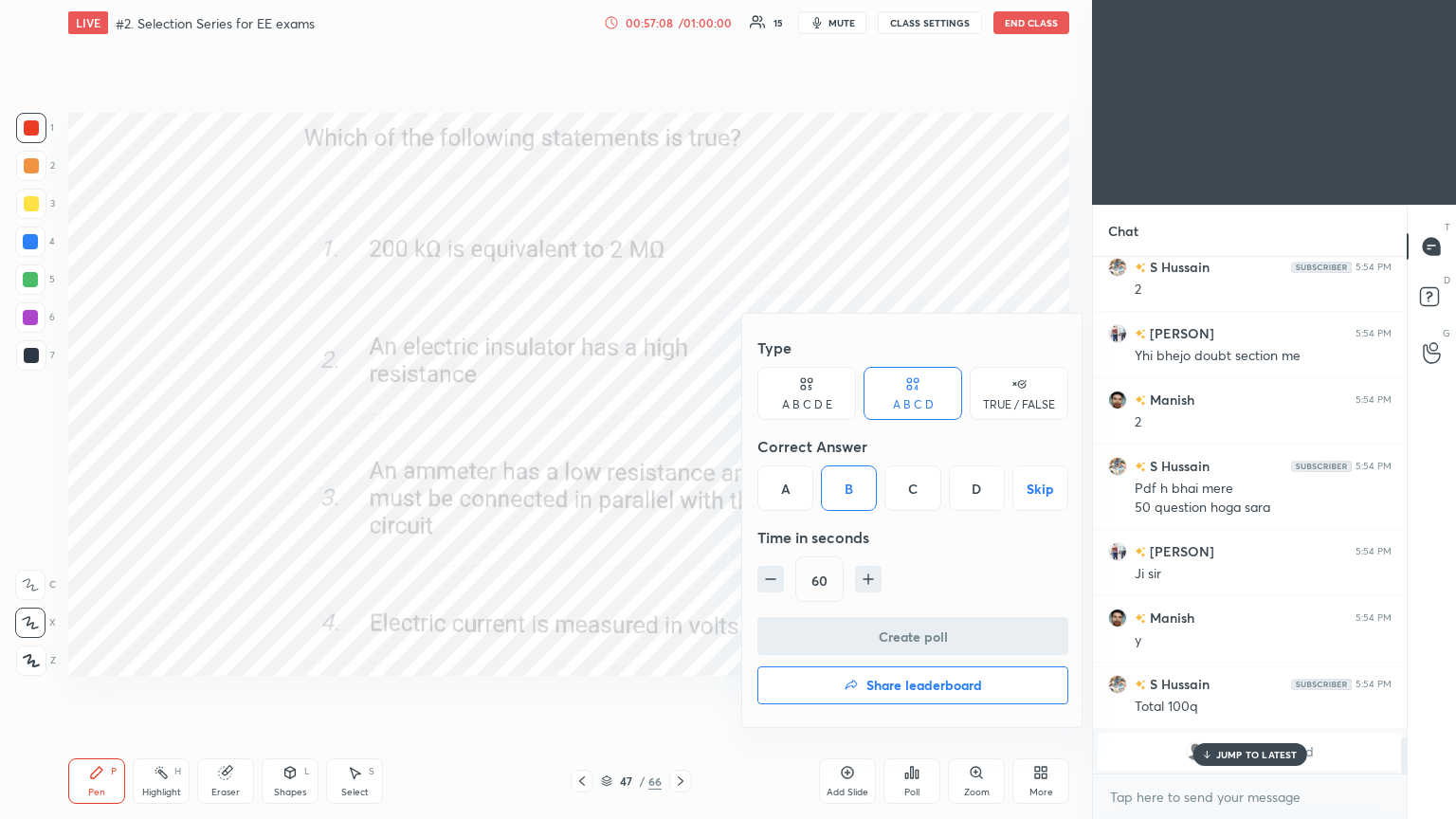 scroll, scrollTop: 471, scrollLeft: 308, axis: both 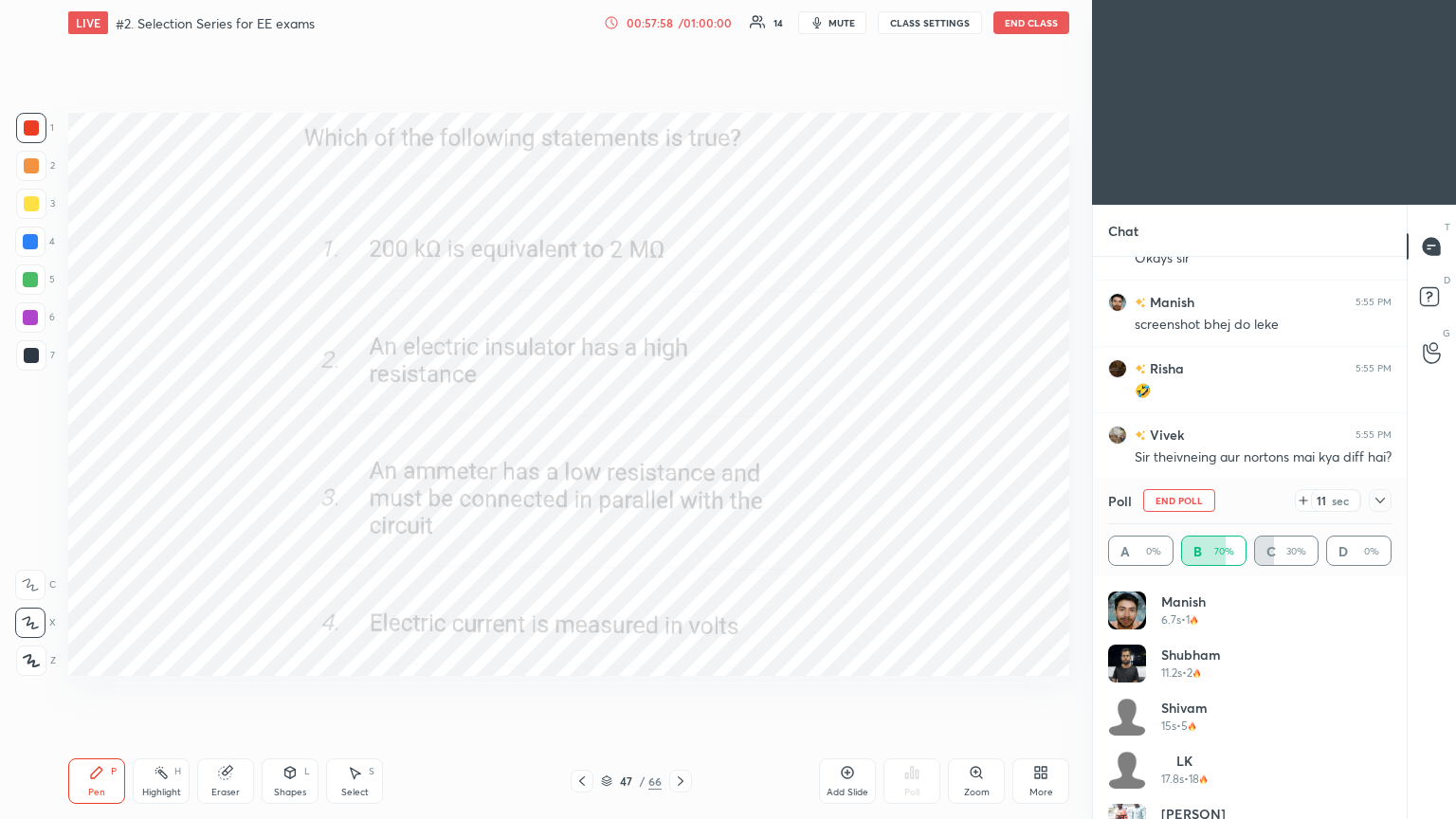 click 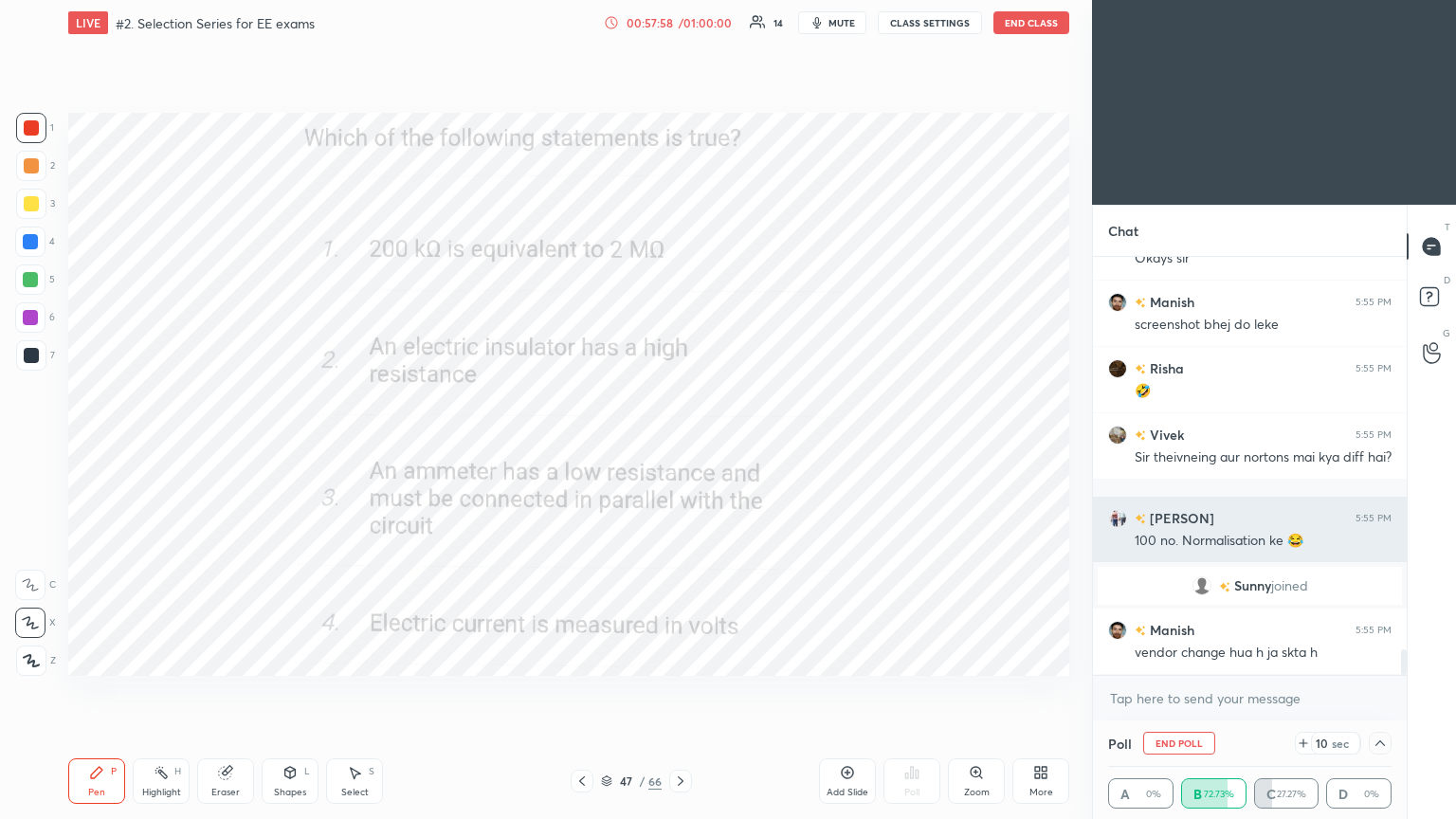 scroll, scrollTop: 145, scrollLeft: 278, axis: both 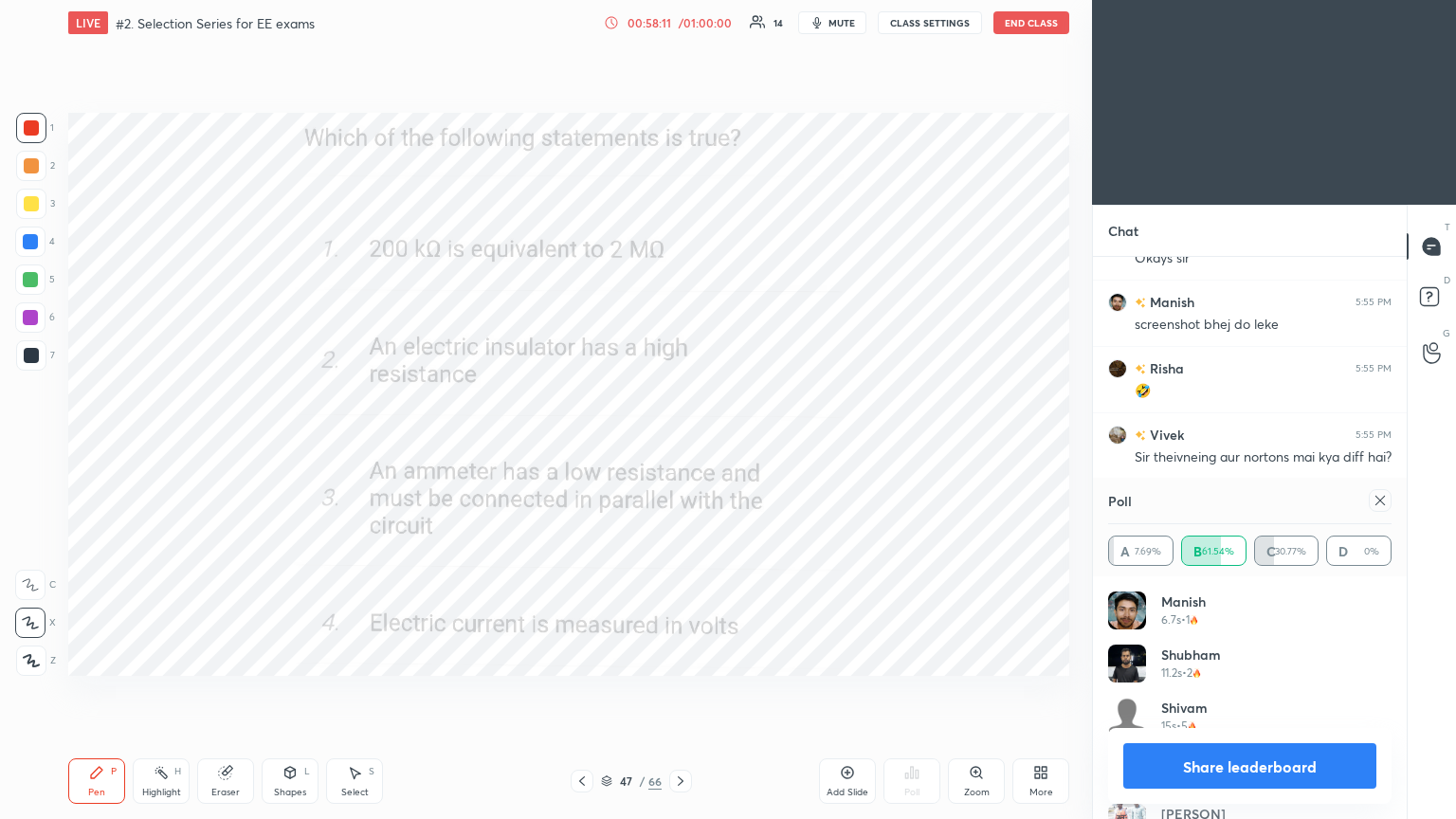click 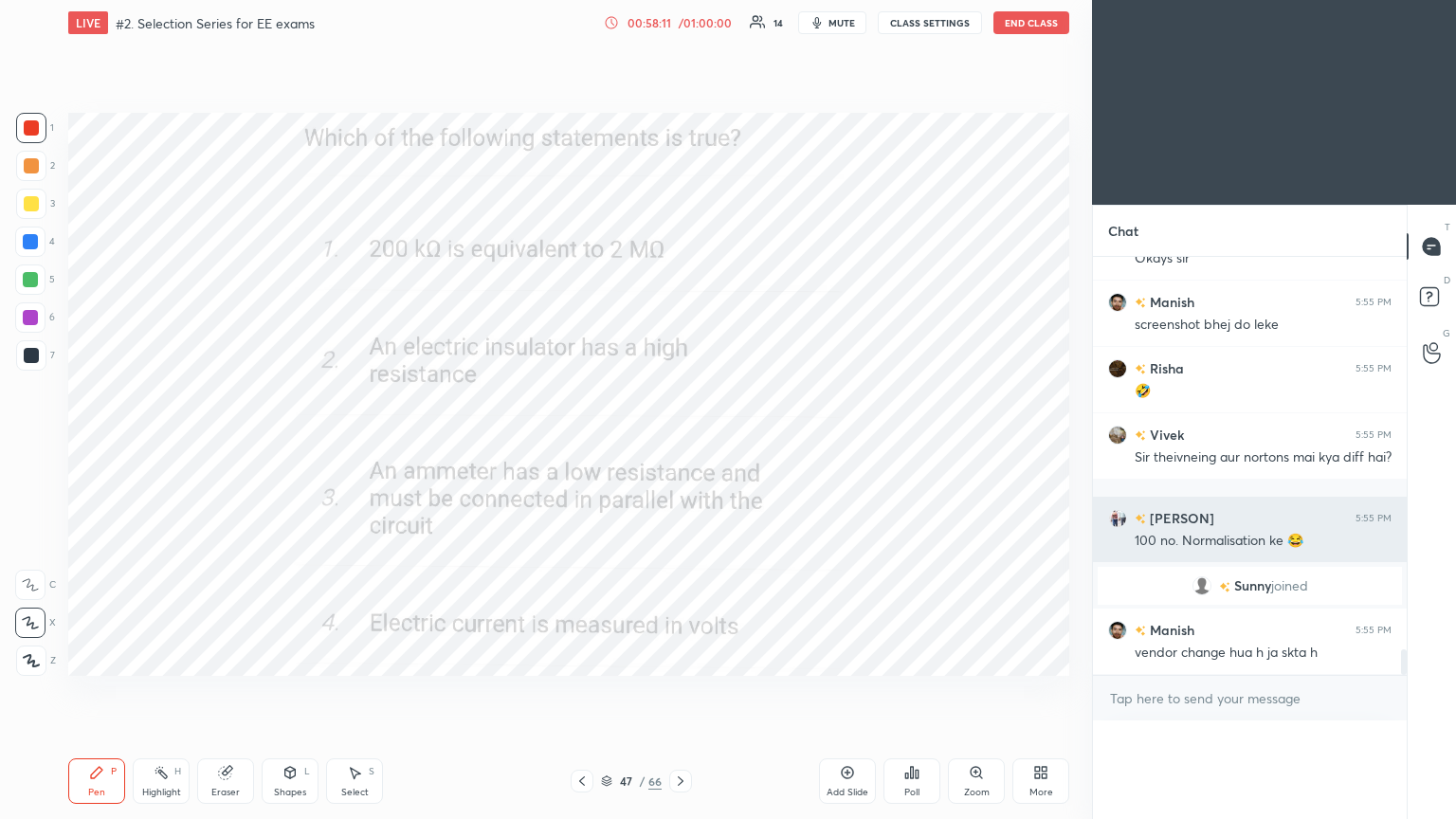 scroll, scrollTop: 0, scrollLeft: 0, axis: both 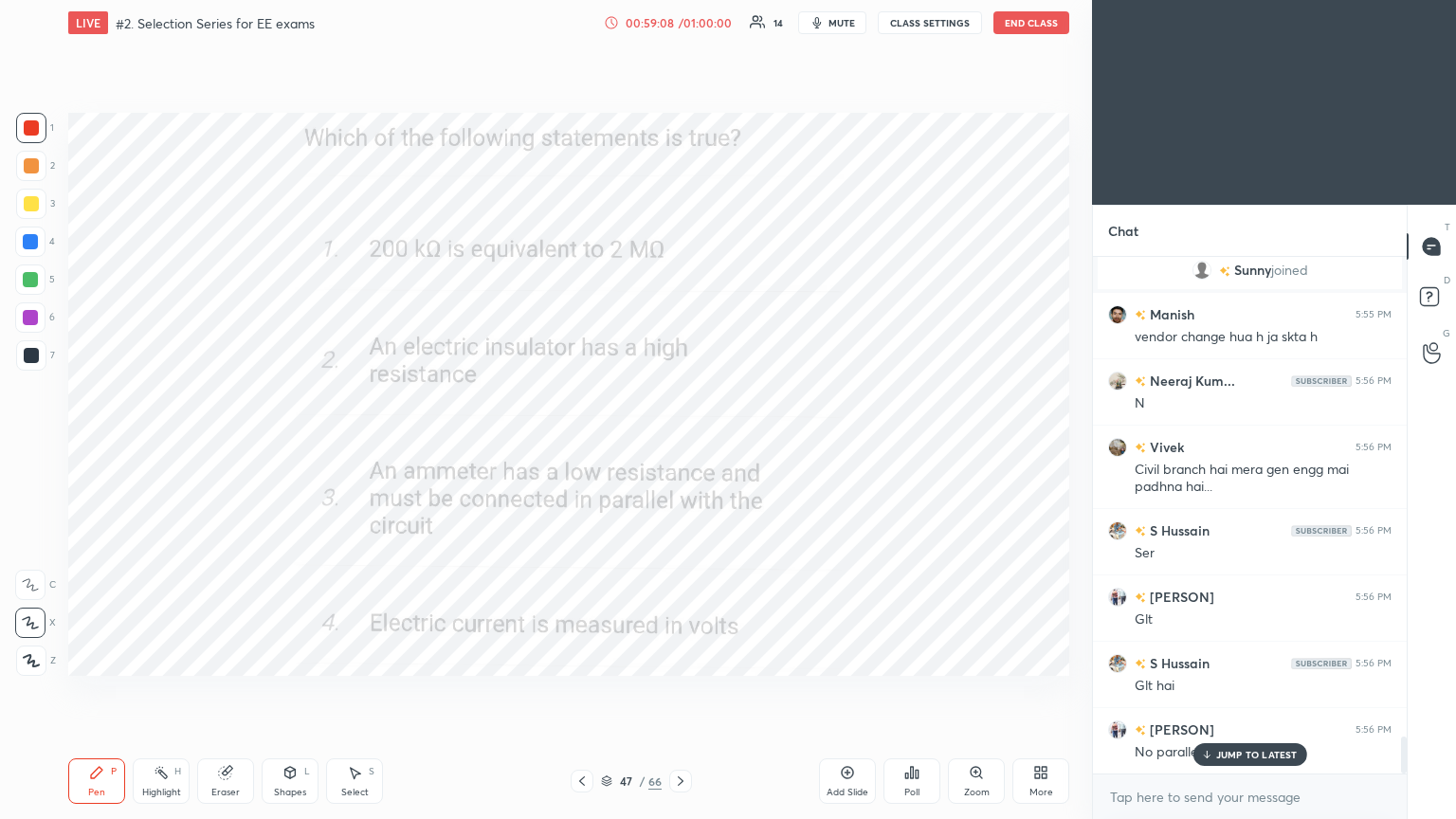 click 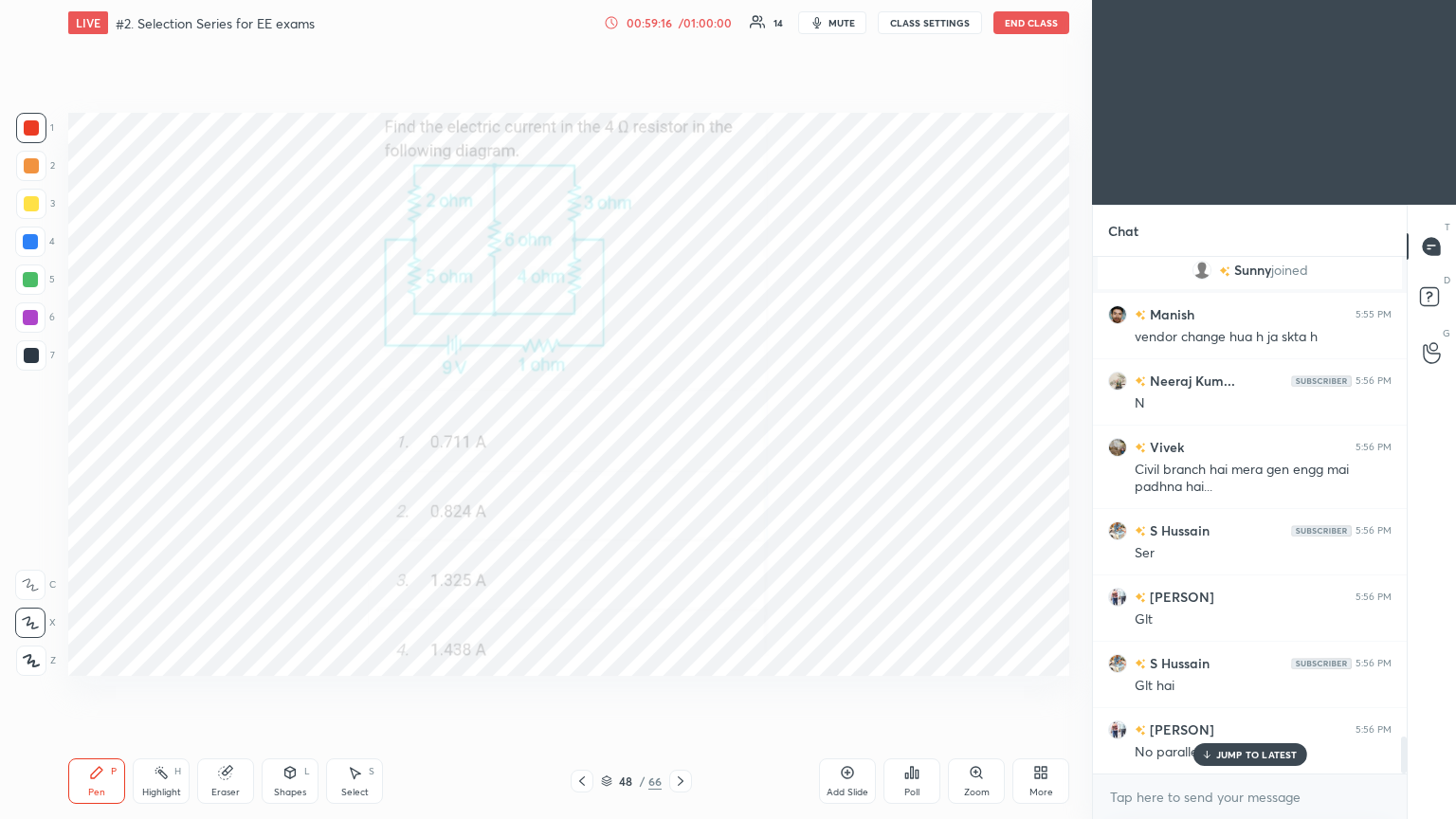 click on "Poll" at bounding box center [912, 792] 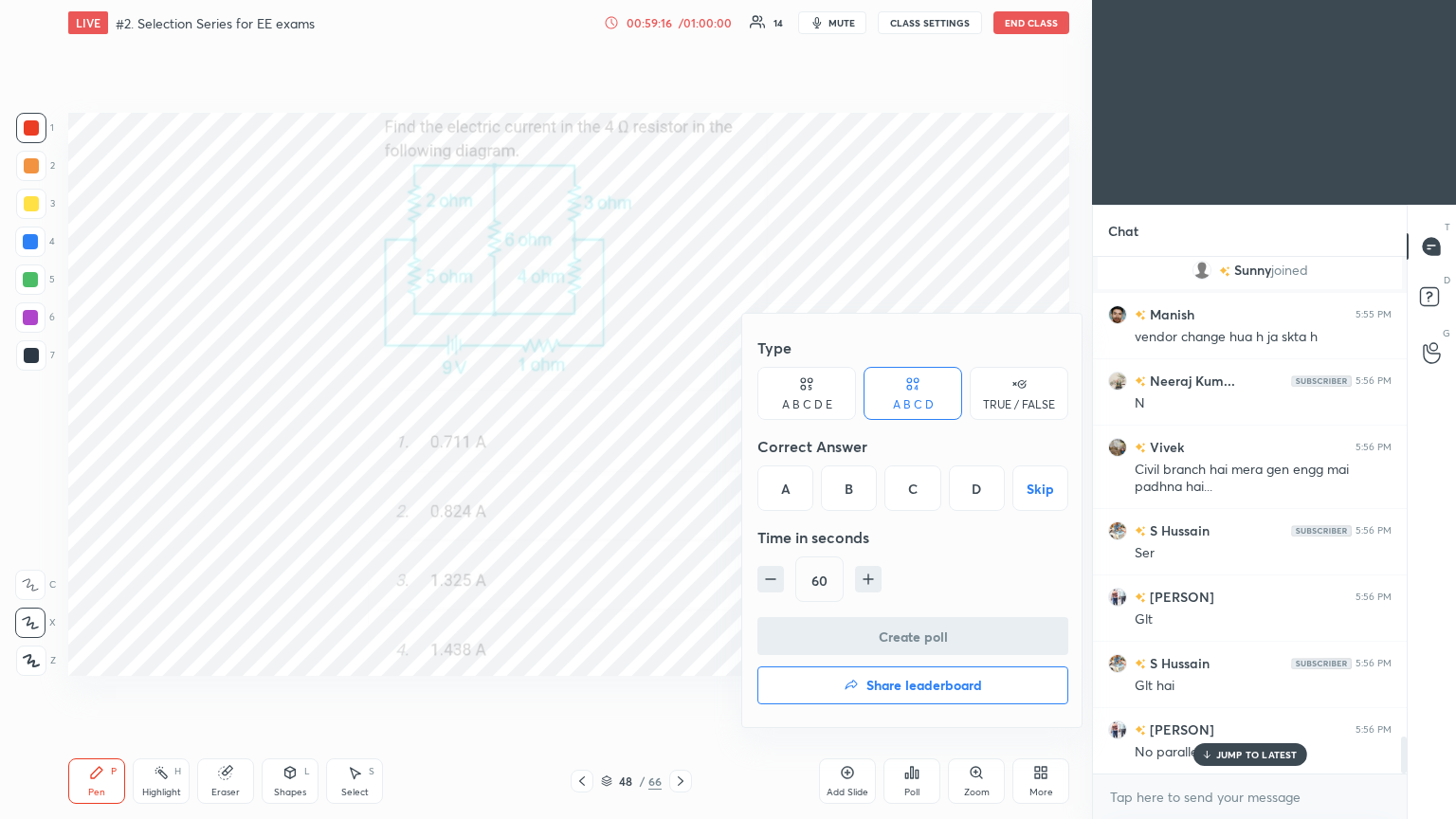 click on "B" at bounding box center [848, 488] 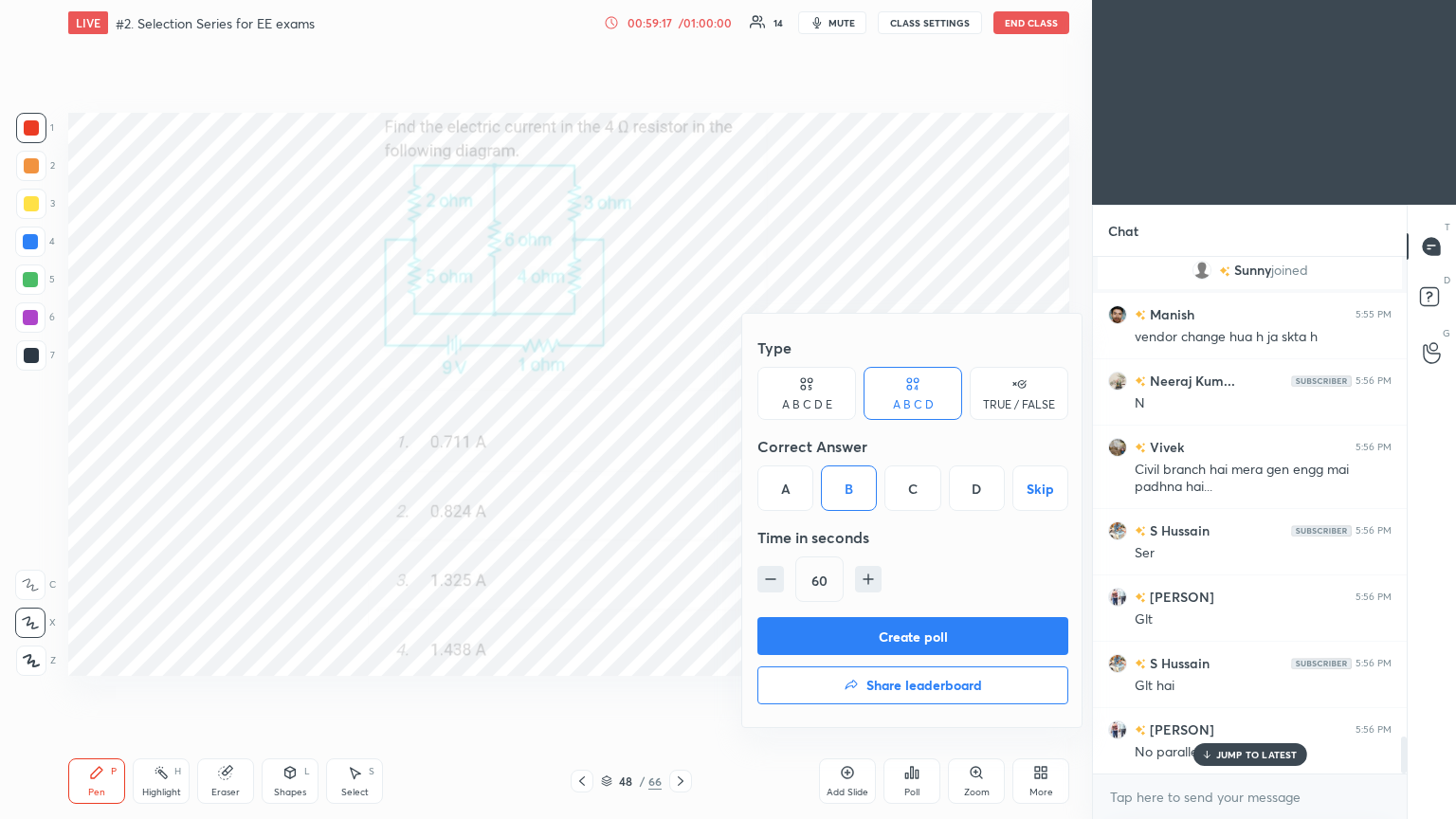 click on "Create poll" at bounding box center [913, 636] 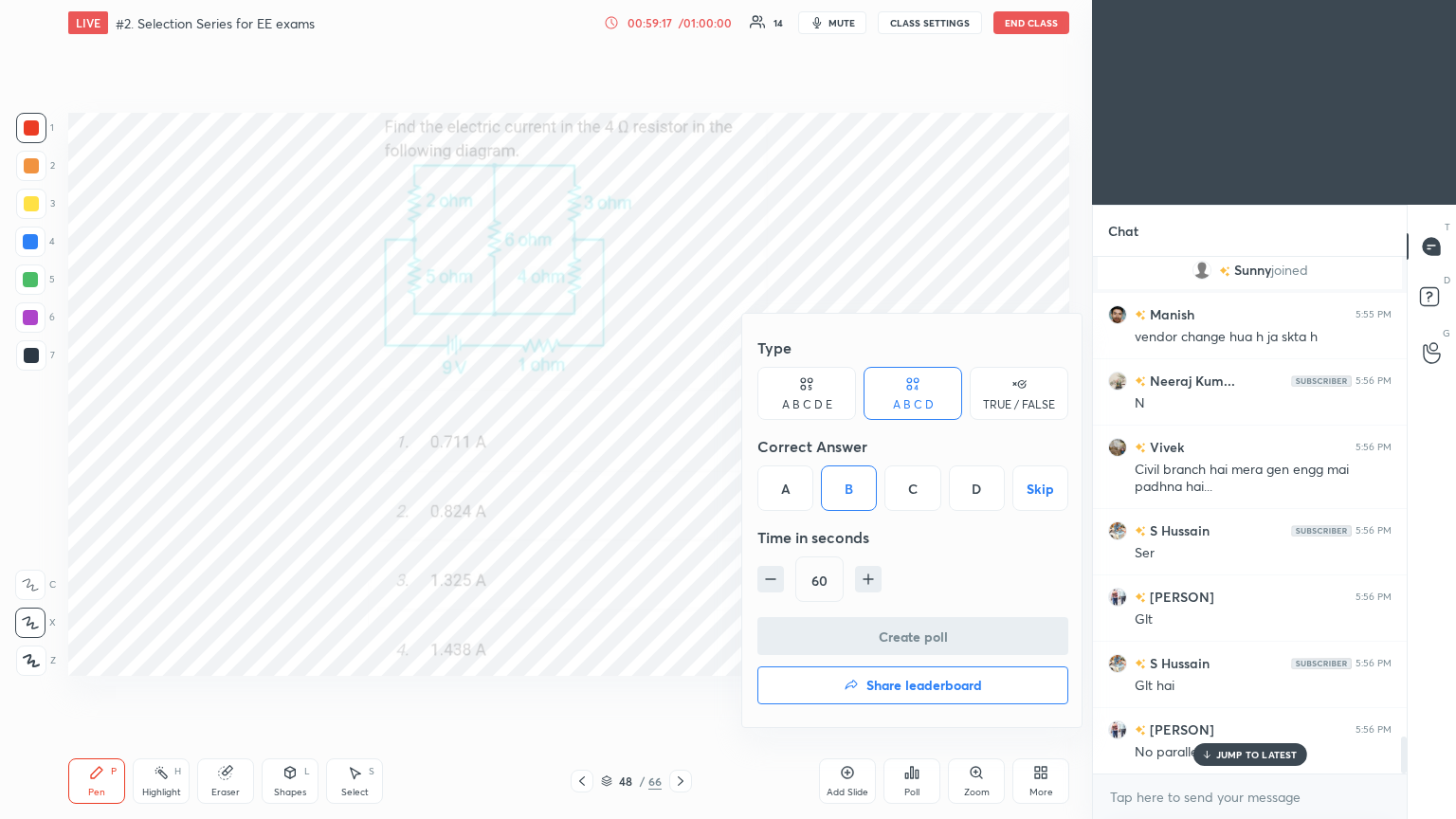 scroll, scrollTop: 471, scrollLeft: 308, axis: both 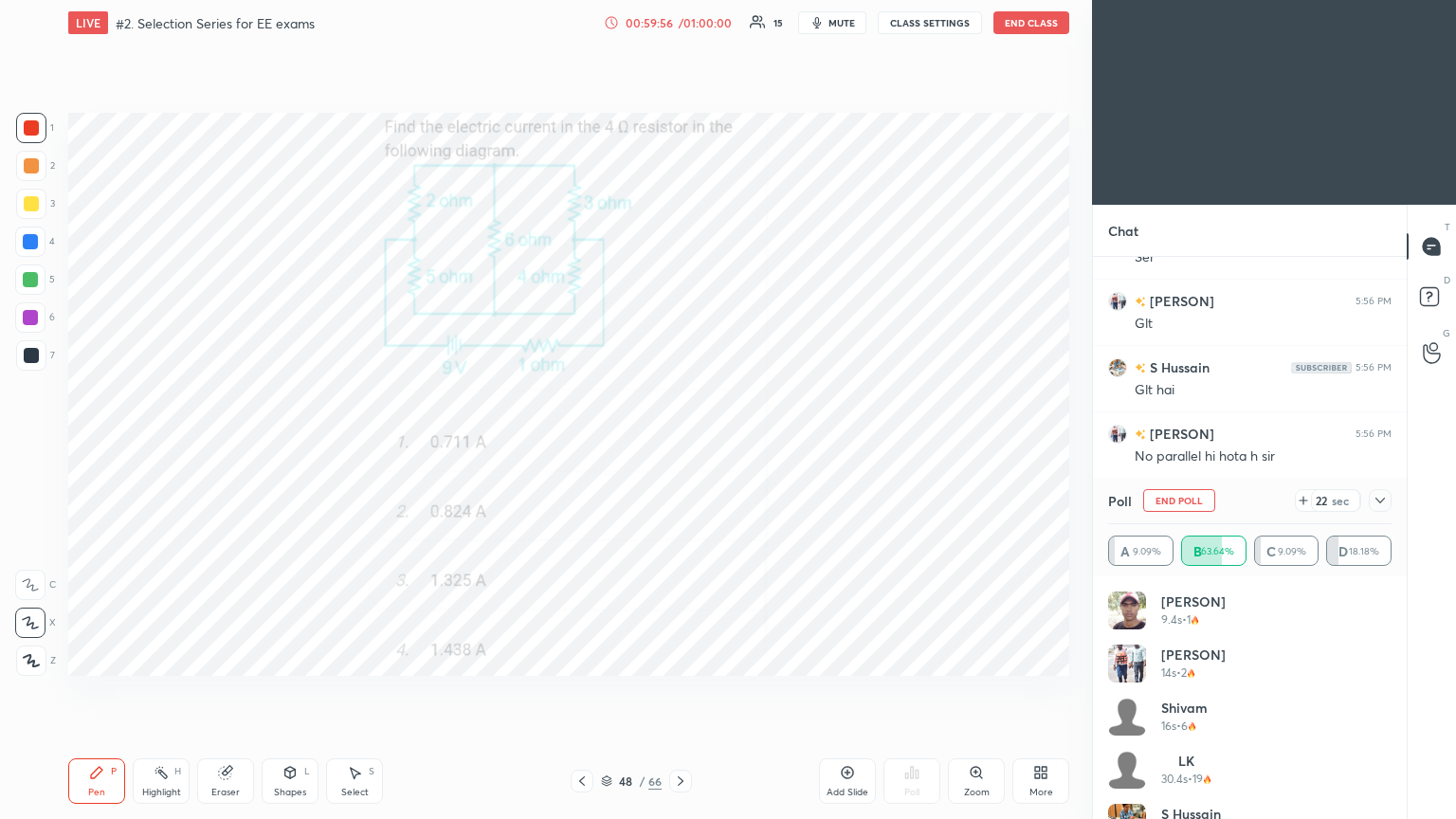 click on "[PERSON] 5:56 PM No parallel hi hota h sir" at bounding box center [1249, 445] 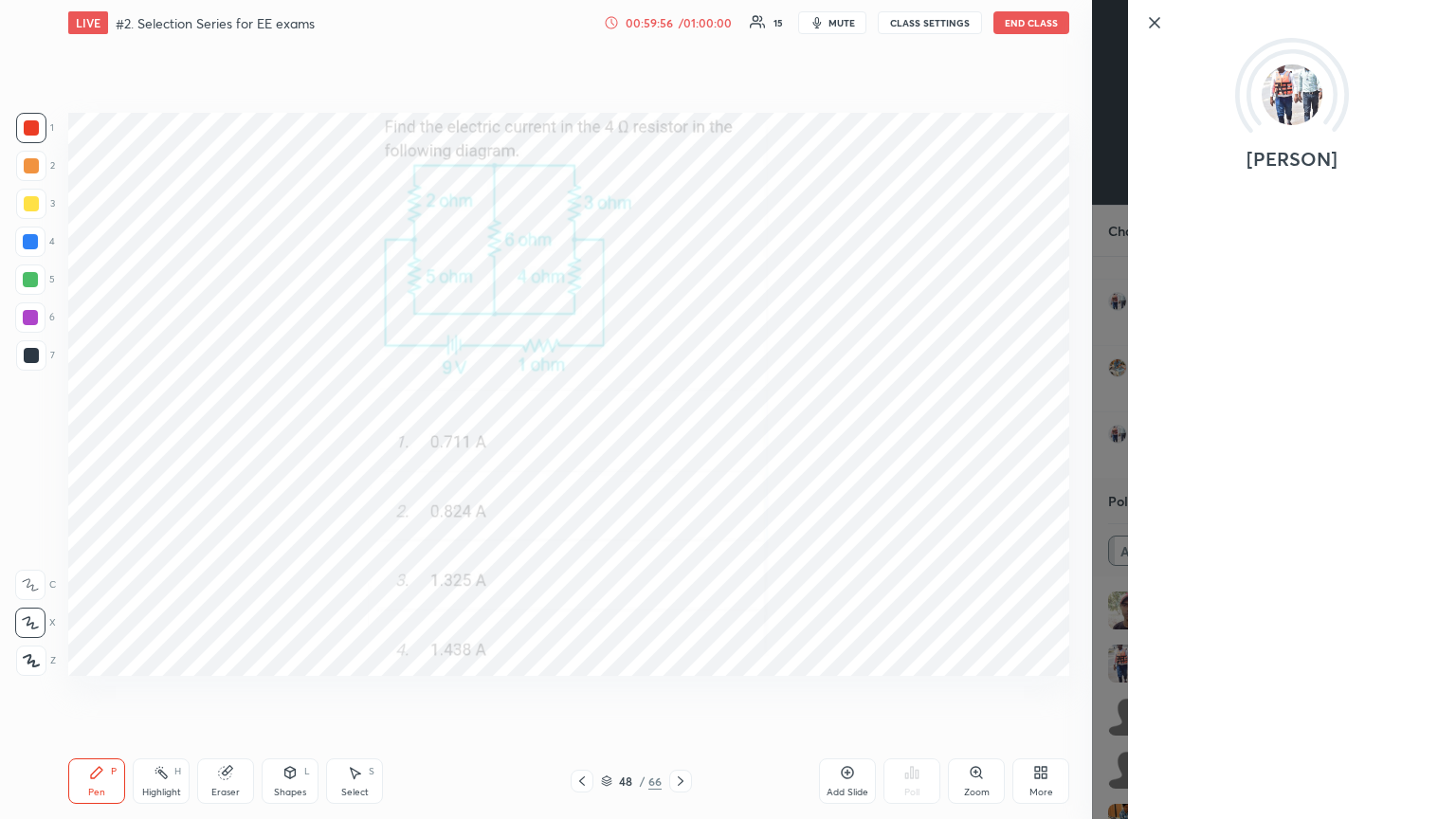 click on "[PERSON]" at bounding box center [1274, 410] 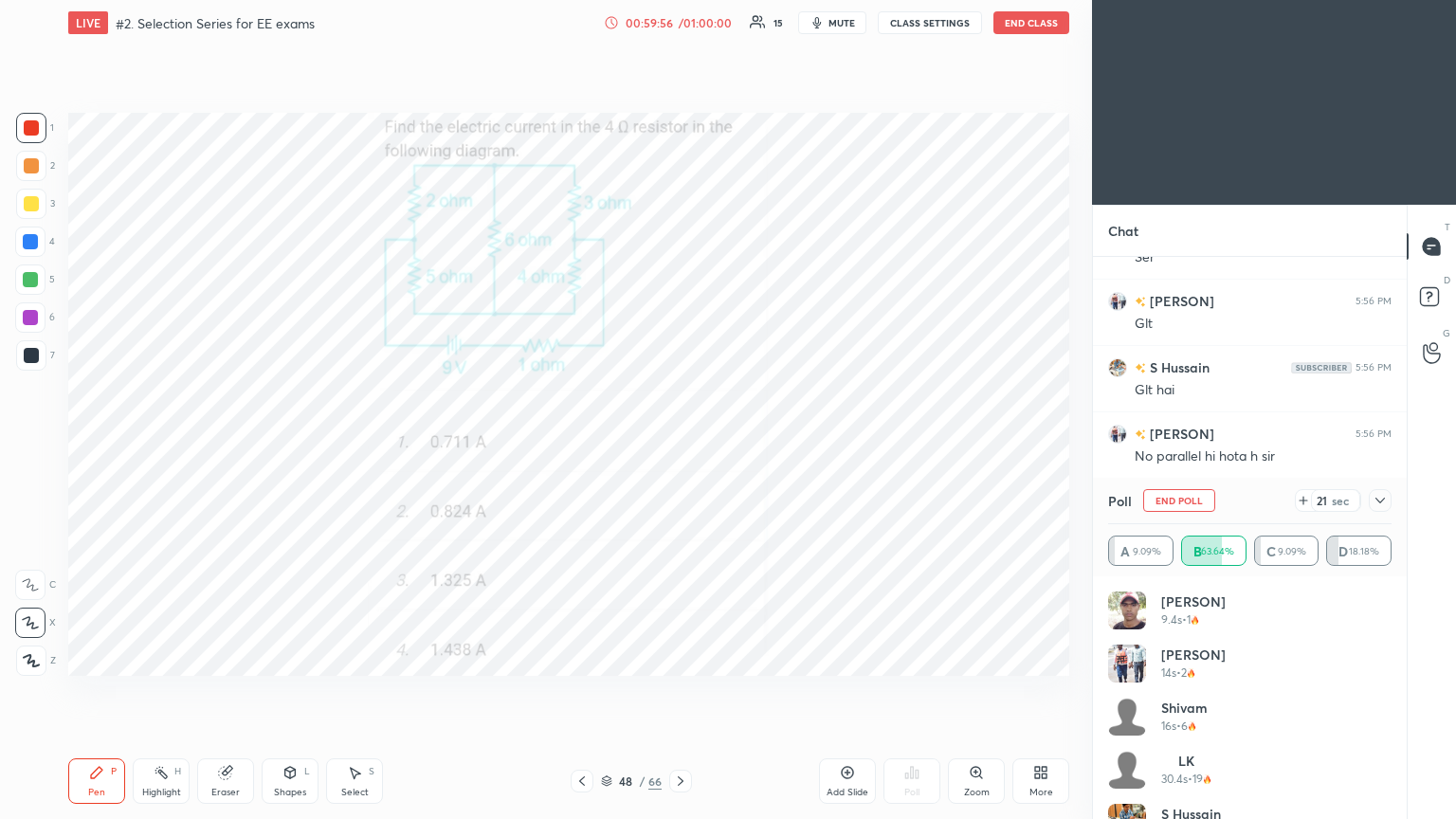 click on "End Poll" at bounding box center [1179, 500] 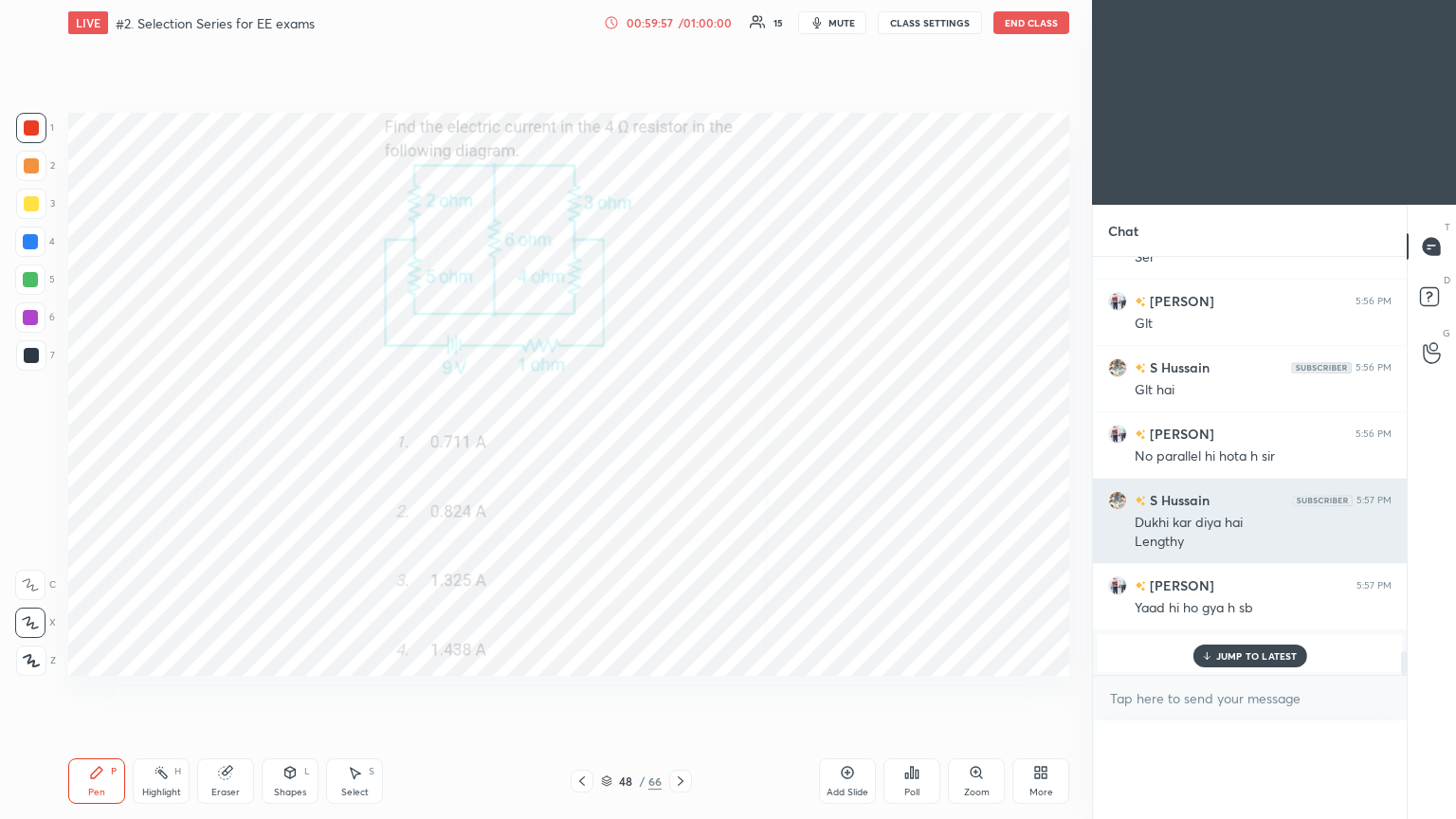 scroll, scrollTop: 83, scrollLeft: 278, axis: both 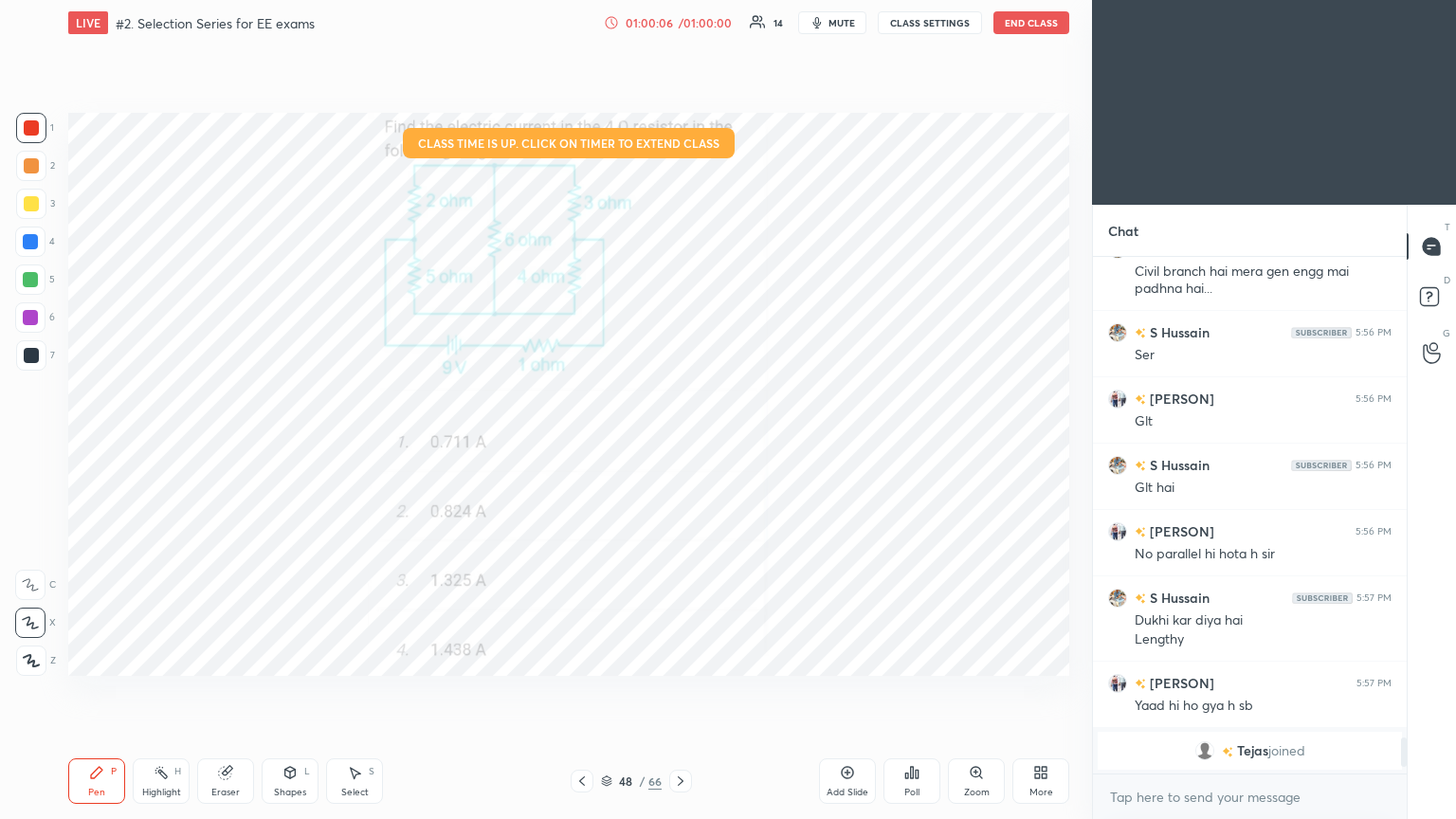 click 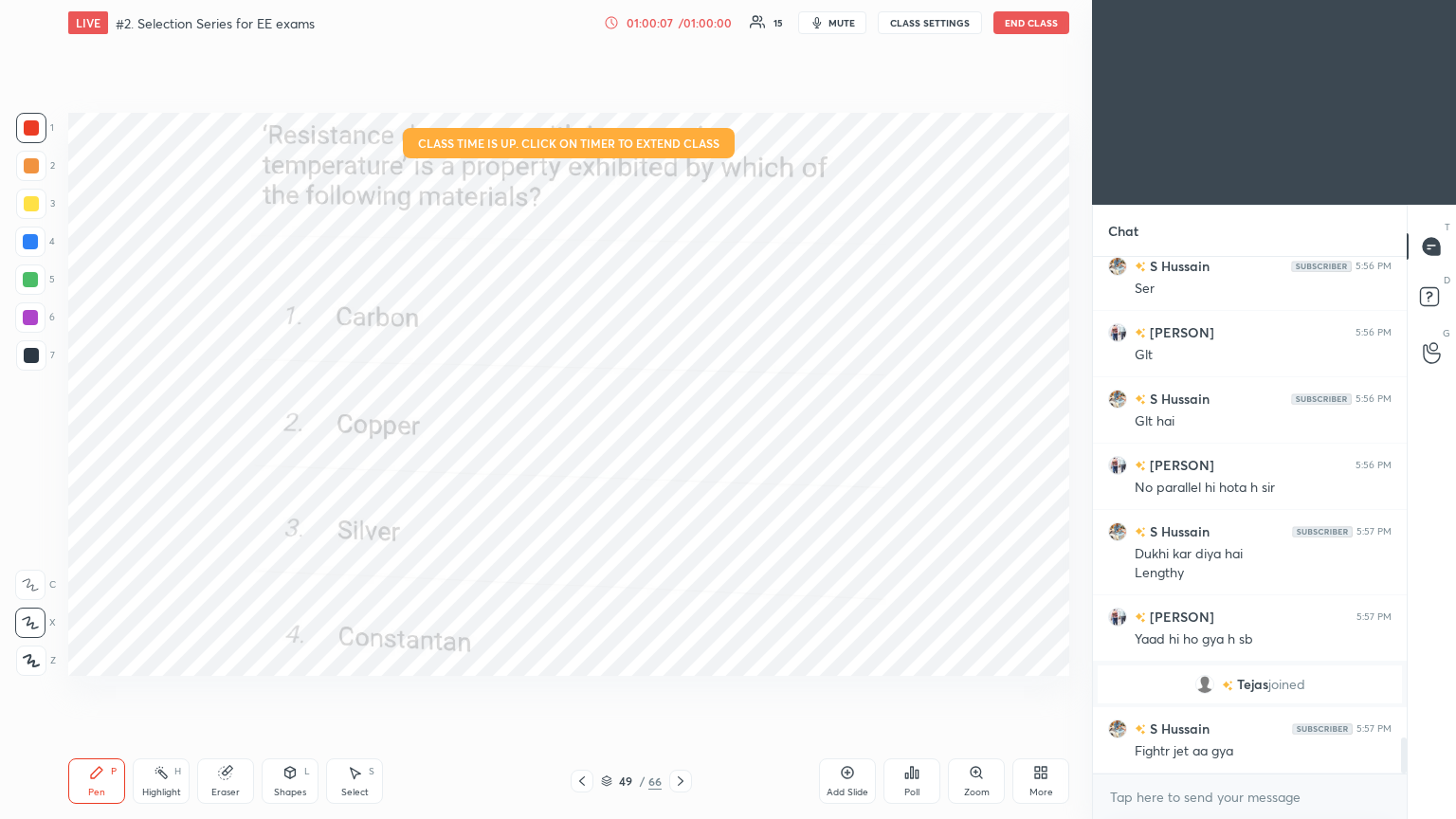 click on "Poll" at bounding box center (912, 792) 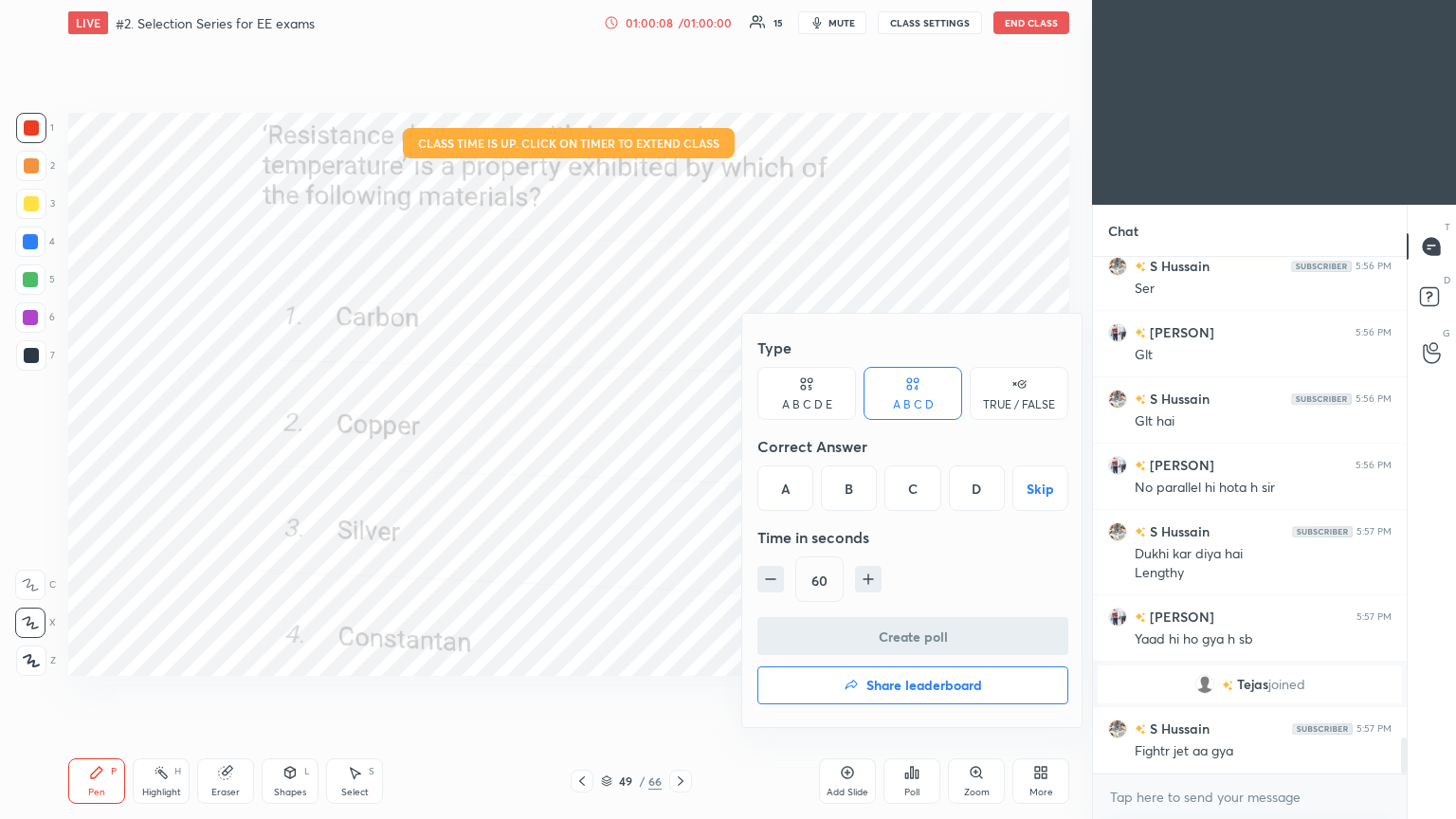 click on "A" at bounding box center (785, 488) 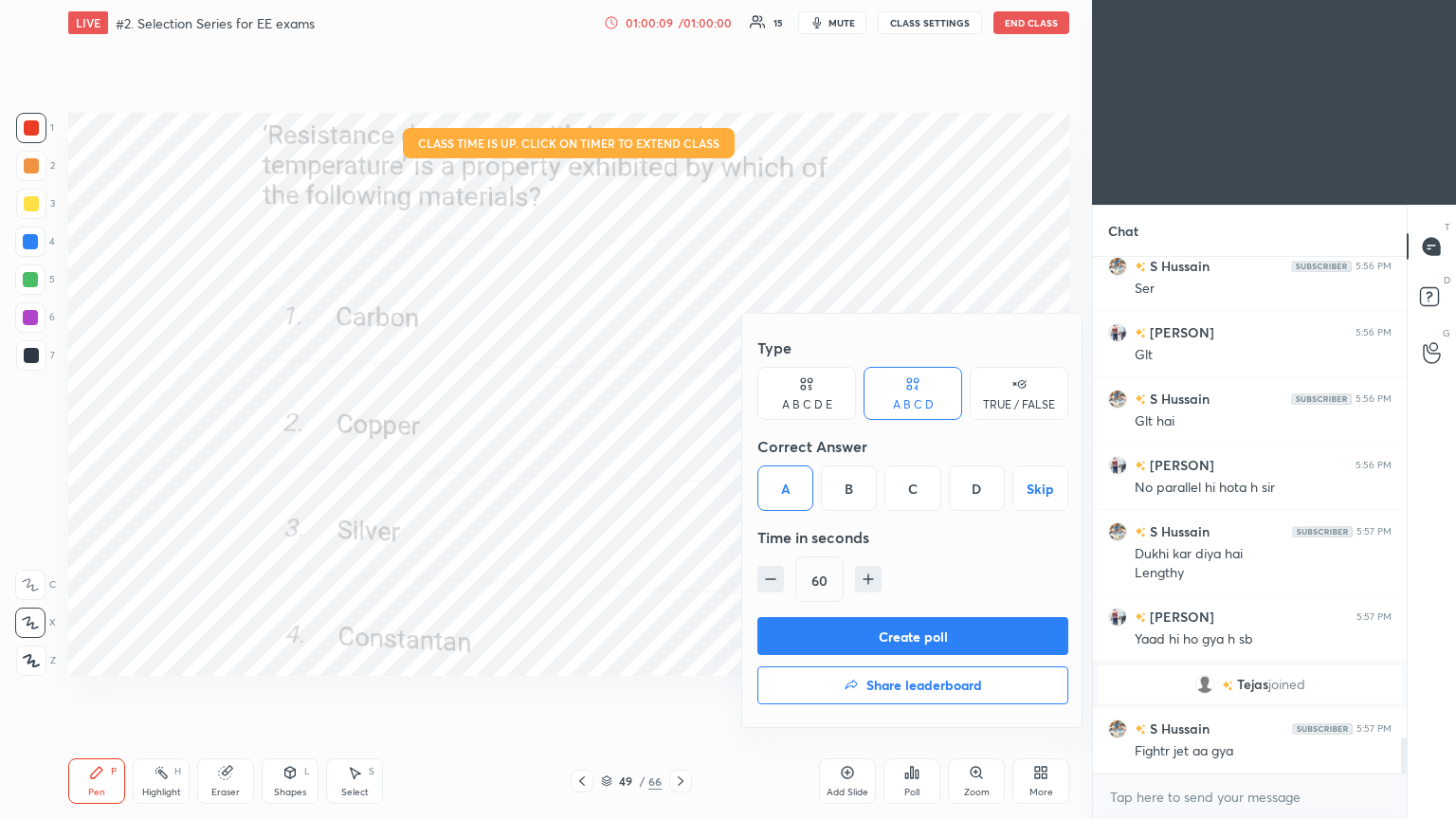 click on "Create poll" at bounding box center (913, 636) 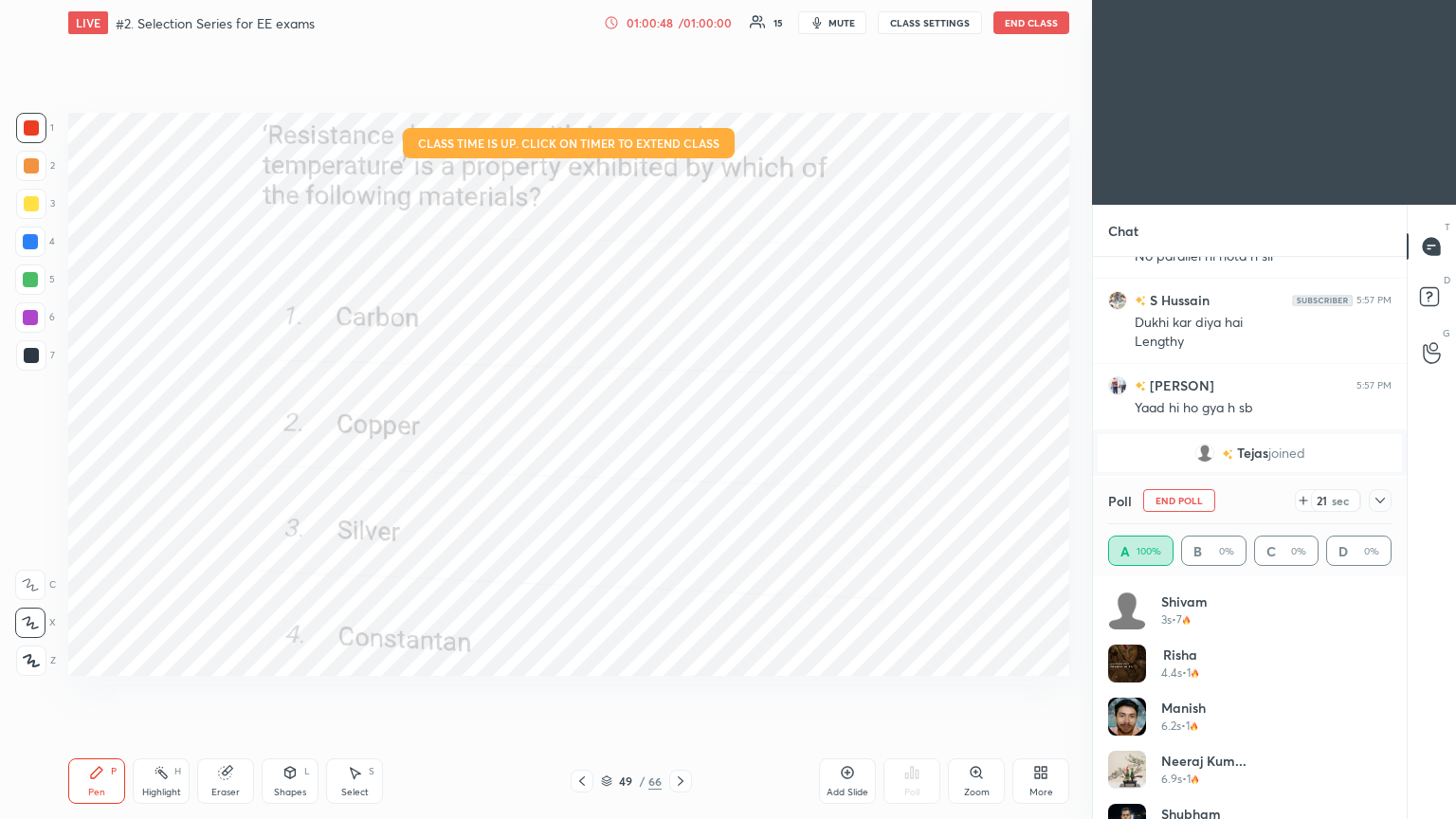 click on "End Poll" at bounding box center (1179, 500) 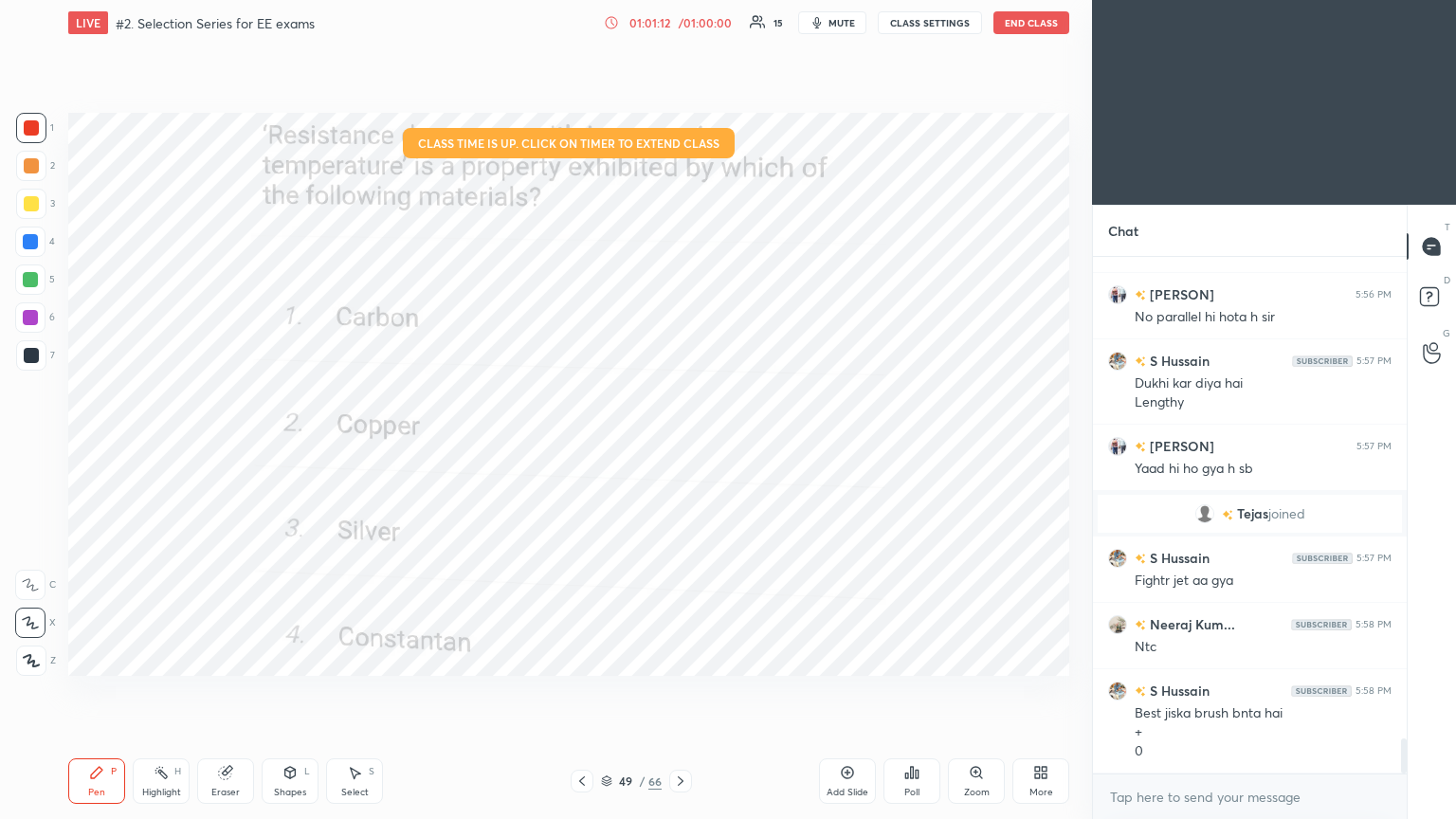 click 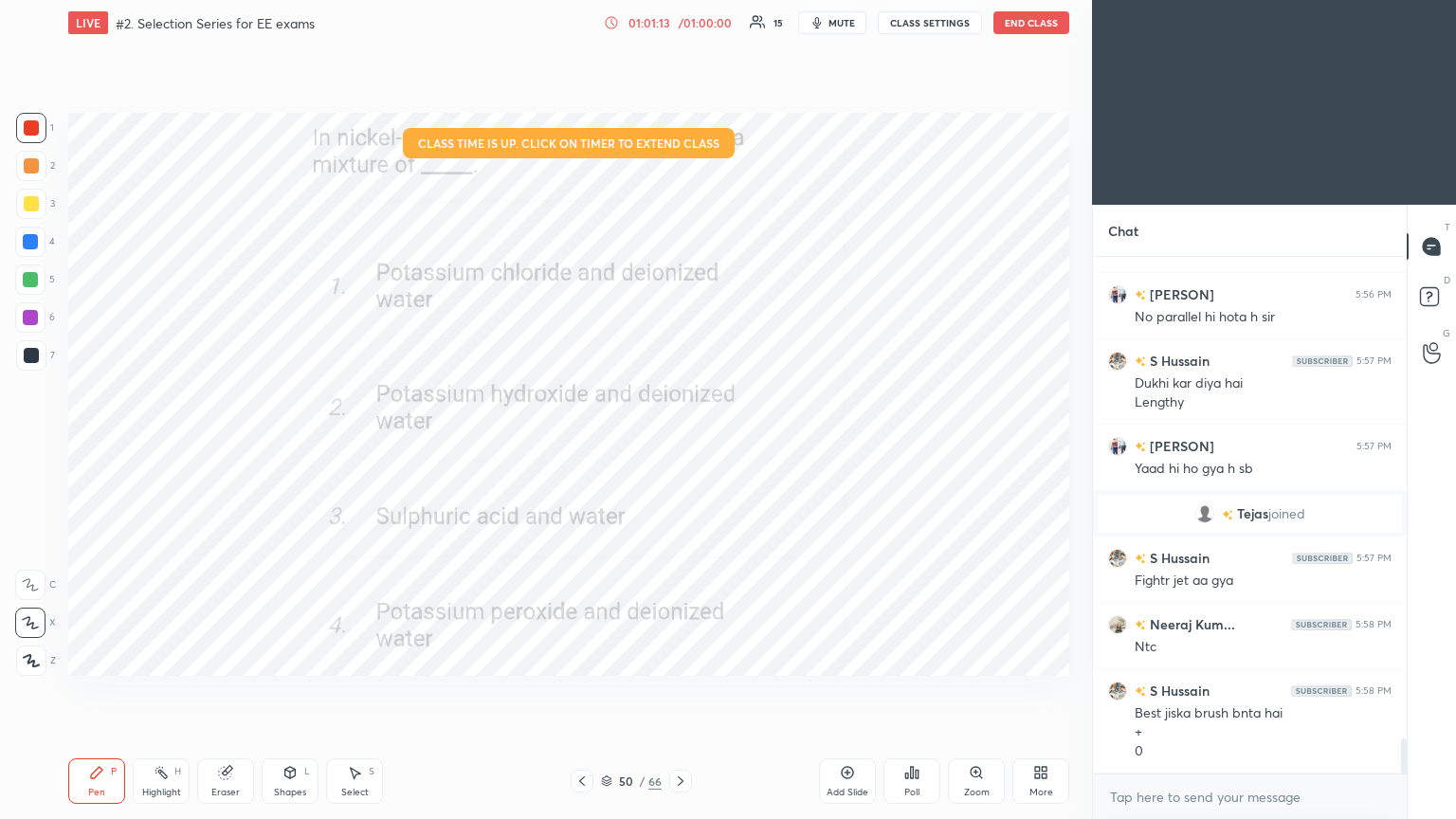 click on "Poll" at bounding box center [912, 792] 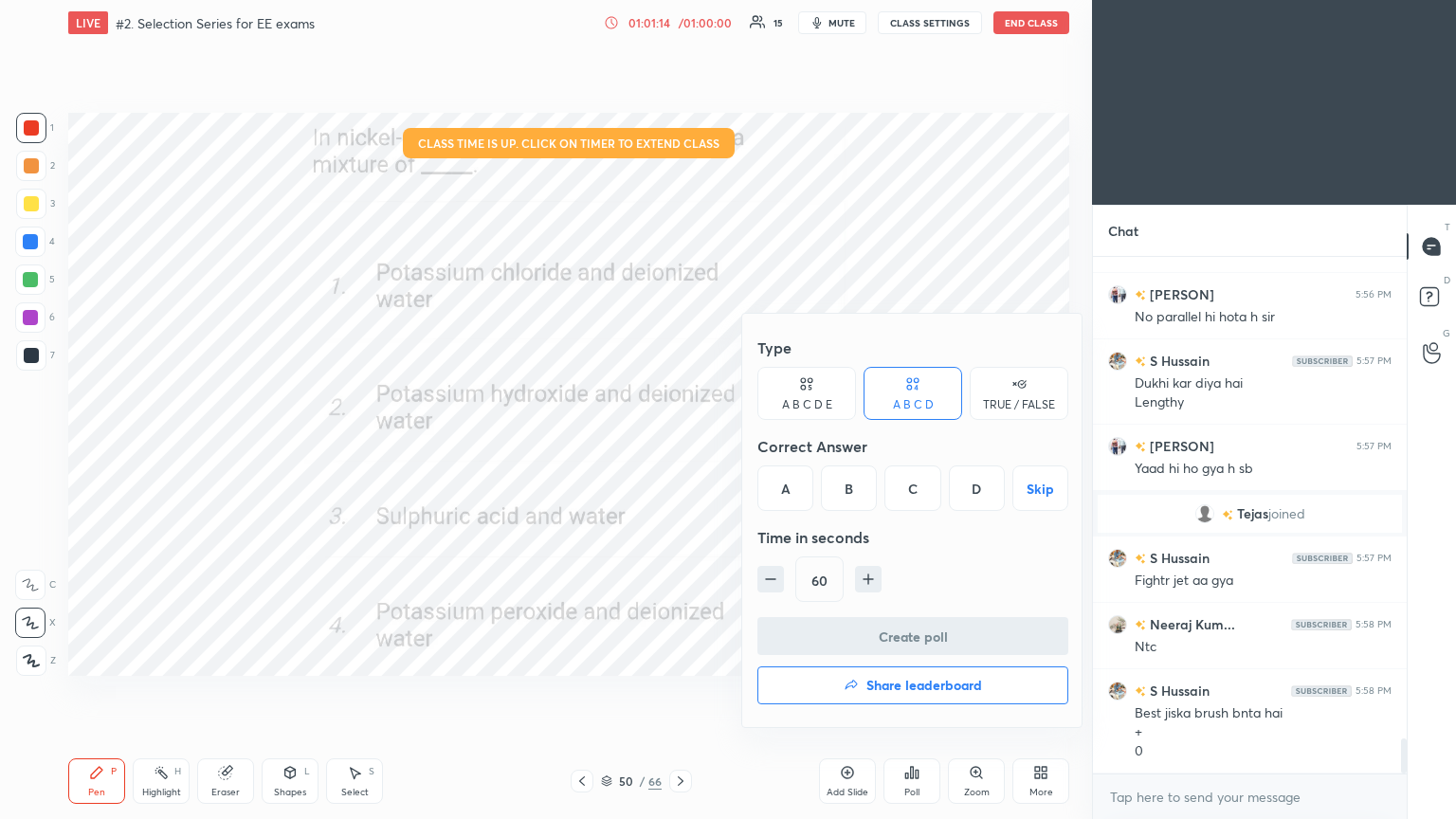 drag, startPoint x: 838, startPoint y: 486, endPoint x: 843, endPoint y: 519, distance: 33.37664 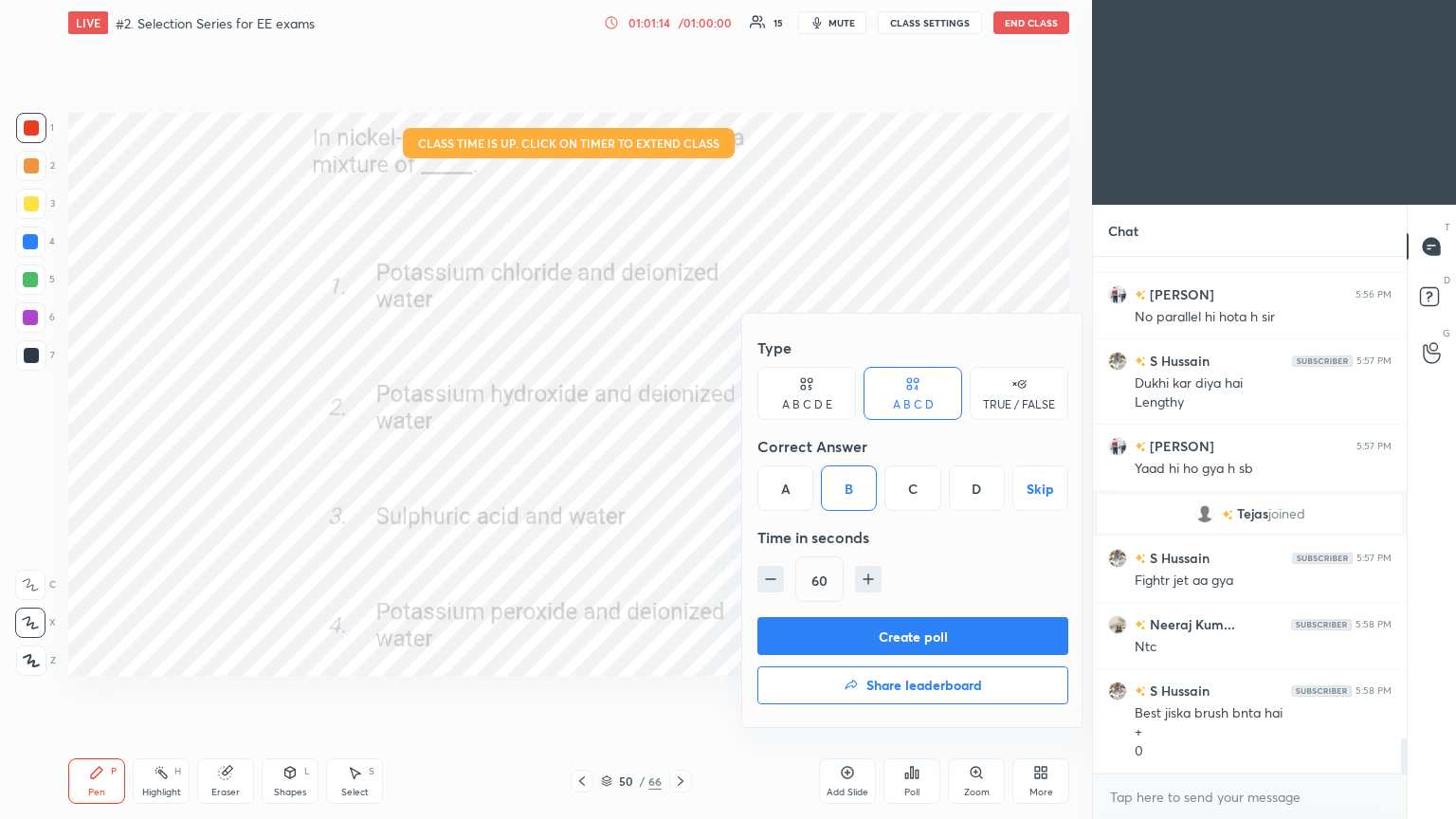 click on "Create poll" at bounding box center [913, 636] 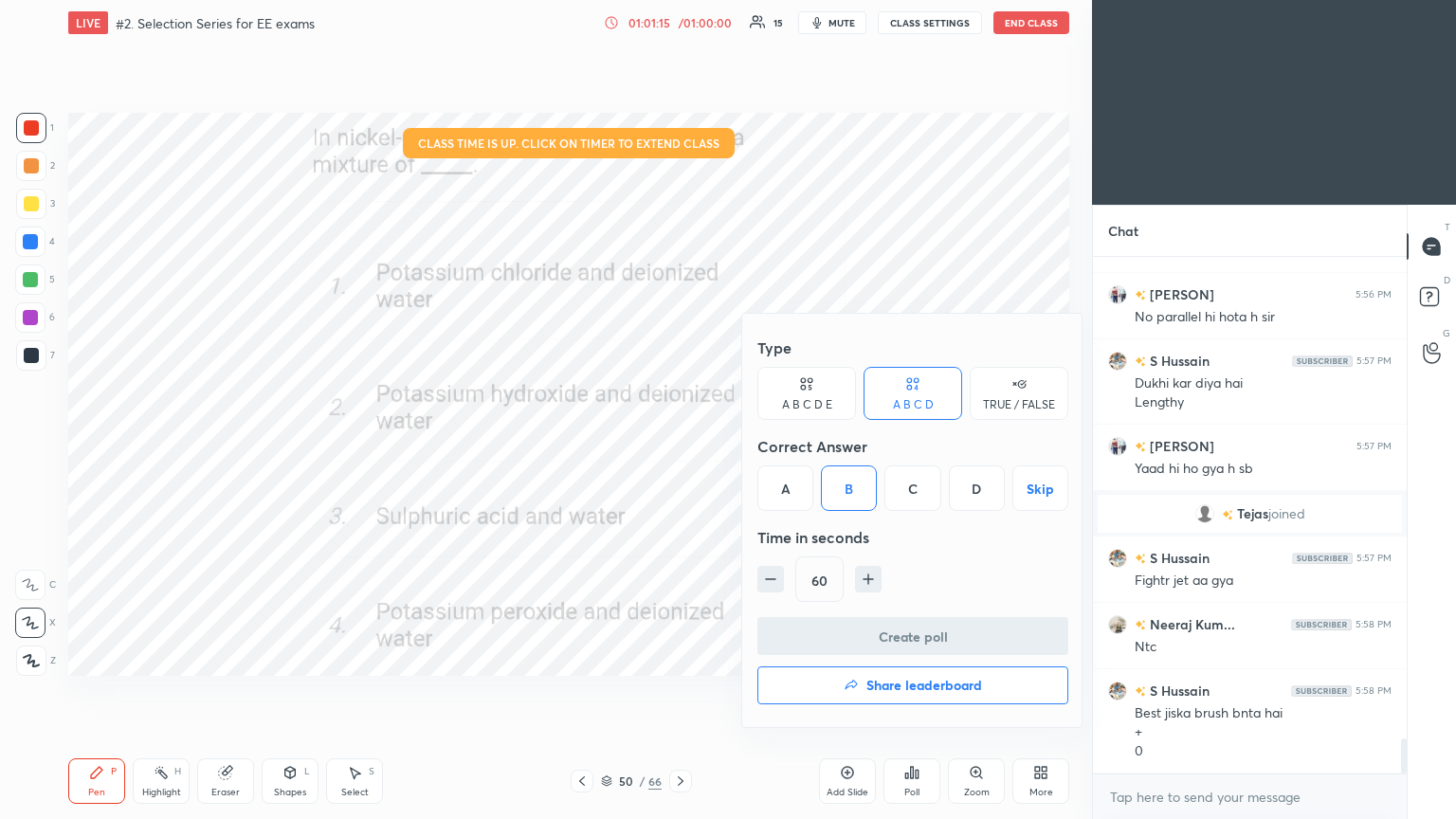 scroll, scrollTop: 481, scrollLeft: 308, axis: both 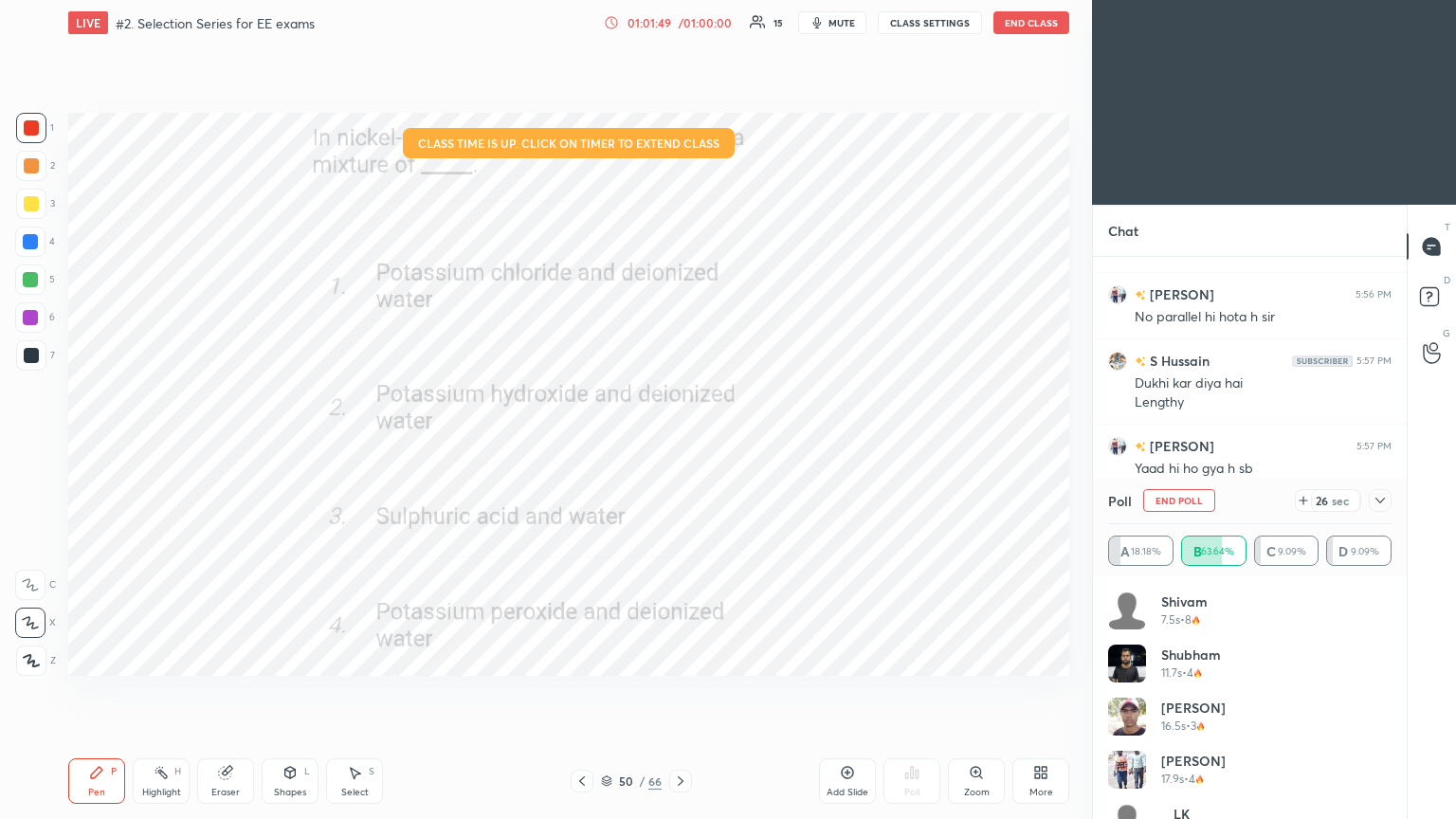 click on "End Poll" at bounding box center (1179, 500) 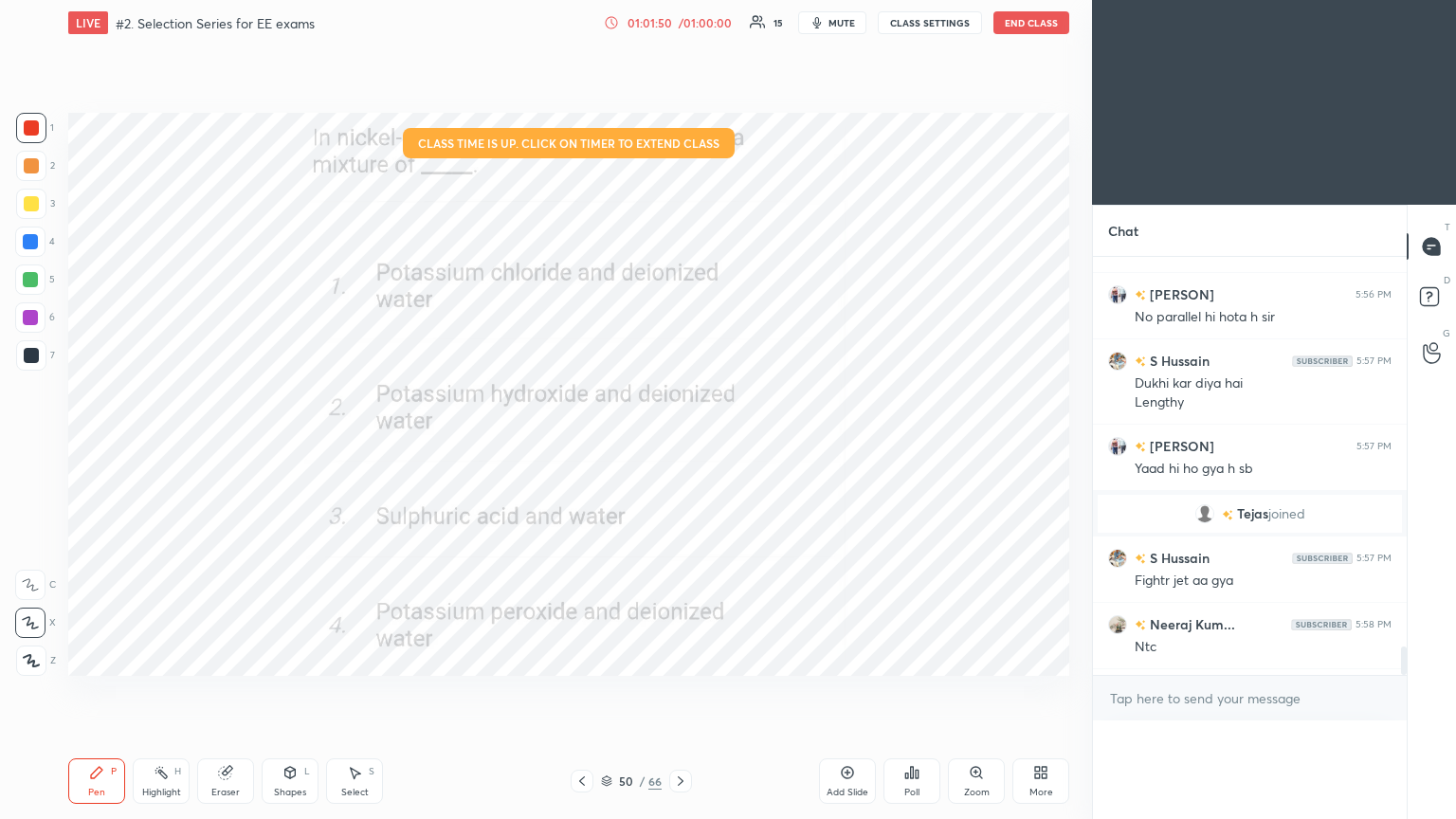 scroll, scrollTop: 0, scrollLeft: 6, axis: horizontal 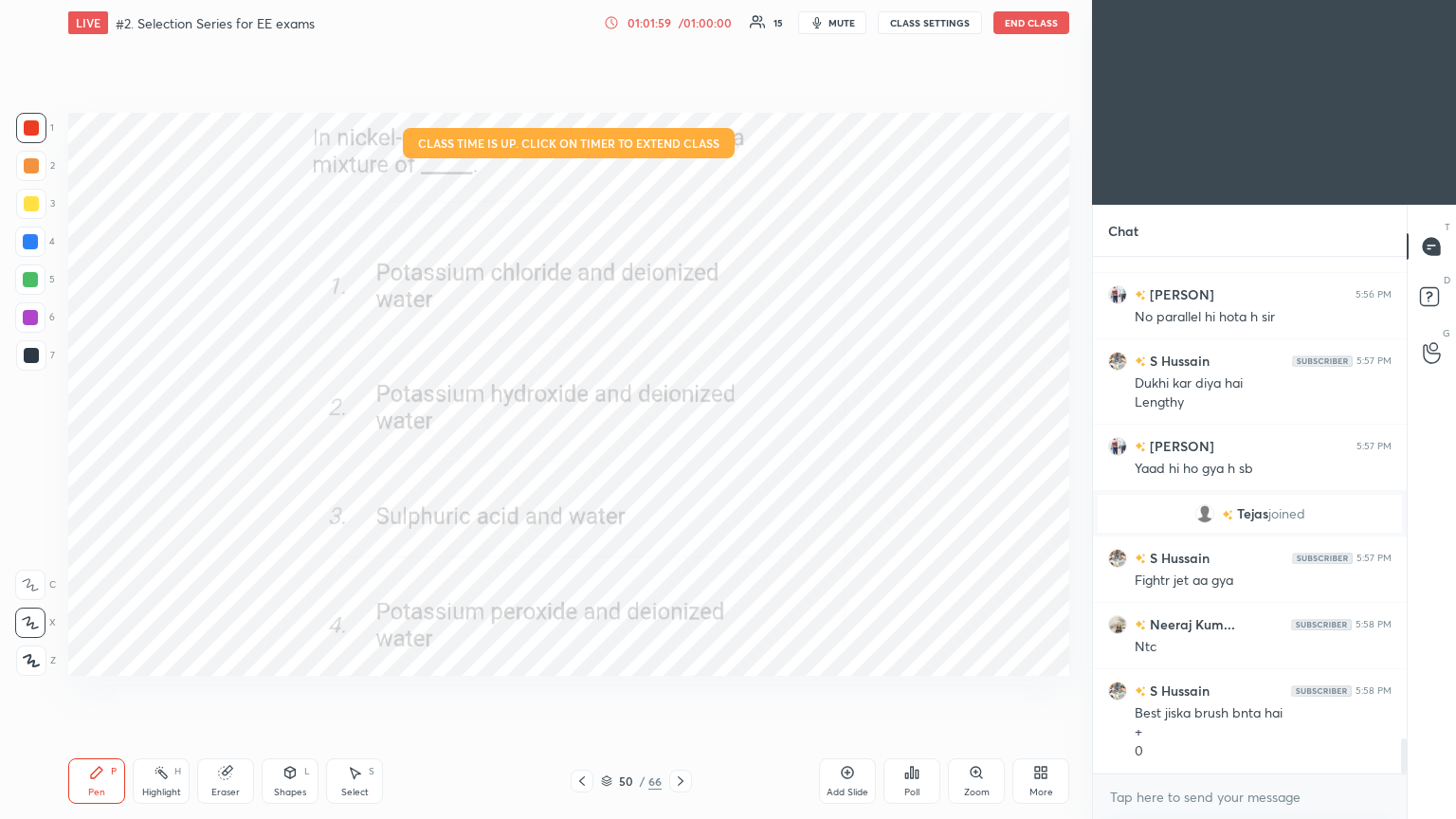 click on "50 / 66" at bounding box center (631, 781) 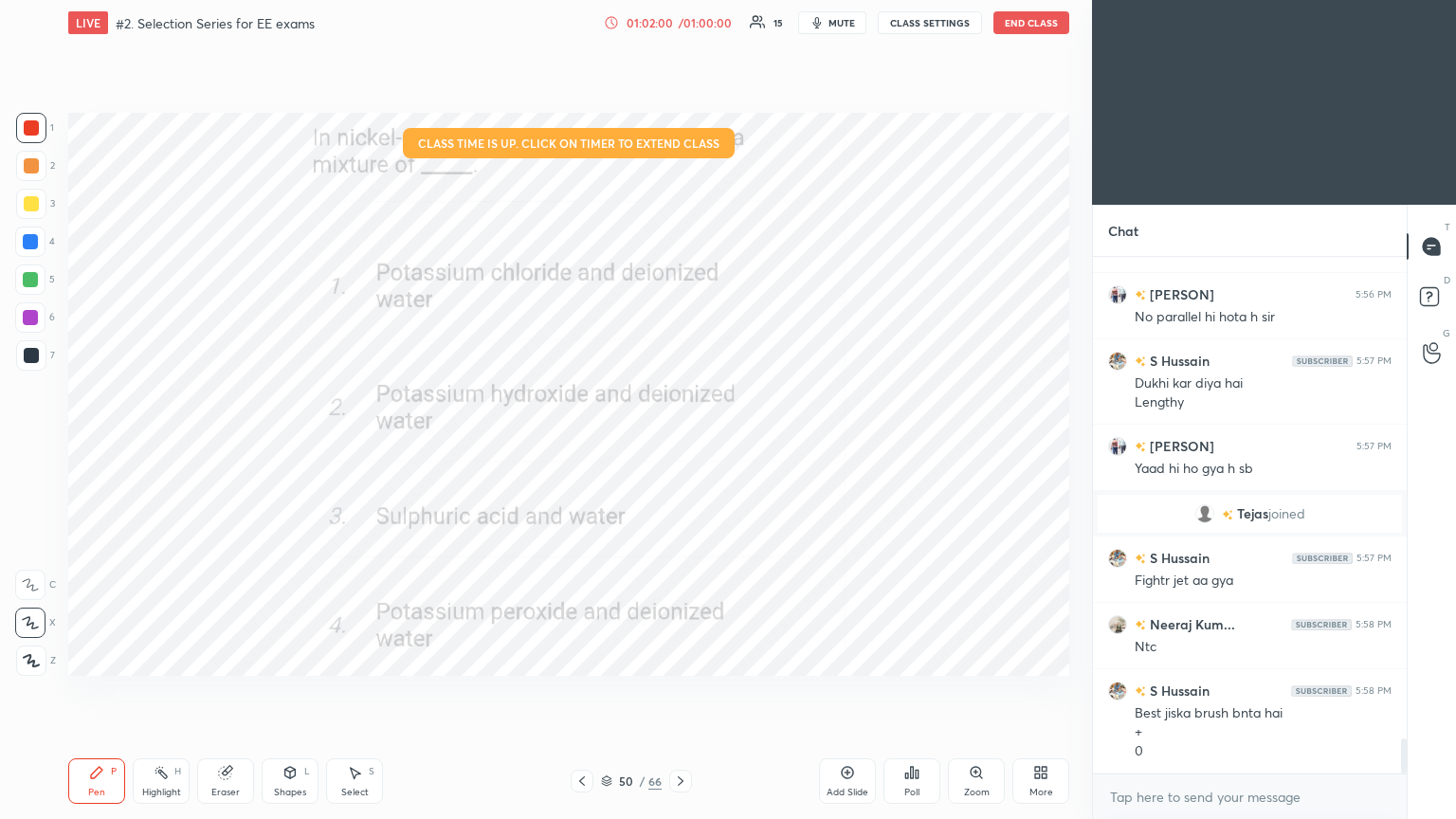 click 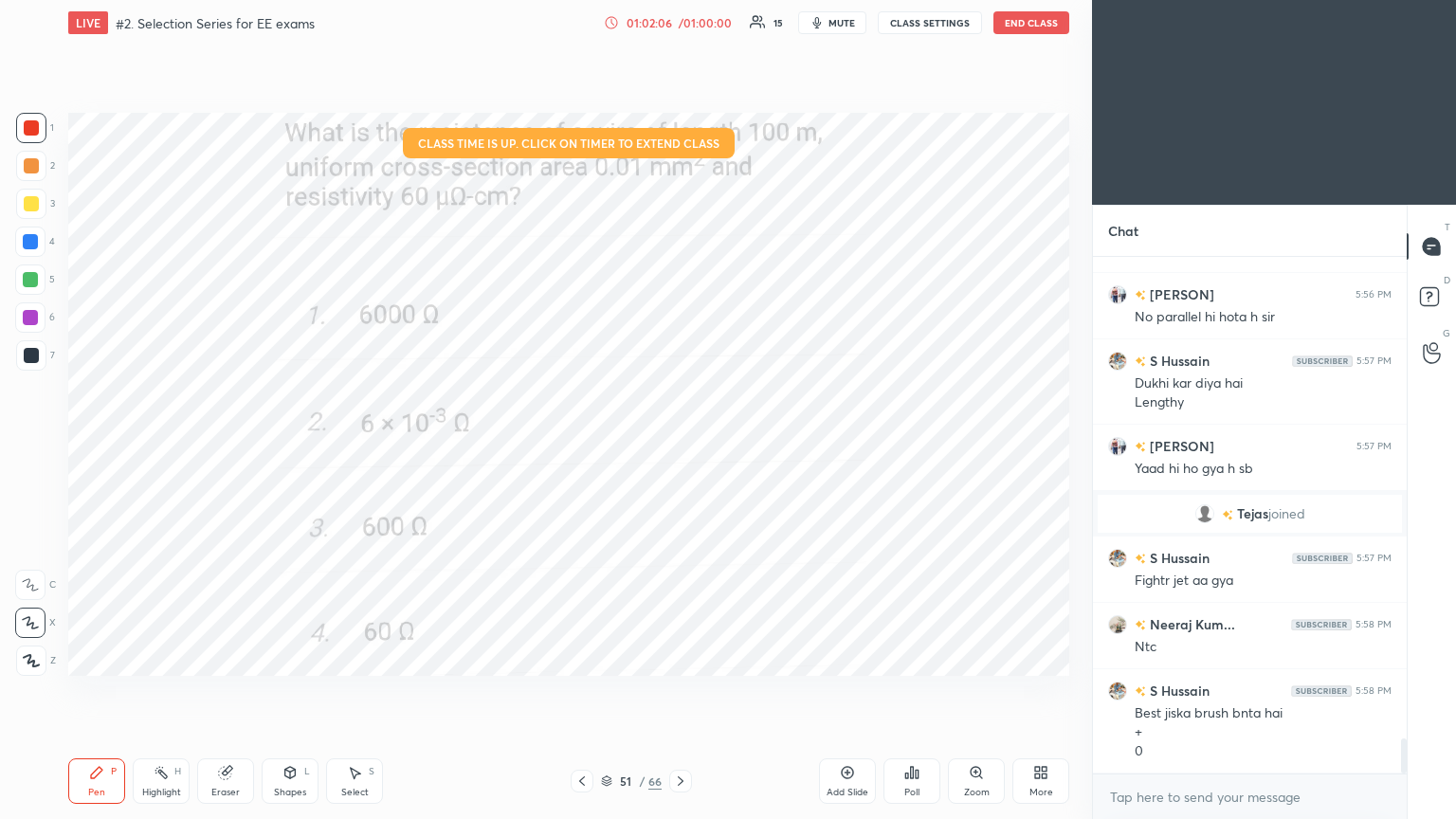 drag, startPoint x: 682, startPoint y: 790, endPoint x: 697, endPoint y: 782, distance: 17 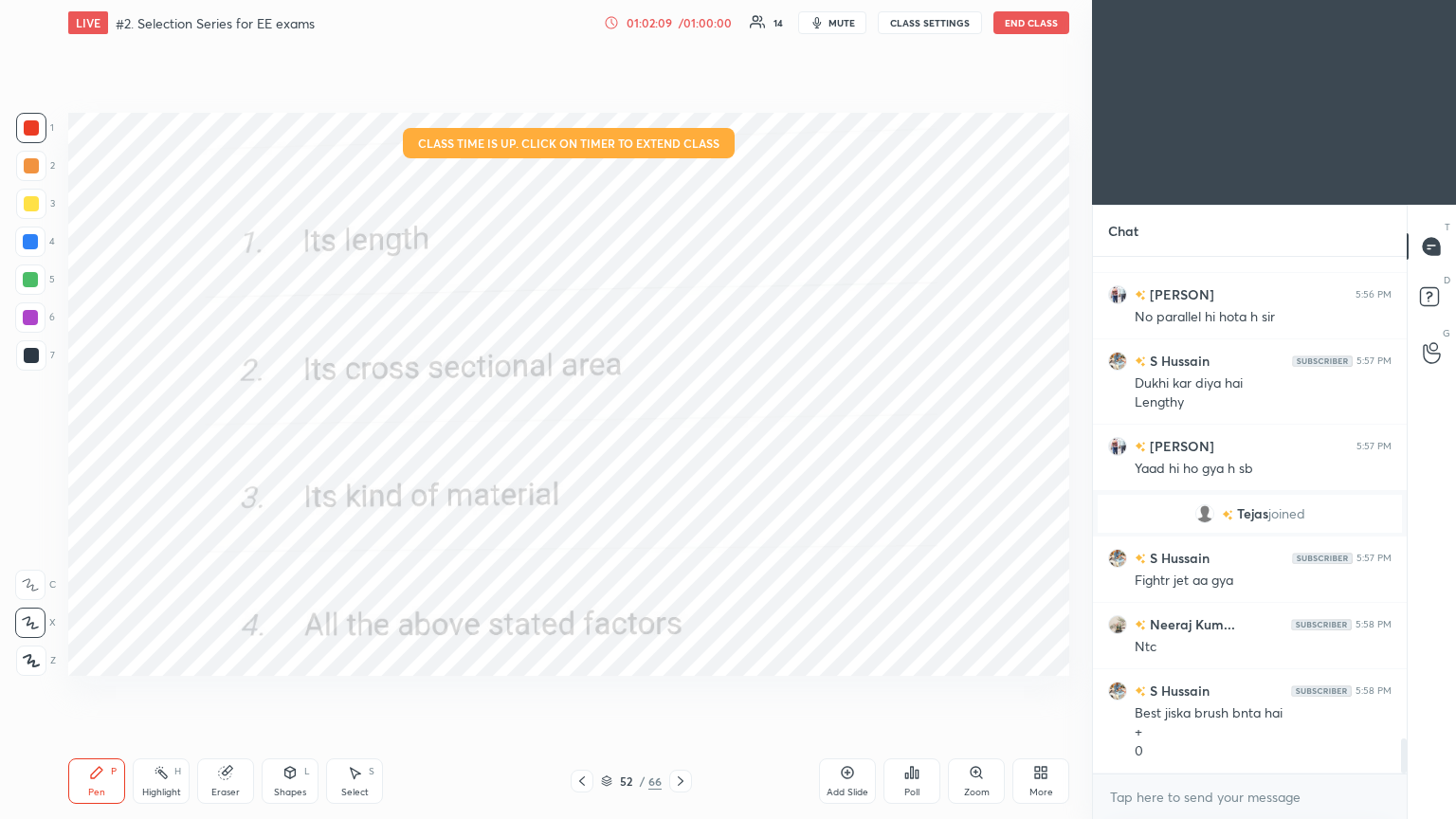 click on "Poll" at bounding box center [912, 781] 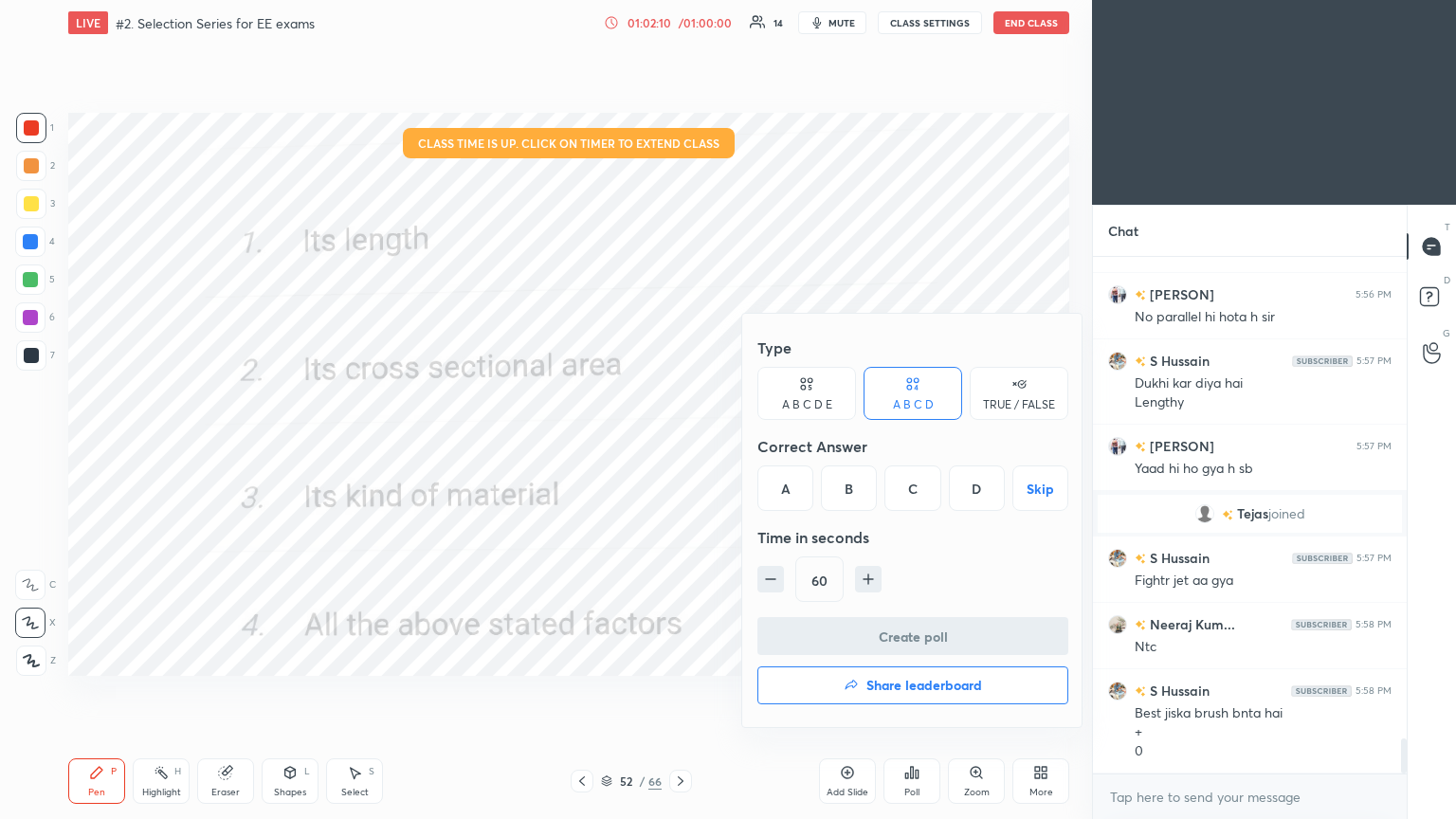 click on "Type A B C D E A B C D TRUE / FALSE Correct Answer A B C D Skip Time in seconds 60" at bounding box center (913, 473) 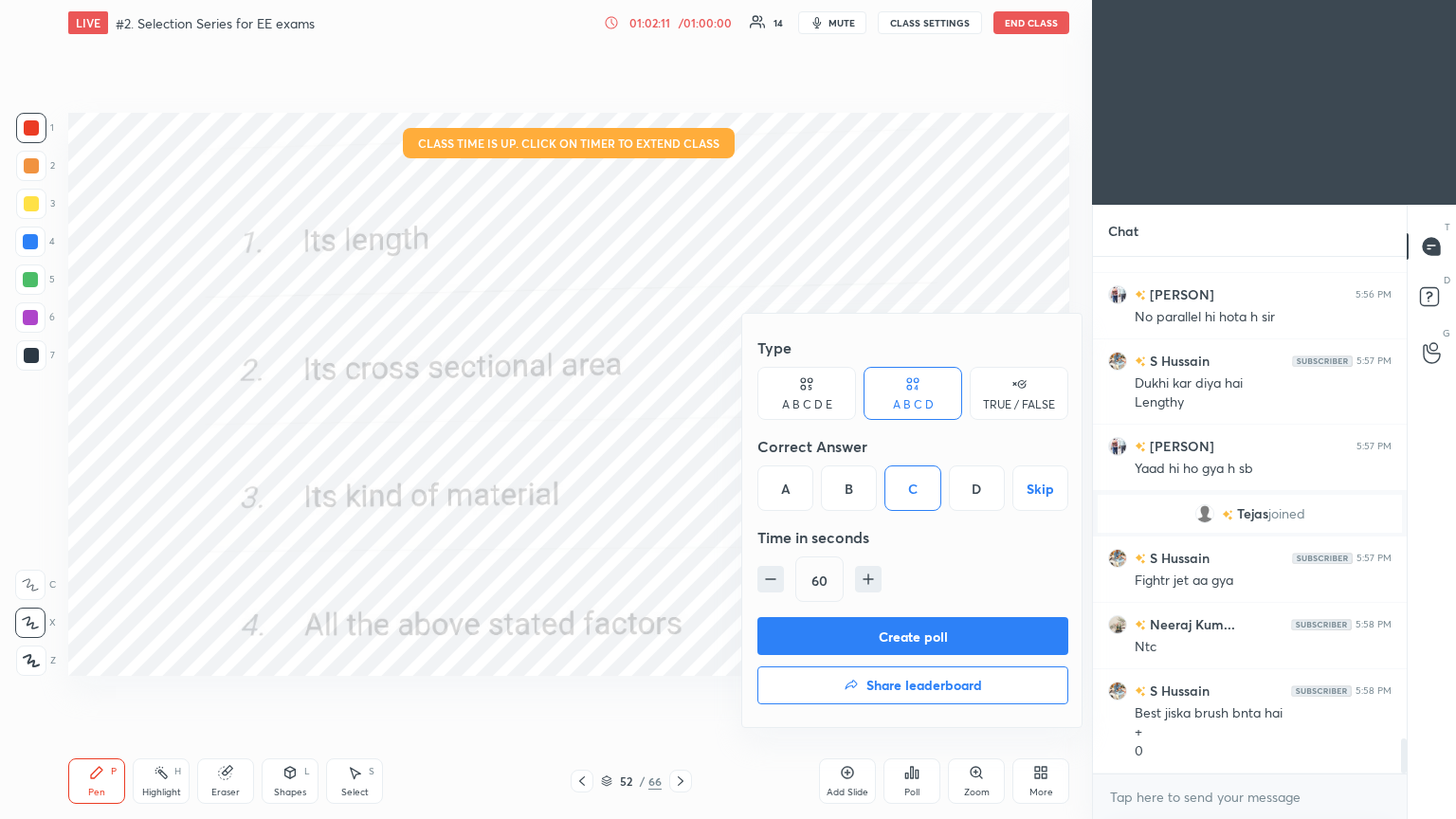 click on "Create poll" at bounding box center (913, 636) 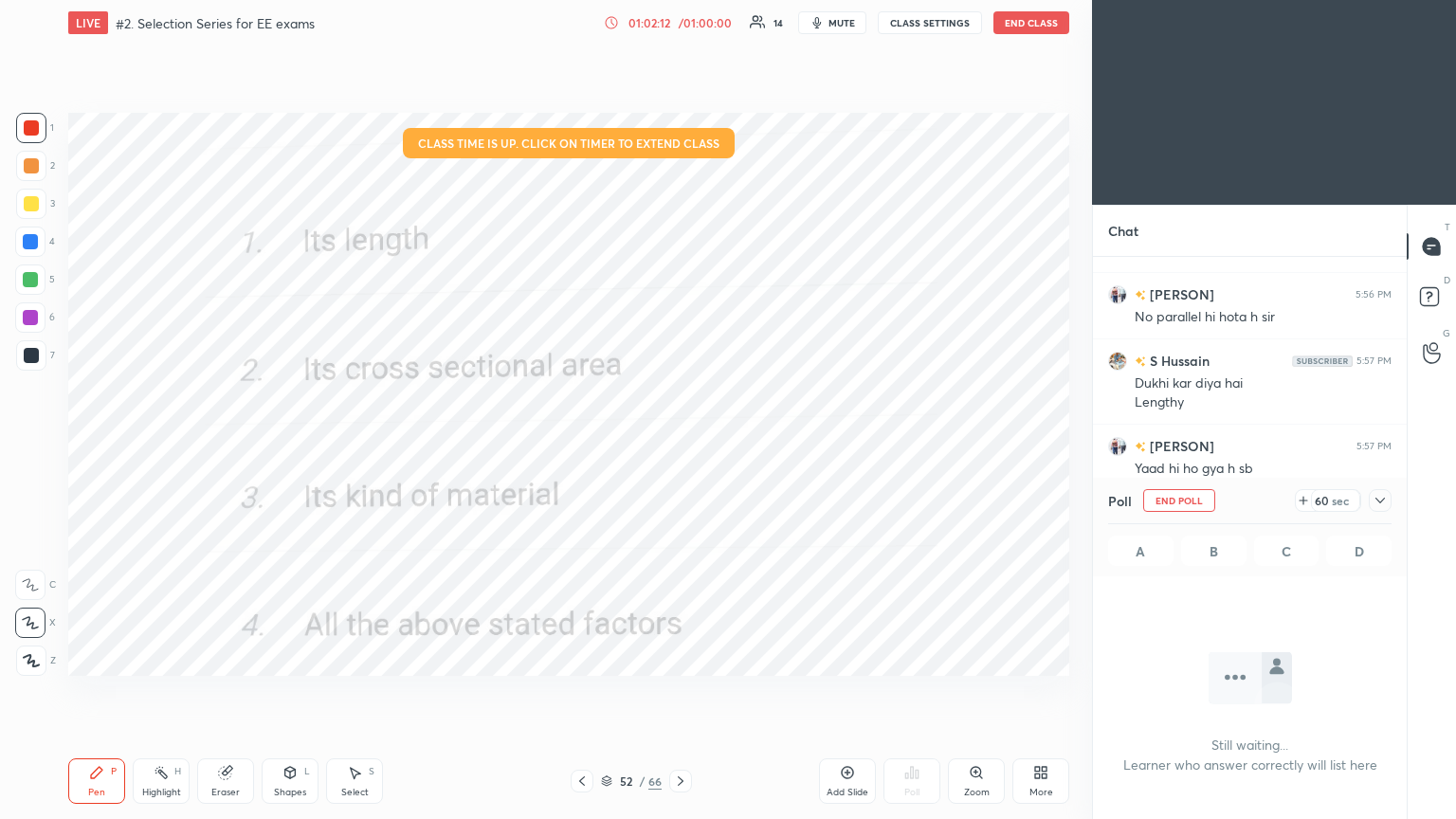 scroll, scrollTop: 489, scrollLeft: 308, axis: both 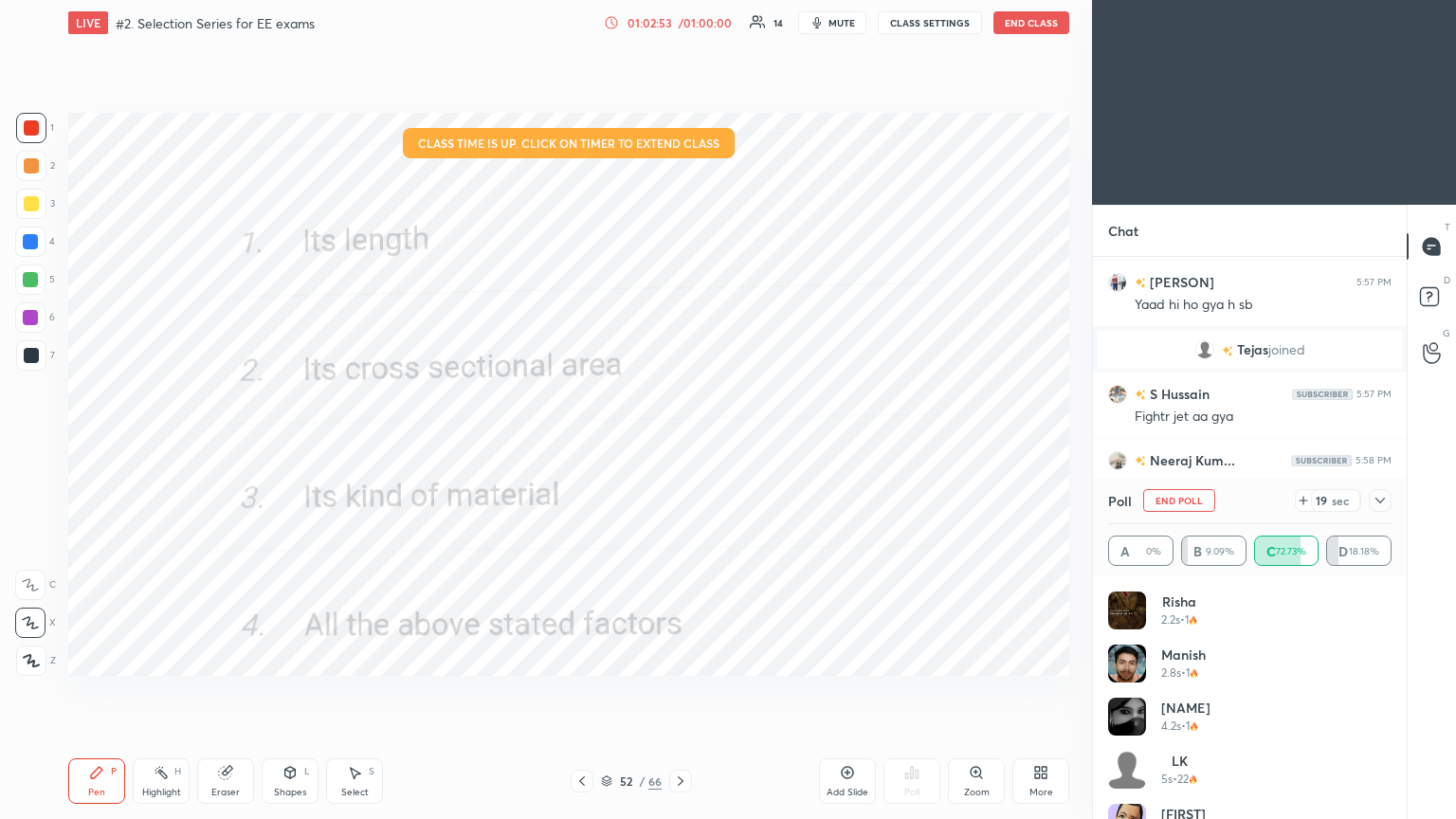 click on "End Poll" at bounding box center [1179, 500] 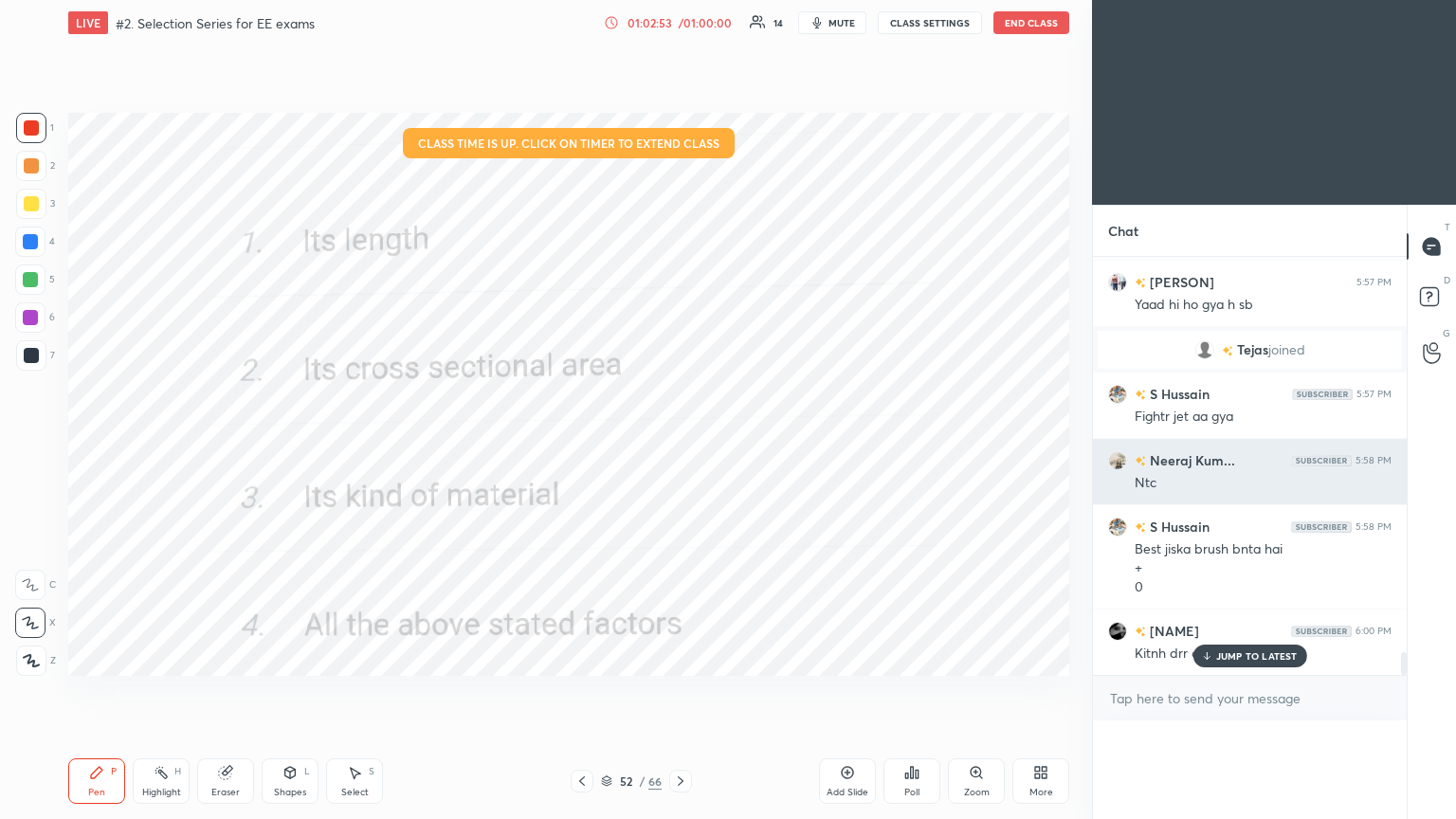 scroll, scrollTop: 114, scrollLeft: 278, axis: both 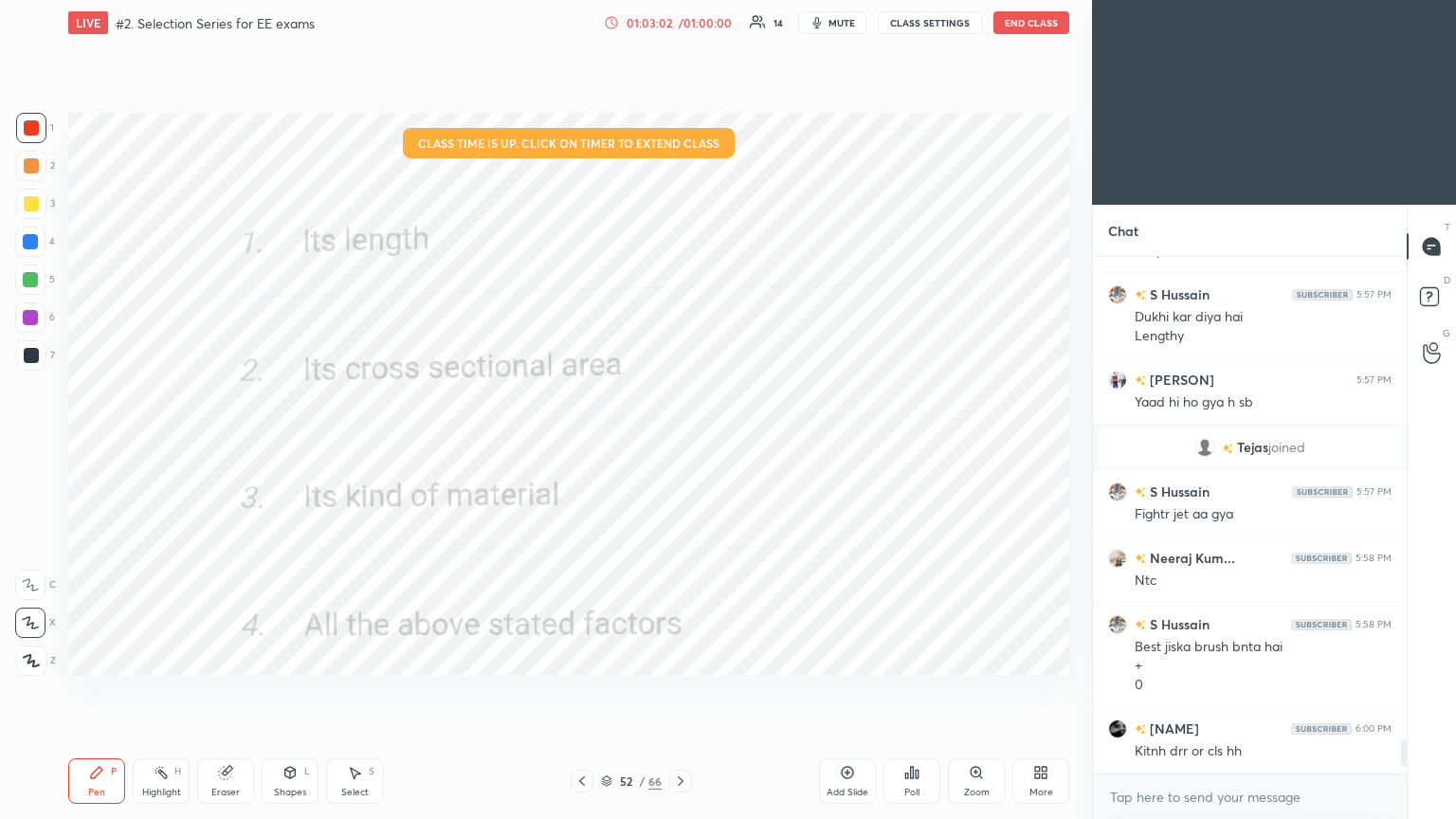 click 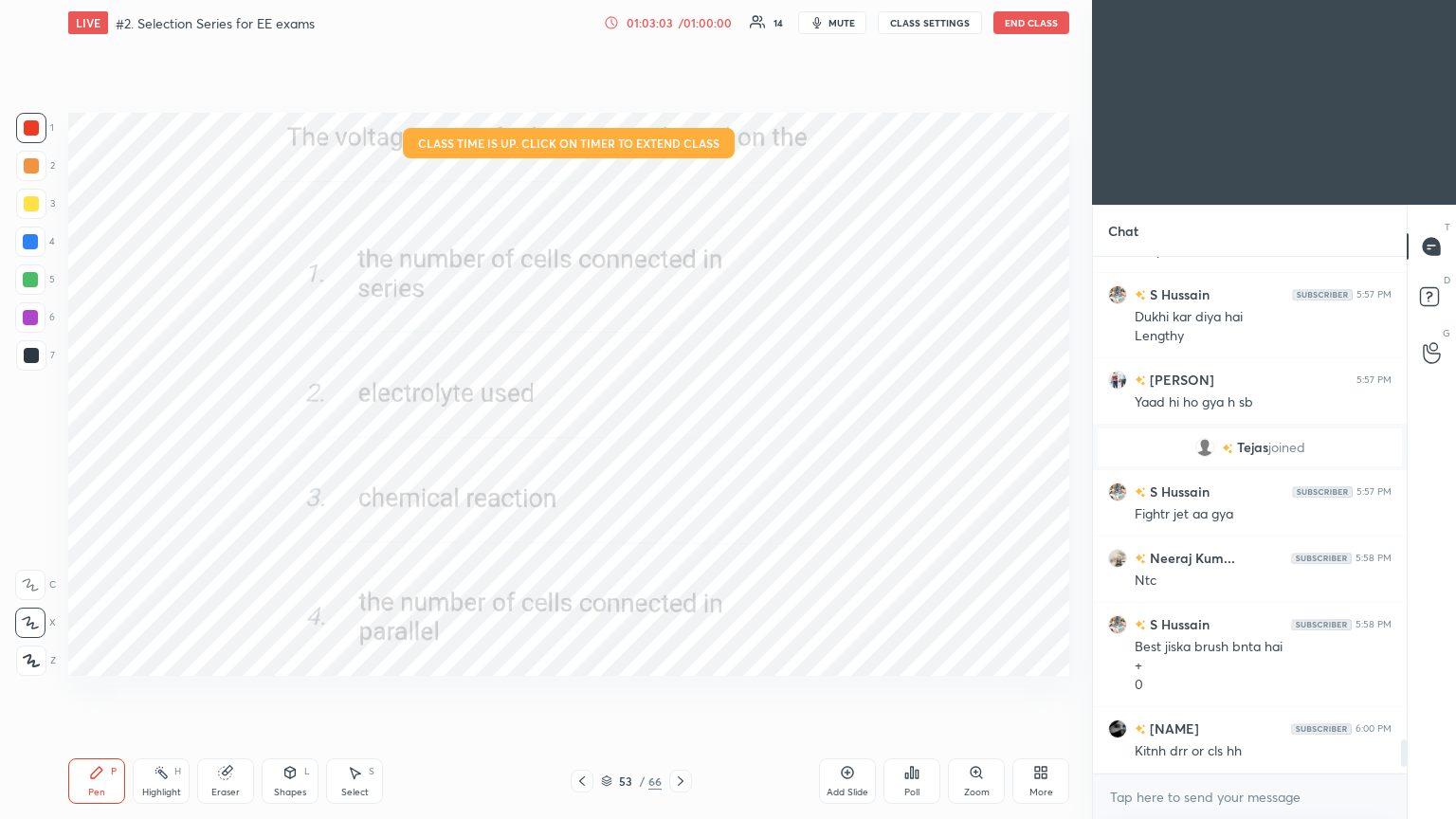 click on "Poll" at bounding box center (912, 781) 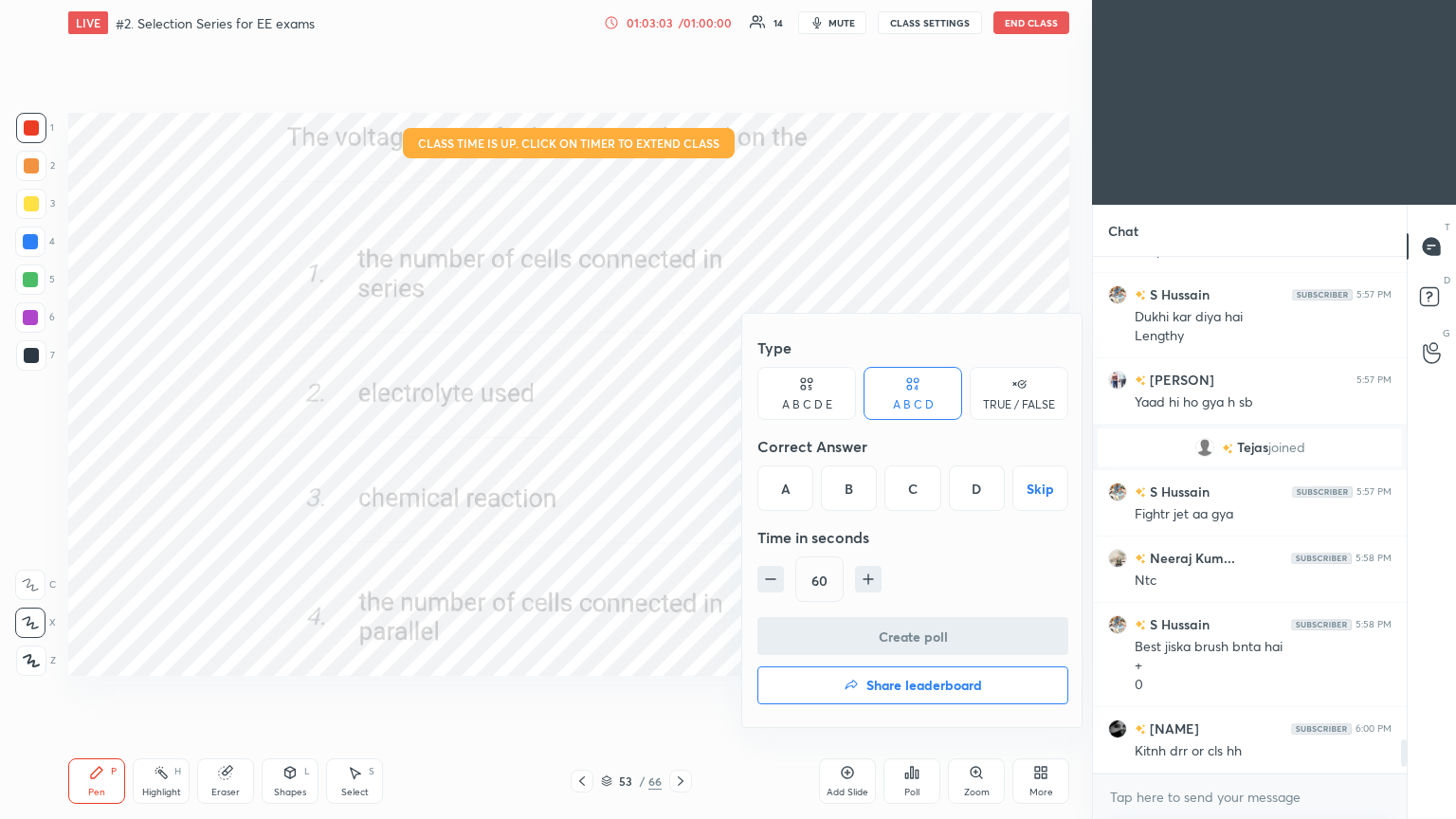click on "A" at bounding box center [785, 488] 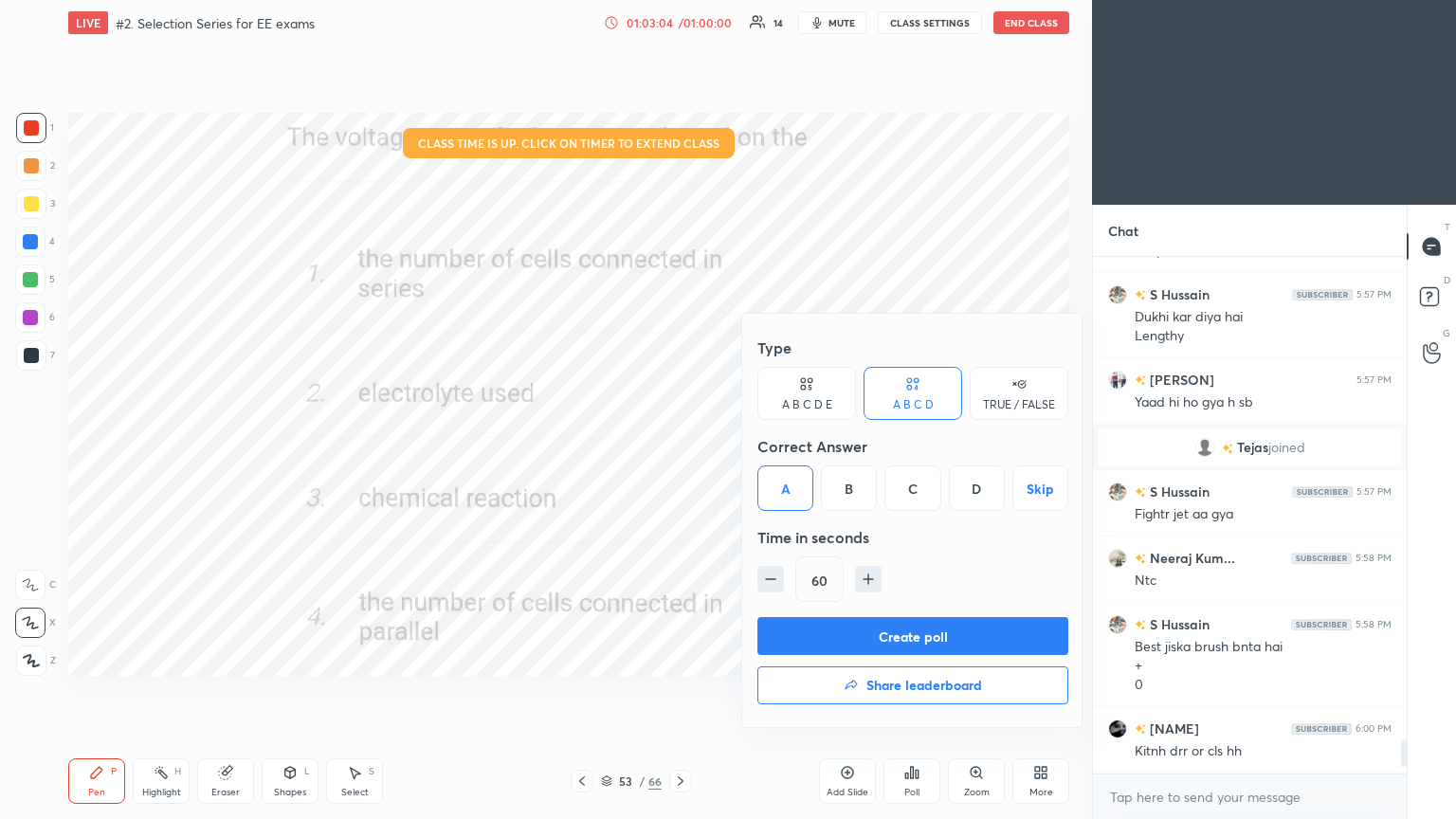click on "Create poll" at bounding box center [913, 636] 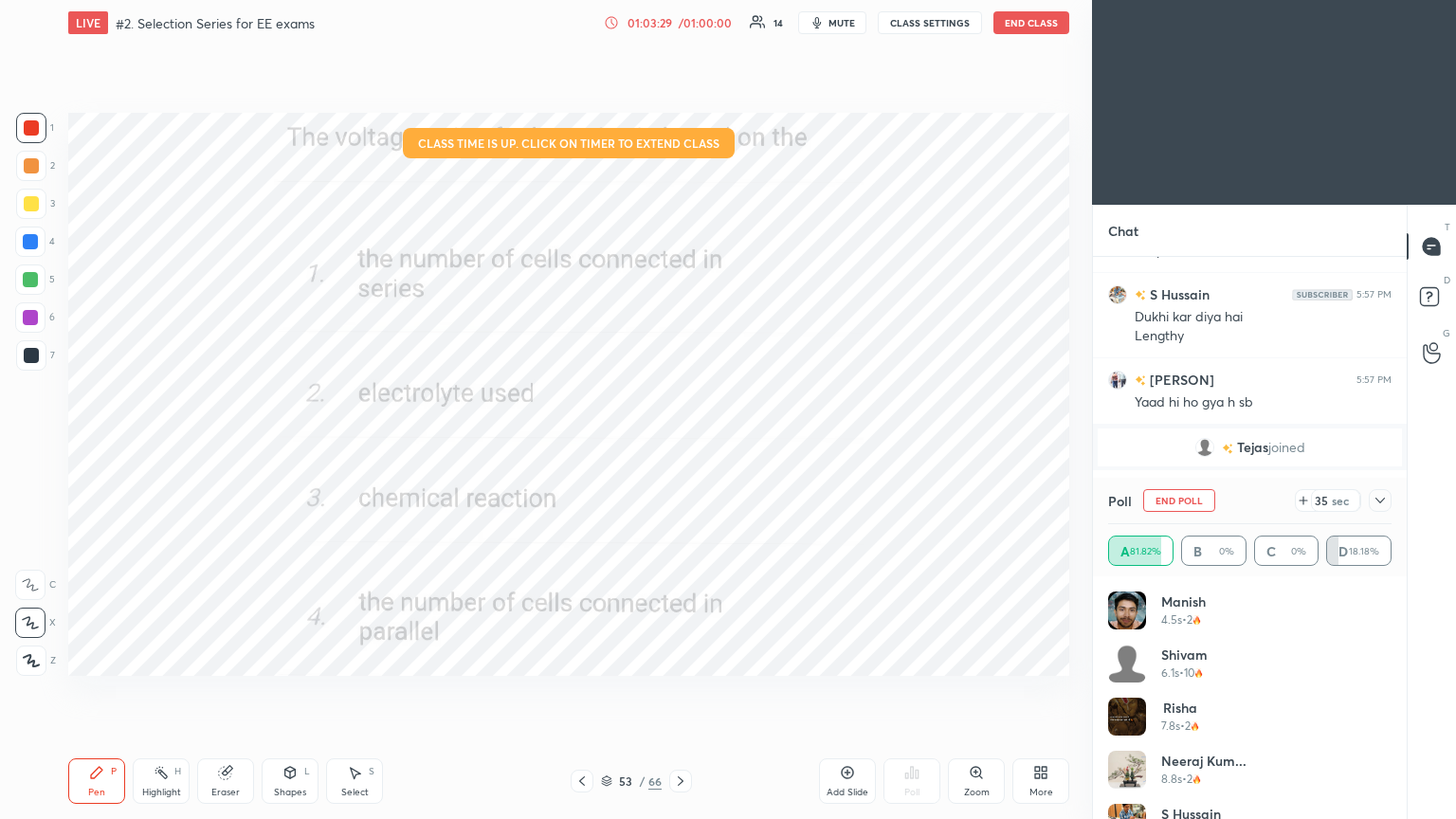 click on "End Poll" at bounding box center (1179, 500) 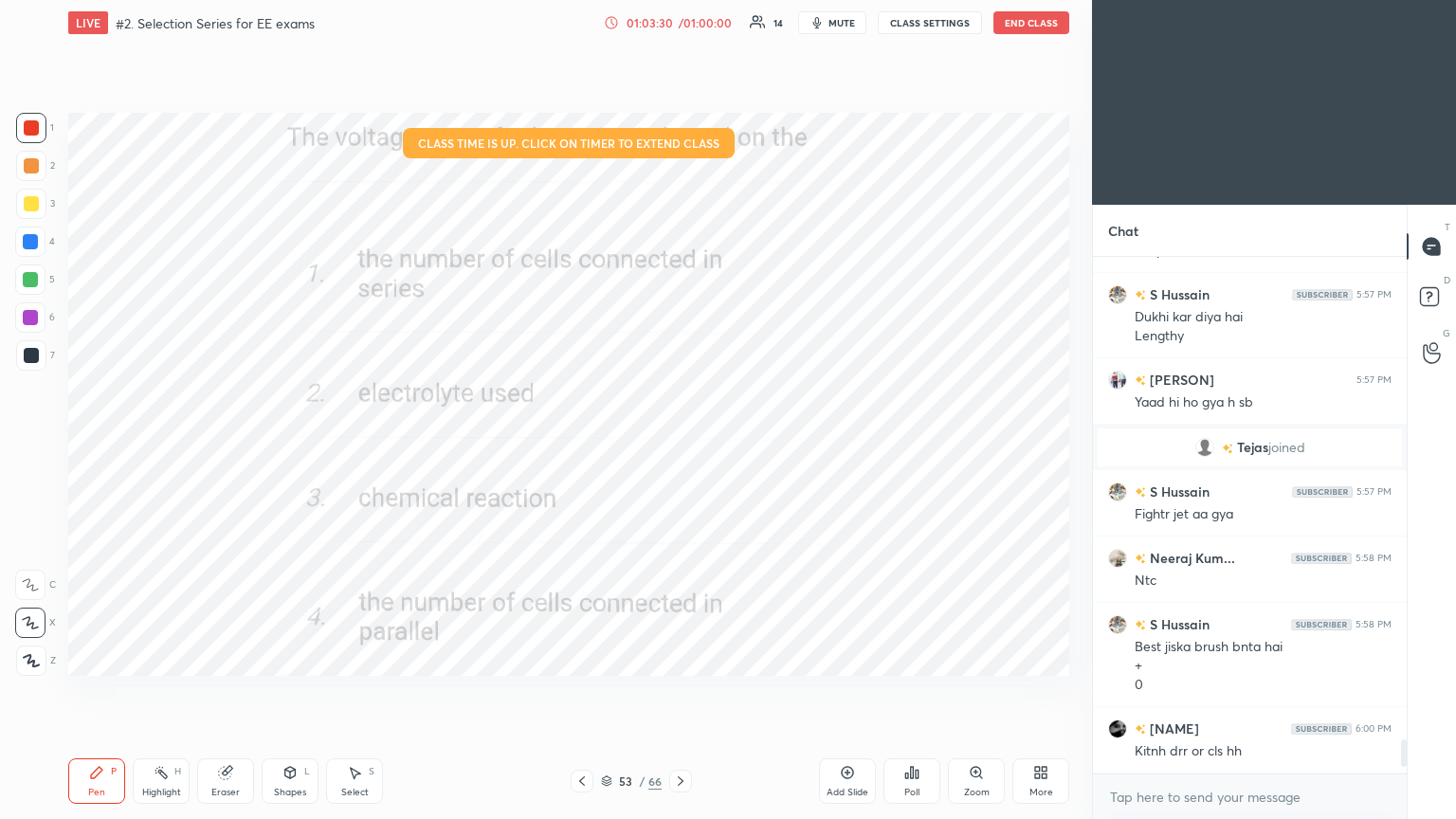 click on "Poll" at bounding box center [912, 781] 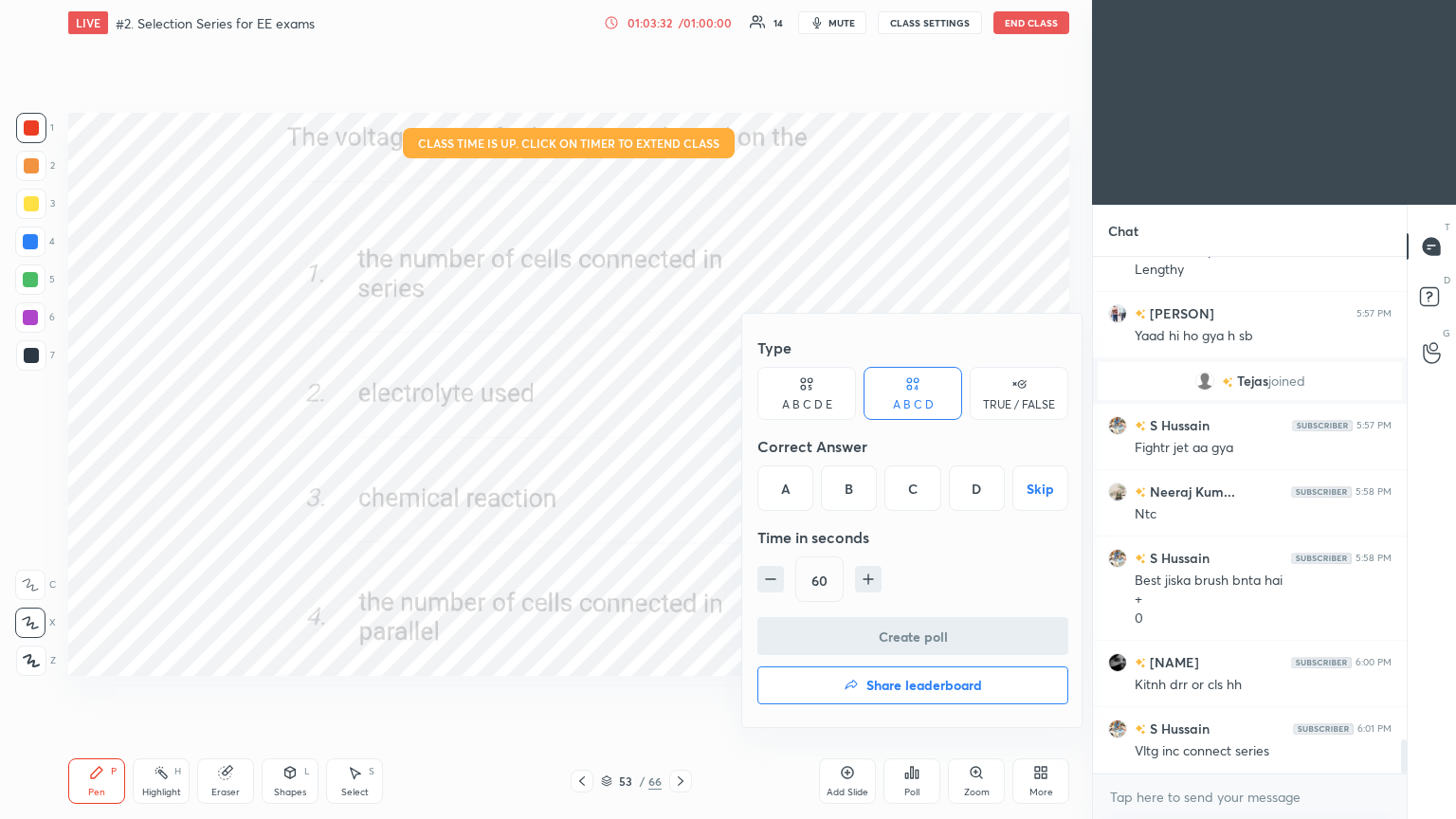 click on "Share leaderboard" at bounding box center [924, 685] 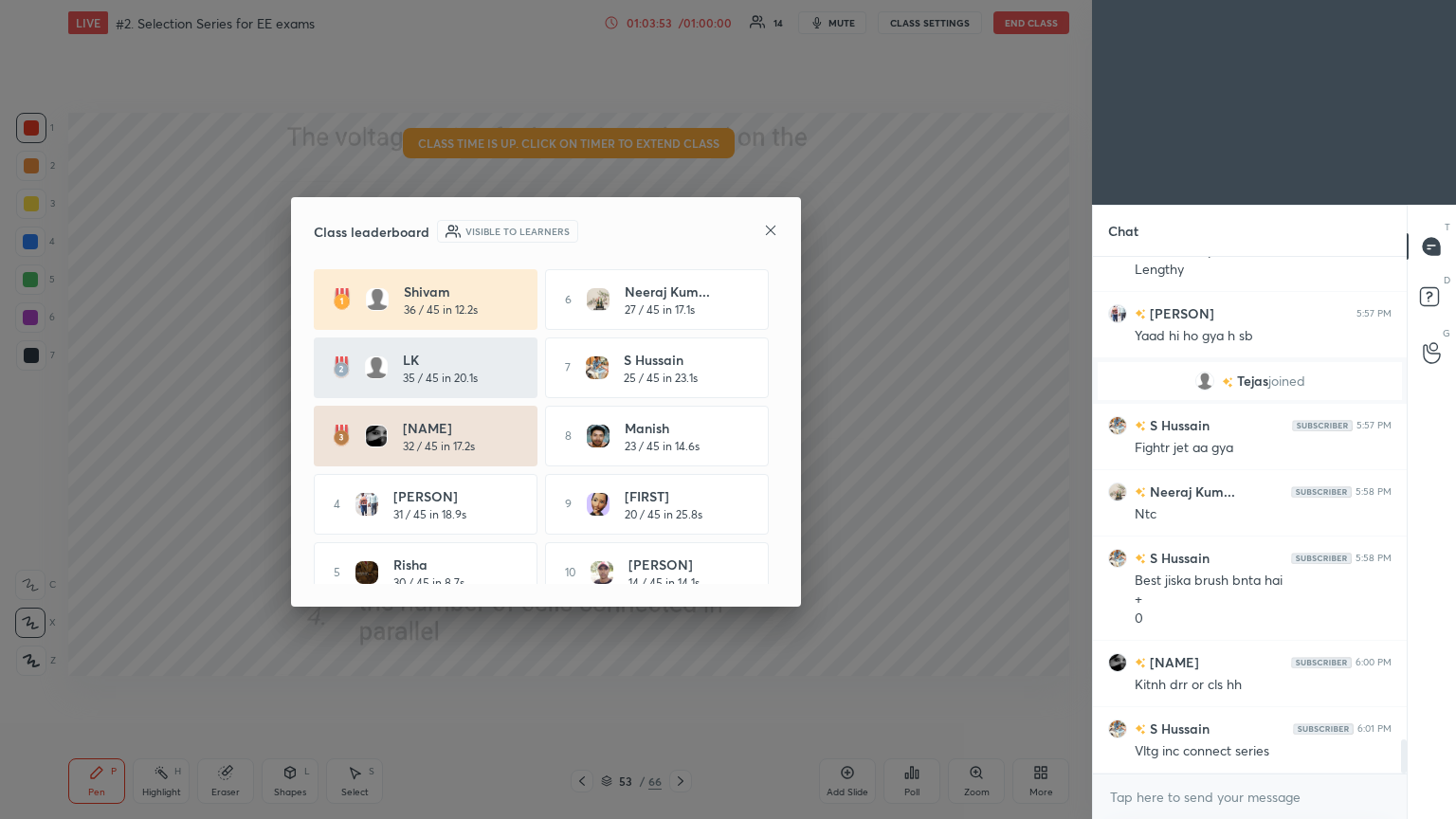 scroll, scrollTop: 24, scrollLeft: 0, axis: vertical 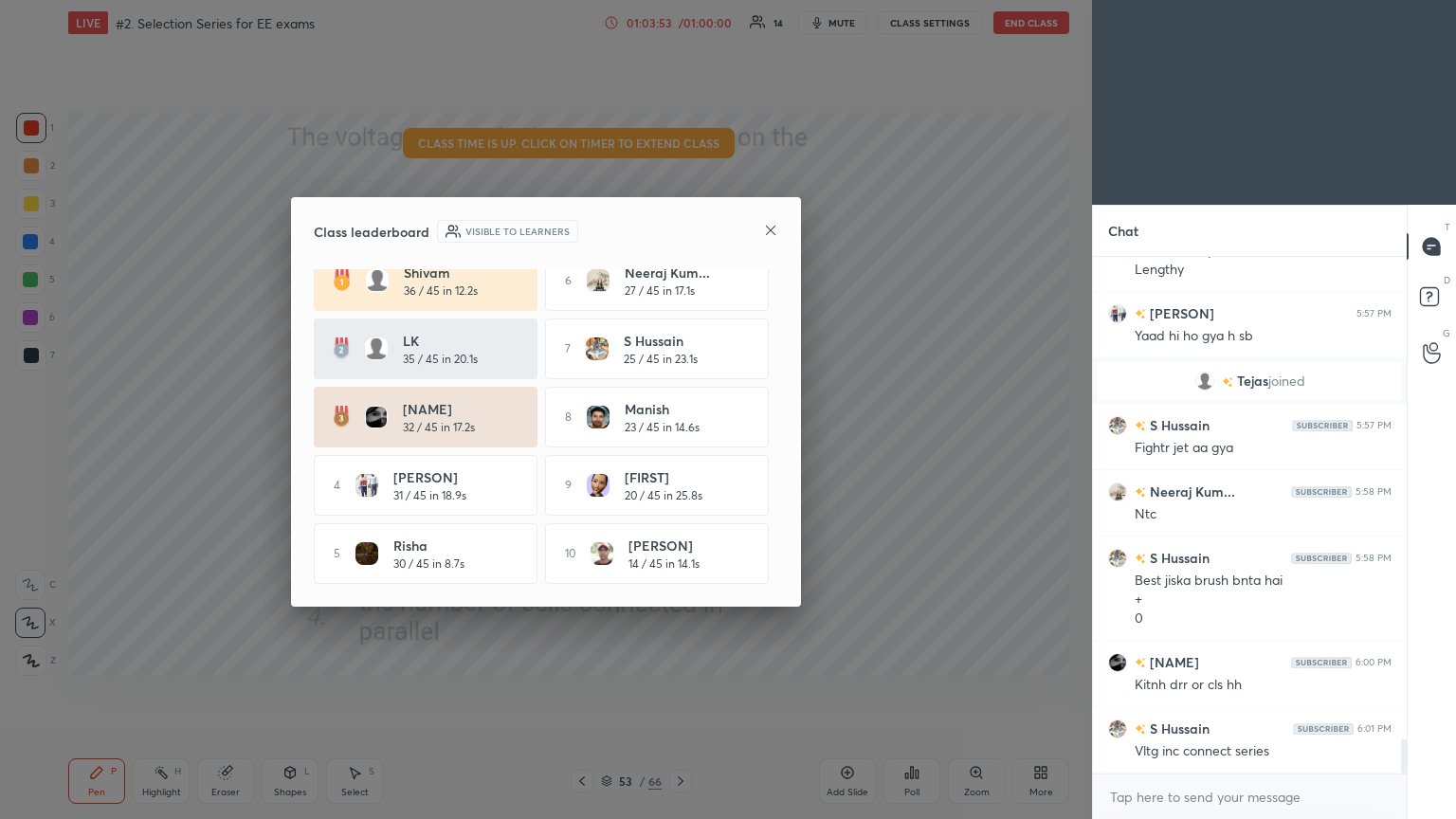 drag, startPoint x: 770, startPoint y: 497, endPoint x: 774, endPoint y: 572, distance: 75.106591 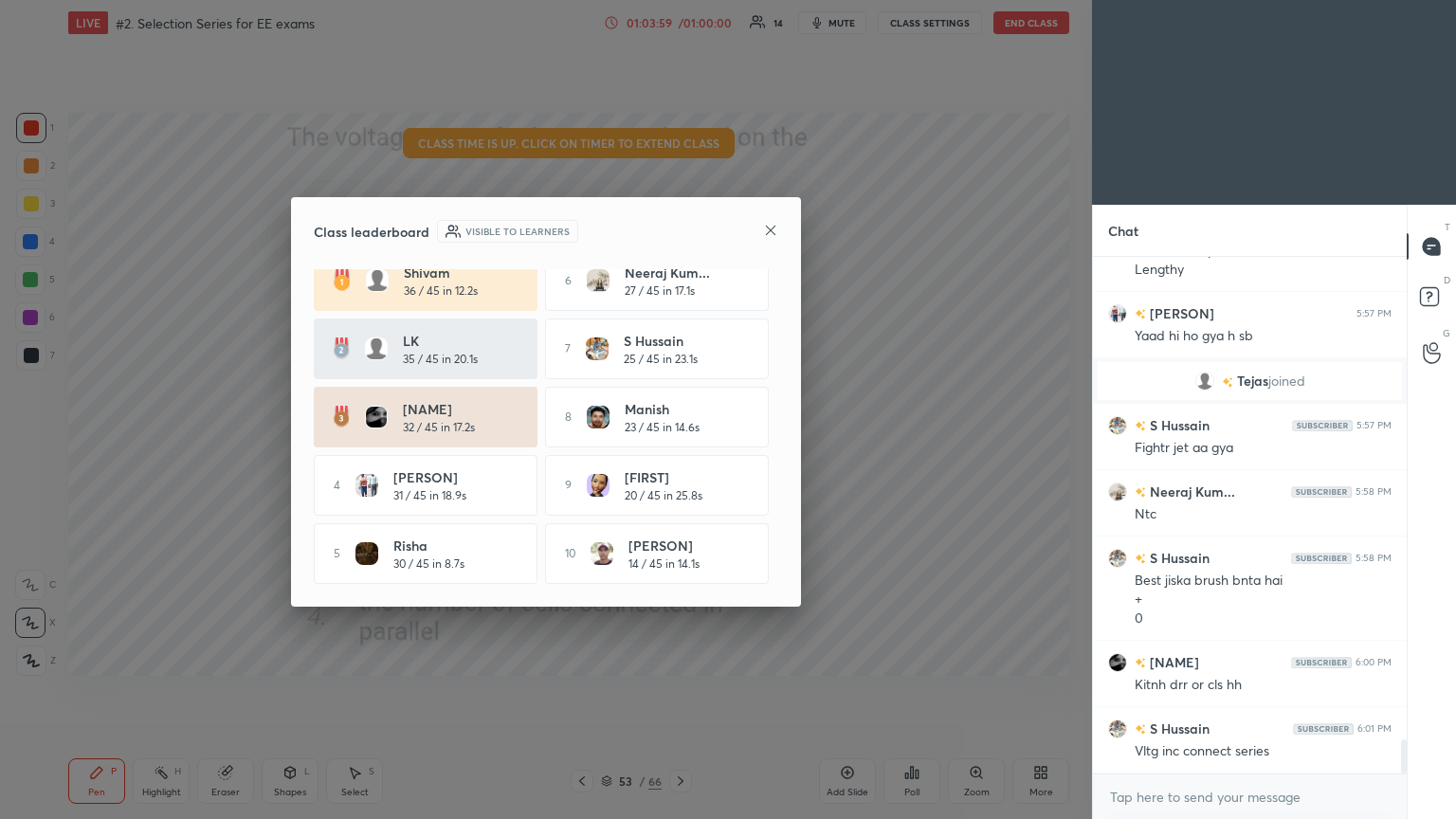 scroll, scrollTop: 7322, scrollLeft: 0, axis: vertical 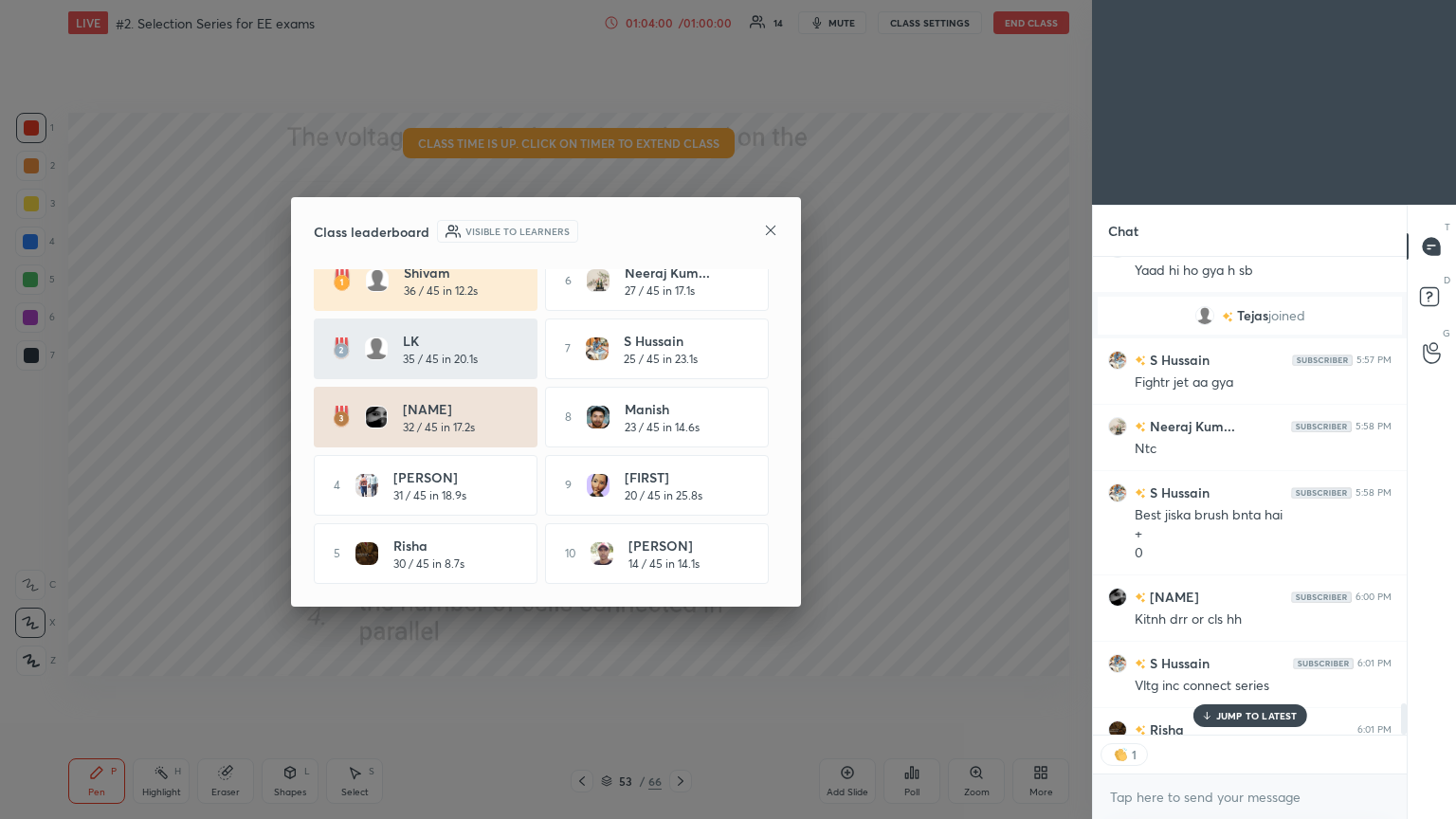 click 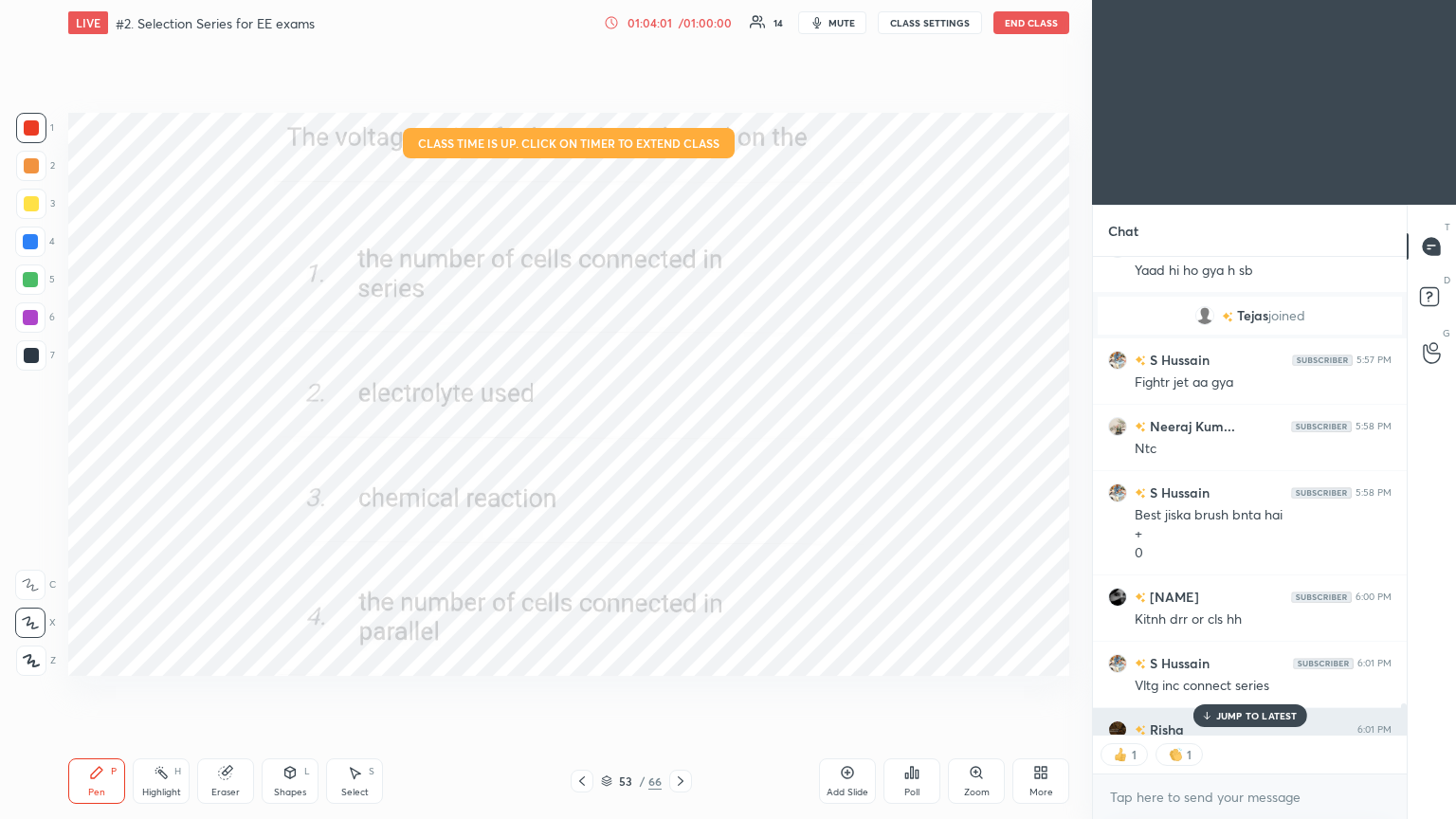 click on "JUMP TO LATEST" at bounding box center (1249, 716) 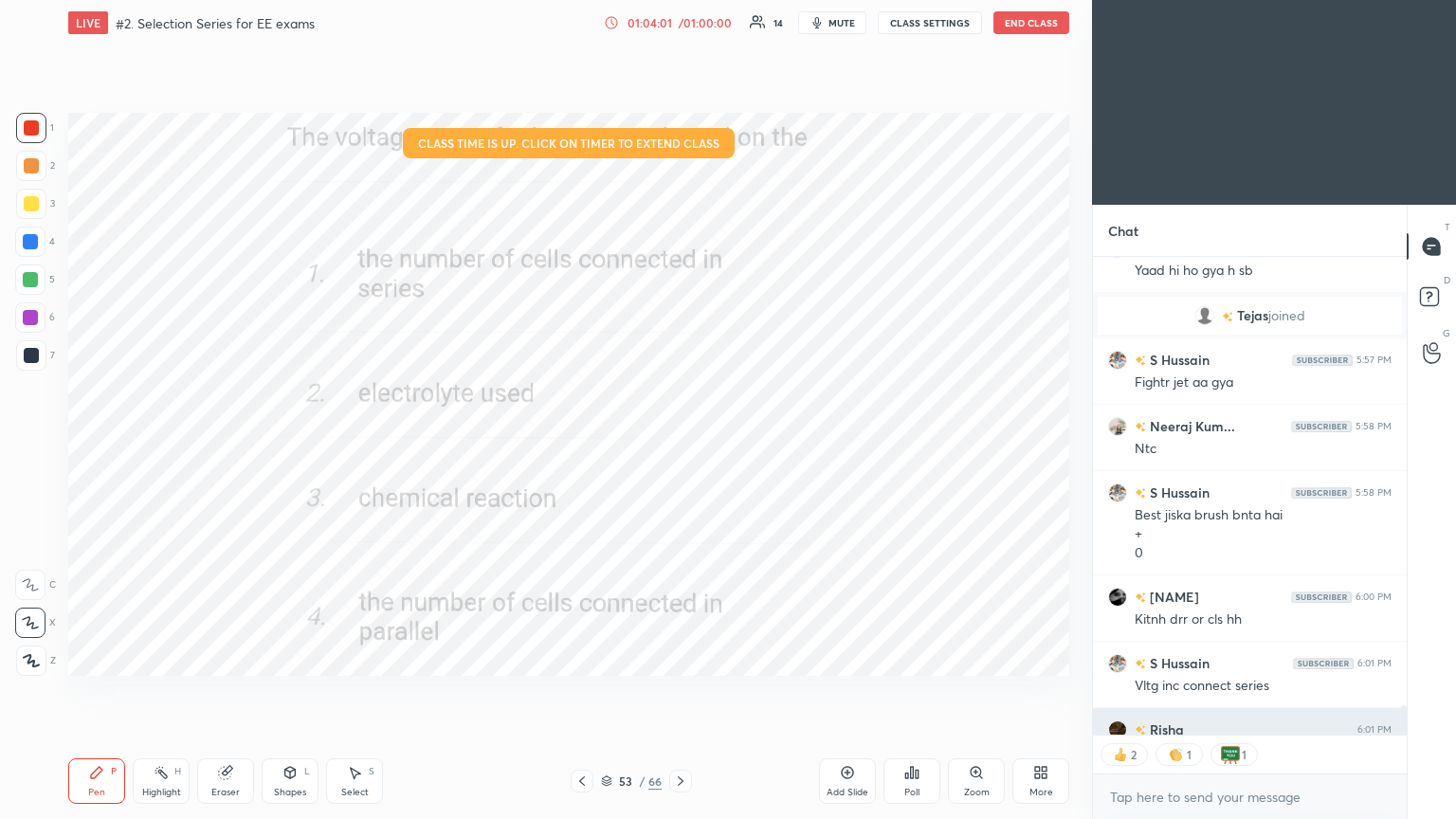 scroll, scrollTop: 7362, scrollLeft: 0, axis: vertical 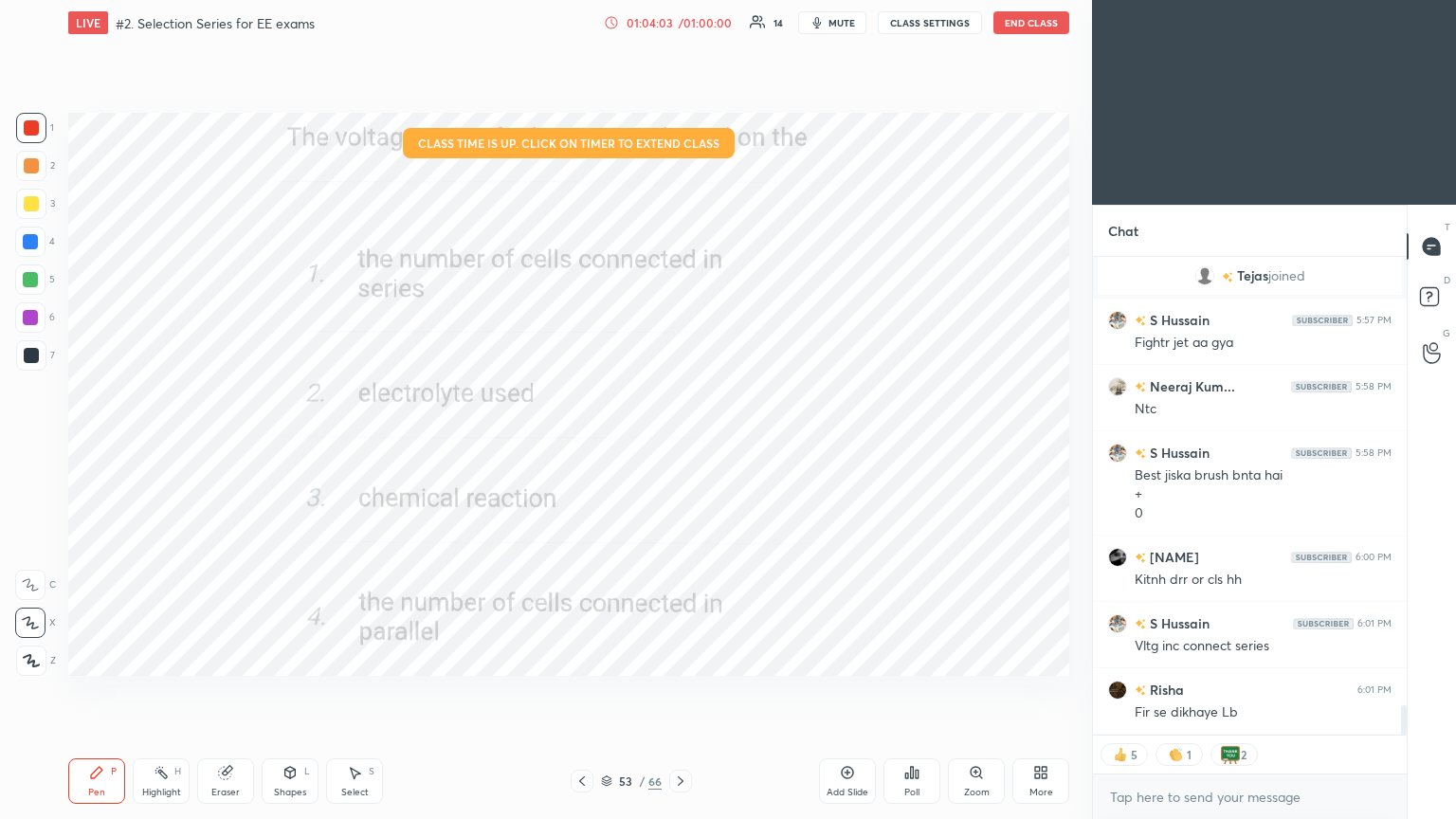 click on "Poll" at bounding box center (912, 781) 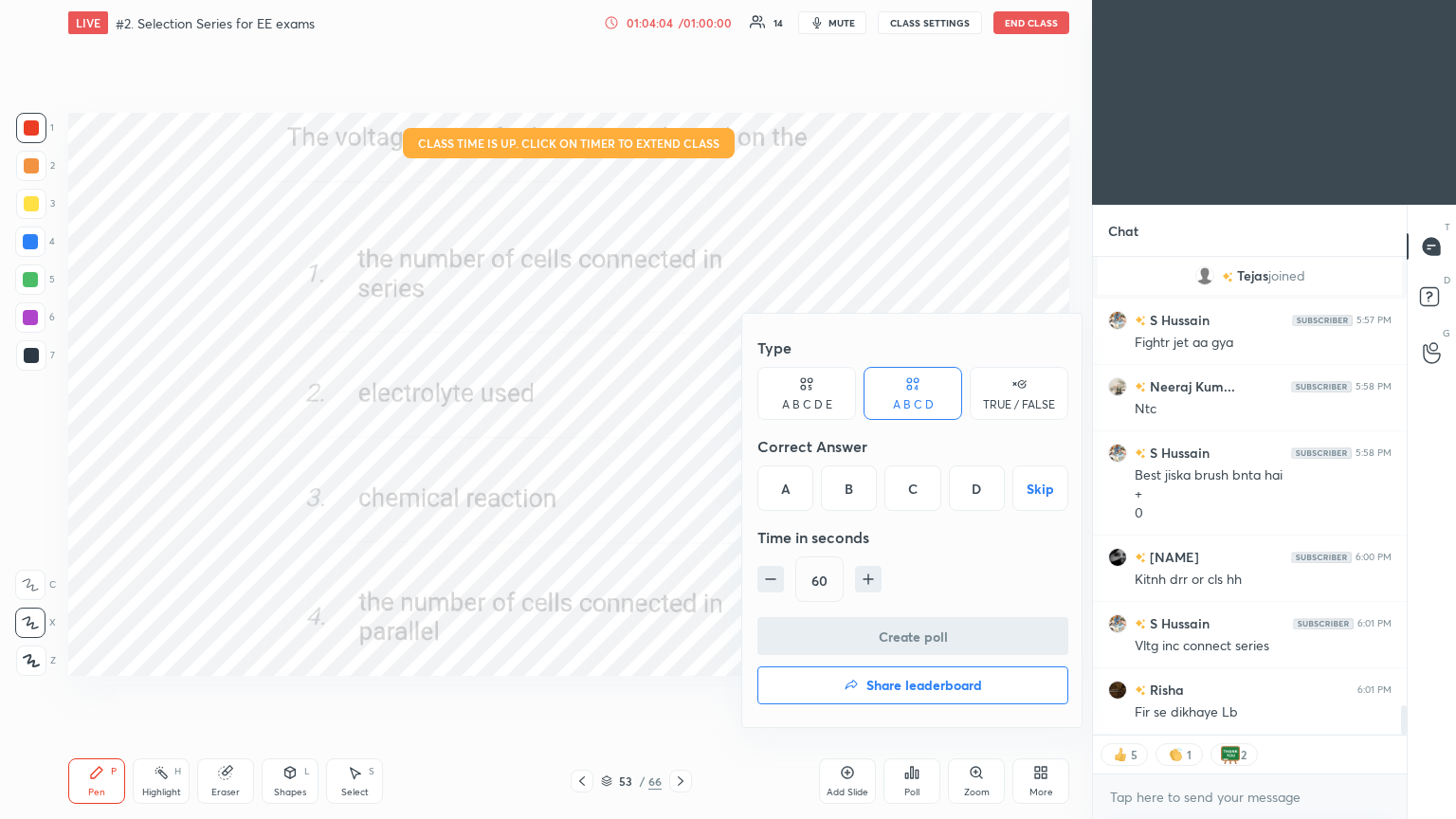 click on "Share leaderboard" at bounding box center [924, 685] 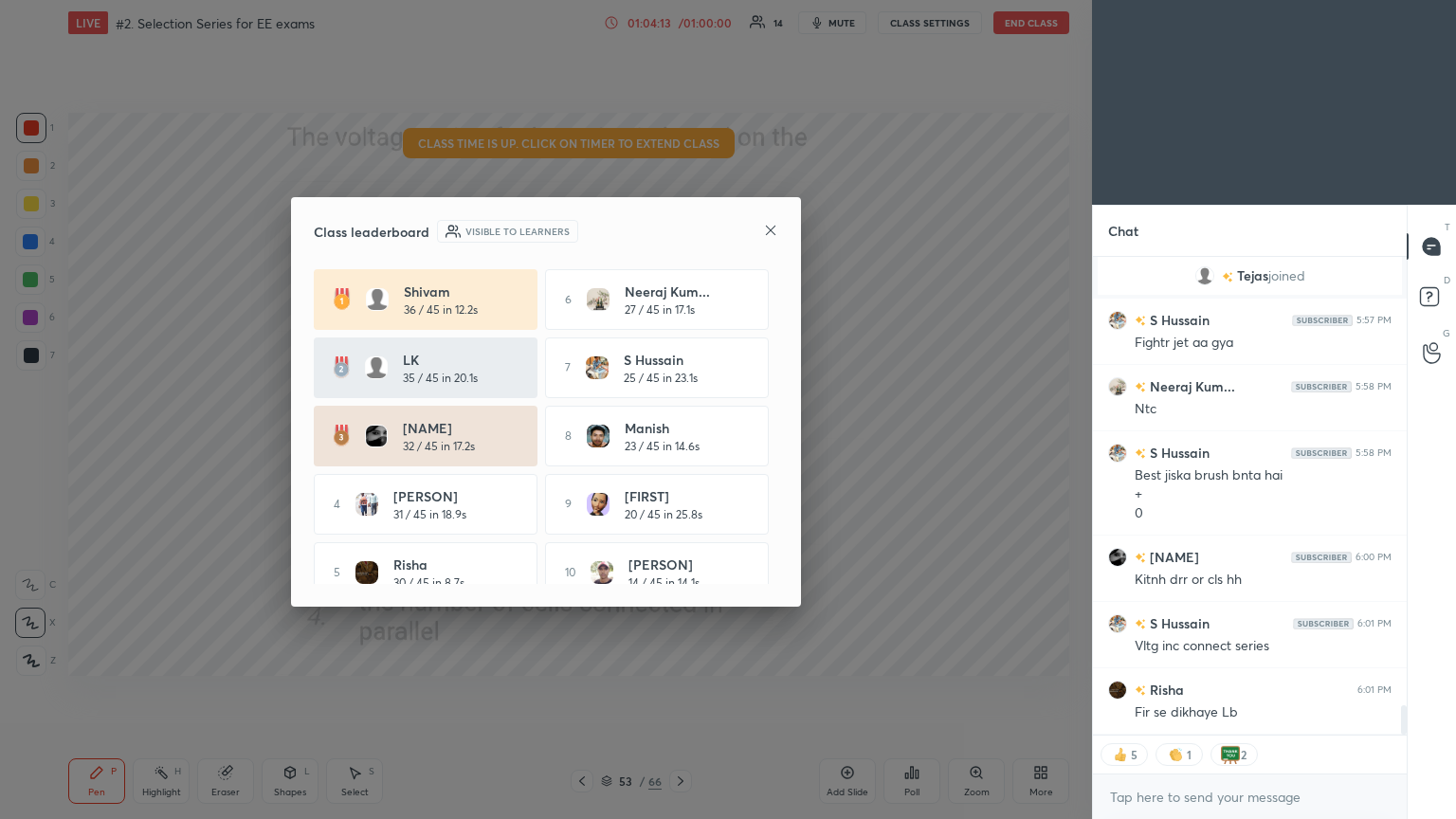 scroll, scrollTop: 7, scrollLeft: 6, axis: both 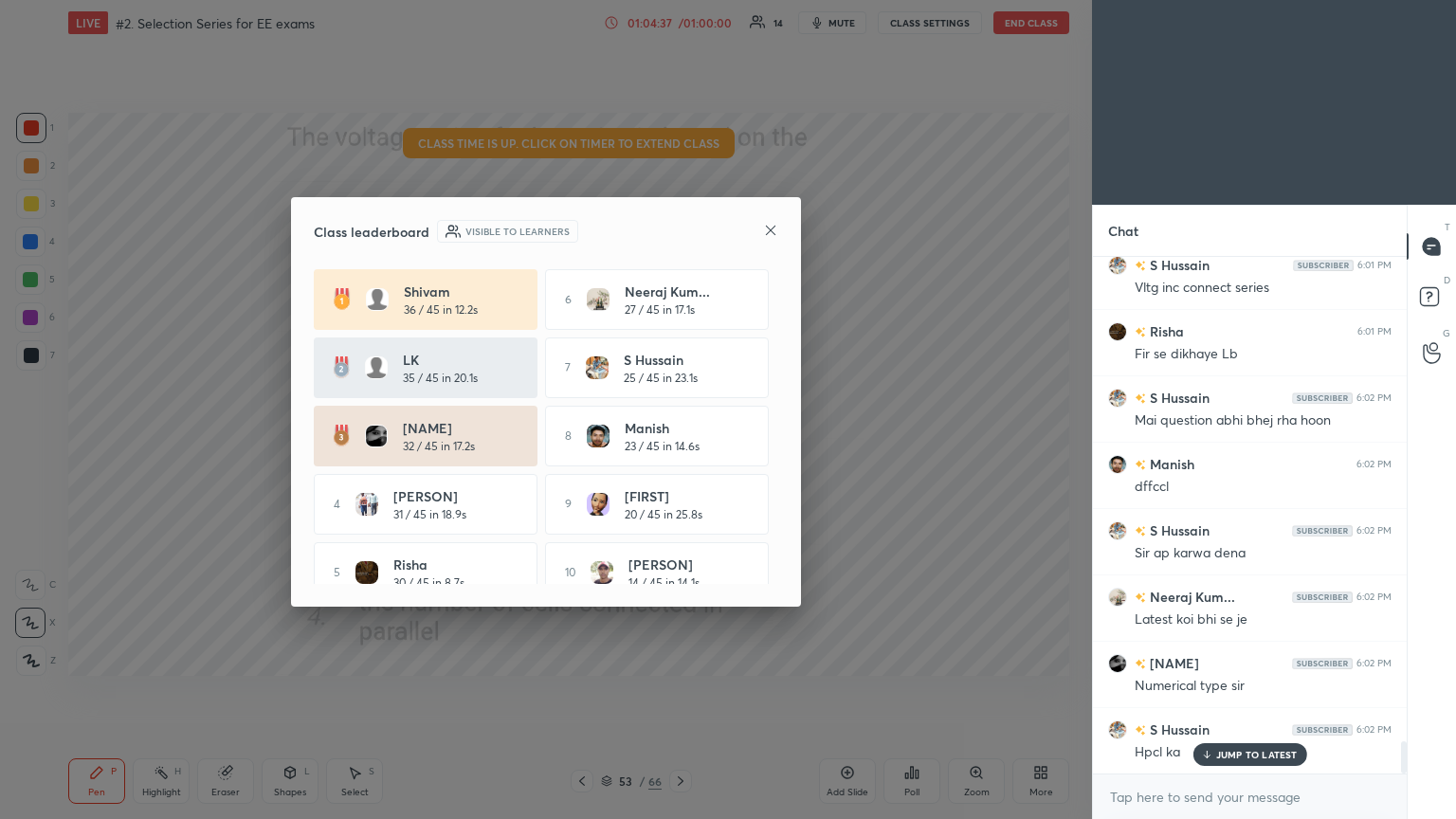 click 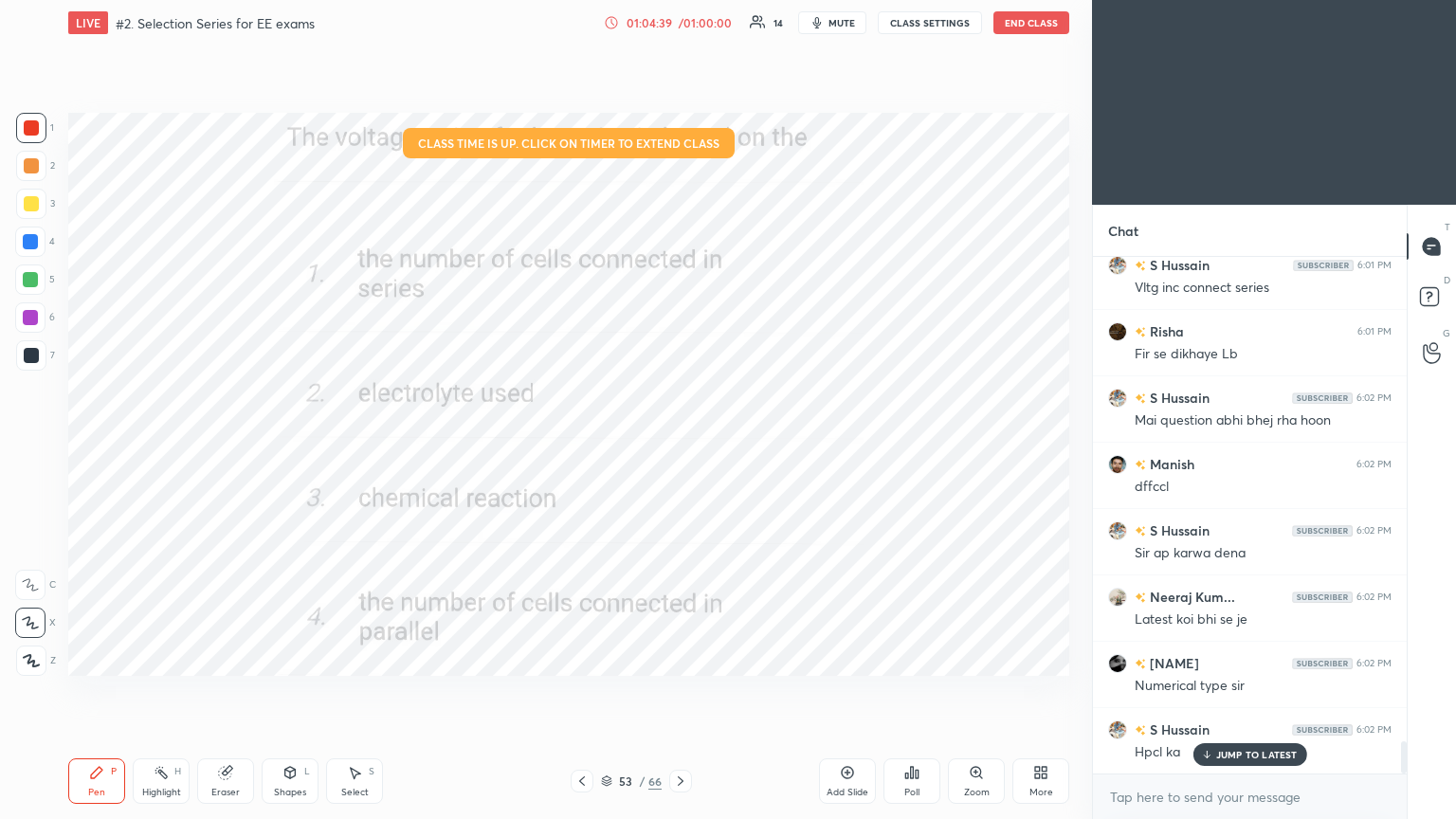 click on "JUMP TO LATEST" at bounding box center [1257, 755] 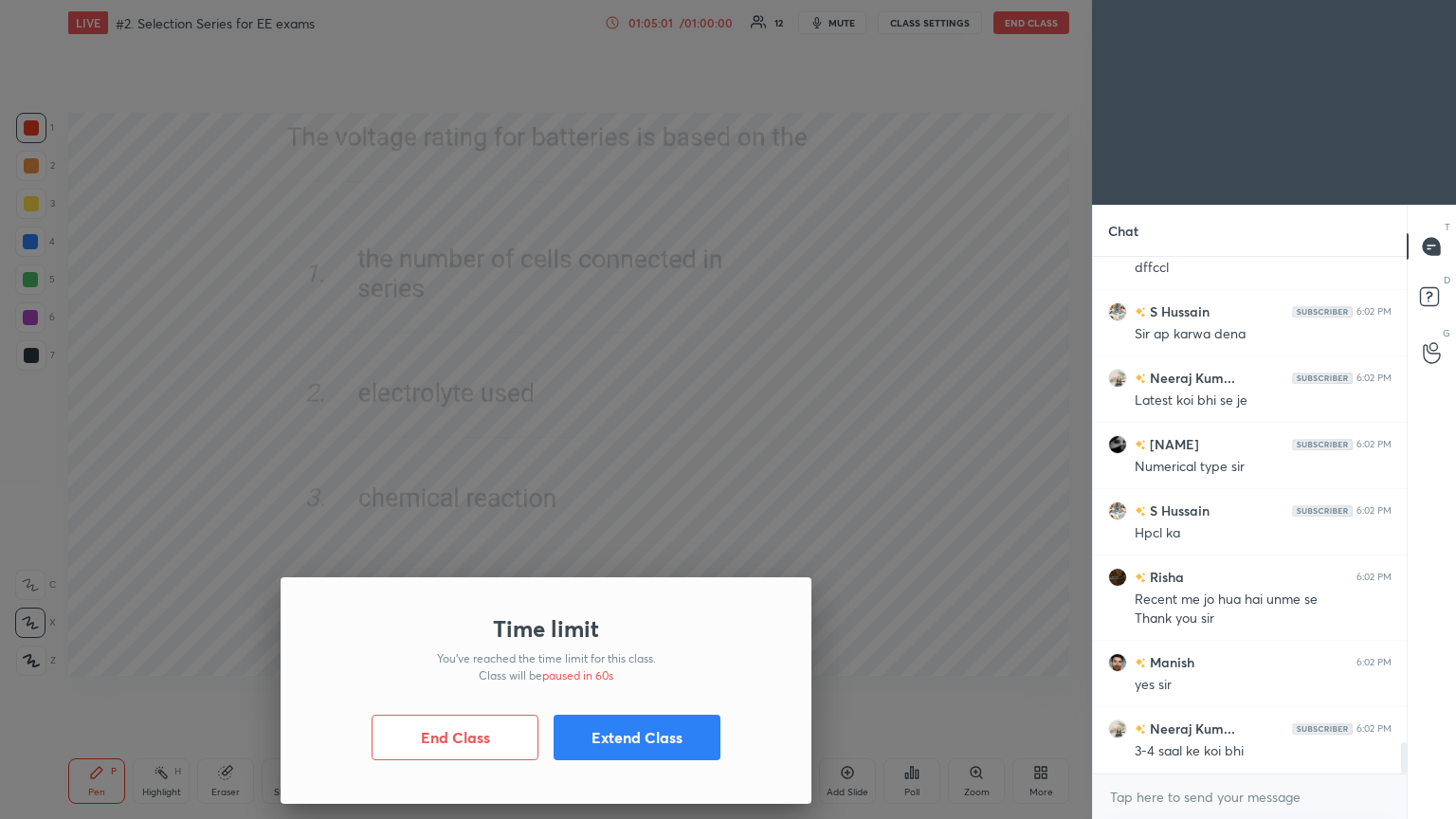 scroll, scrollTop: 8004, scrollLeft: 0, axis: vertical 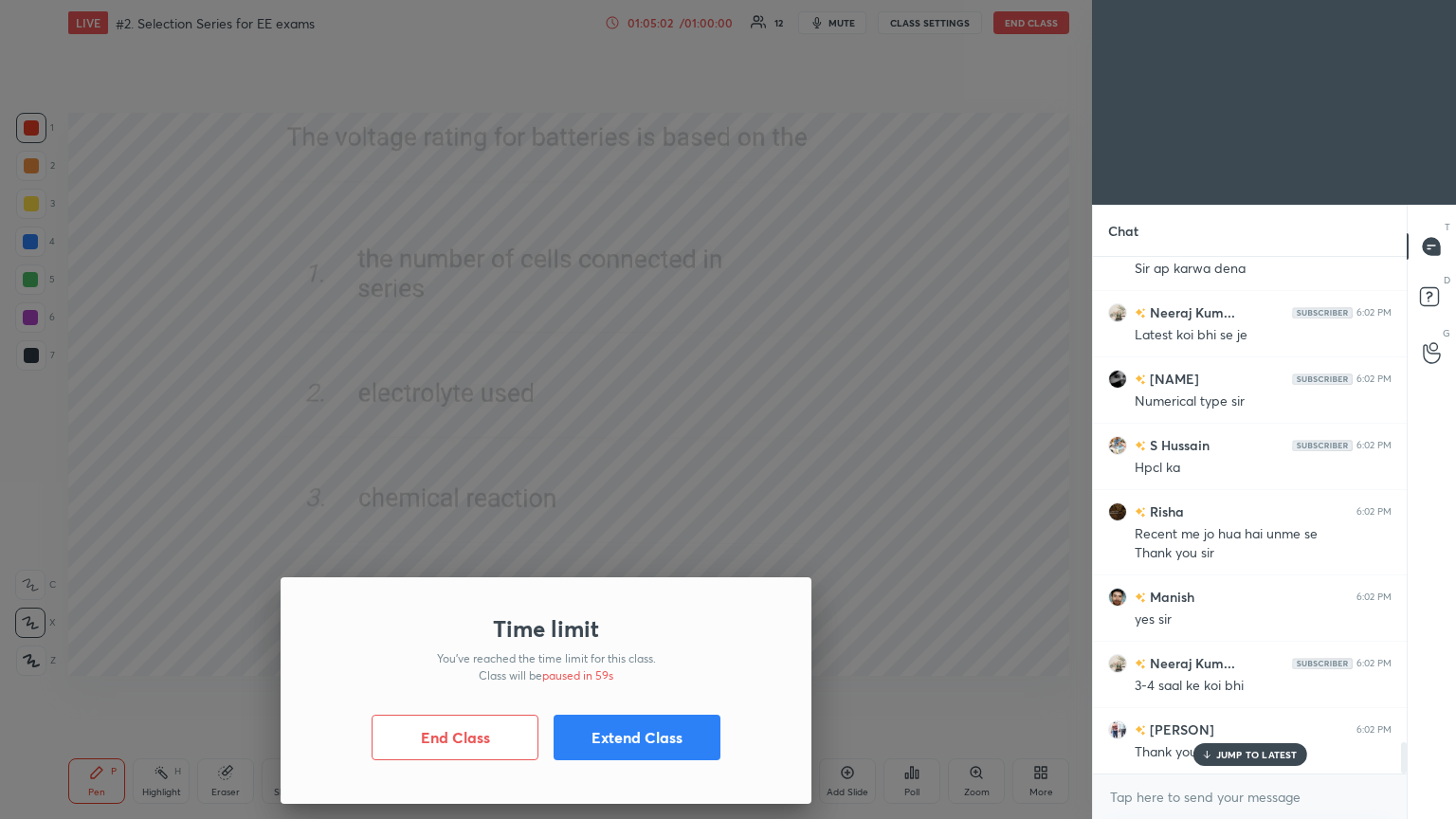 click on "Extend Class" at bounding box center (637, 737) 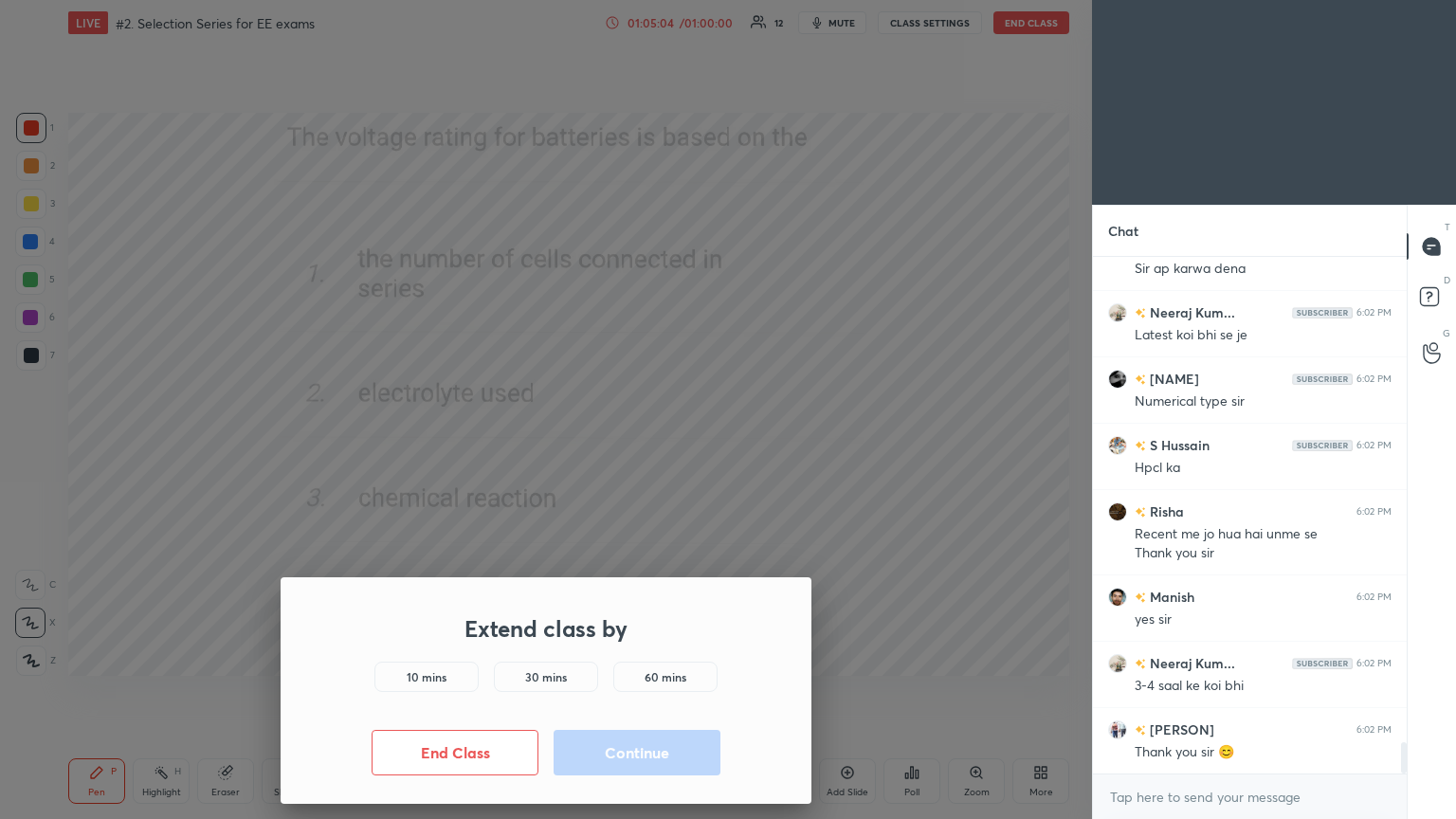 scroll, scrollTop: 8072, scrollLeft: 0, axis: vertical 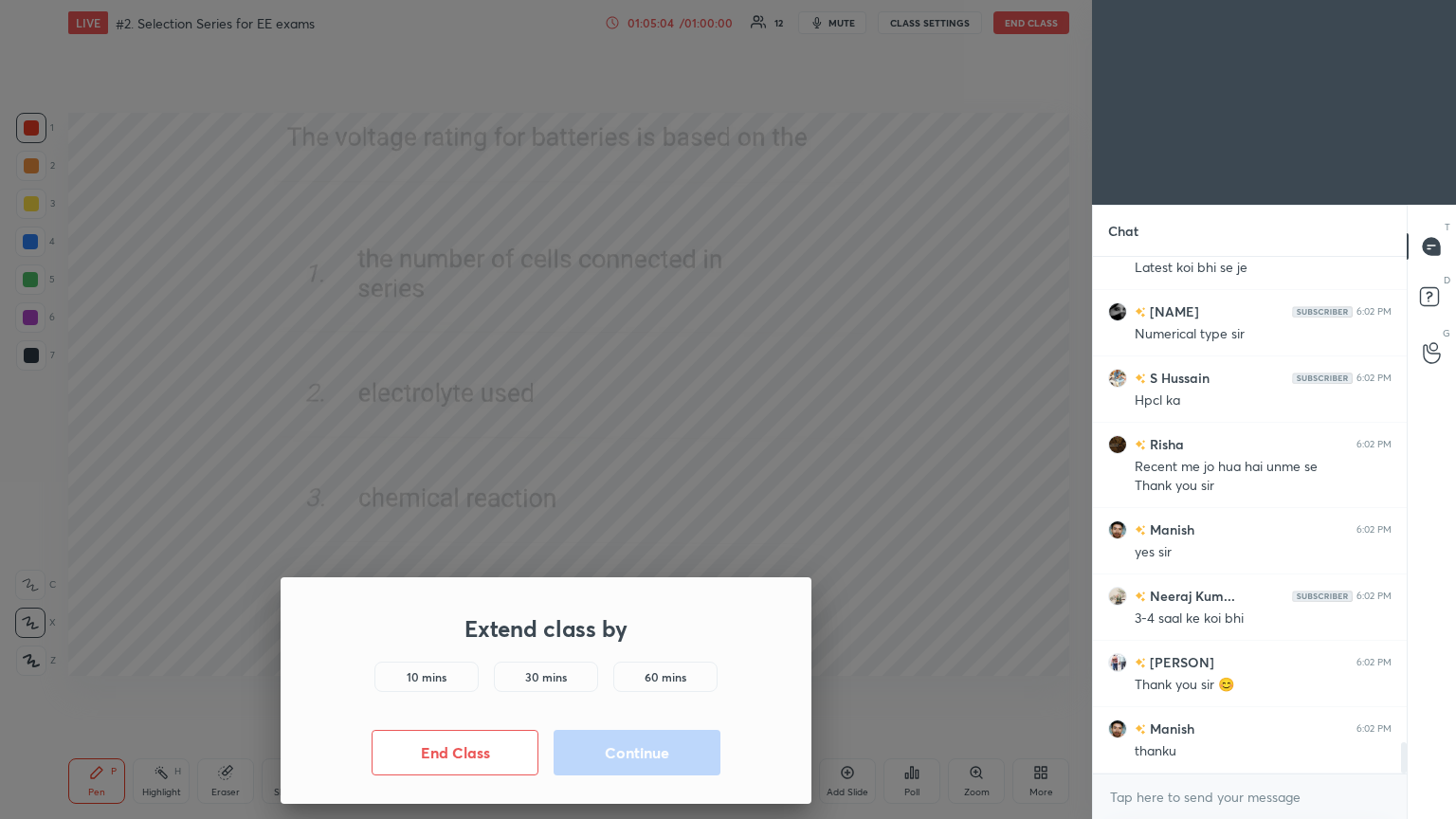 click on "10 mins" at bounding box center [427, 677] 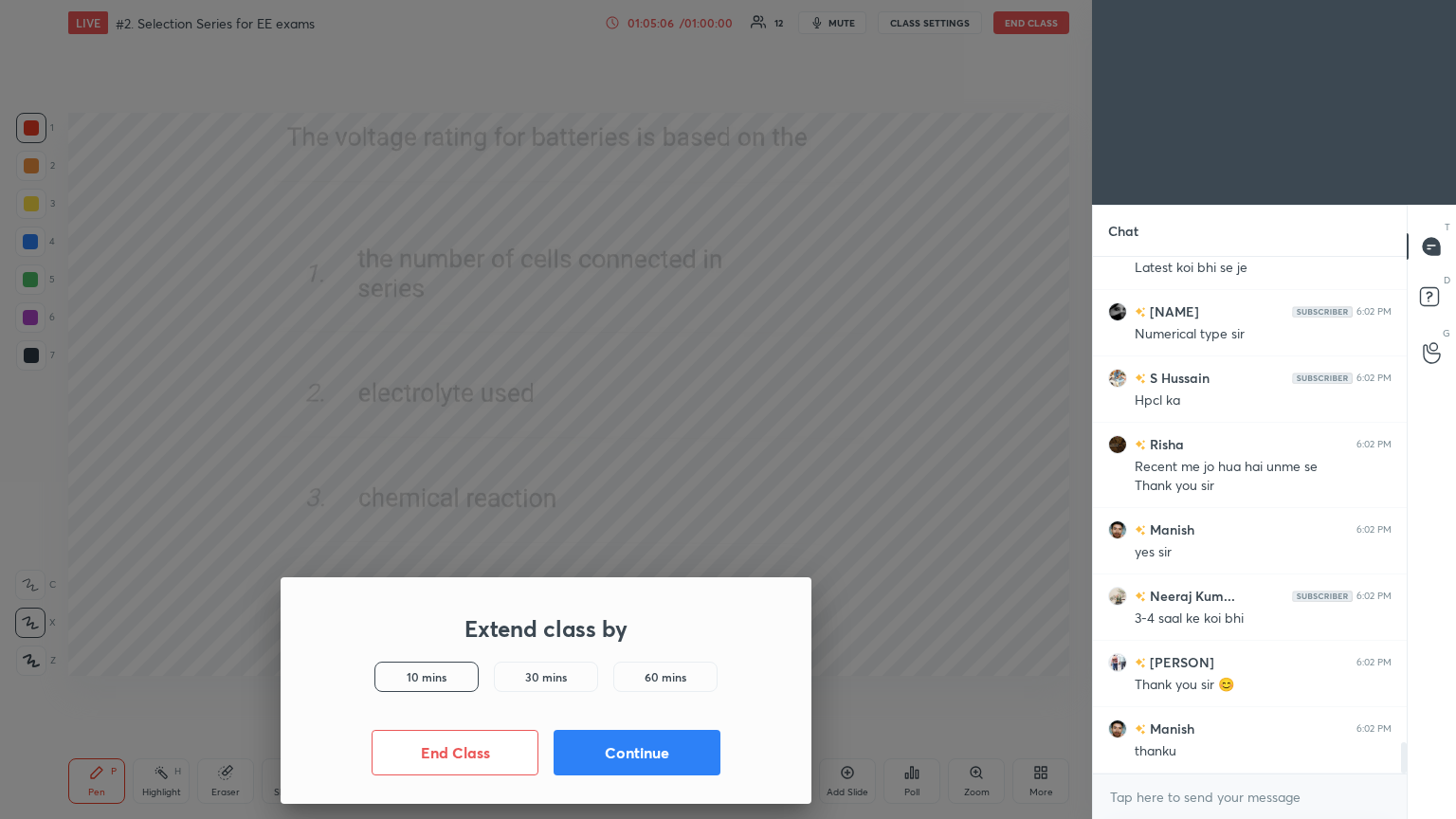 click on "Continue" at bounding box center [637, 753] 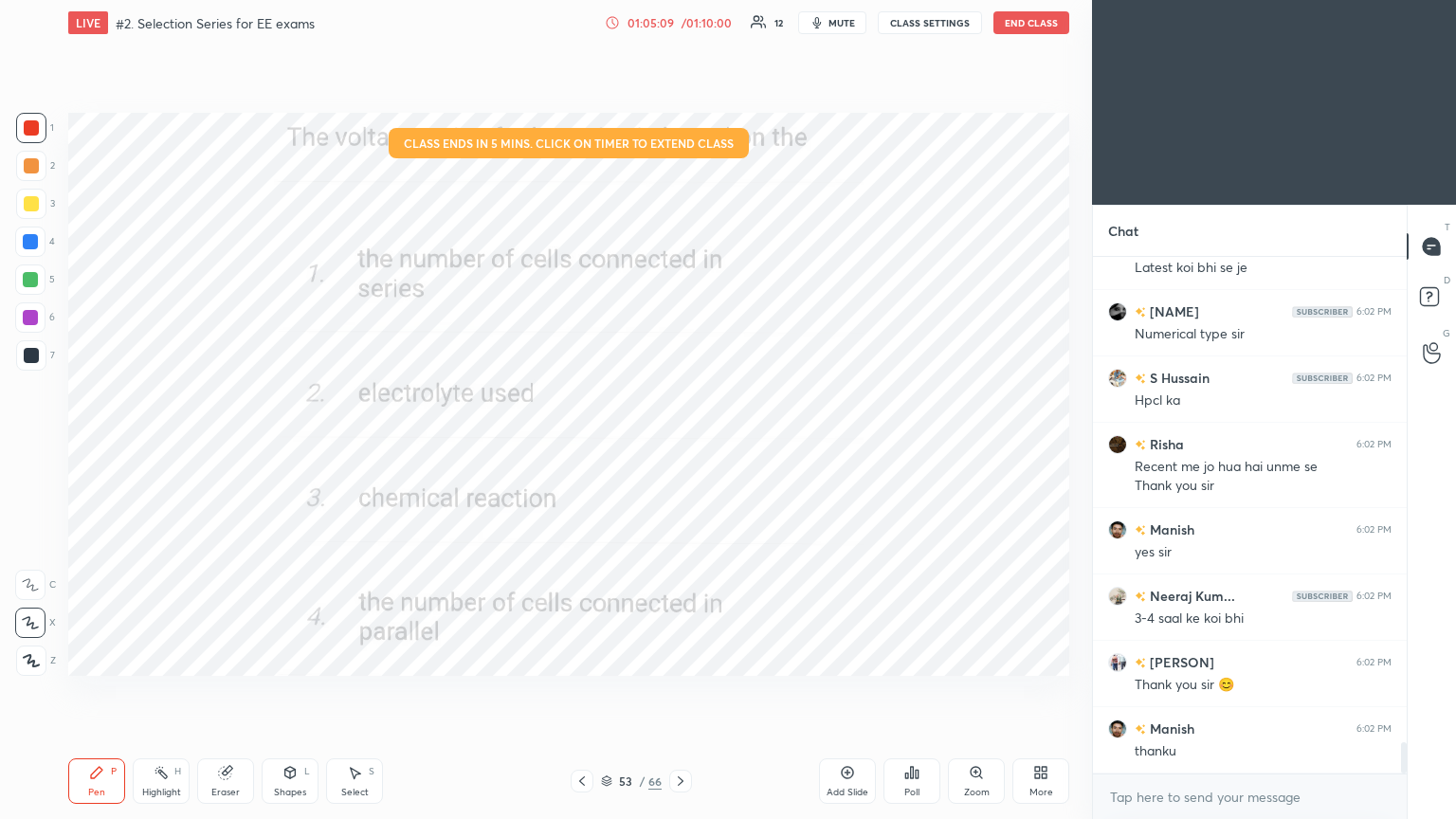 click on "End Class" at bounding box center [1031, 23] 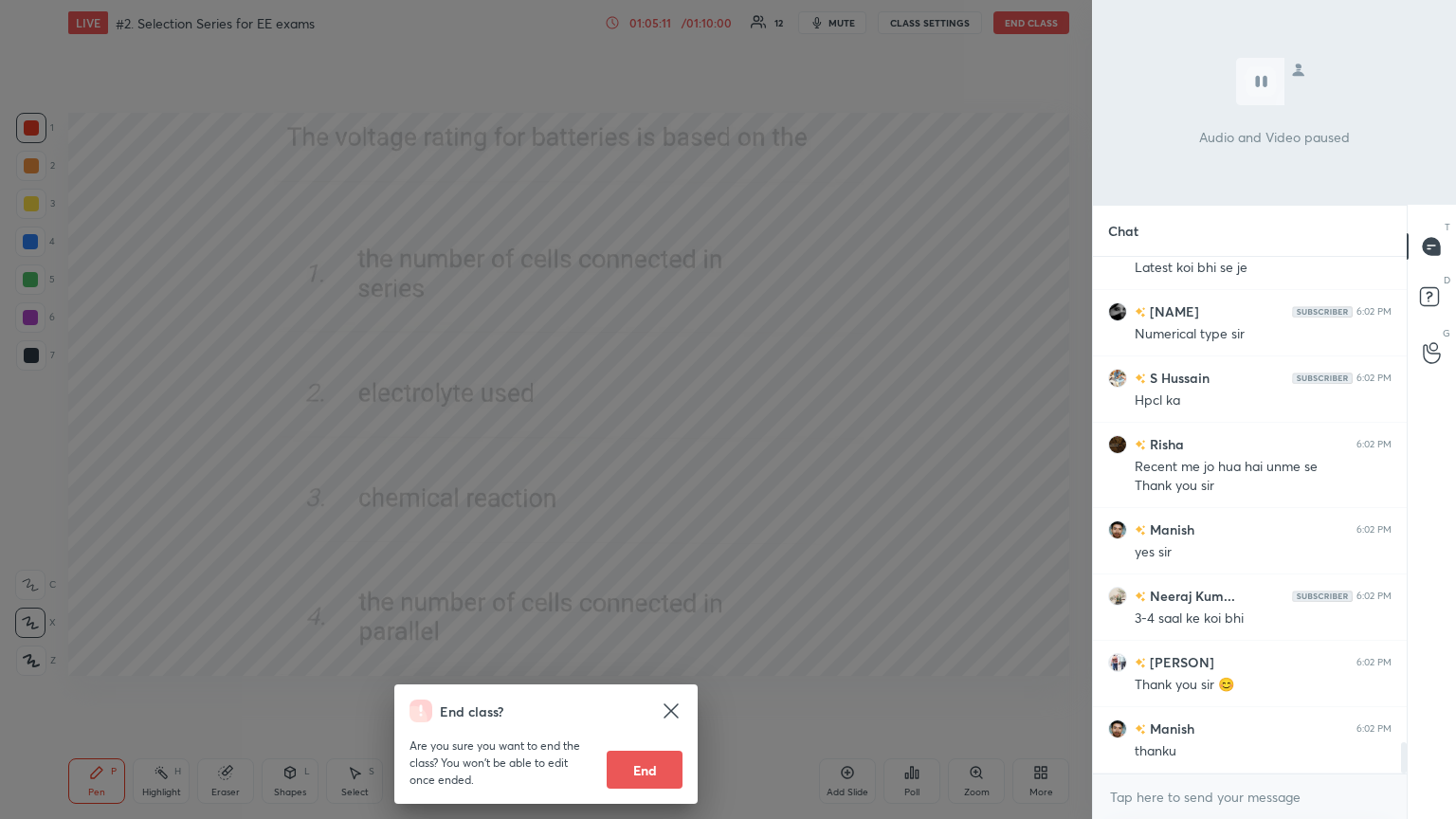 click on "End" at bounding box center (645, 770) 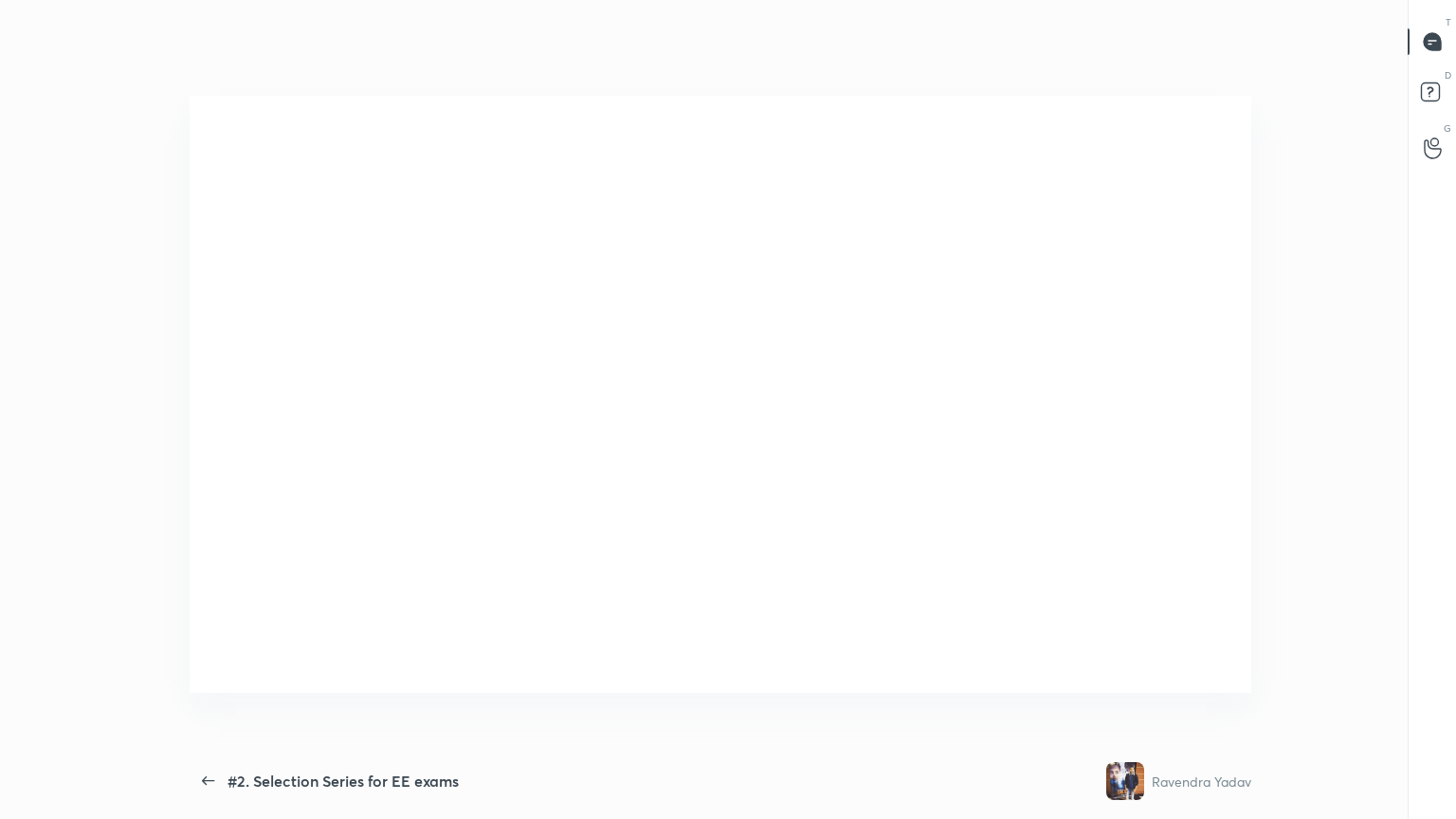 scroll, scrollTop: 94094, scrollLeft: 93707, axis: both 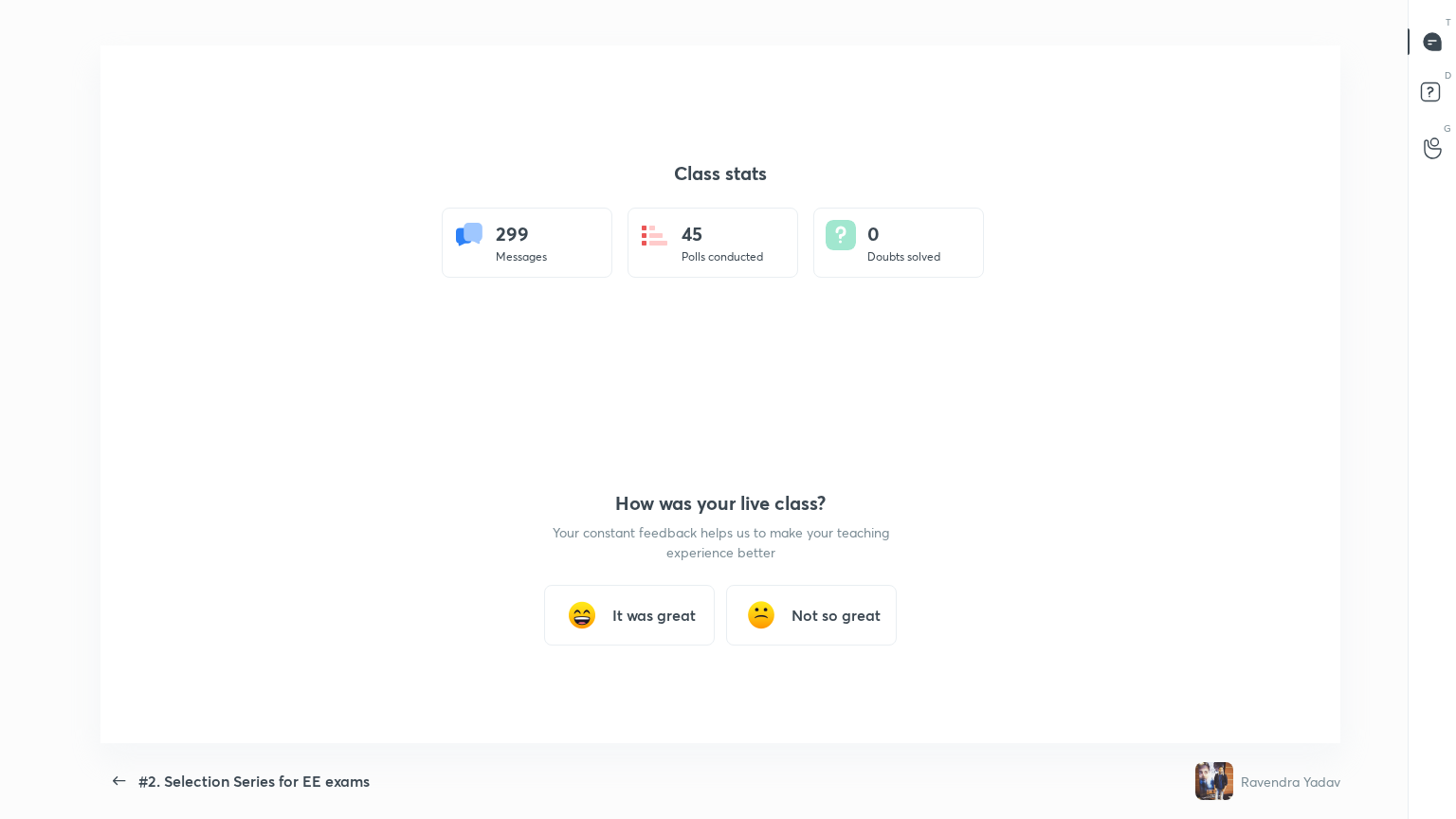 click on "#2. Selection Series for EE exams" at bounding box center (592, 23) 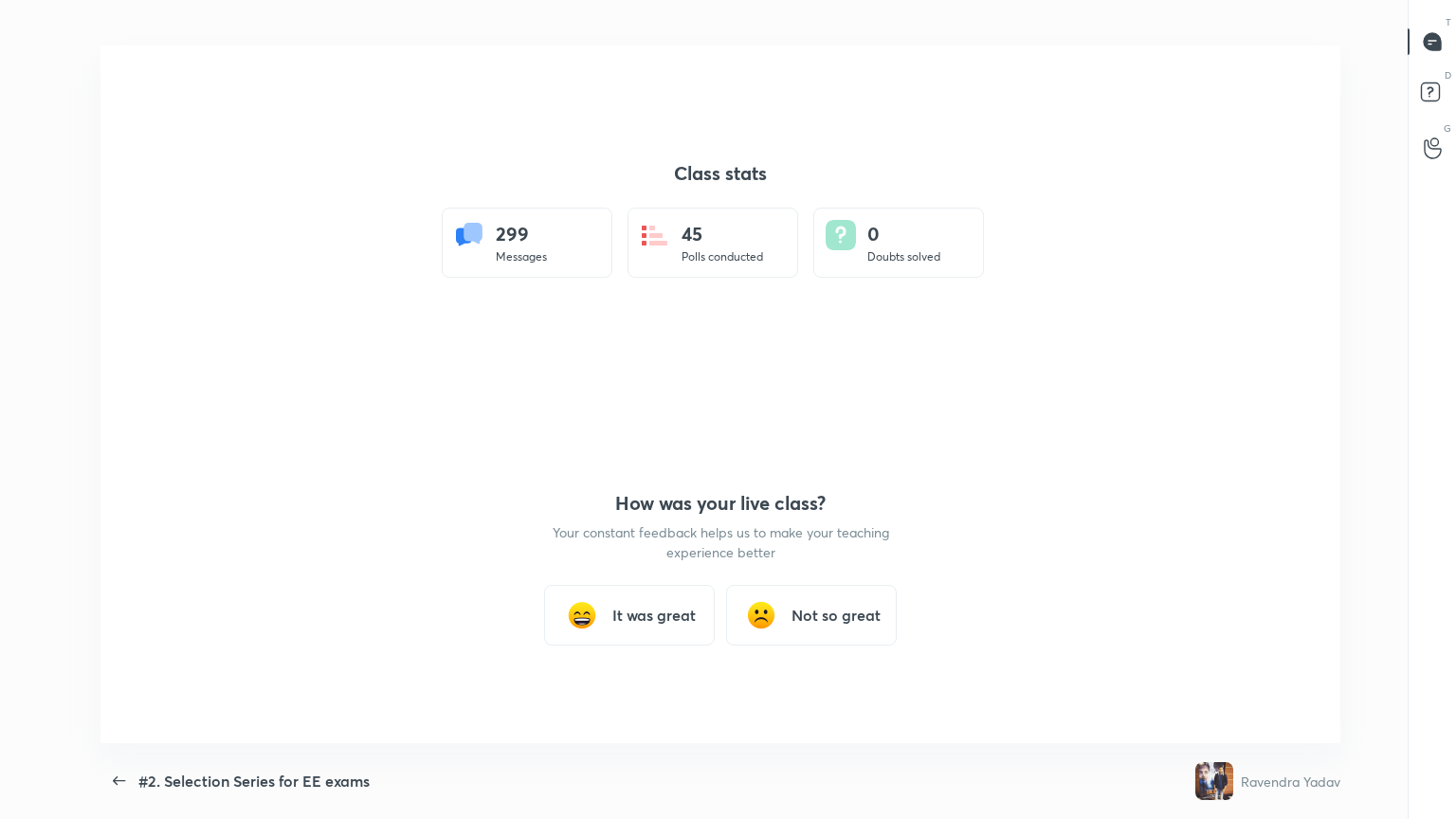 click at bounding box center [720, 394] 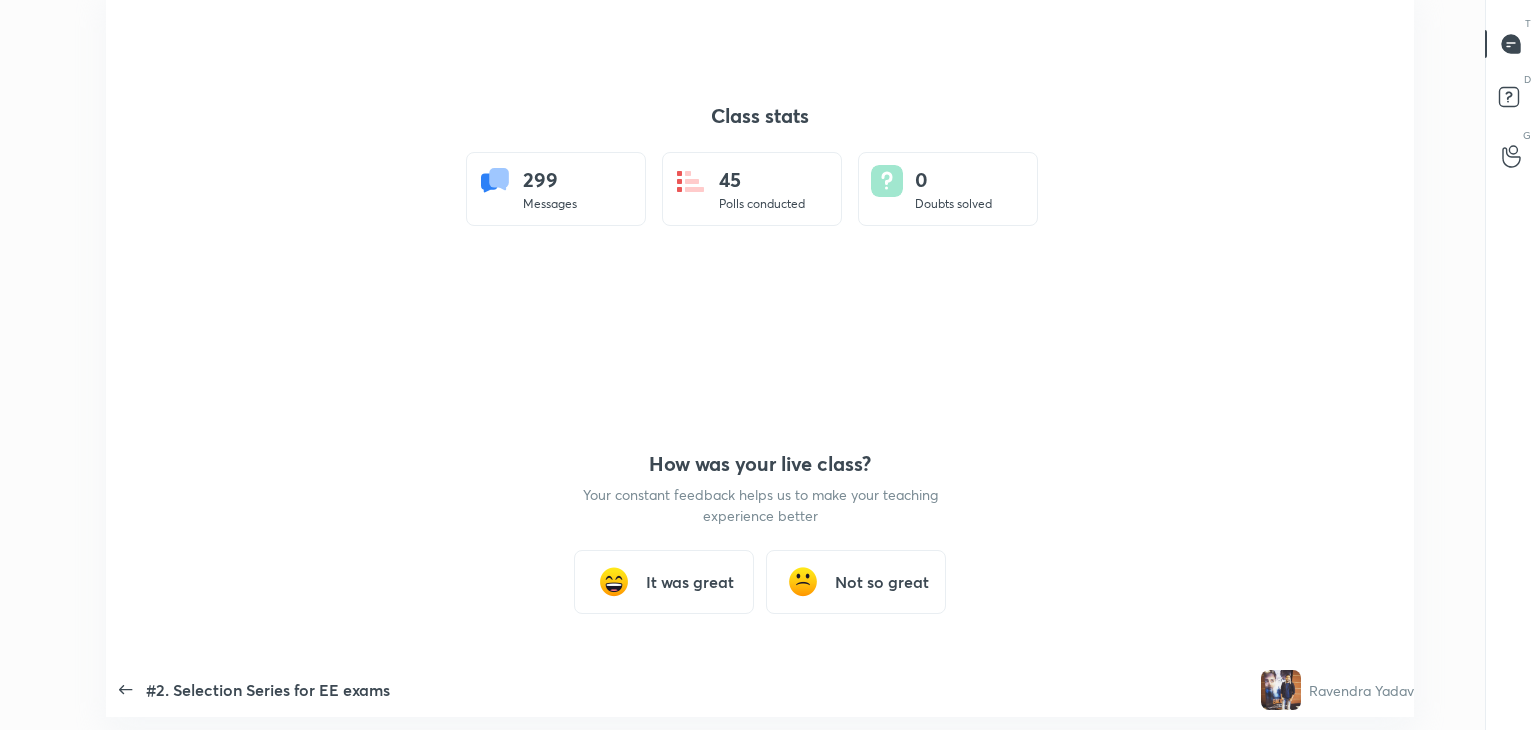 scroll, scrollTop: 602, scrollLeft: 1520, axis: both 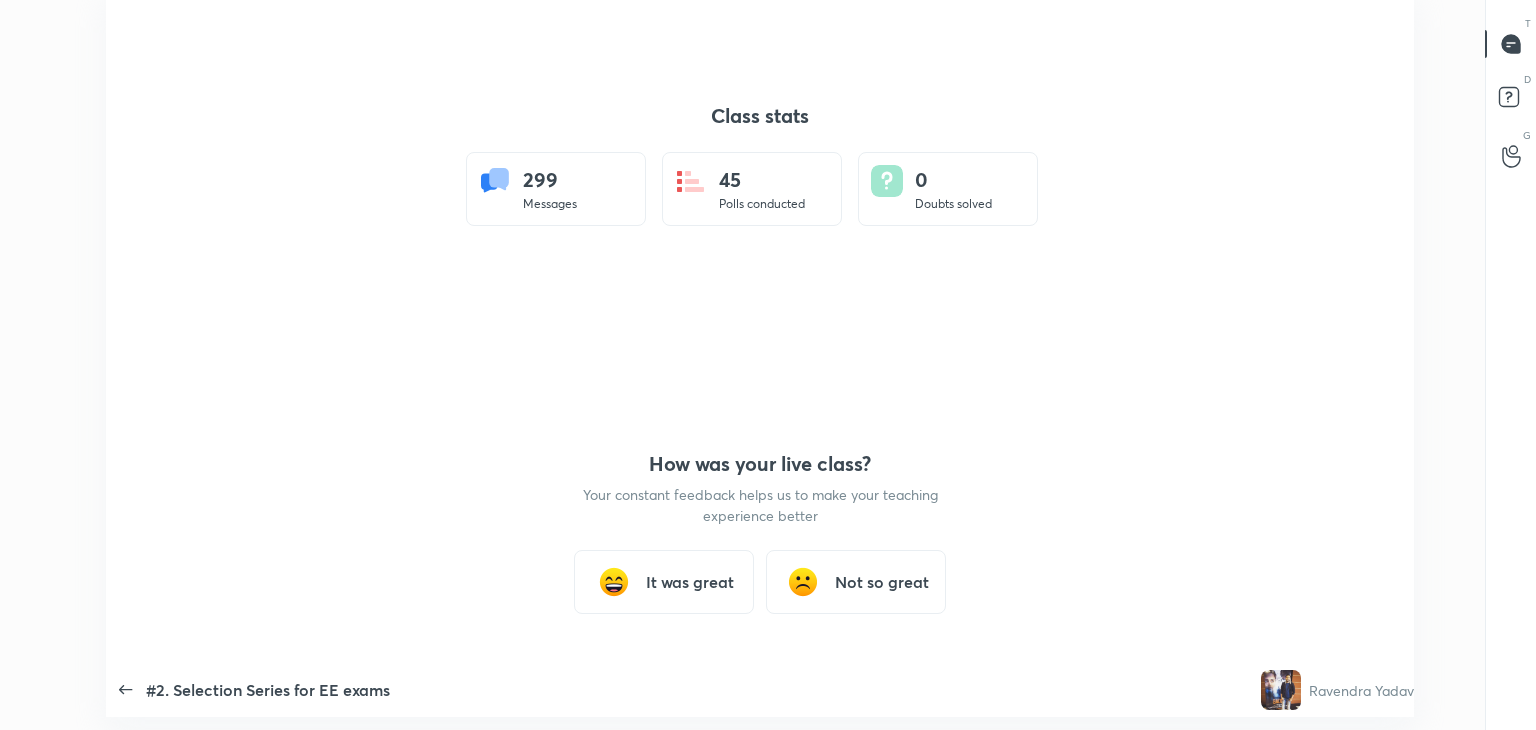 type on "x" 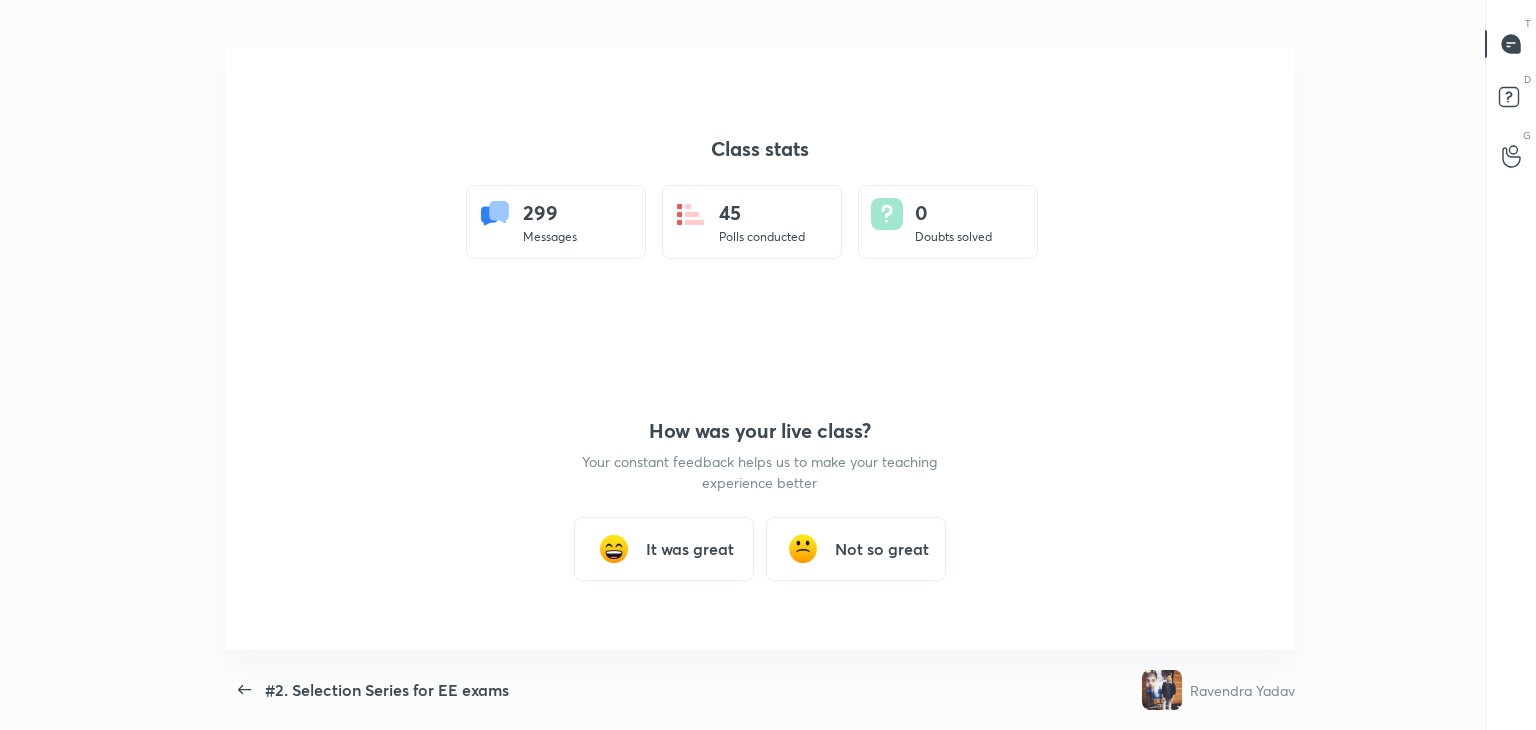 click on "How was your live class? Your constant feedback helps us to make your teaching experience better It was great Not so great" at bounding box center (760, 499) 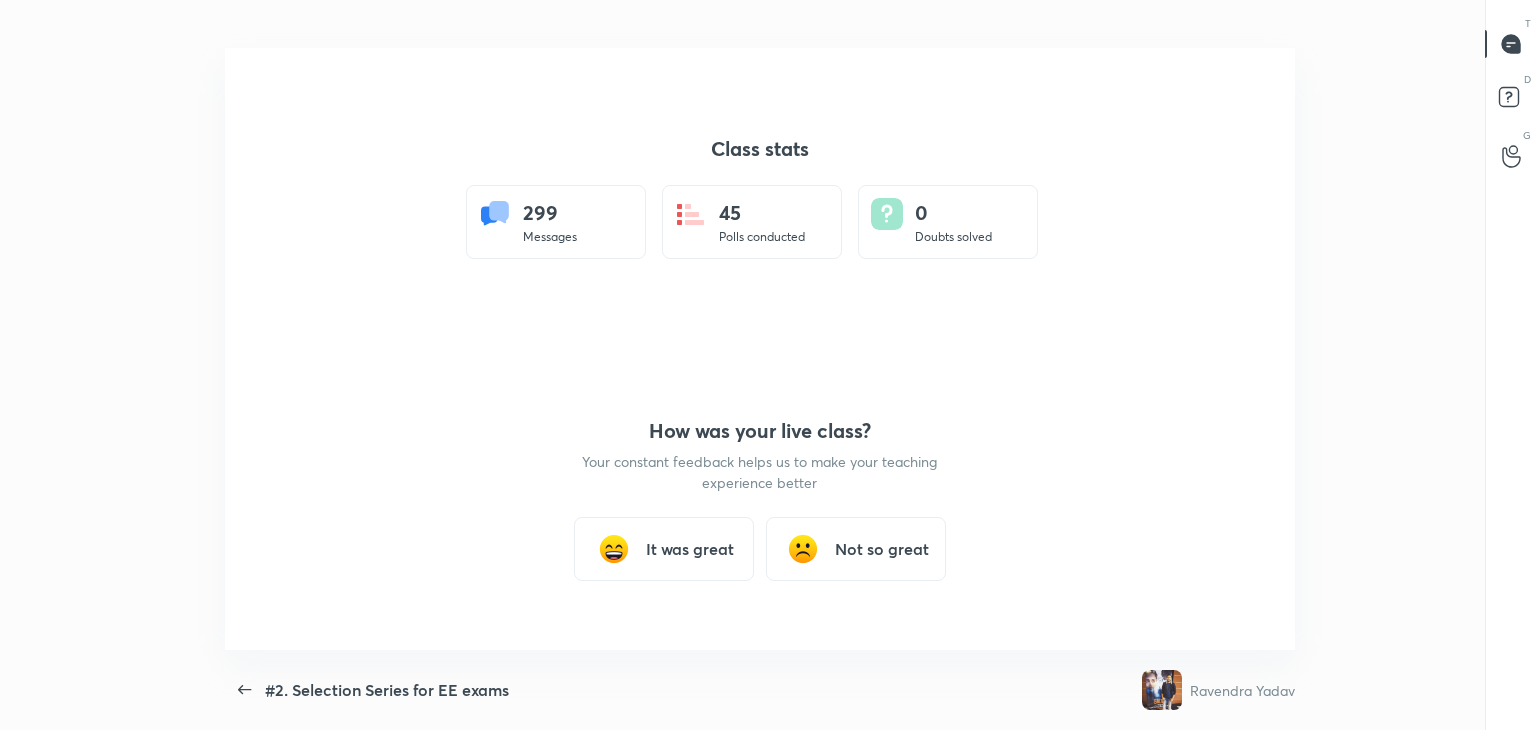 click on "It was great" at bounding box center (690, 549) 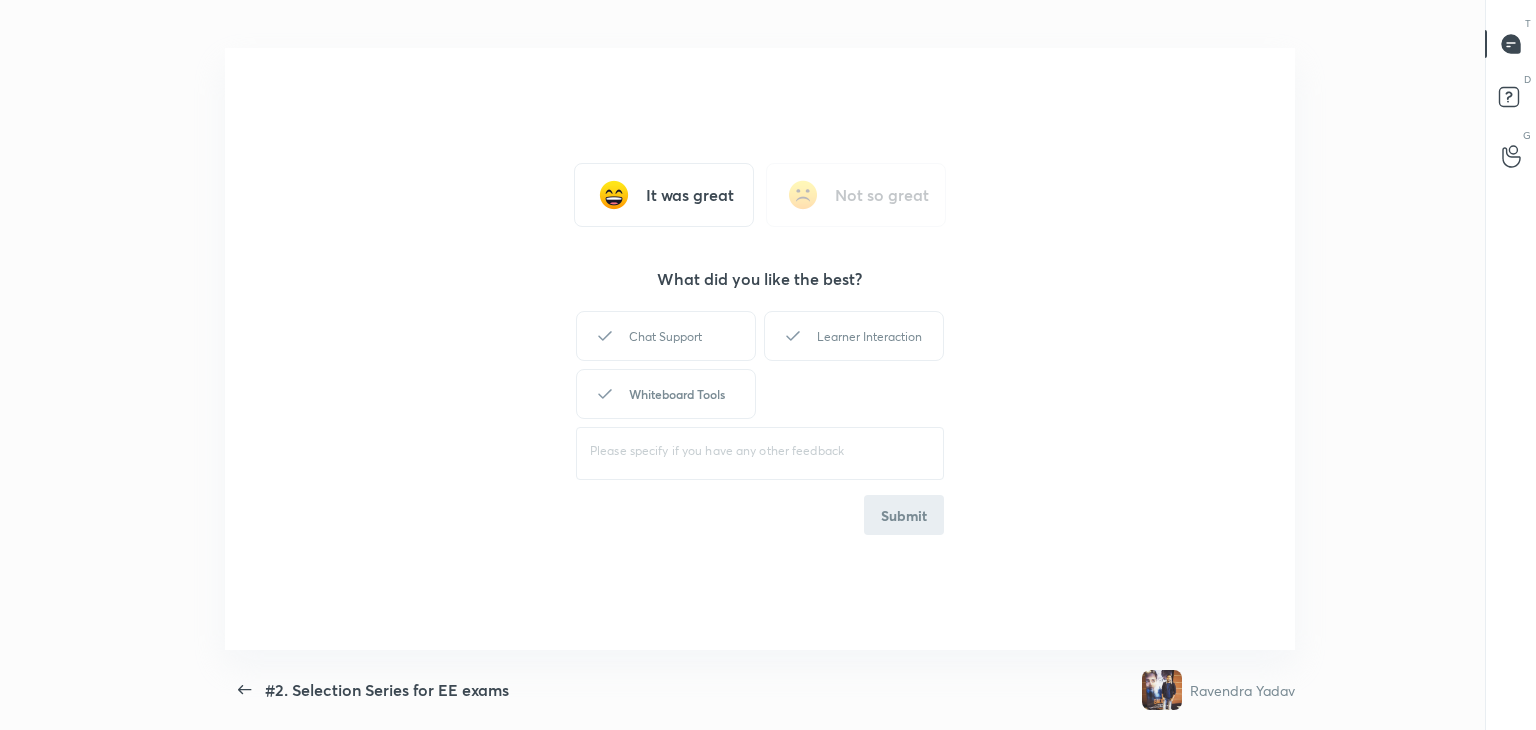 click on "Whiteboard Tools" at bounding box center (666, 394) 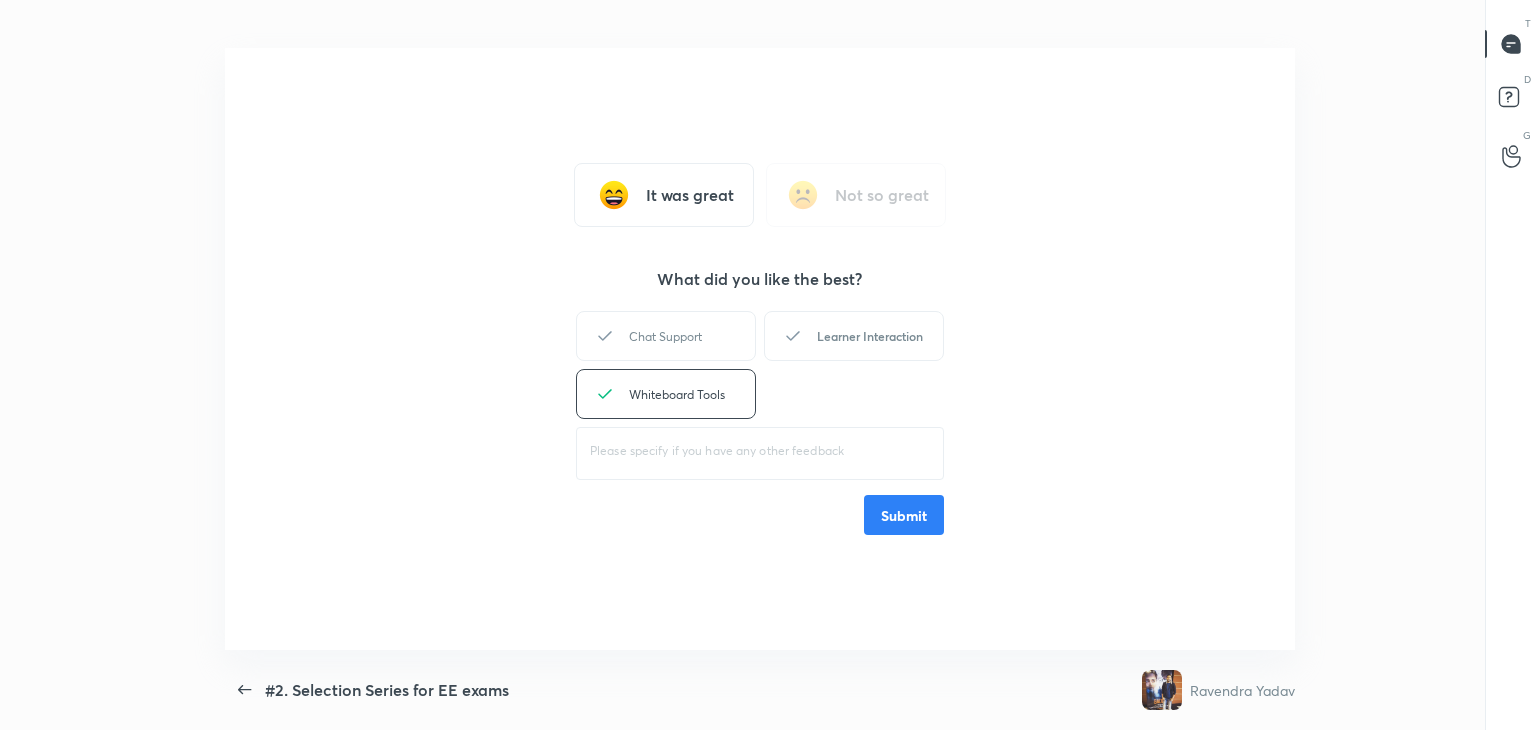 drag, startPoint x: 876, startPoint y: 337, endPoint x: 896, endPoint y: 418, distance: 83.43261 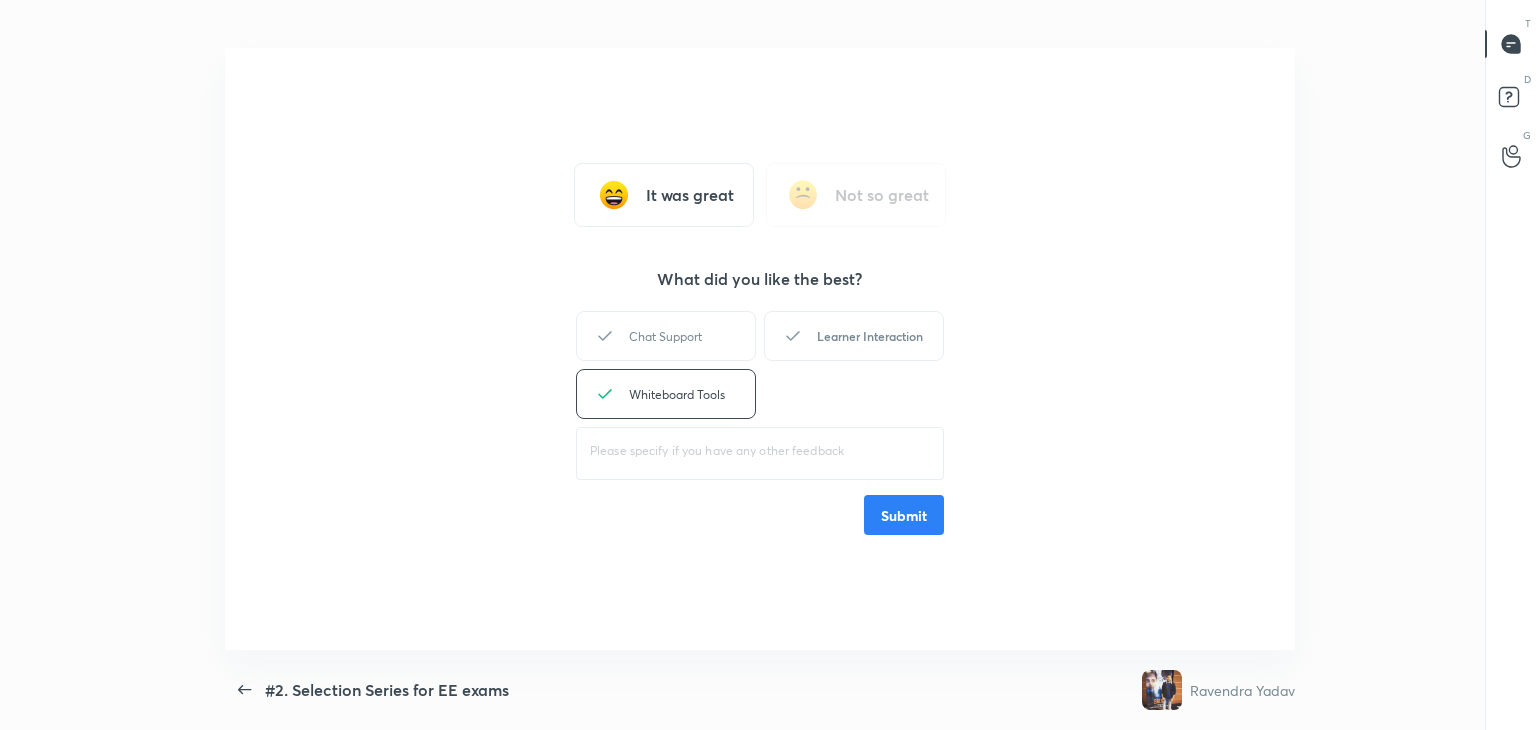 click on "Learner Interaction" at bounding box center (854, 336) 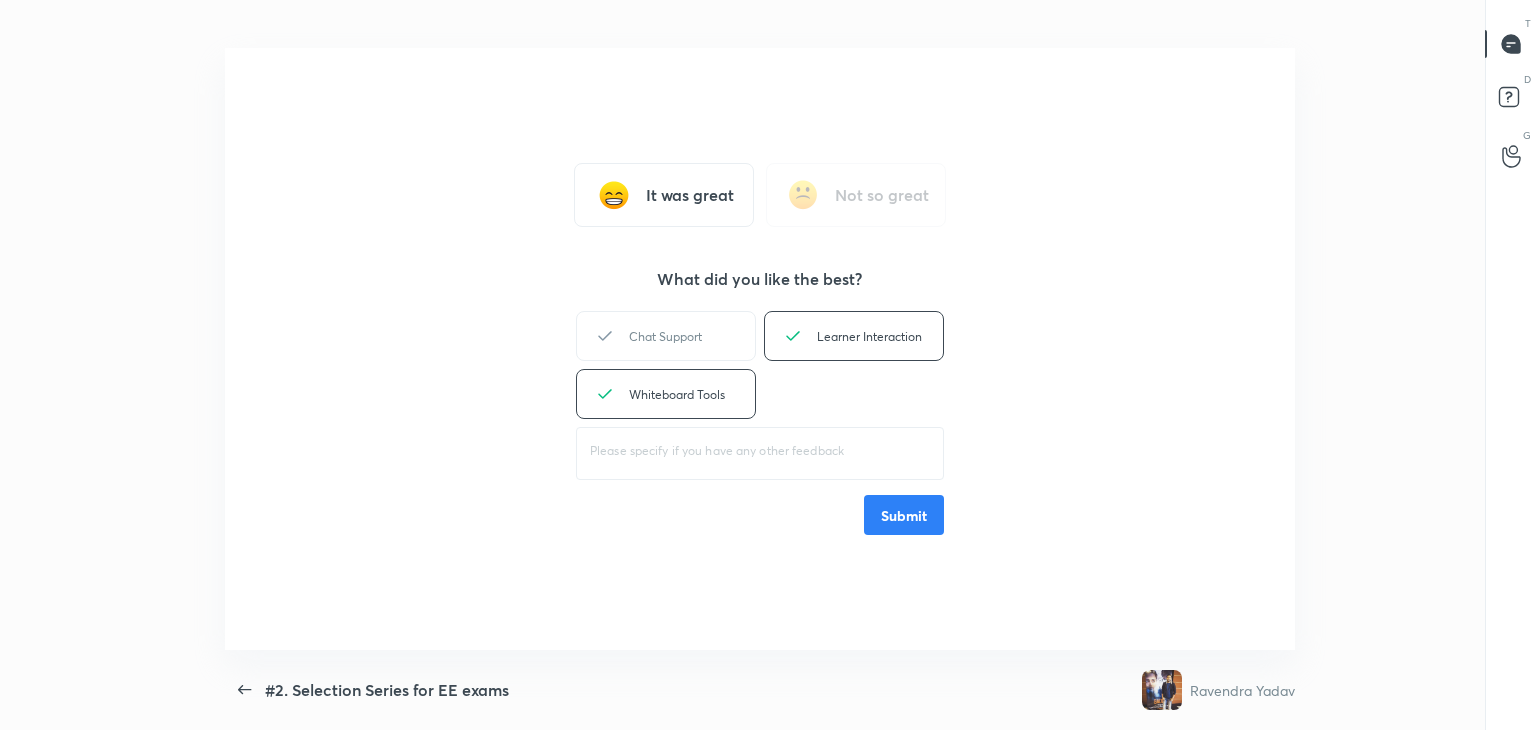 click on "Submit" at bounding box center [904, 515] 